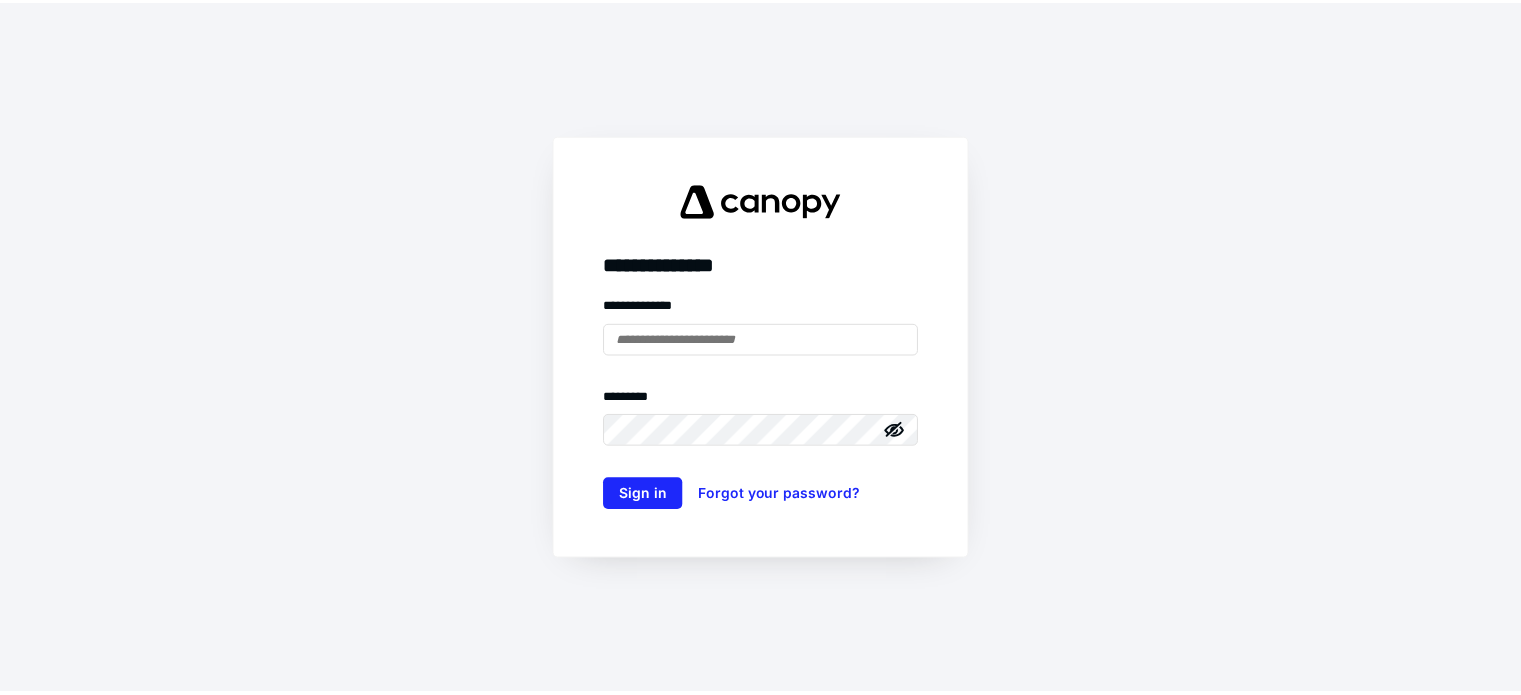 scroll, scrollTop: 0, scrollLeft: 0, axis: both 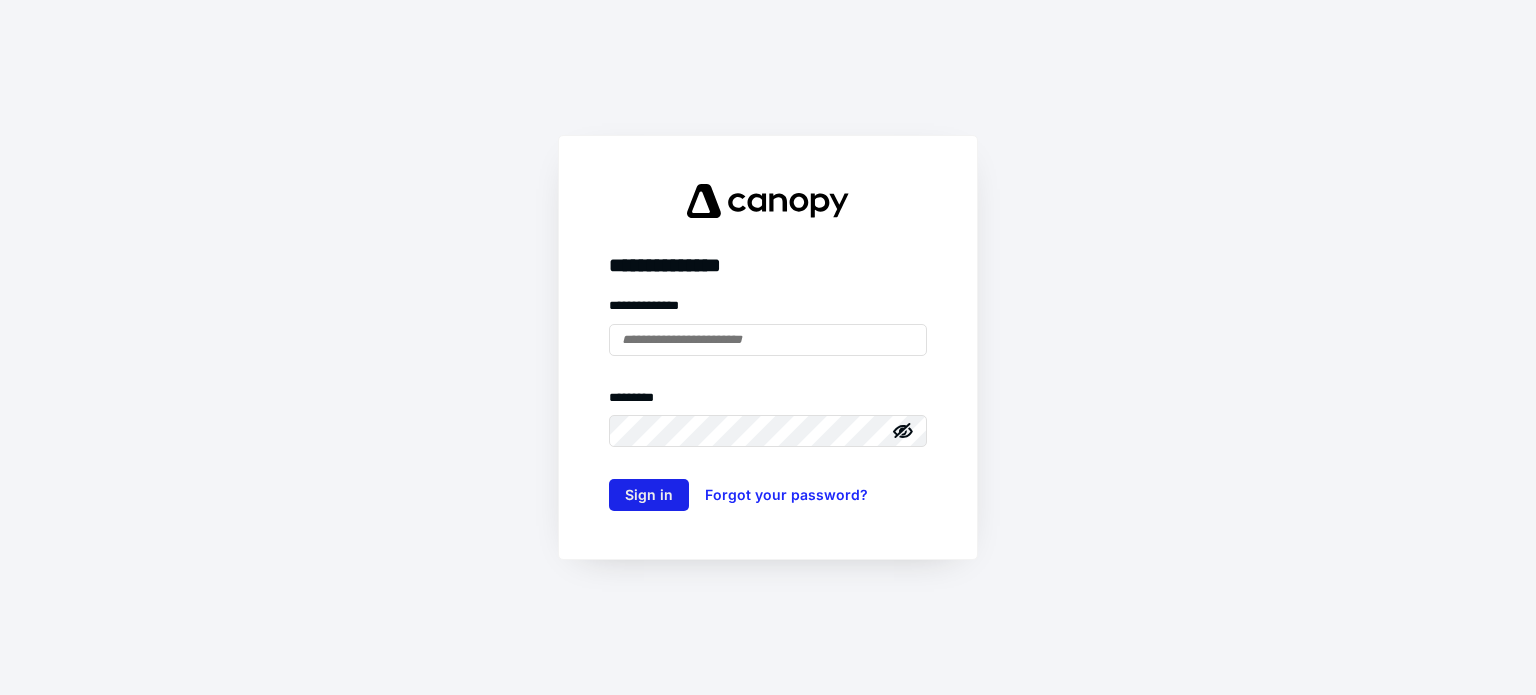 type on "**********" 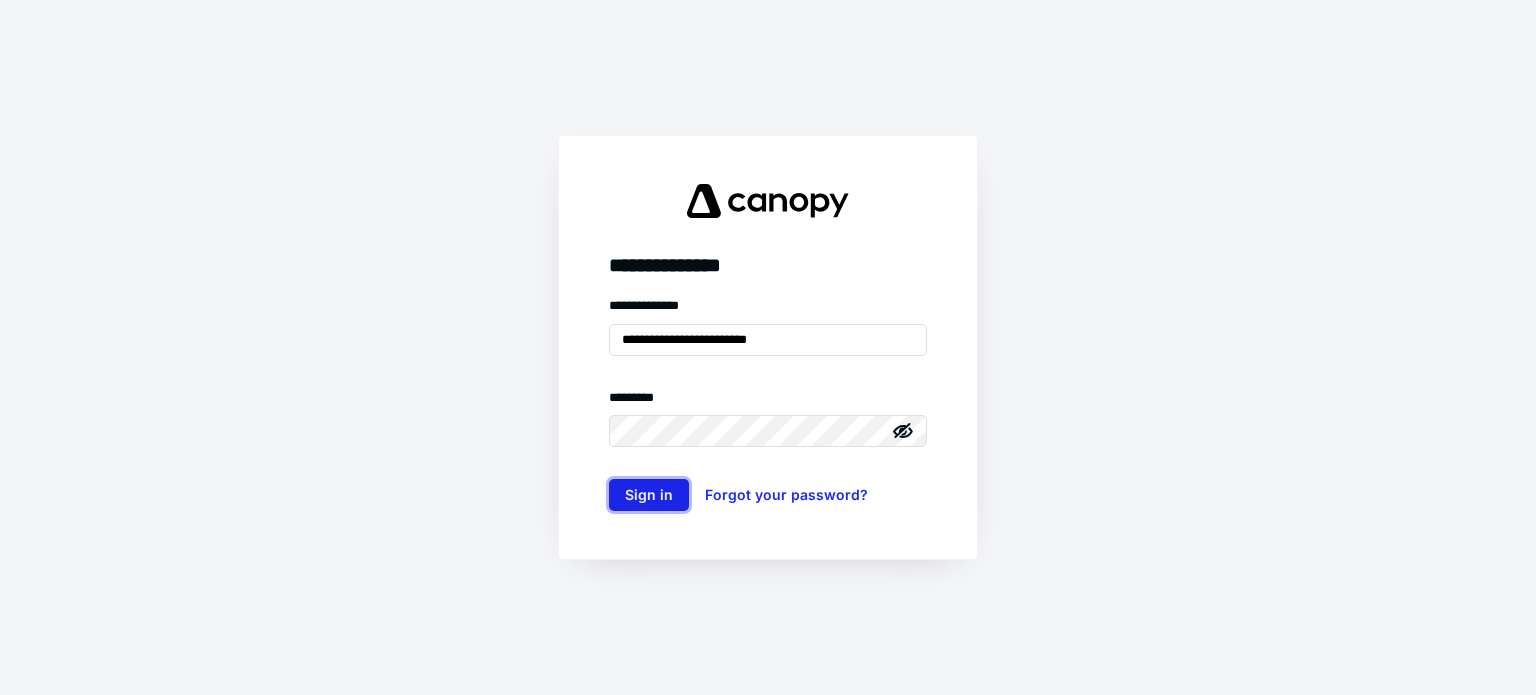click on "Sign in" at bounding box center [649, 495] 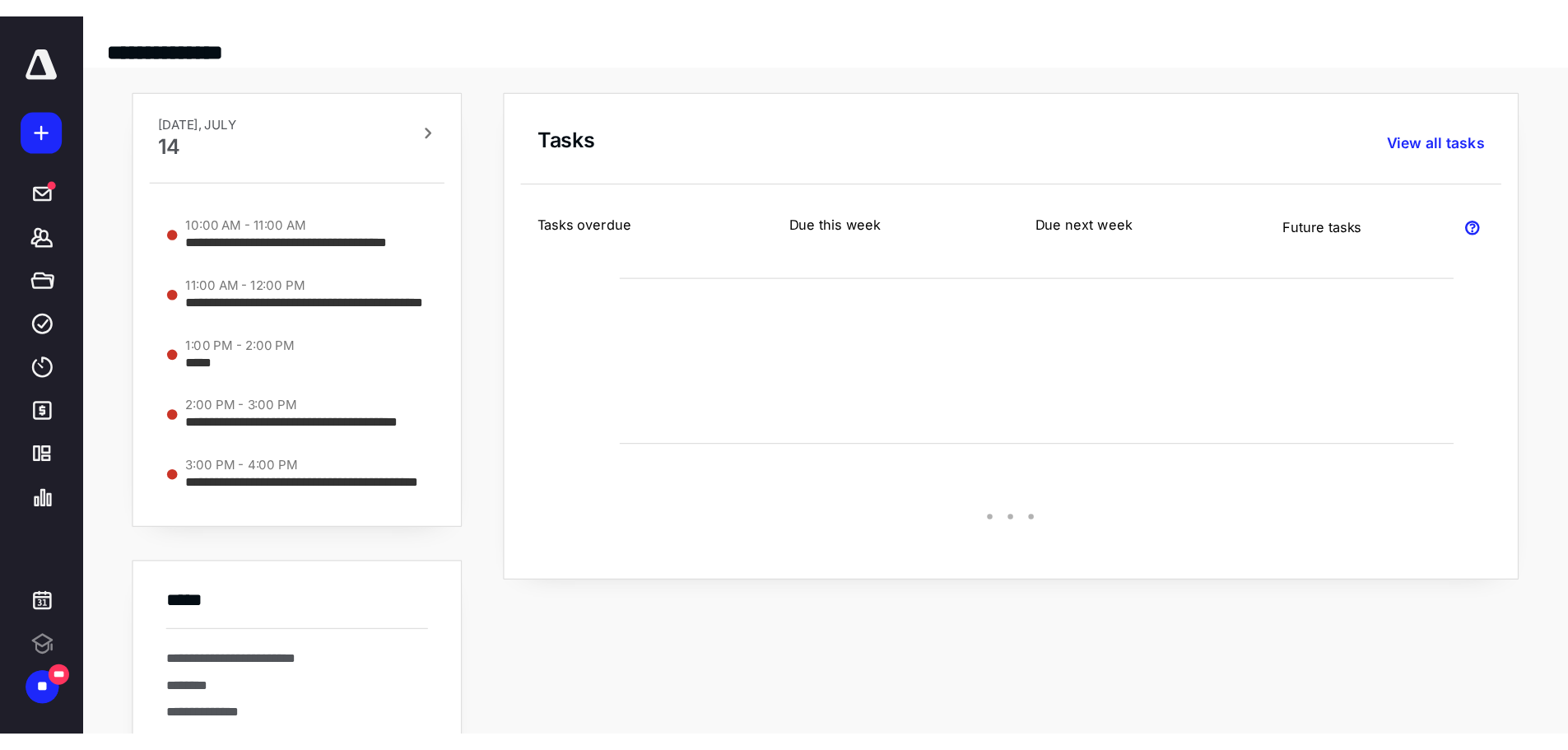 scroll, scrollTop: 0, scrollLeft: 0, axis: both 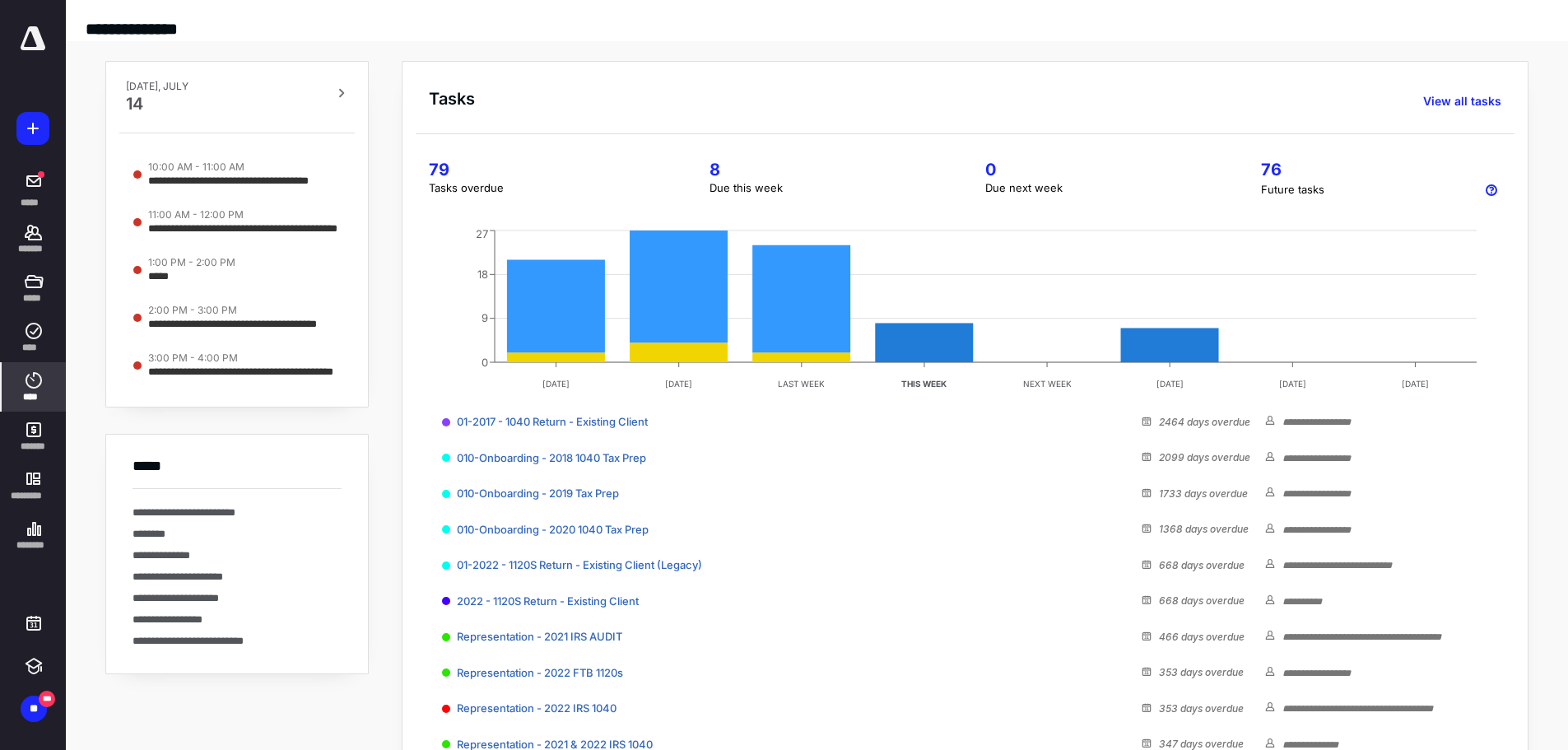 click 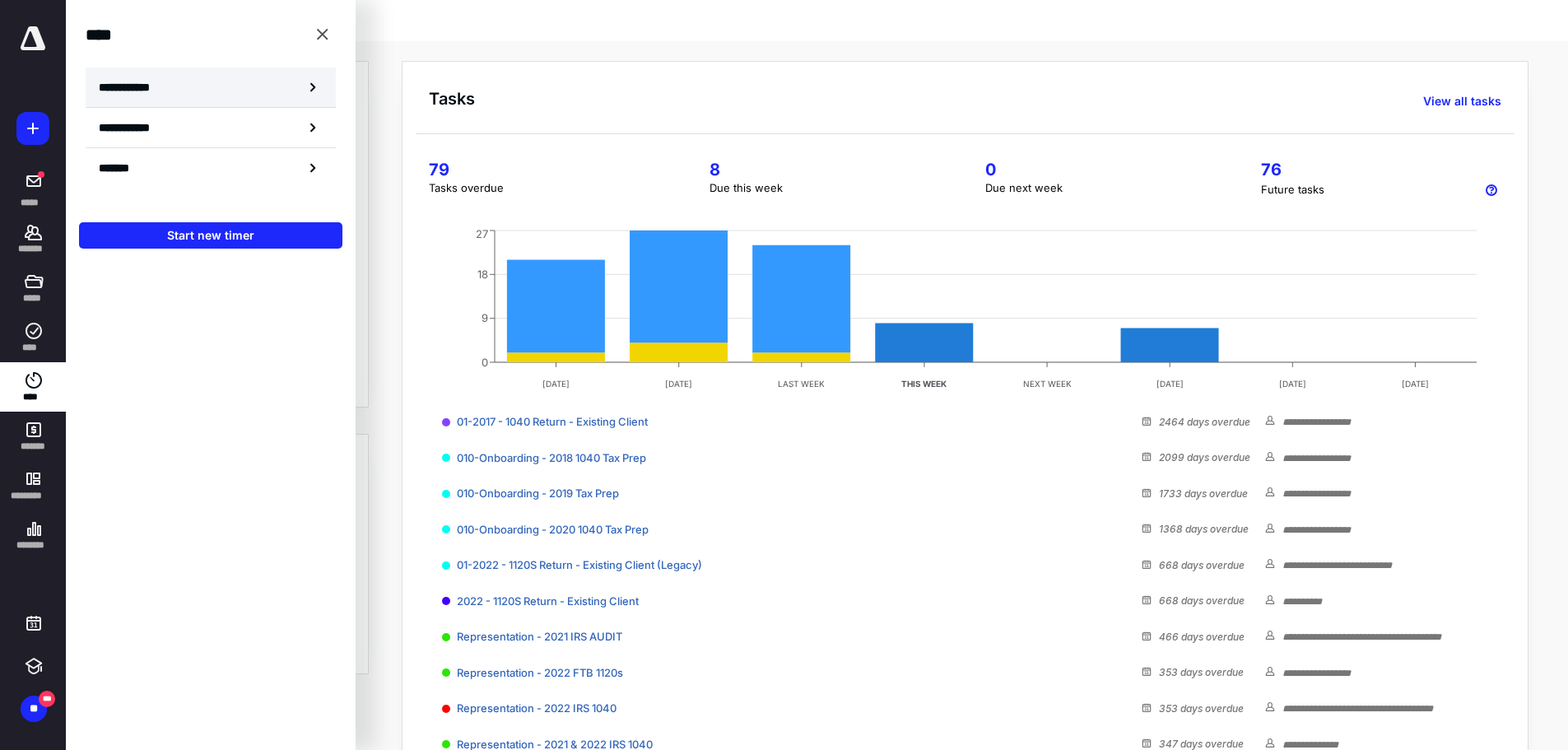 click on "**********" at bounding box center [133, 87] 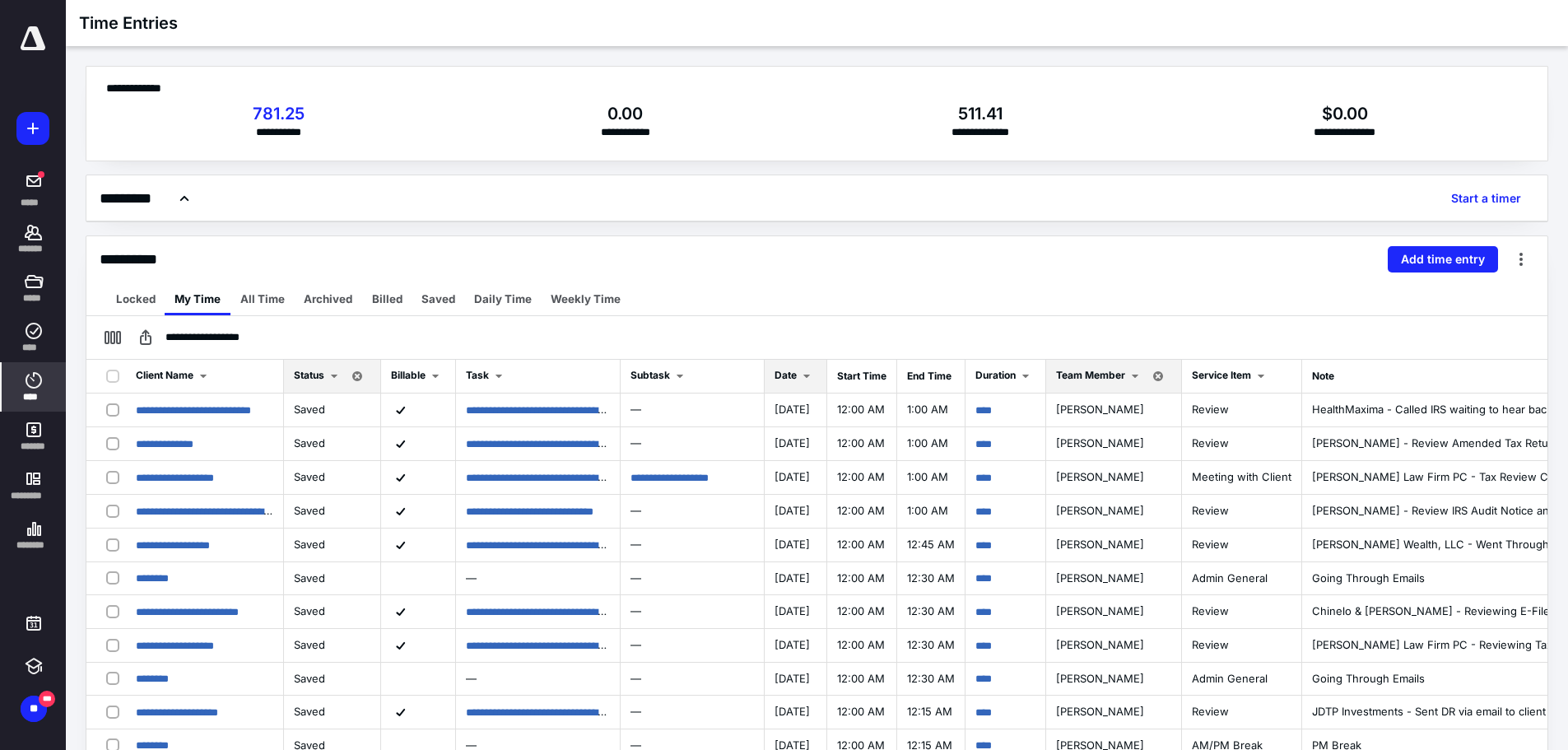 click on "Date" at bounding box center (785, 375) 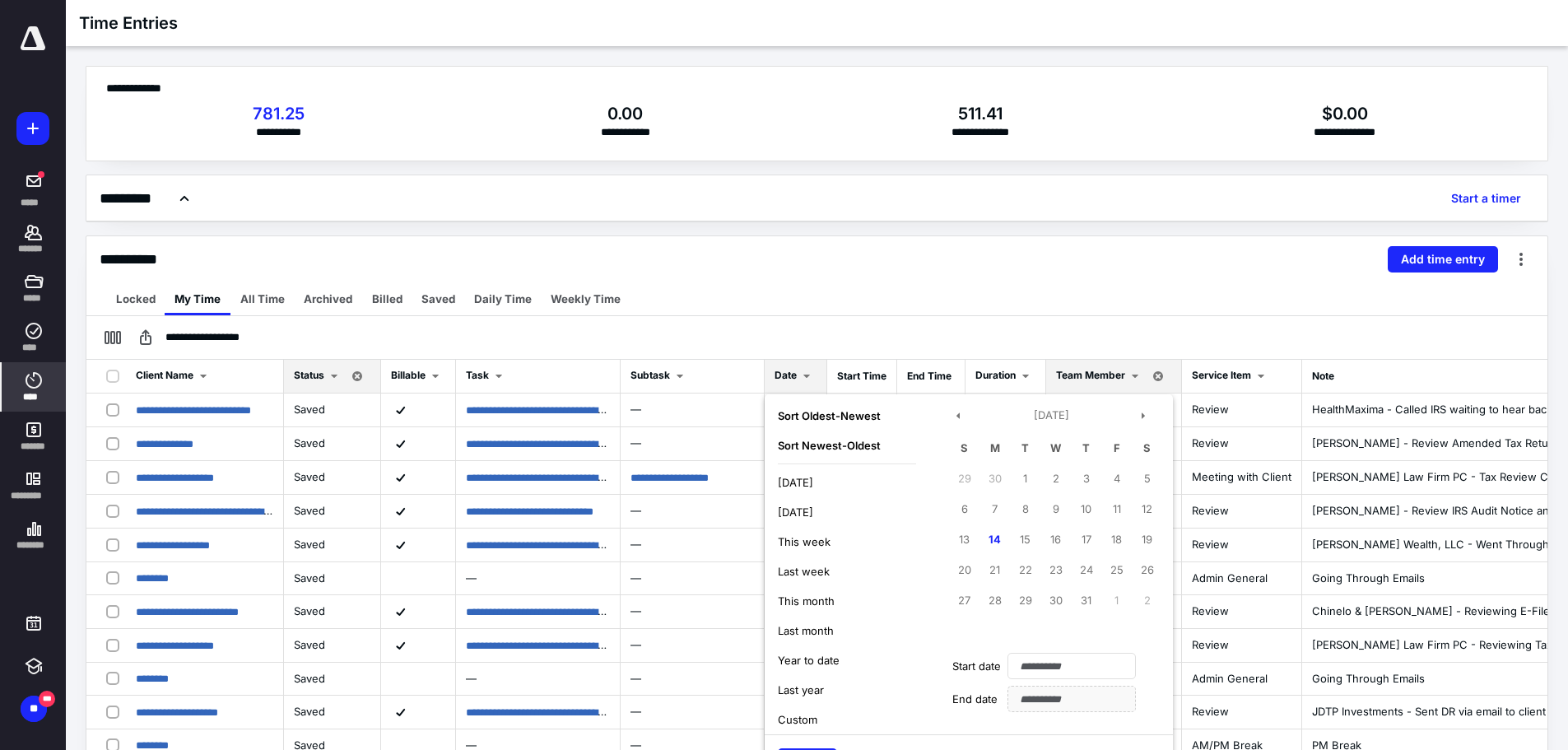 click on "Last week" at bounding box center (803, 571) 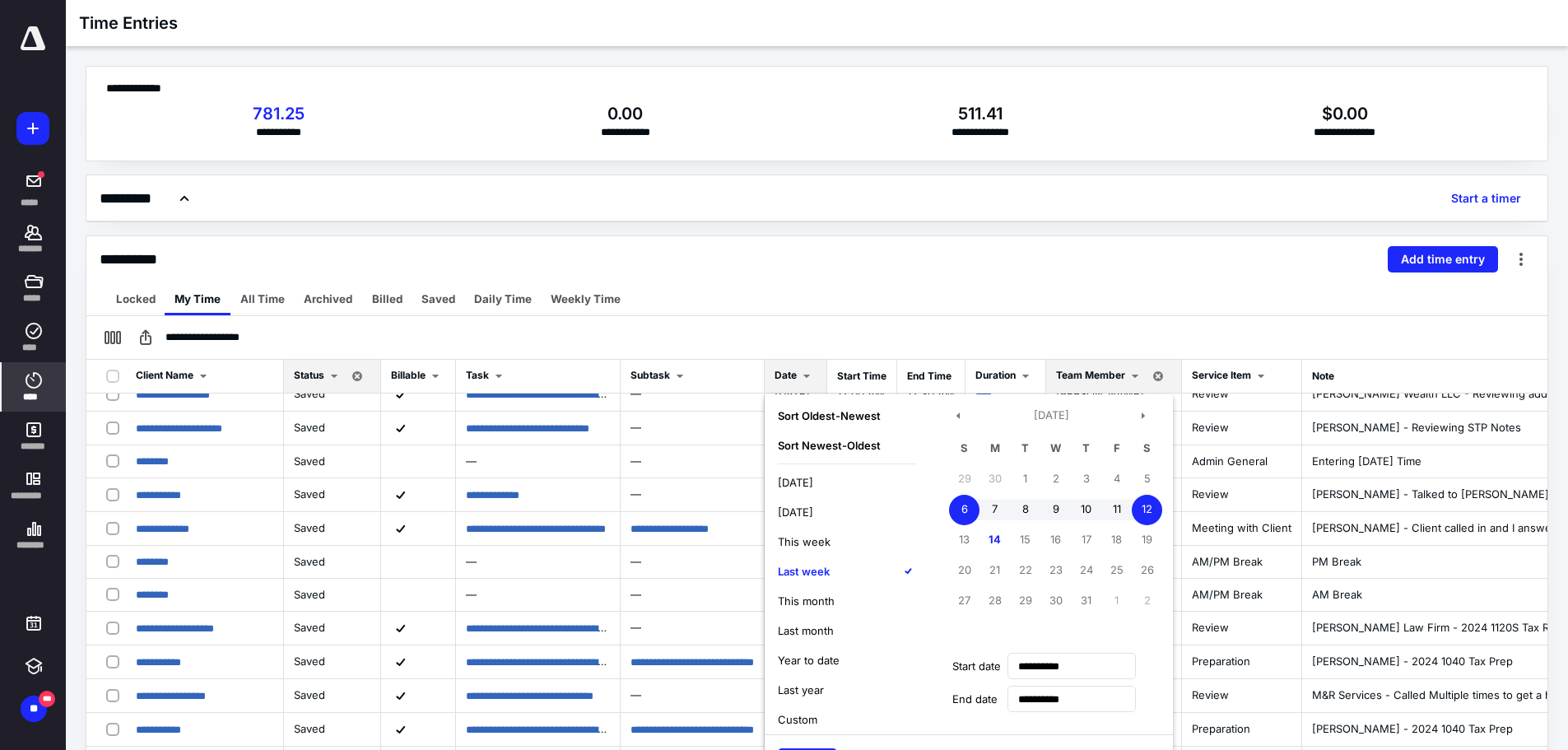scroll, scrollTop: 1174, scrollLeft: 0, axis: vertical 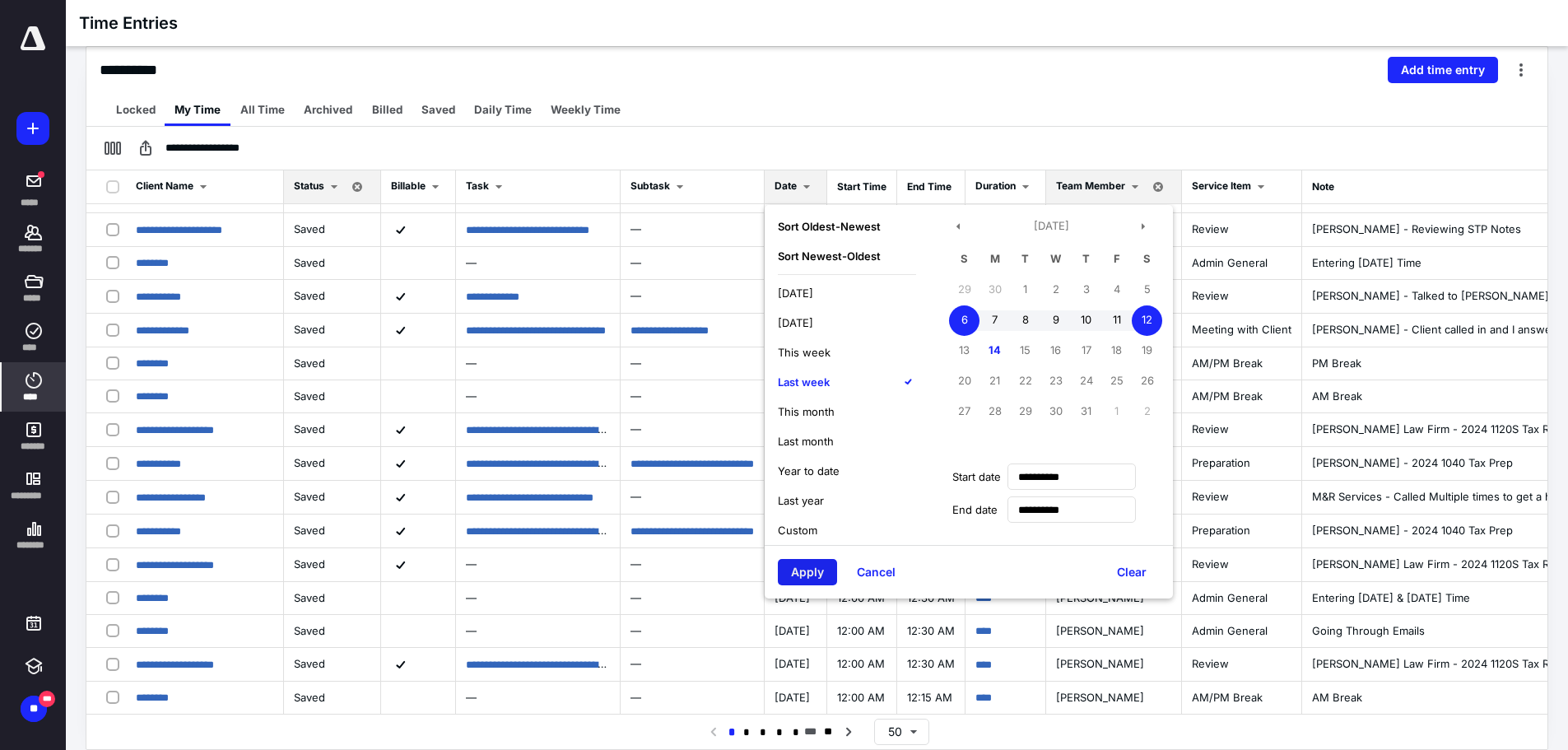 click on "Apply" at bounding box center (807, 572) 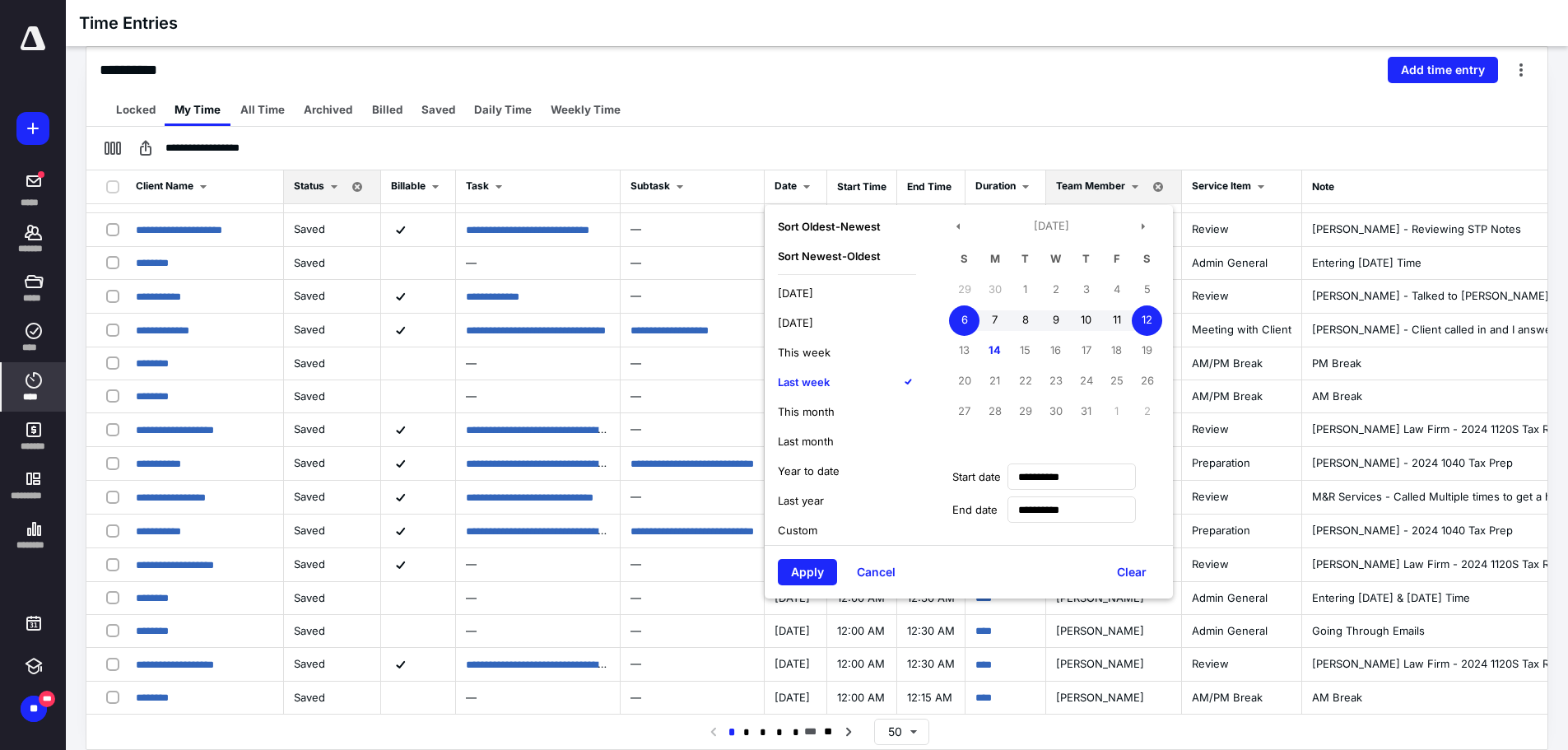 scroll, scrollTop: 0, scrollLeft: 0, axis: both 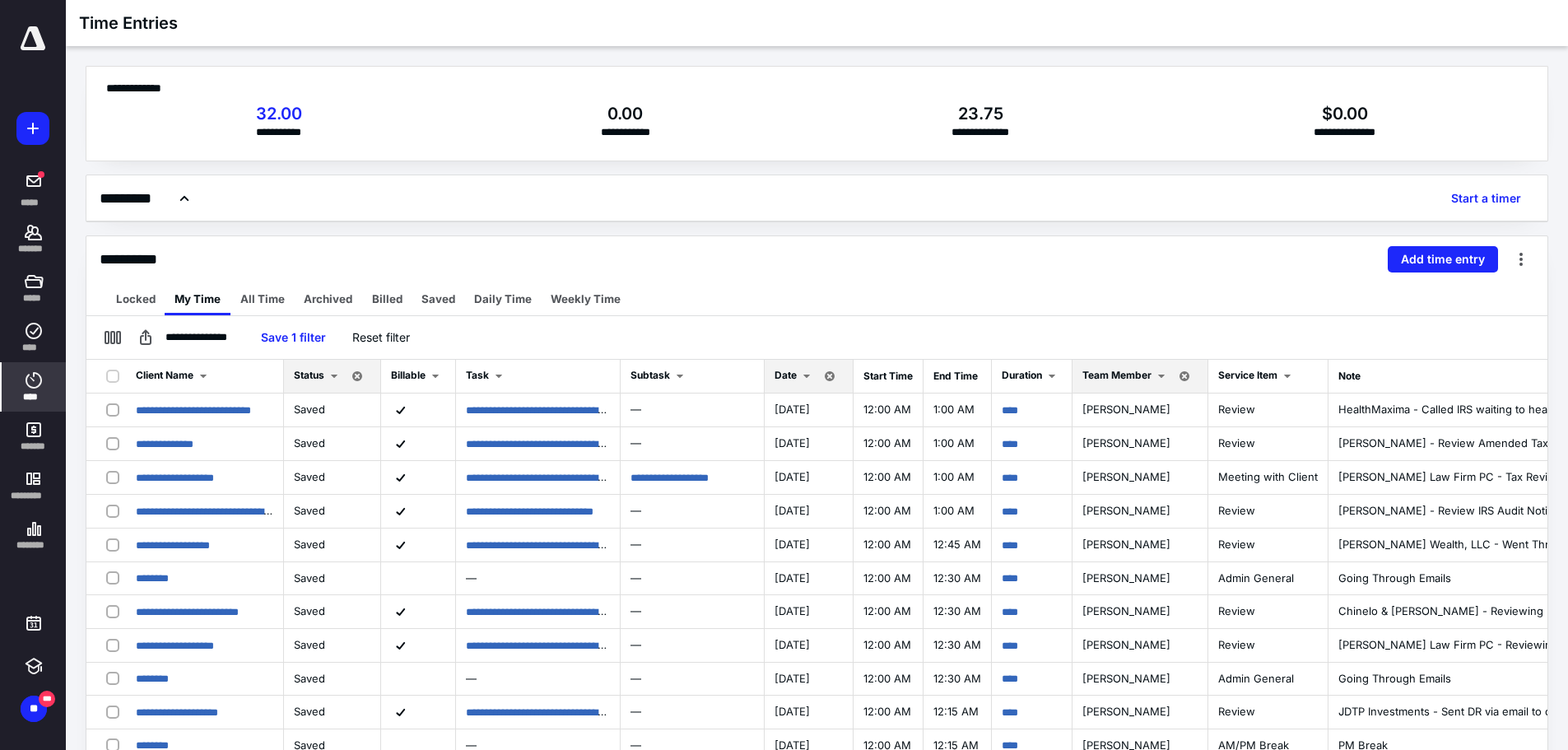 click on "Date" at bounding box center (785, 375) 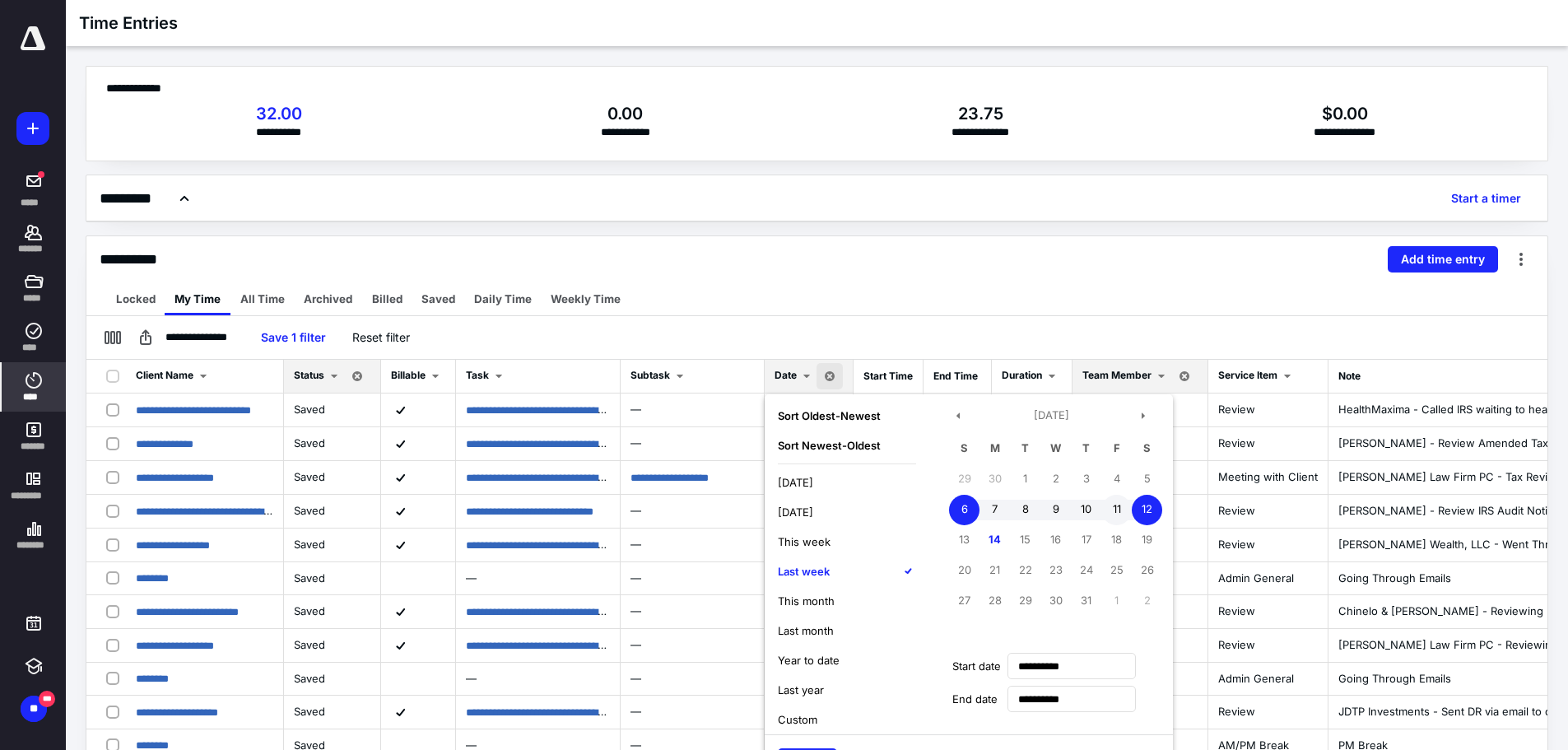 click on "11" at bounding box center (1116, 510) 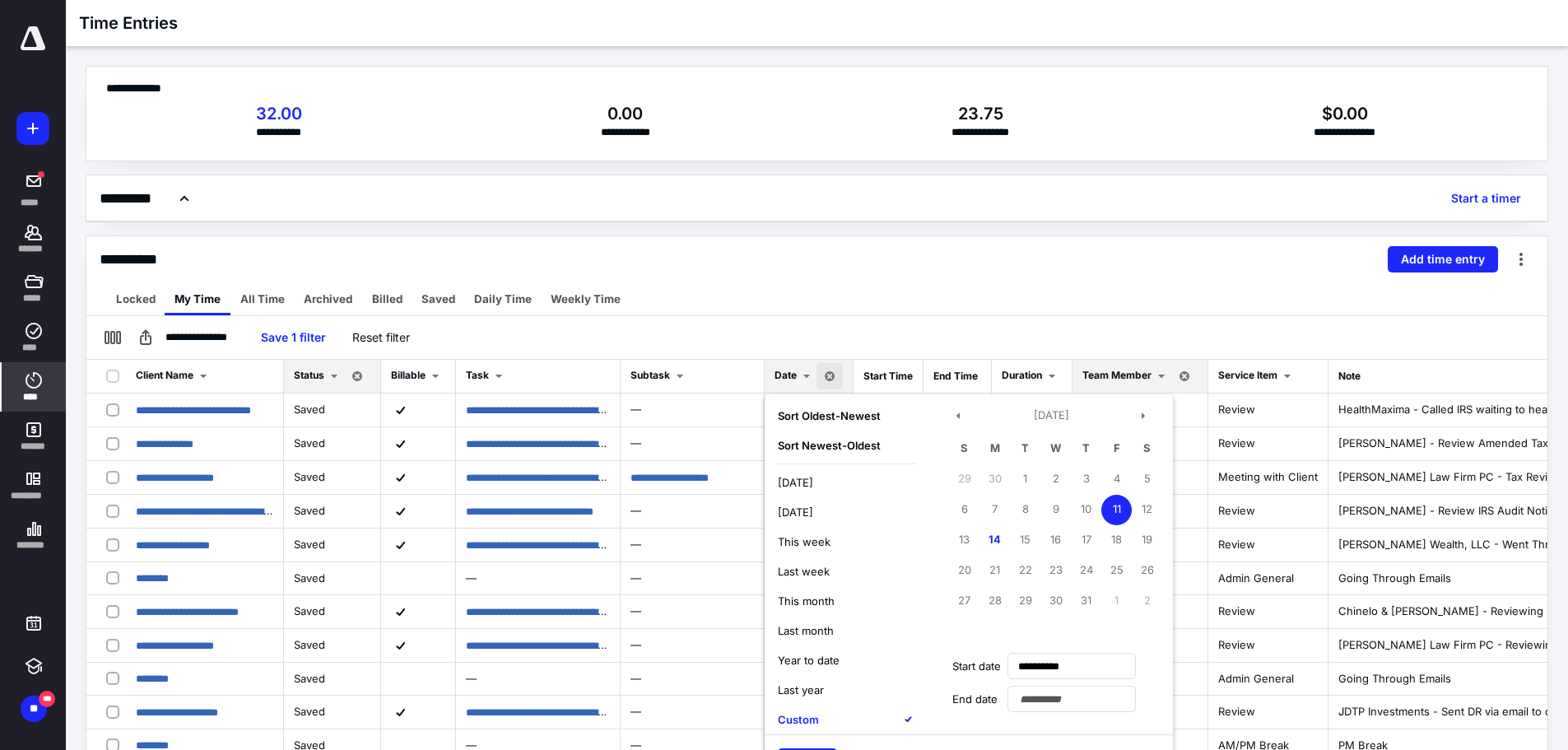 click on "11" at bounding box center [1116, 510] 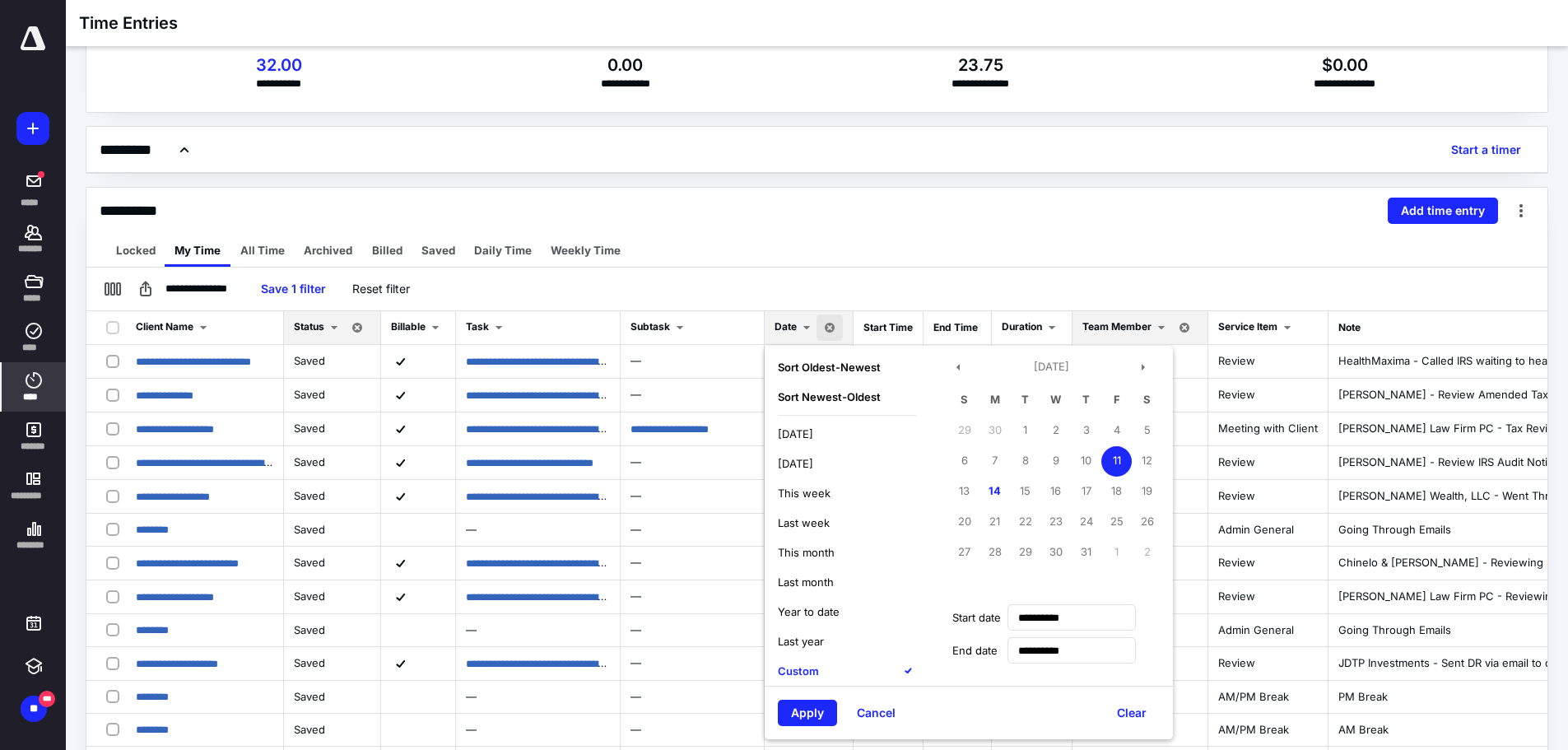 scroll, scrollTop: 127, scrollLeft: 0, axis: vertical 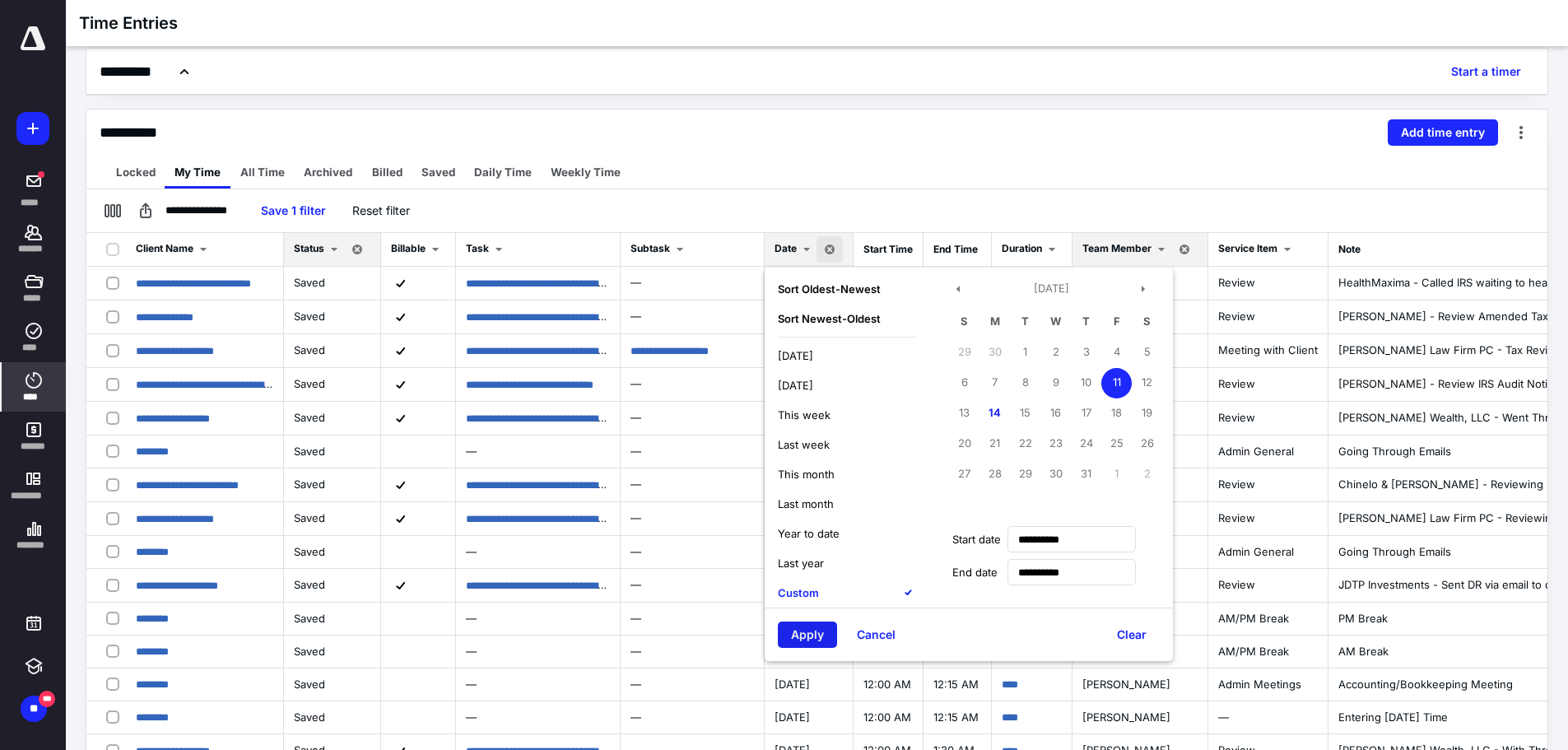click on "Apply" at bounding box center [807, 635] 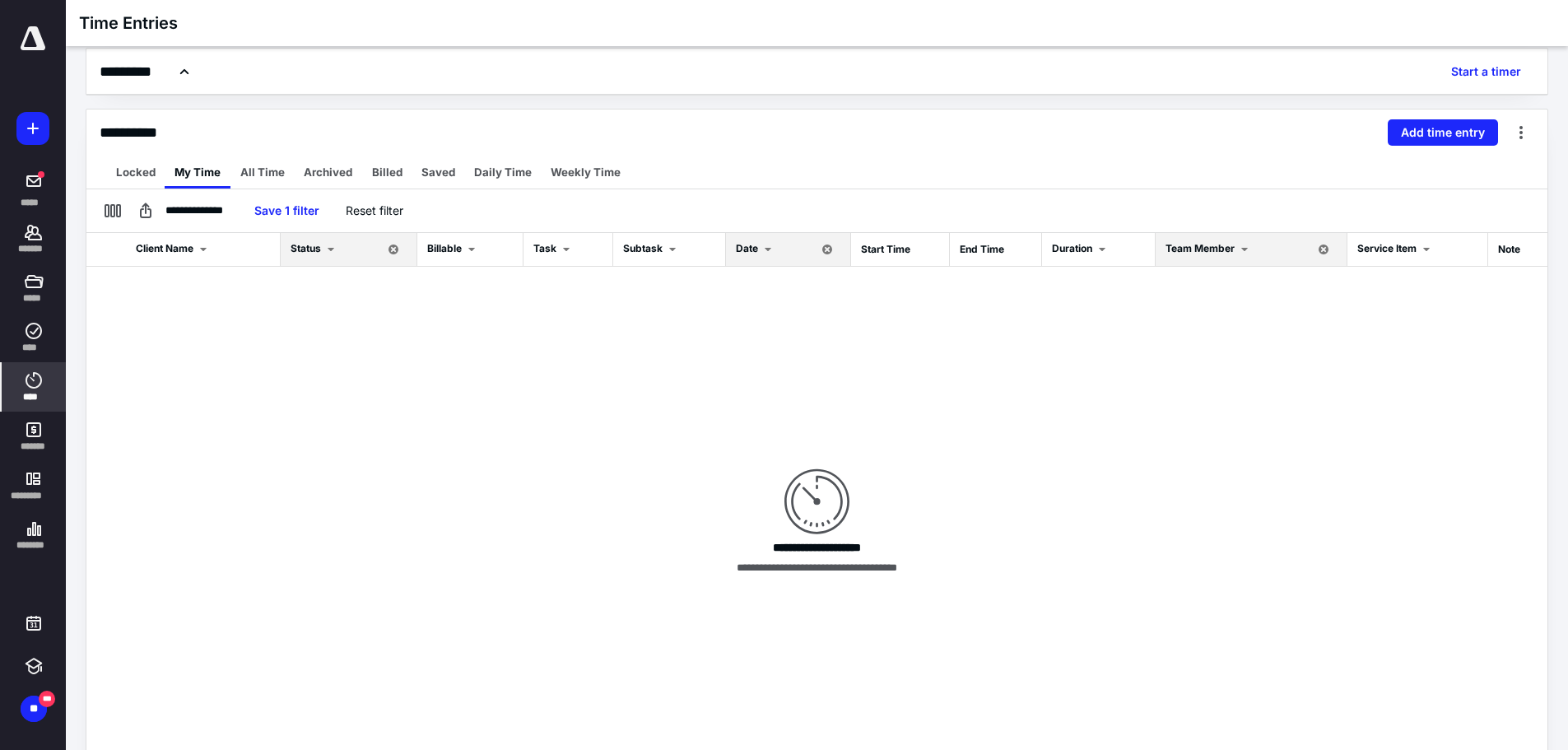 click on "Date" at bounding box center (747, 248) 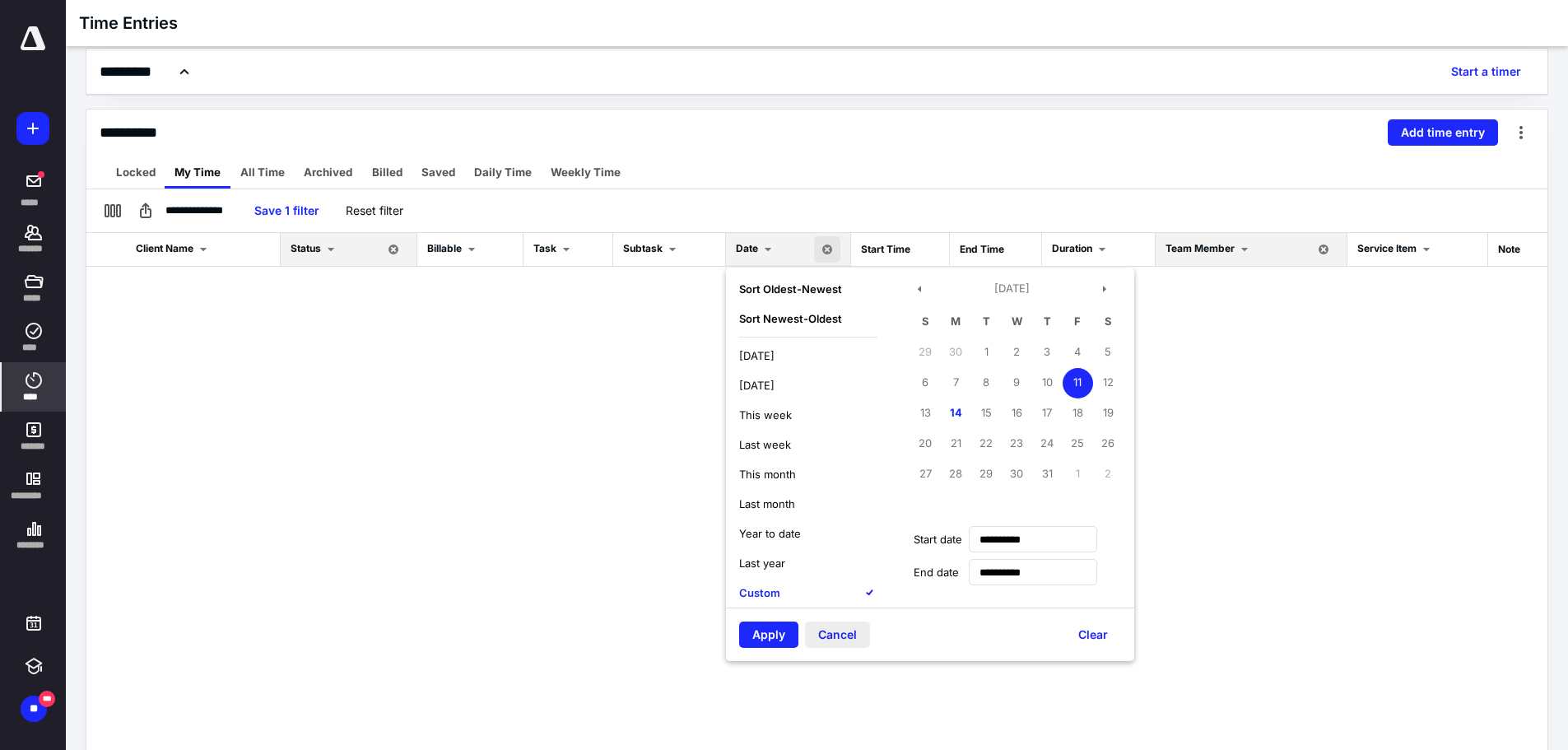 click on "Cancel" at bounding box center (837, 635) 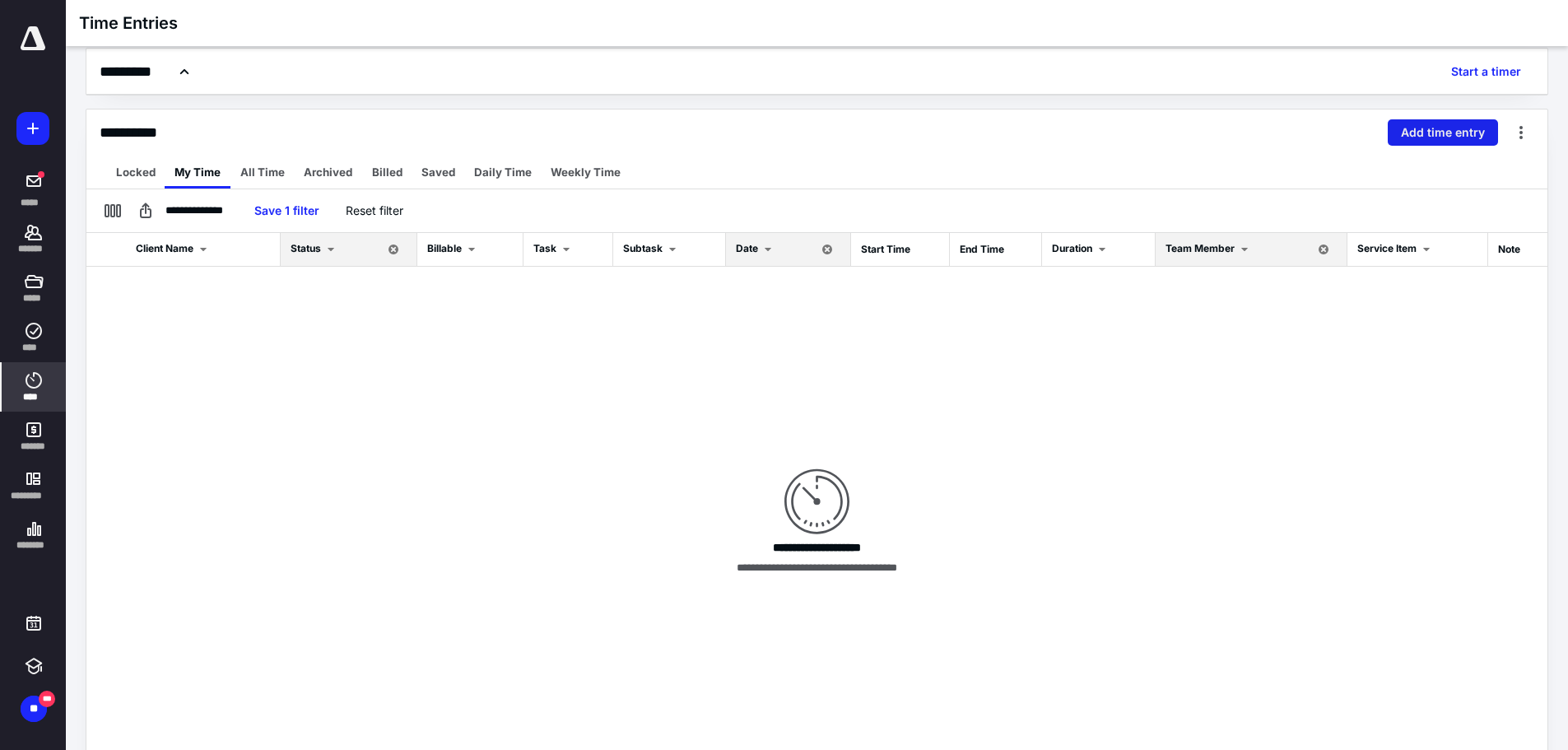 click on "Add time entry" at bounding box center [1443, 133] 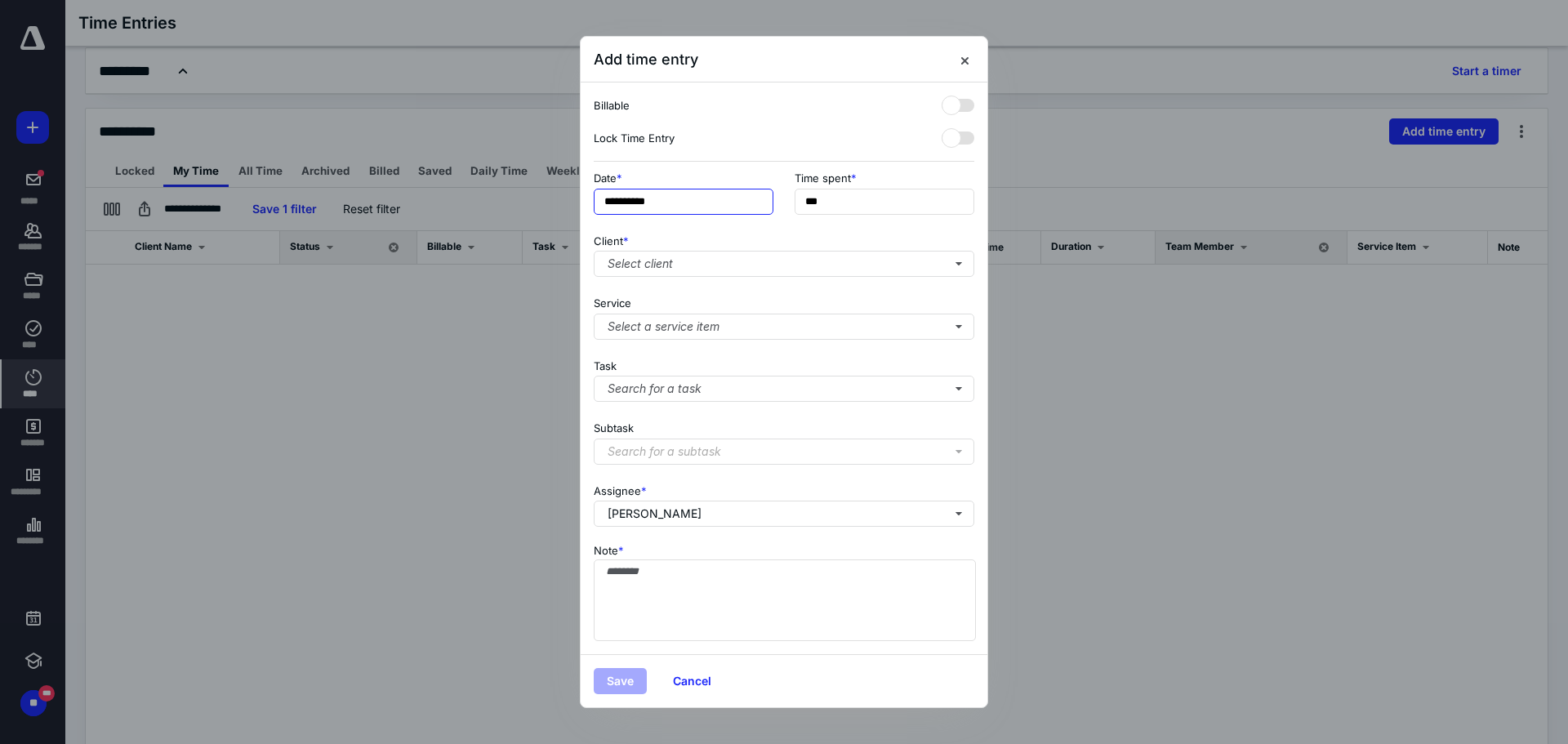 click on "**********" at bounding box center (684, 202) 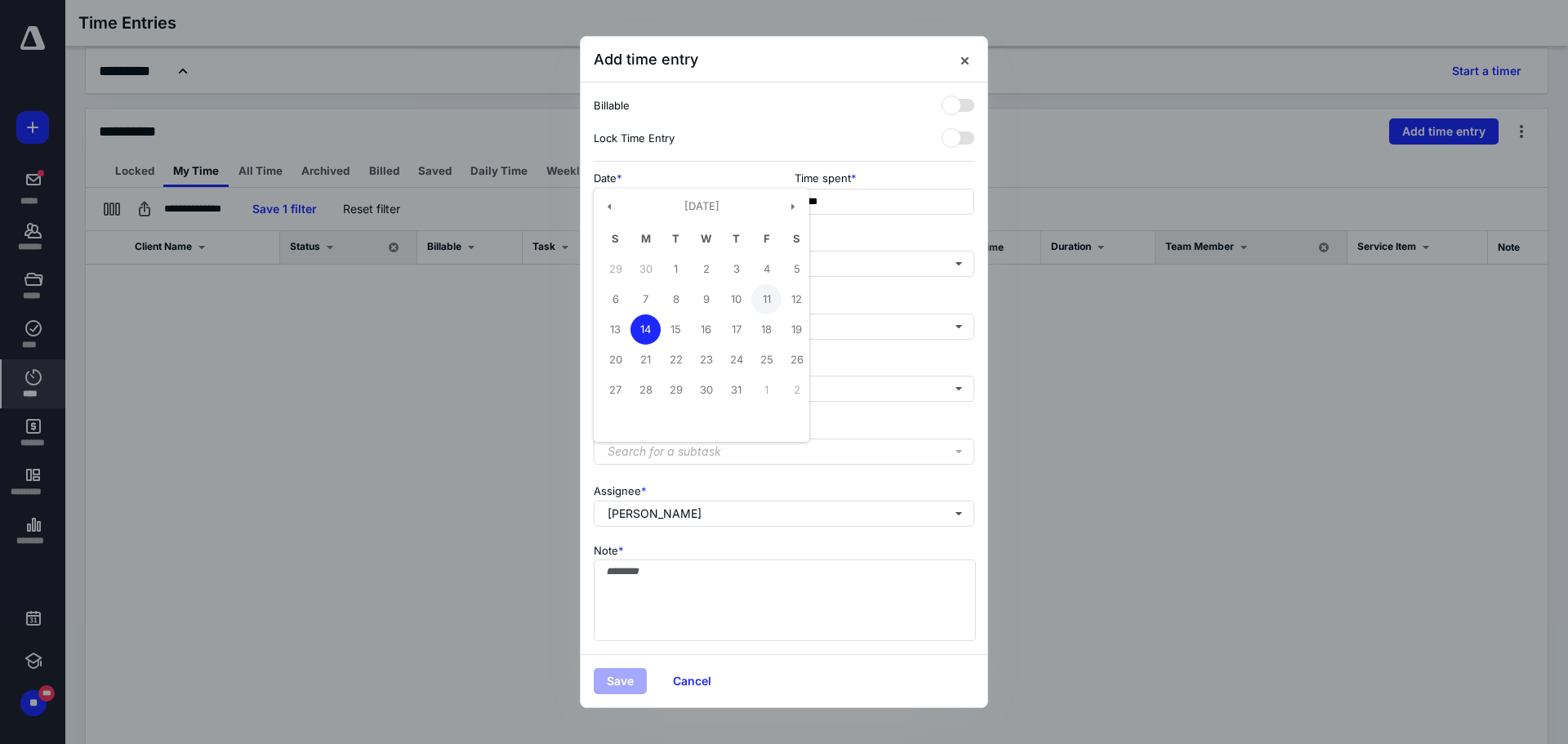 click on "11" at bounding box center (766, 299) 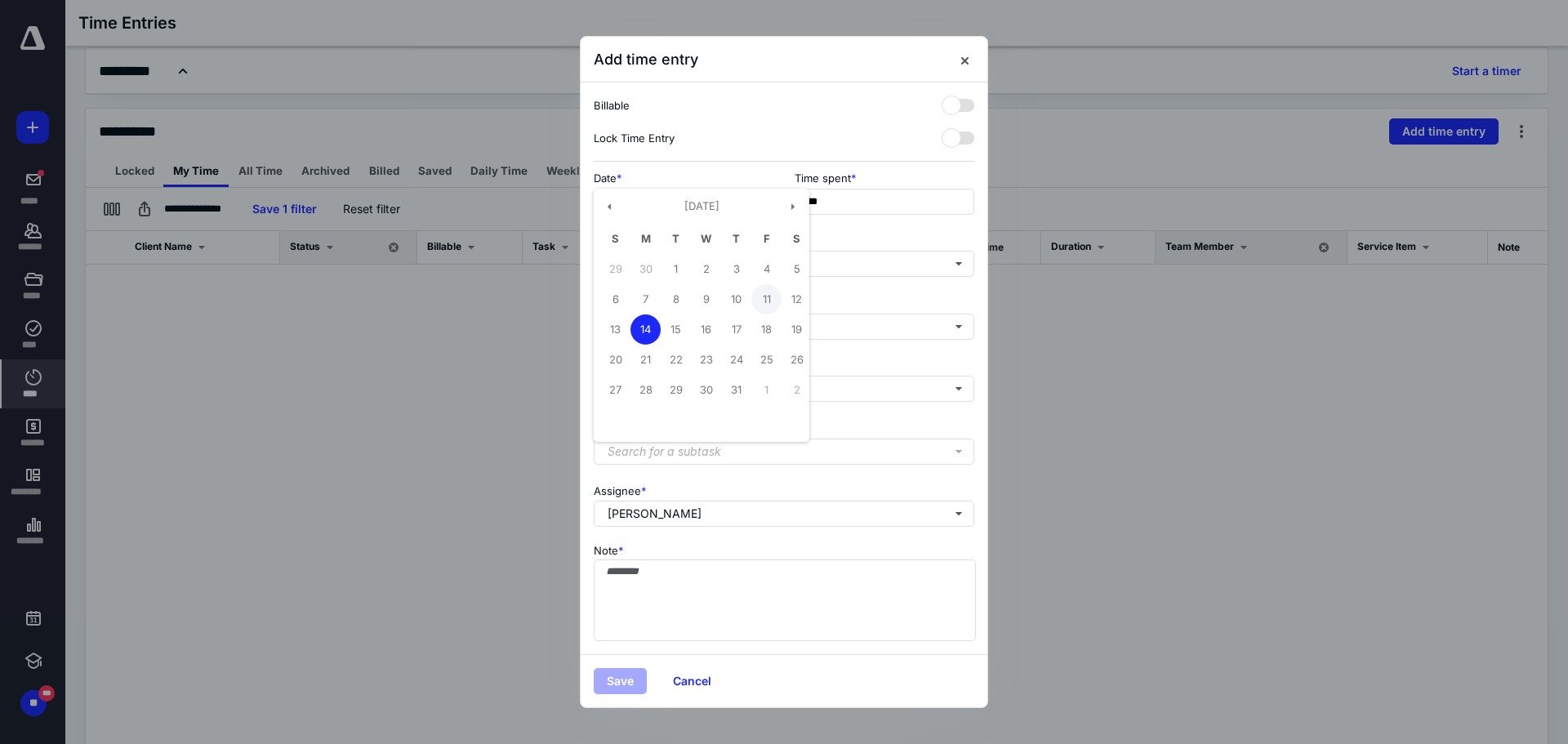 type on "**********" 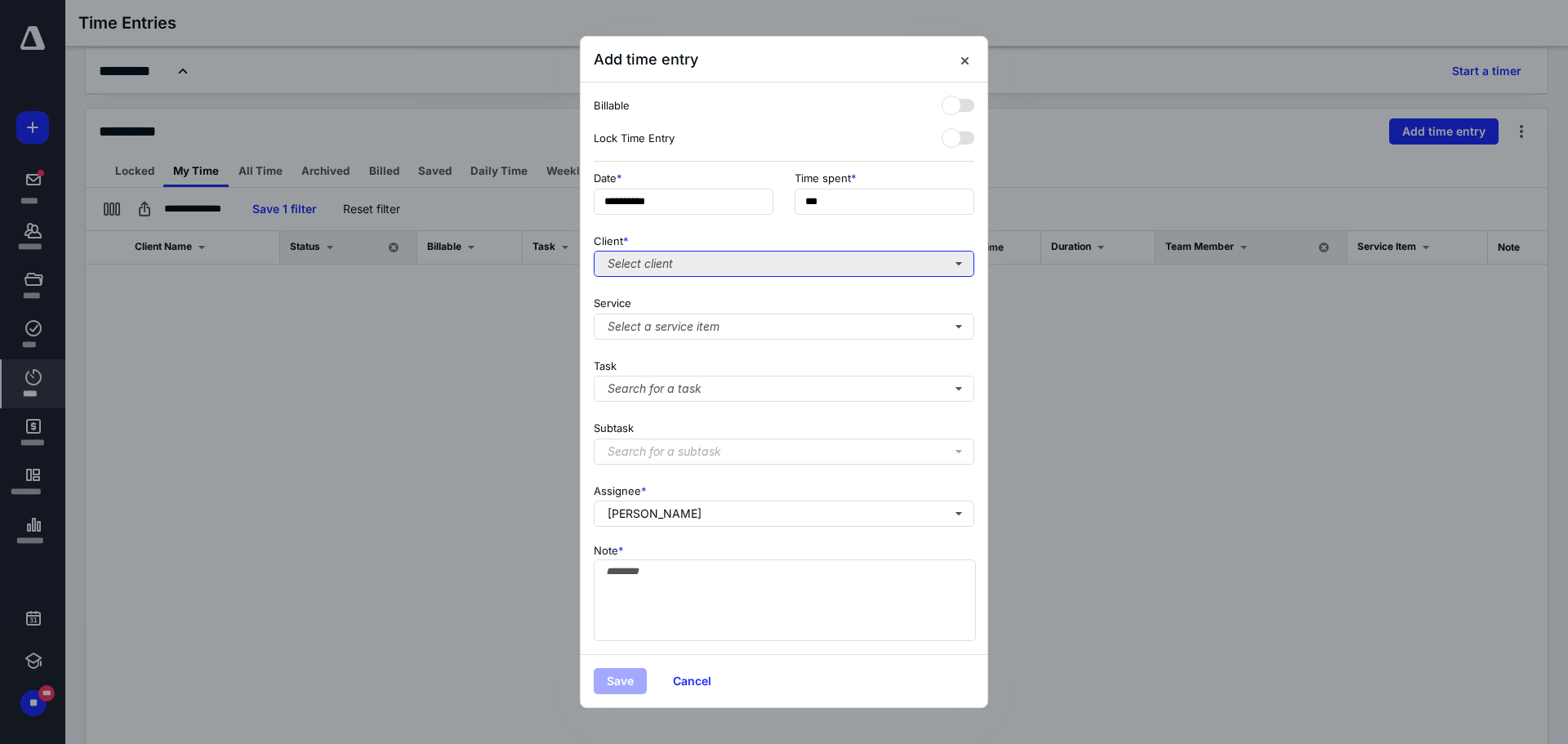 click on "Select client" at bounding box center (784, 264) 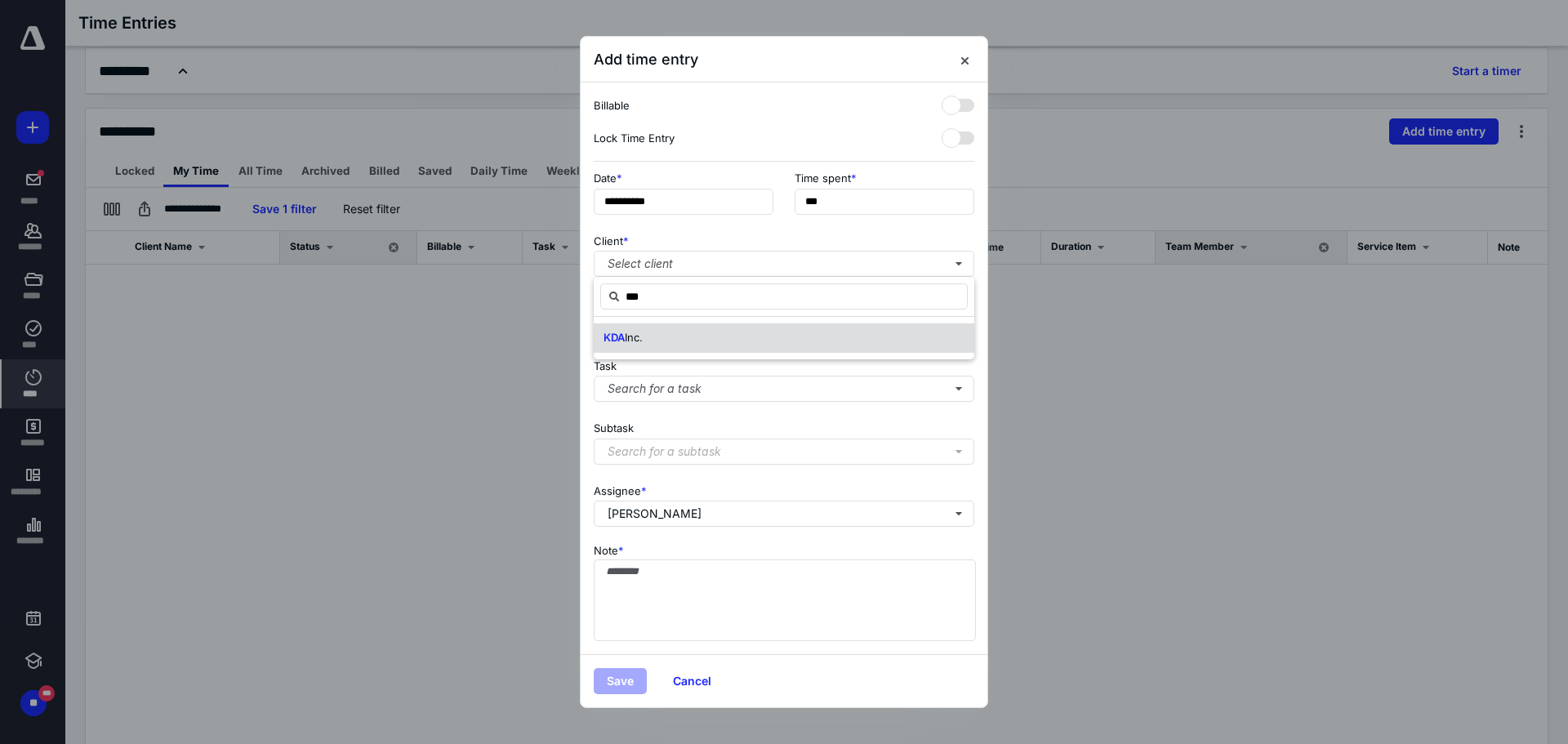click on "KDA  Inc." at bounding box center (784, 338) 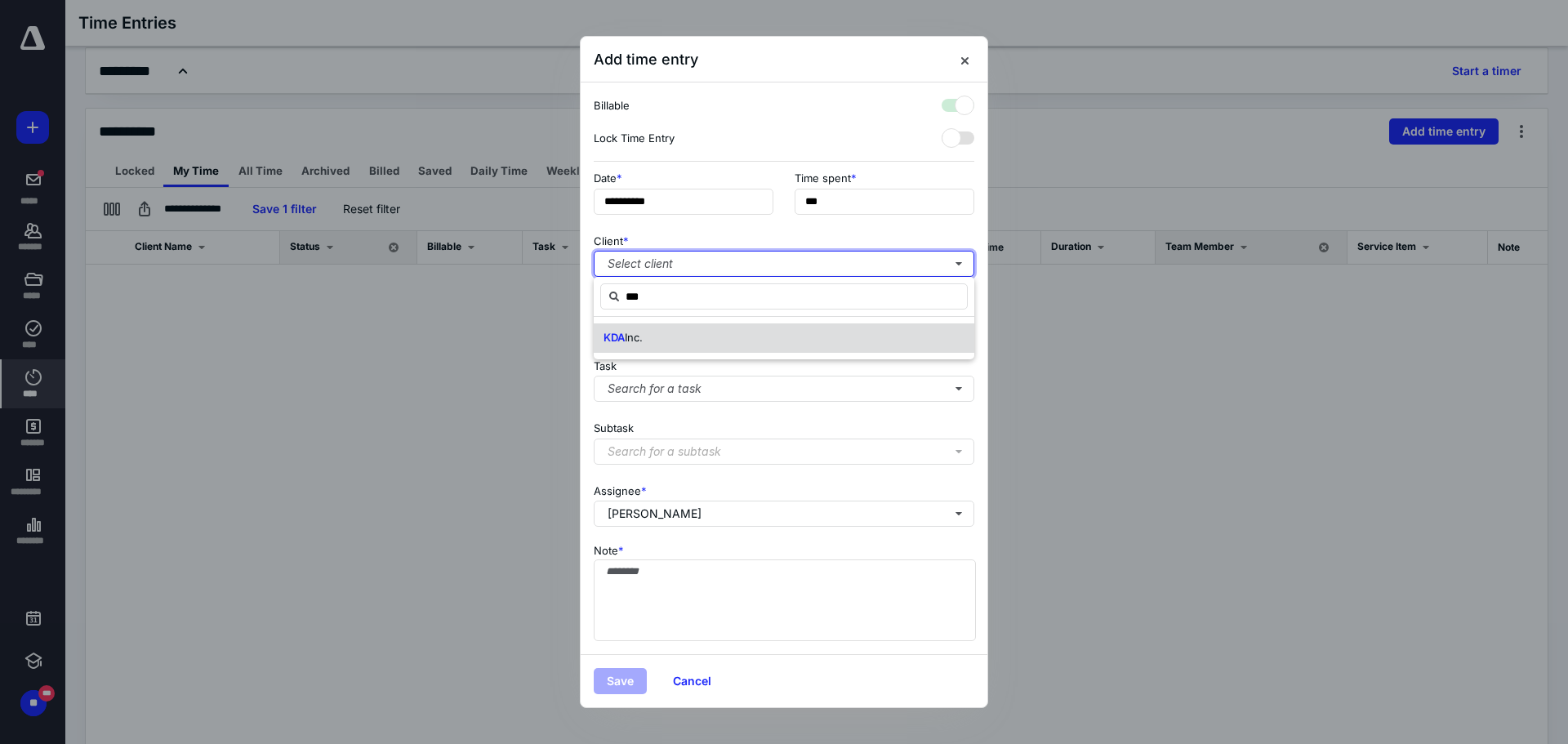 checkbox on "true" 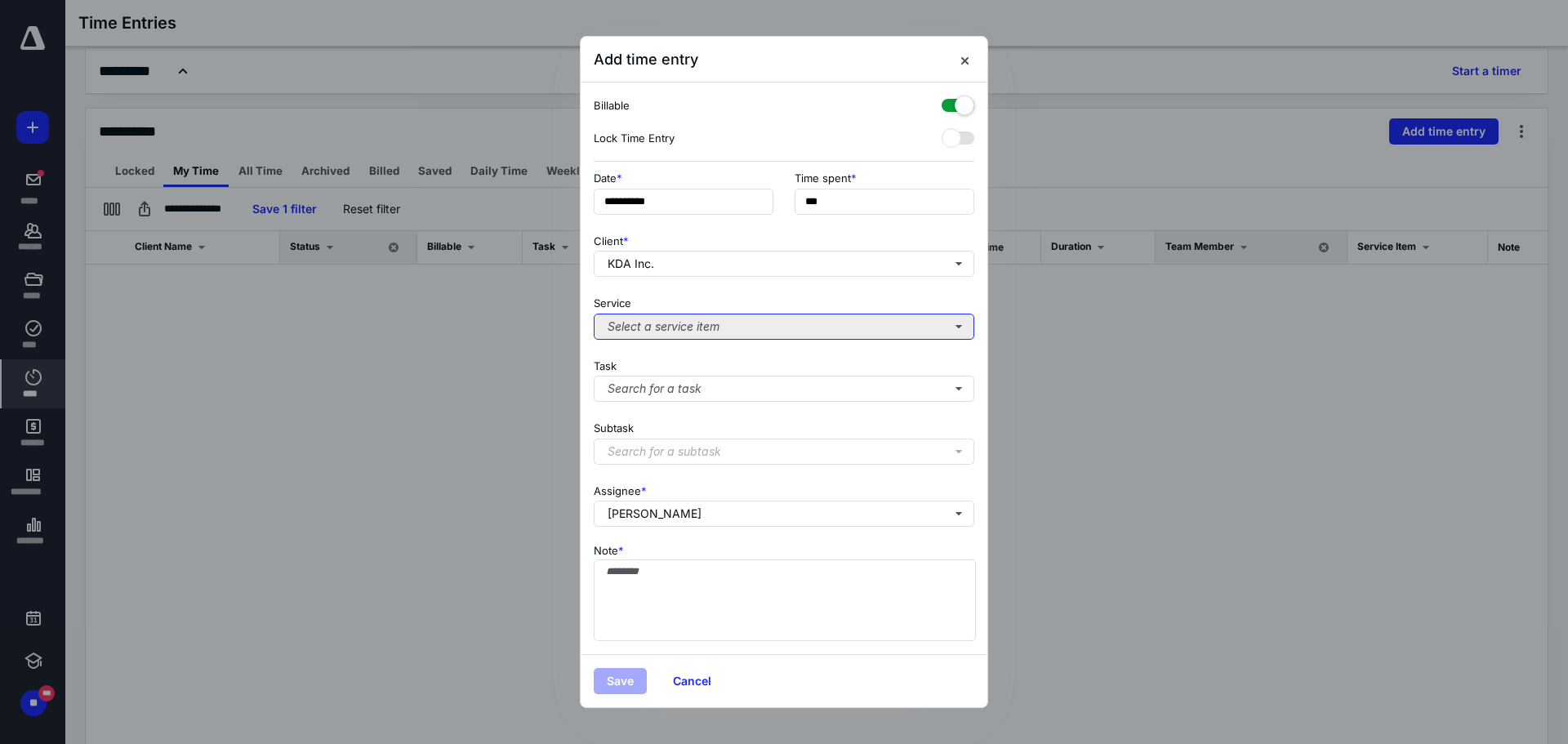 click on "Select a service item" at bounding box center (784, 327) 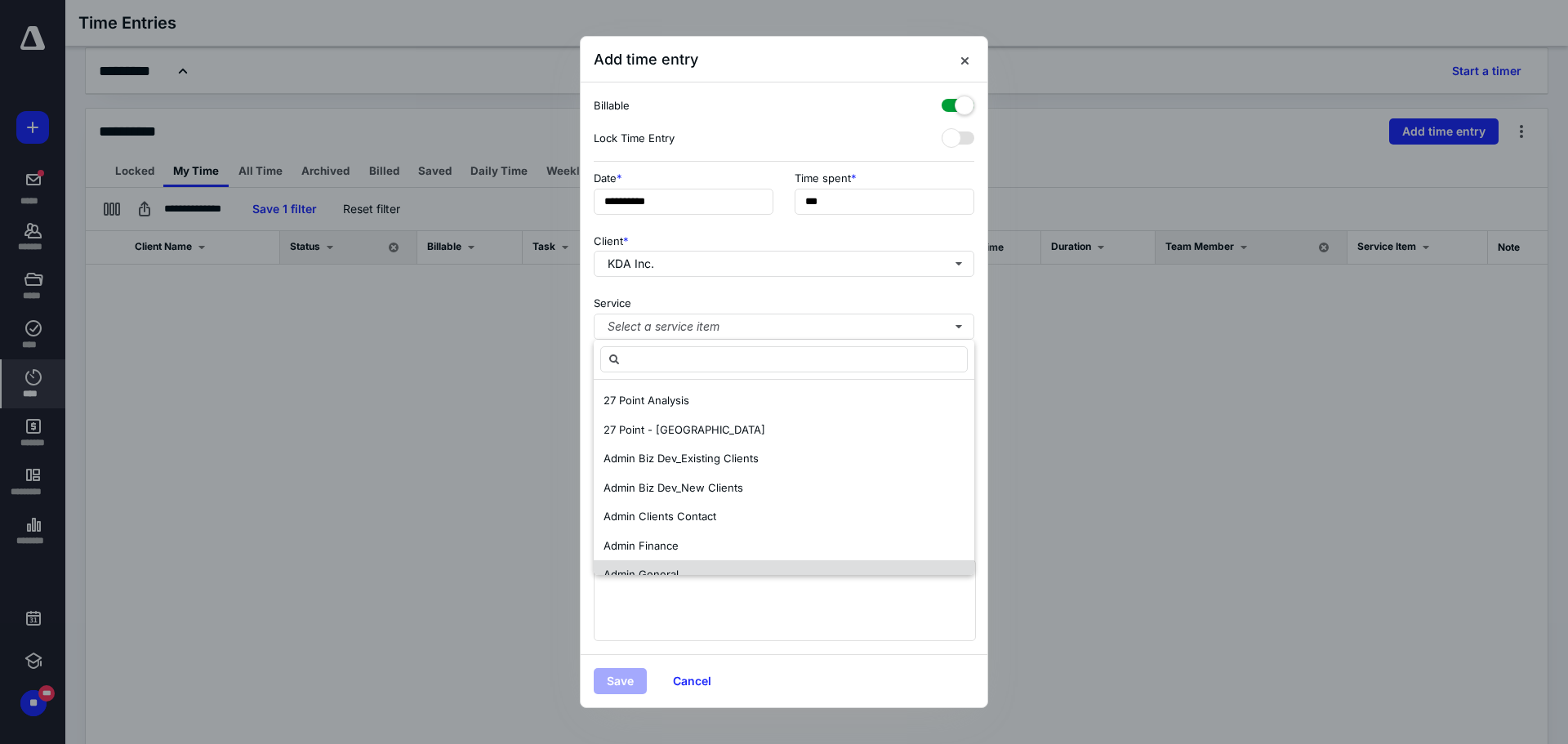 click on "Admin General" at bounding box center [784, 575] 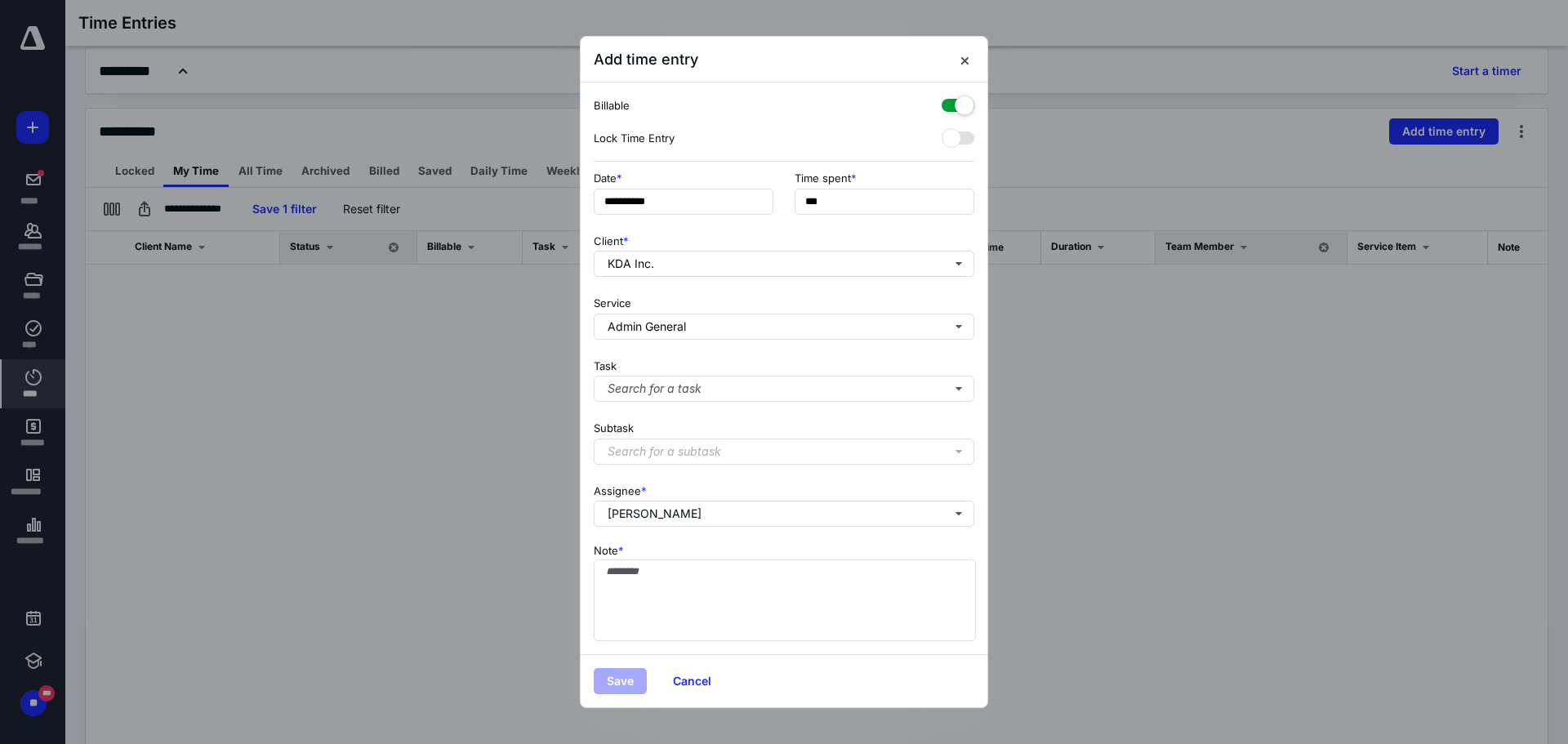 click at bounding box center [958, 102] 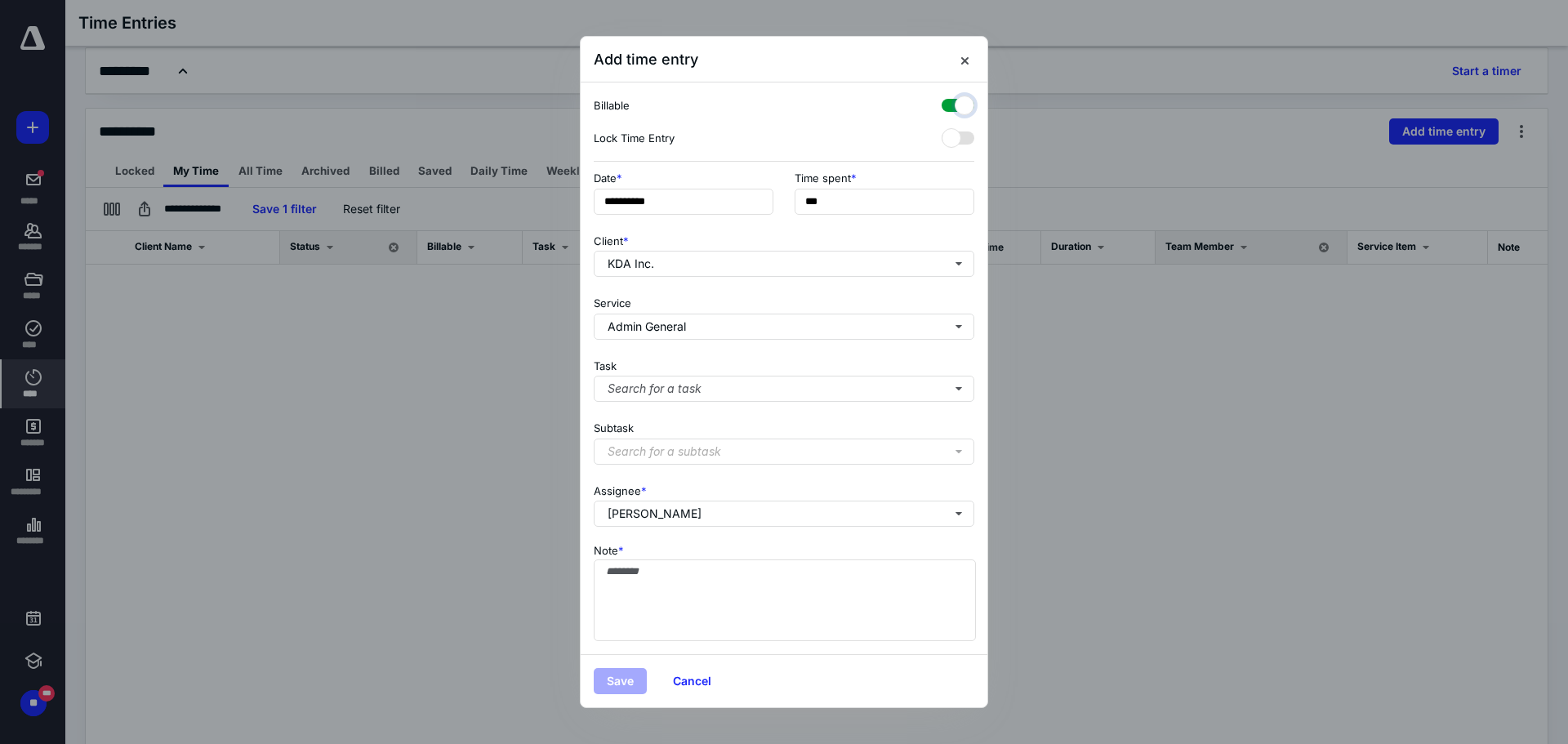 click at bounding box center (950, 103) 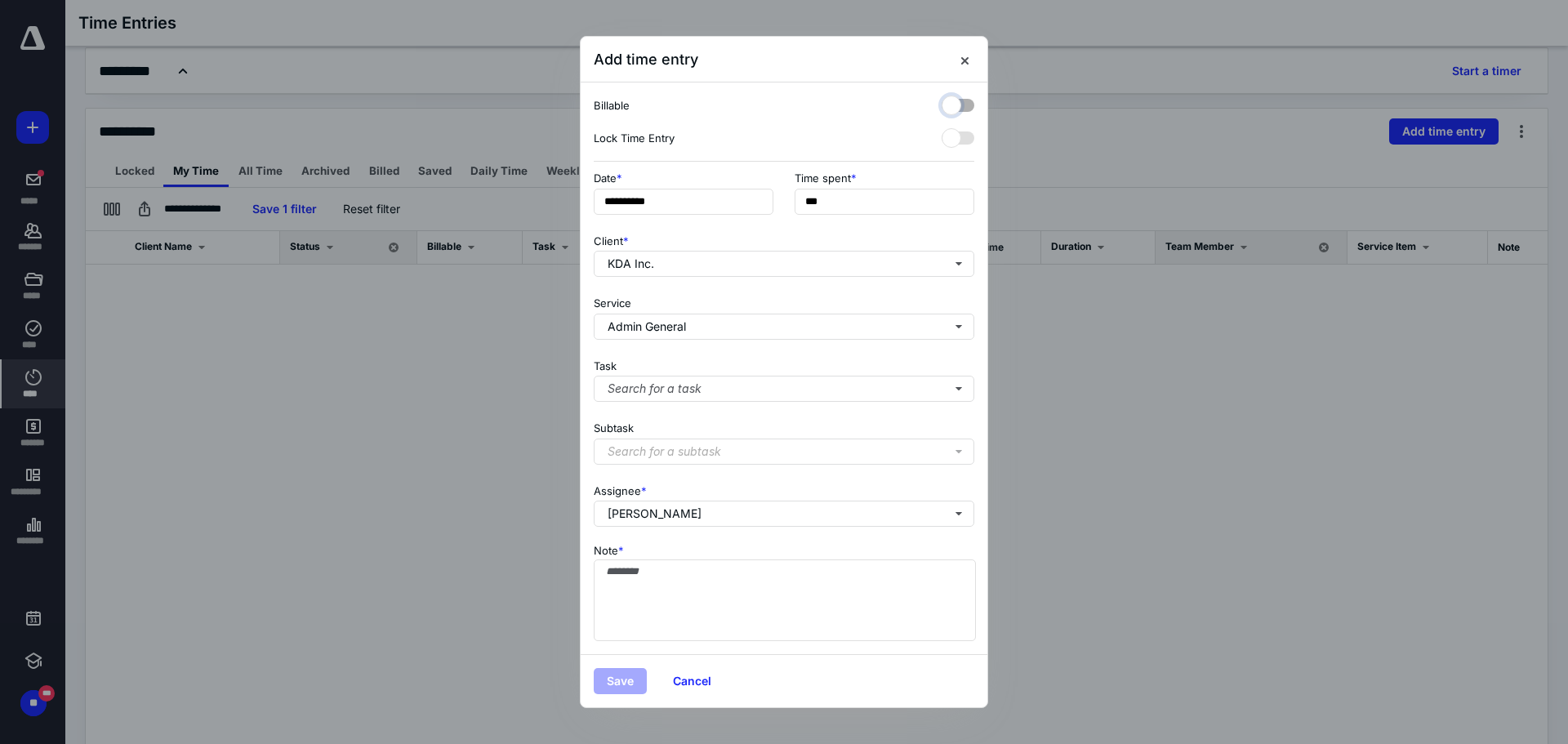 checkbox on "false" 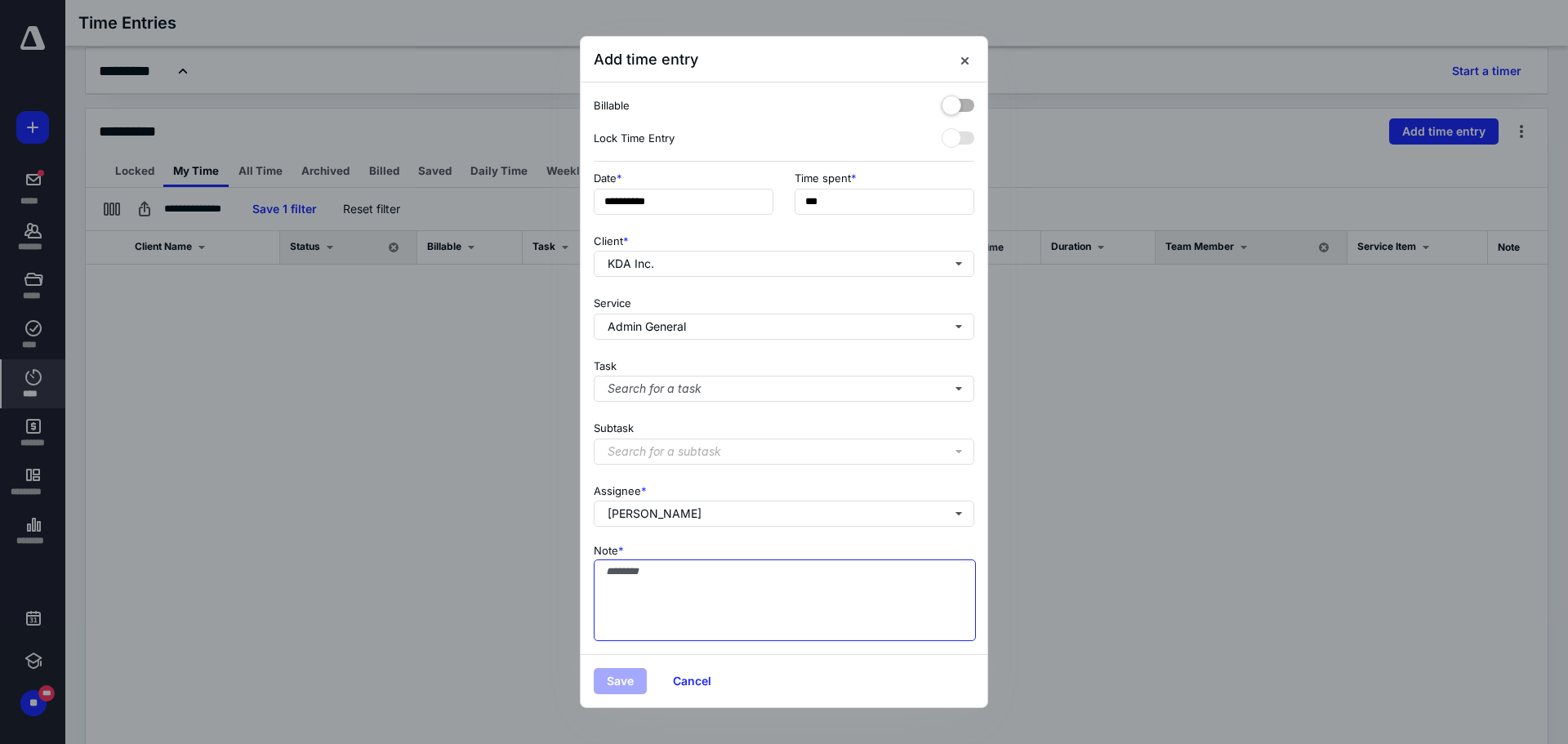 click on "Note *" at bounding box center [785, 600] 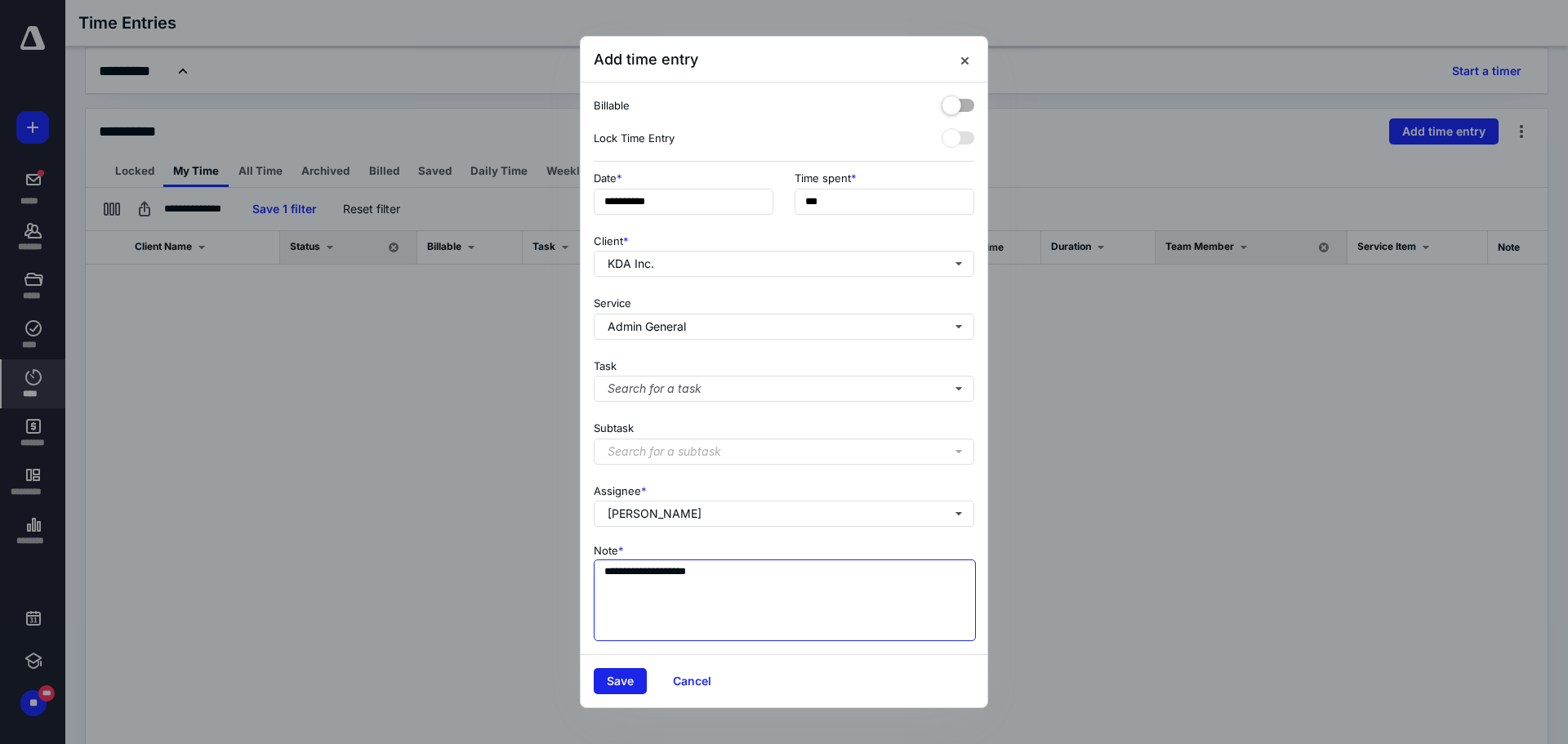 type on "**********" 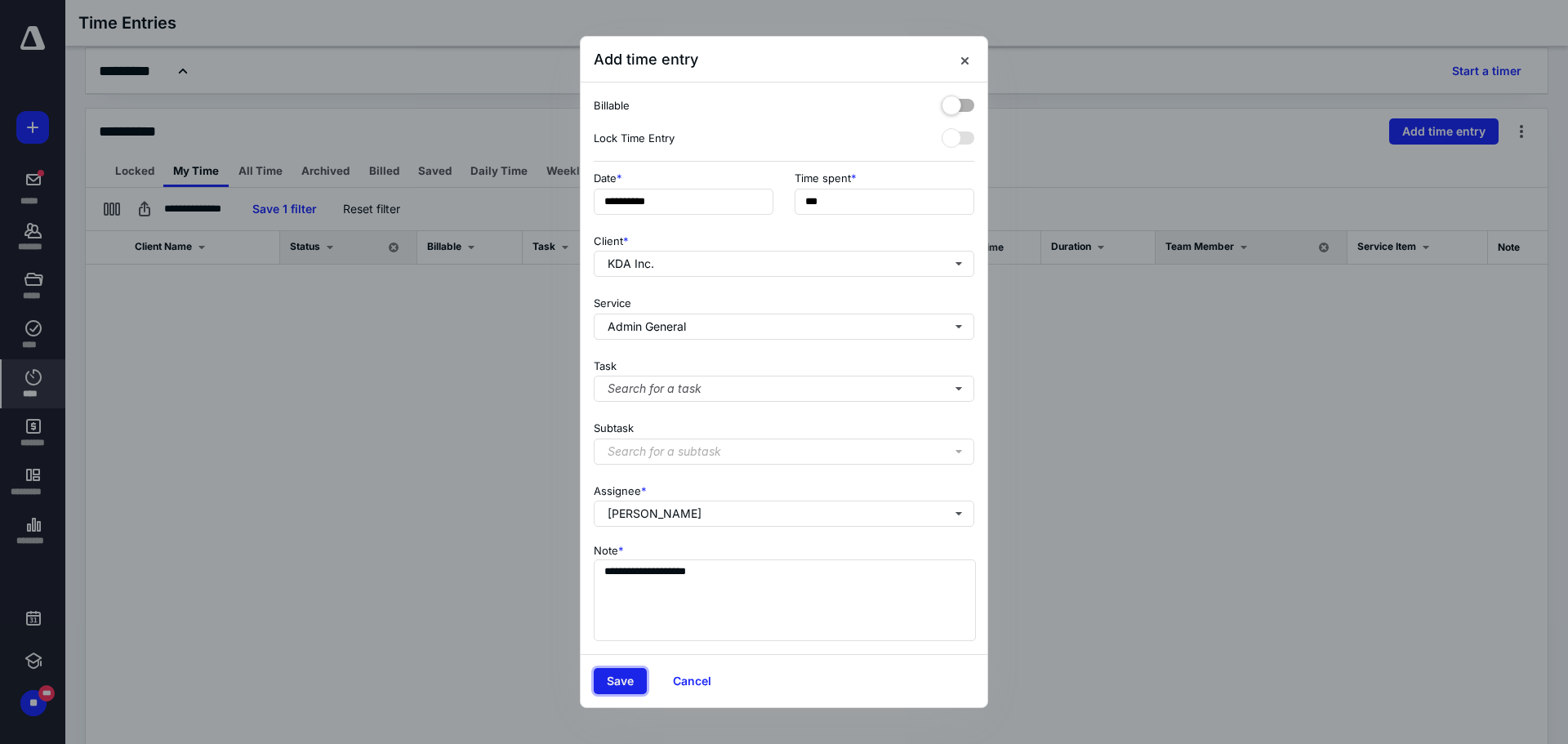 click on "Save" at bounding box center [620, 681] 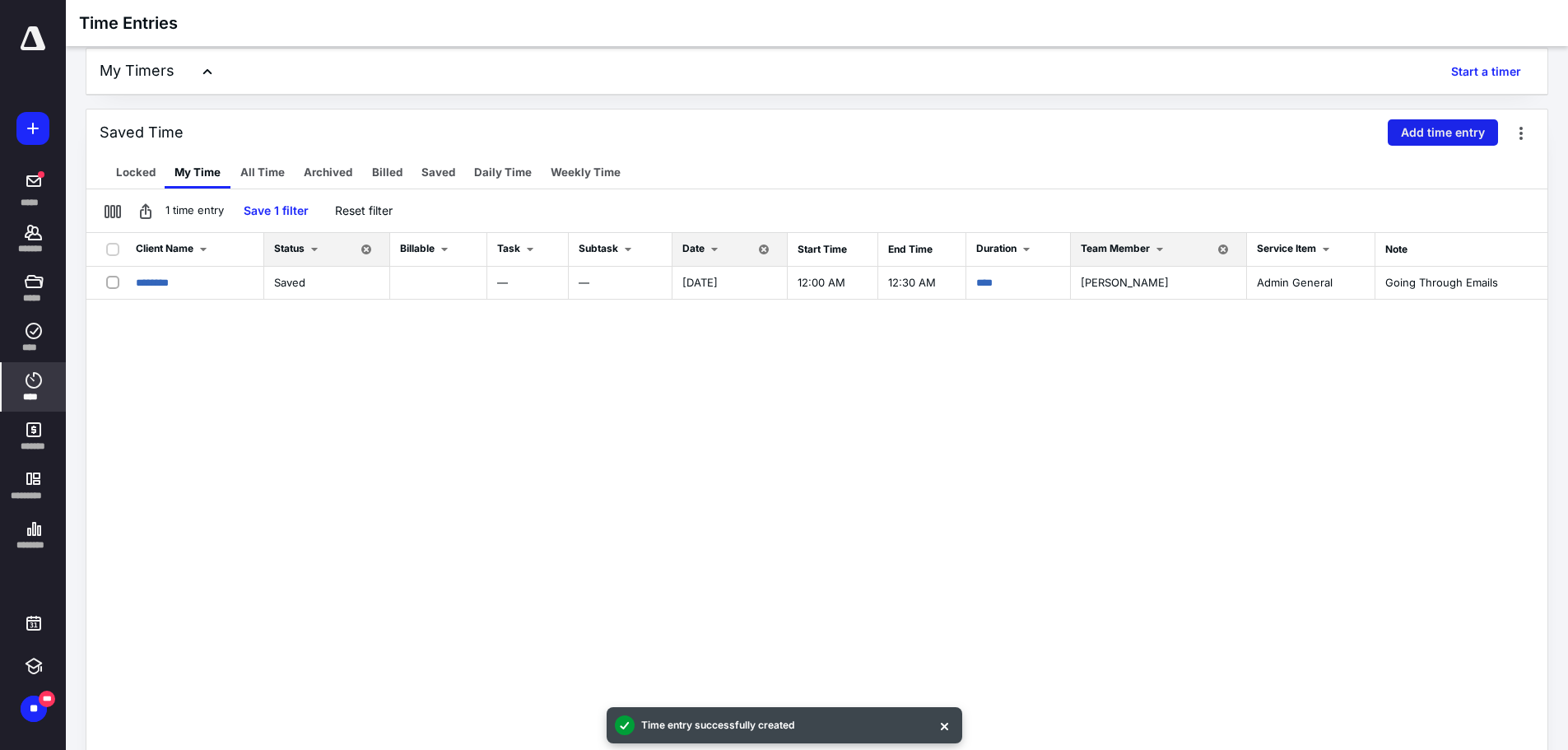click on "Add time entry" at bounding box center [1443, 133] 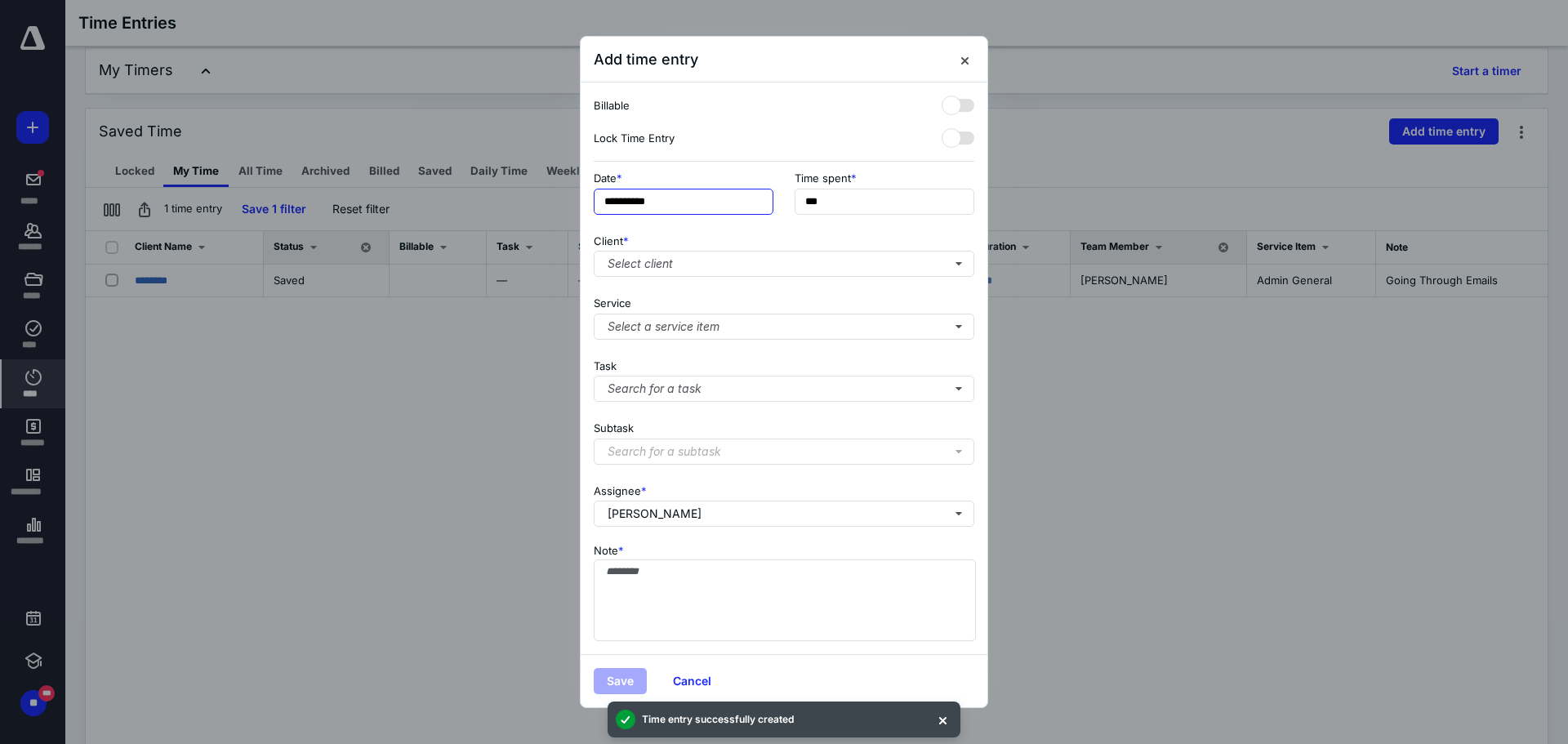click on "**********" at bounding box center [684, 202] 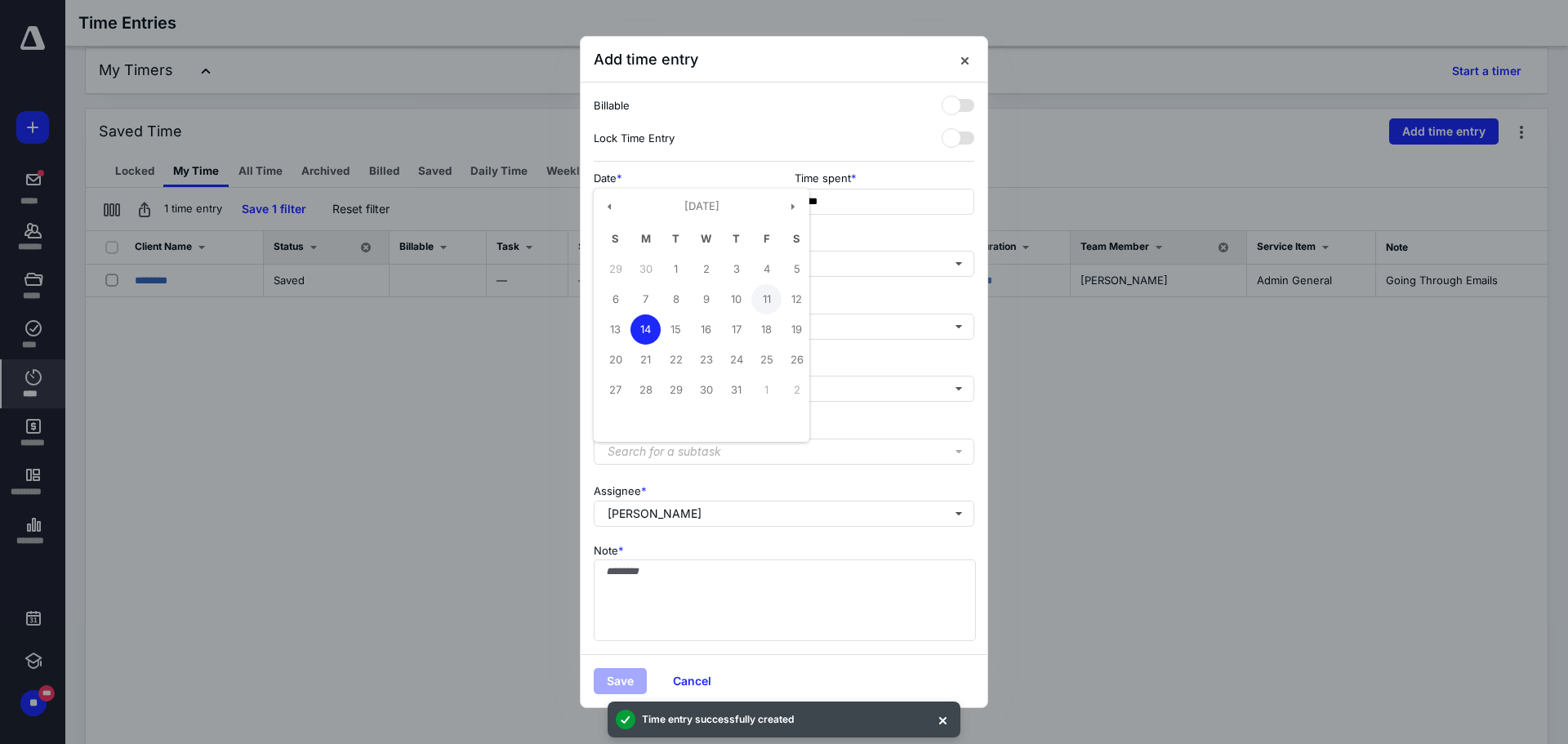 click on "11" at bounding box center (766, 299) 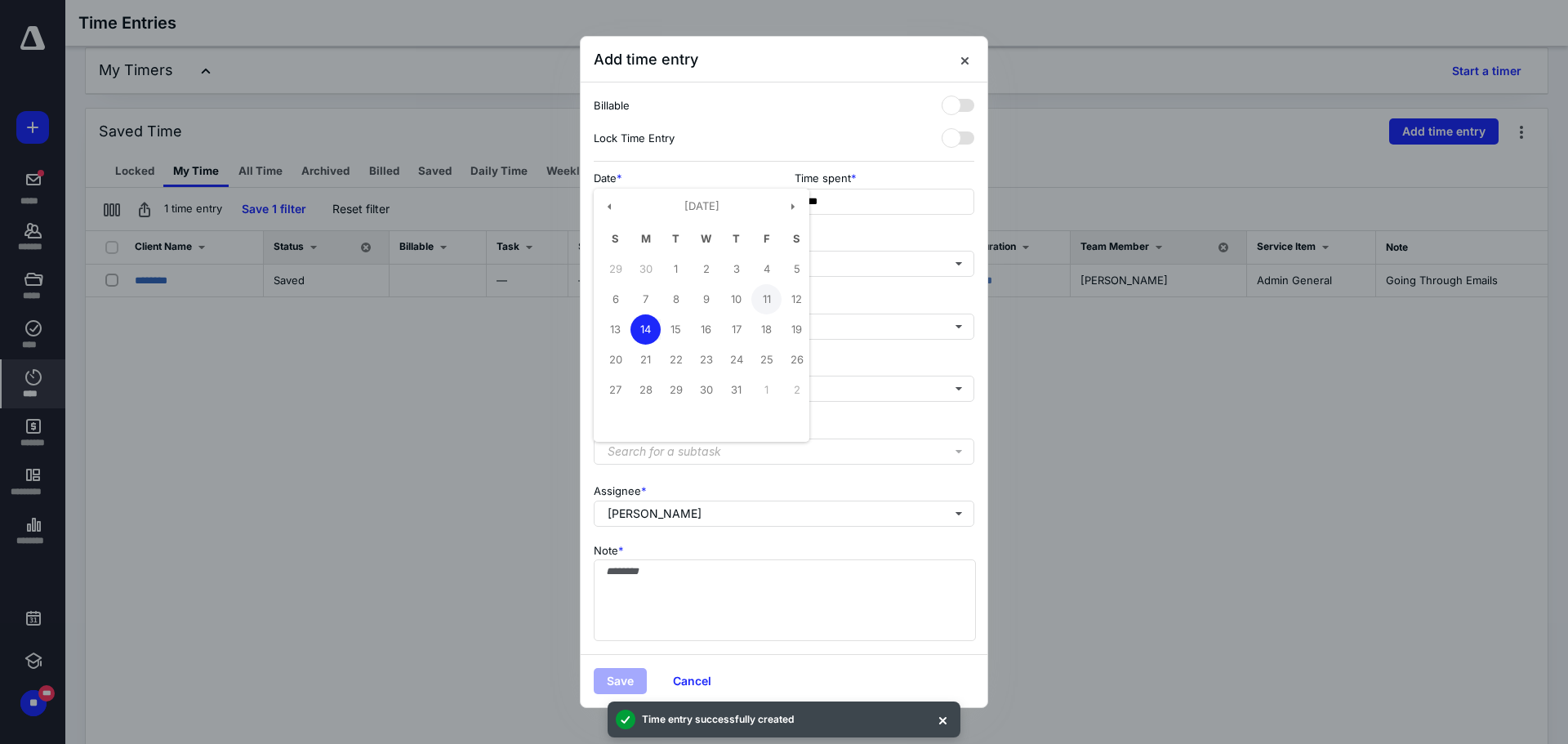 type on "**********" 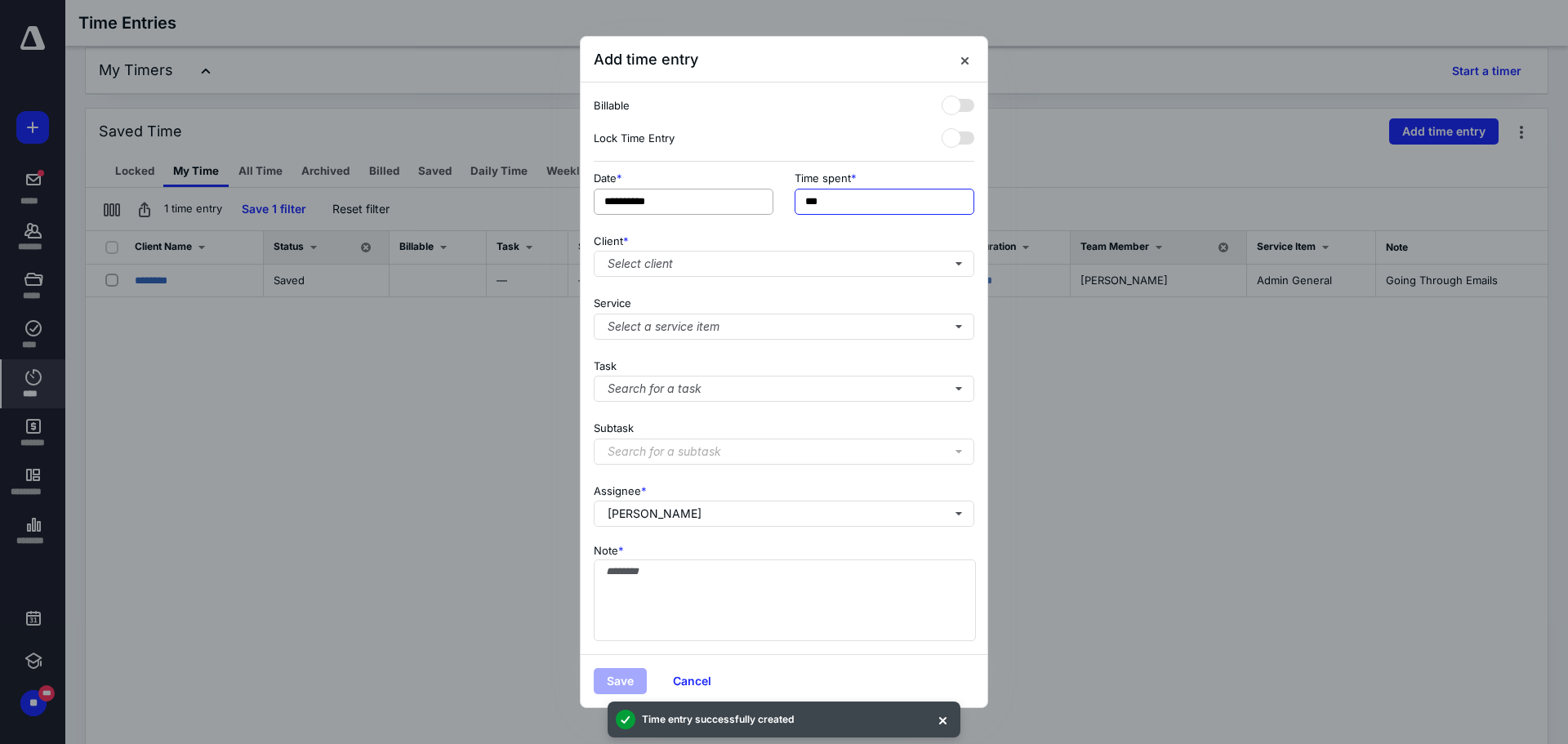 drag, startPoint x: 841, startPoint y: 207, endPoint x: 737, endPoint y: 206, distance: 104.00481 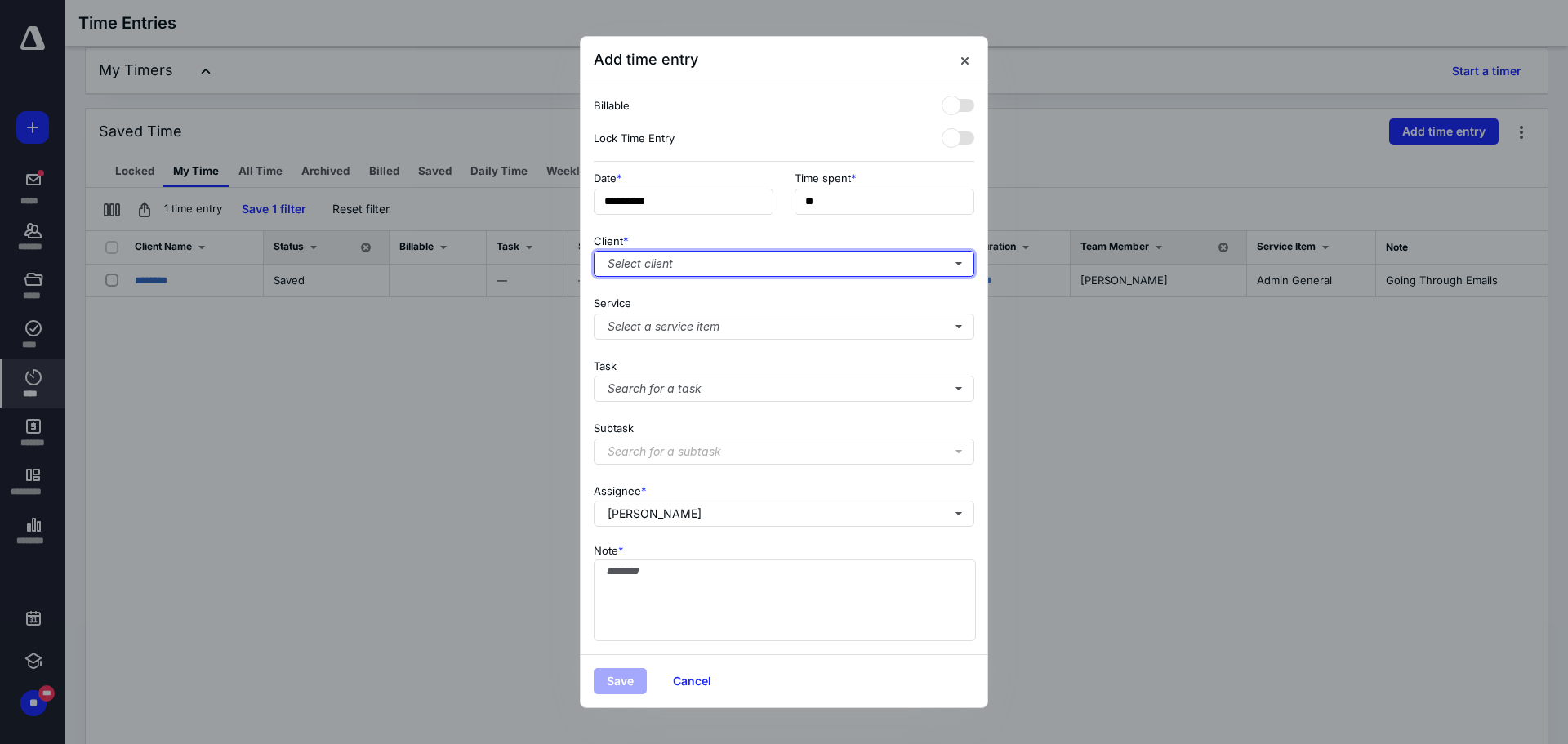 type on "***" 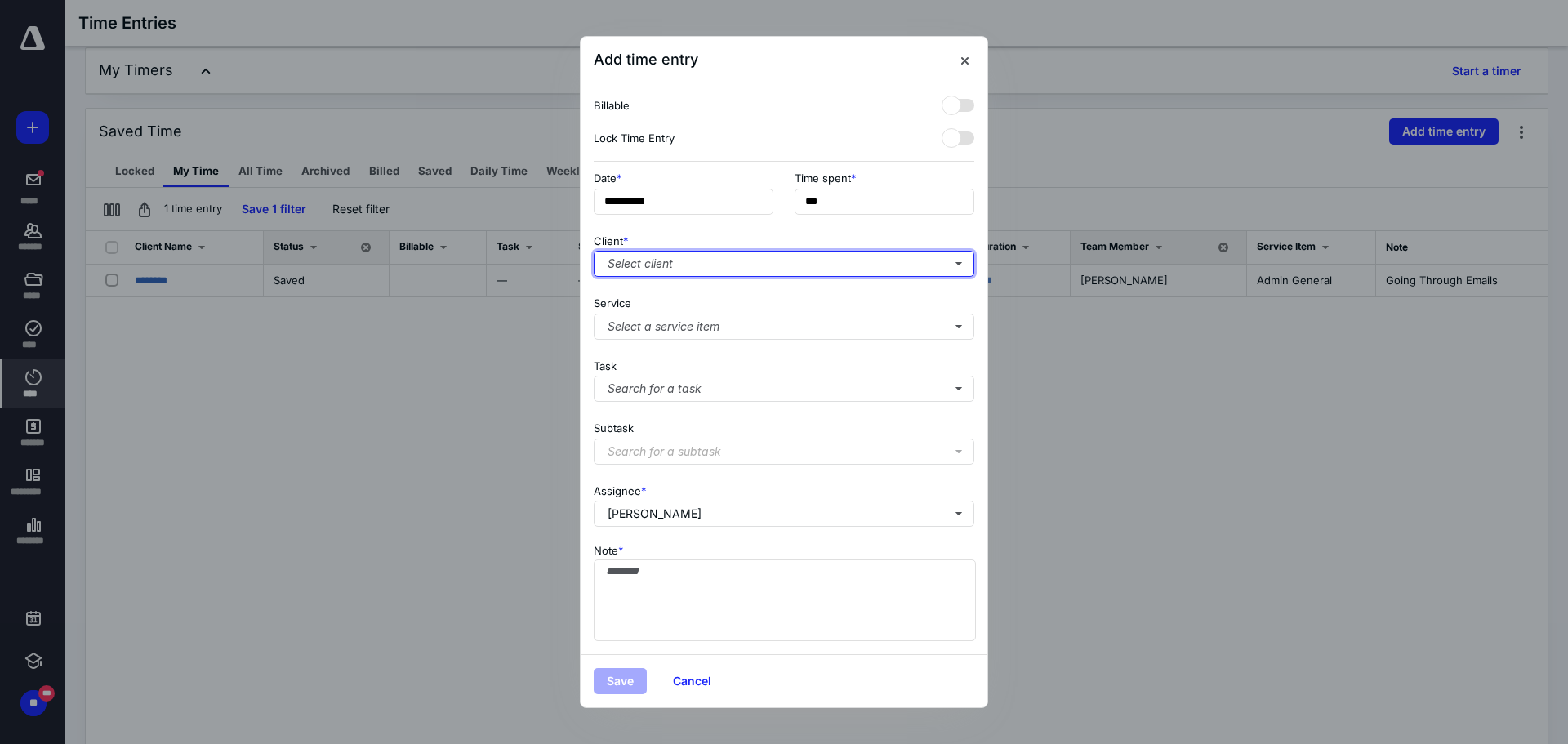 type 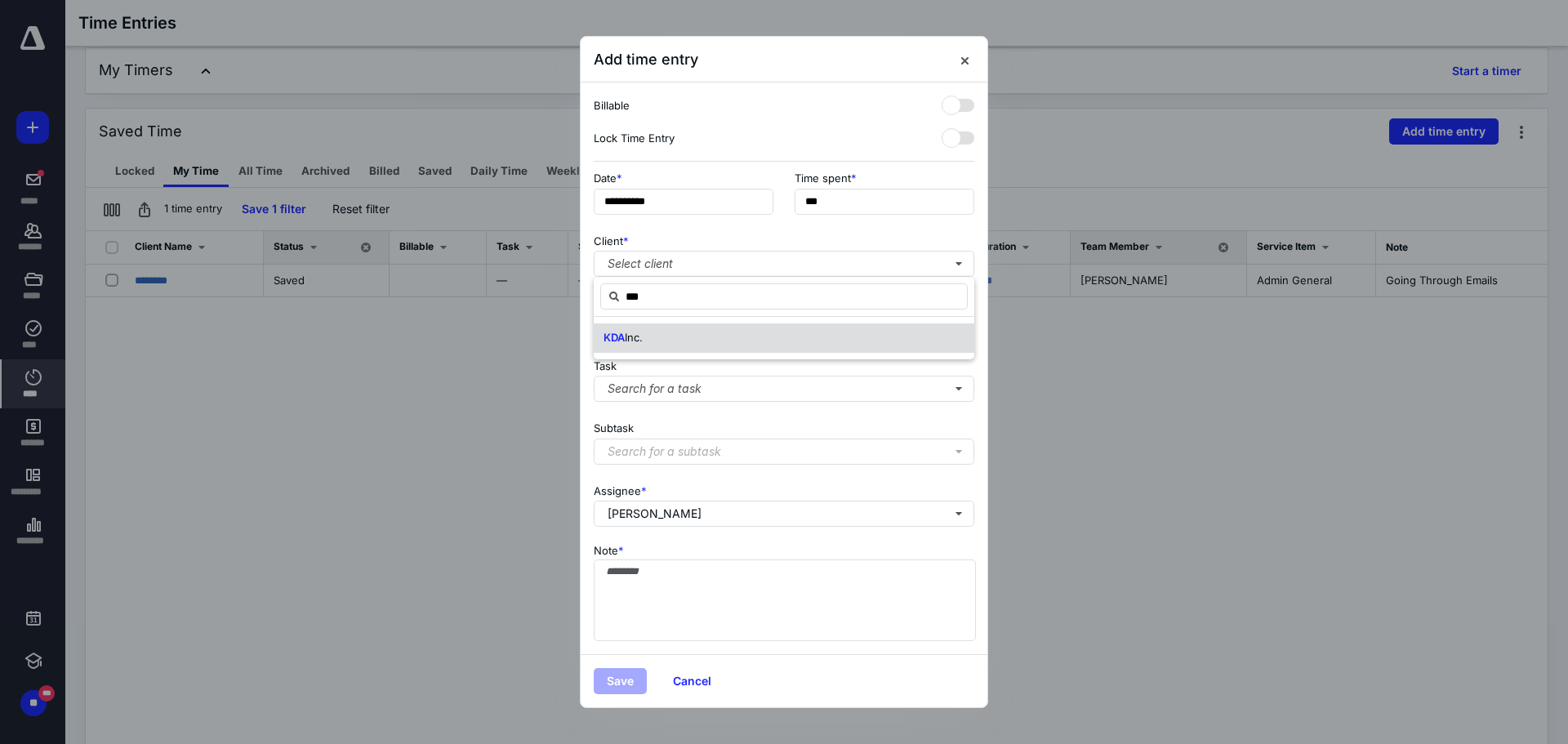 click on "KDA  Inc." at bounding box center [784, 338] 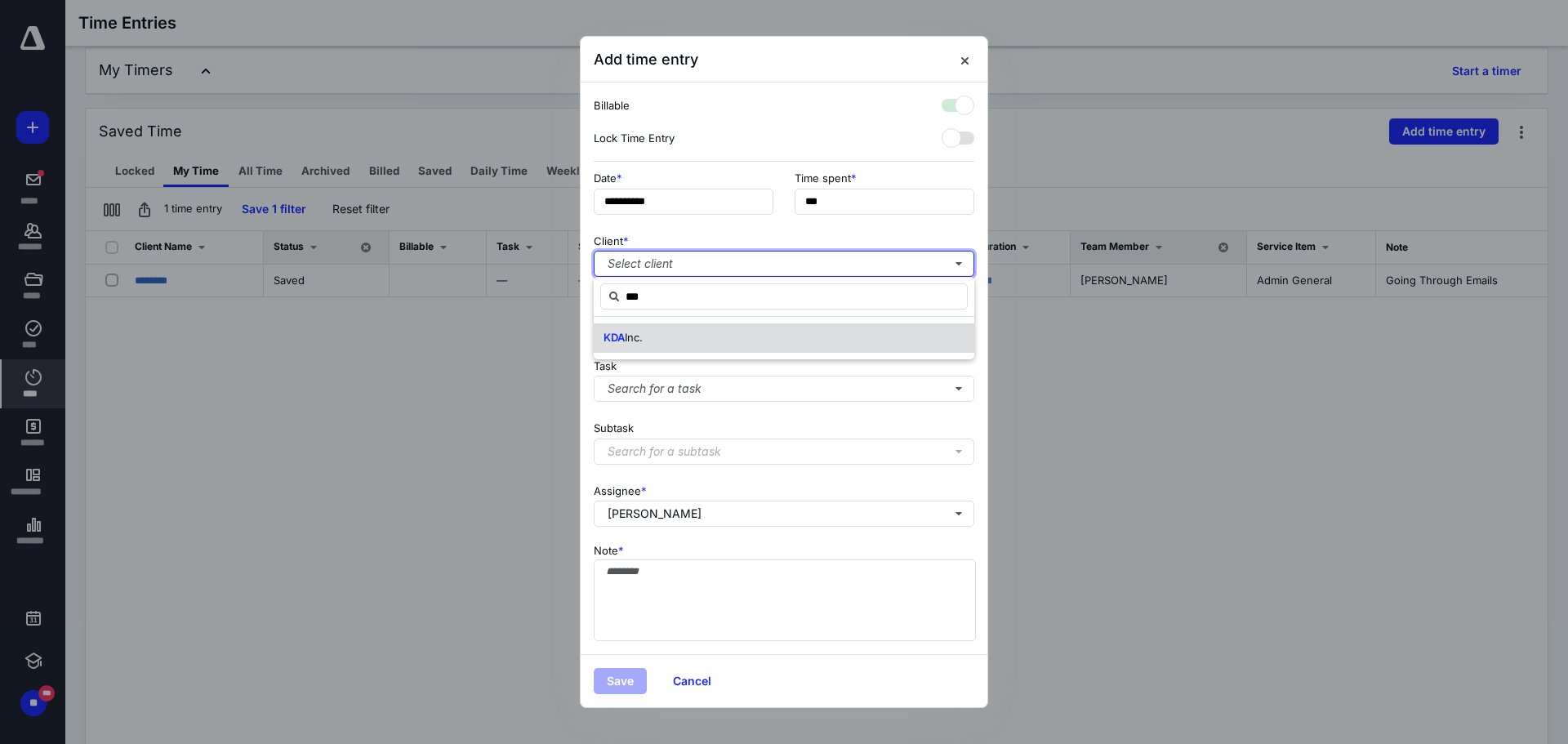 checkbox on "true" 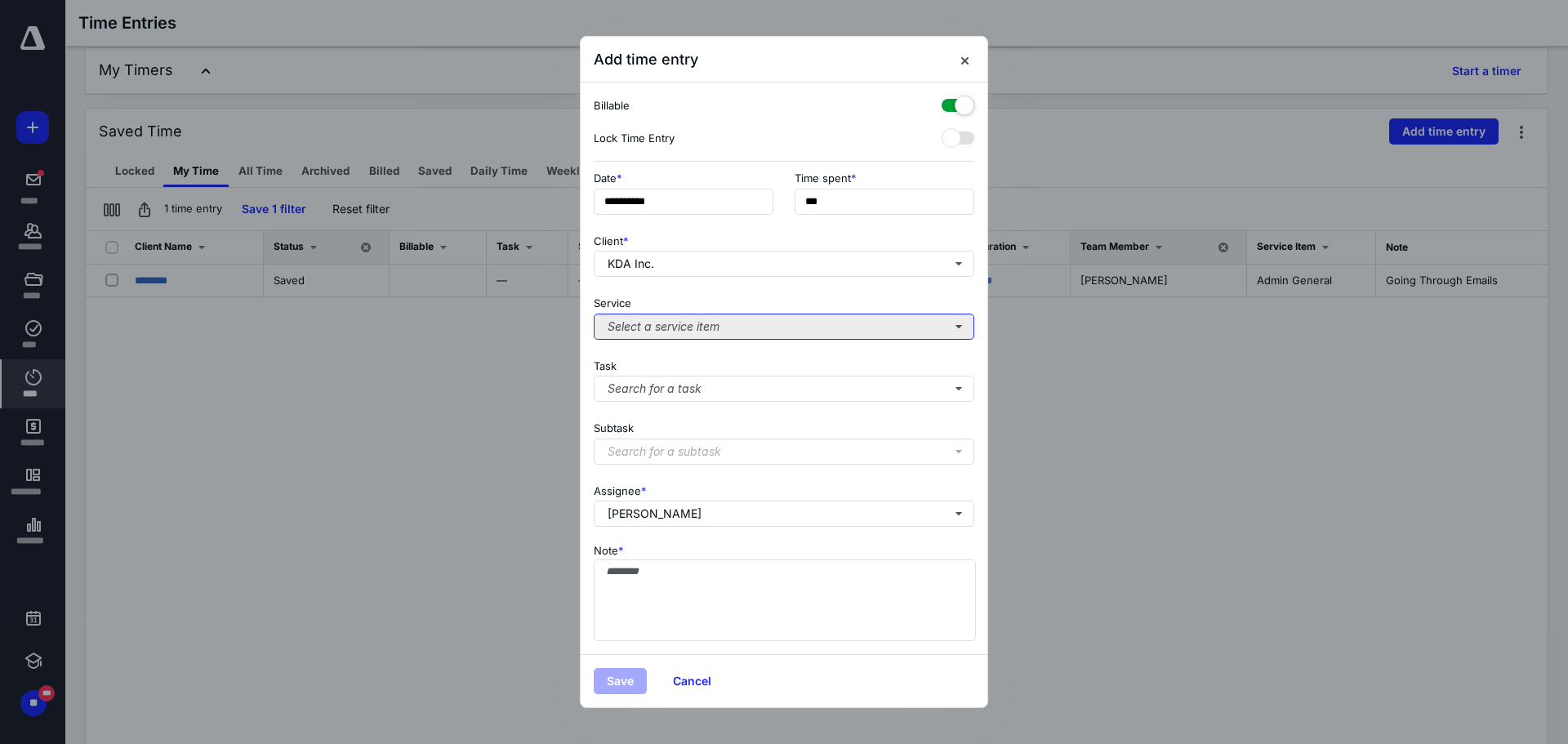 click on "Select a service item" at bounding box center (784, 327) 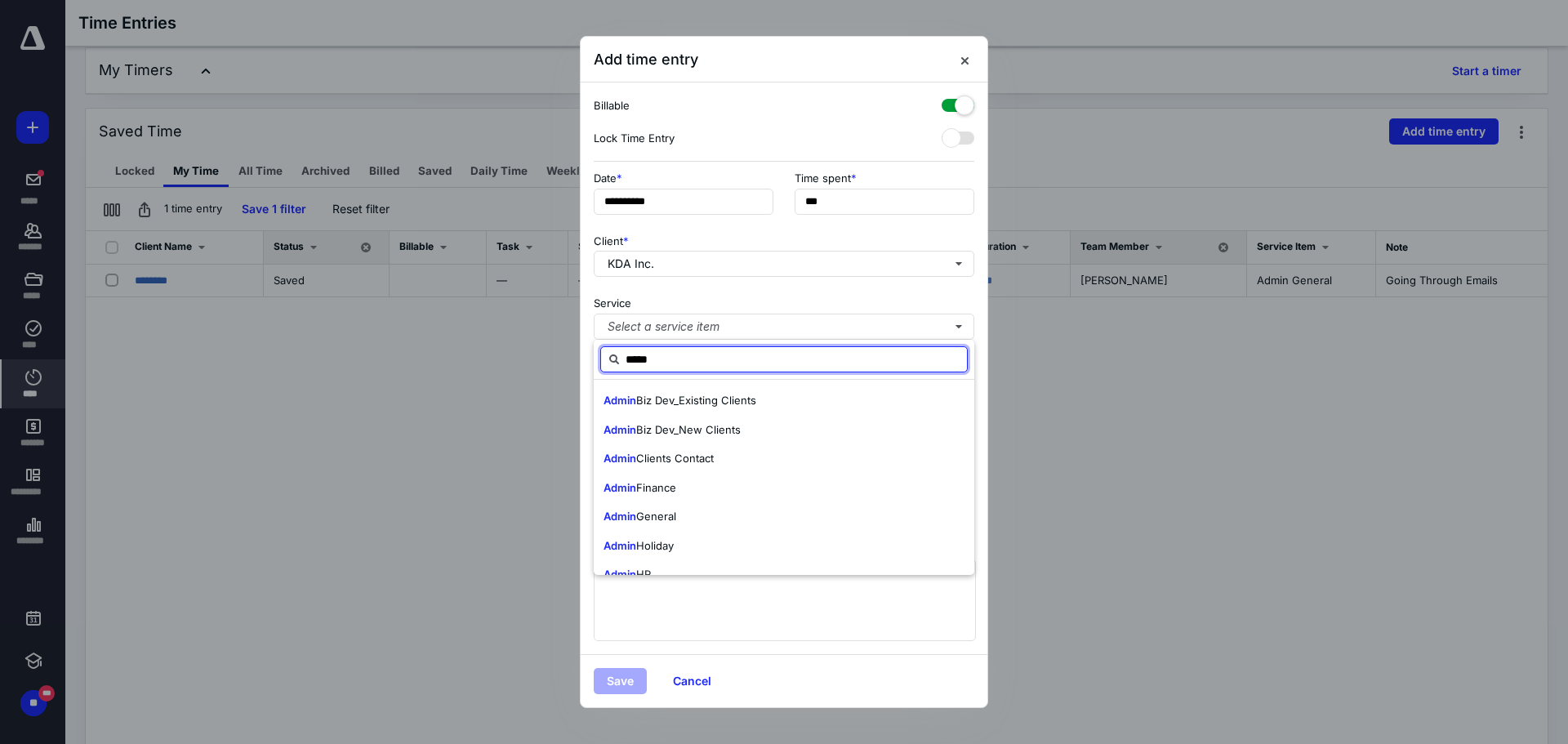 click on "*****" at bounding box center [784, 359] 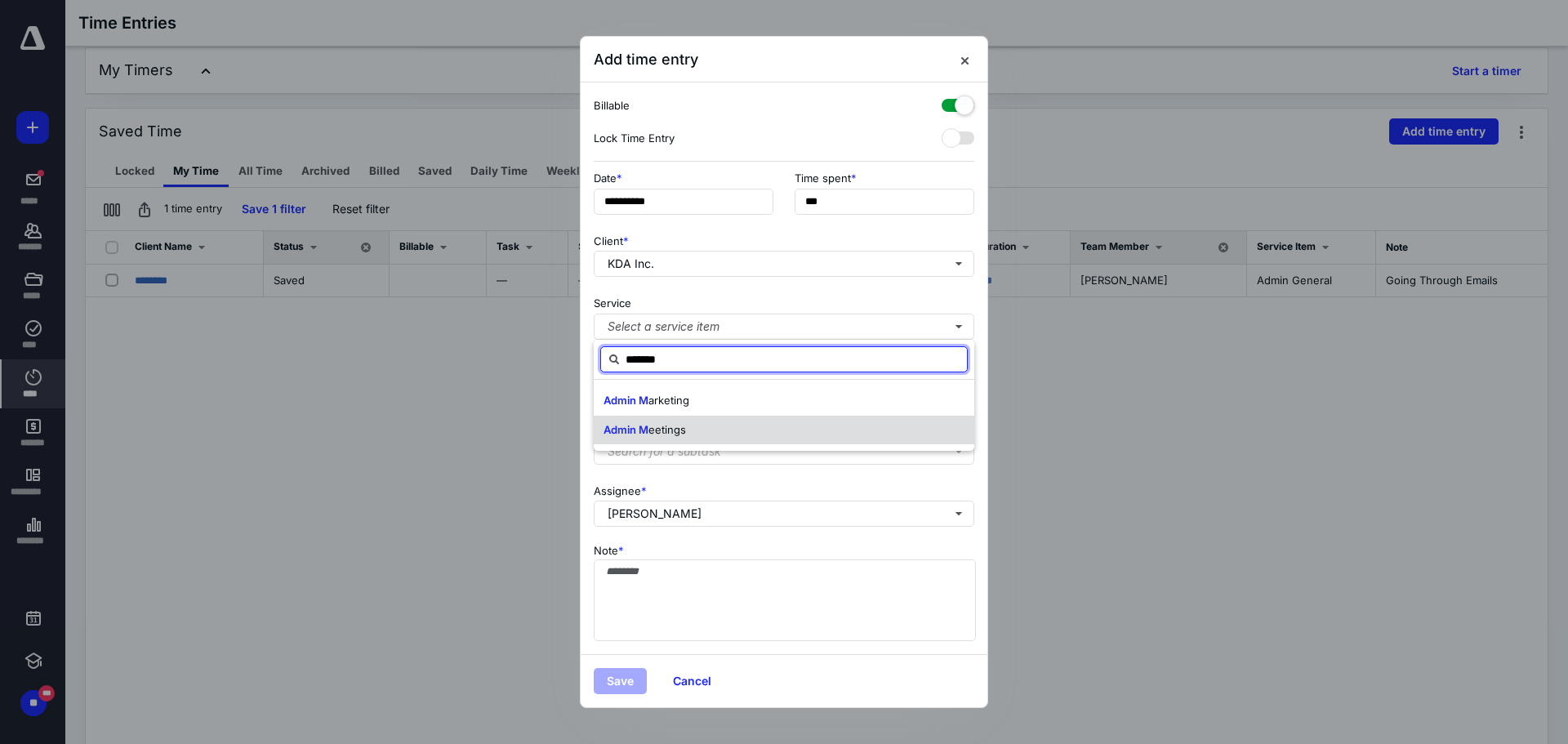 click on "eetings" at bounding box center (667, 430) 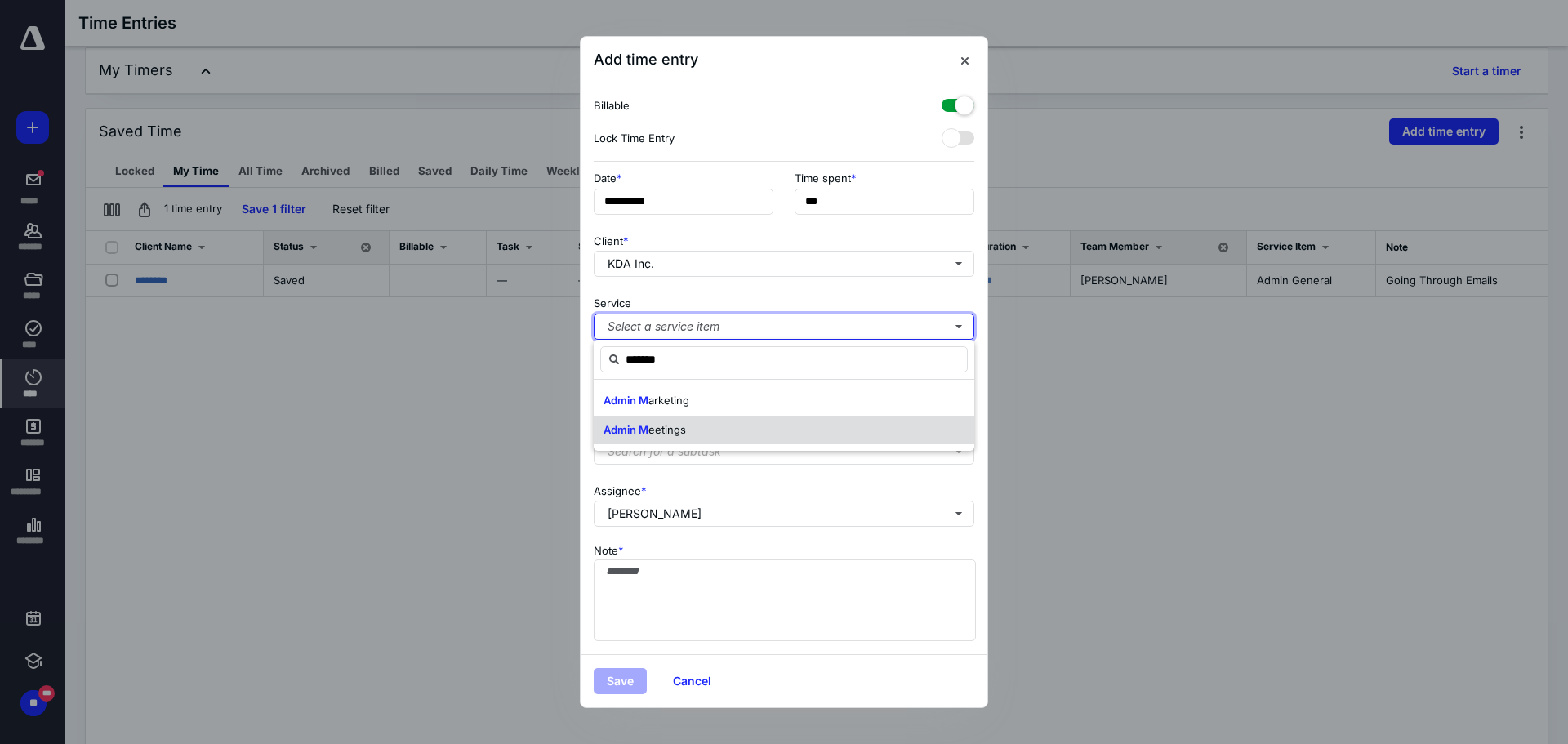 type 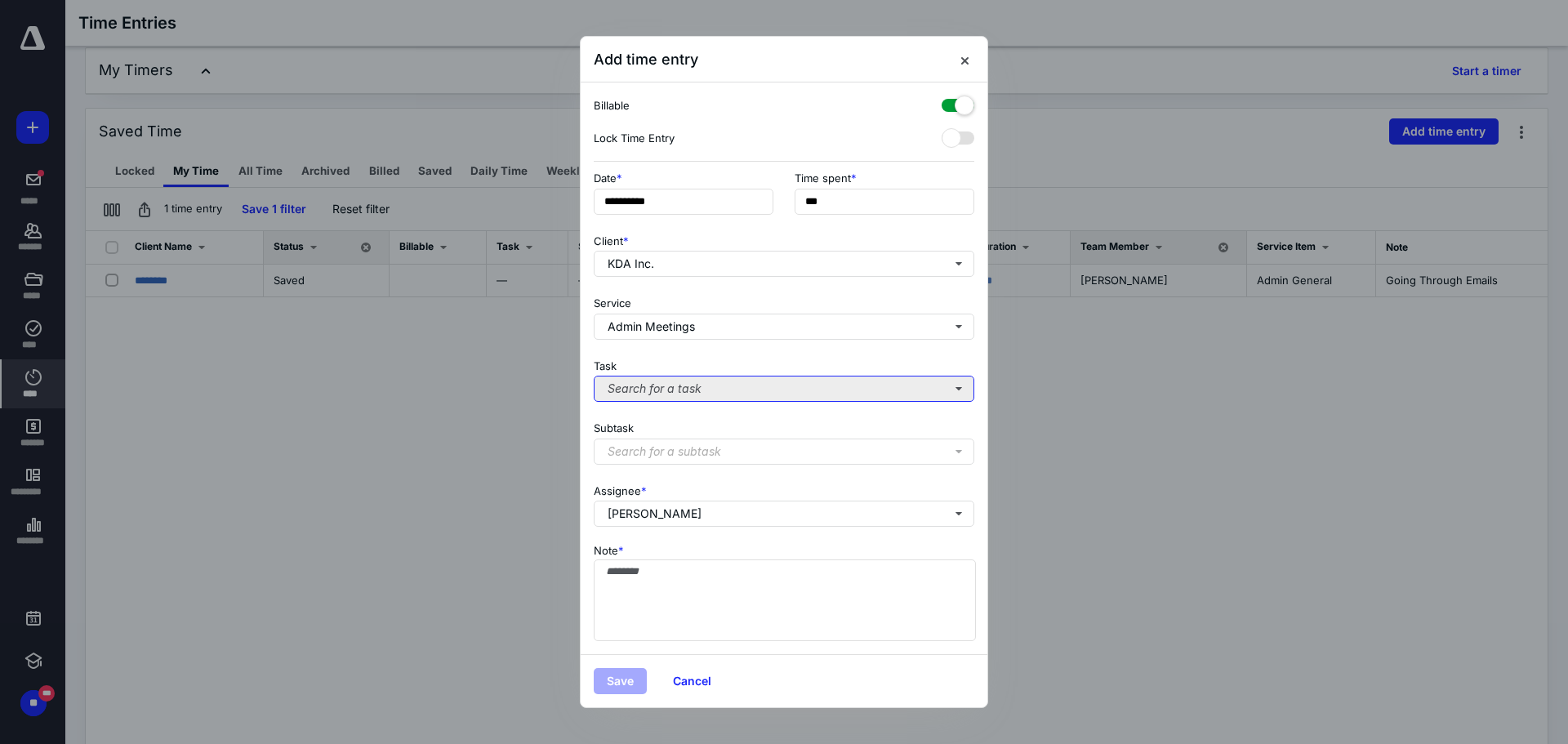 click on "Search for a task" at bounding box center (784, 389) 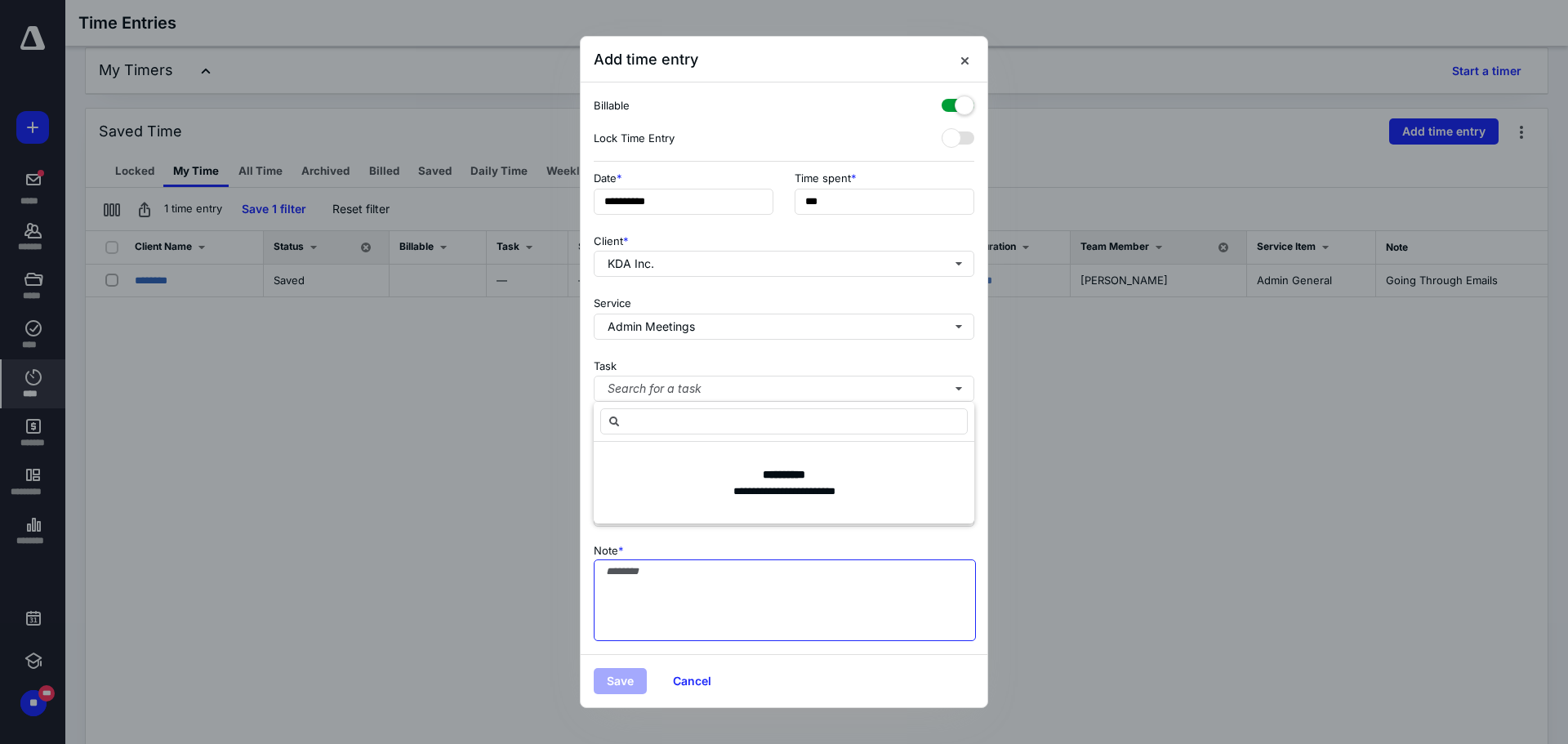 click on "Note *" at bounding box center [785, 600] 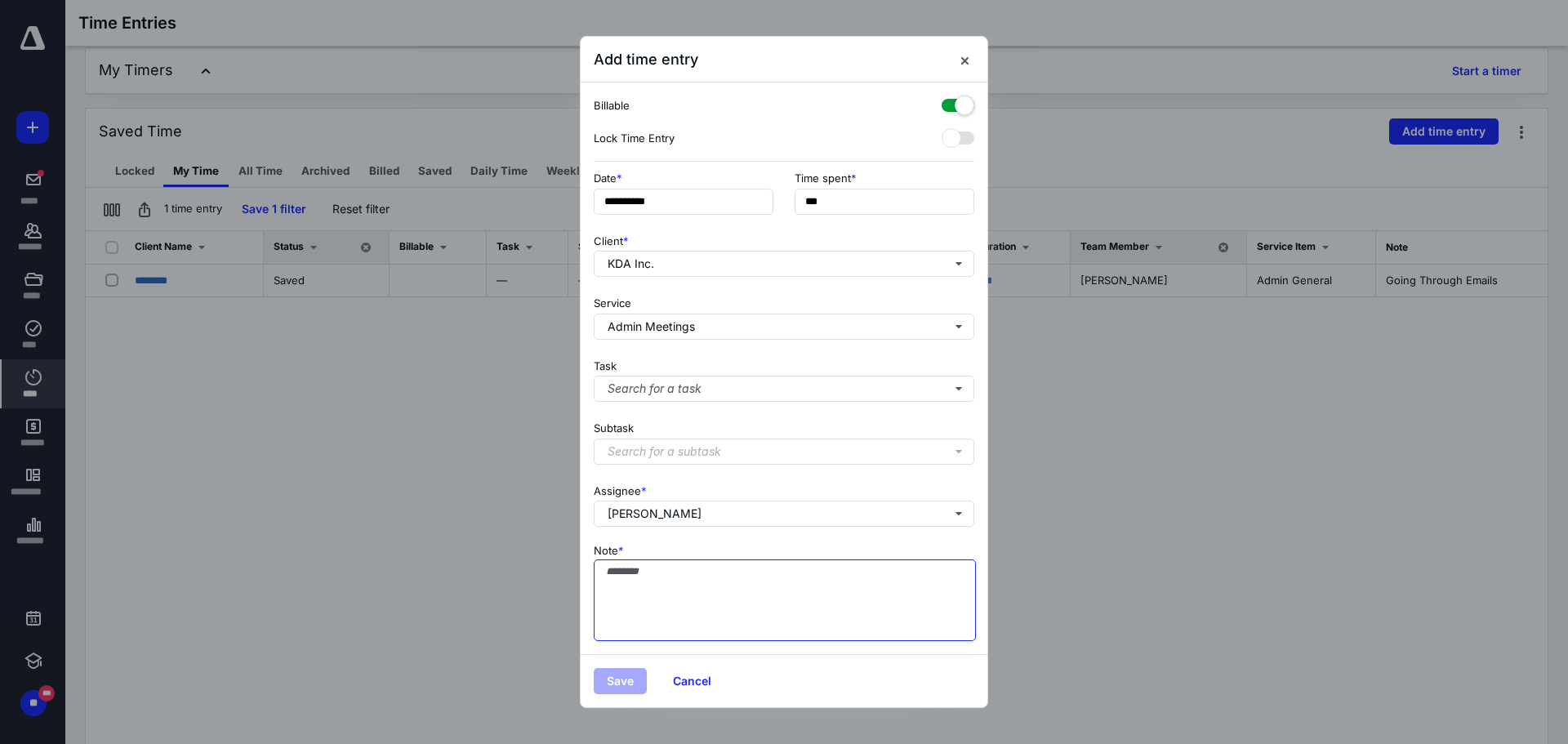 click on "Note *" at bounding box center (785, 600) 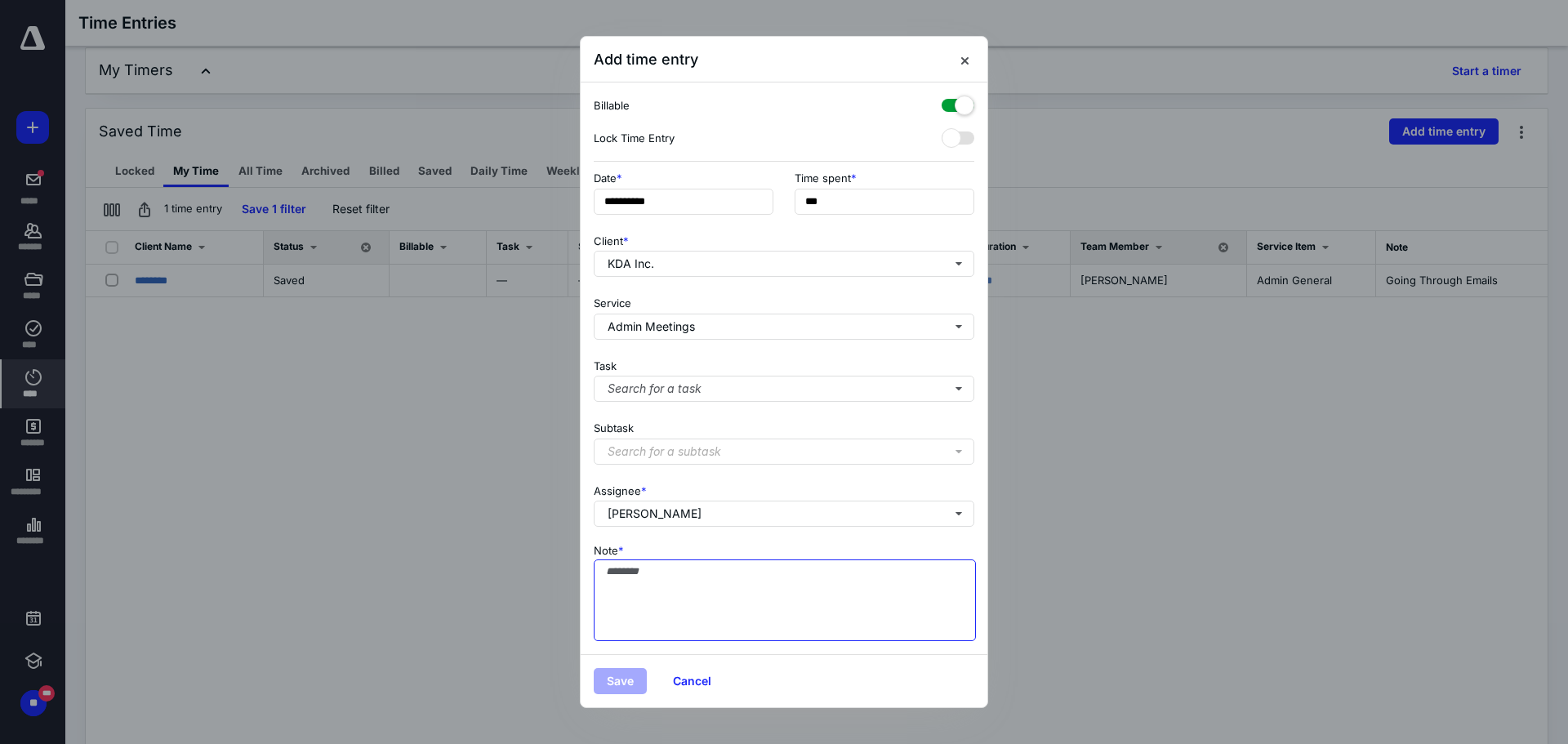 paste on "**********" 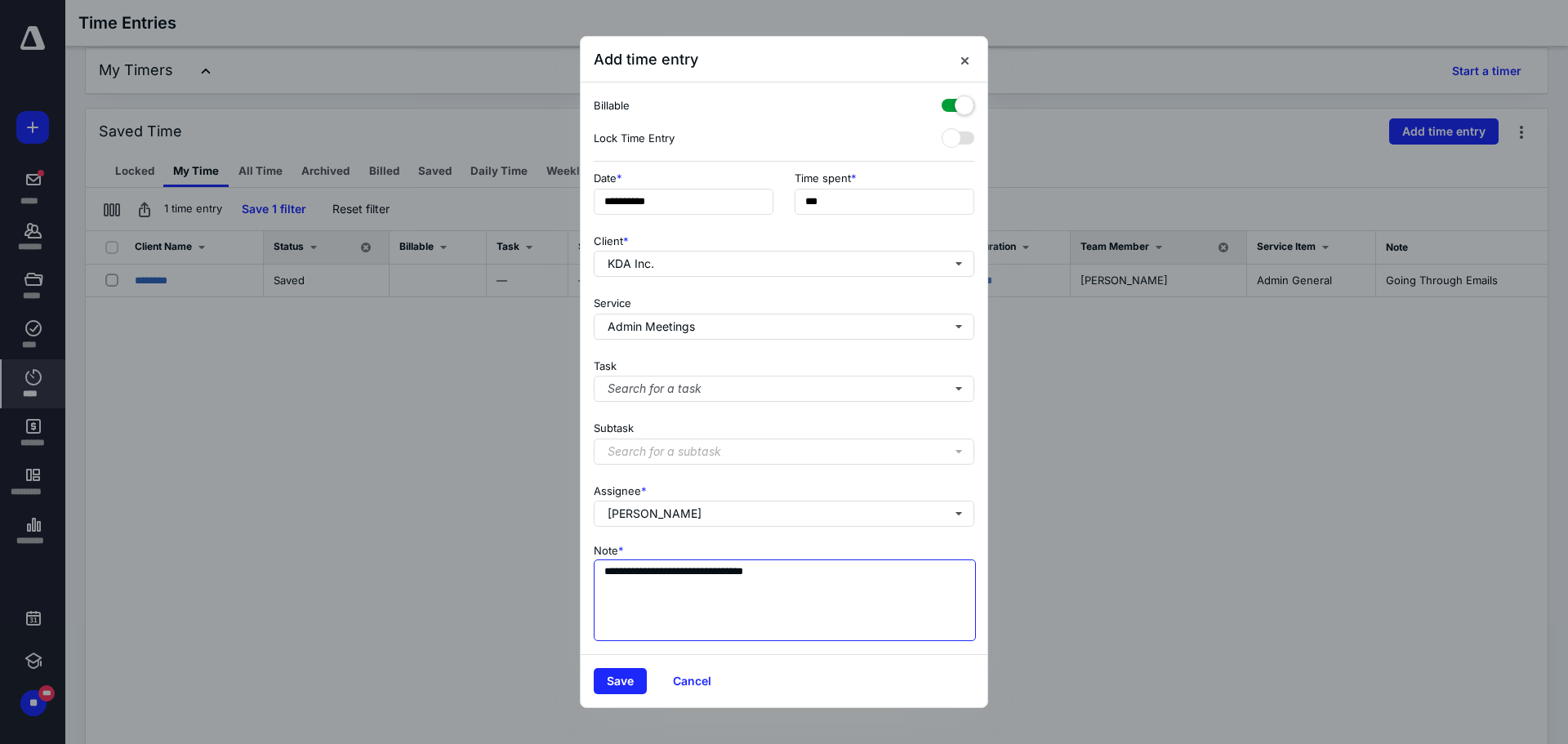 click on "**********" at bounding box center (785, 600) 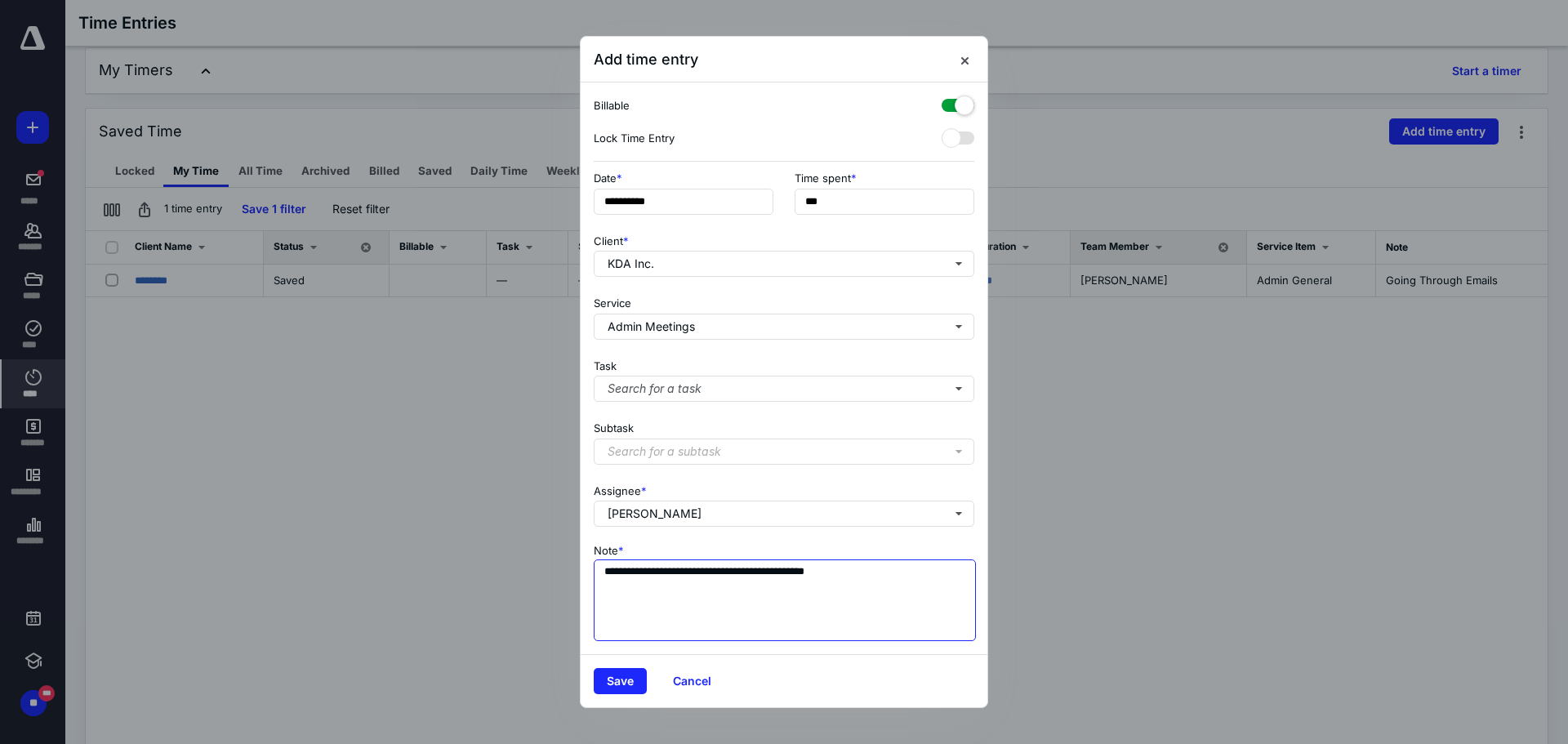 type on "**********" 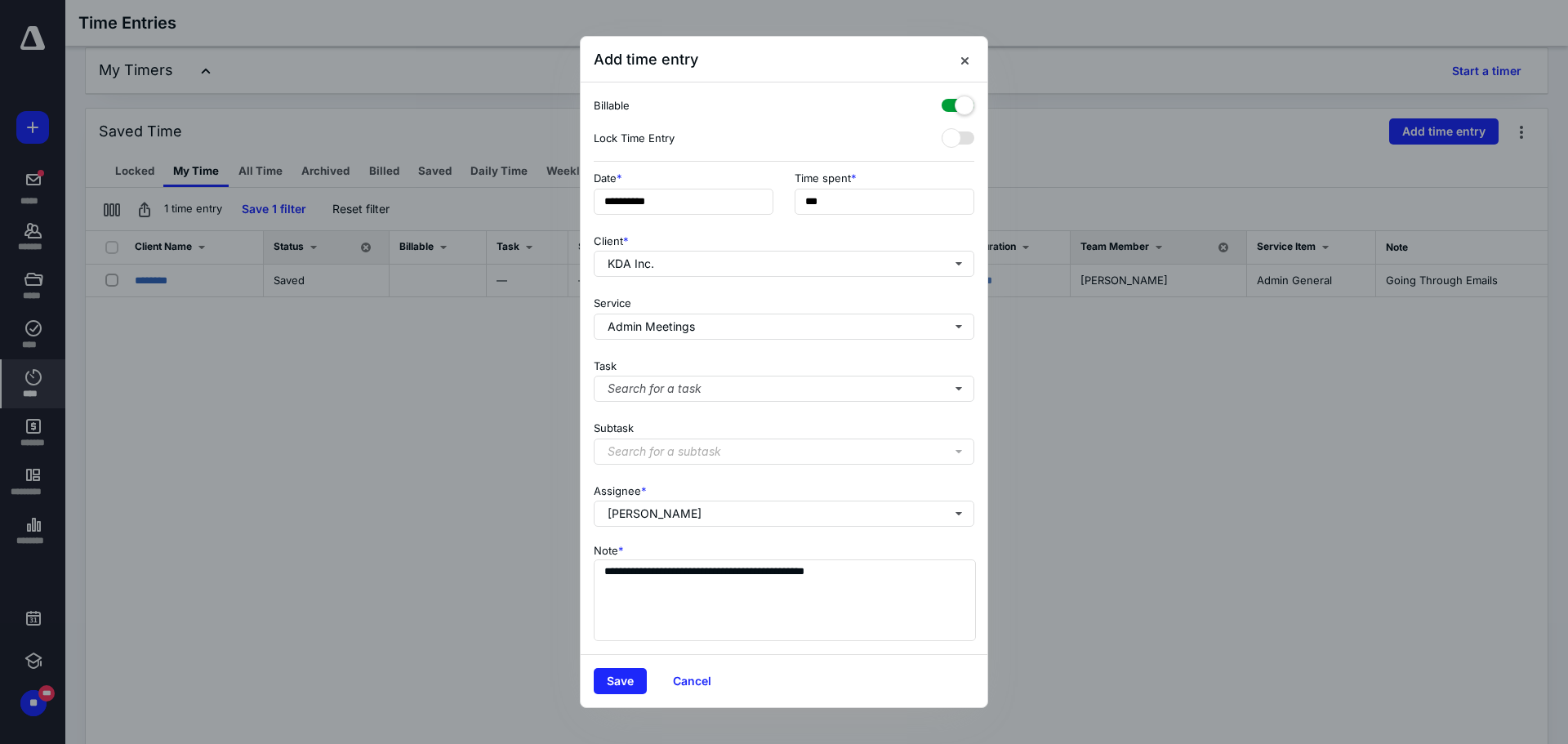 click at bounding box center (958, 102) 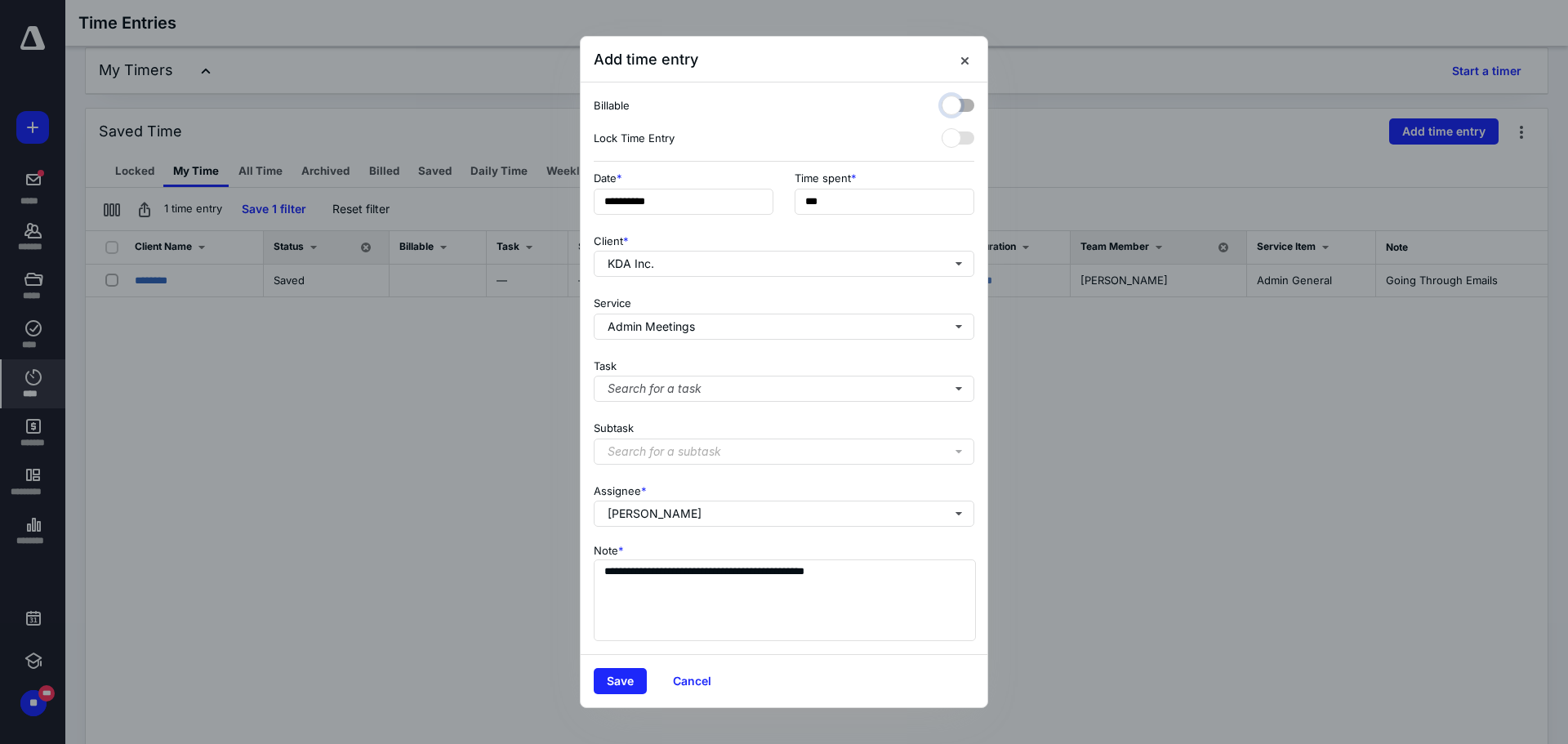 checkbox on "false" 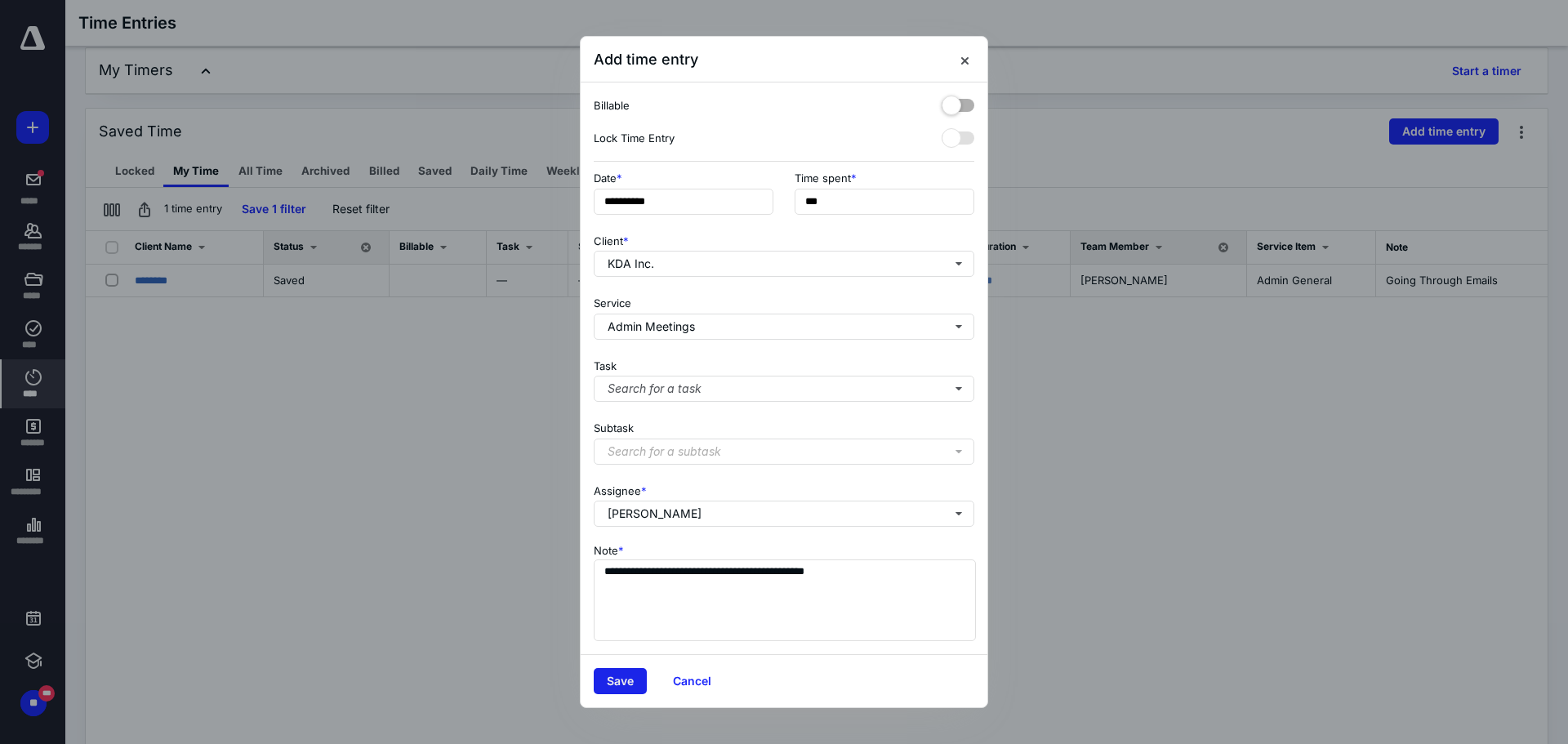 click on "Save" at bounding box center [620, 681] 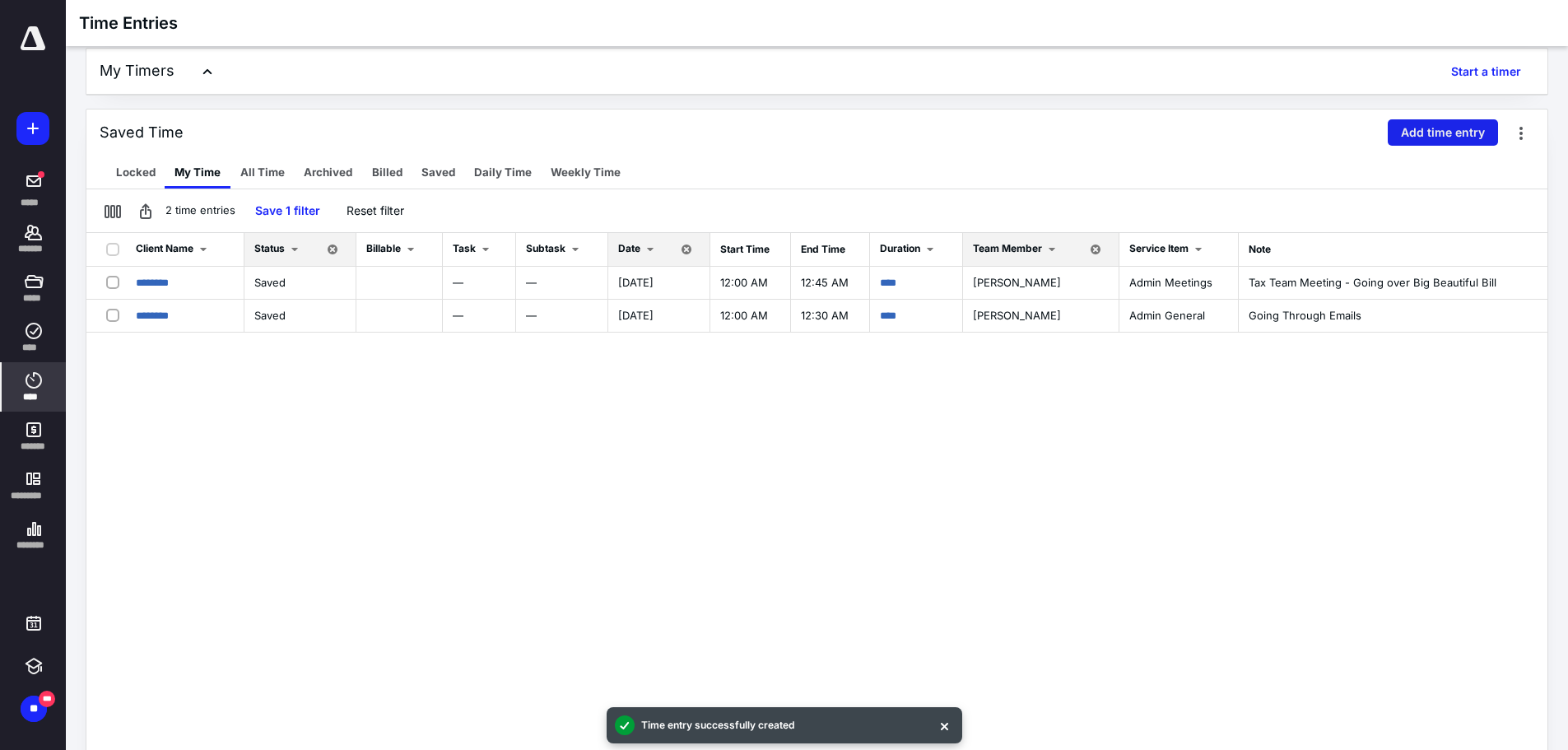 click on "Add time entry" at bounding box center [1443, 133] 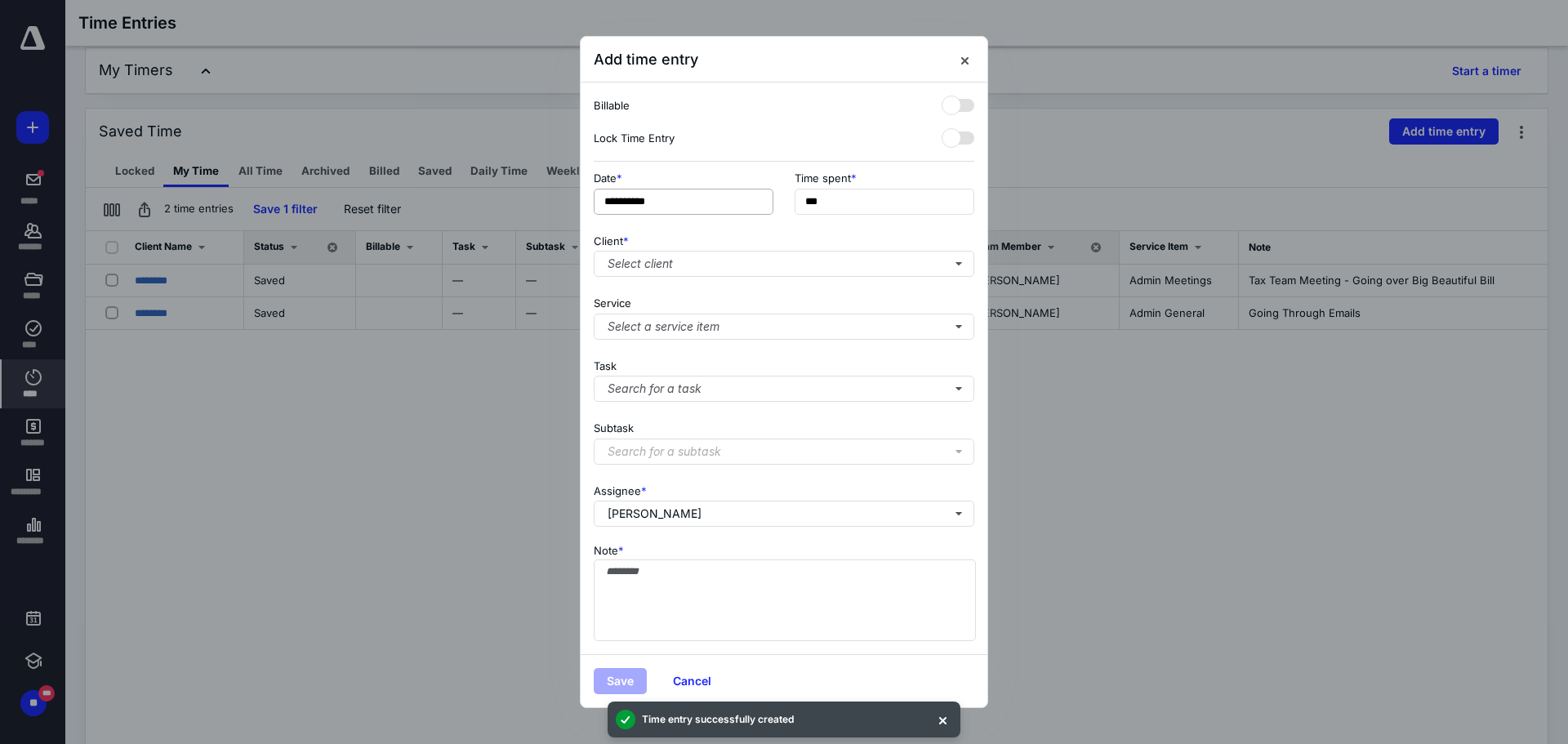 drag, startPoint x: 684, startPoint y: 216, endPoint x: 693, endPoint y: 198, distance: 20.124612 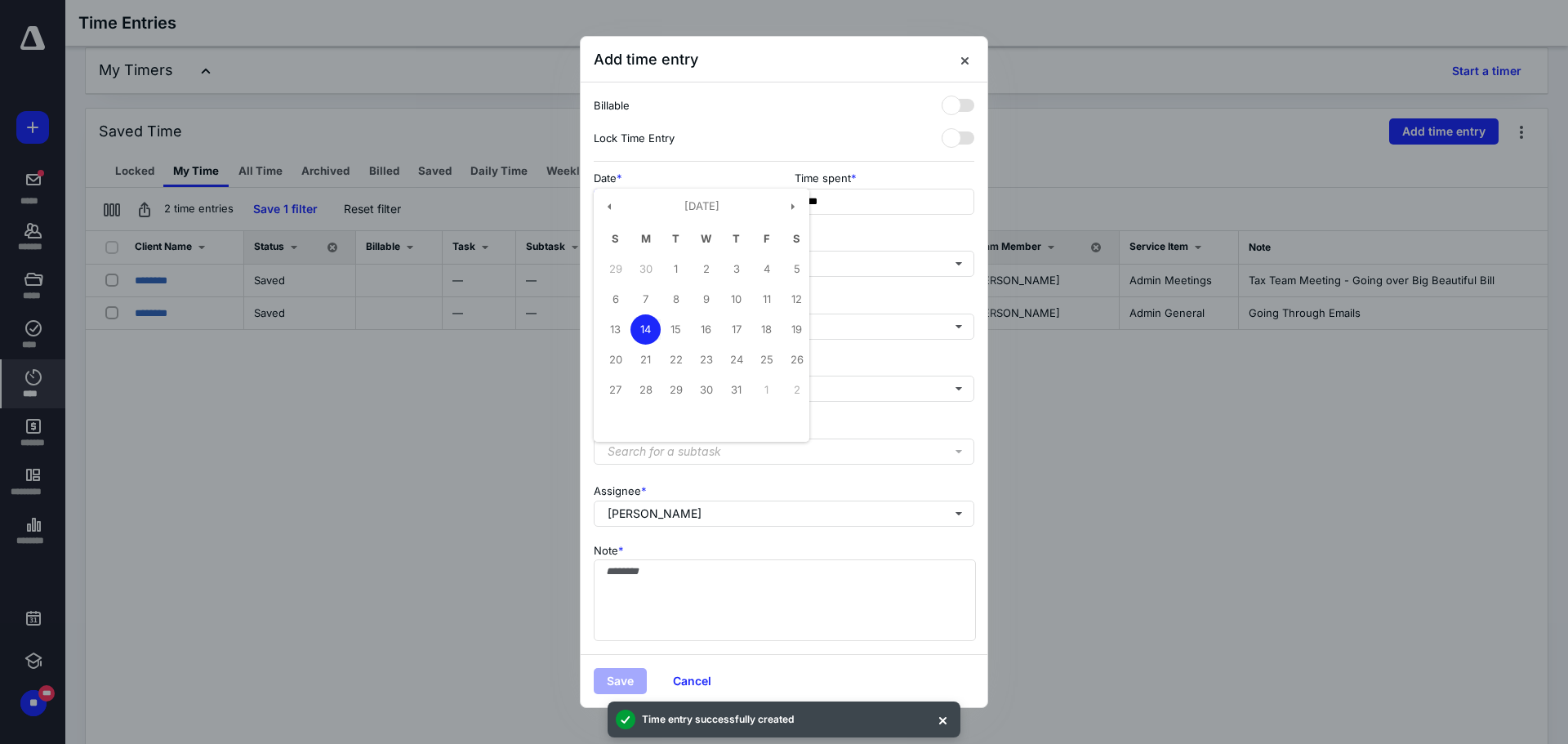 click on "**********" at bounding box center [684, 202] 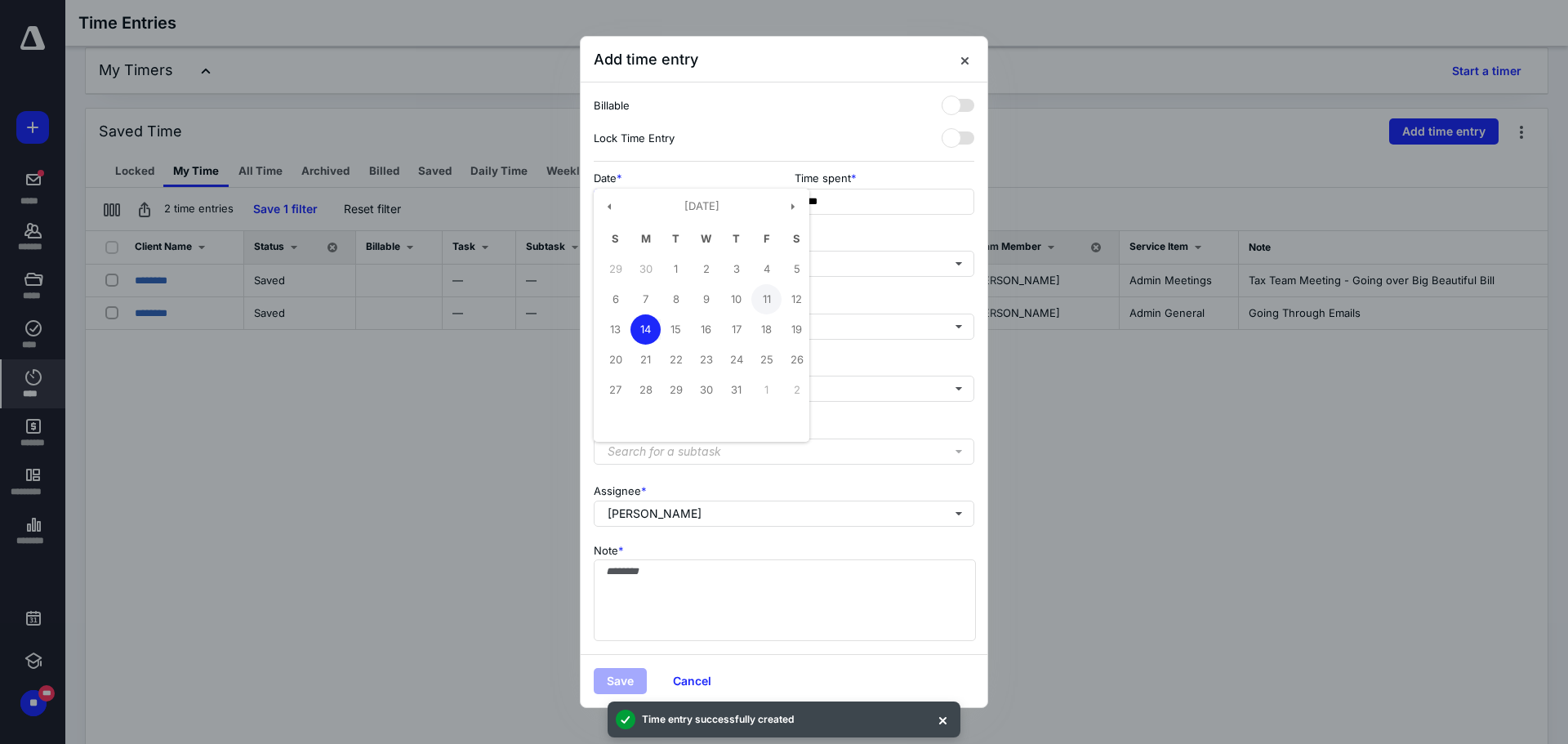 click on "11" at bounding box center [766, 299] 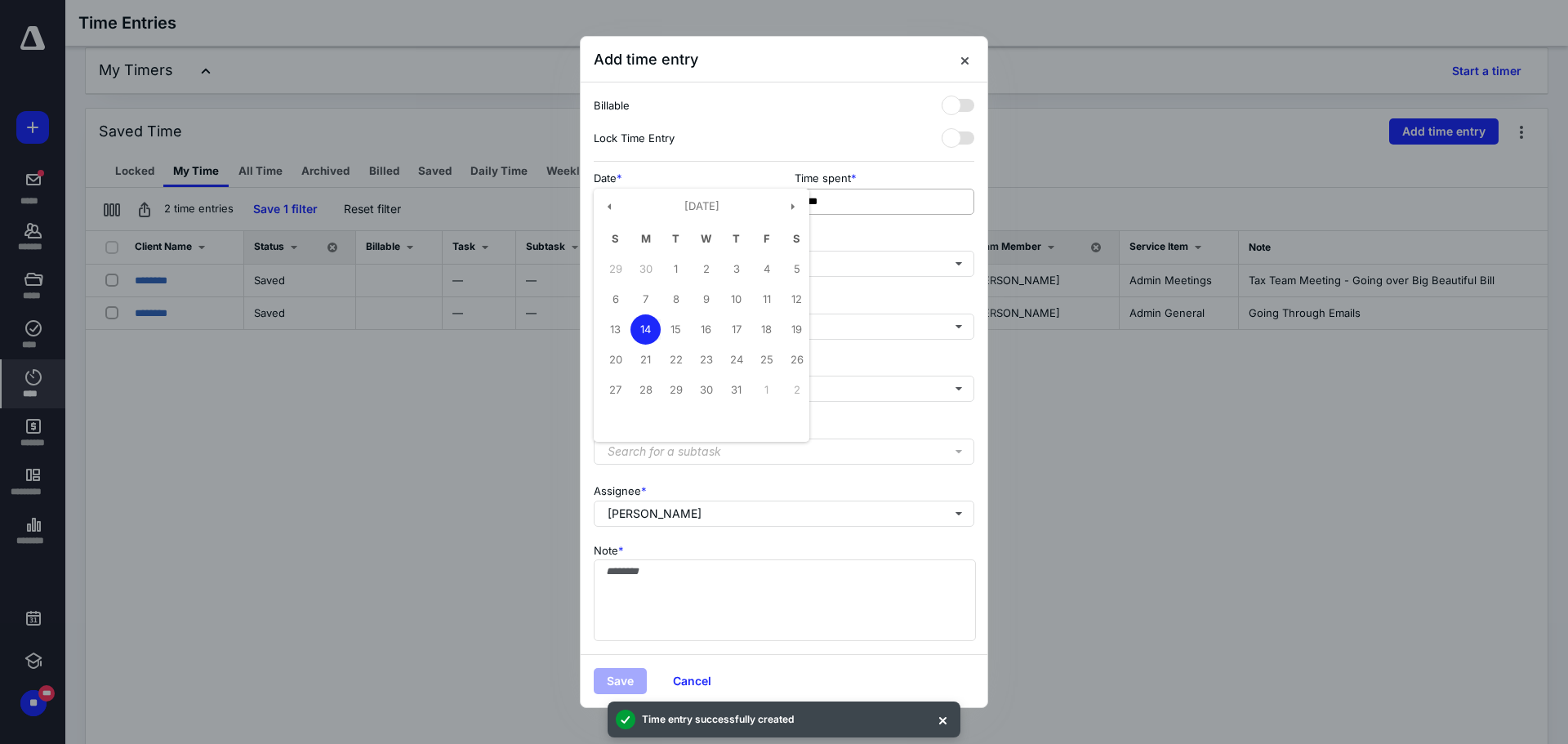 type on "**********" 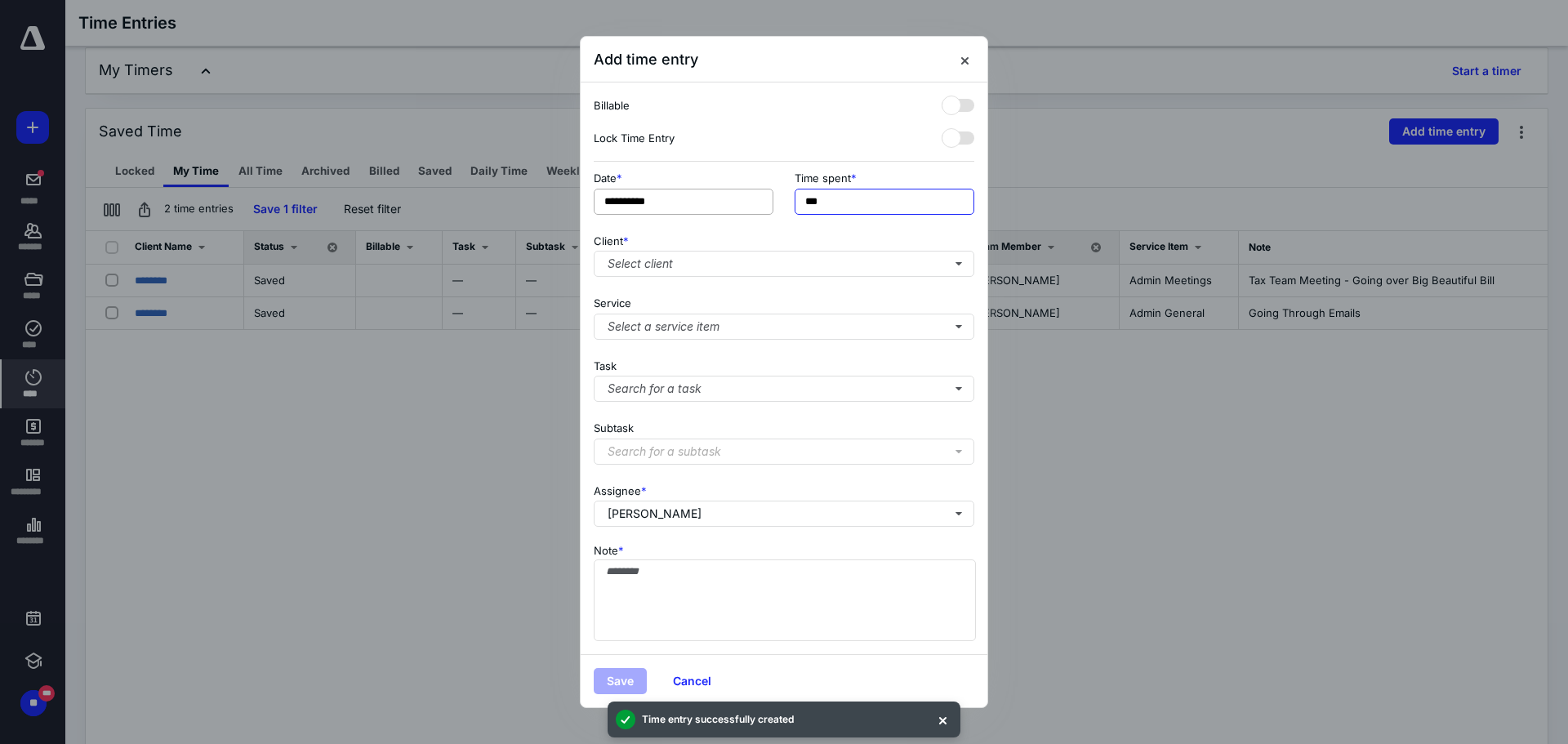 drag, startPoint x: 867, startPoint y: 205, endPoint x: 612, endPoint y: 190, distance: 255.4408 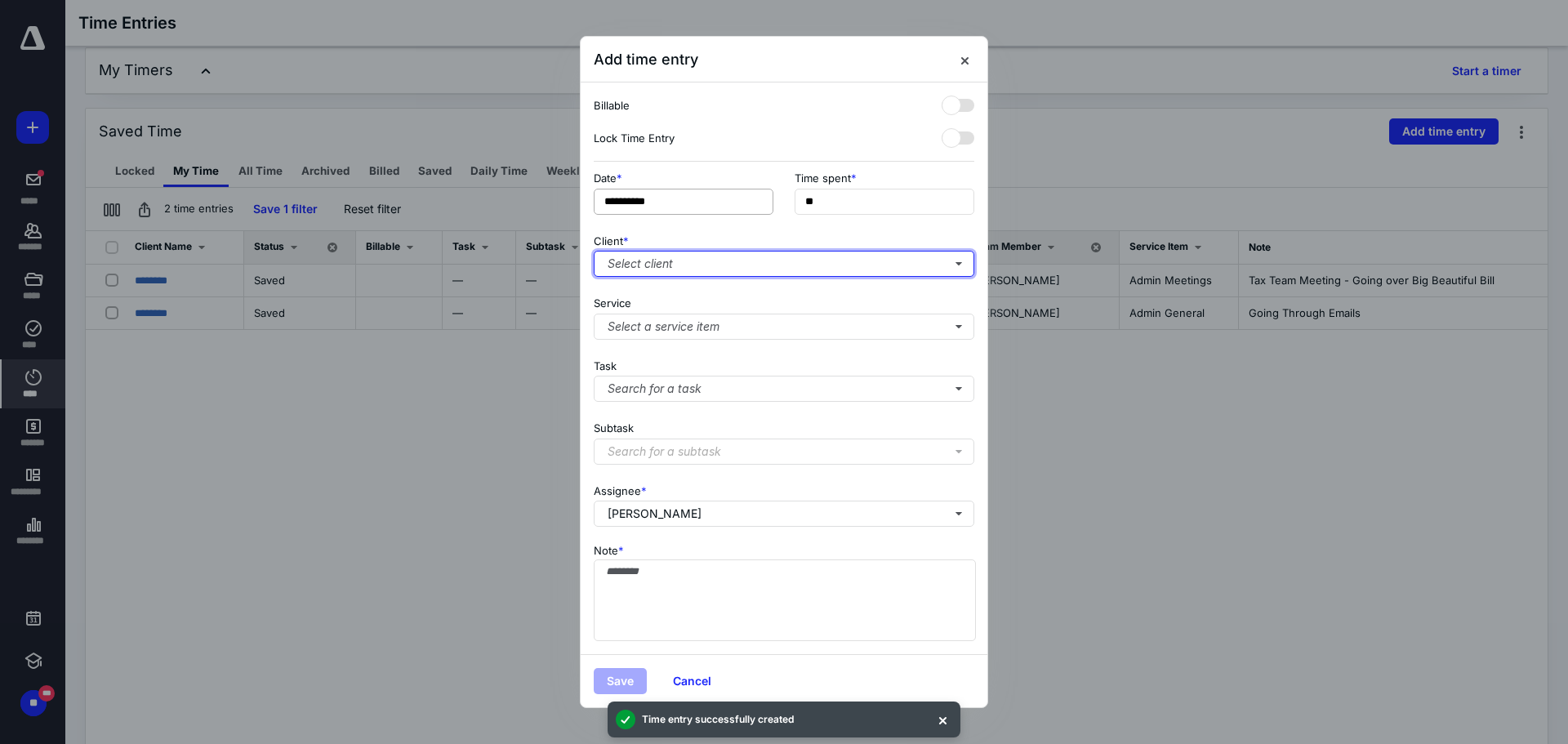 type on "***" 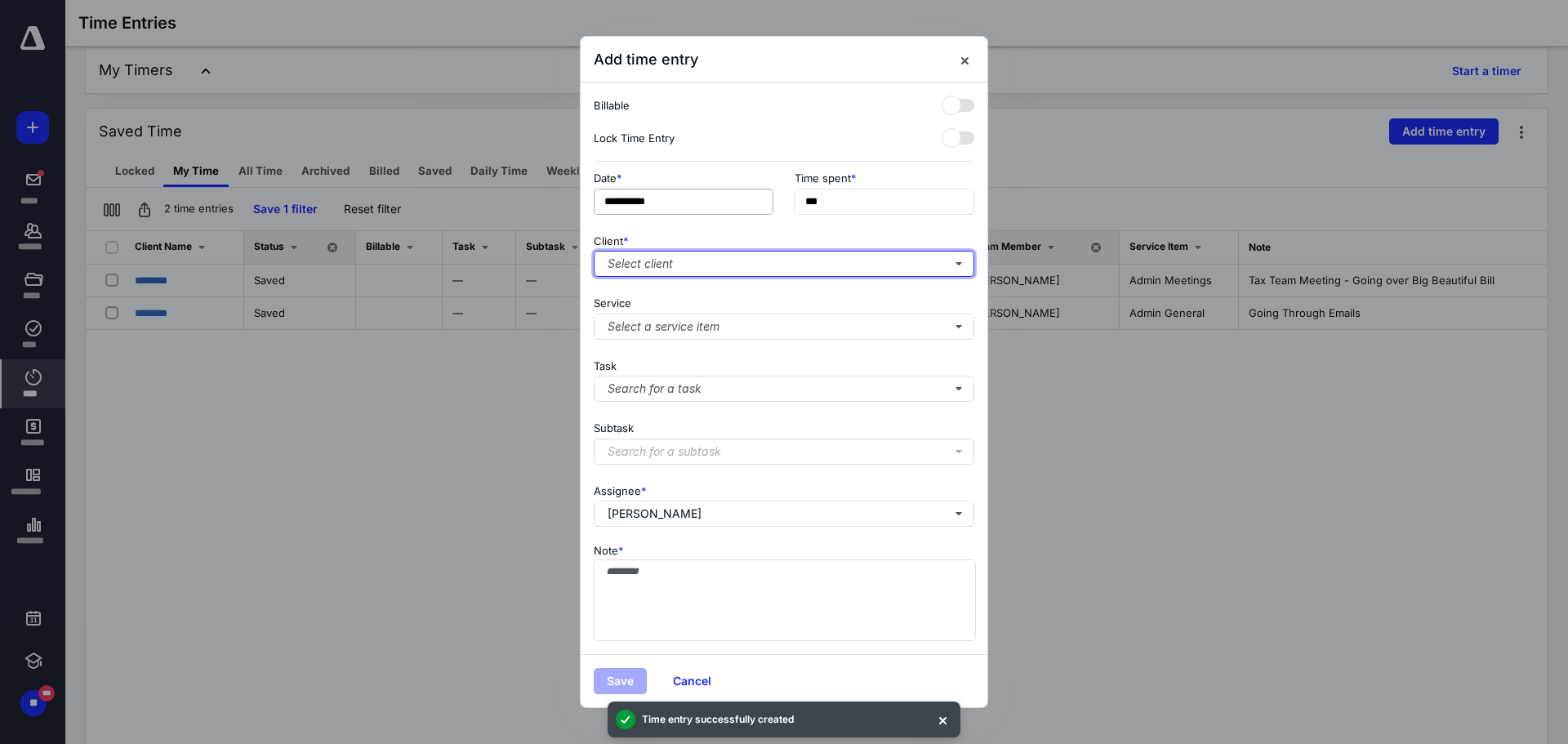 type 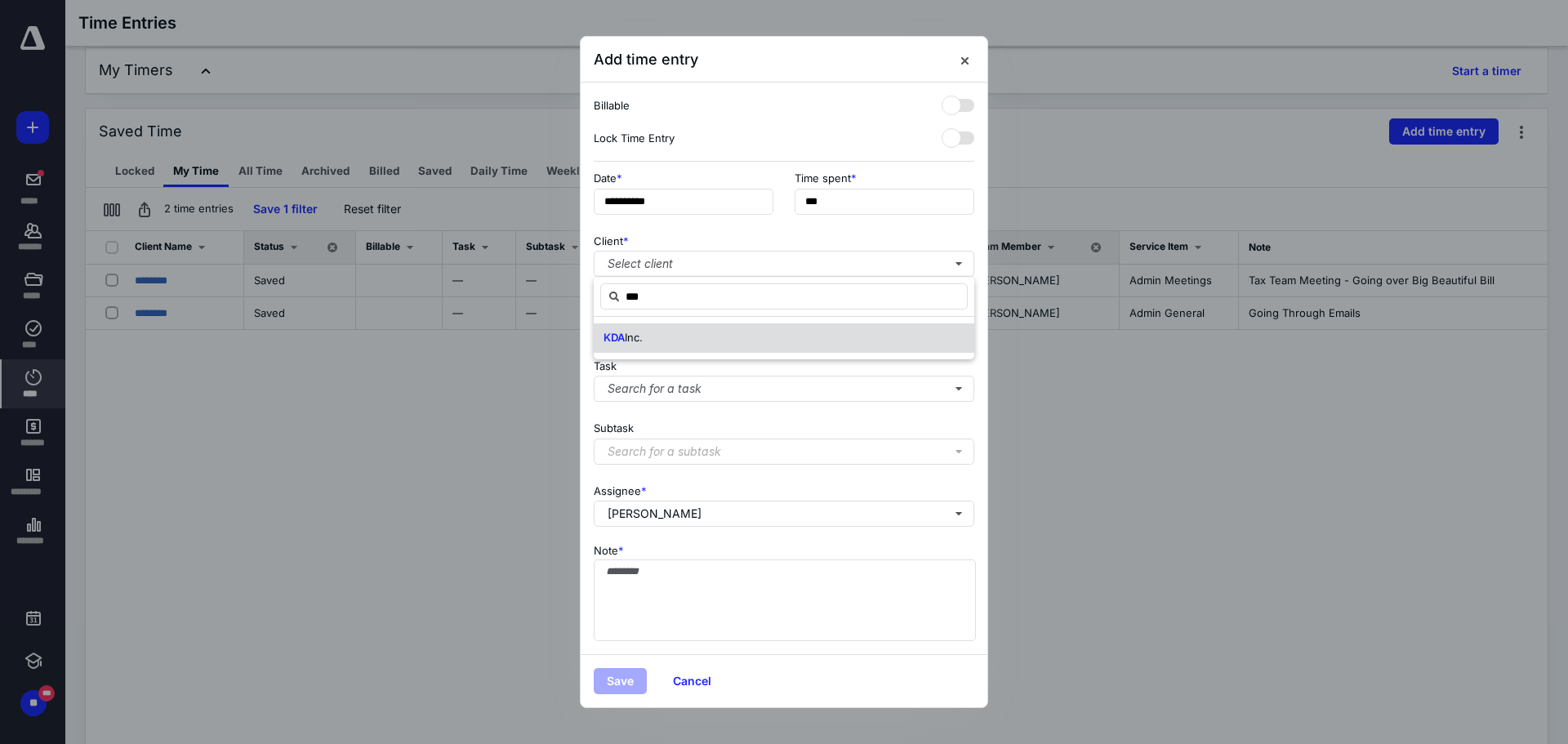 click on "KDA  Inc." at bounding box center (784, 338) 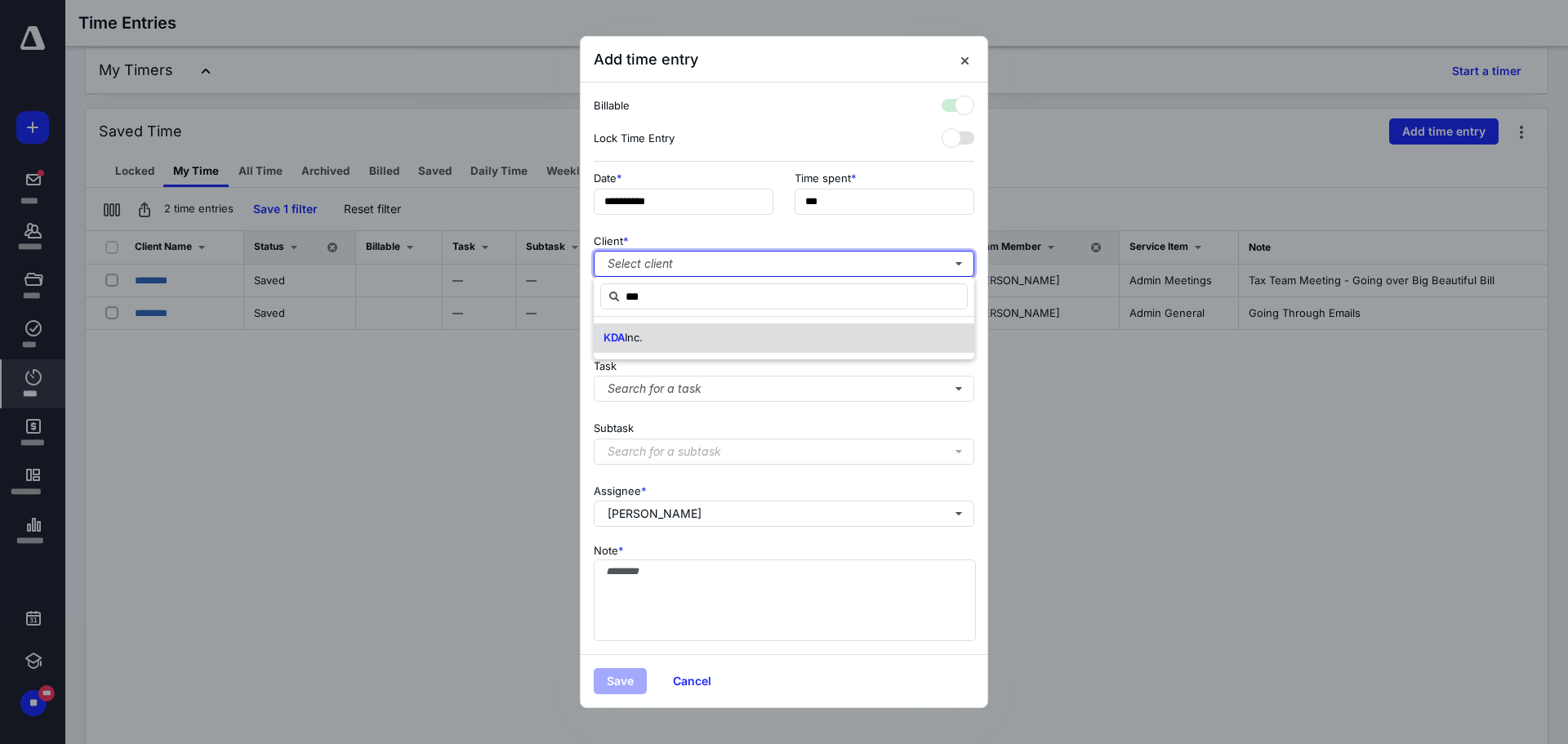 checkbox on "true" 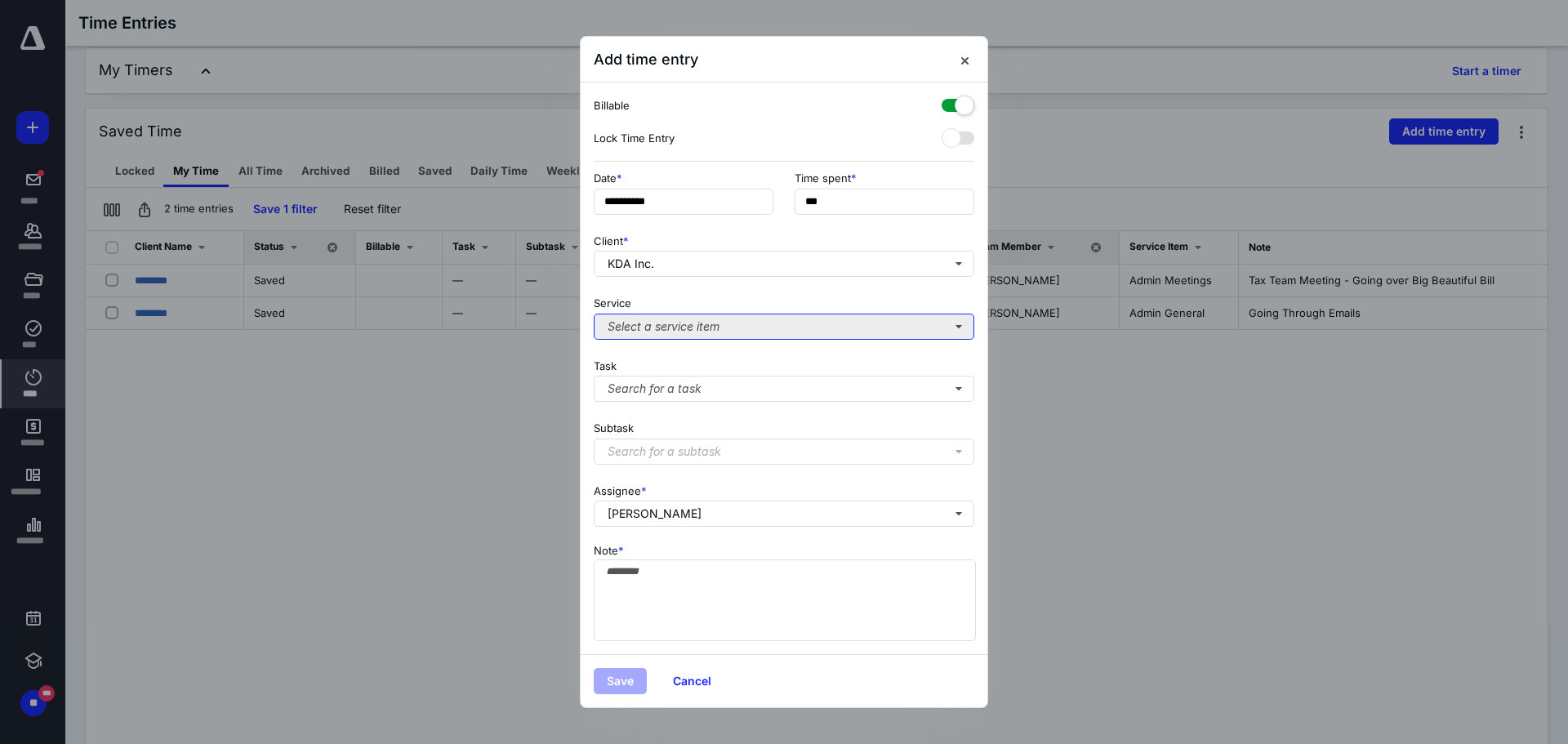 click on "Select a service item" at bounding box center [784, 327] 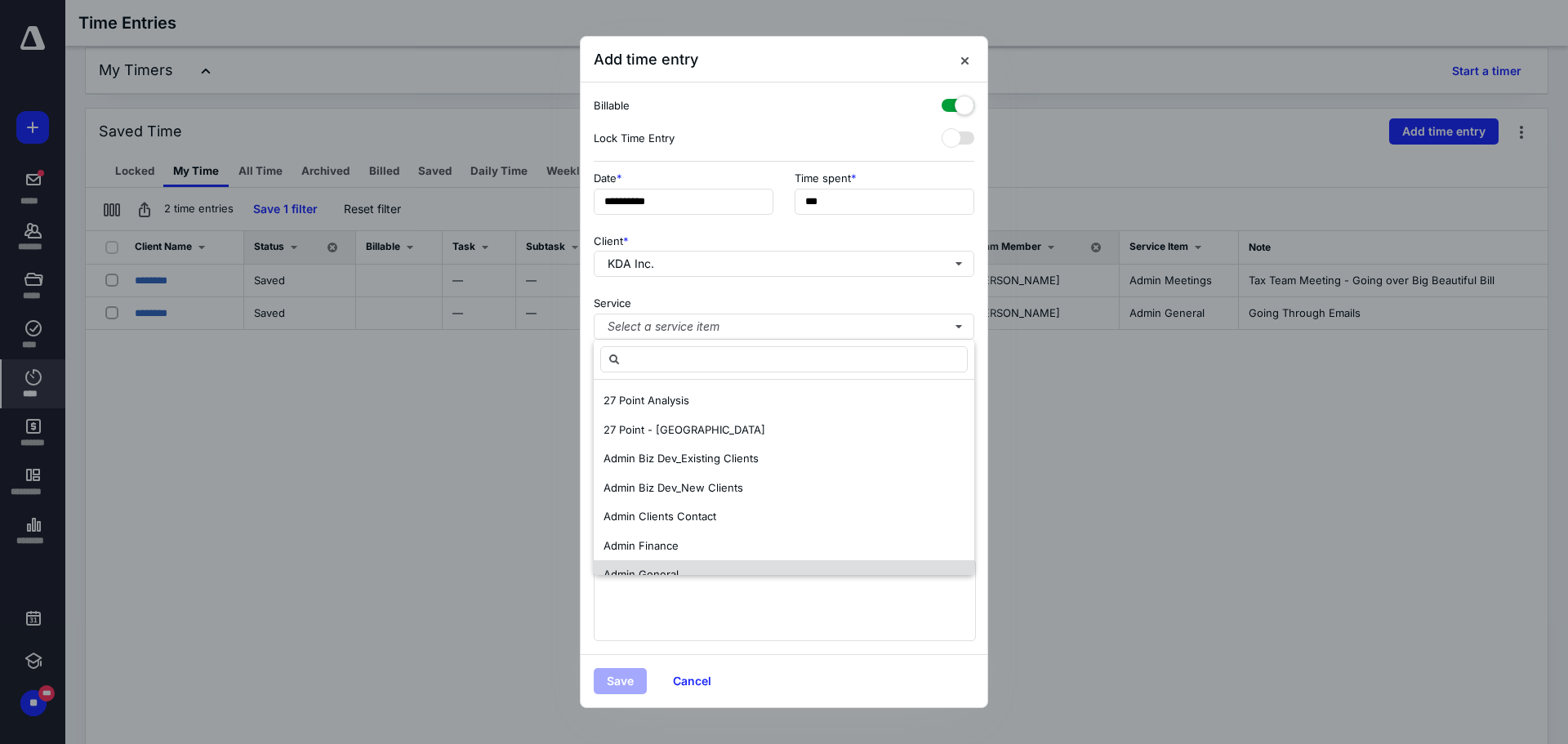 click on "Admin General" at bounding box center (784, 575) 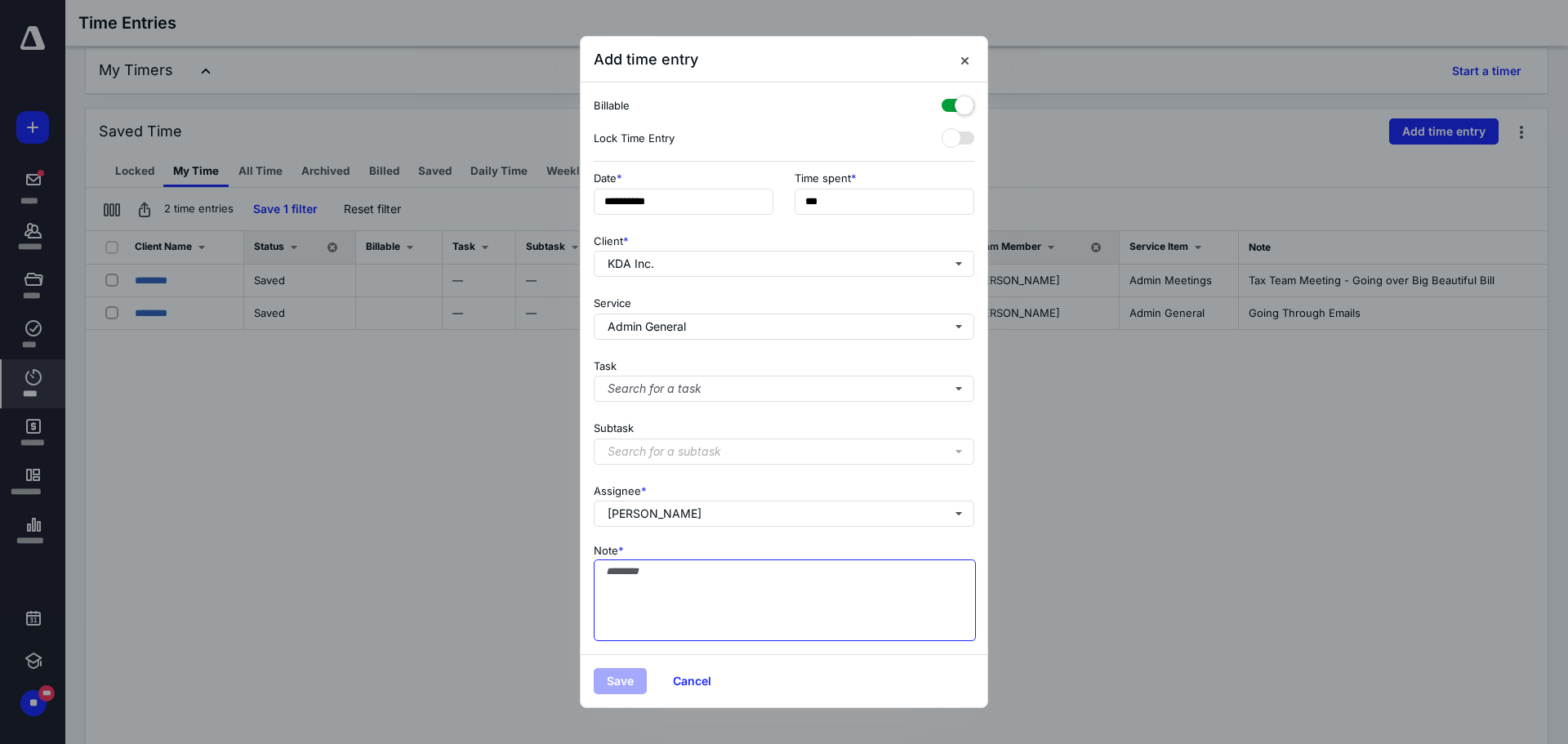 click on "Note *" at bounding box center [785, 600] 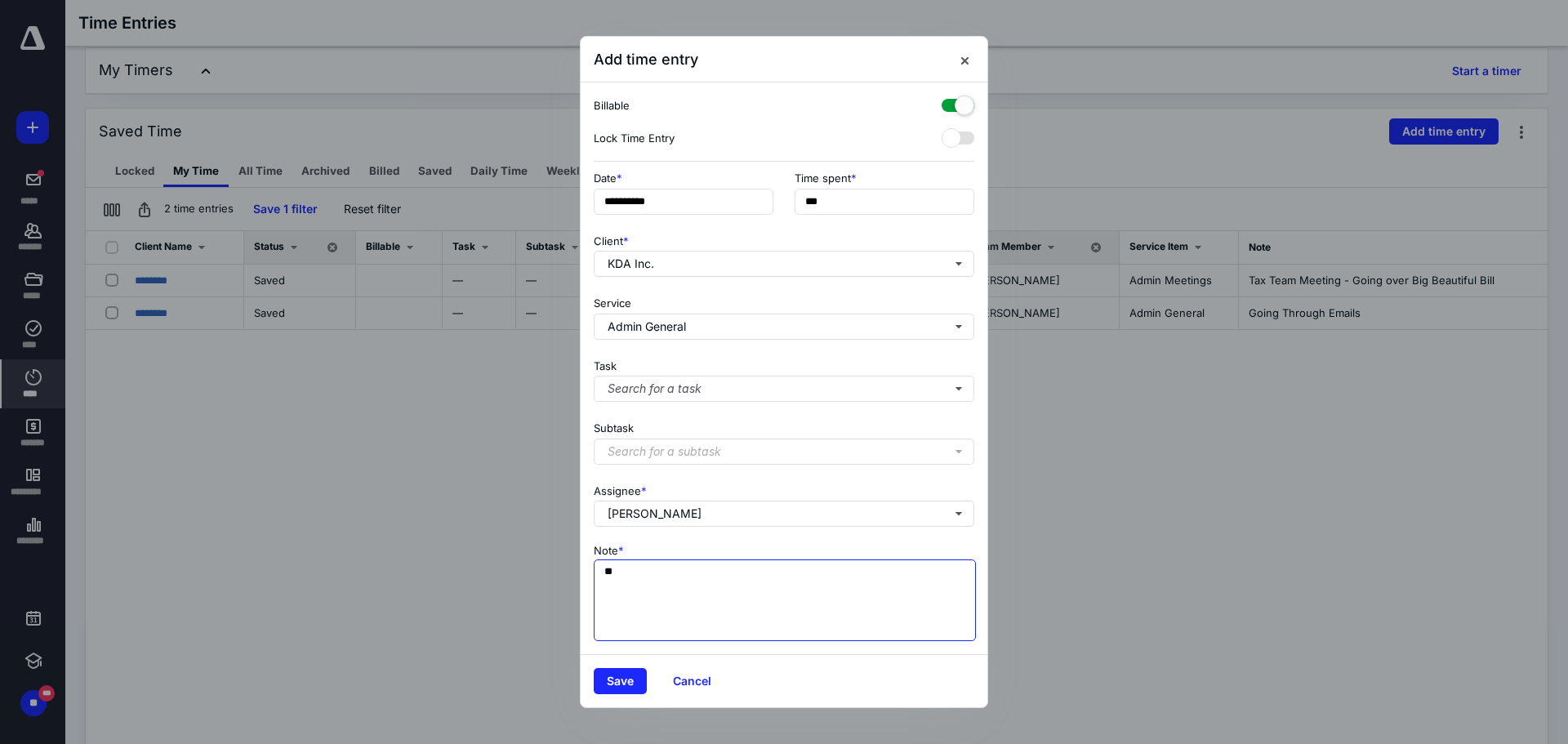 type on "*" 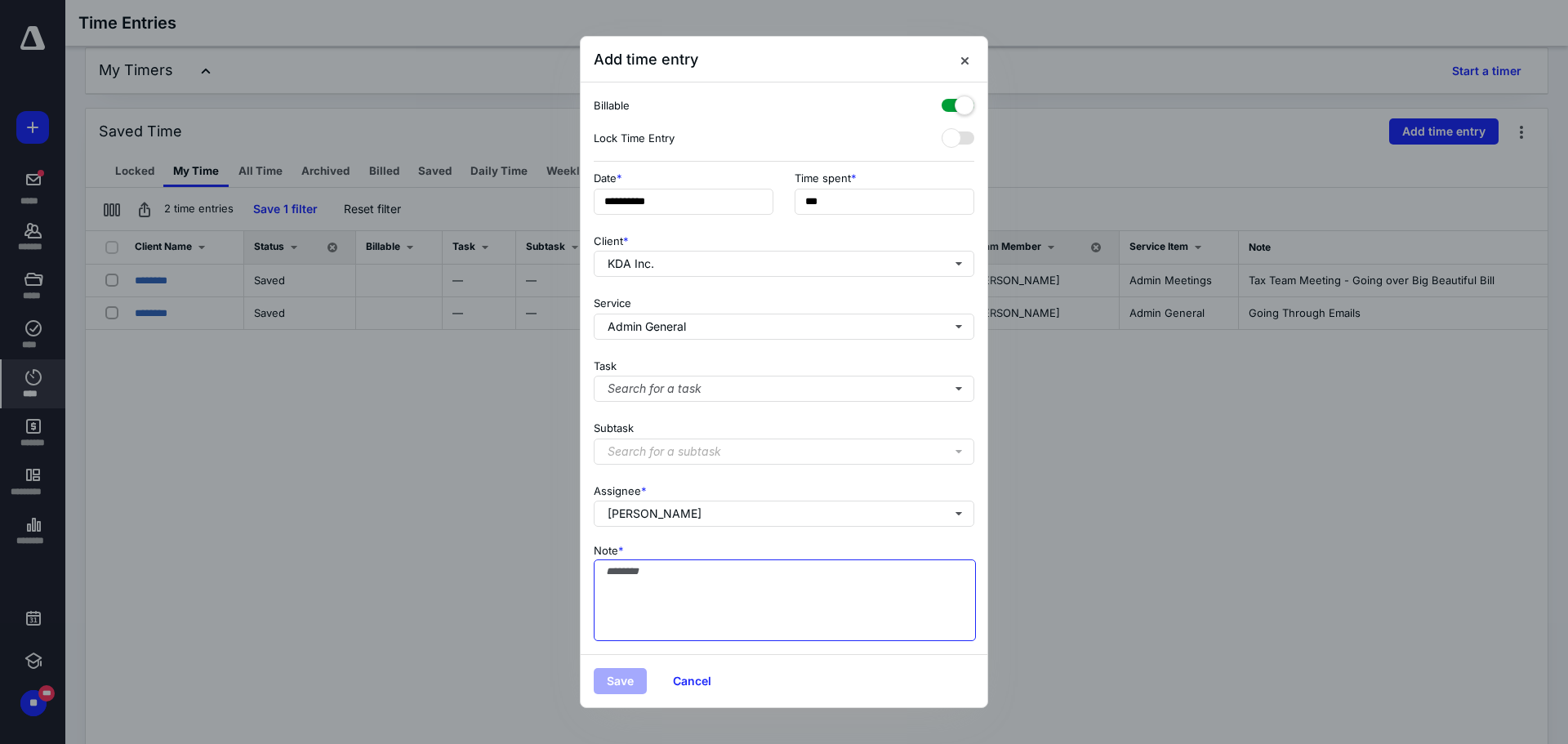 click on "Note *" at bounding box center (785, 600) 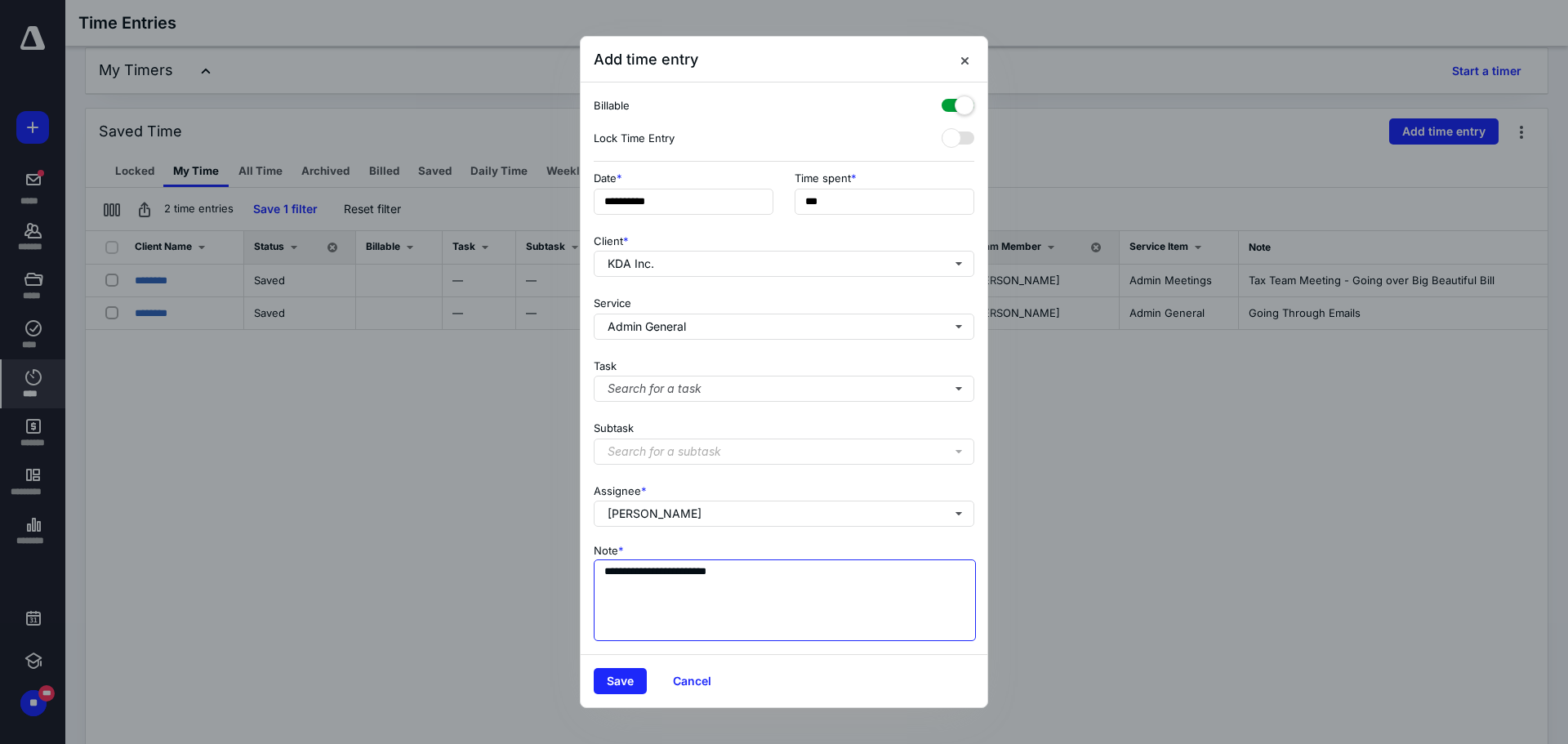 type on "**********" 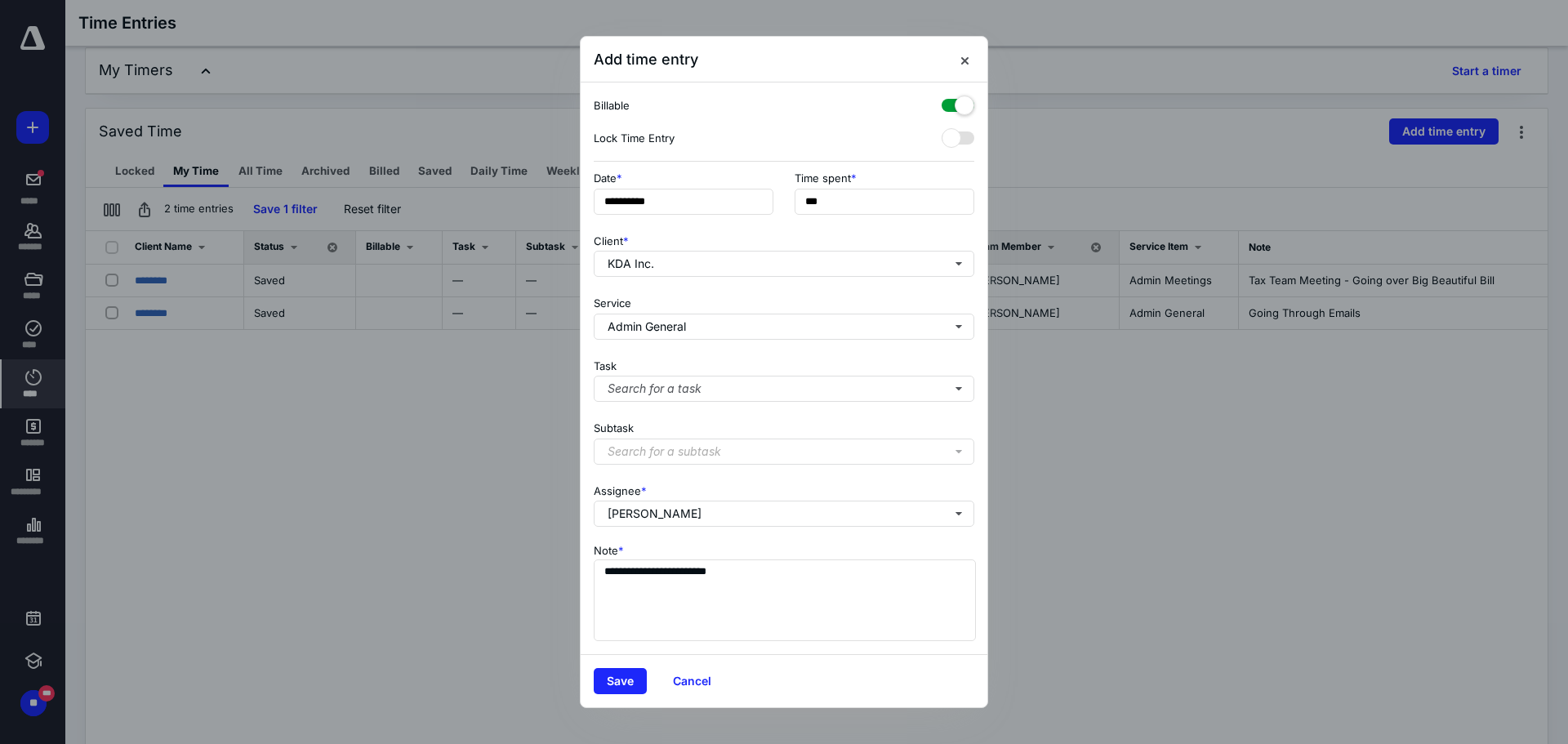click at bounding box center (958, 102) 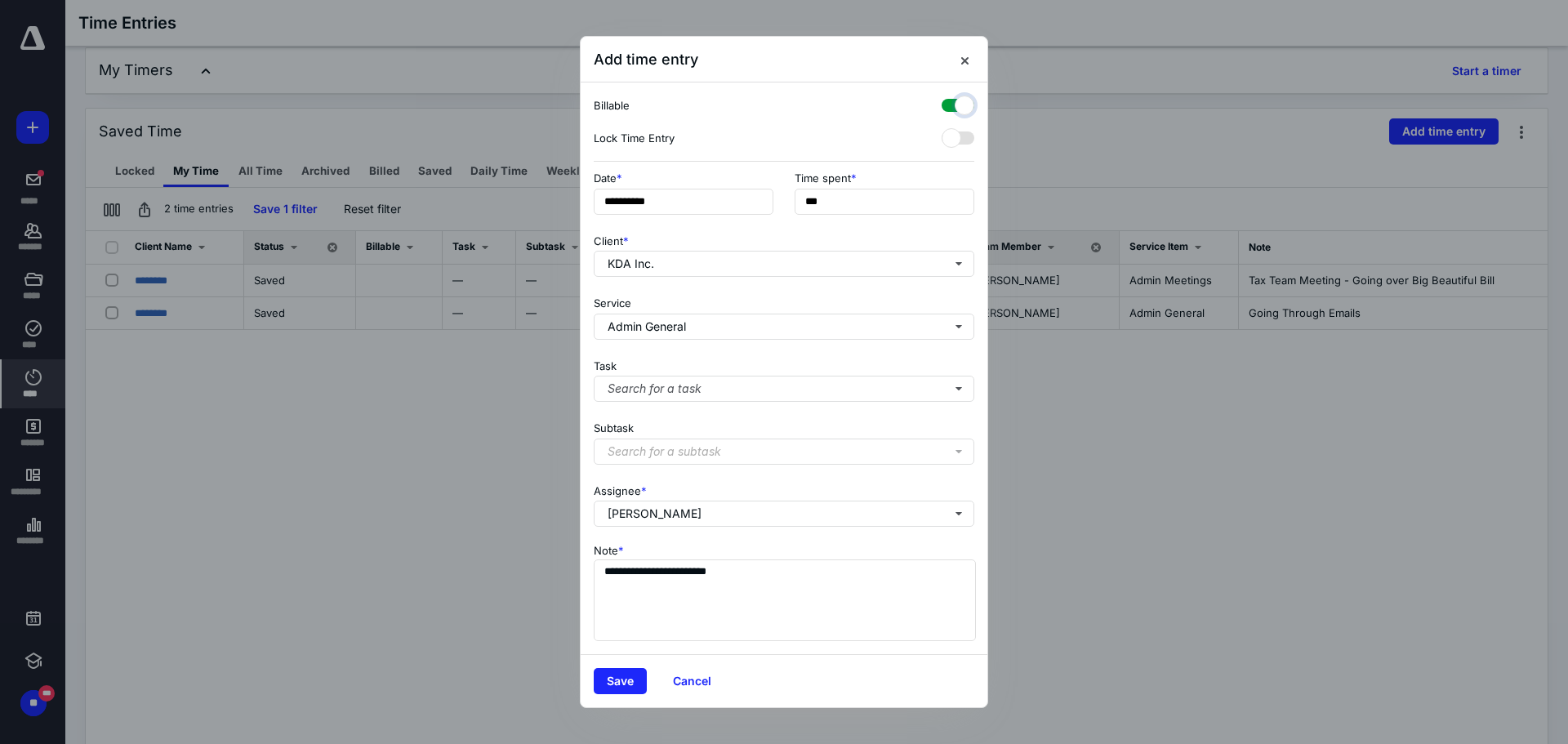 click at bounding box center (950, 103) 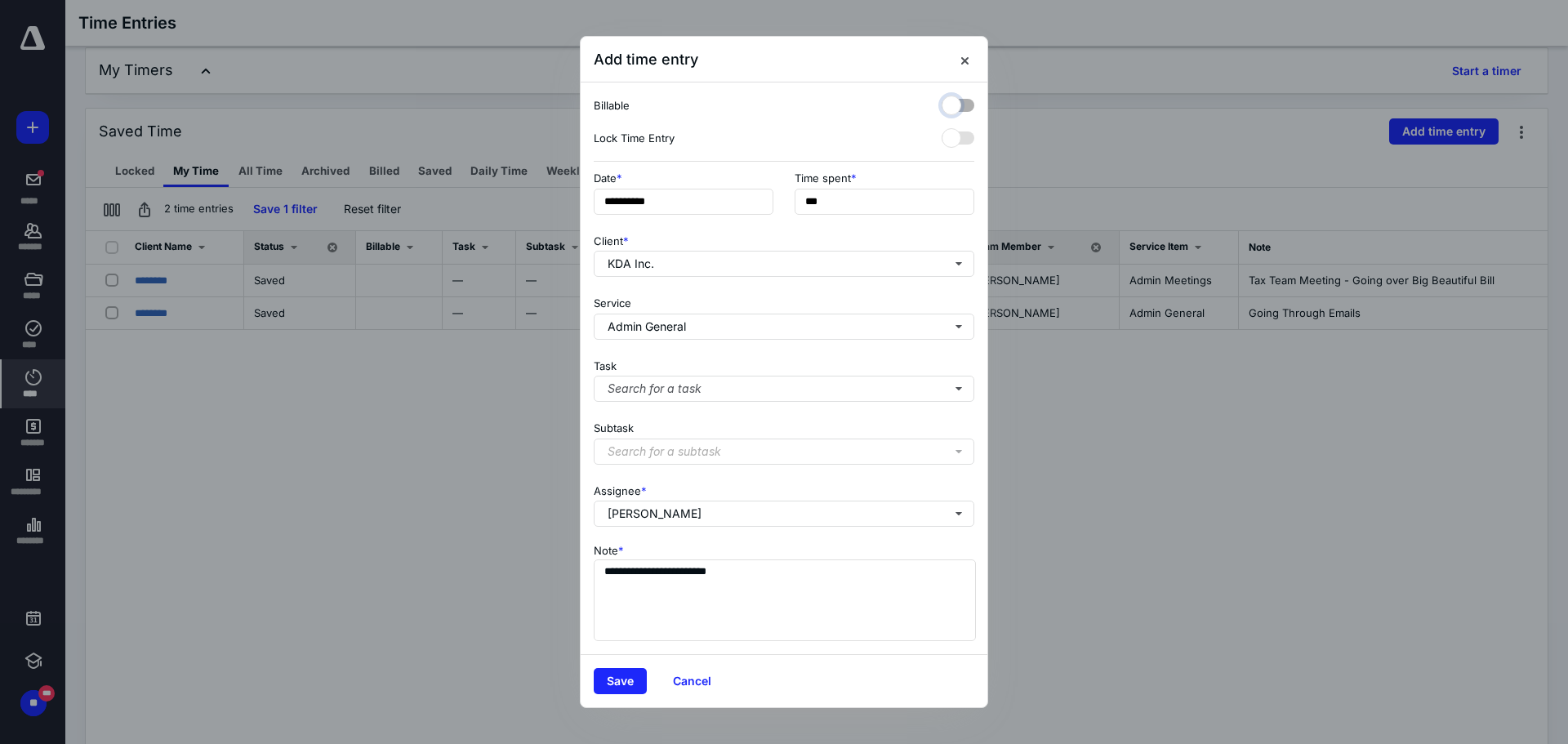 checkbox on "false" 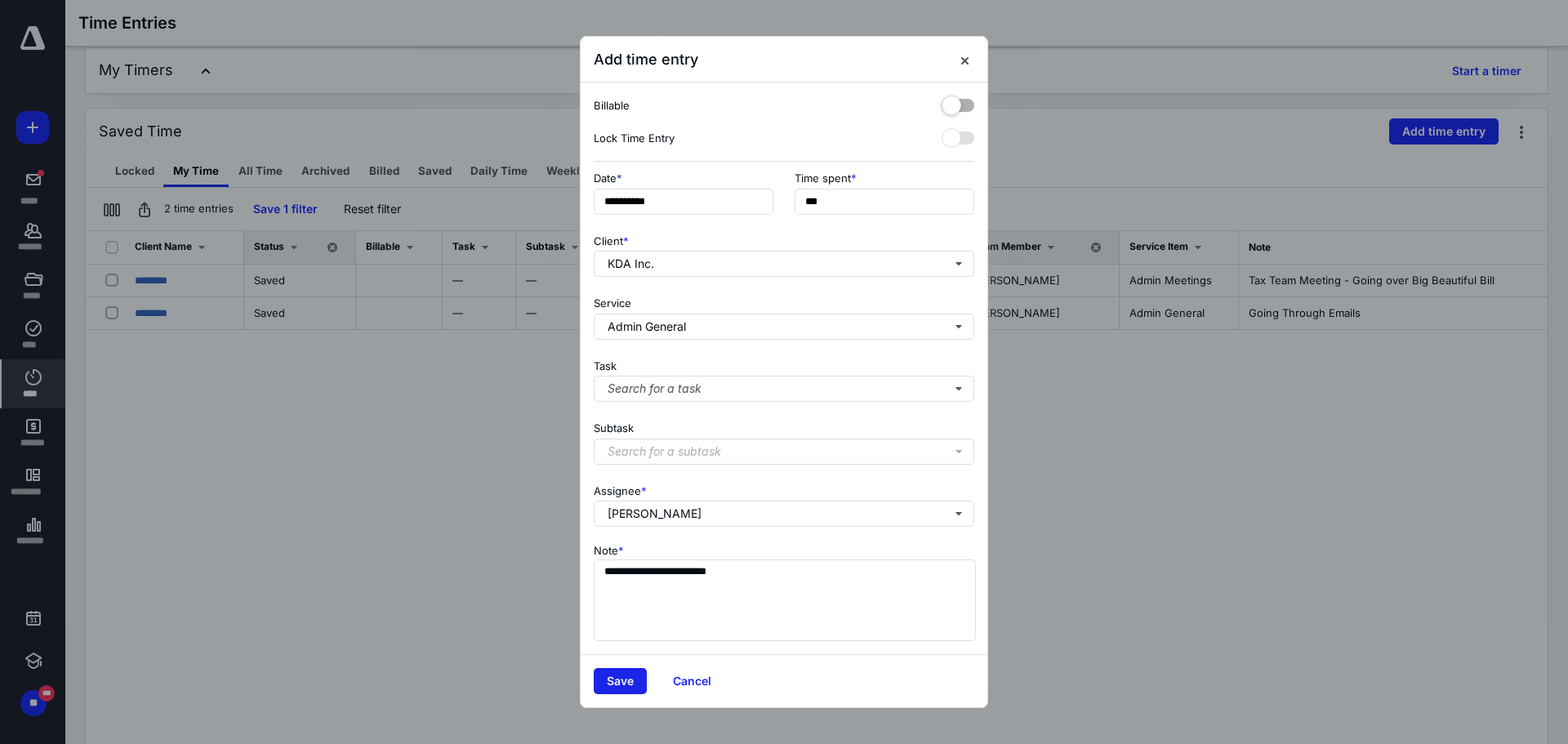 click on "Save" at bounding box center (620, 681) 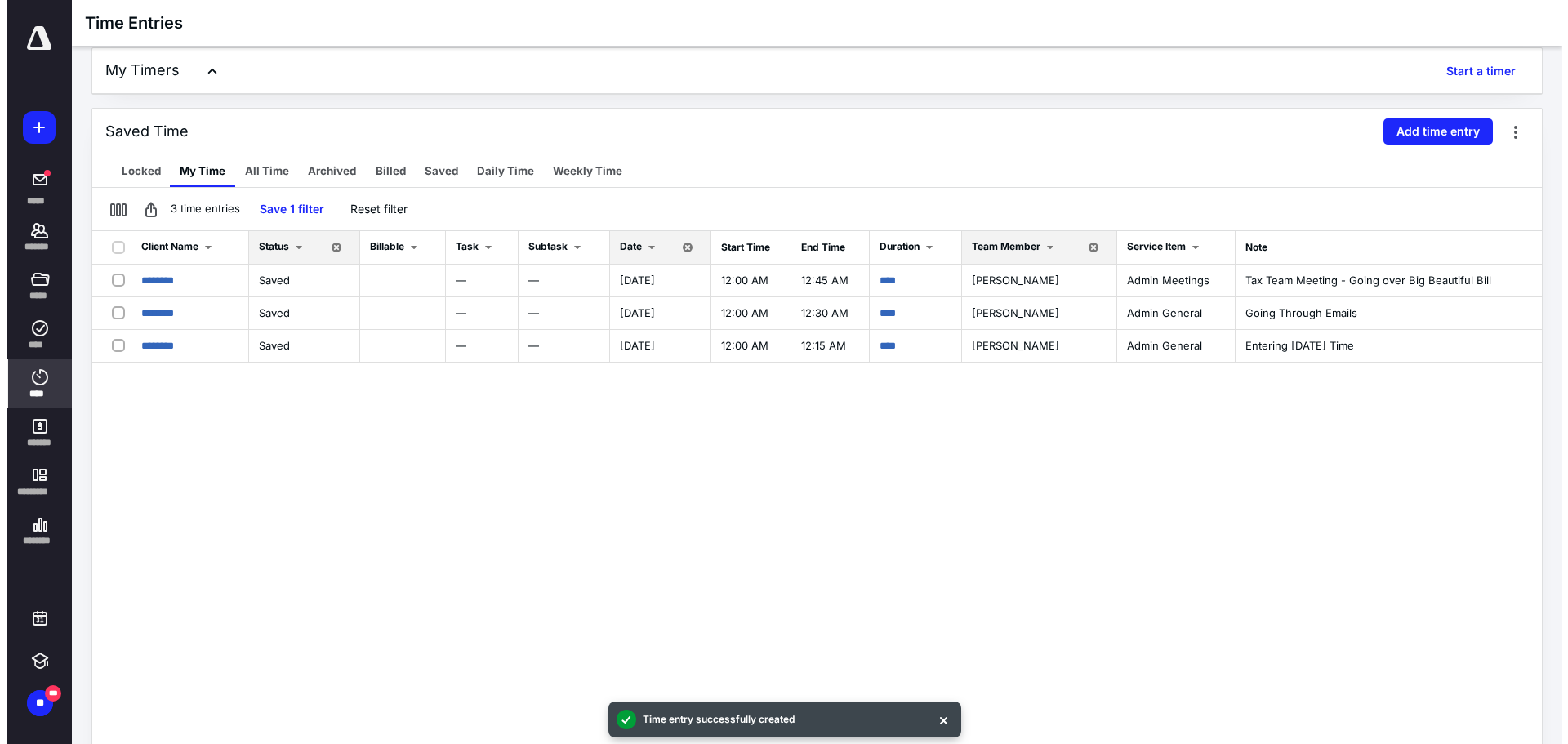 scroll, scrollTop: 44, scrollLeft: 0, axis: vertical 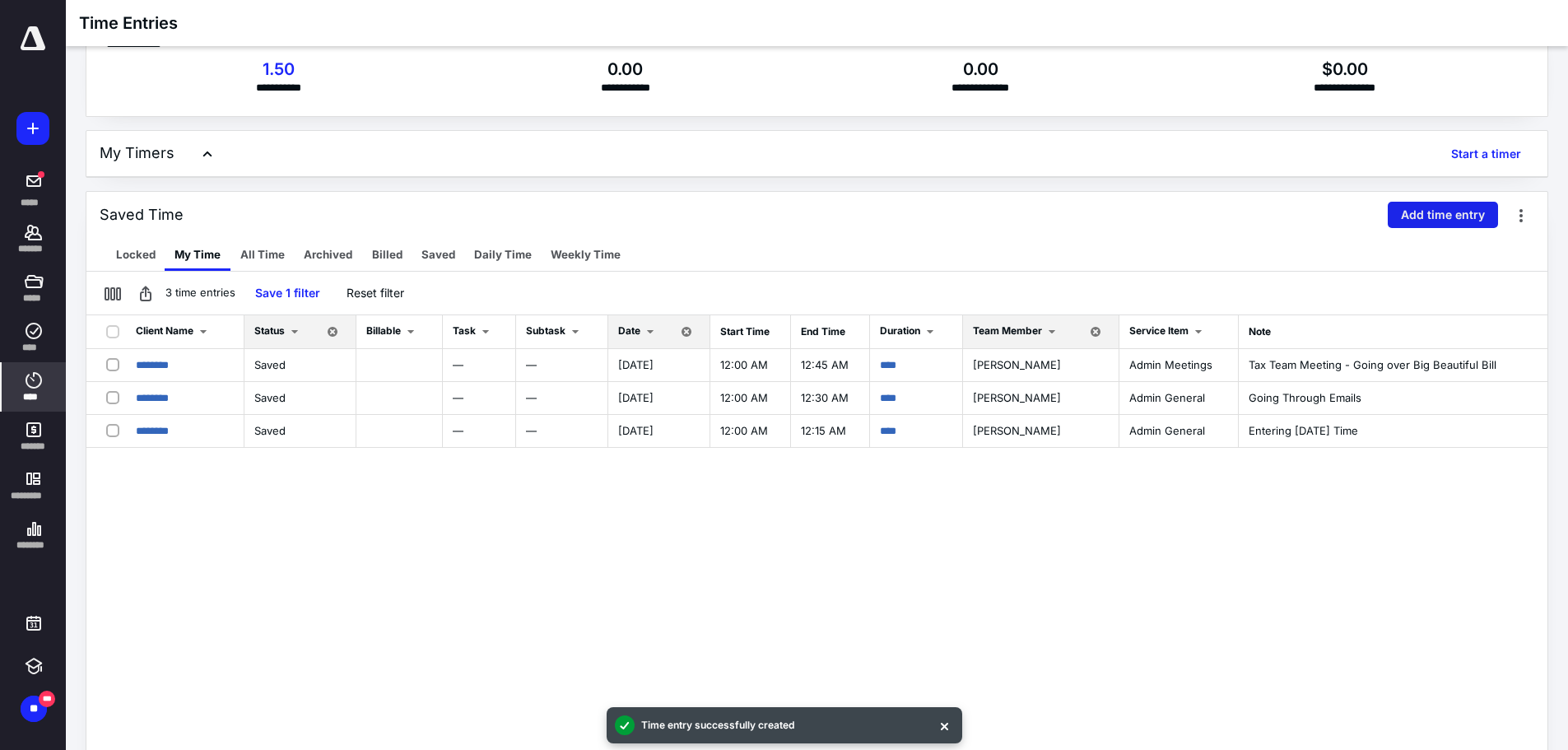 click on "Add time entry" at bounding box center (1443, 215) 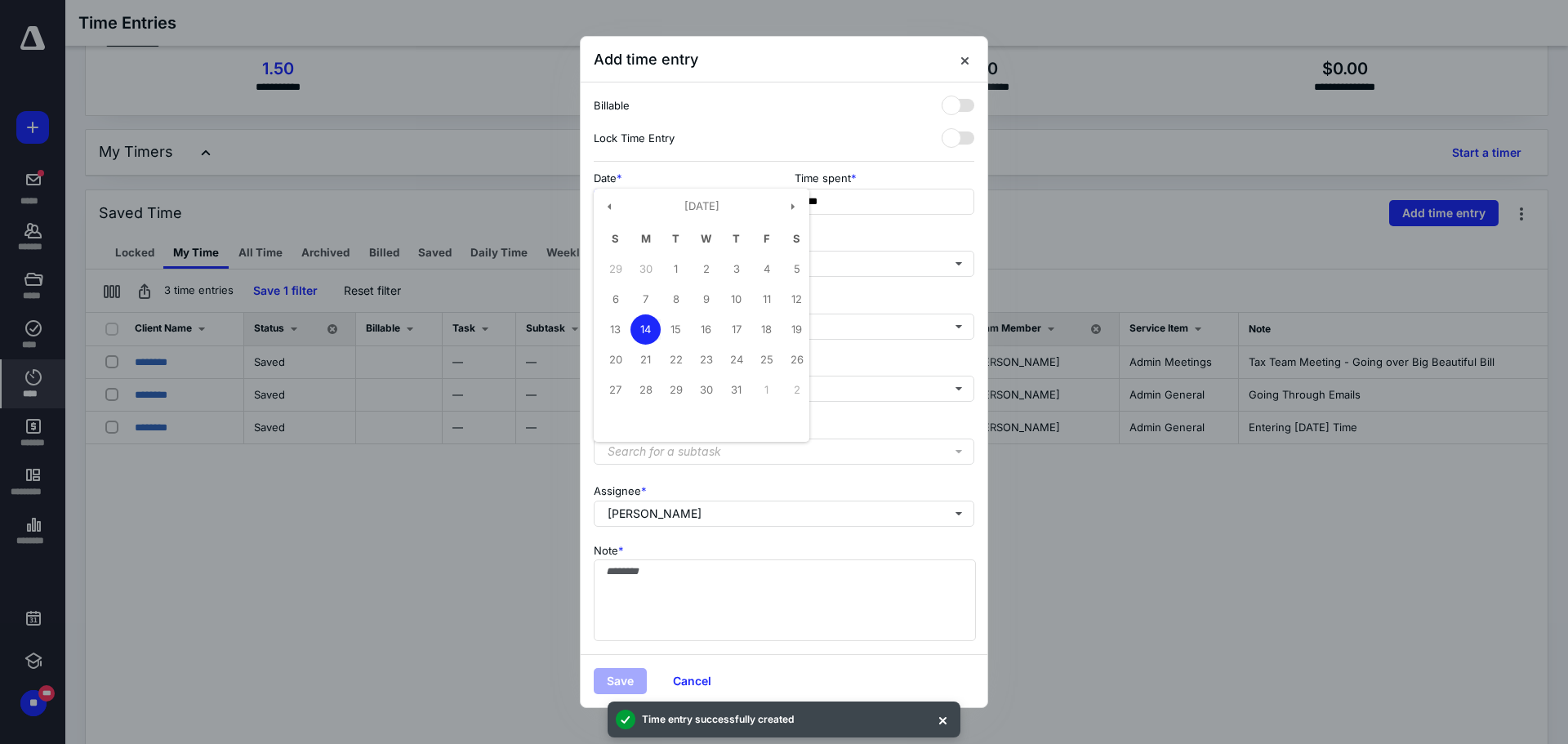 click on "**********" at bounding box center [684, 202] 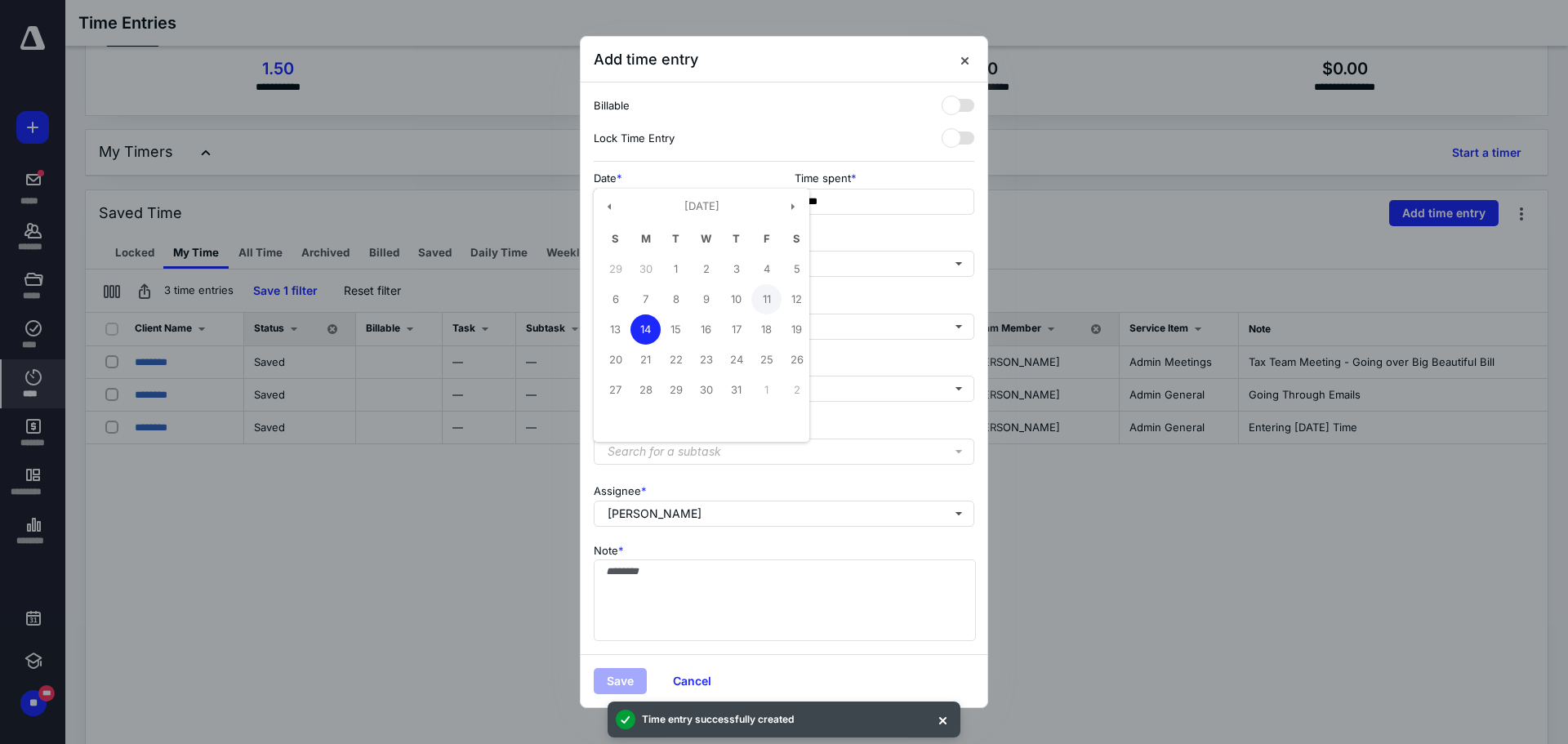 click on "11" at bounding box center (766, 299) 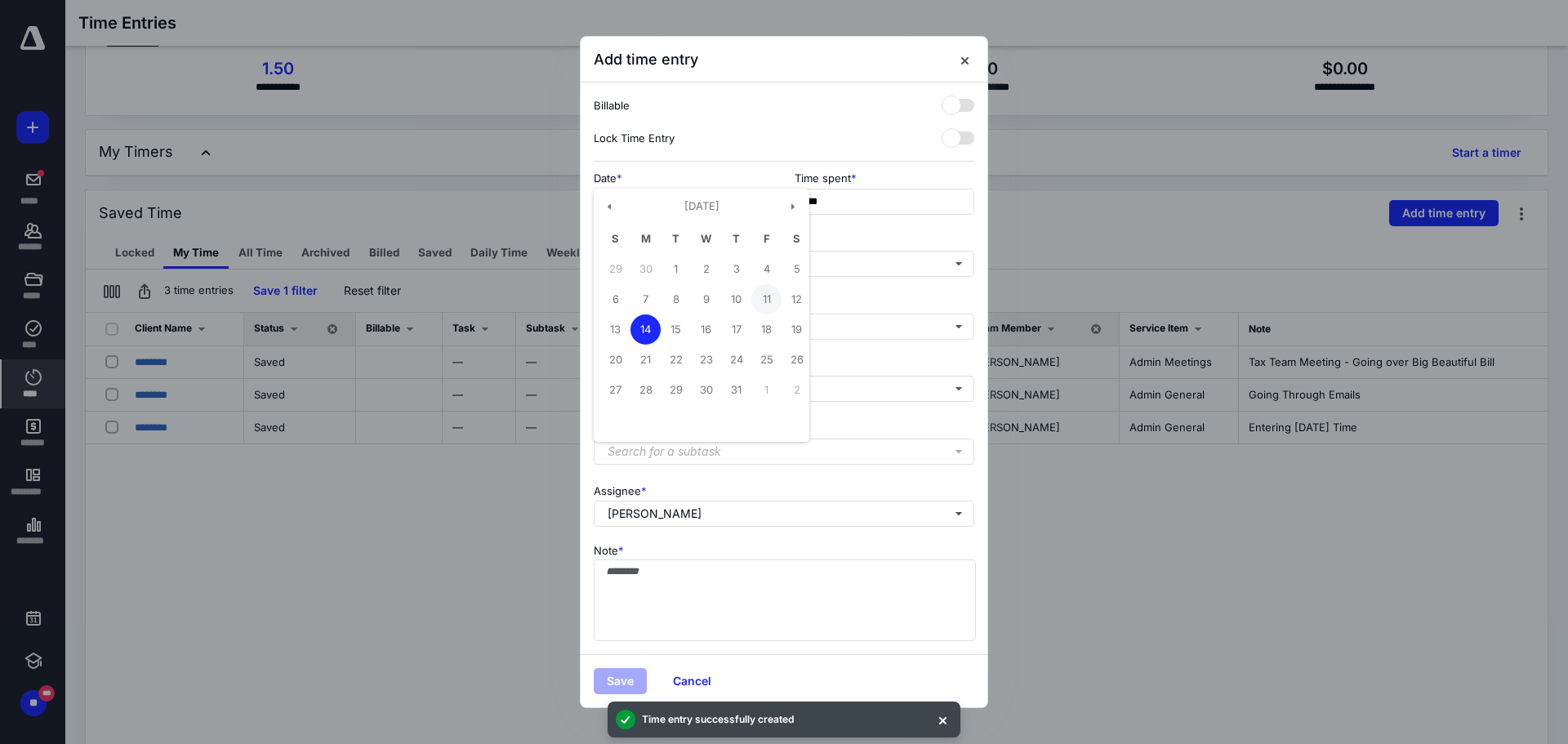 type on "**********" 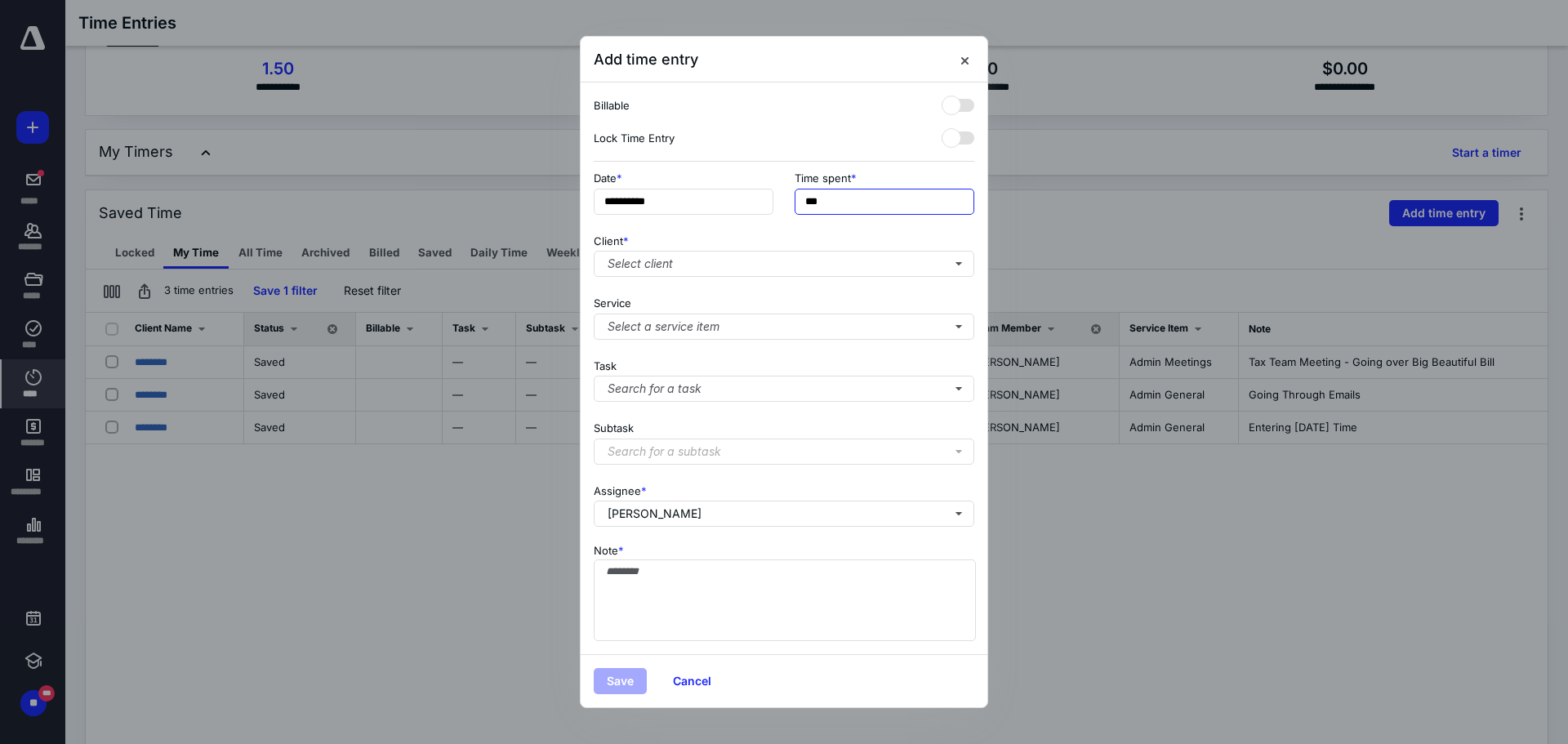 drag, startPoint x: 848, startPoint y: 206, endPoint x: 929, endPoint y: 411, distance: 220.42232 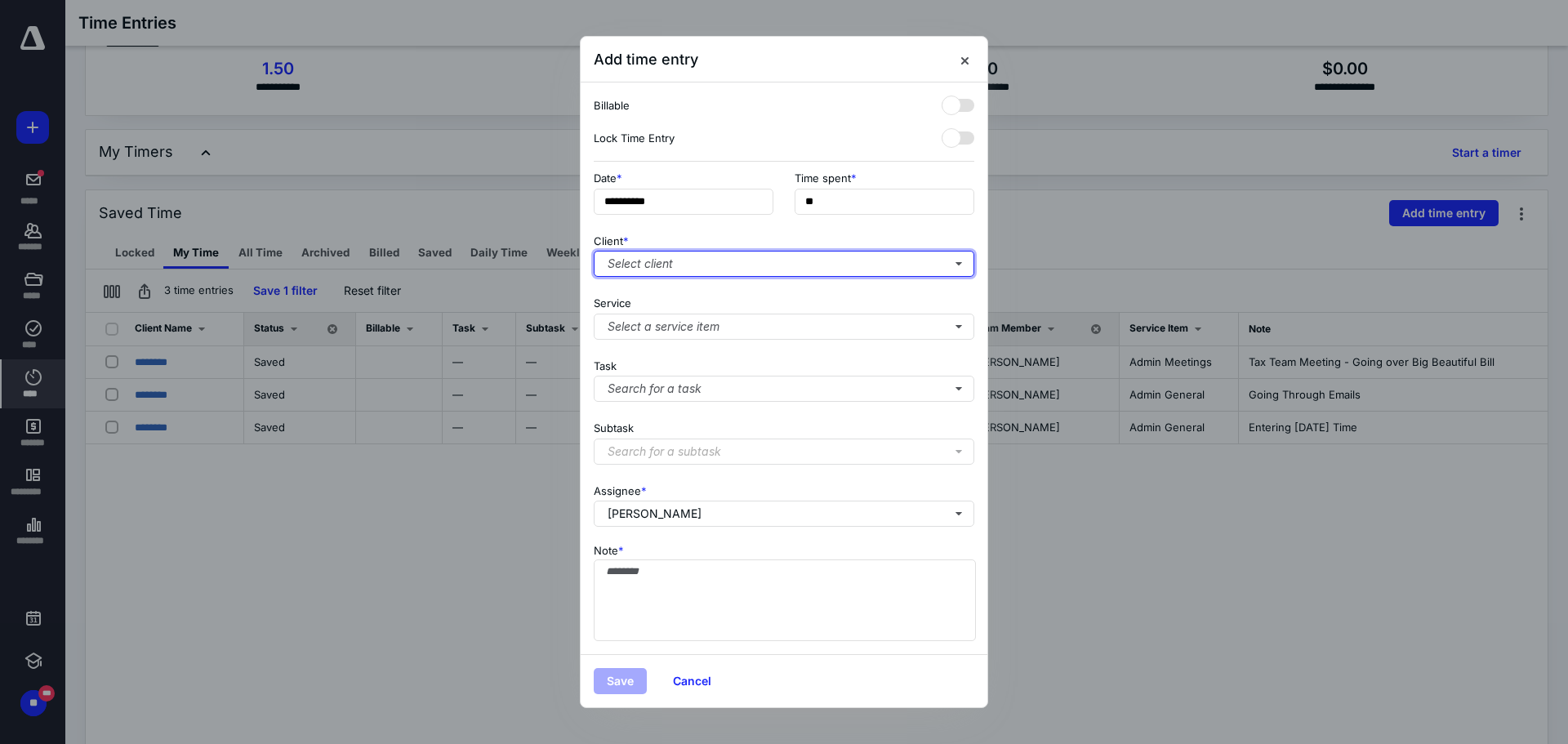type on "***" 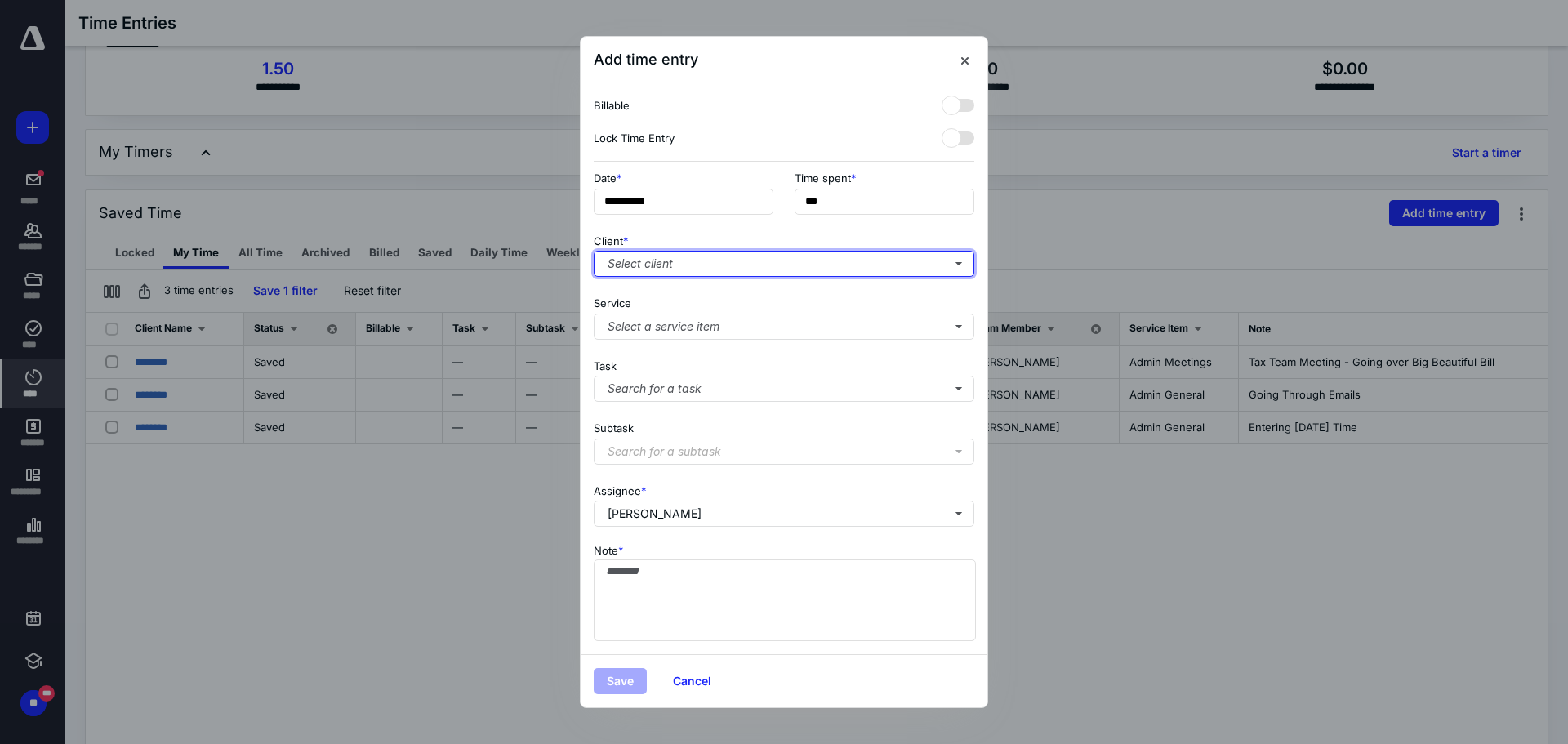 type 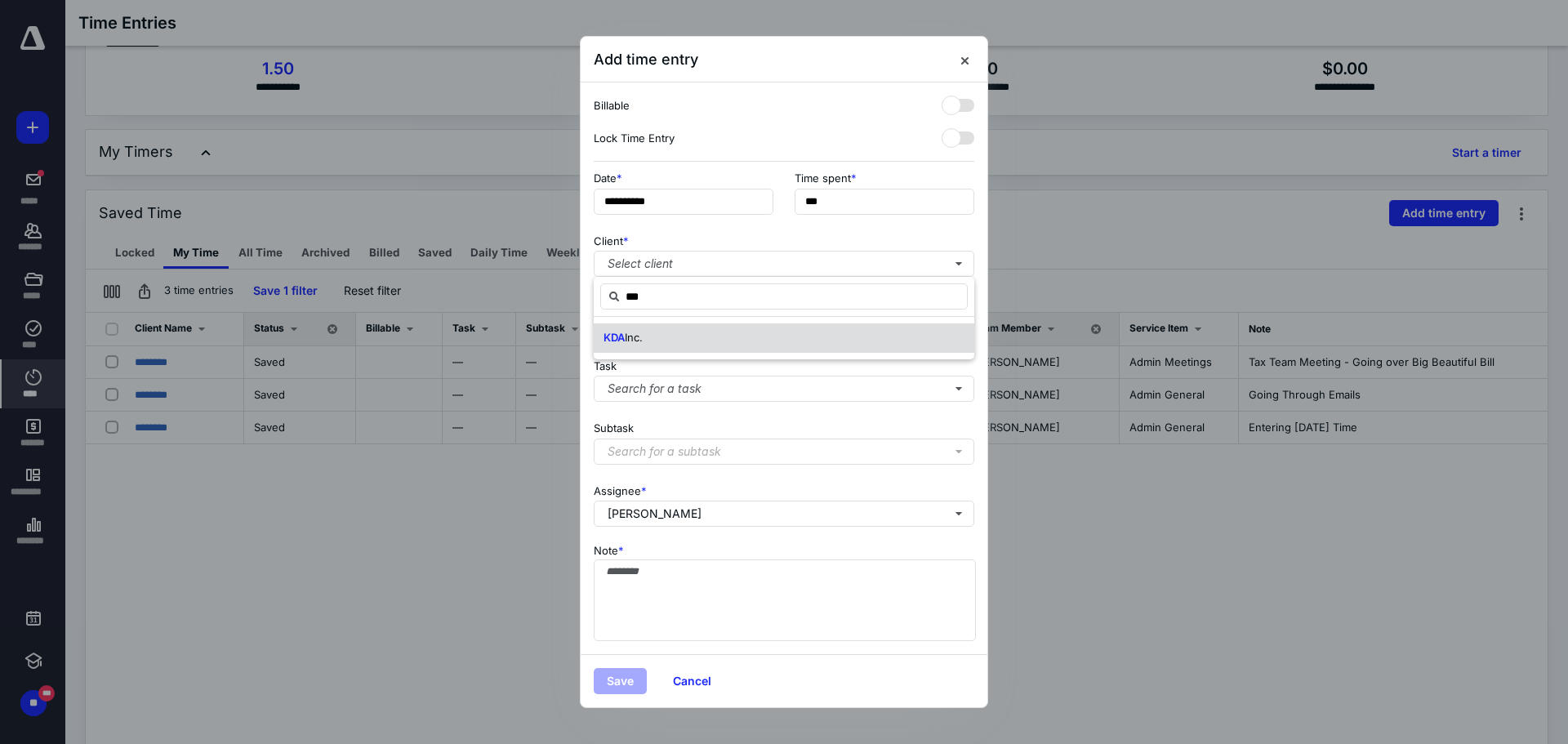 click on "KDA  Inc." at bounding box center (784, 338) 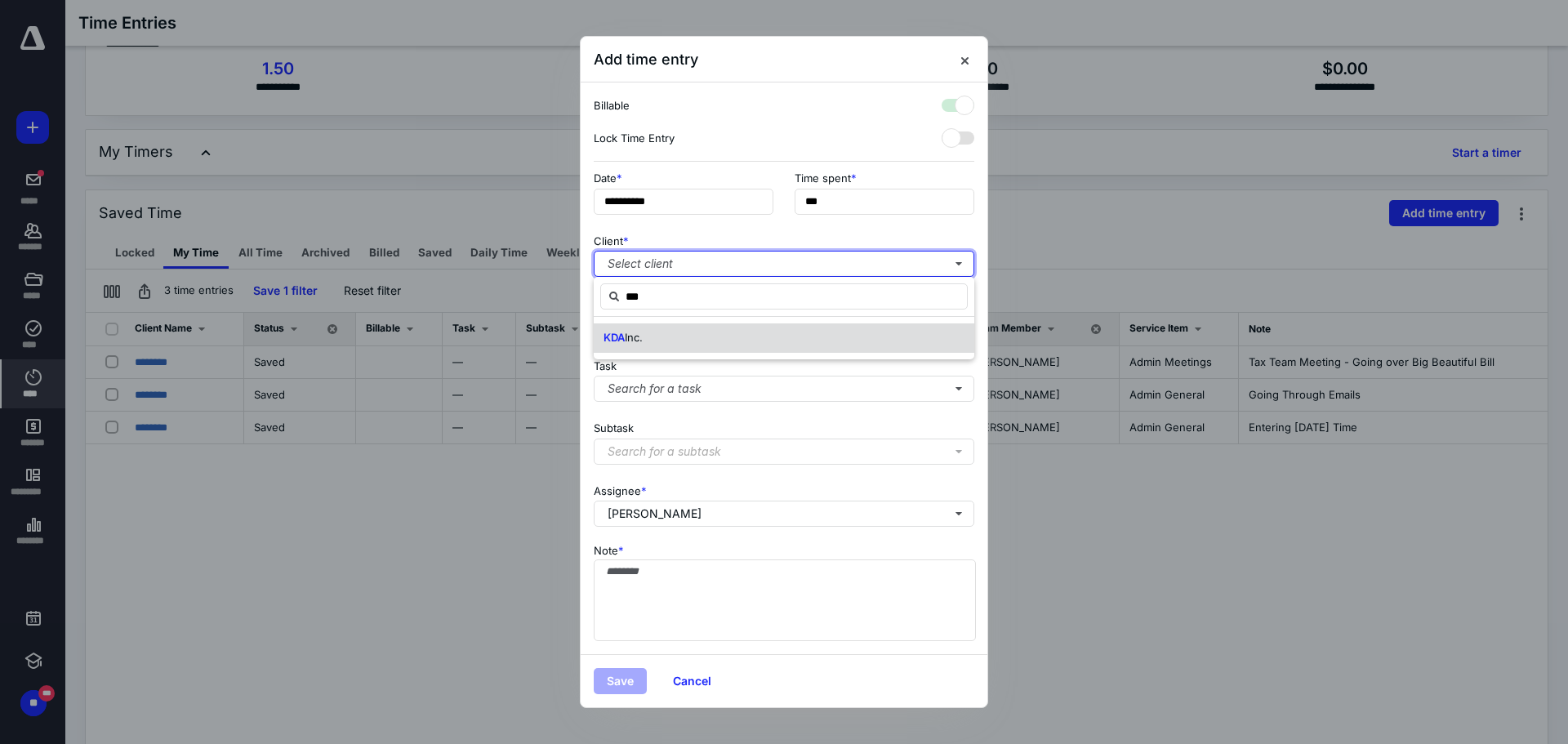 checkbox on "true" 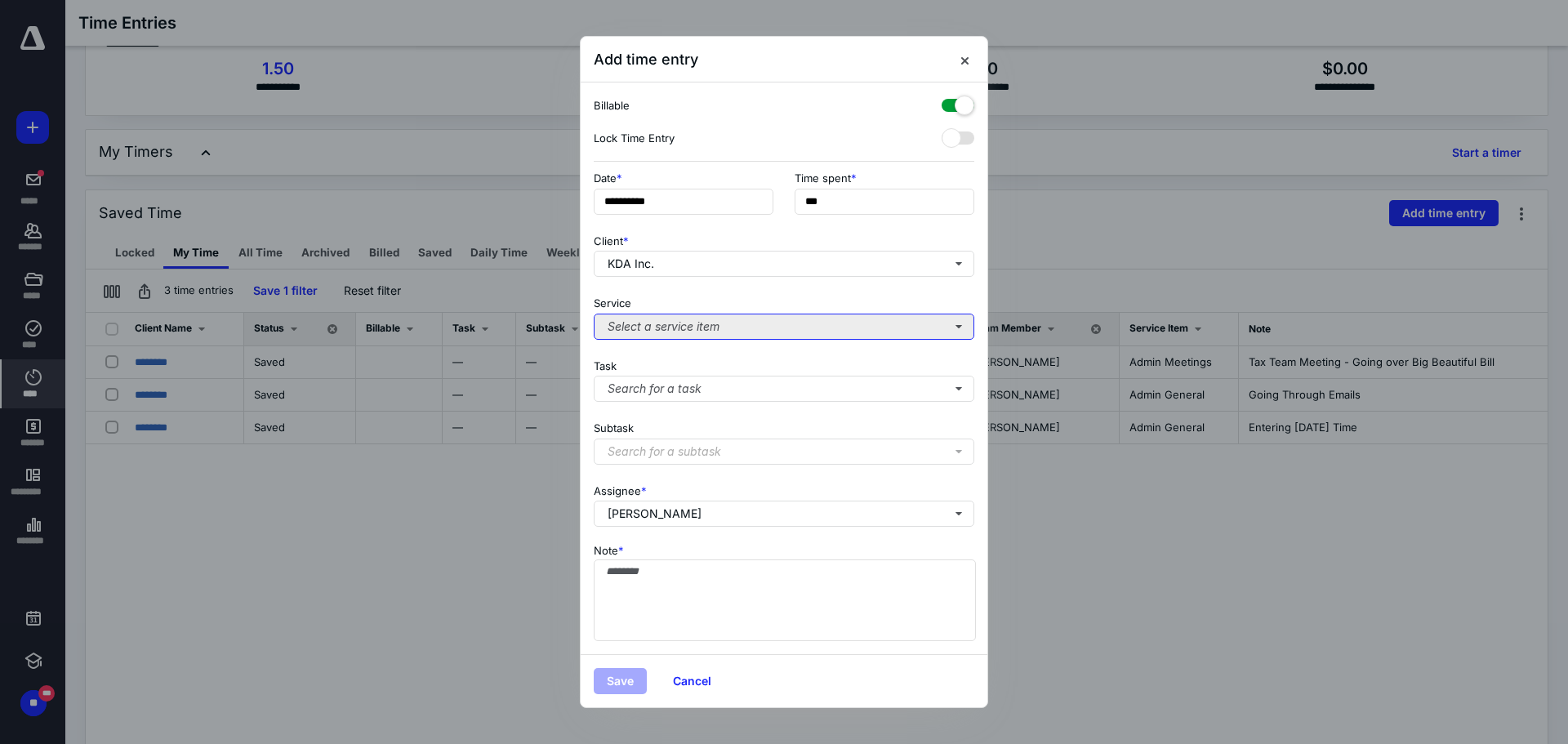 click on "Select a service item" at bounding box center (784, 327) 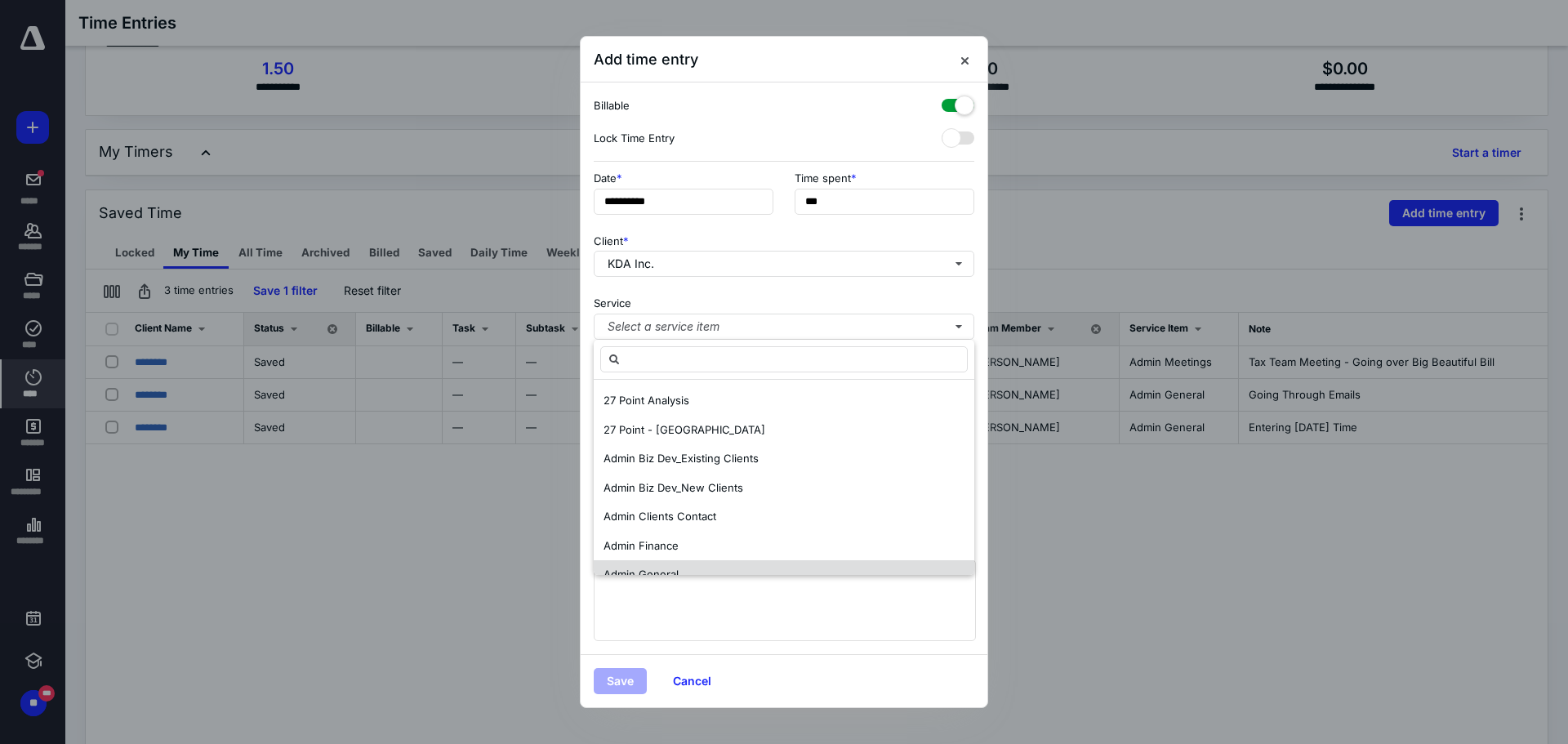 click on "Admin General" at bounding box center (784, 575) 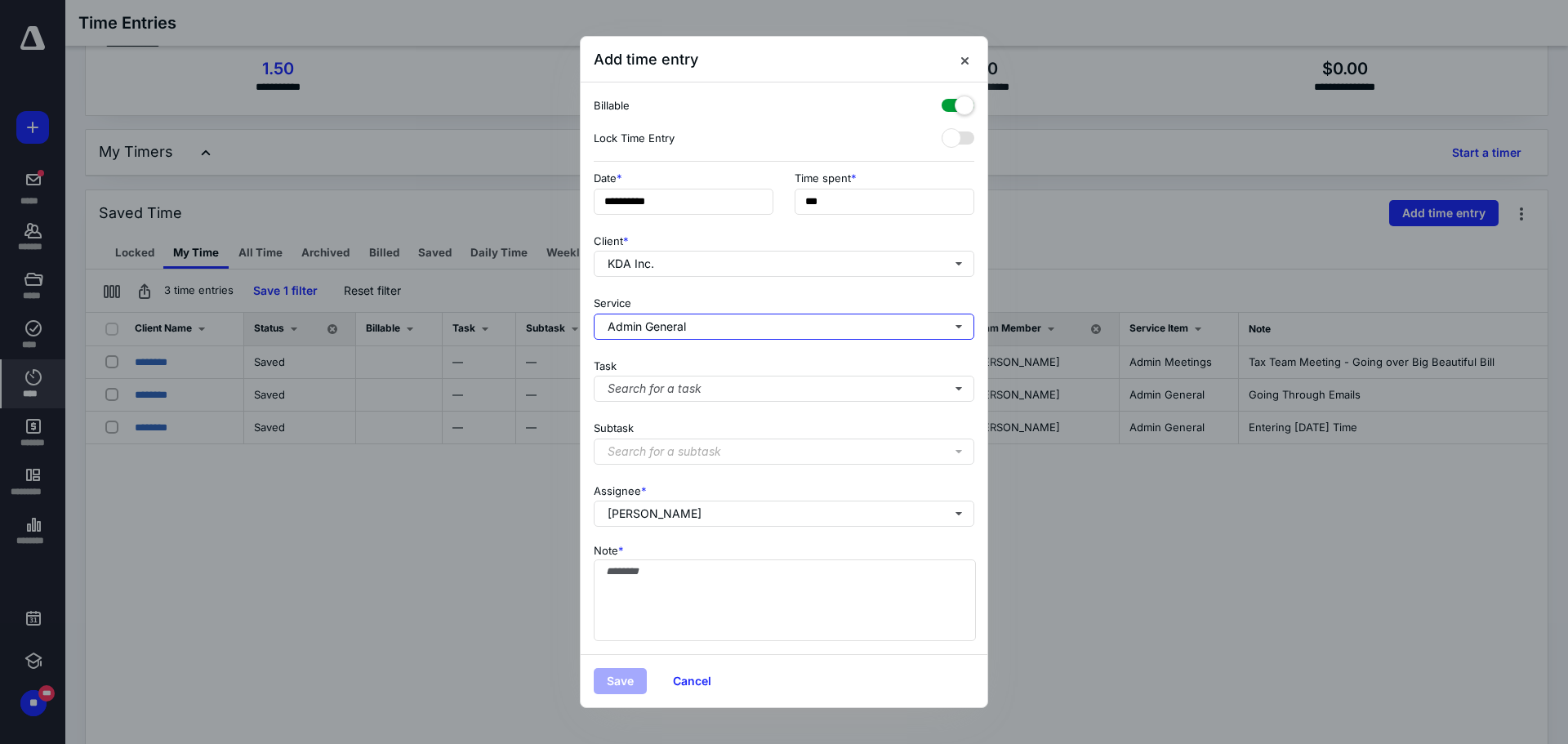 type 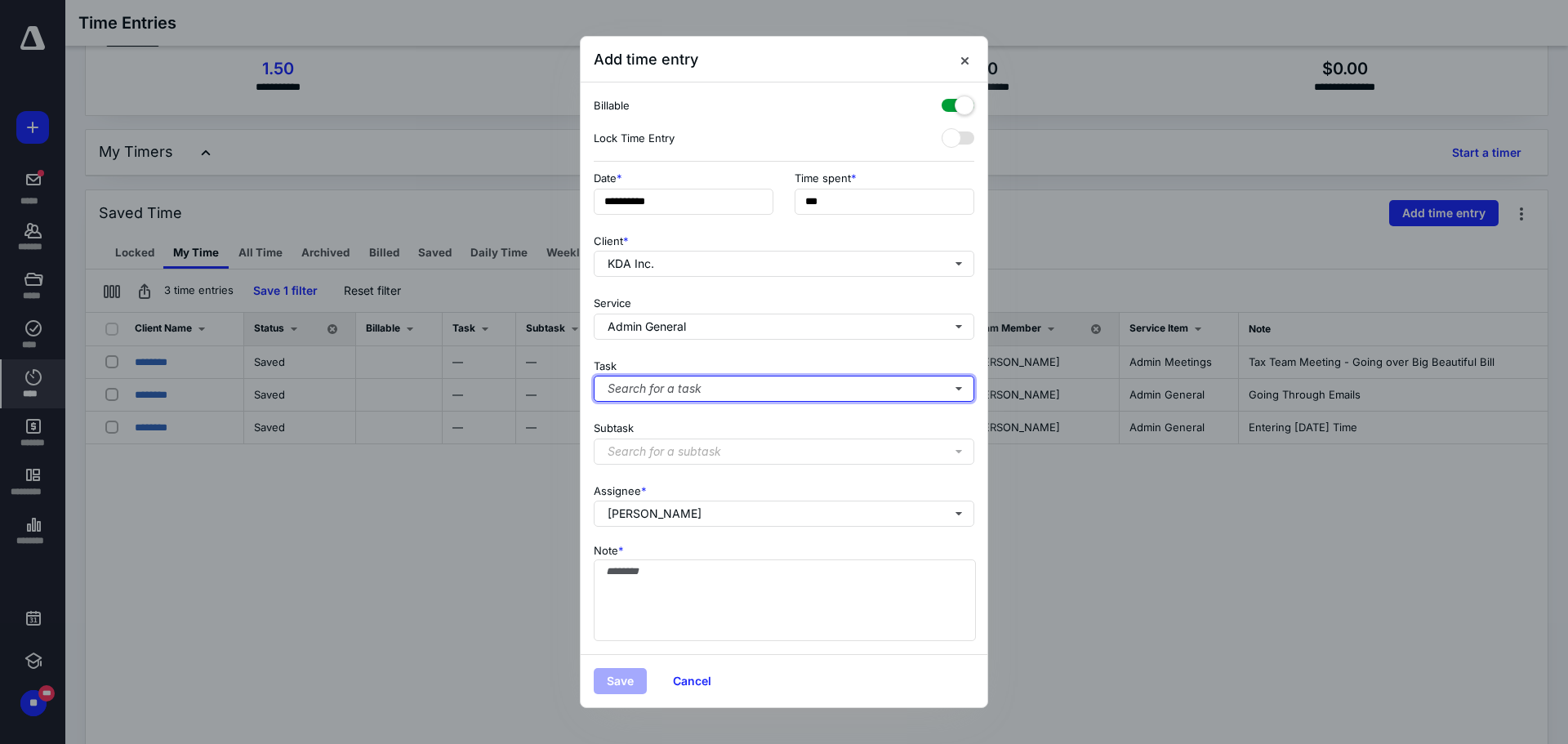 type 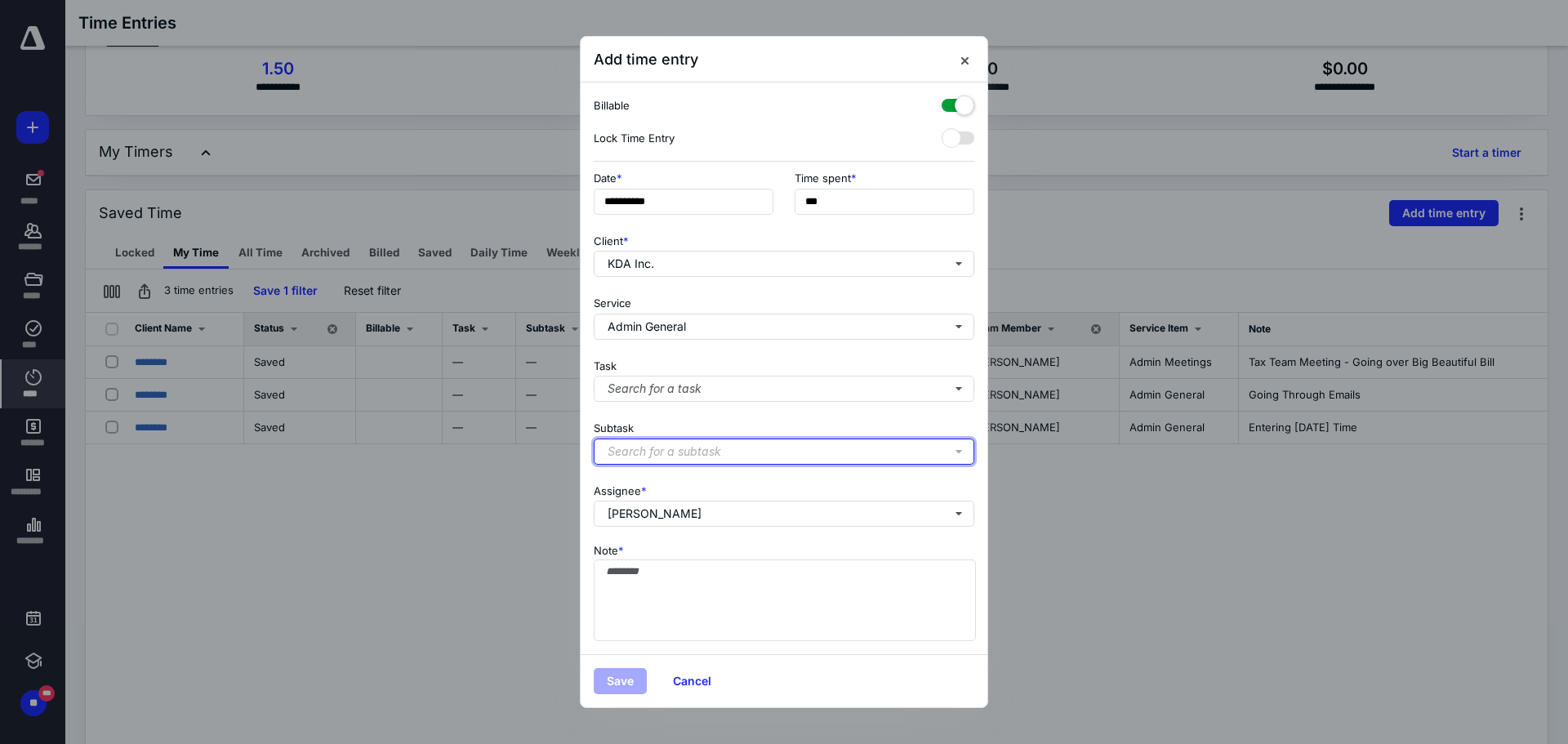 type 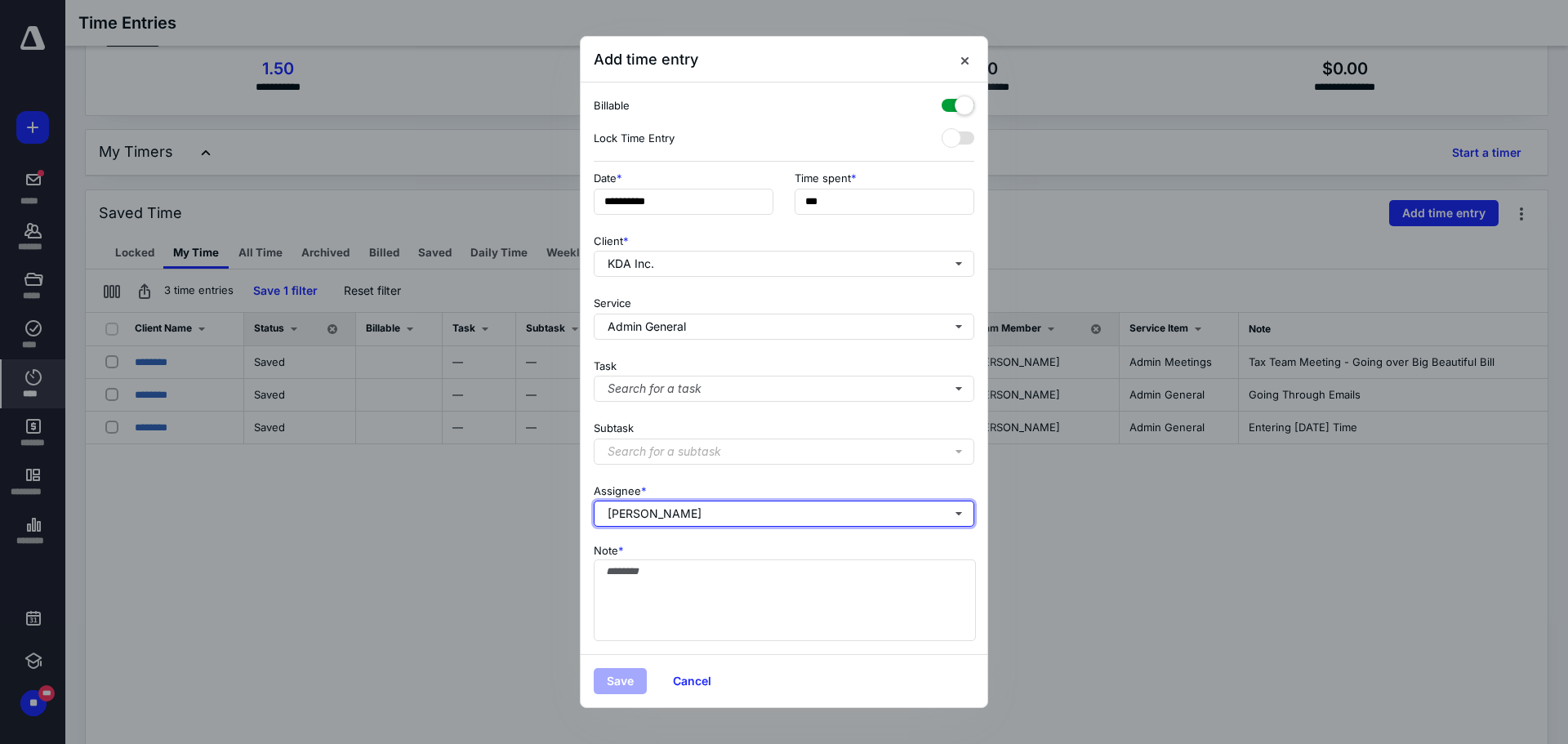 type 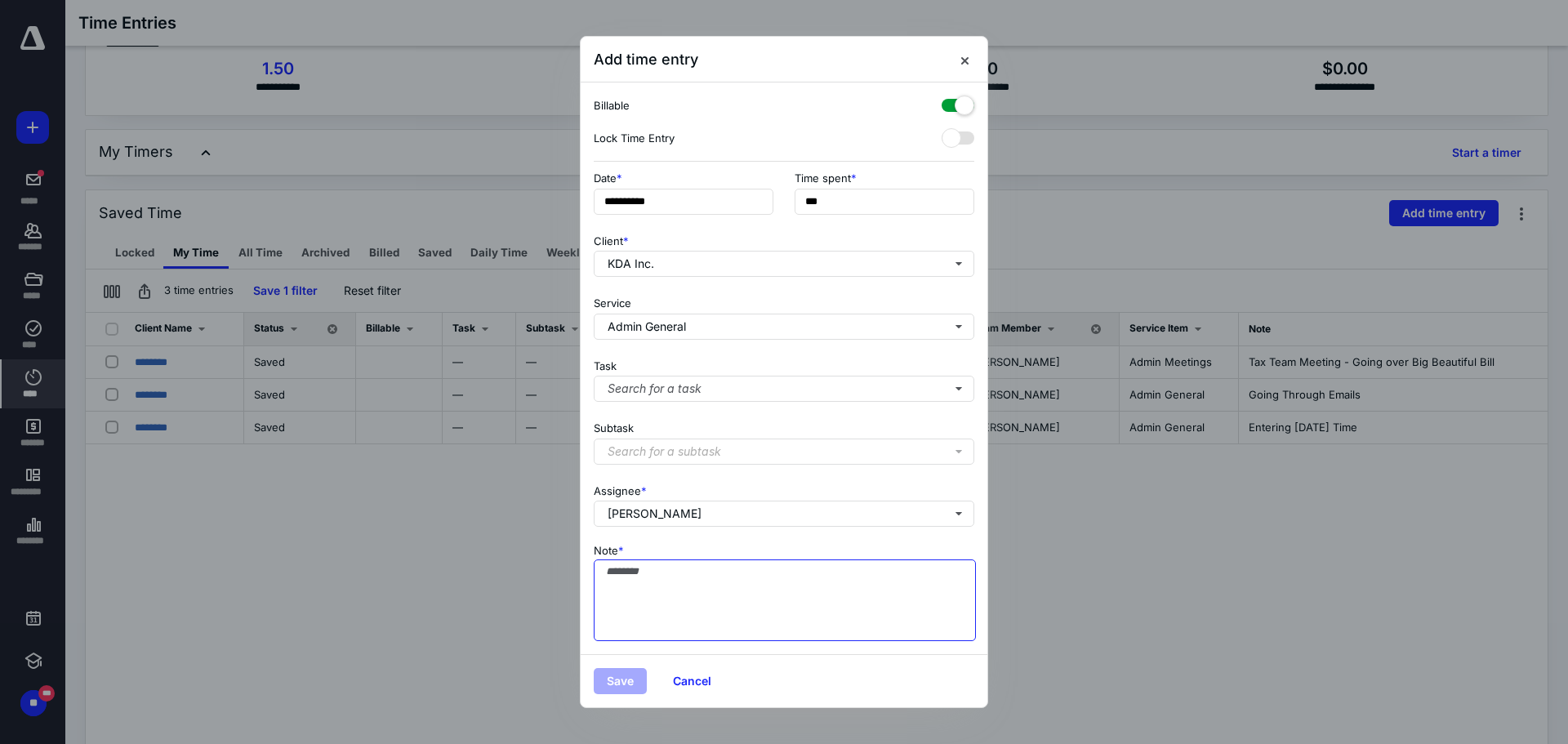paste on "**********" 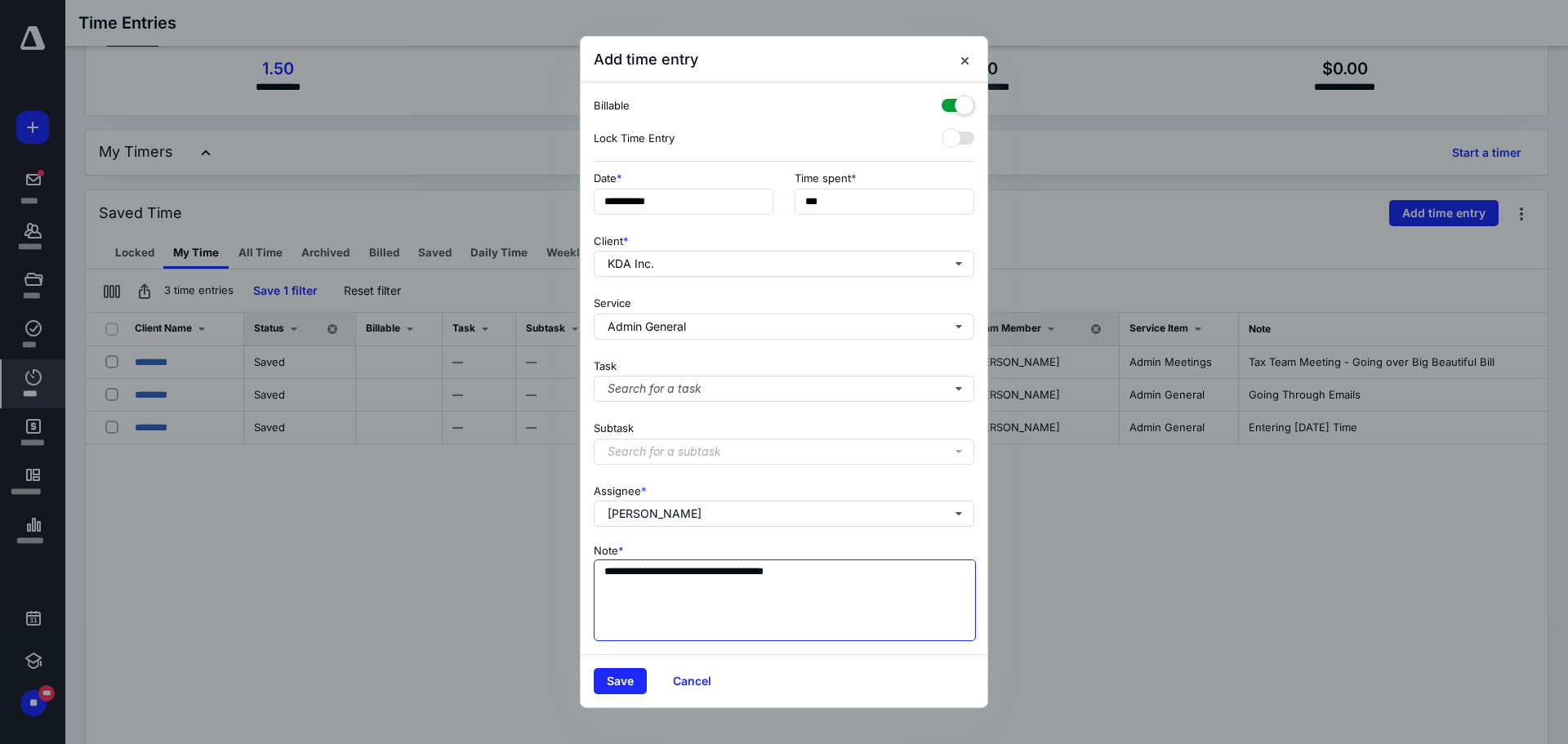 type on "**********" 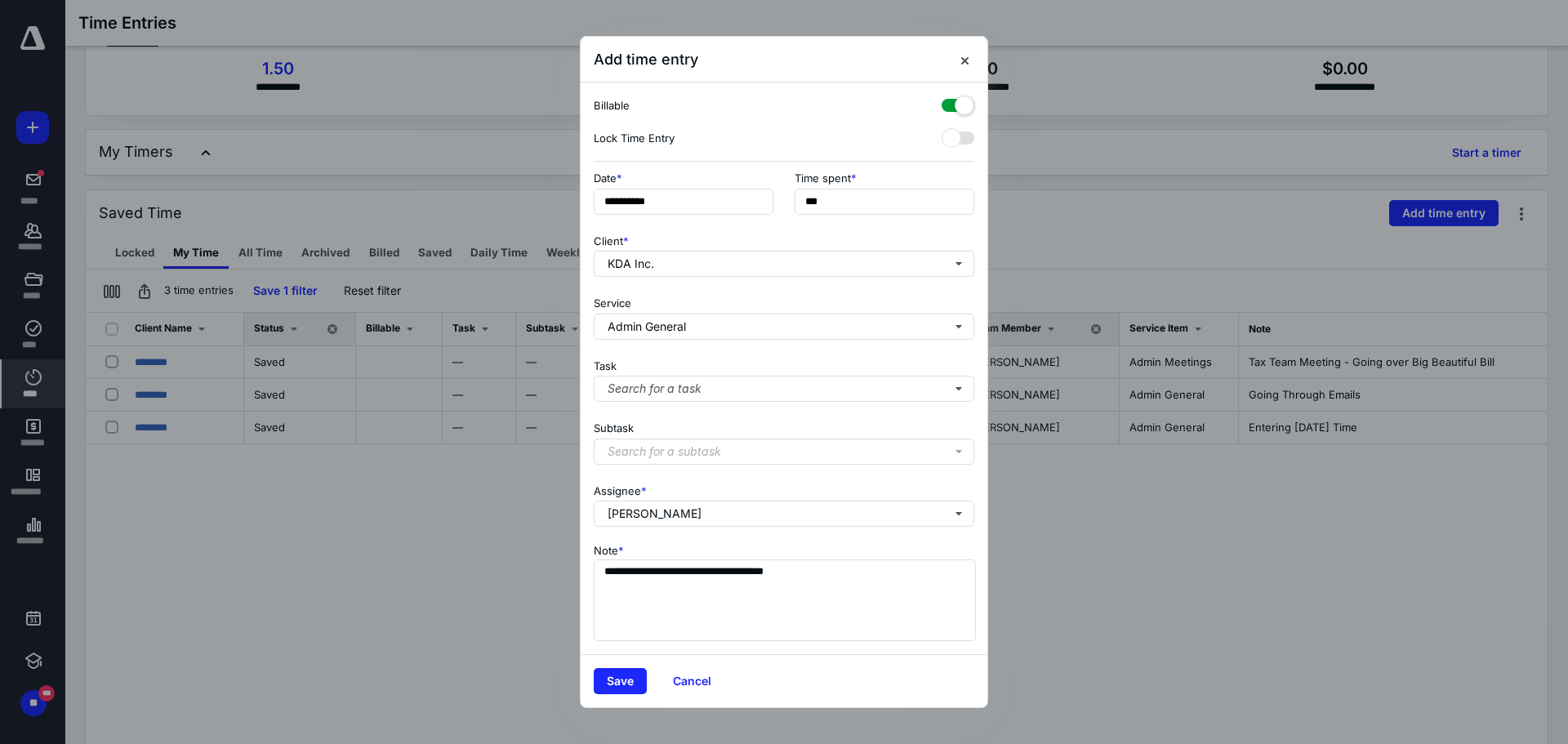 click at bounding box center (958, 102) 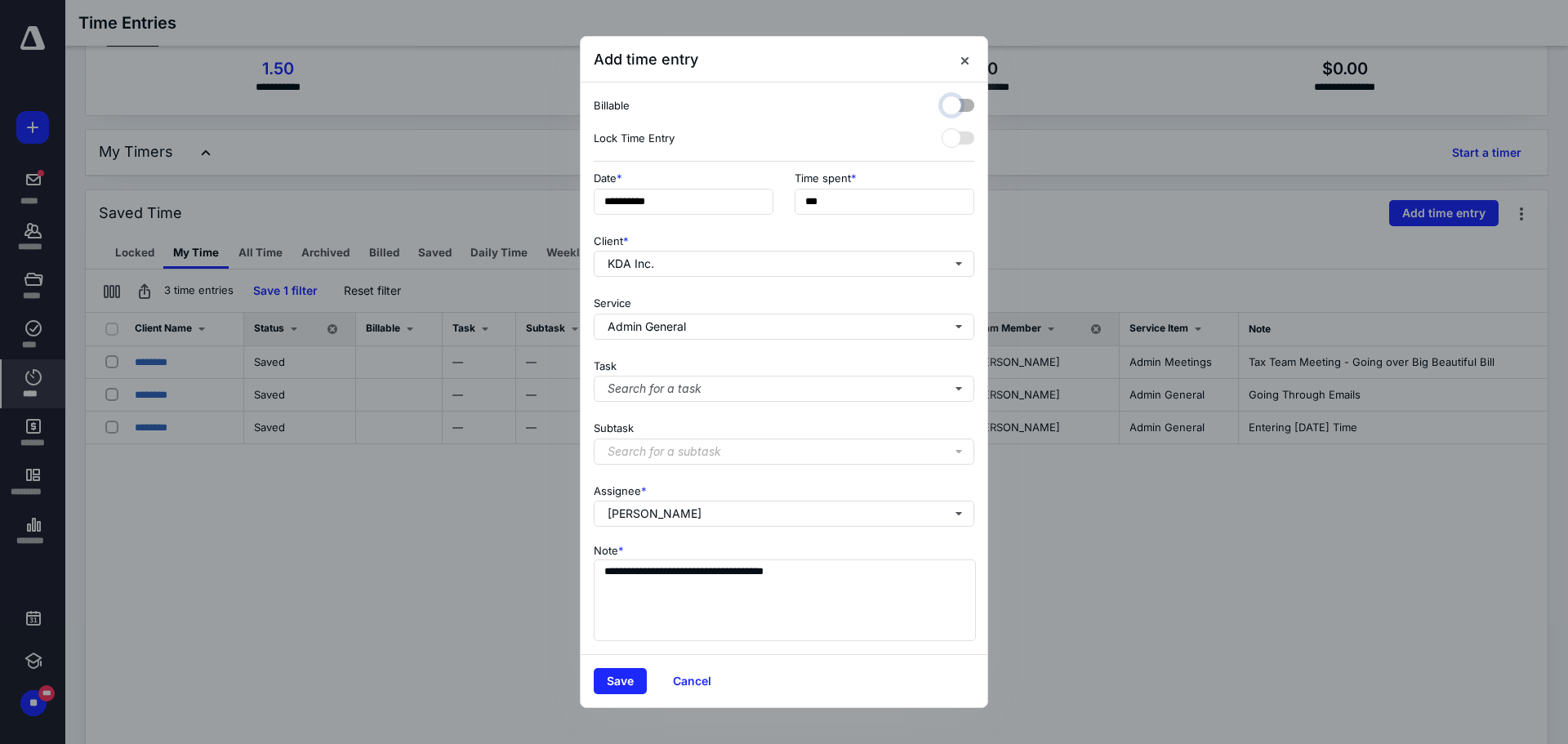 checkbox on "false" 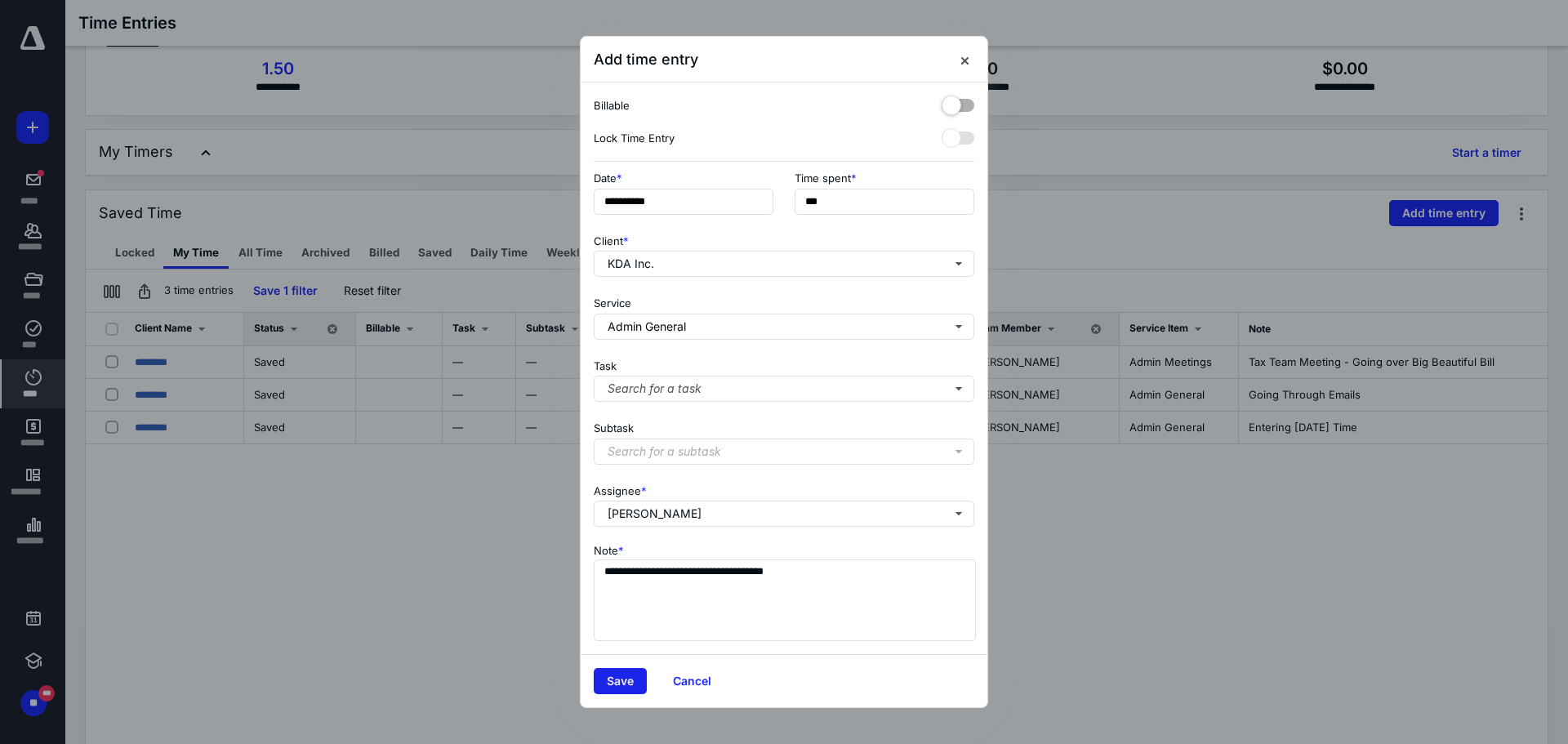 click on "Save" at bounding box center (620, 681) 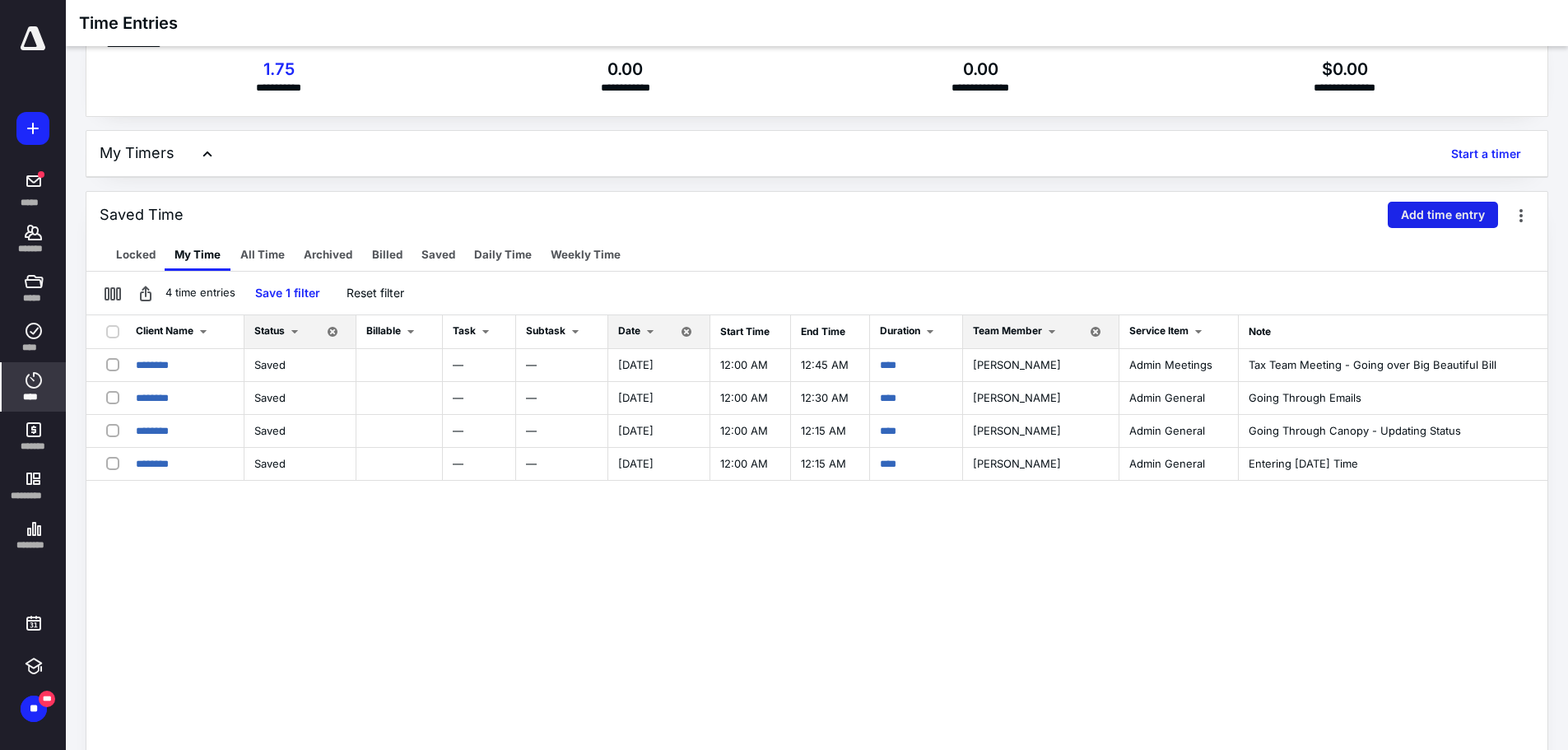 click on "Add time entry" at bounding box center [1443, 215] 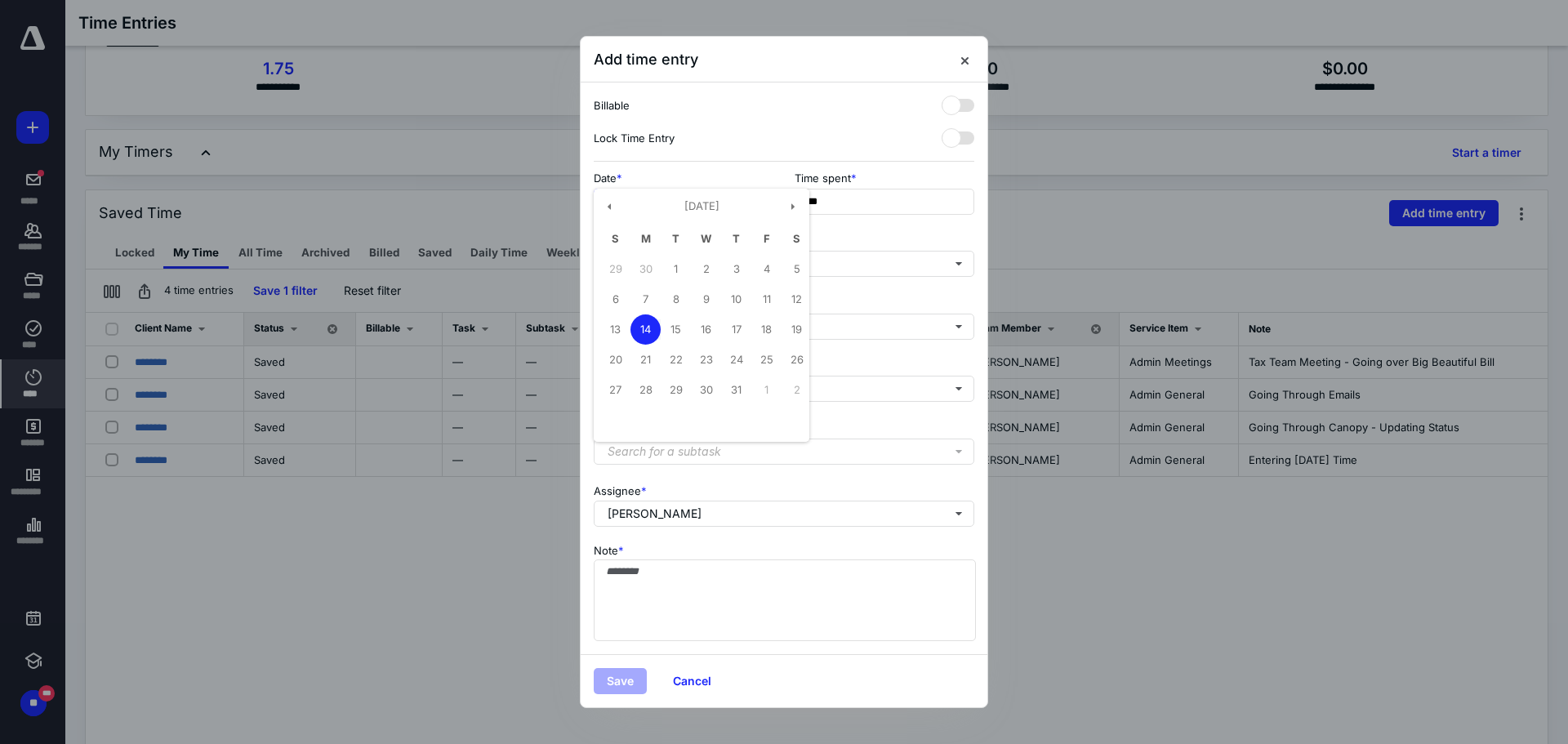 click on "**********" at bounding box center (684, 202) 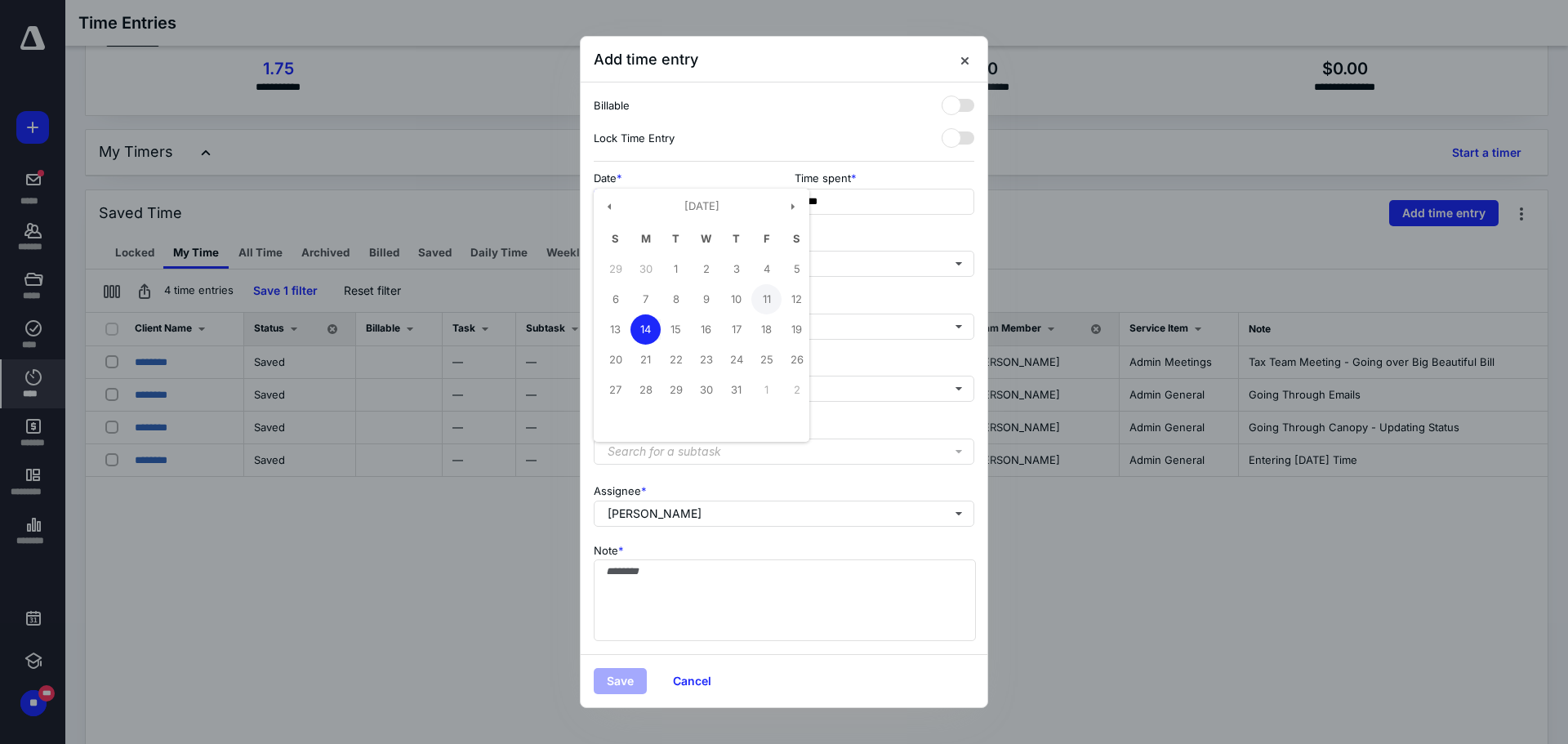 click on "S M T W T F S 29 30 1 2 3 4 5 6 7 8 9 10 11 12 13 14 15 16 17 18 19 20 21 22 23 24 25 26 27 28 29 30 31 1 2" at bounding box center [702, 314] 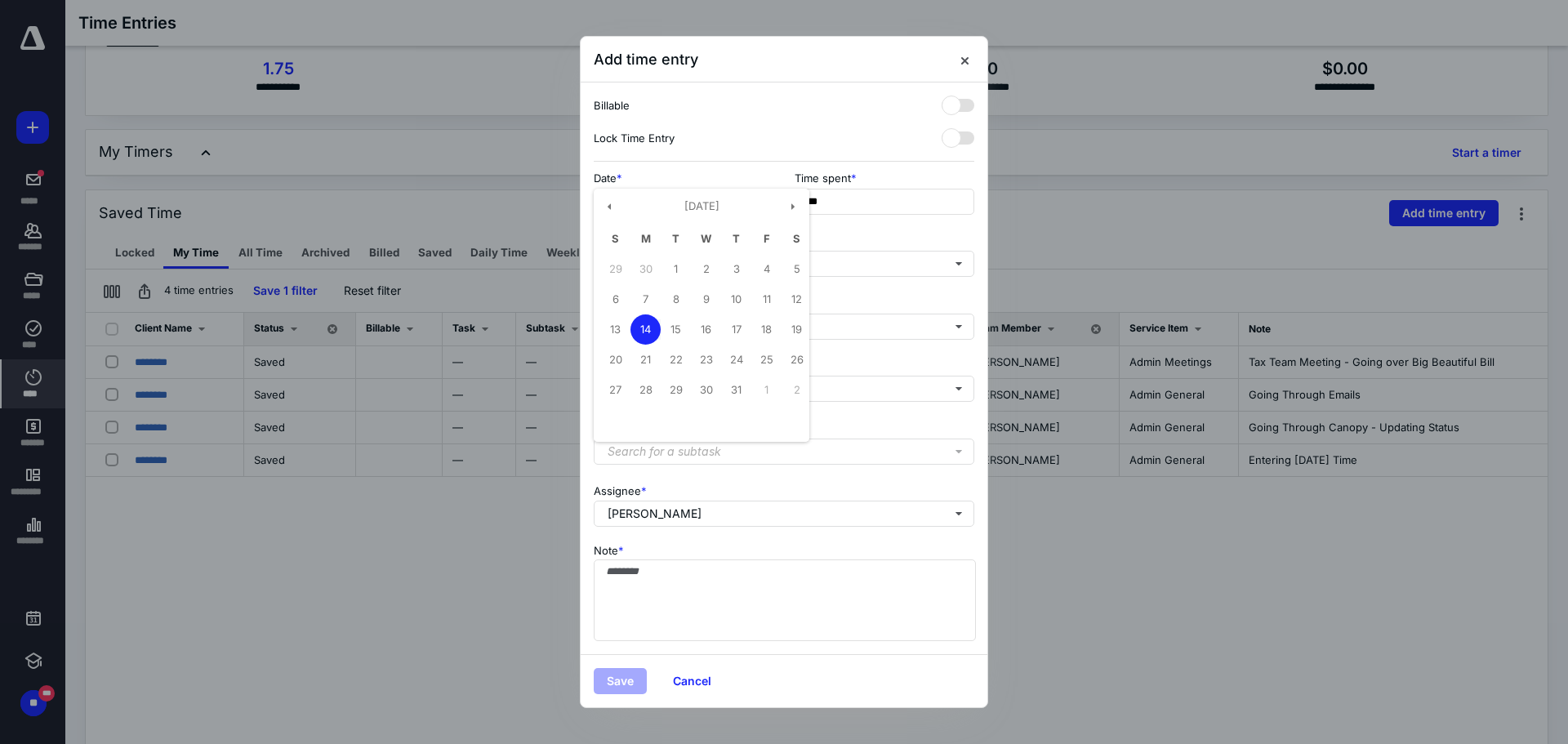 type on "**********" 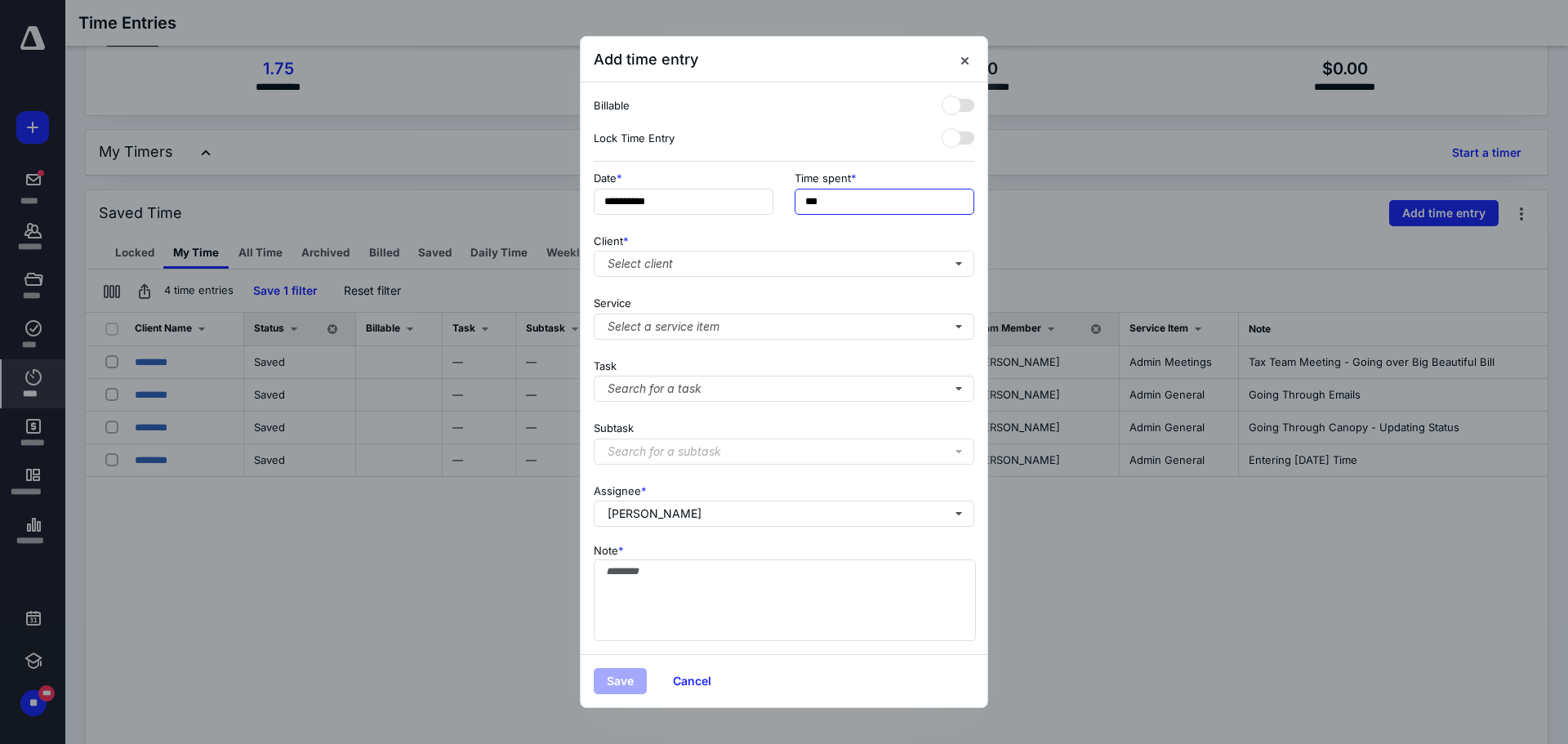 click on "***" at bounding box center [884, 202] 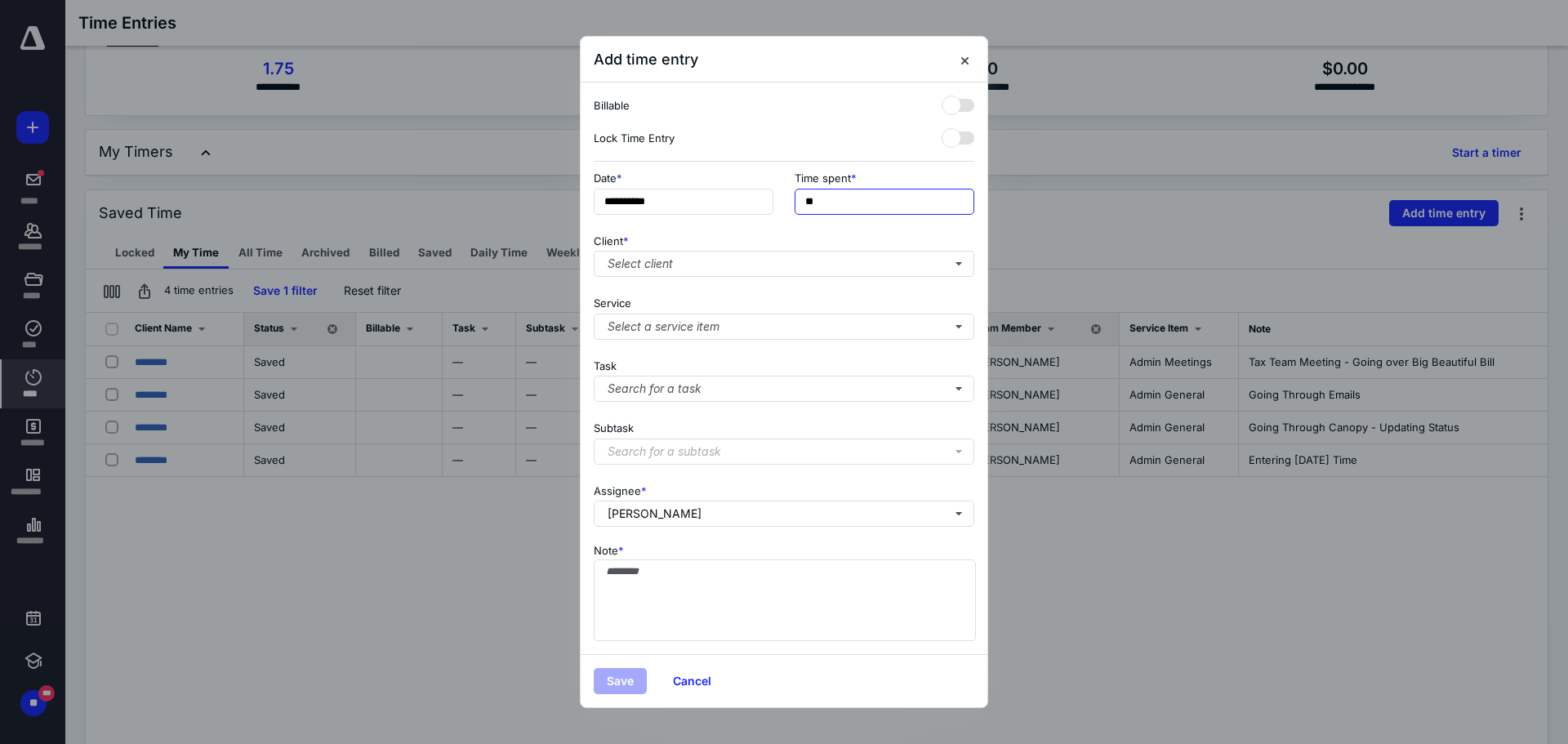 type on "*" 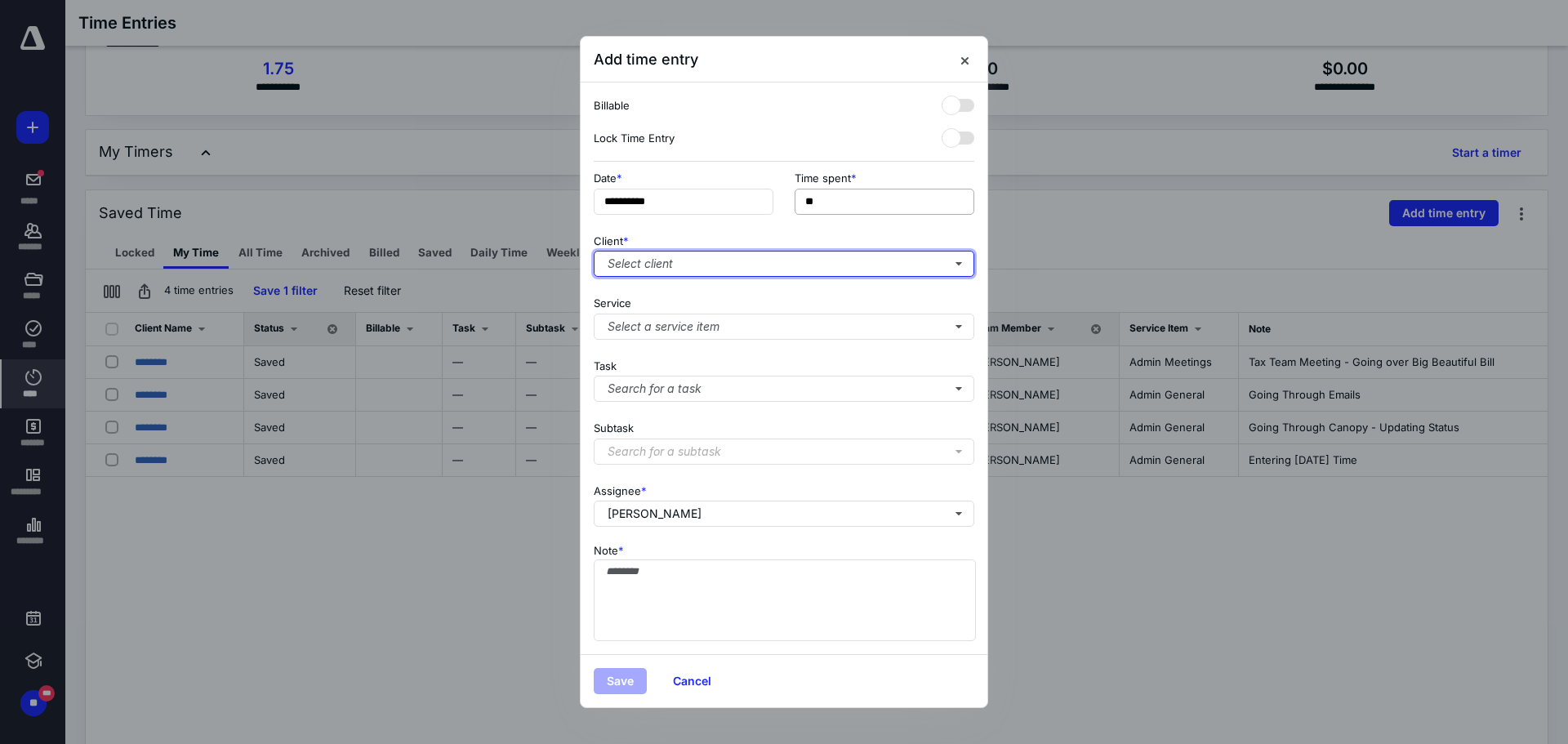 type on "***" 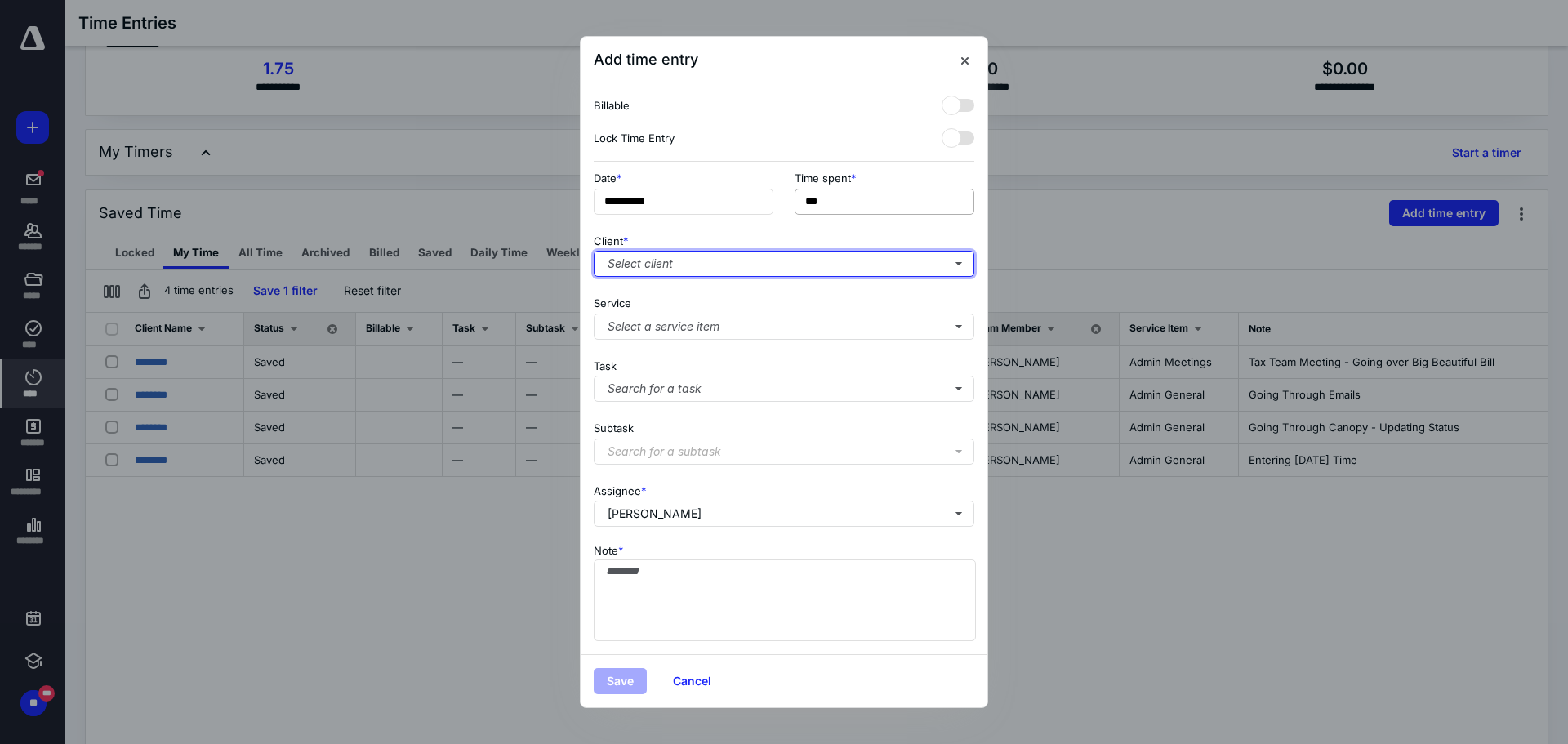 type 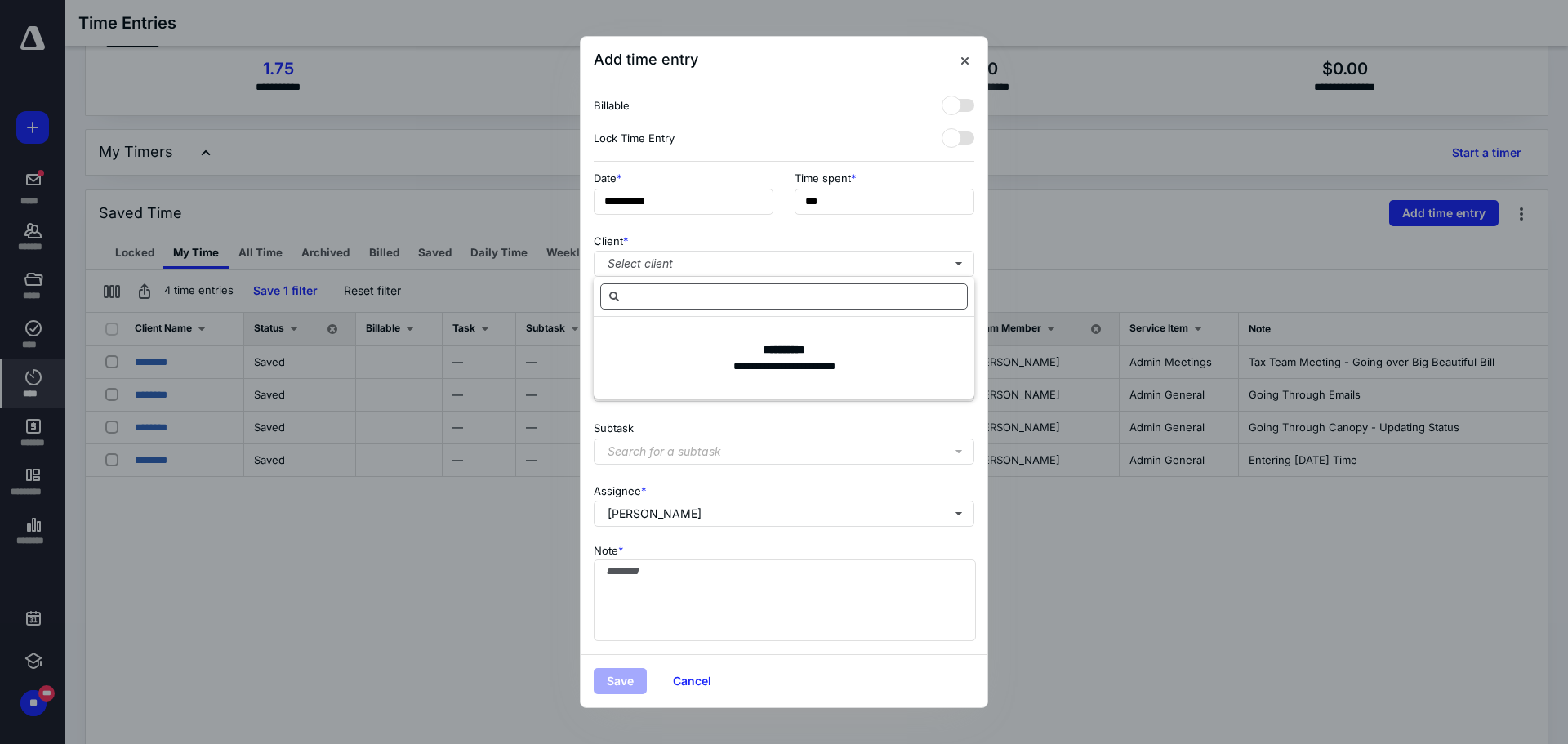 click at bounding box center [784, 296] 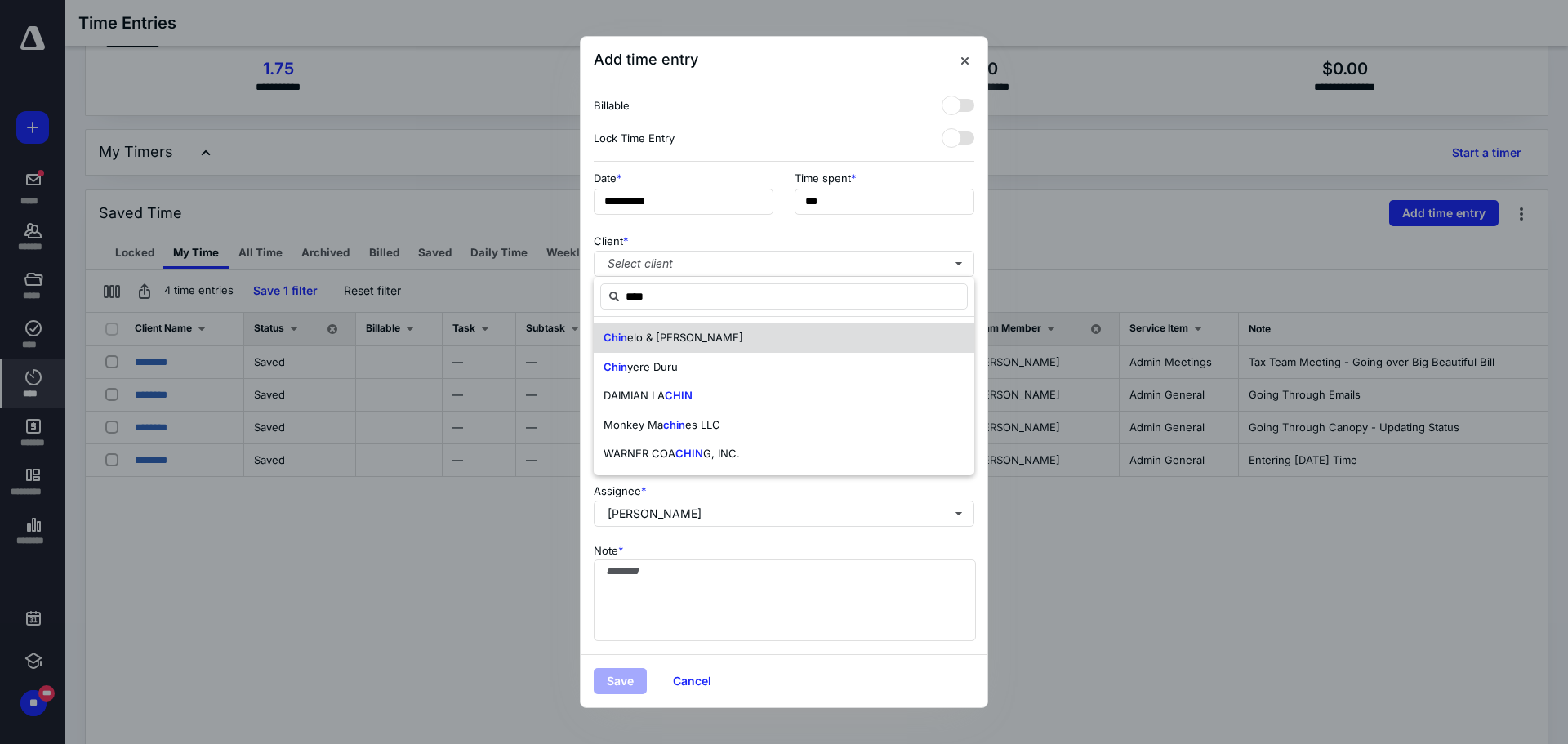 click on "elo & [PERSON_NAME]" at bounding box center (685, 337) 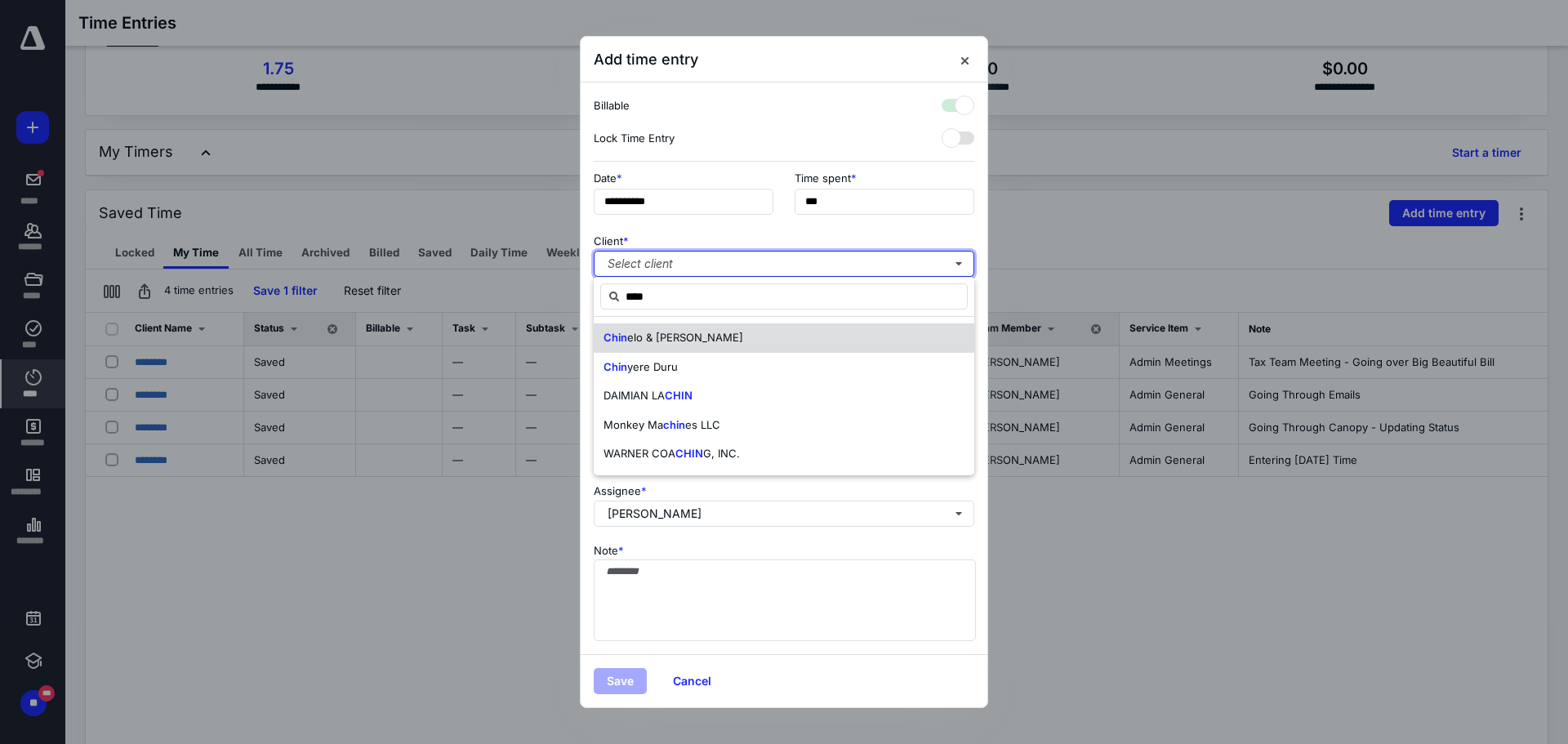 checkbox on "true" 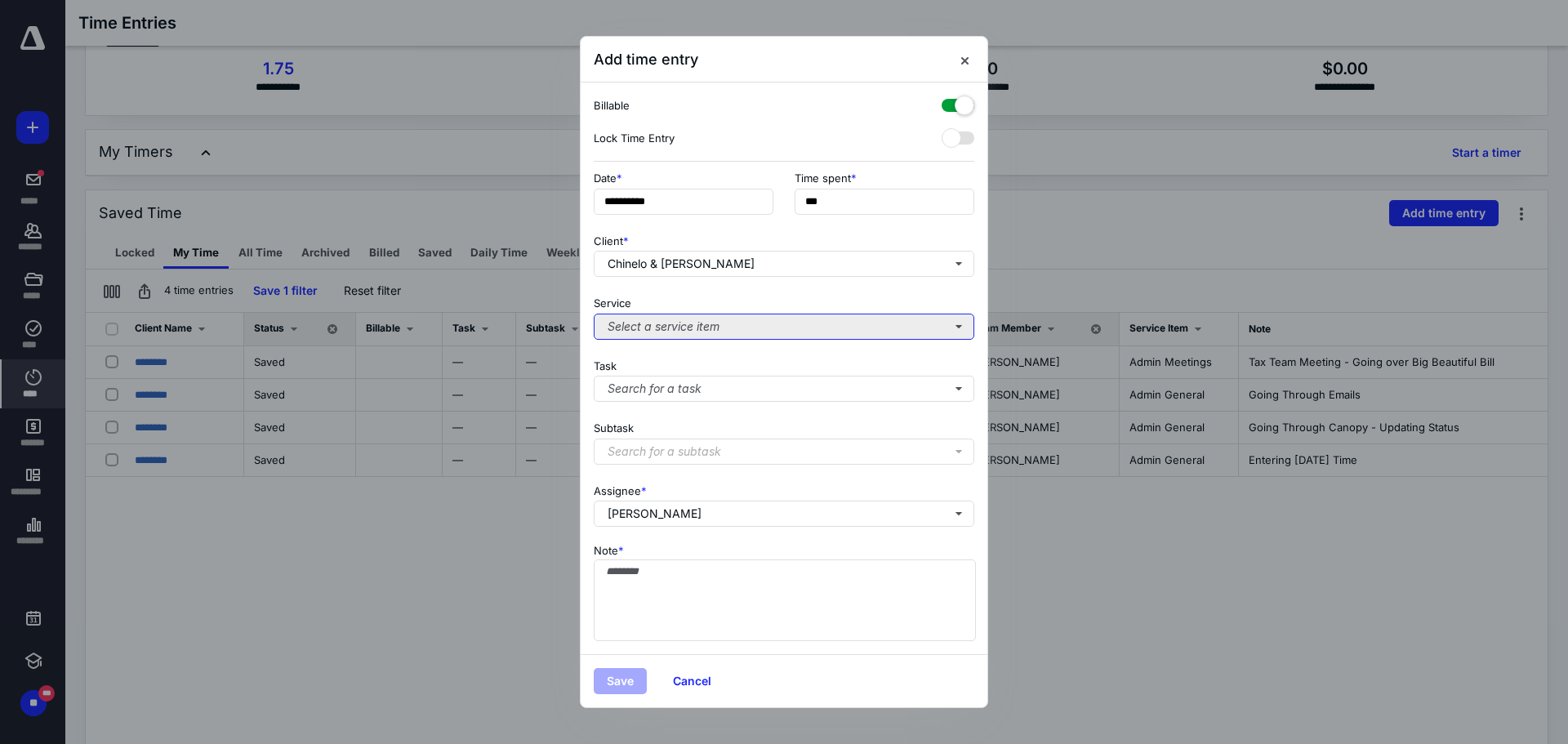 click on "Select a service item" at bounding box center (784, 327) 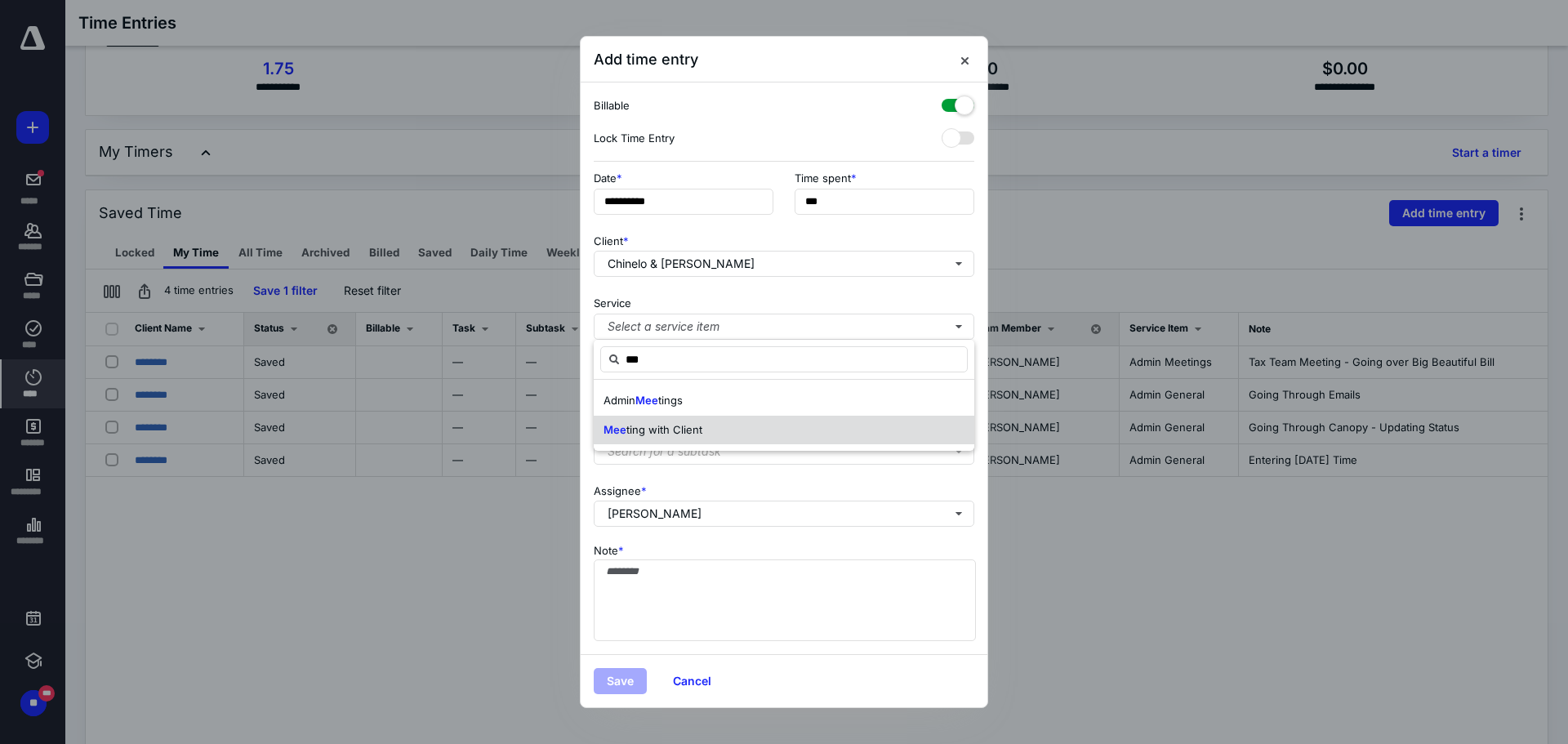 click on "ting with Client" at bounding box center [664, 430] 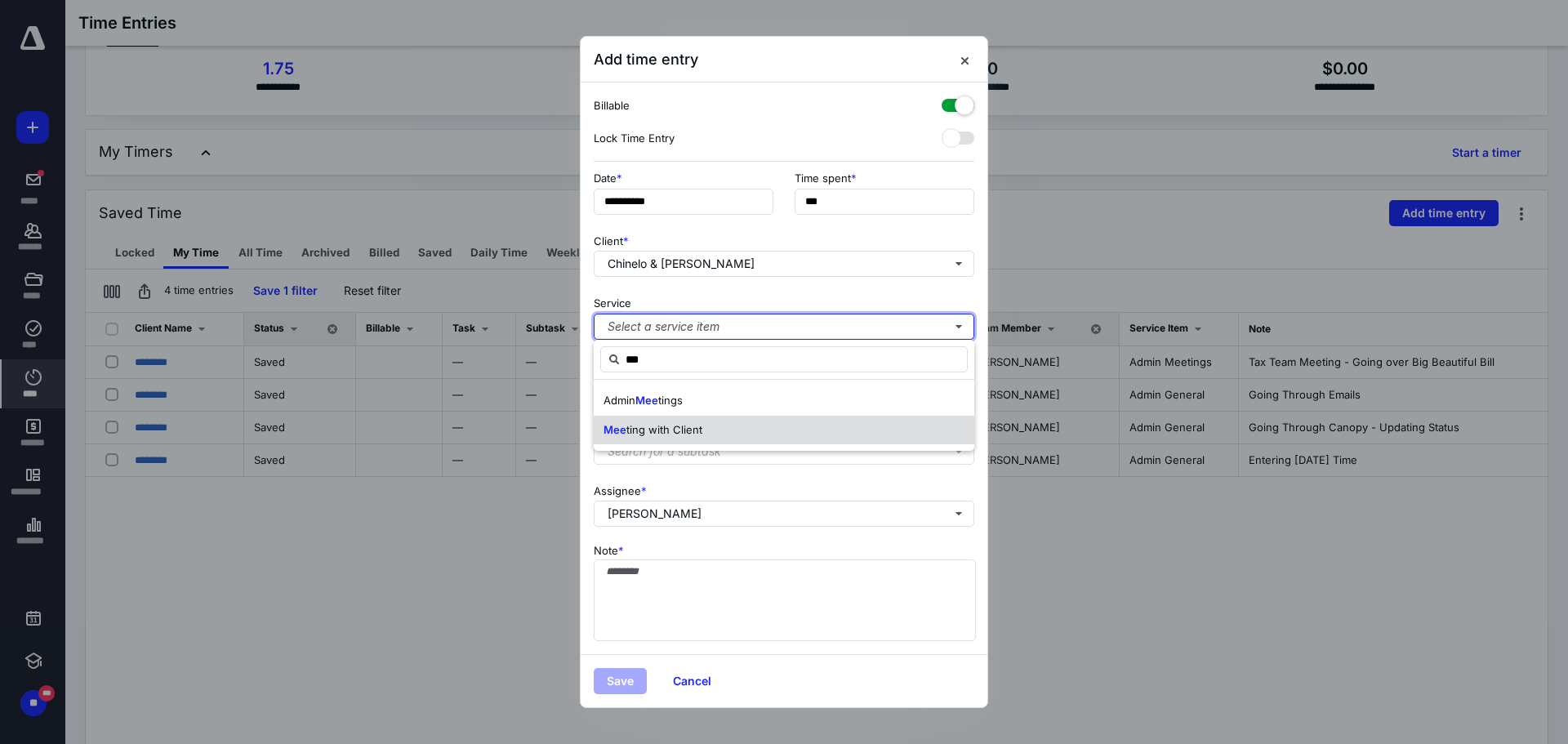 type 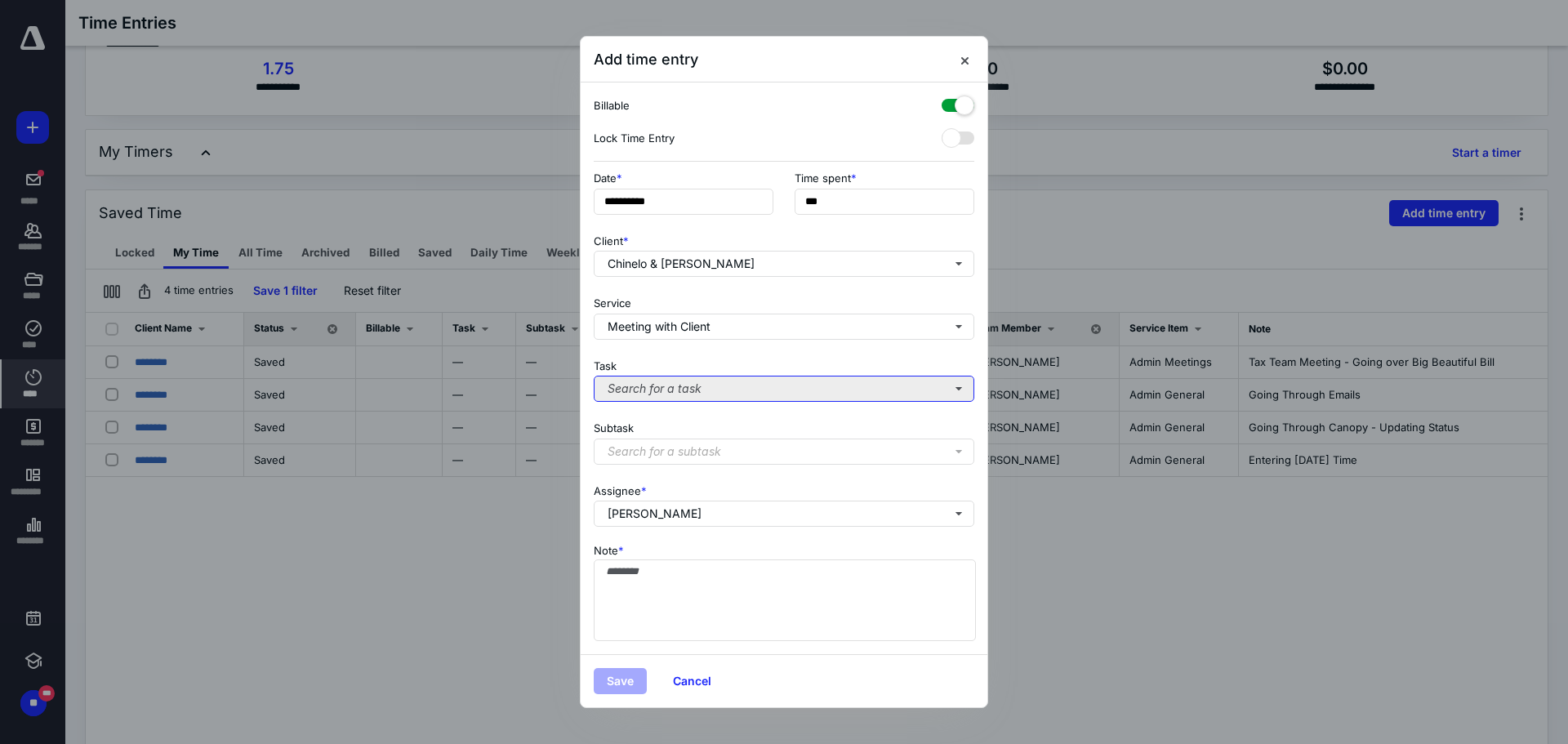 click on "Search for a task" at bounding box center [784, 389] 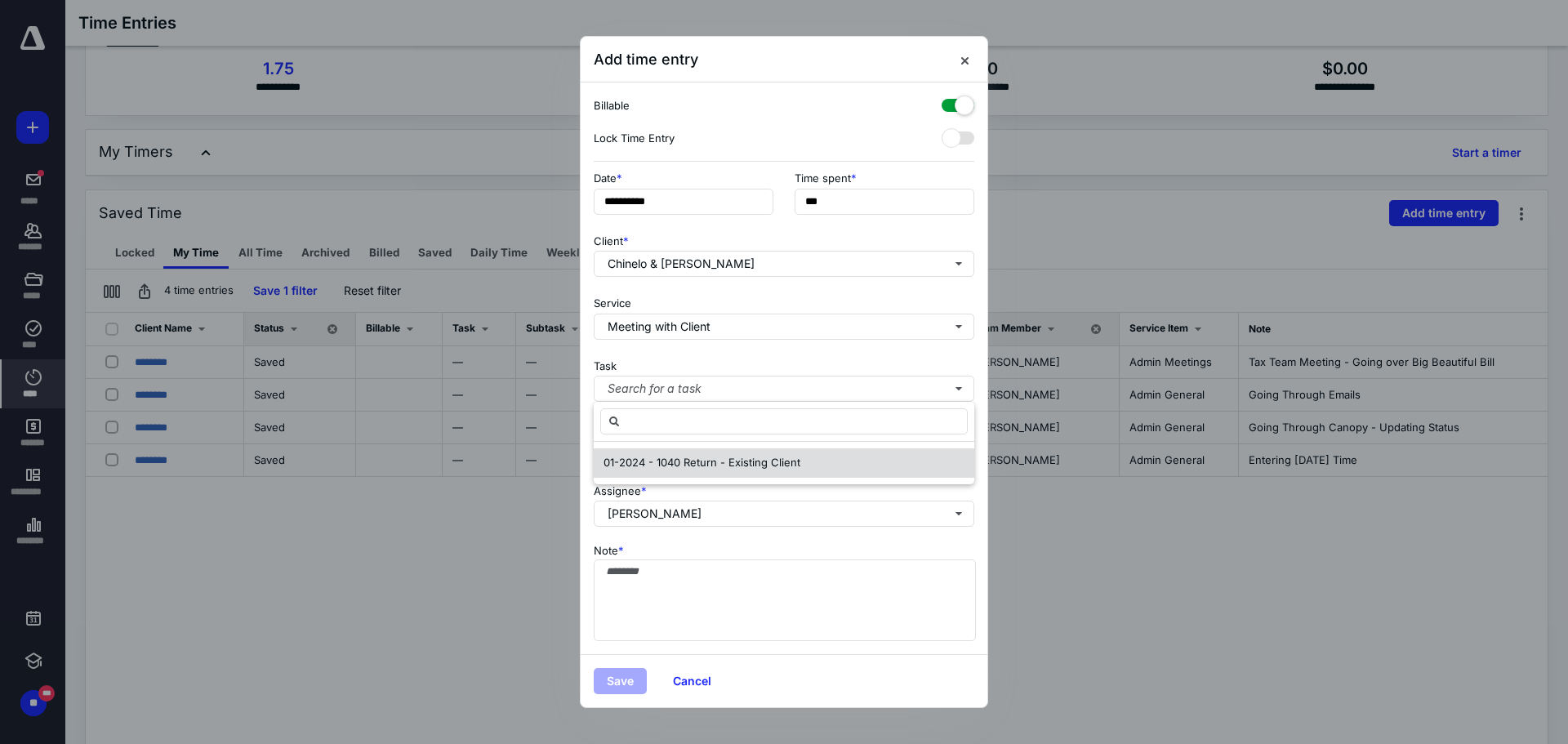 click on "01-2024 - 1040 Return - Existing Client" at bounding box center (702, 462) 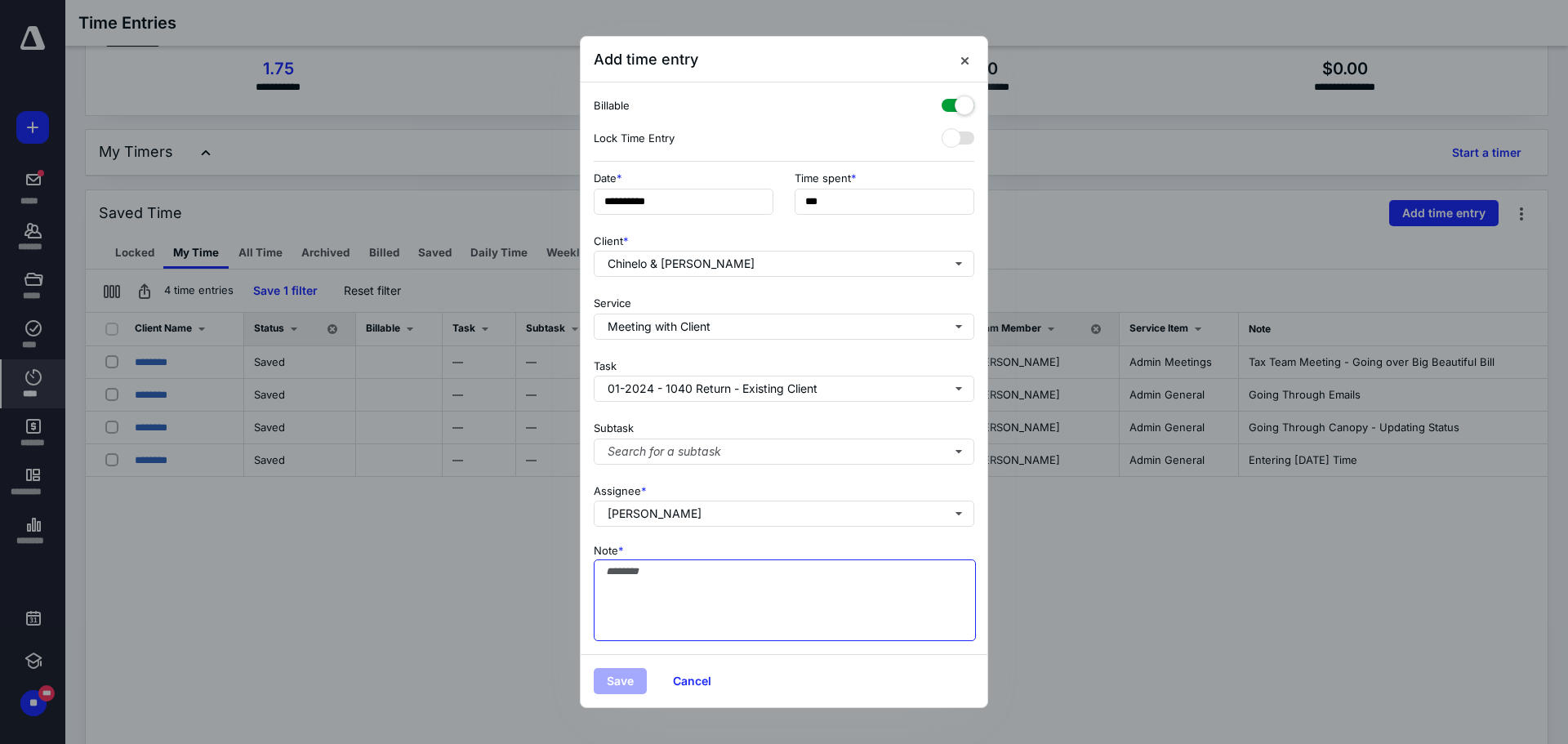 click on "Note *" at bounding box center [785, 600] 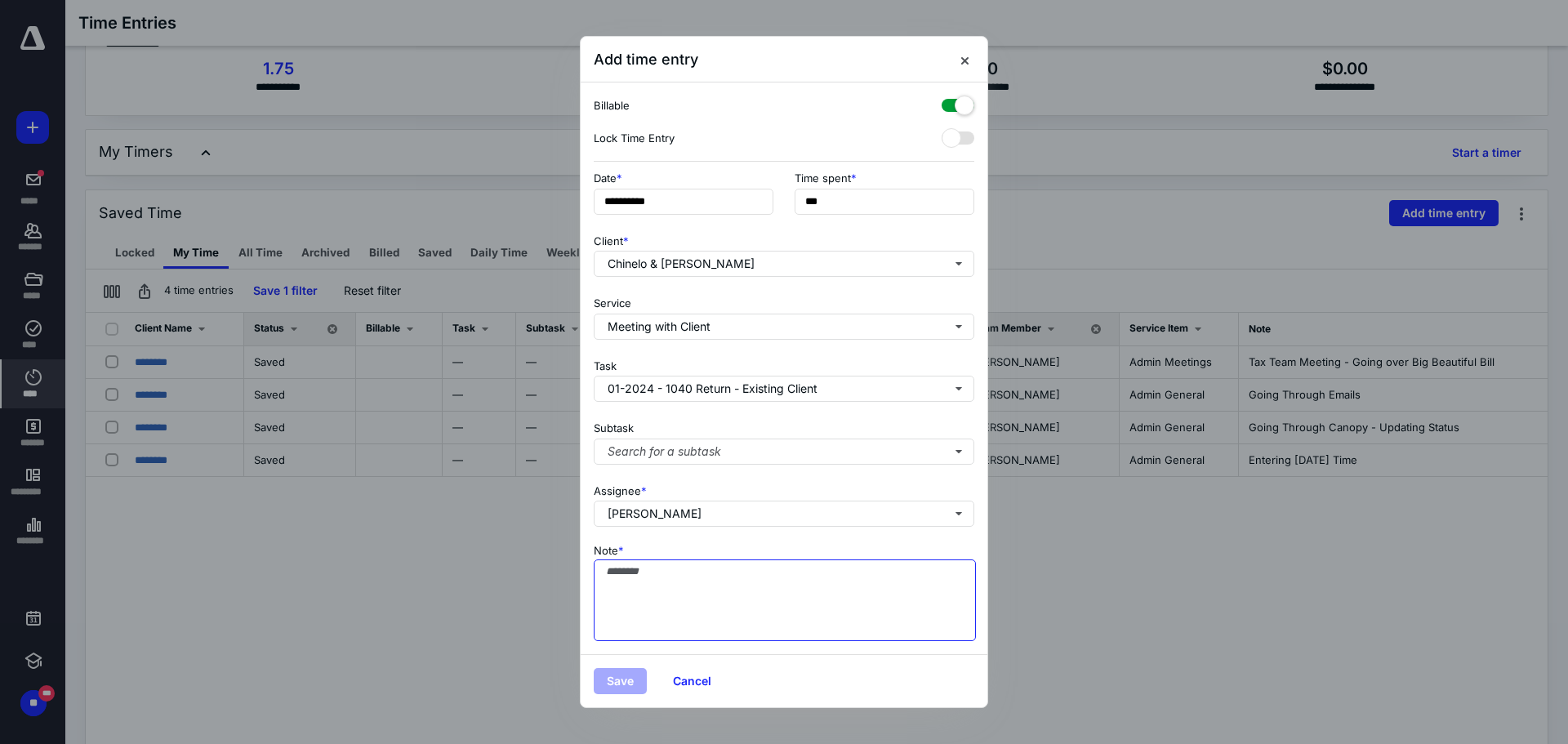 paste on "**********" 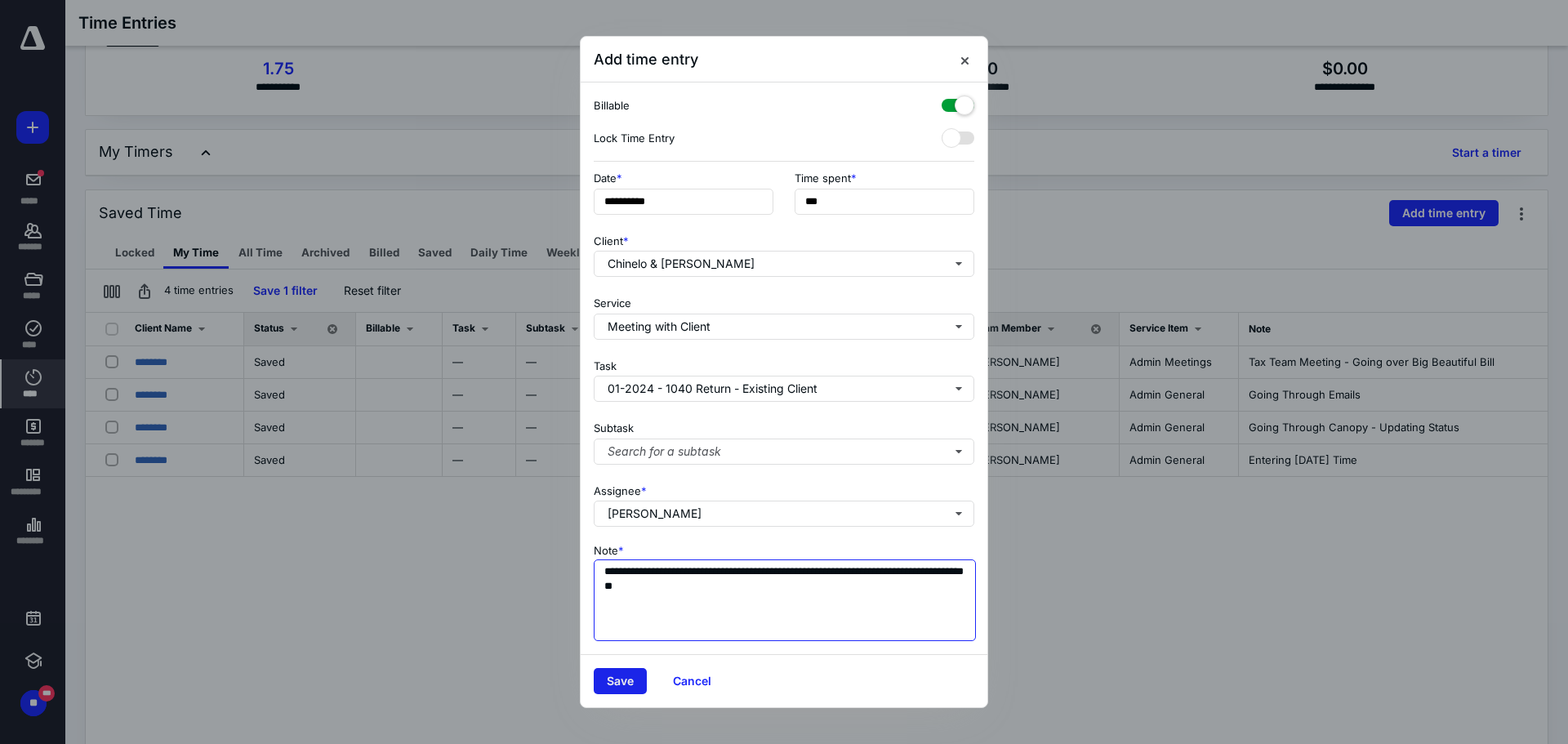 type on "**********" 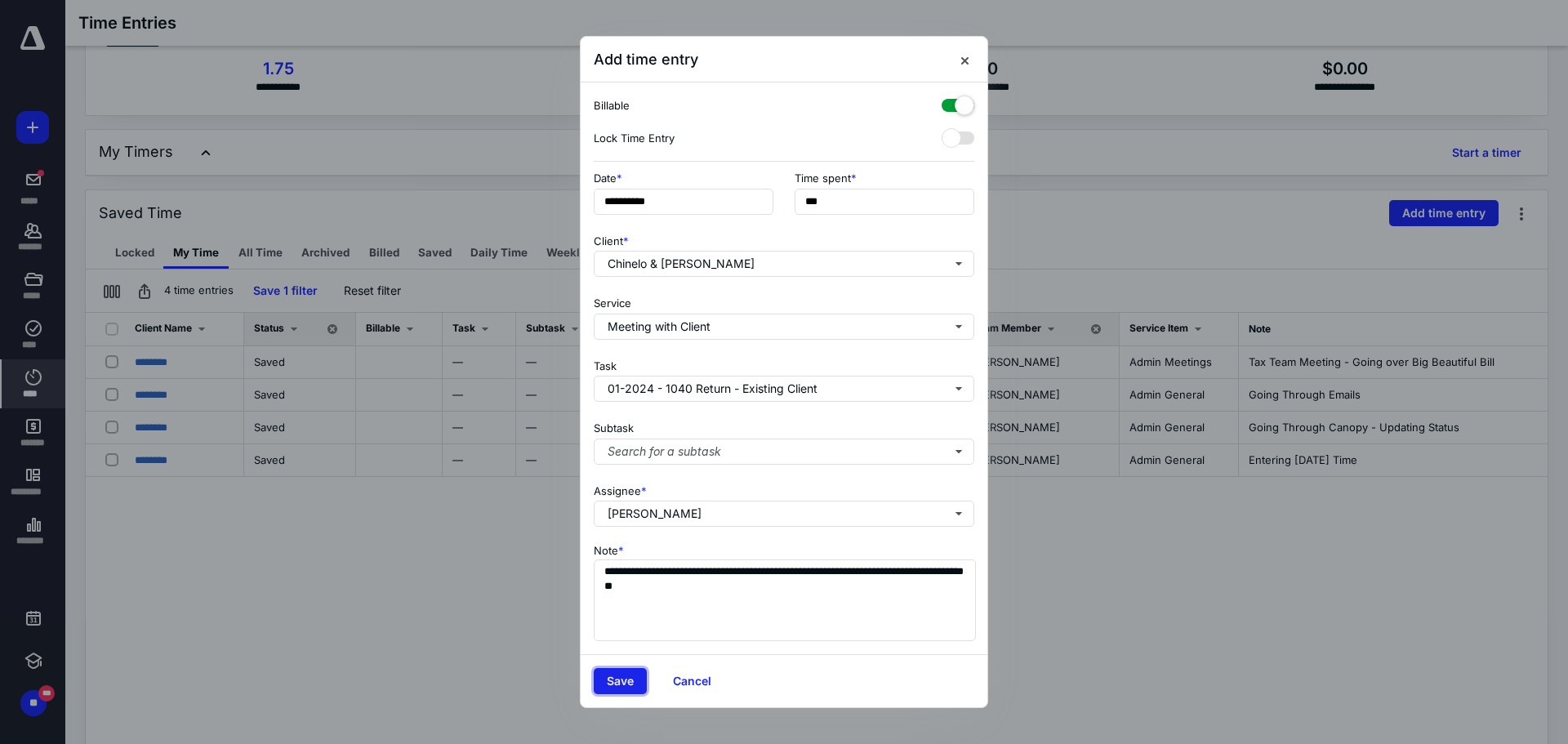 click on "Save" at bounding box center (620, 681) 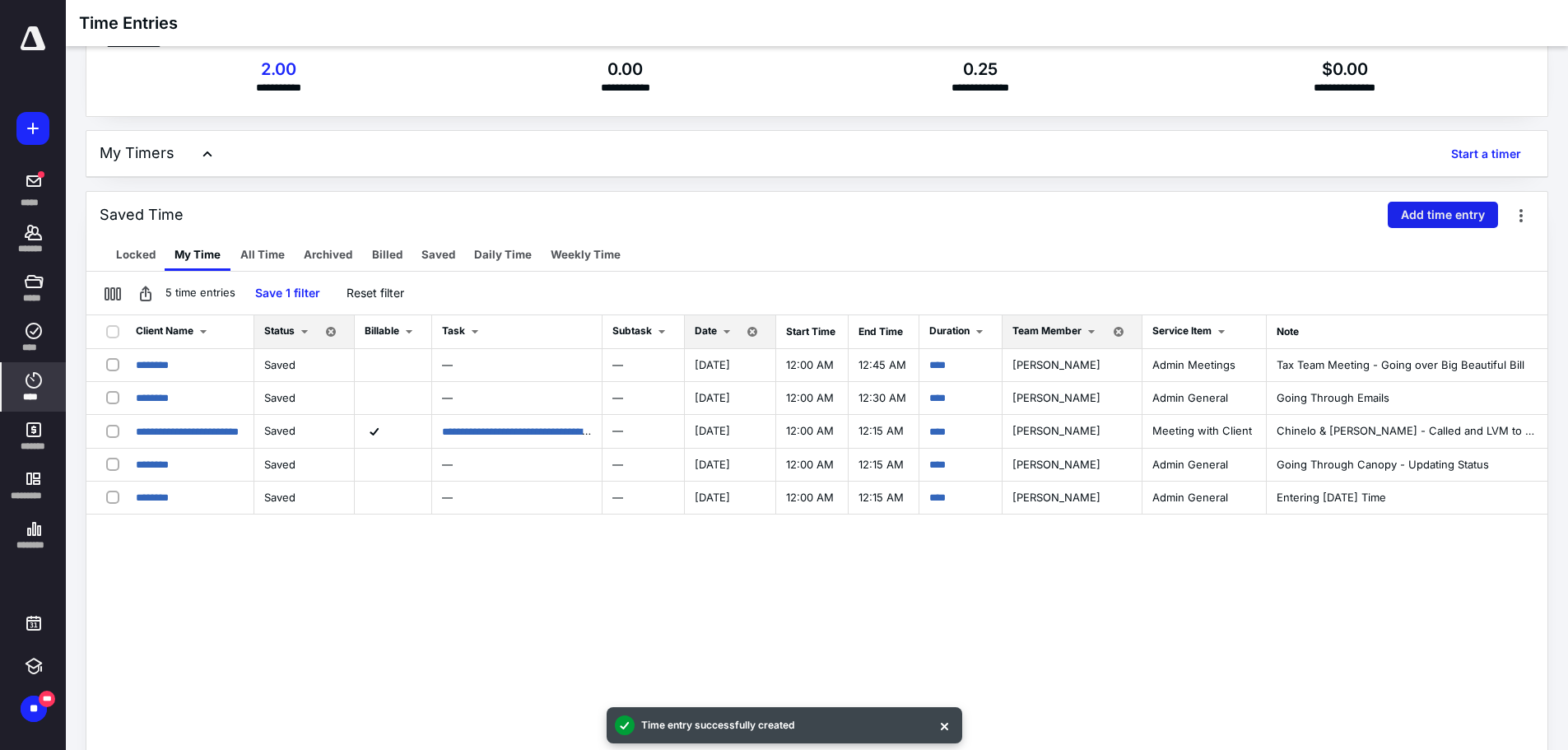 click on "Add time entry" at bounding box center (1443, 215) 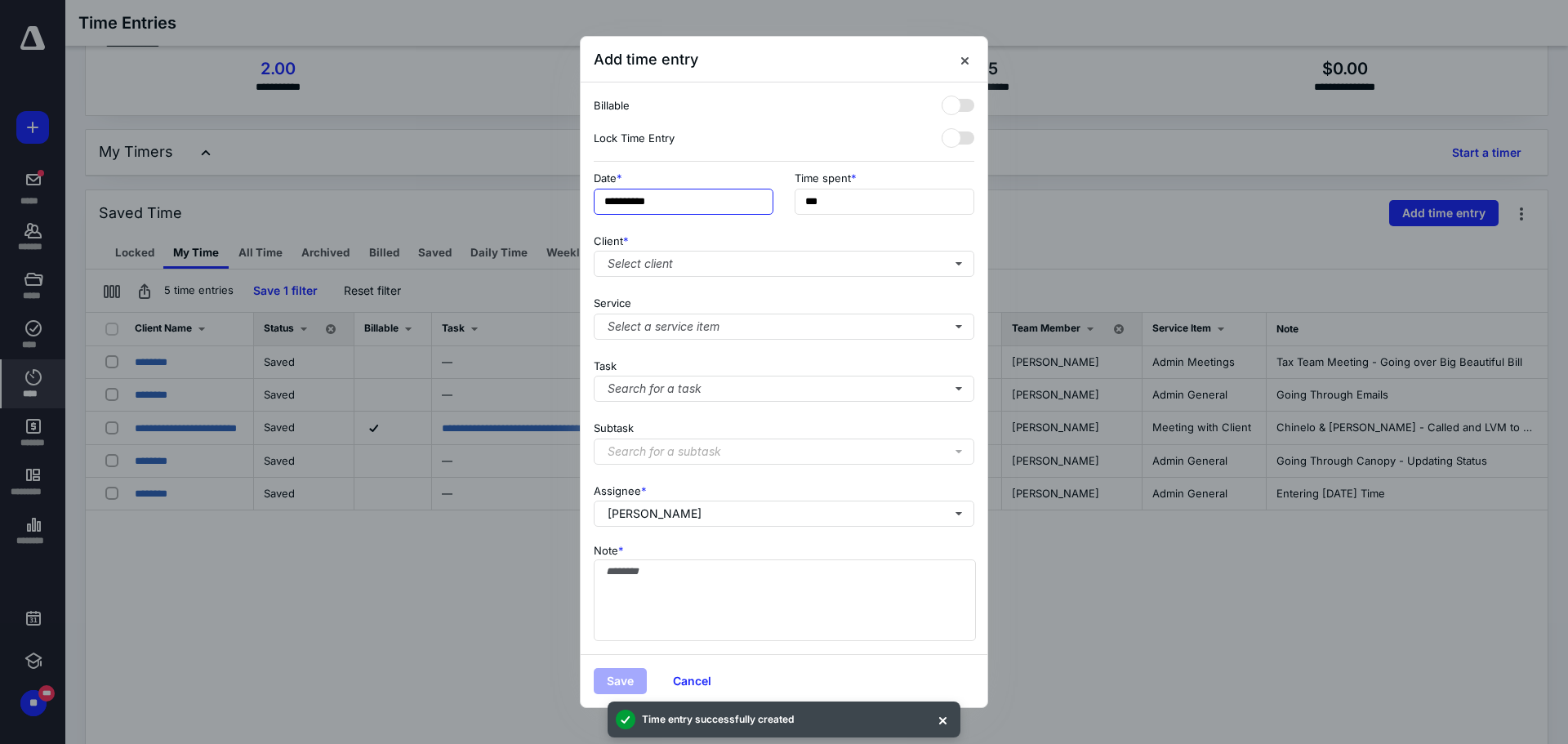 click on "**********" at bounding box center [684, 202] 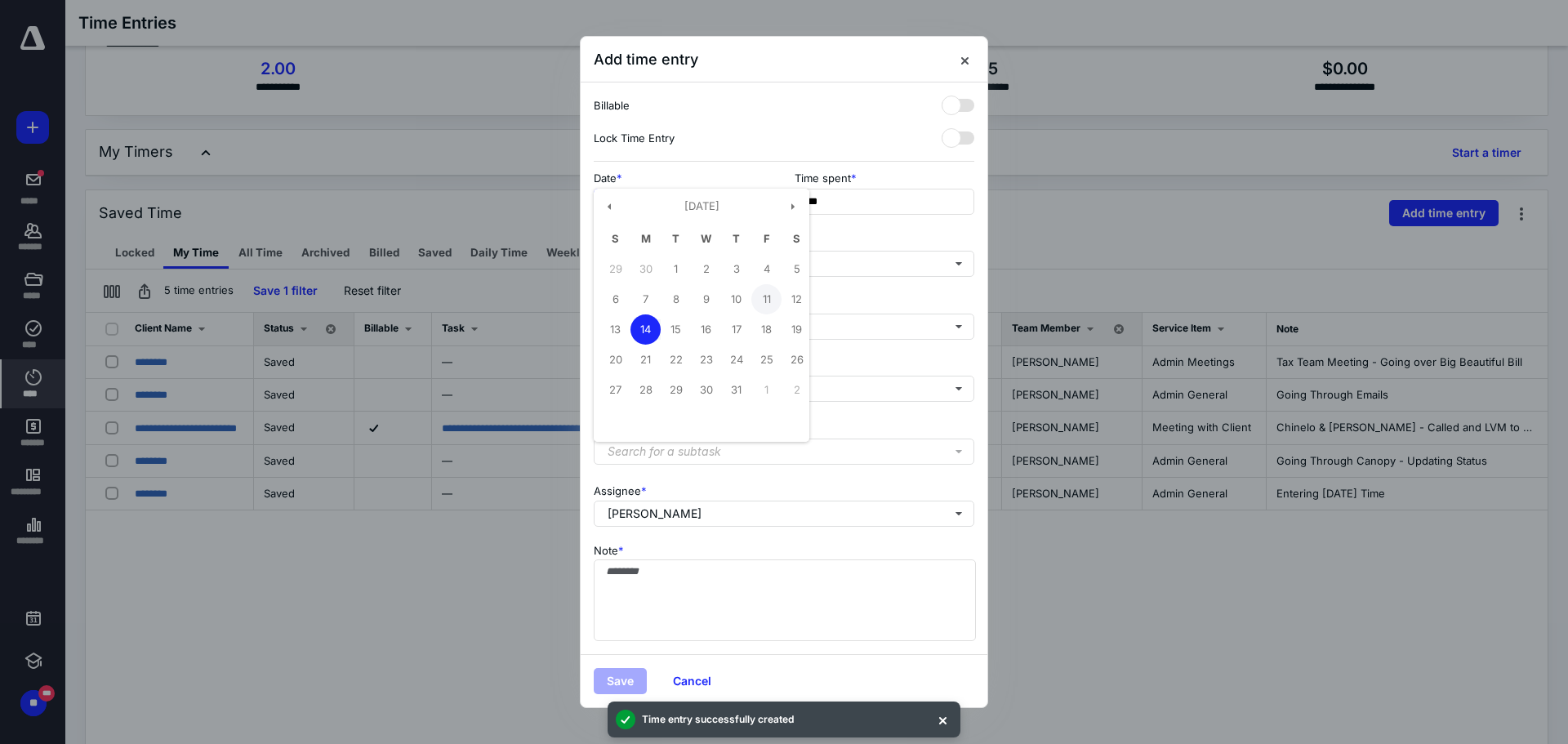 click on "11" at bounding box center (766, 299) 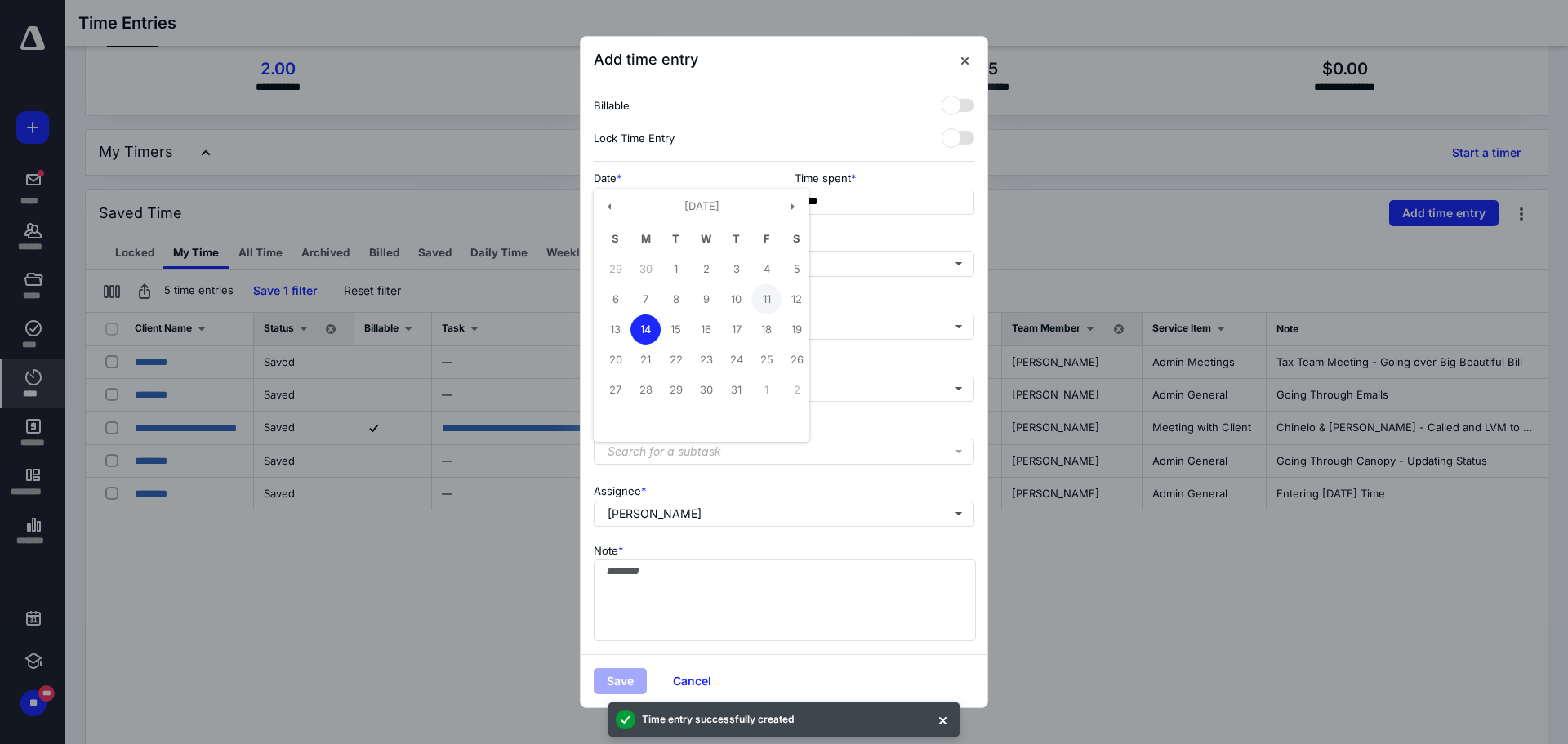 type on "**********" 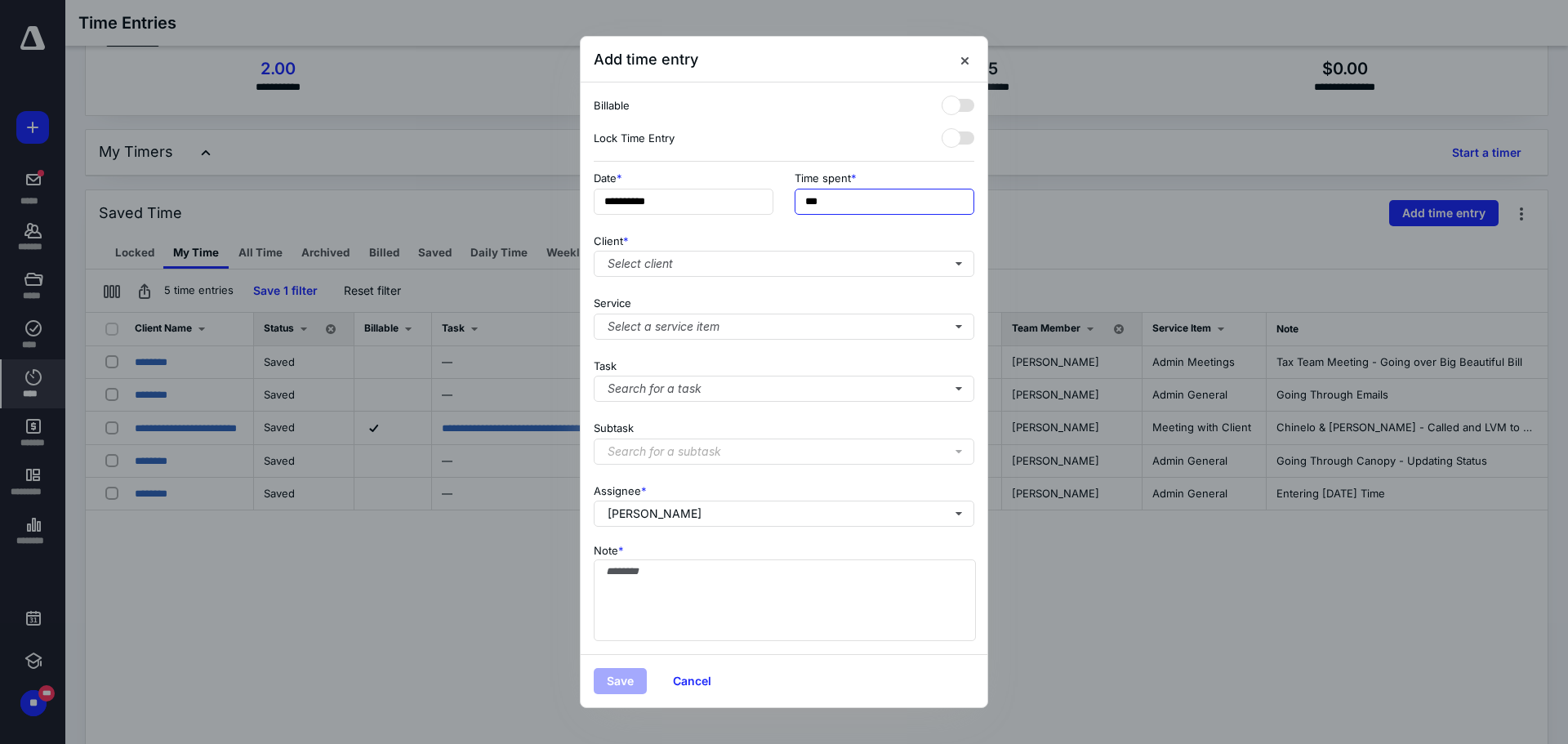 click on "***" at bounding box center (884, 202) 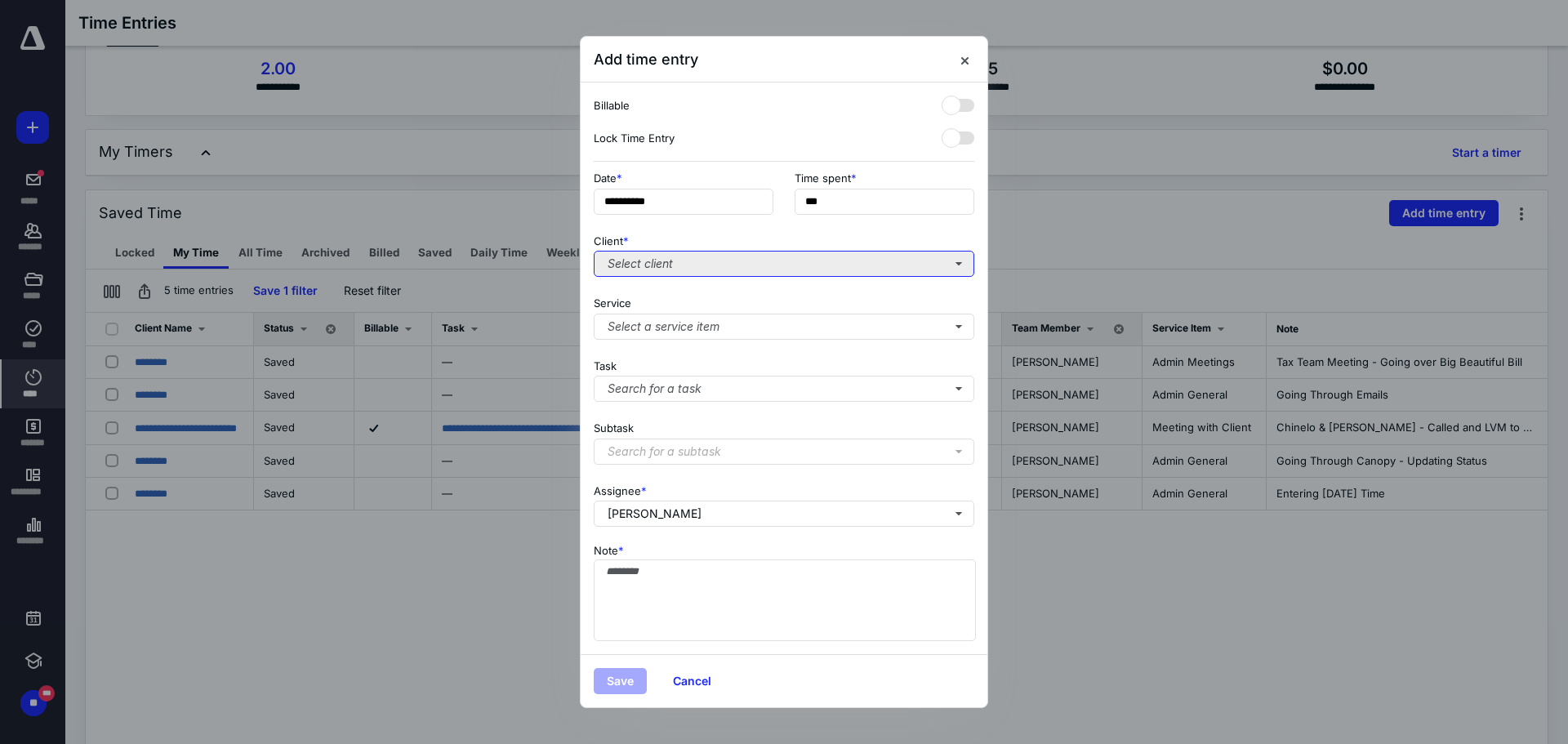 click on "Select client" at bounding box center (784, 264) 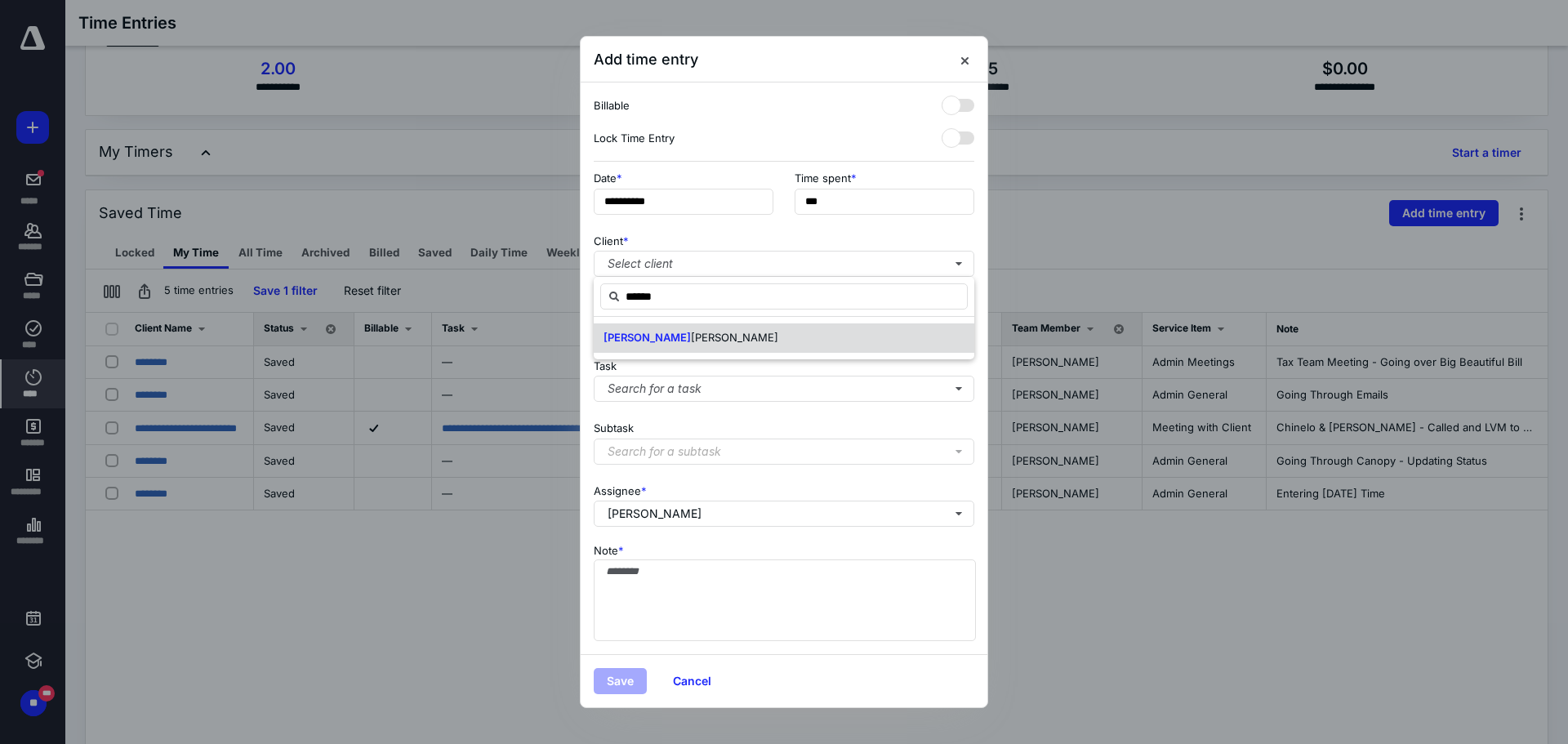 click on "[PERSON_NAME]" at bounding box center [734, 337] 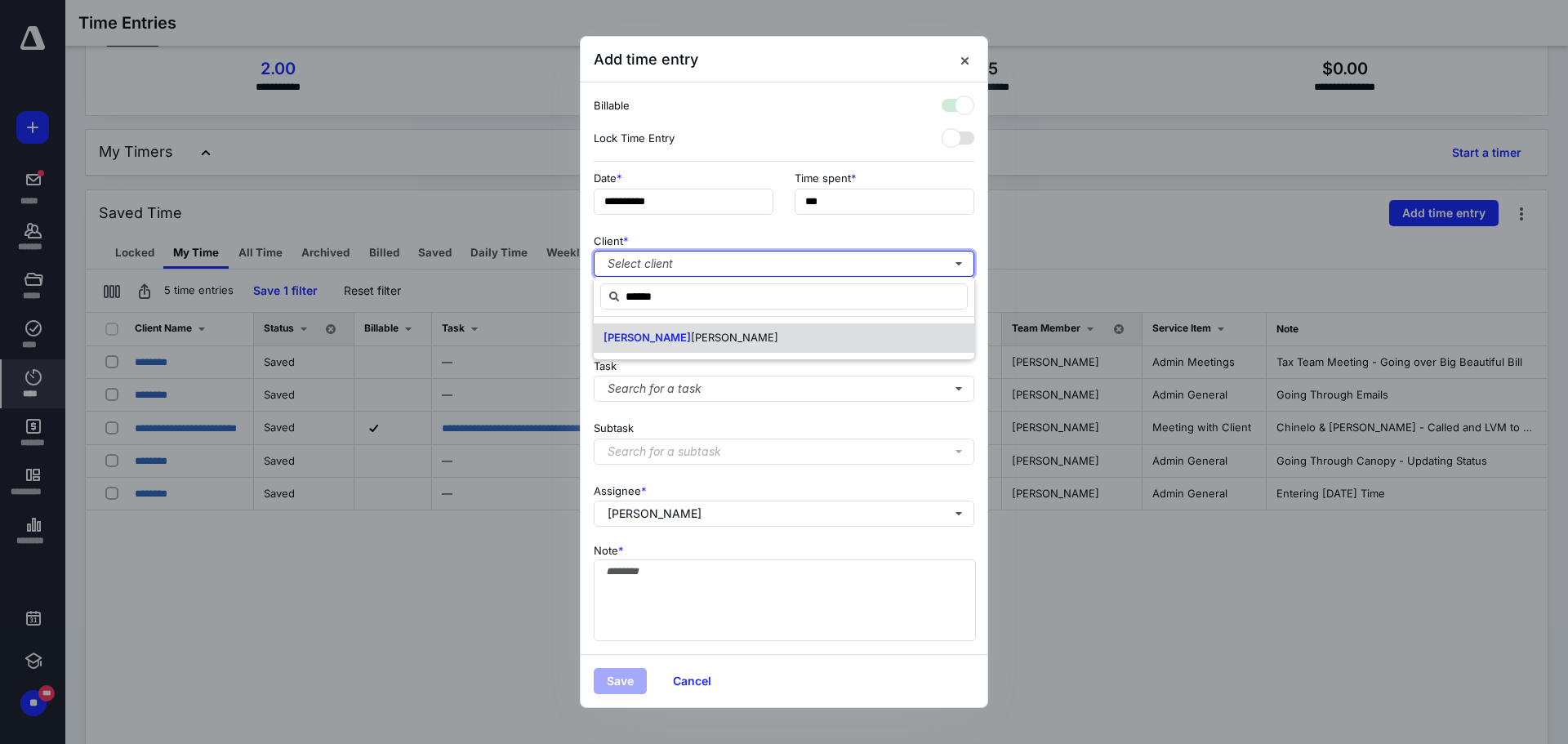 checkbox on "true" 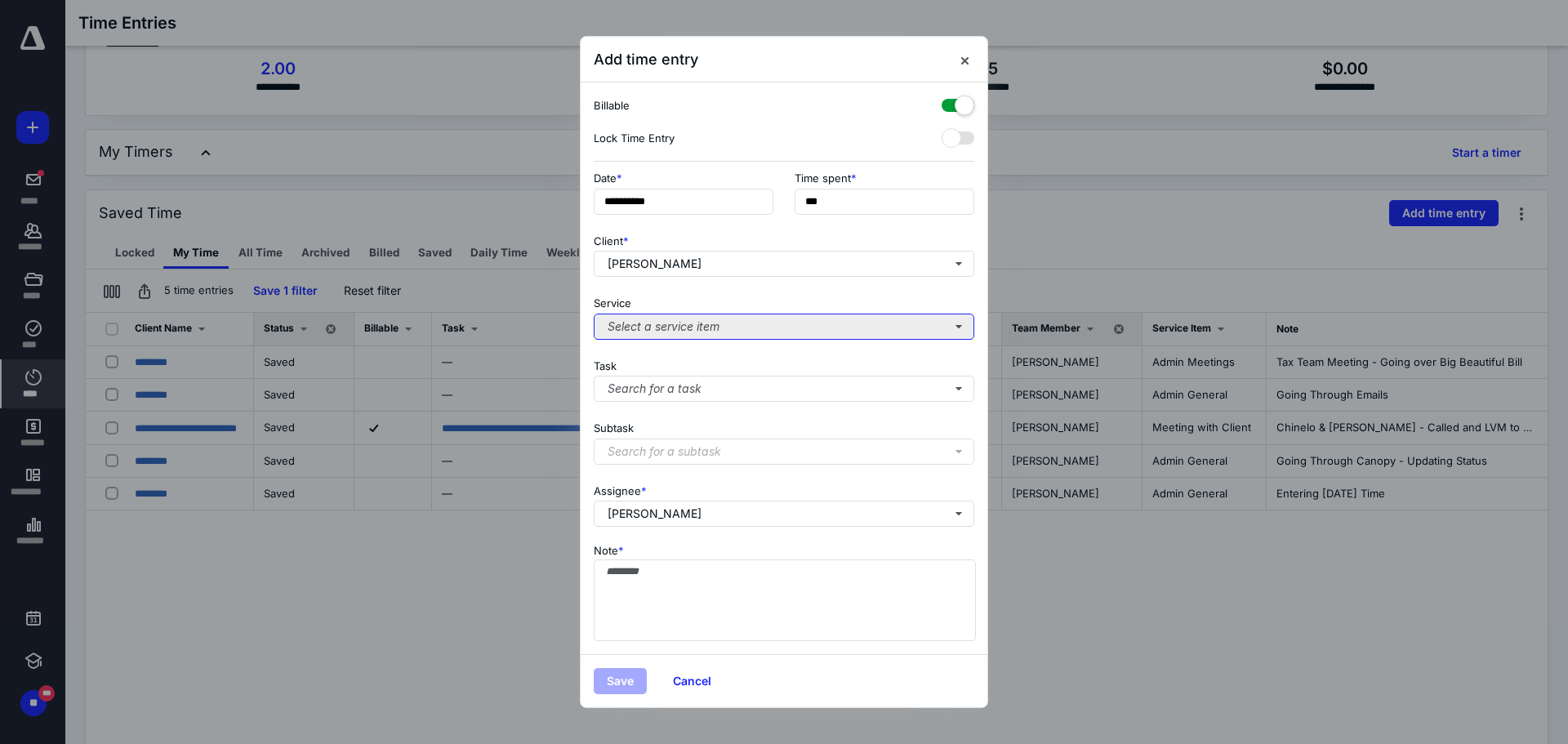 click on "Select a service item" at bounding box center (784, 327) 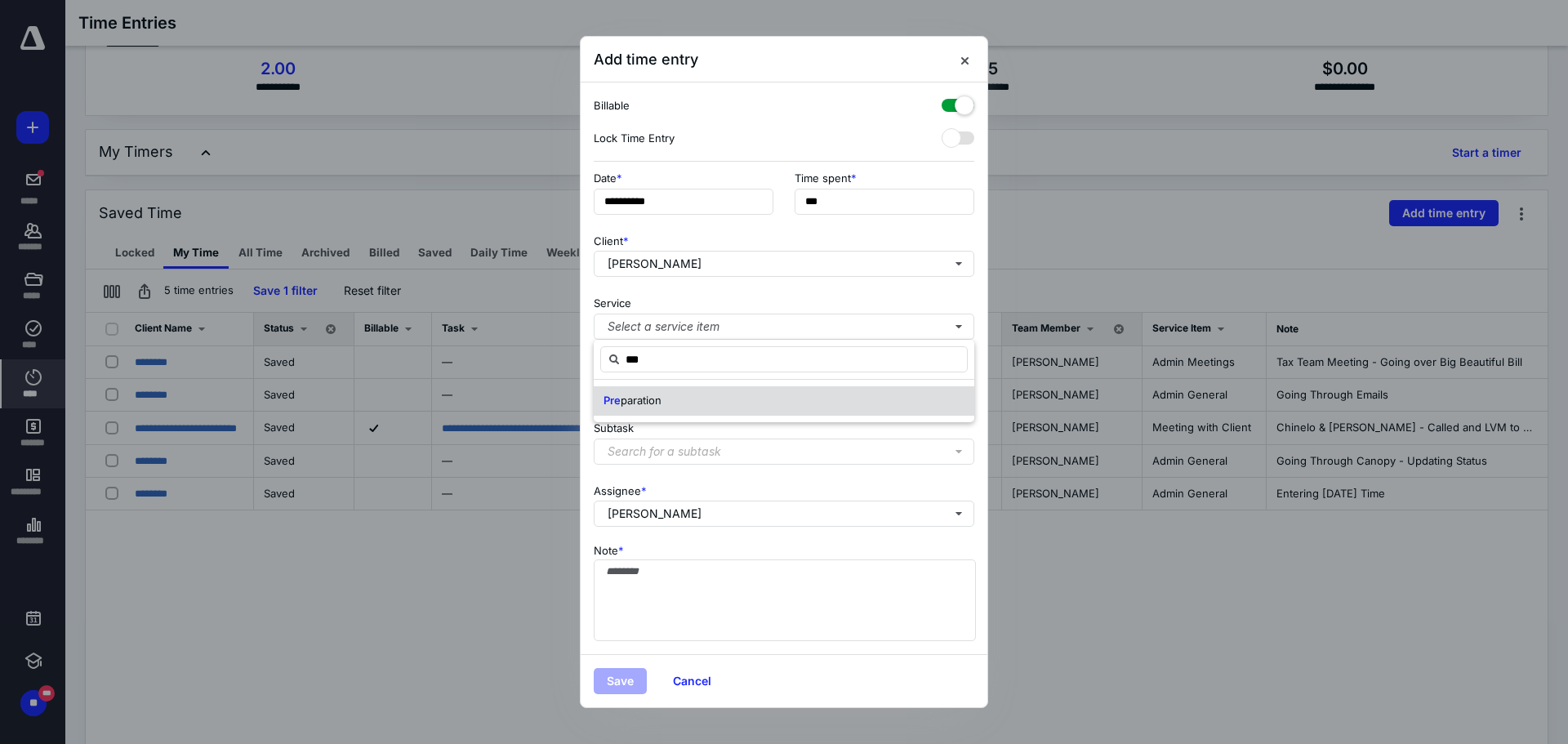 click on "paration" at bounding box center (641, 400) 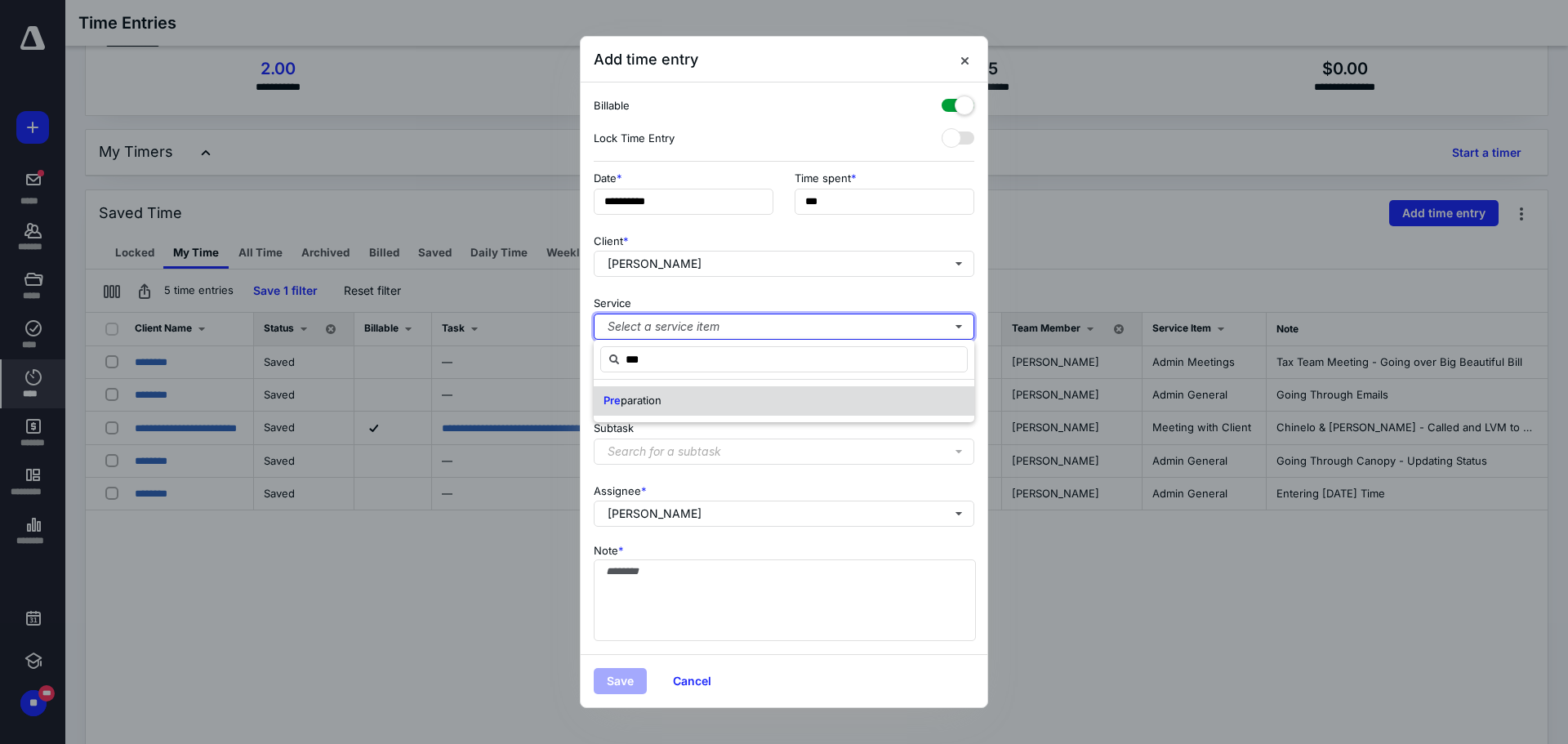 type 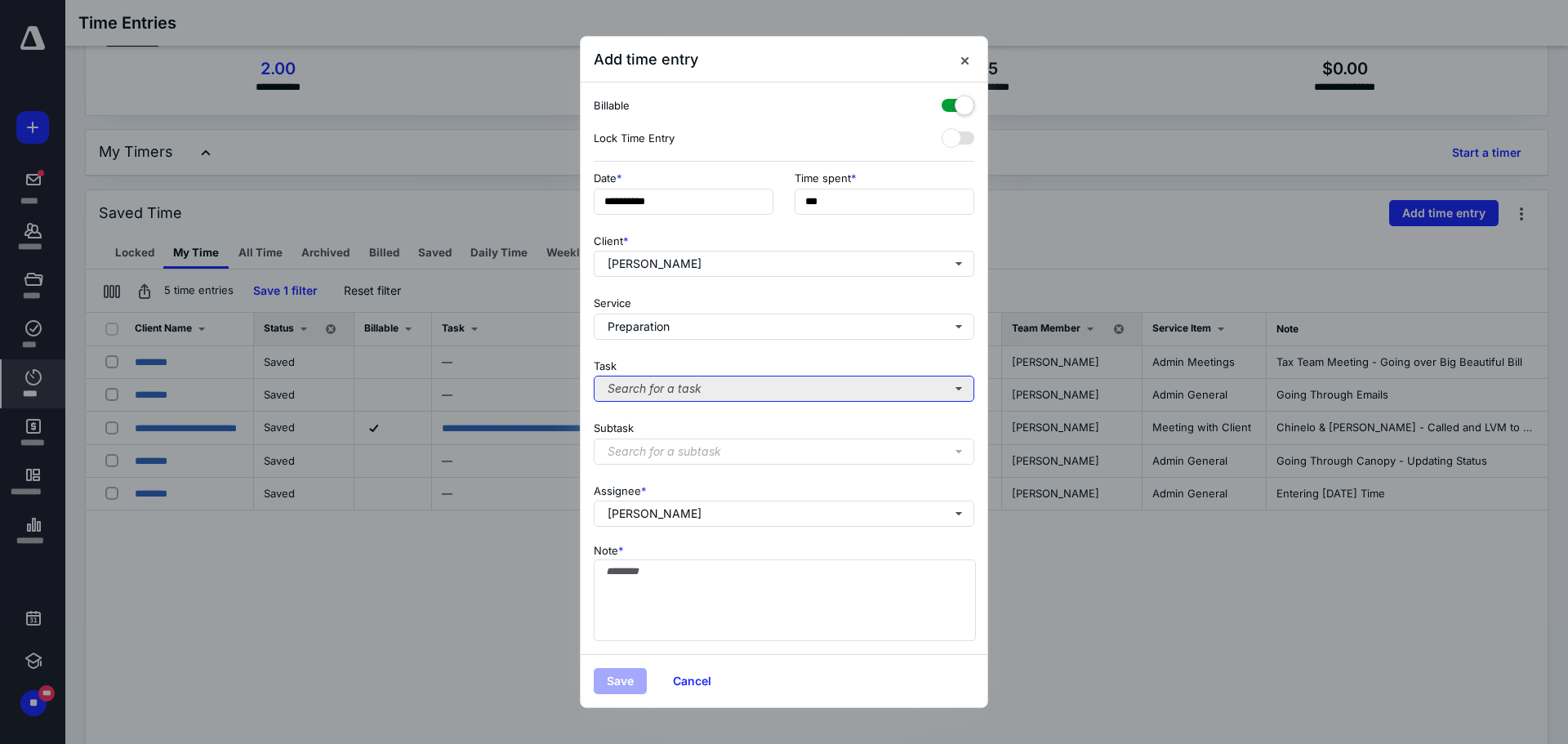 click on "Search for a task" at bounding box center [784, 389] 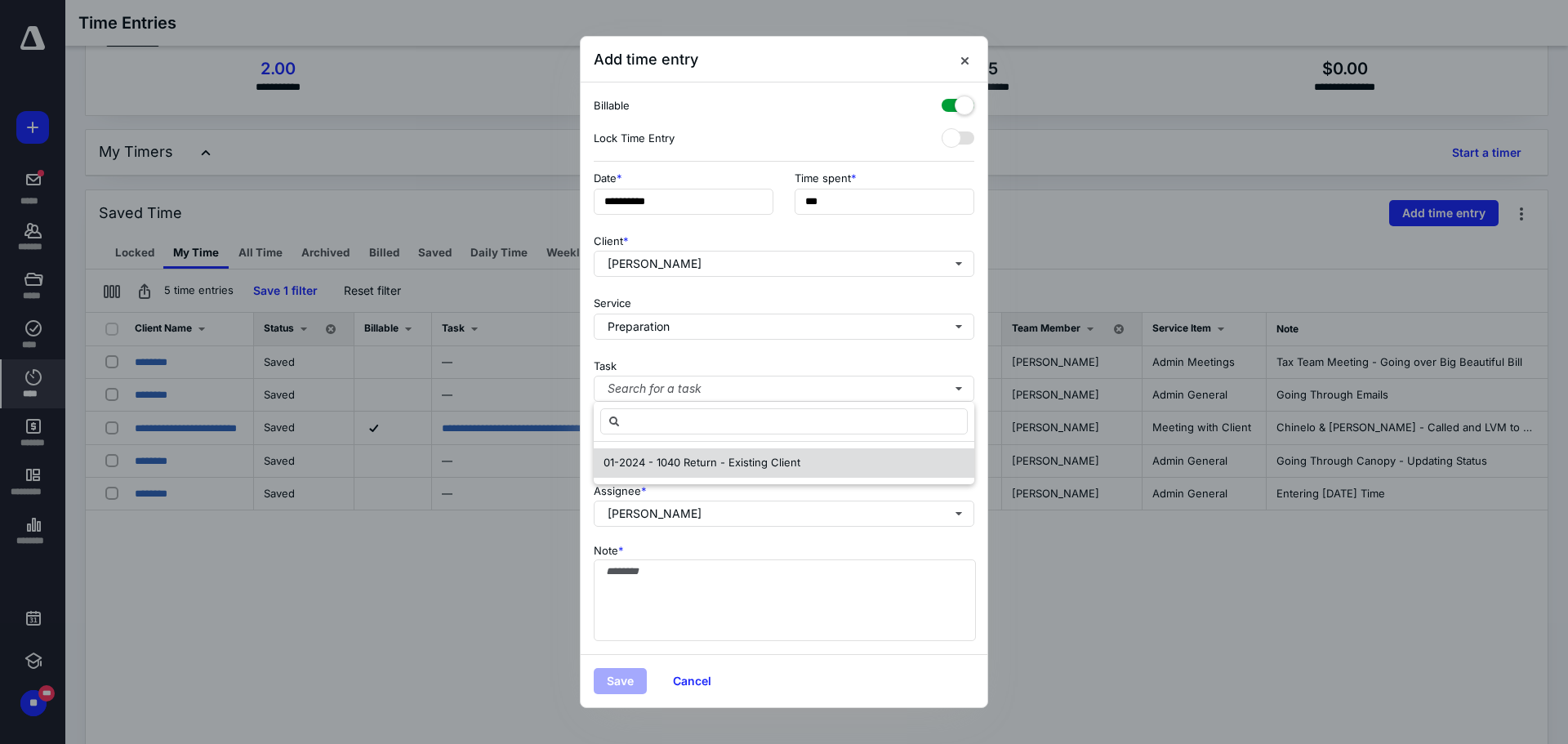 click on "01-2024 - 1040 Return - Existing Client" at bounding box center (702, 462) 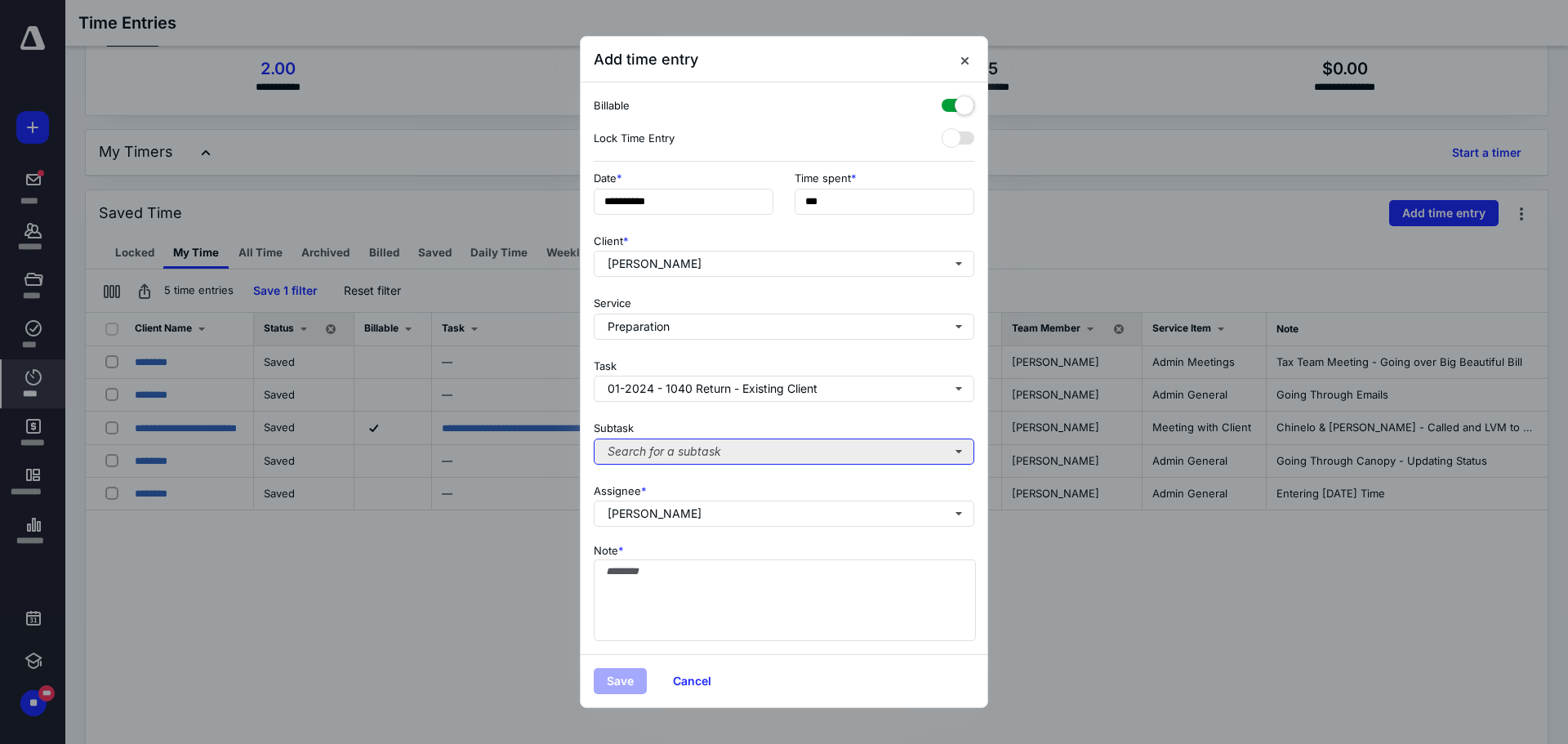 click on "Search for a subtask" at bounding box center [784, 452] 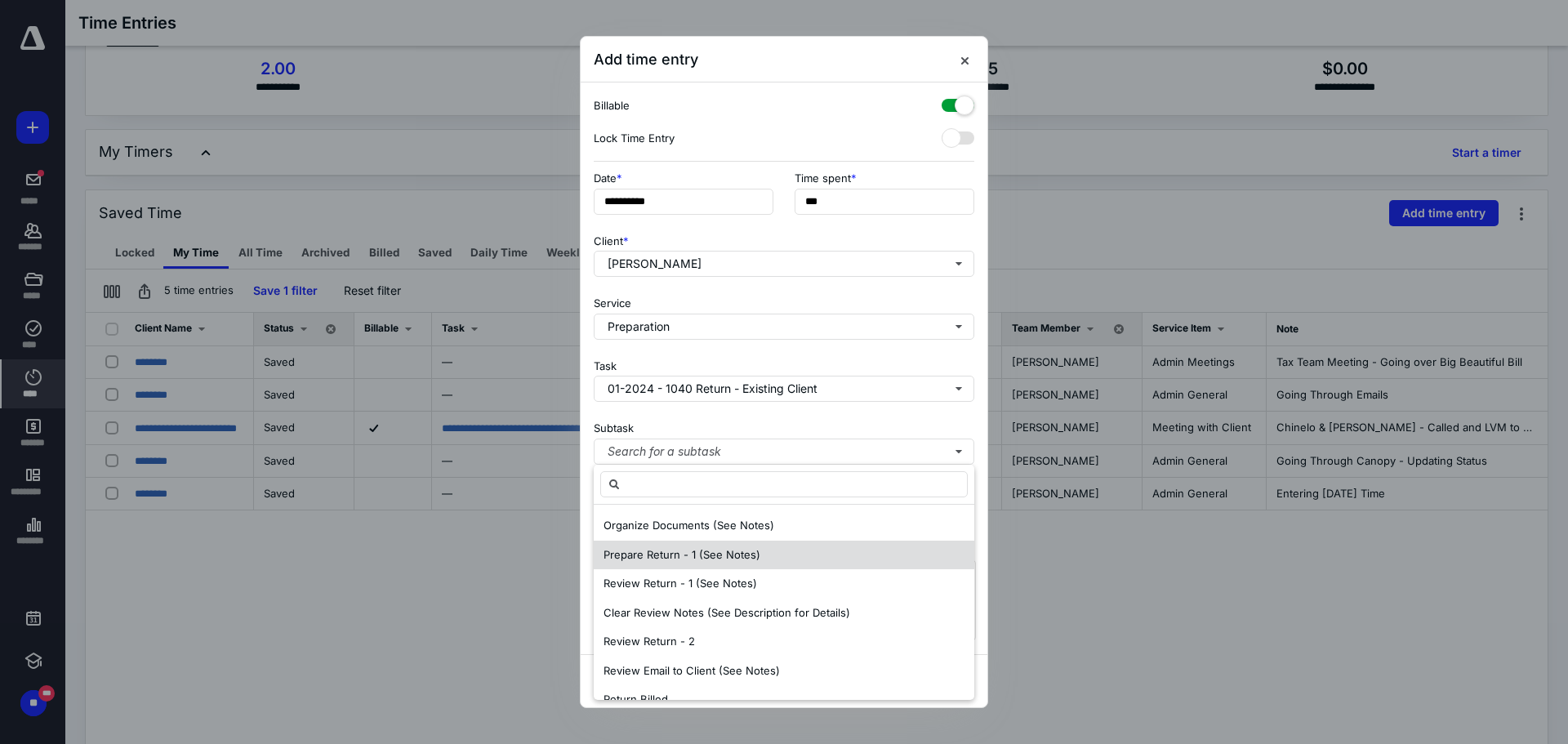 click on "Prepare Return - 1 (See Notes)" at bounding box center [682, 555] 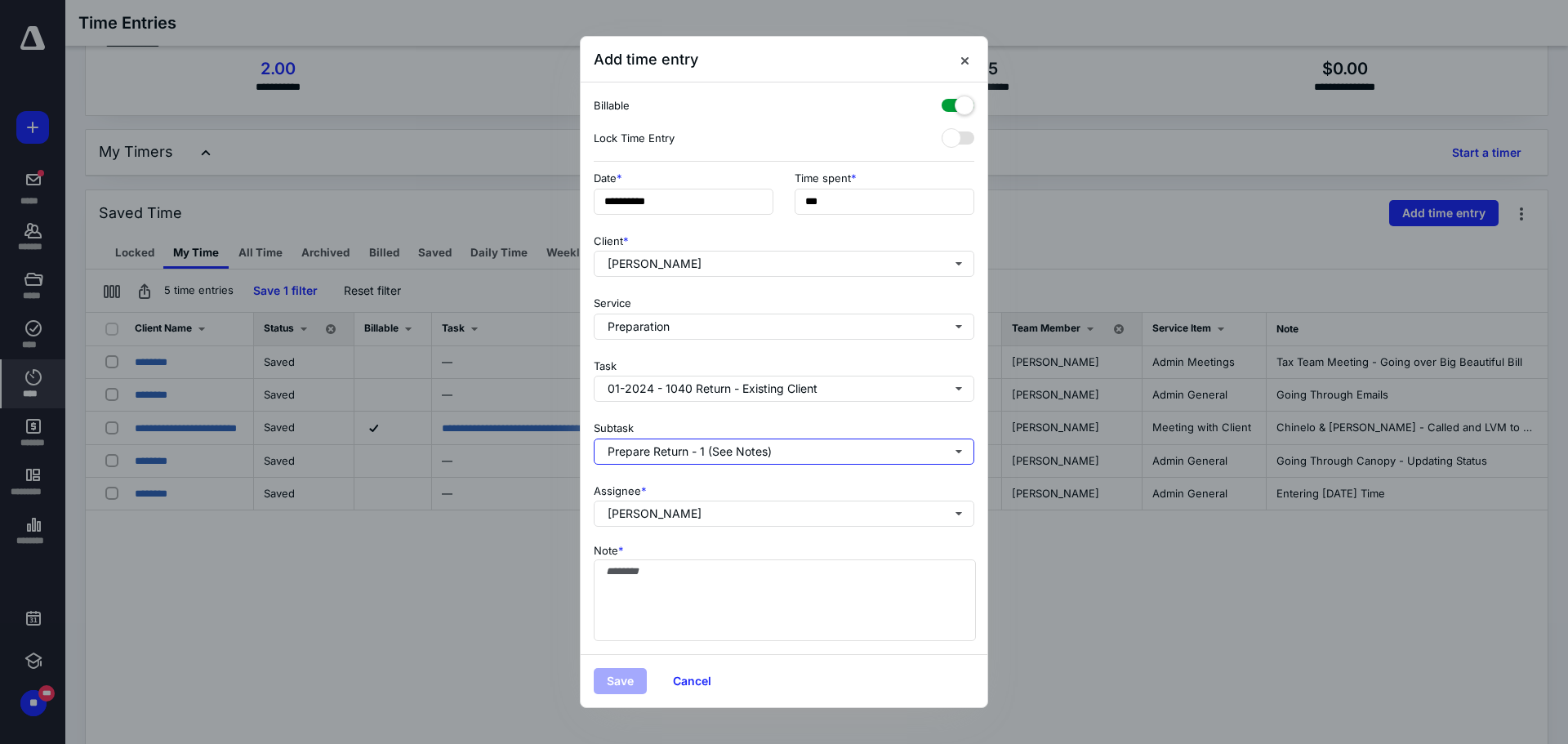 type 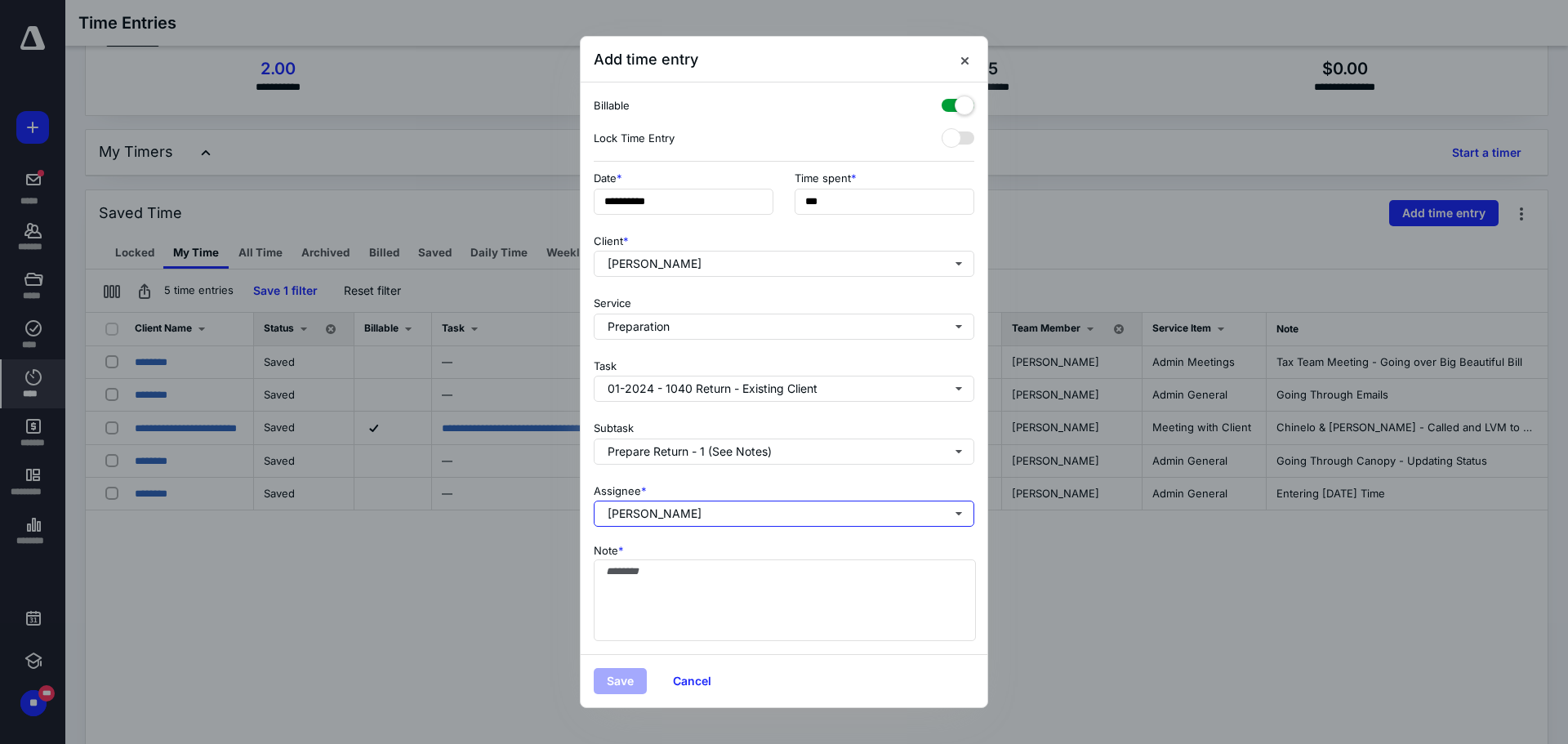 type 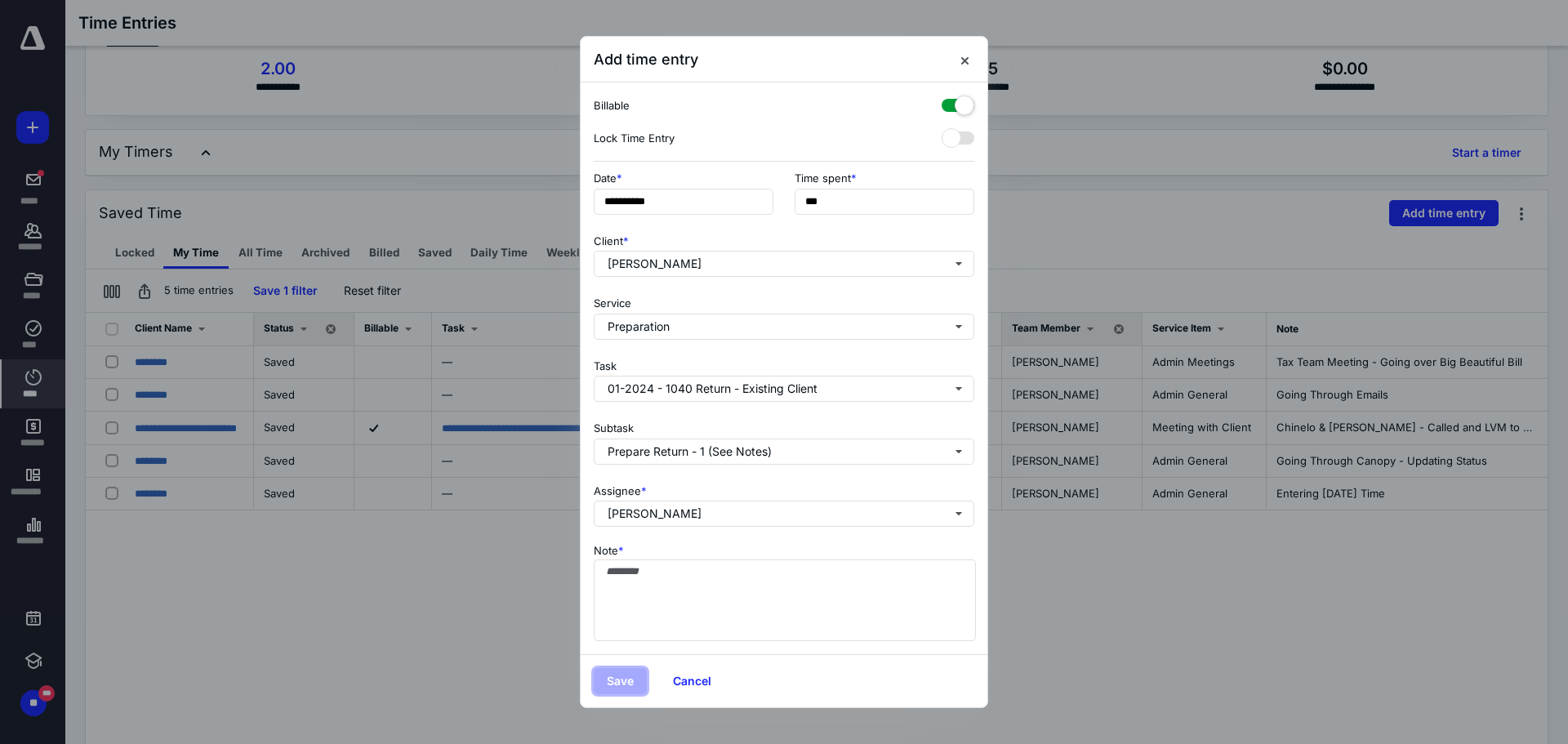 type 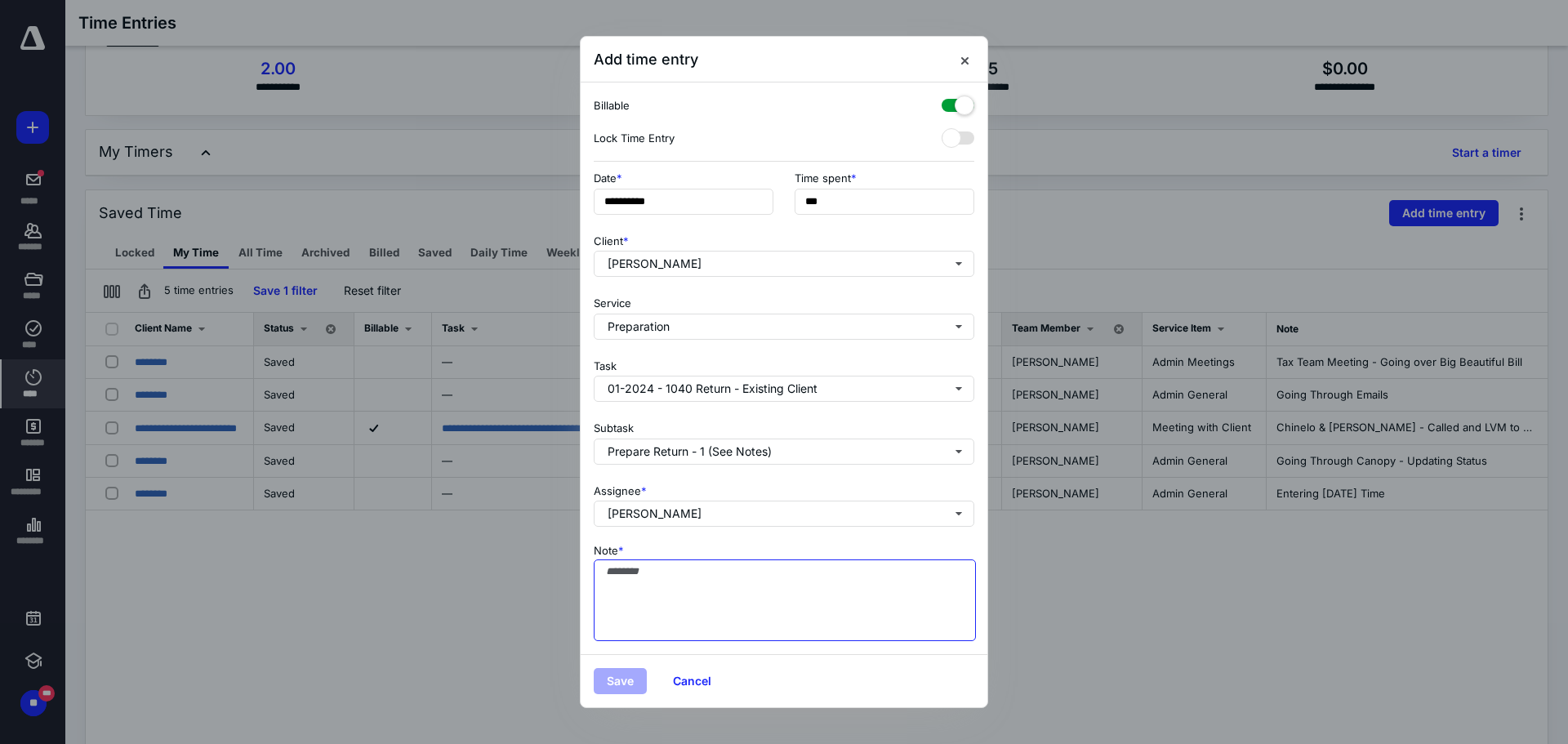 paste on "**********" 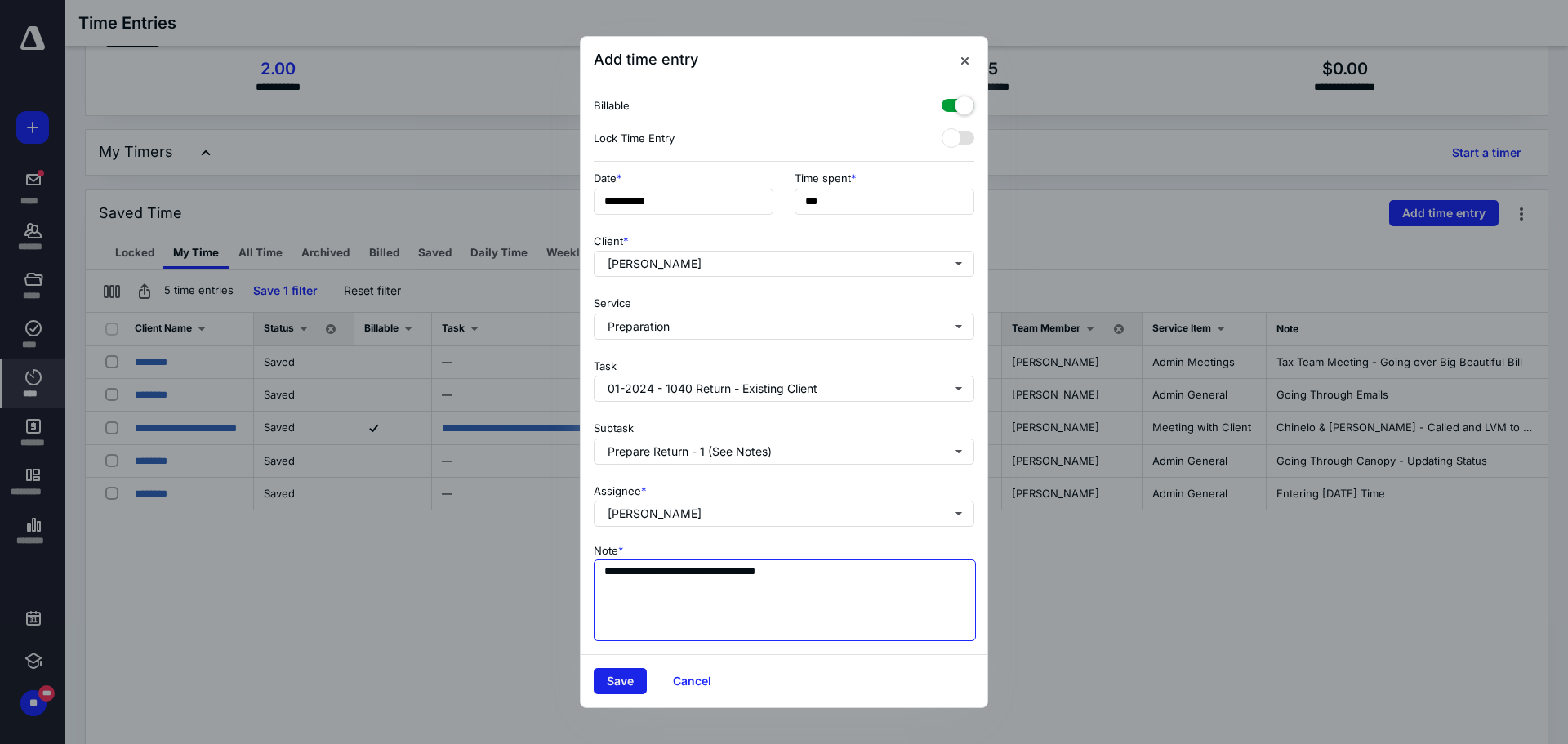 type on "**********" 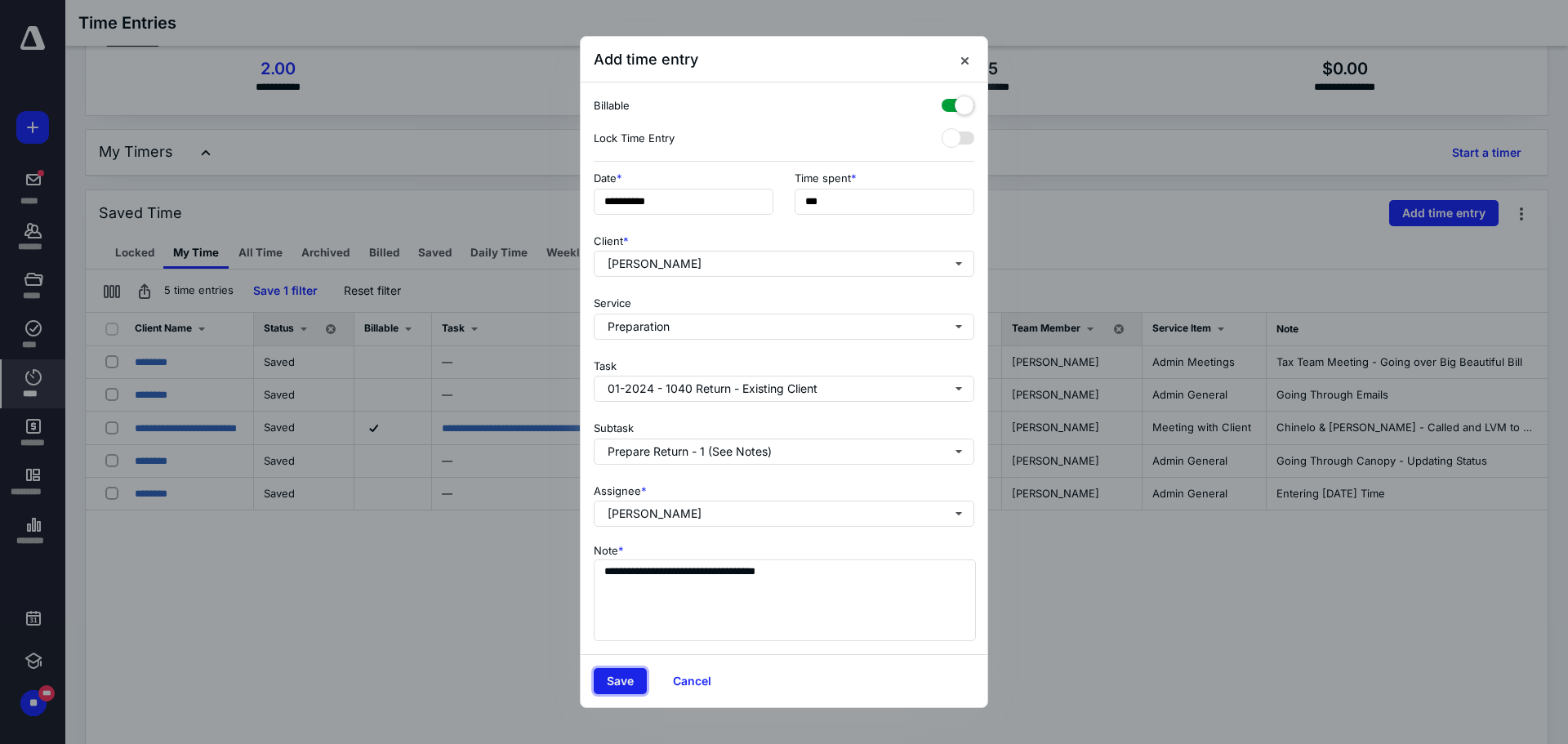 click on "Save" at bounding box center (620, 681) 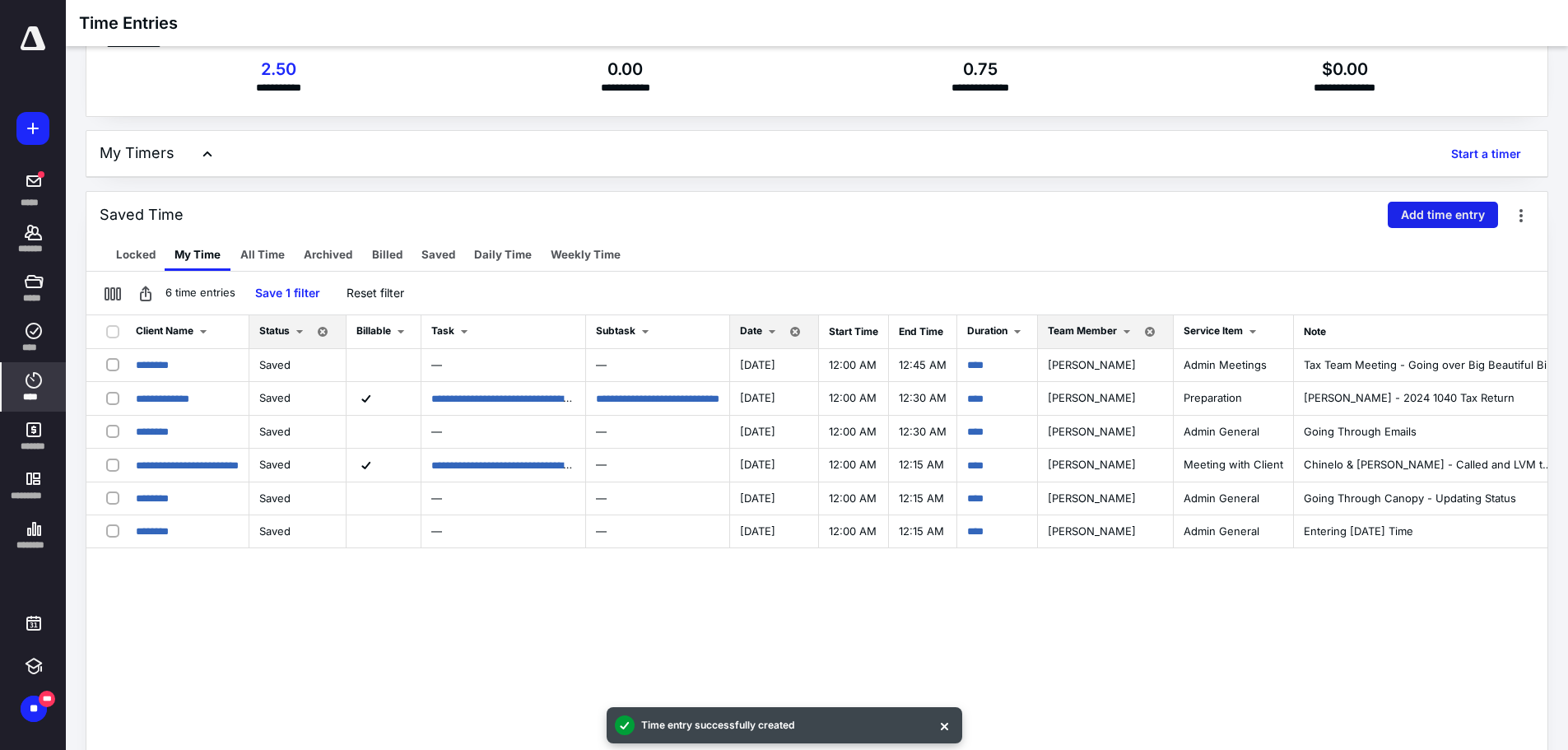 click on "Add time entry" at bounding box center [1443, 215] 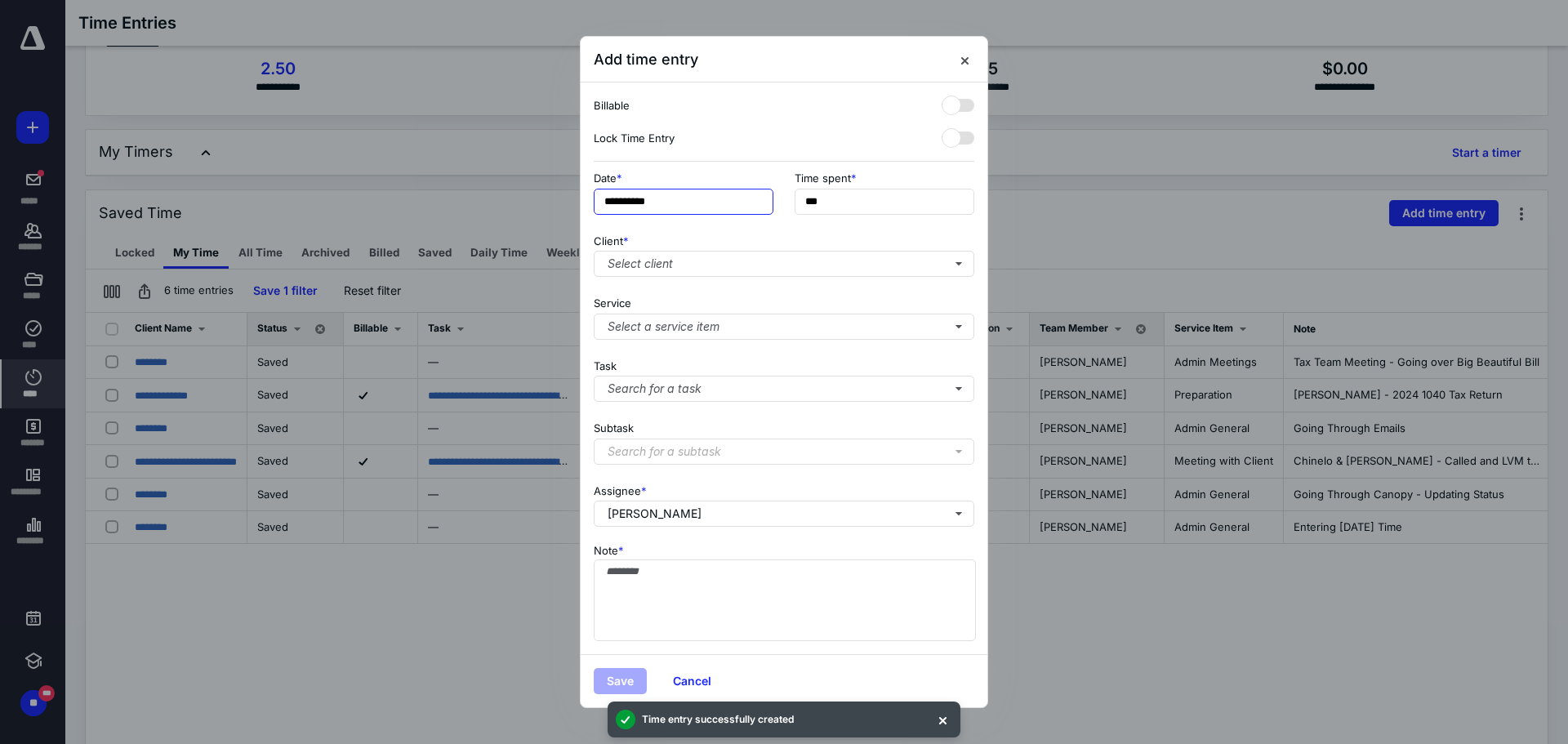 click on "**********" at bounding box center (684, 202) 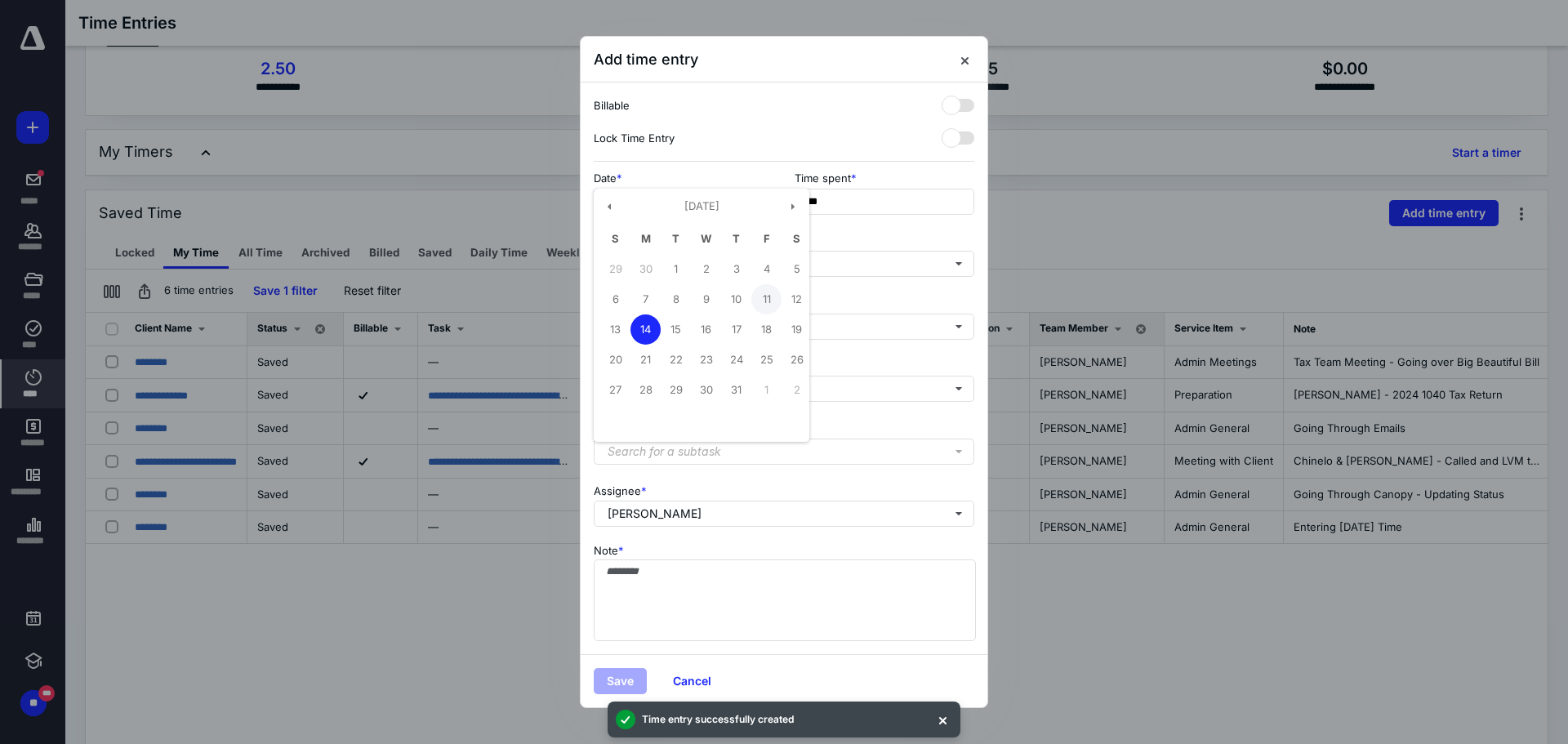 click on "11" at bounding box center [766, 299] 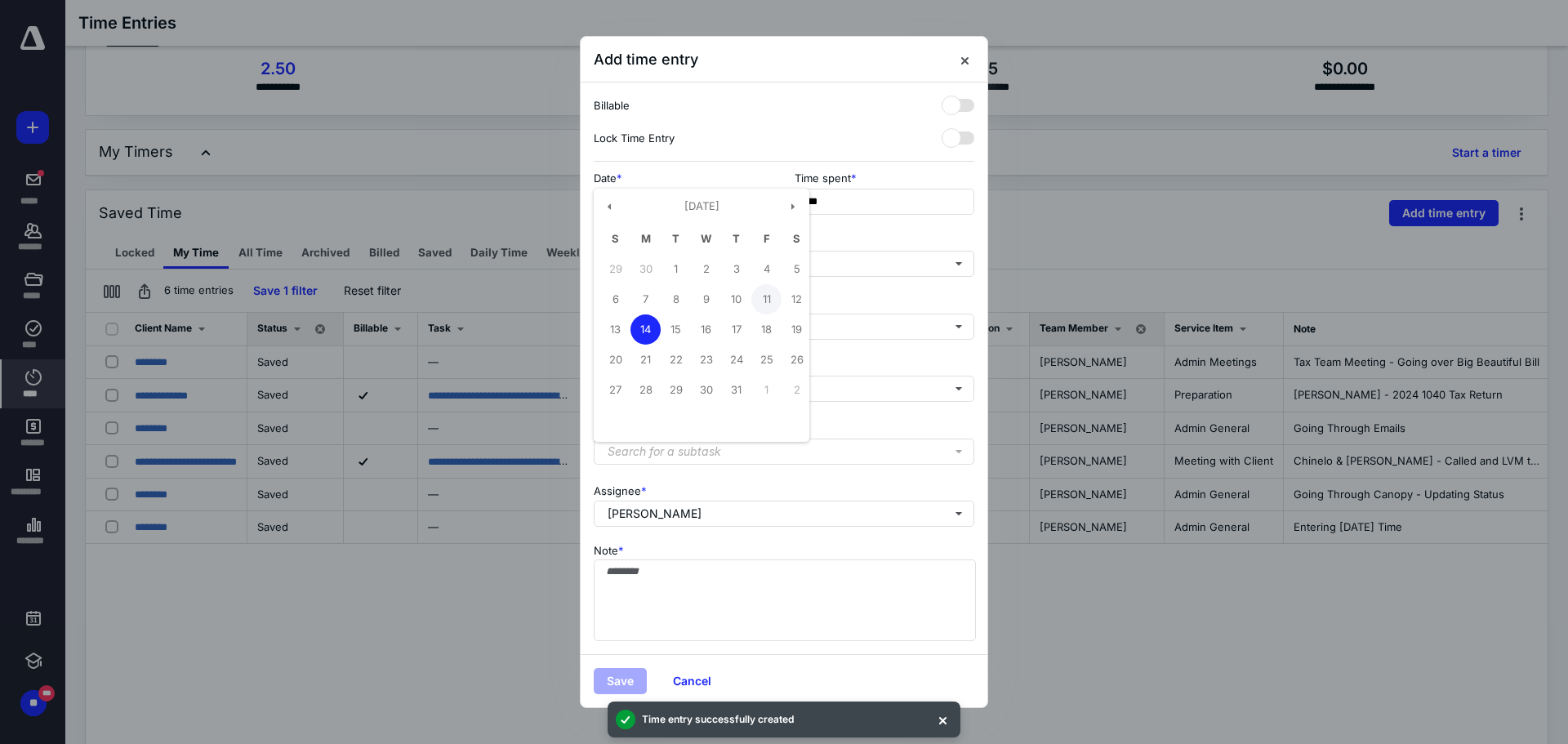 type on "**********" 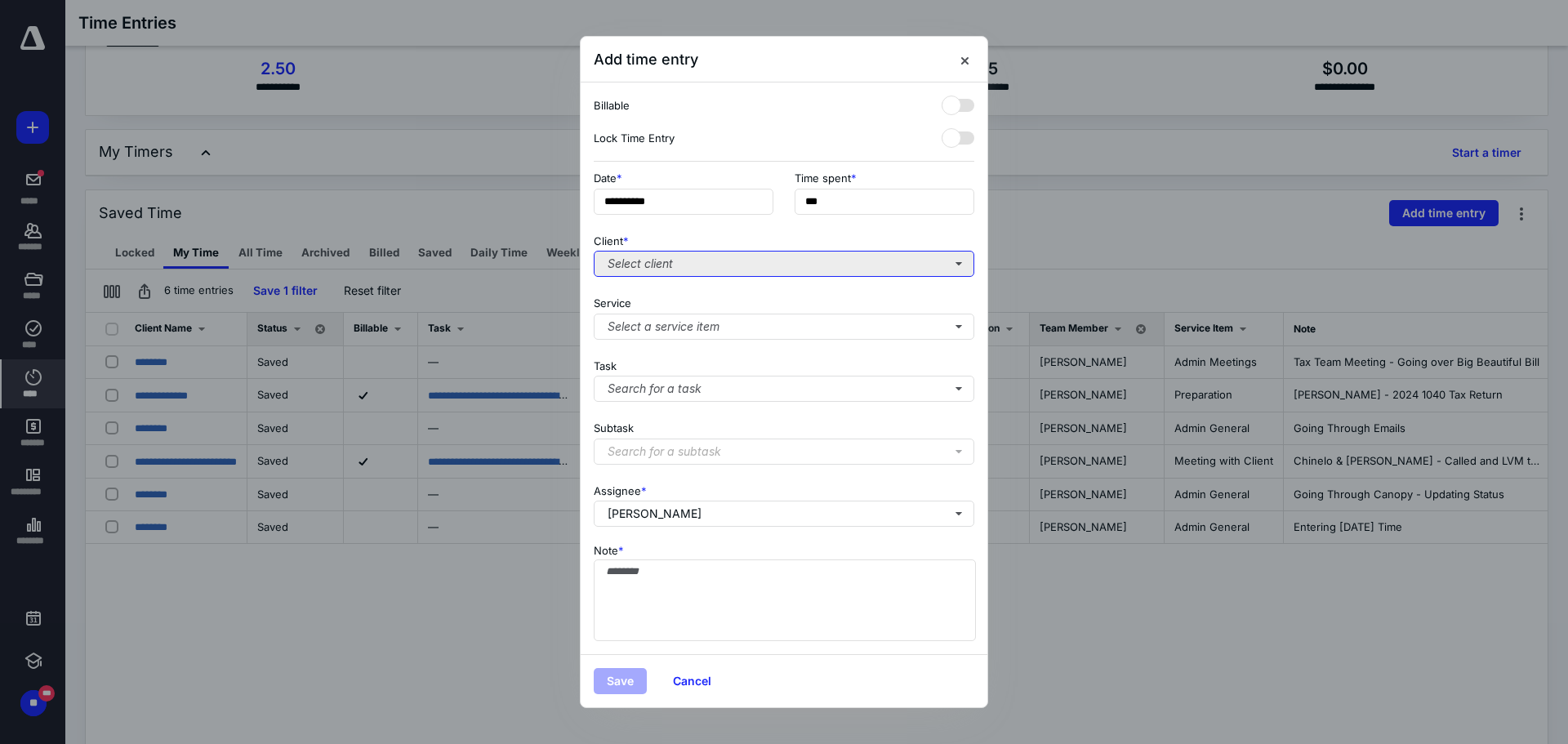 click on "Select client" at bounding box center (784, 264) 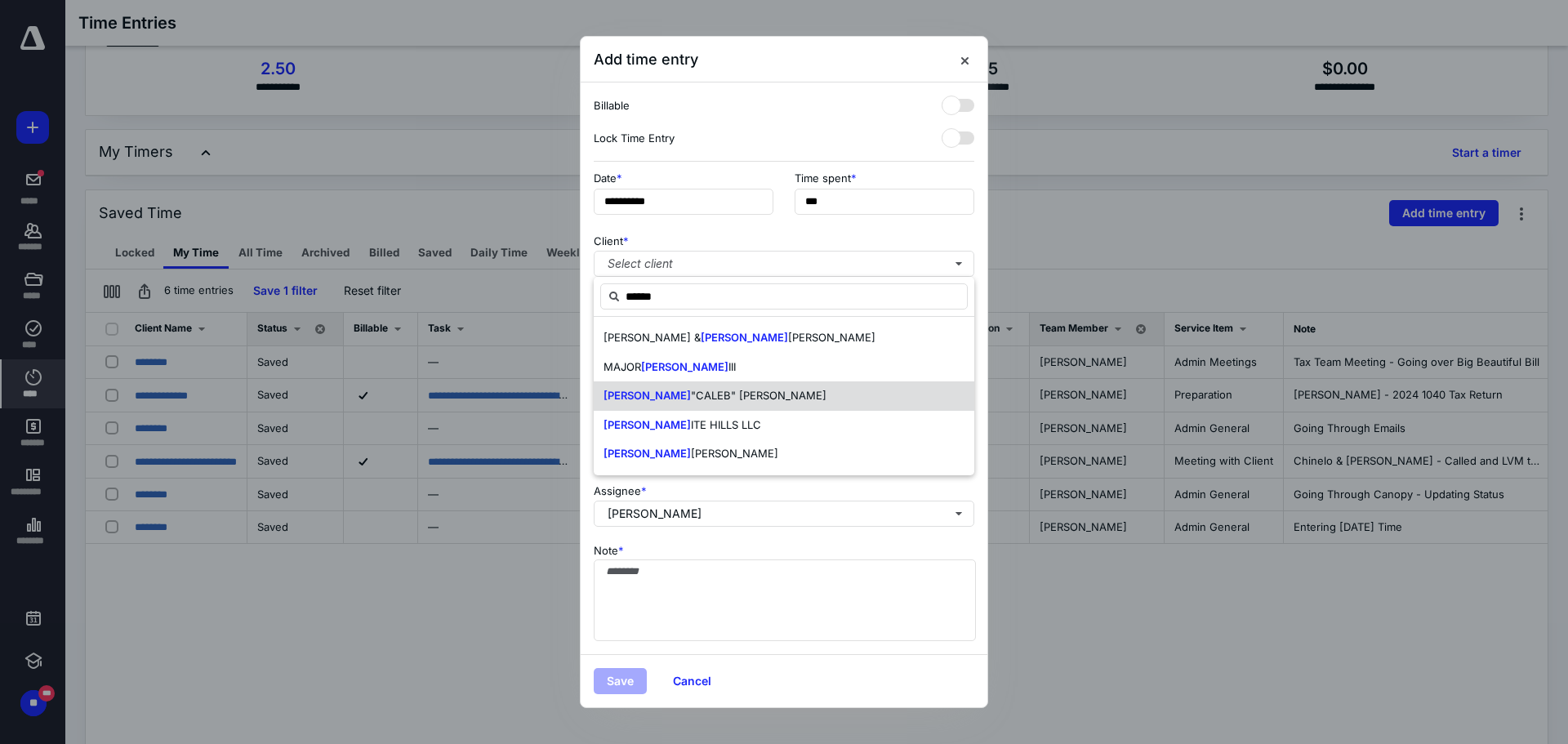 click on "[PERSON_NAME]  "[PERSON_NAME]" [PERSON_NAME]" at bounding box center (715, 396) 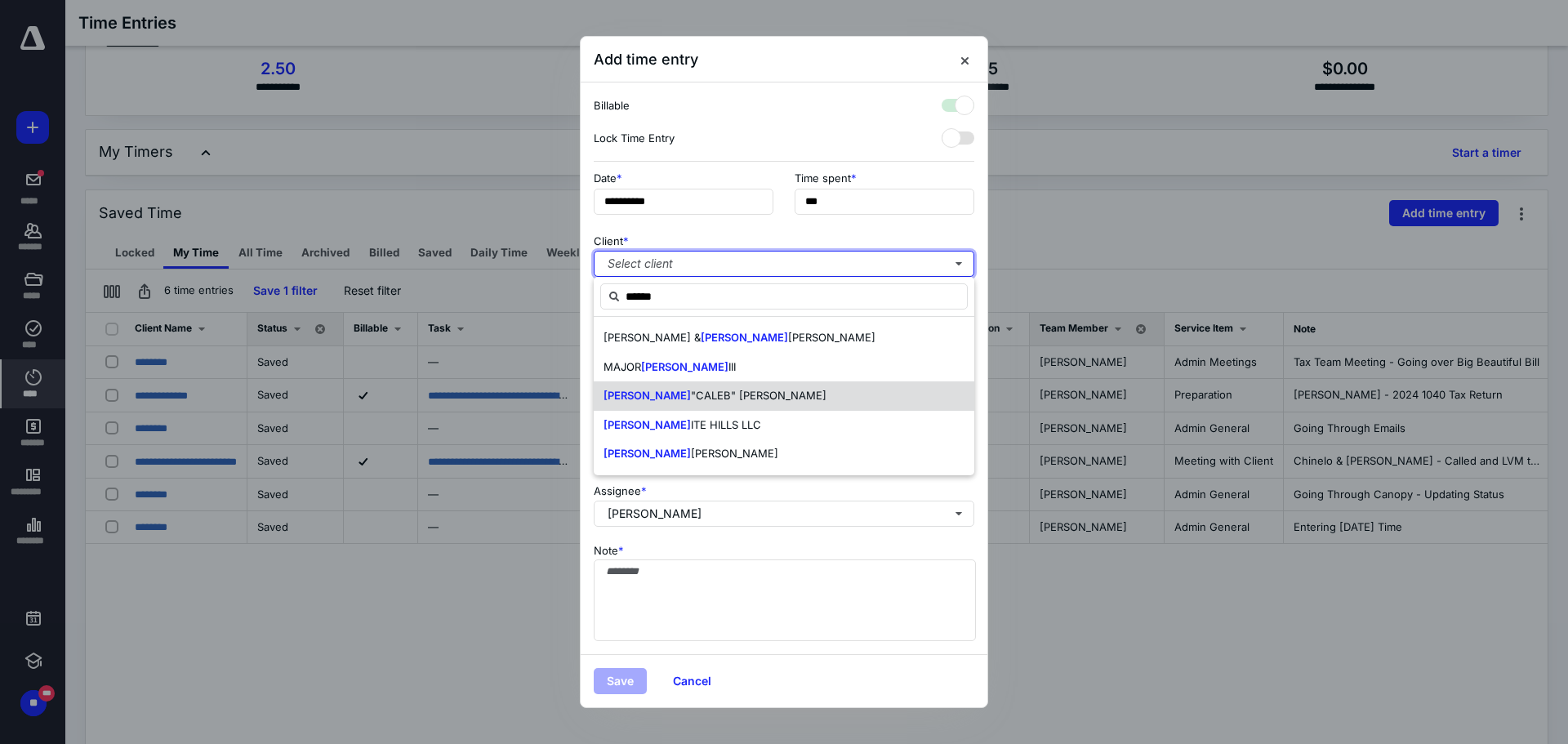 checkbox on "true" 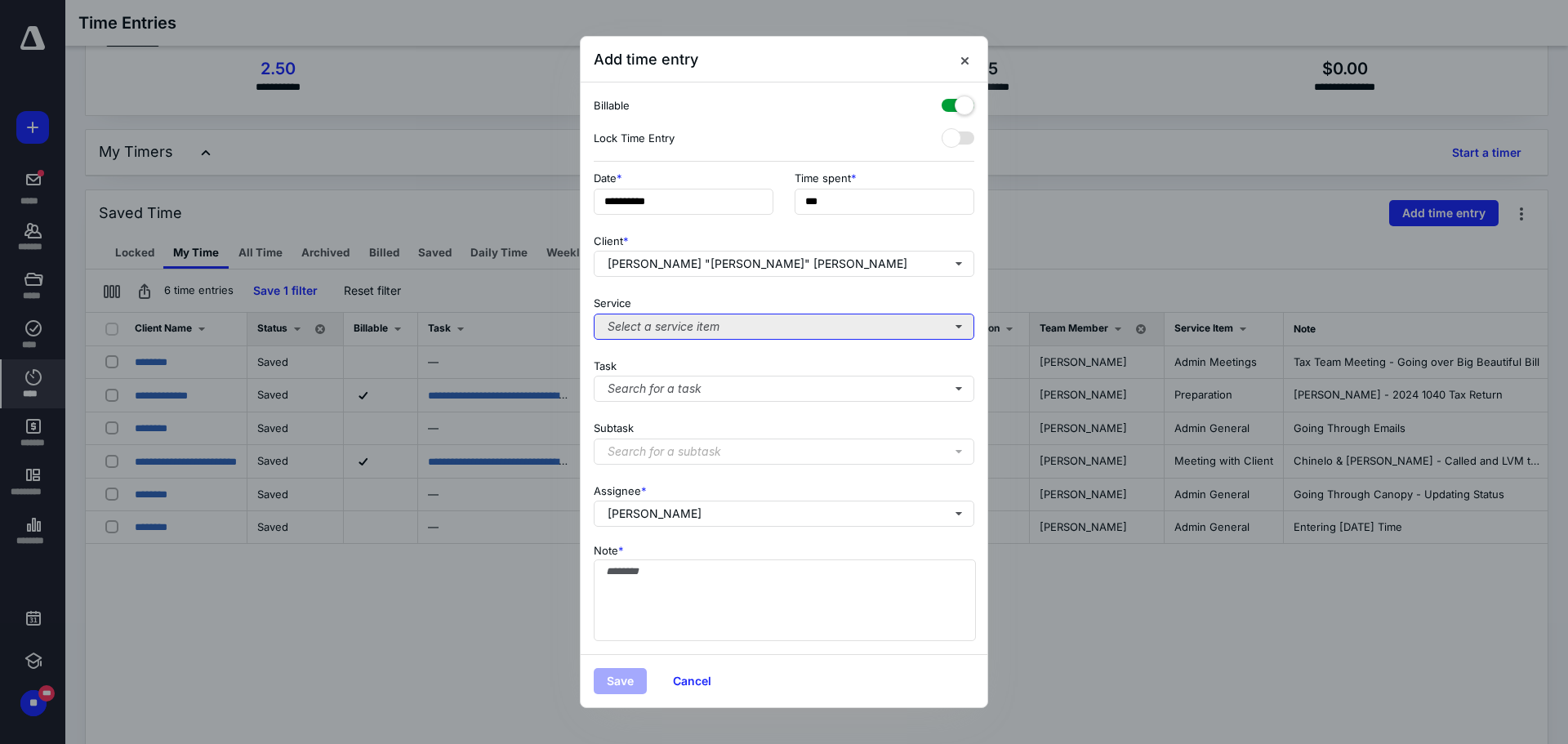 click on "Select a service item" at bounding box center (784, 327) 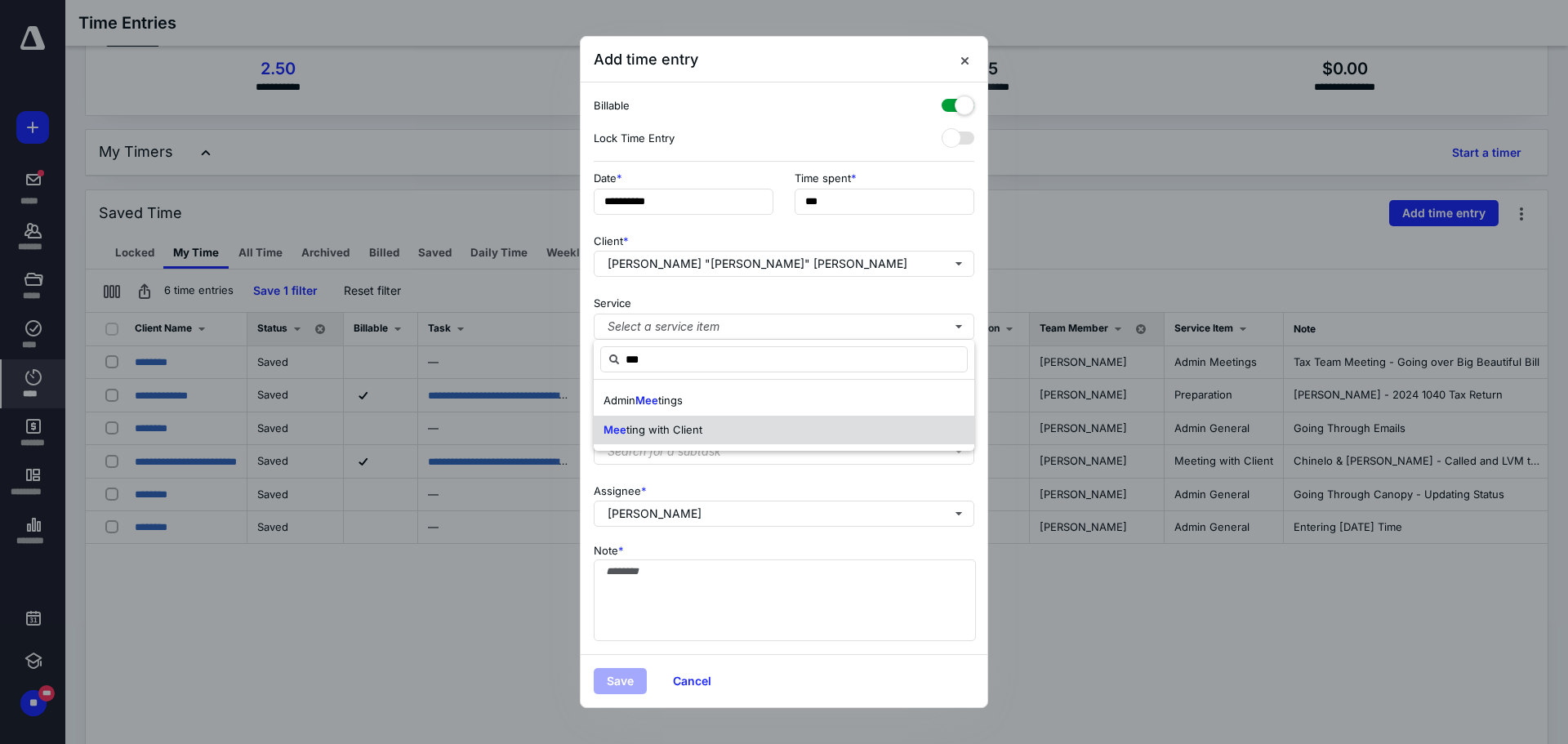click on "ting with Client" at bounding box center [664, 430] 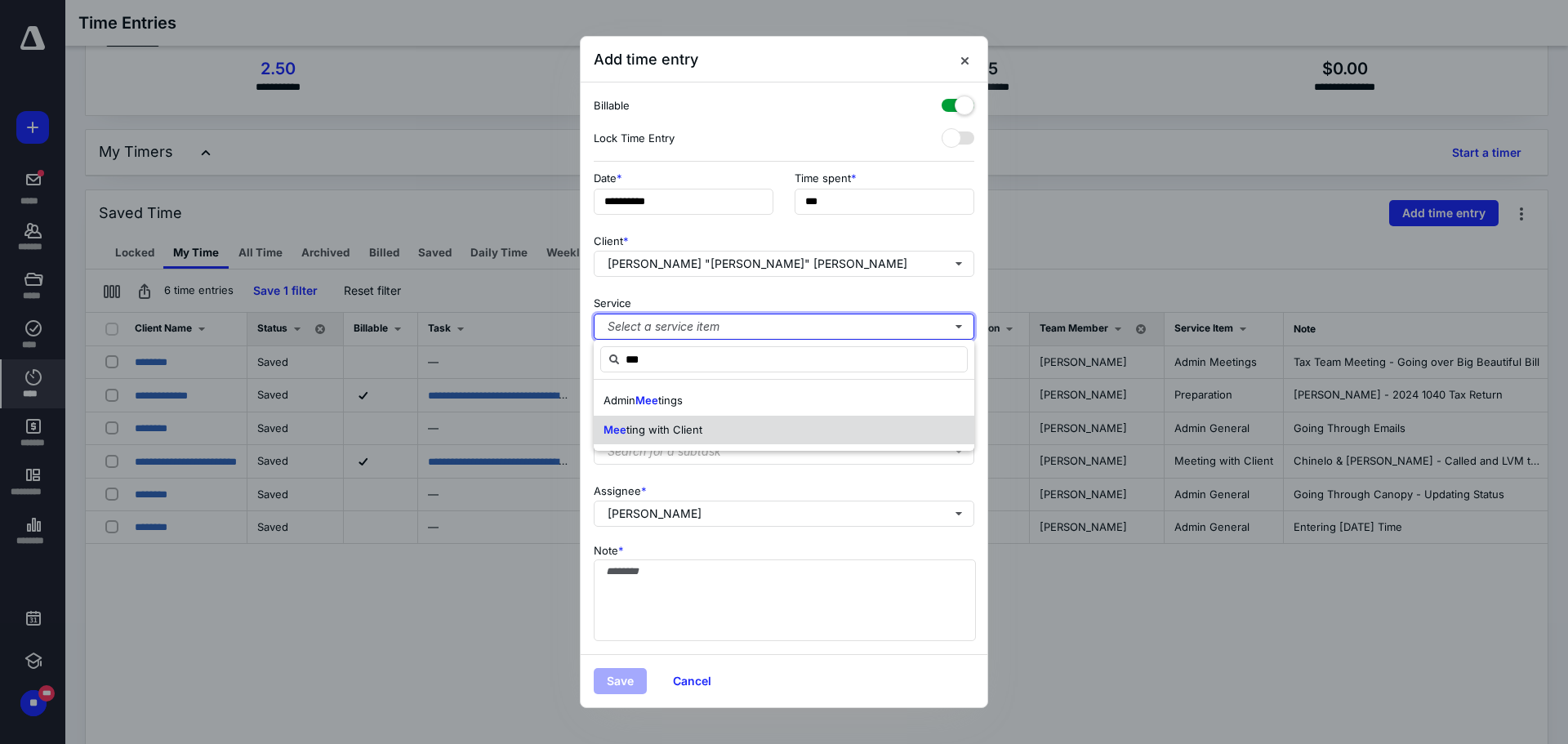 type 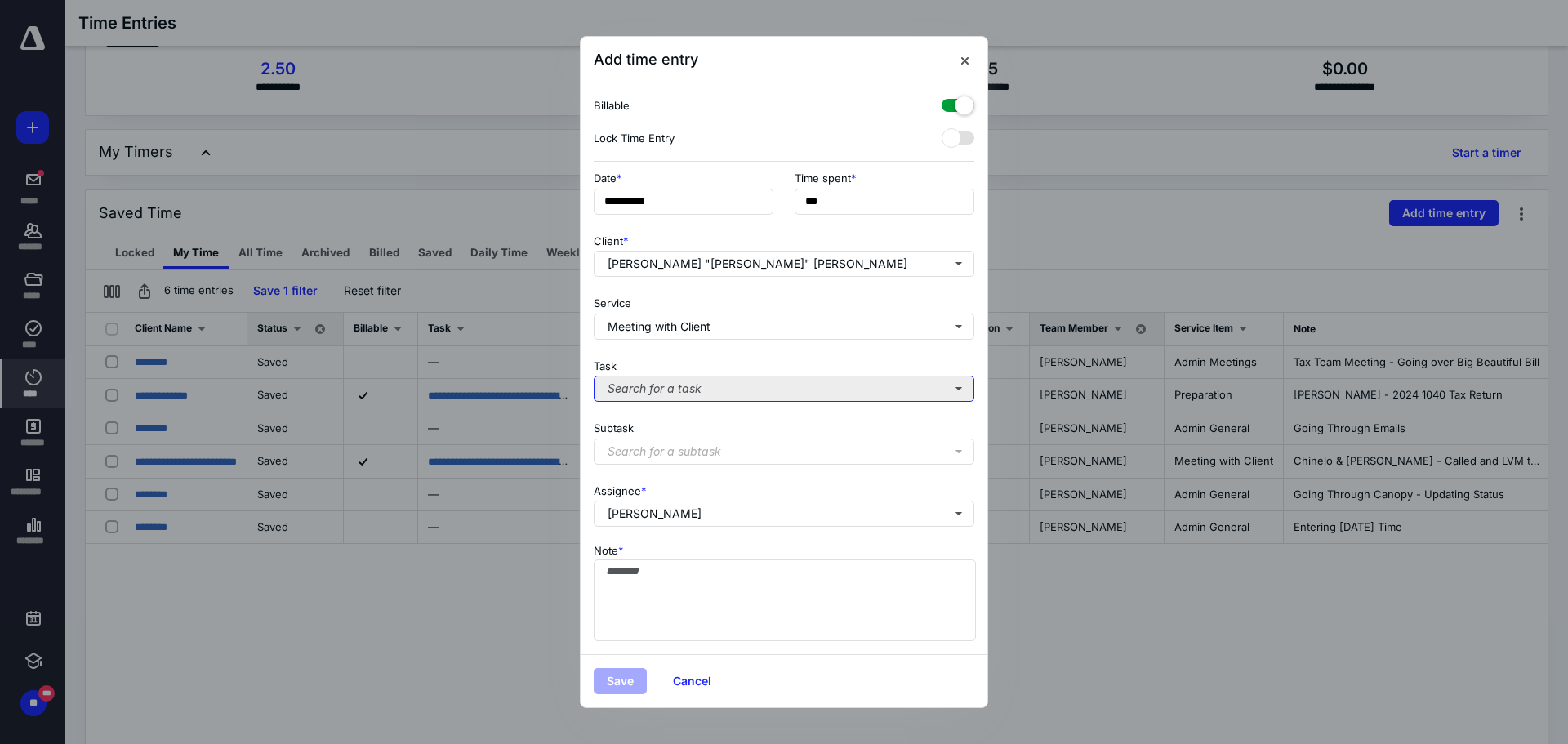 click on "Search for a task" at bounding box center (784, 389) 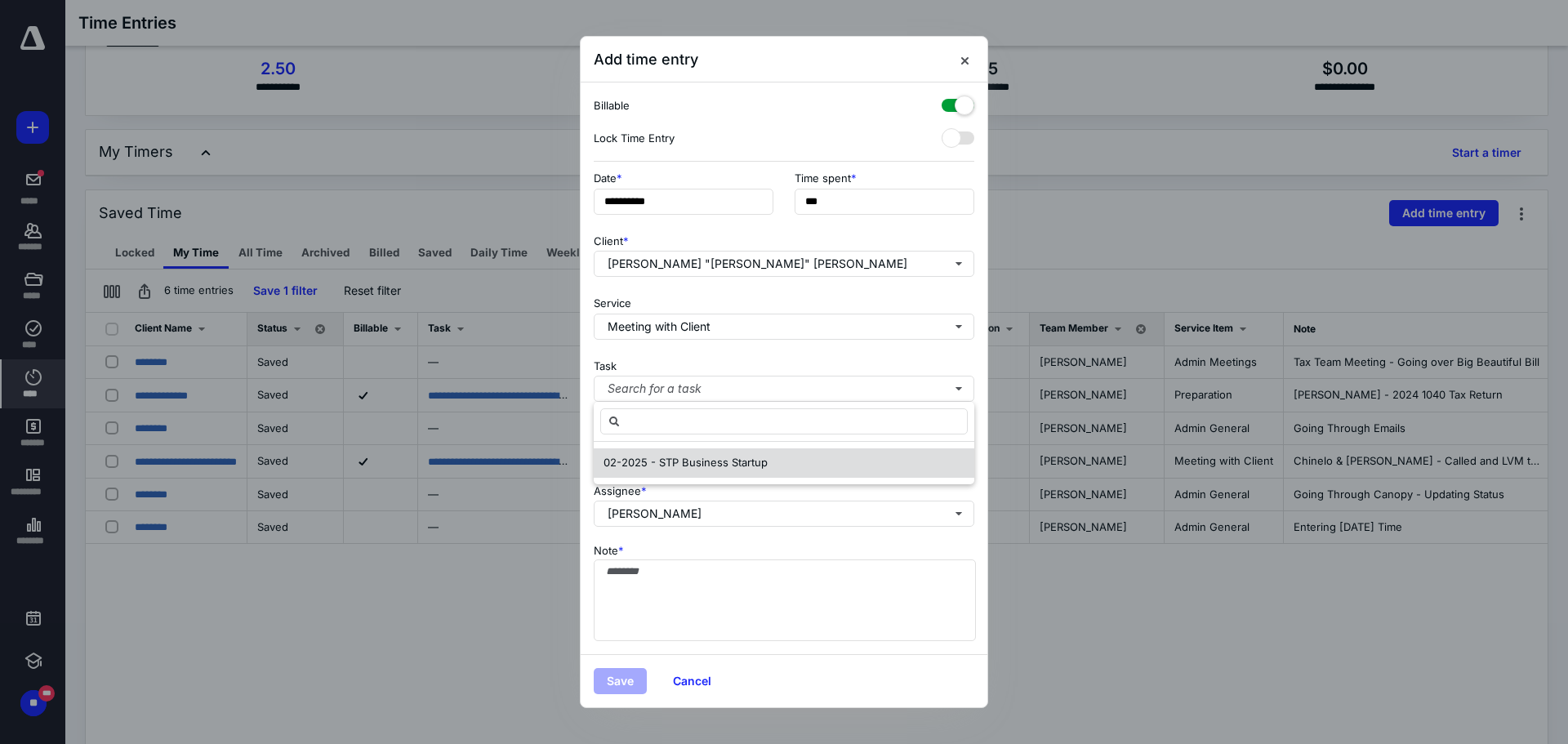 click on "02-2025 - STP Business Startup" at bounding box center [685, 463] 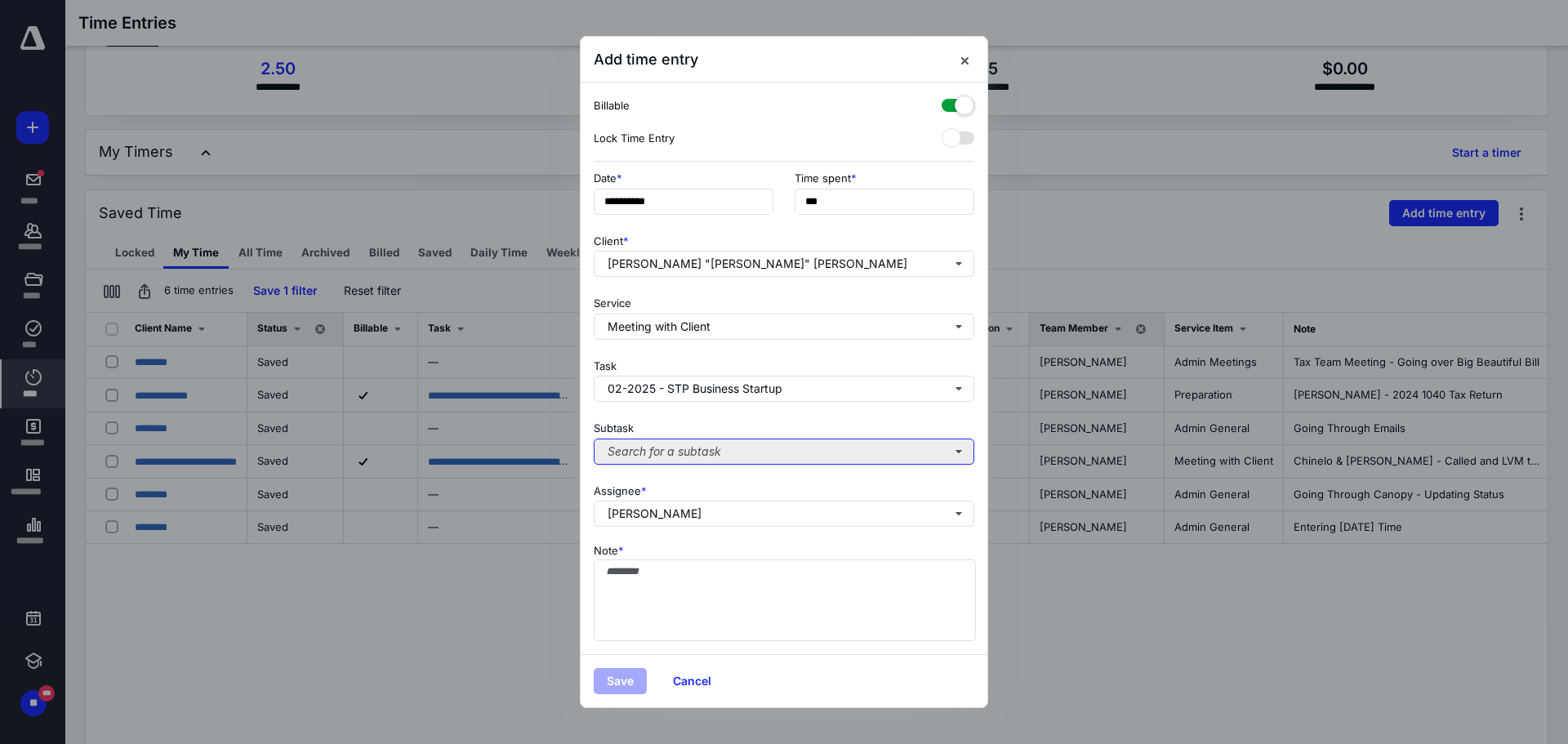 click on "Search for a subtask" at bounding box center [784, 452] 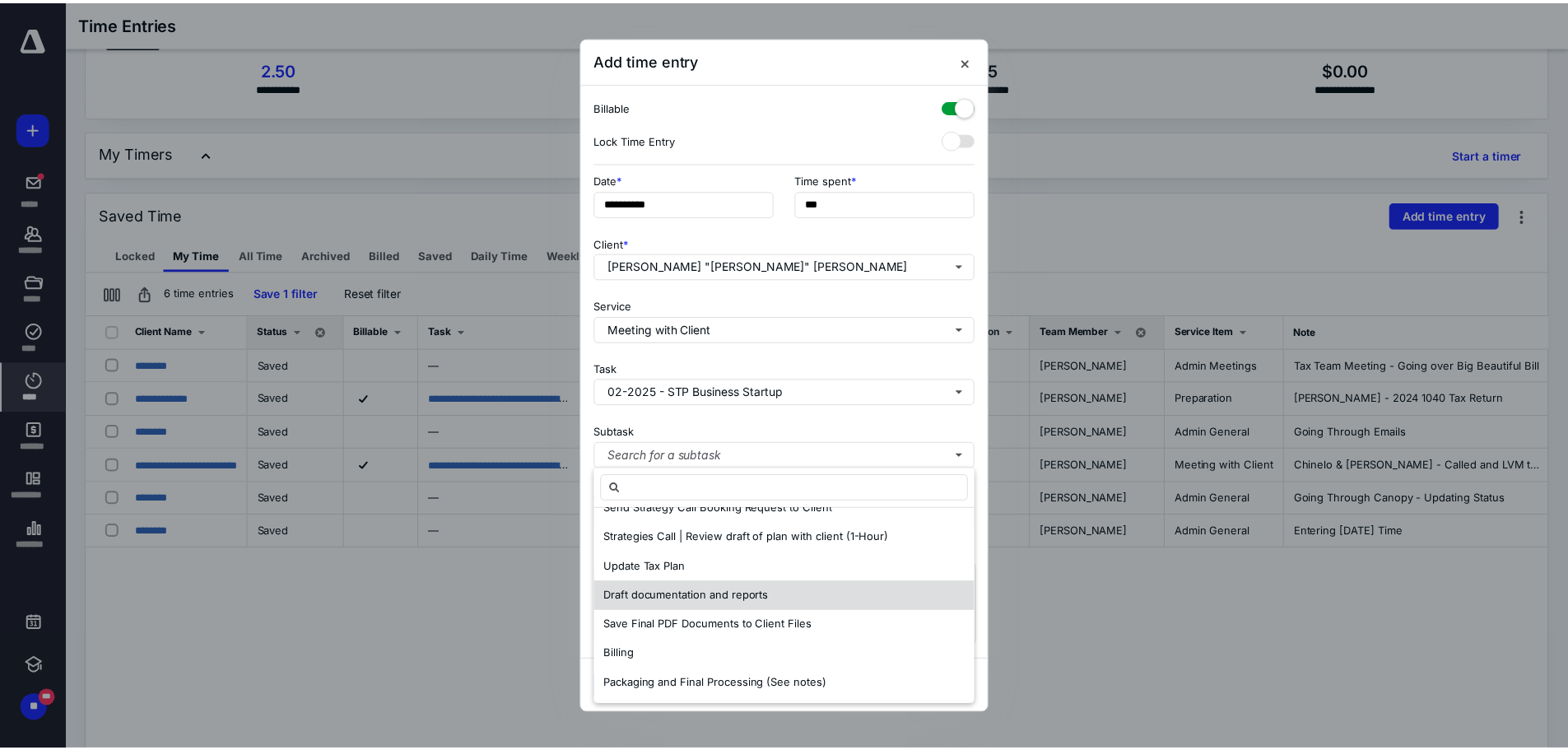 scroll, scrollTop: 0, scrollLeft: 0, axis: both 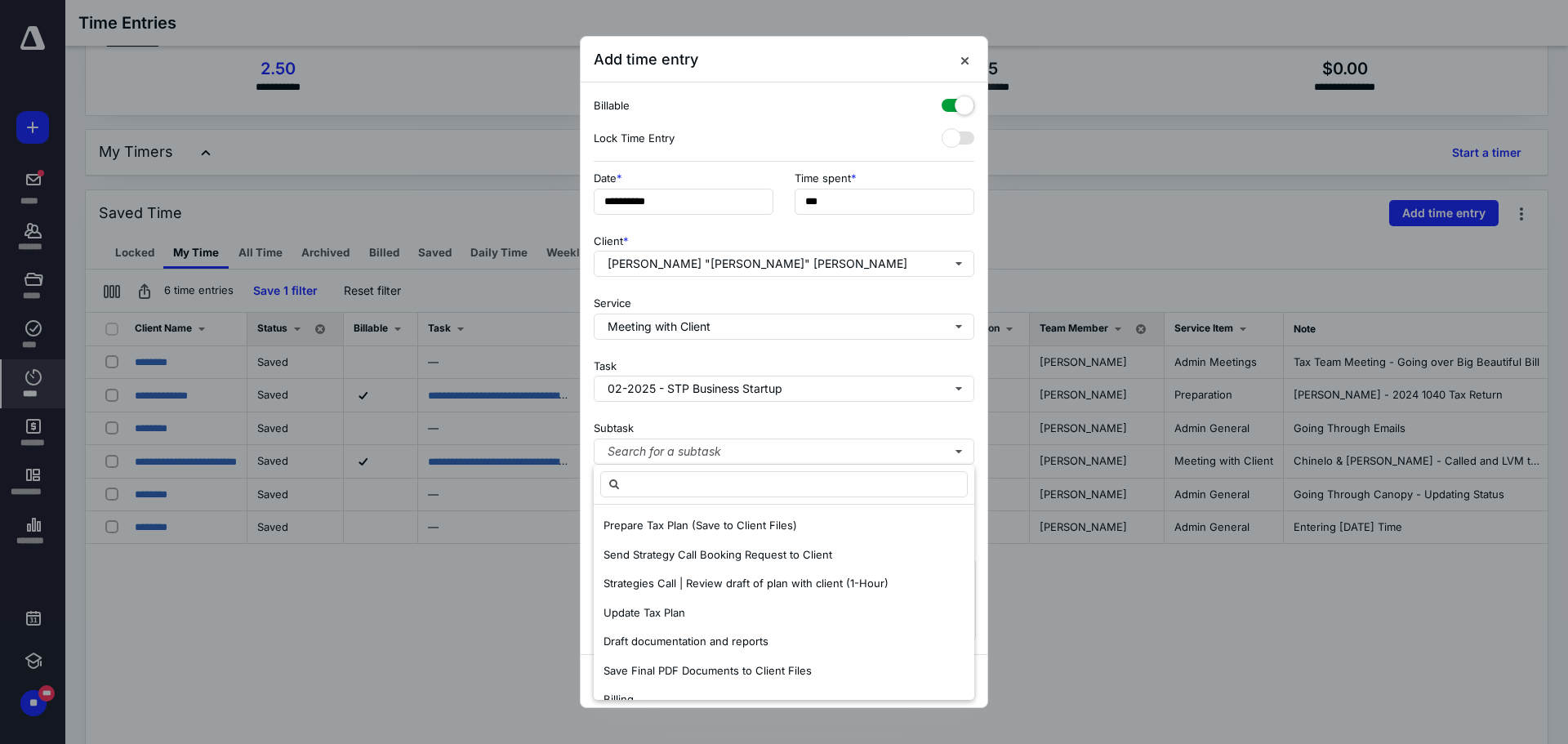 click on "Subtask Search for a subtask" at bounding box center [784, 439] 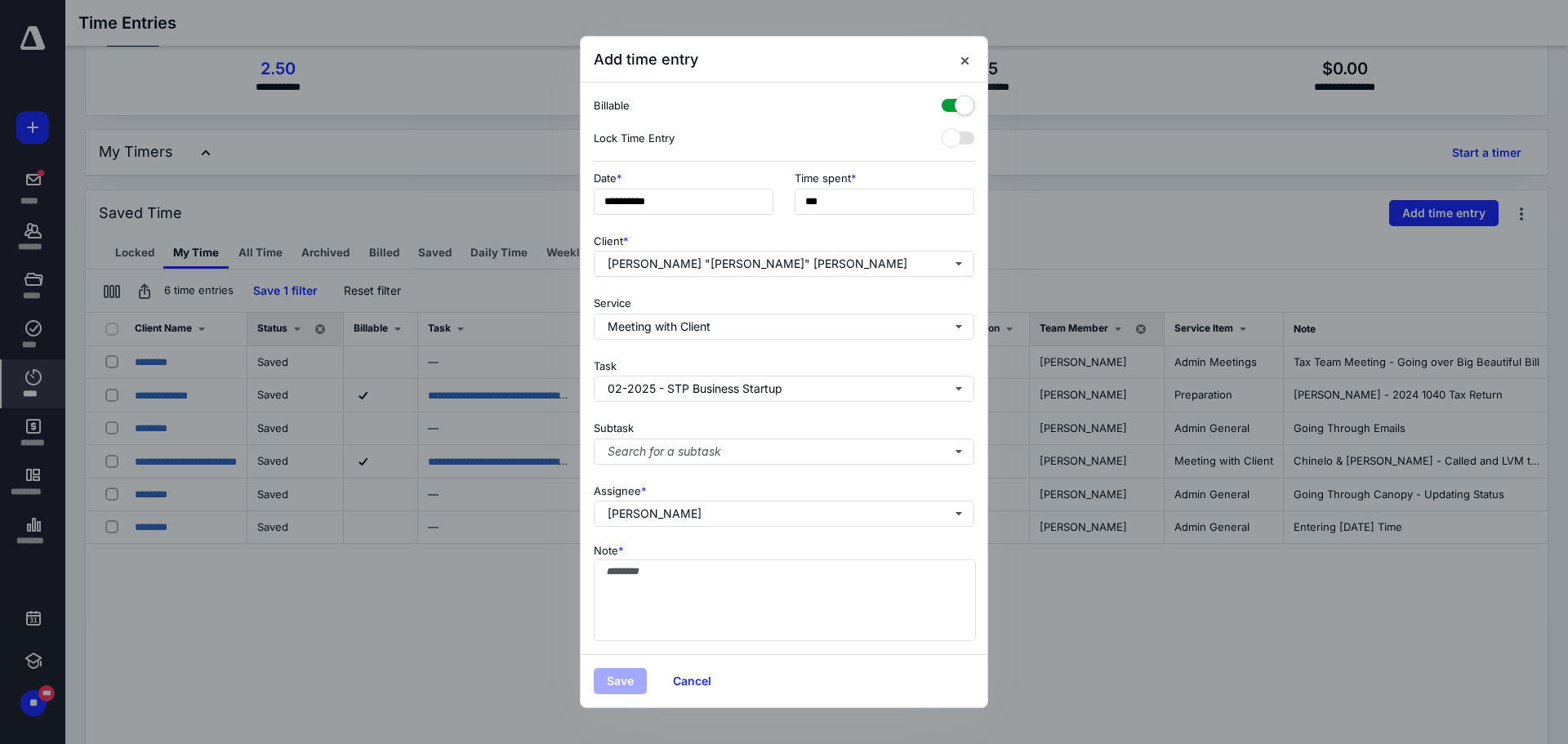 type 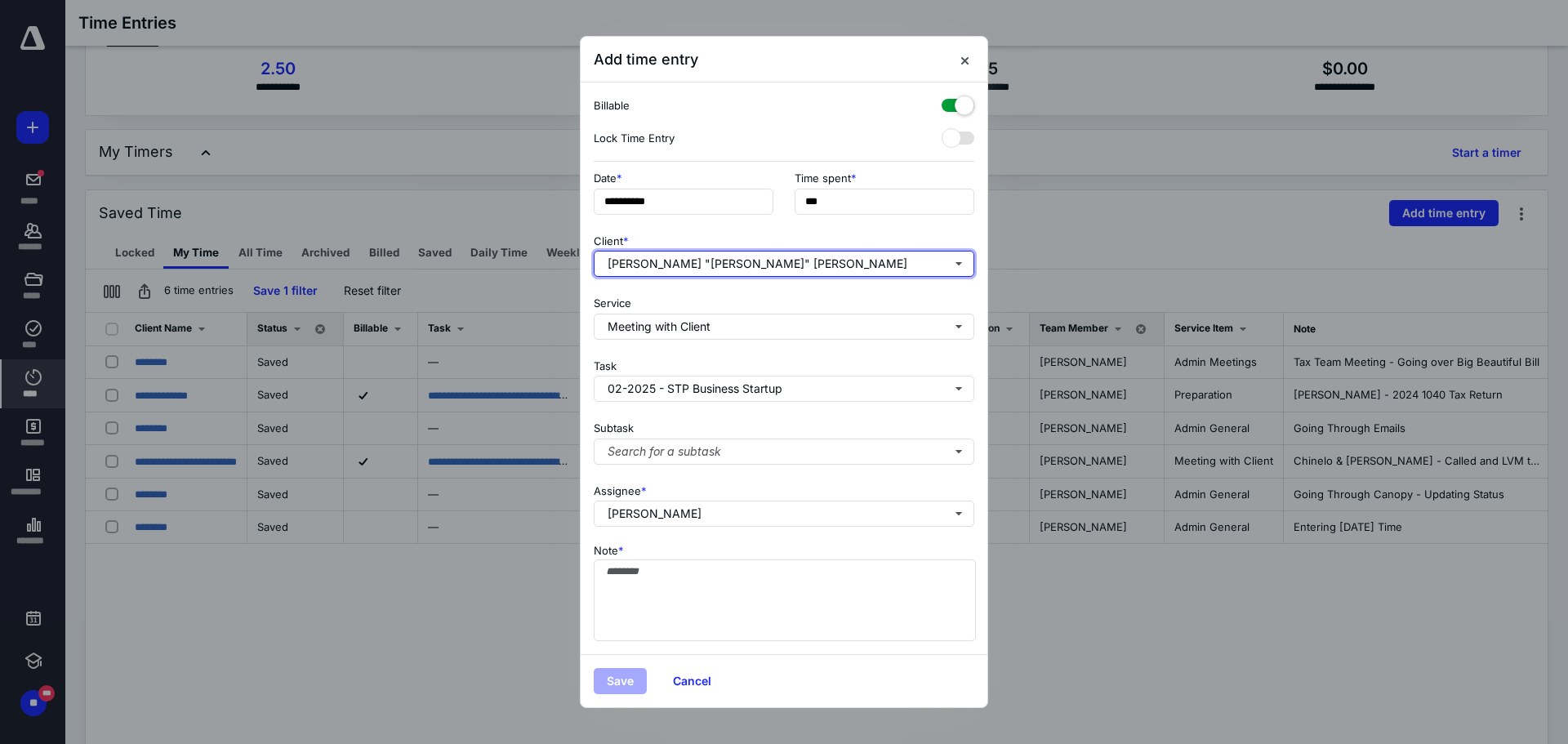 type 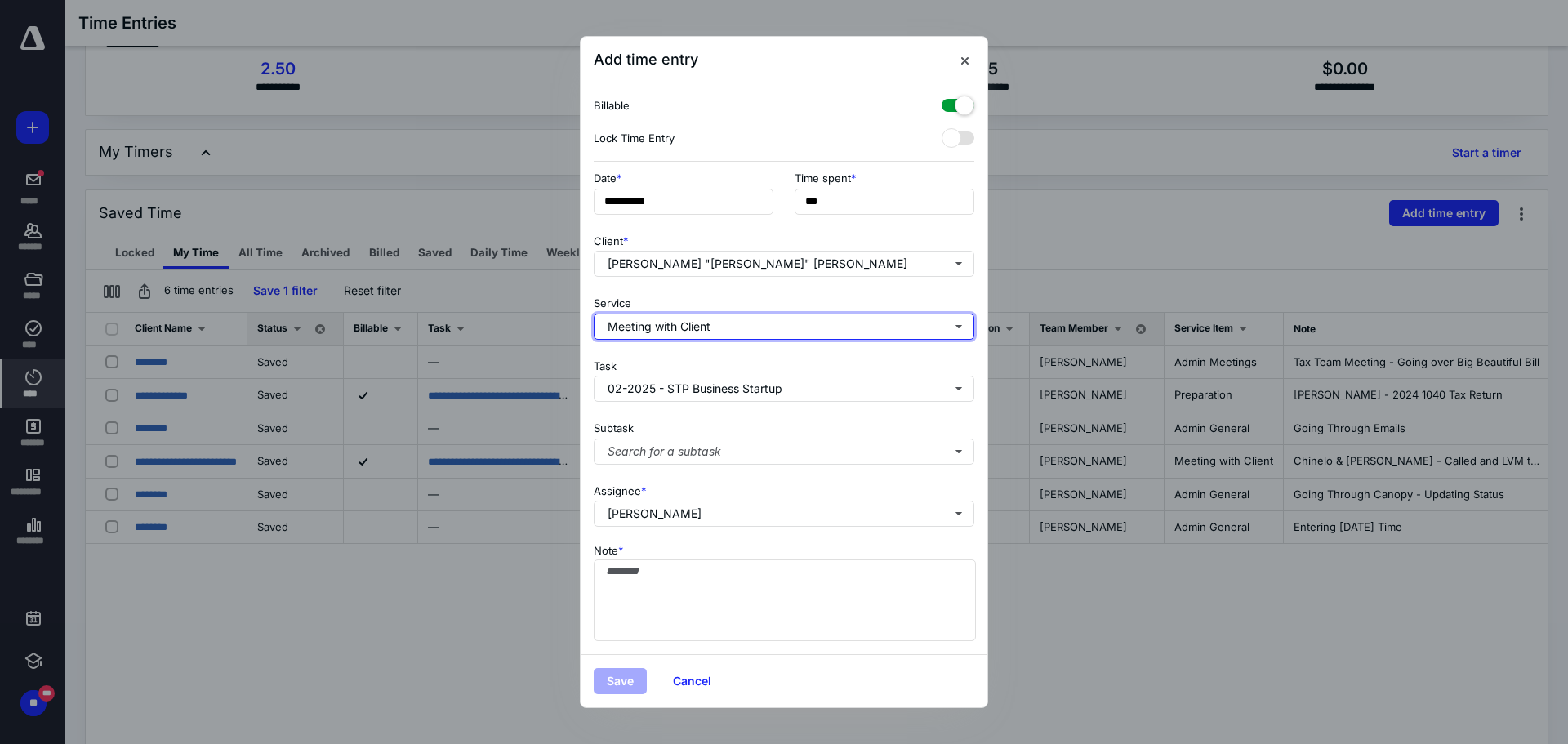 type 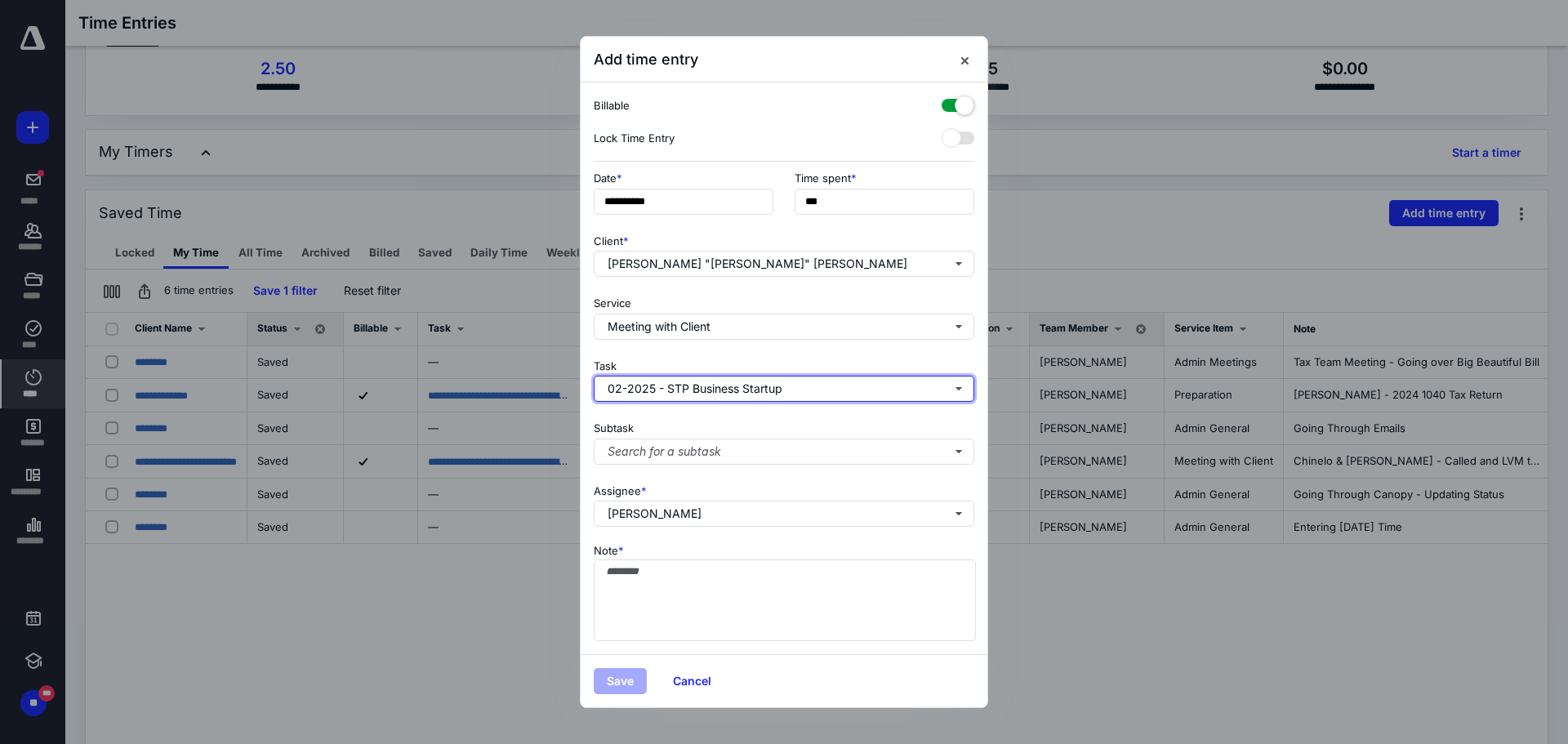 type 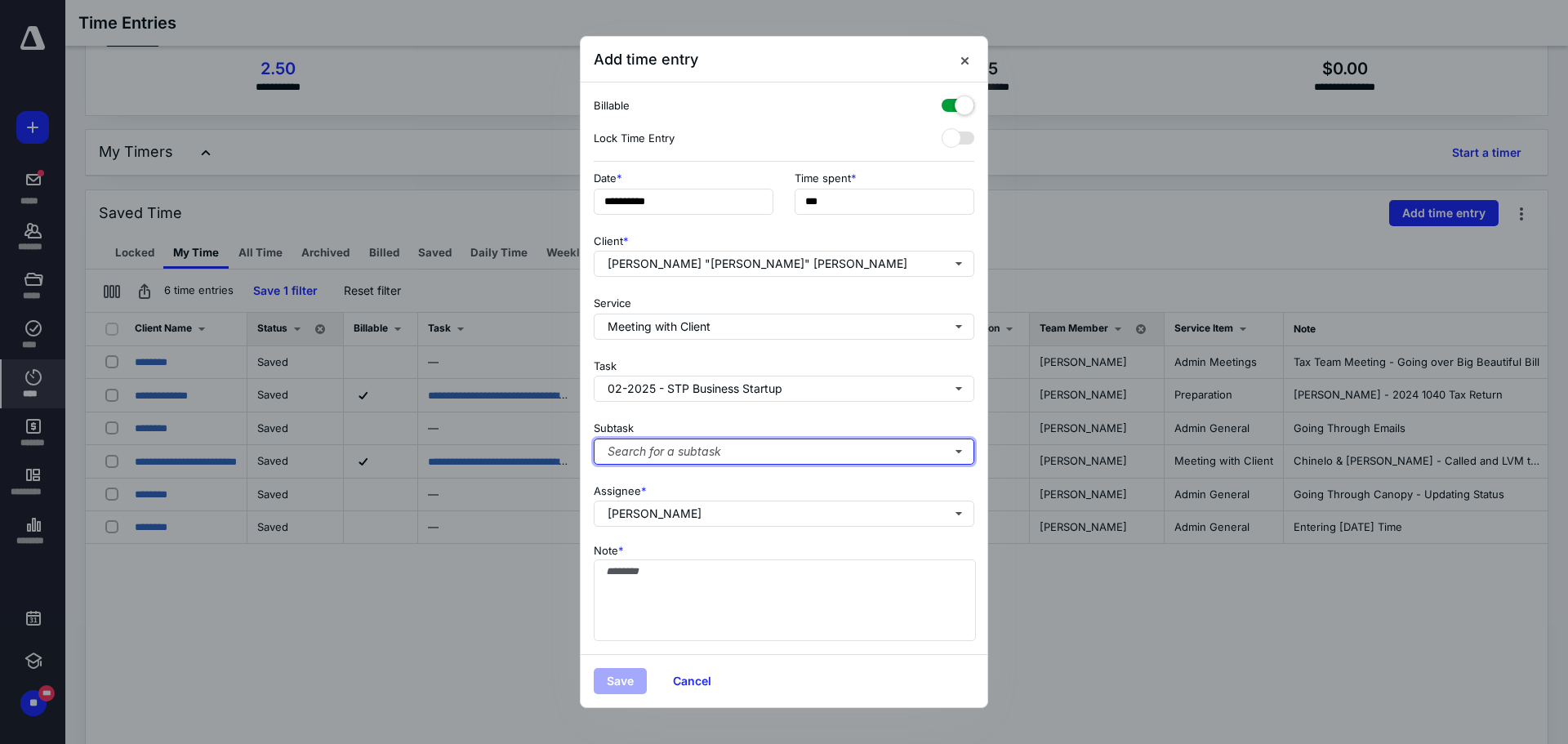 type 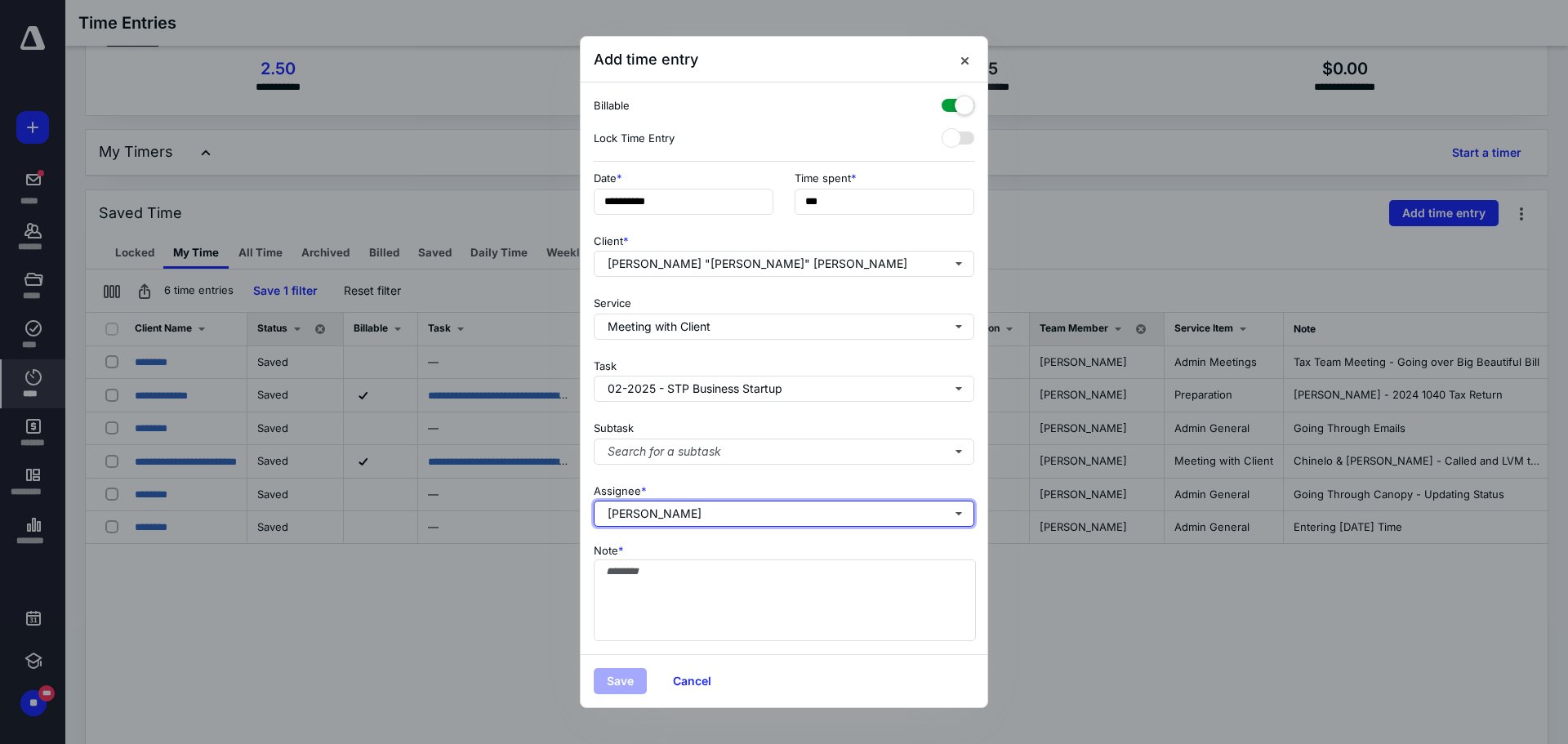type 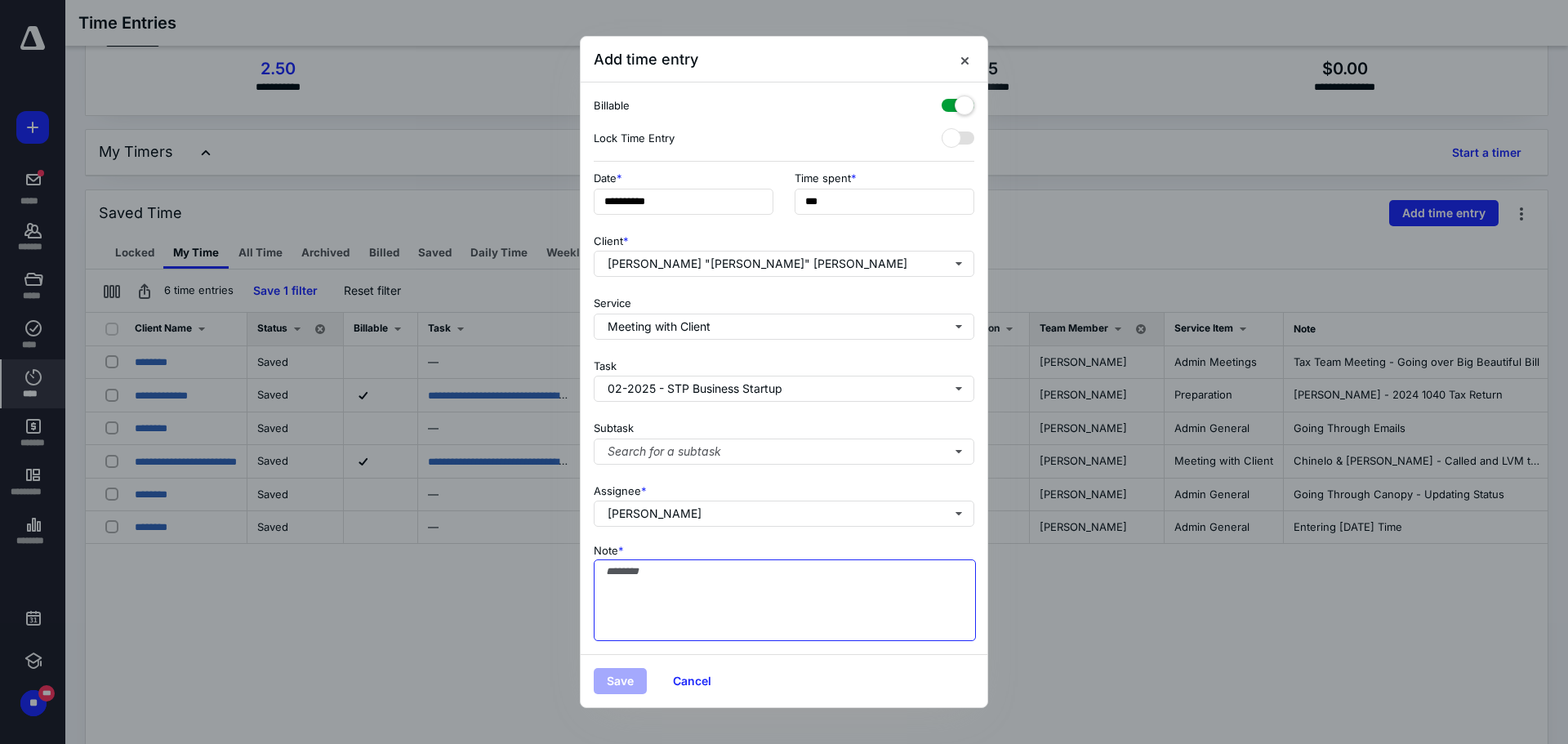 paste on "**********" 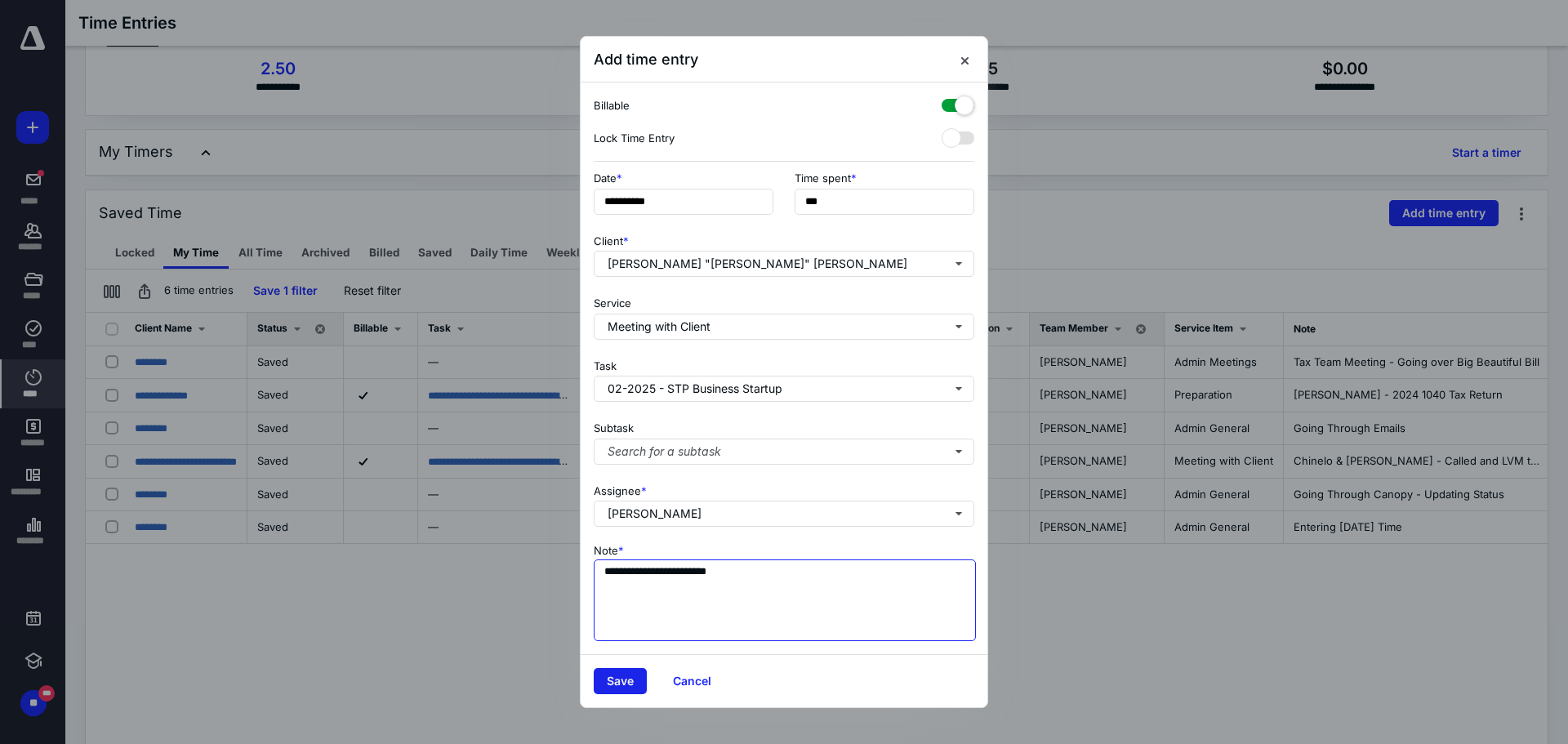 type on "**********" 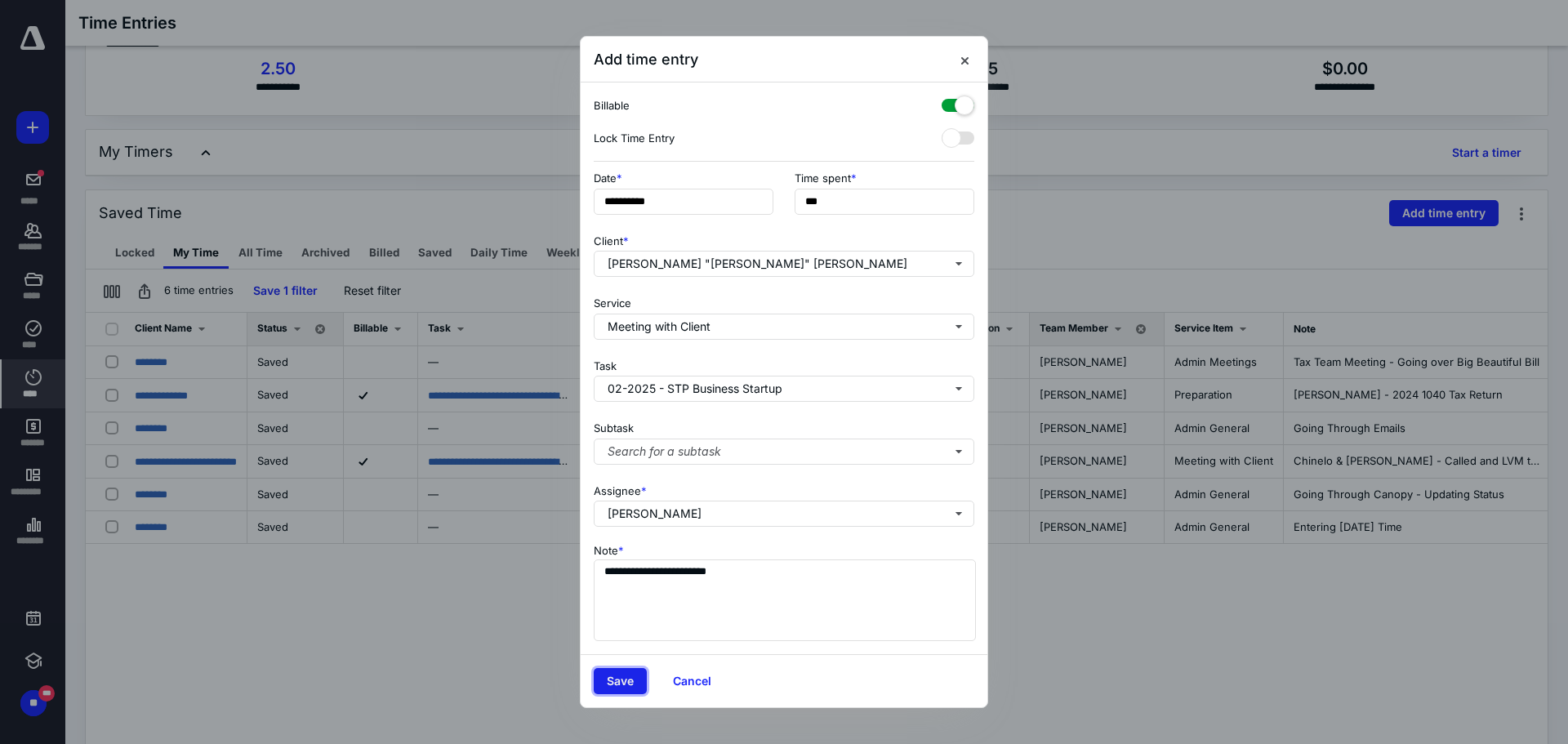click on "Save" at bounding box center (620, 681) 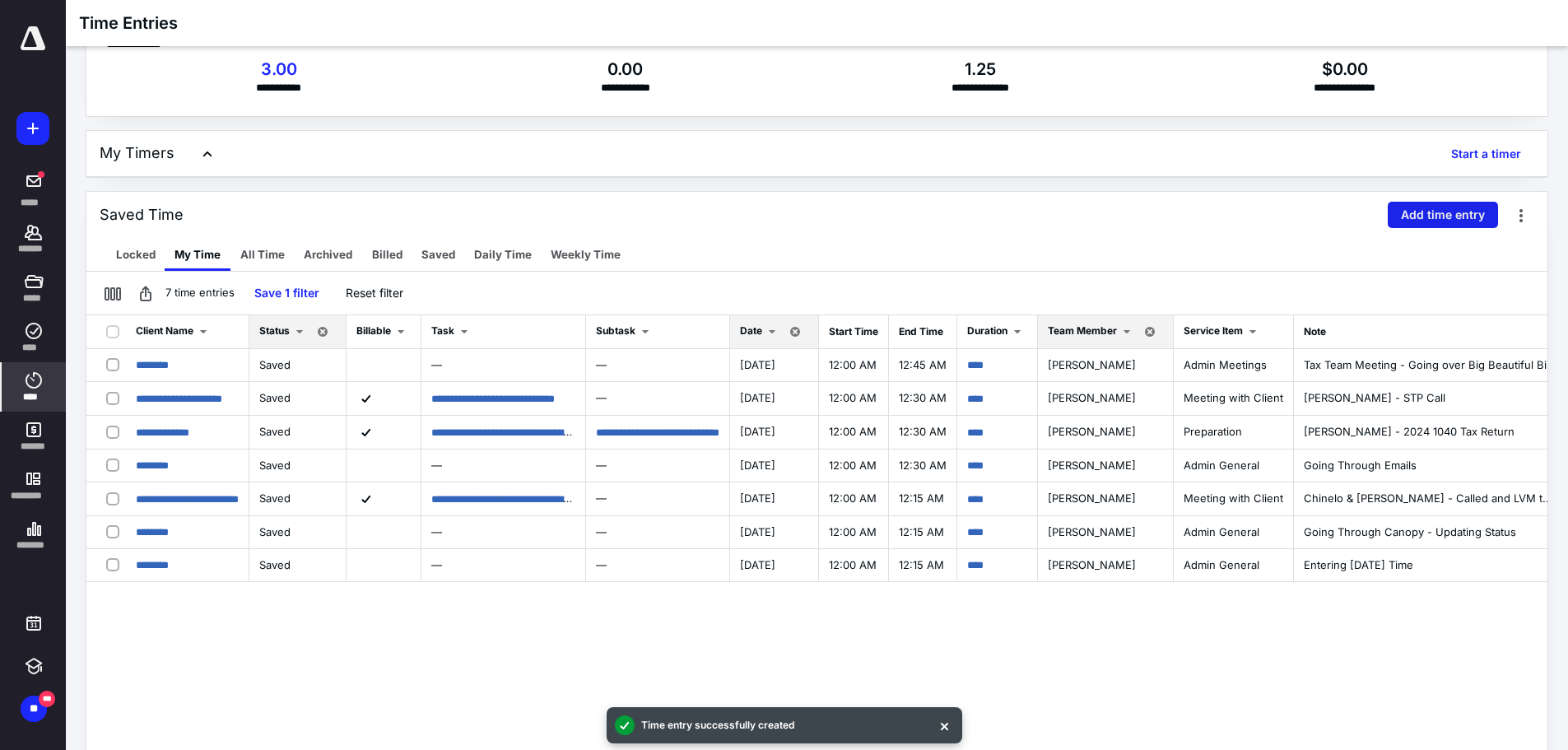 click on "Add time entry" at bounding box center (1443, 215) 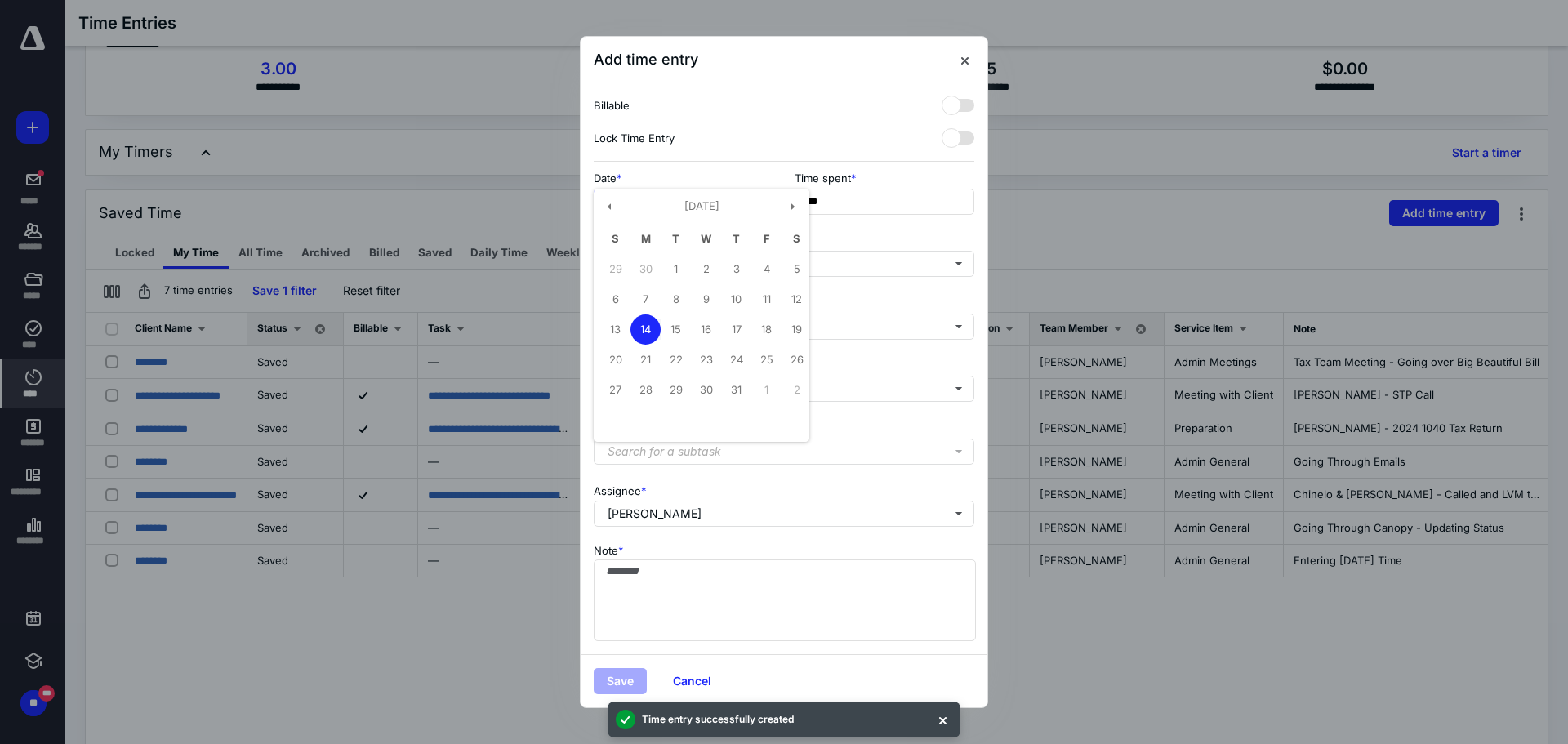 click on "**********" at bounding box center [684, 202] 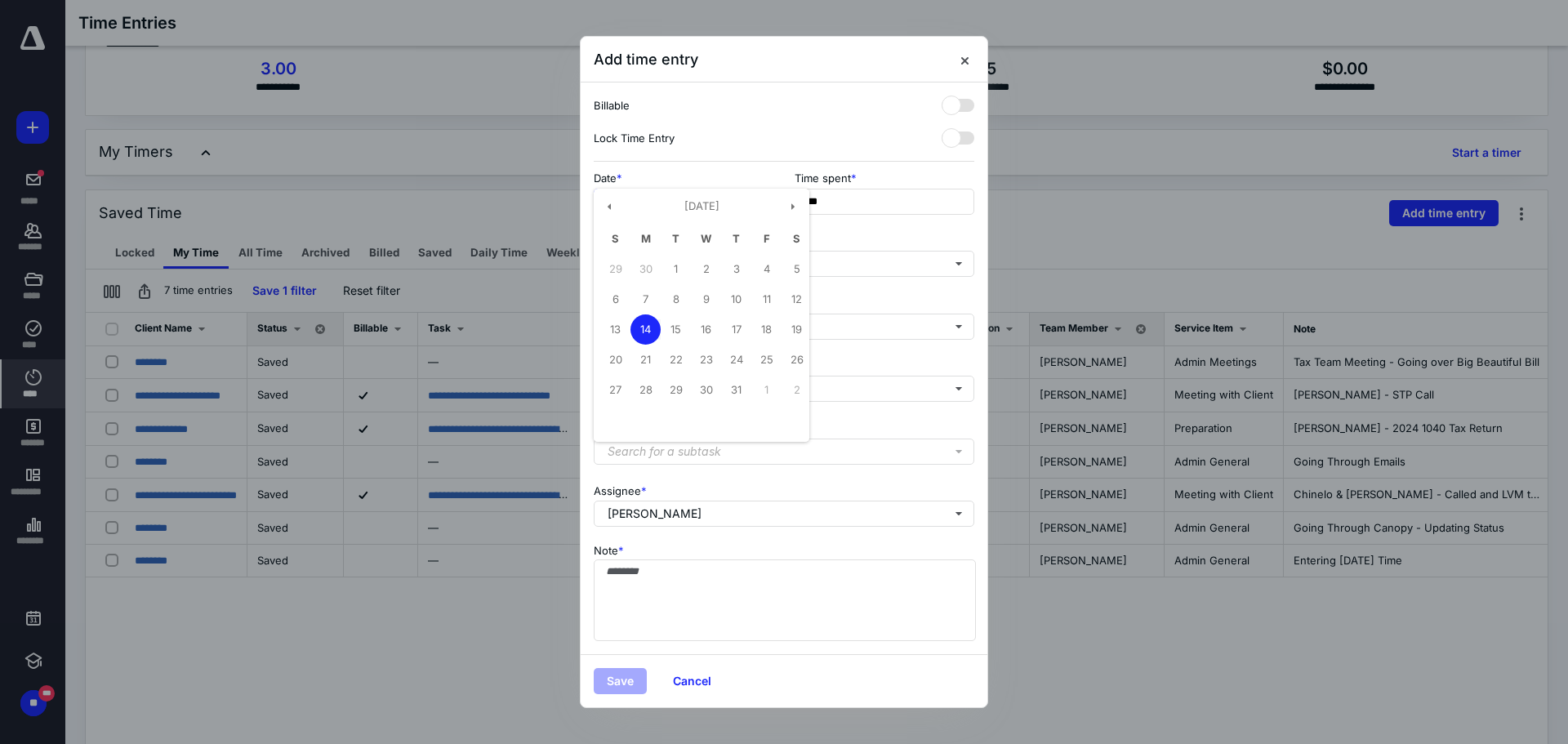 click on "11" at bounding box center (766, 299) 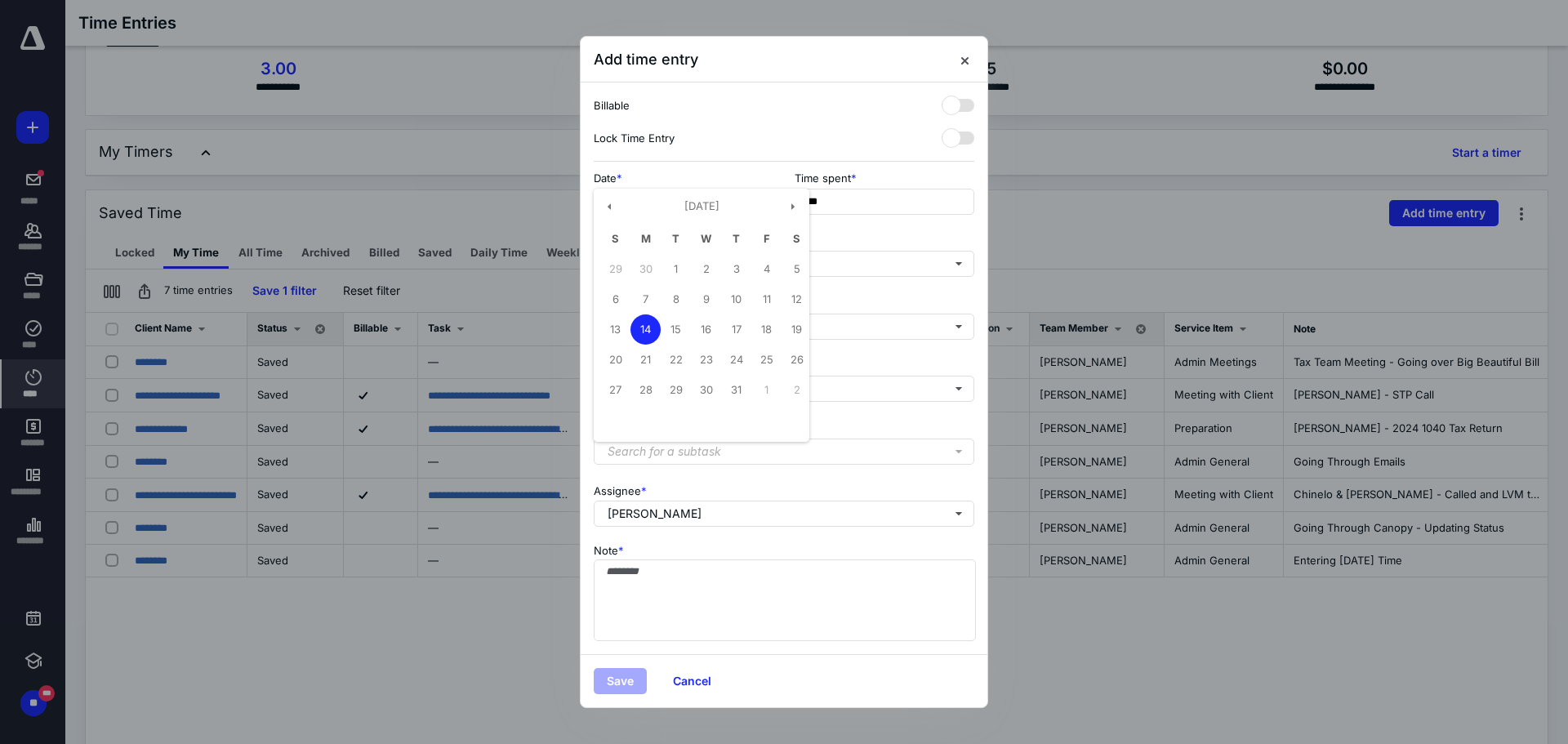 type on "**********" 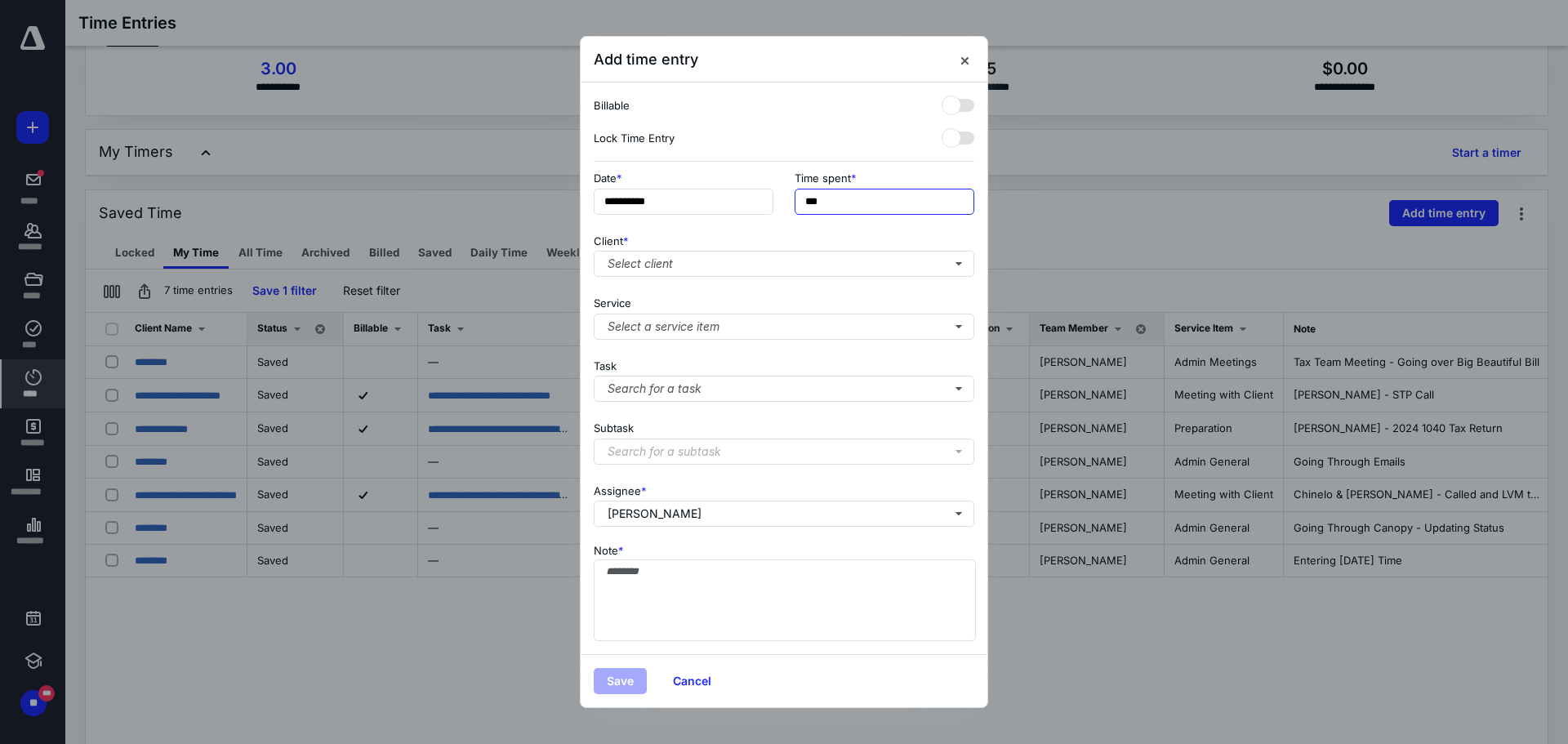 drag, startPoint x: 810, startPoint y: 201, endPoint x: 636, endPoint y: 182, distance: 175.03428 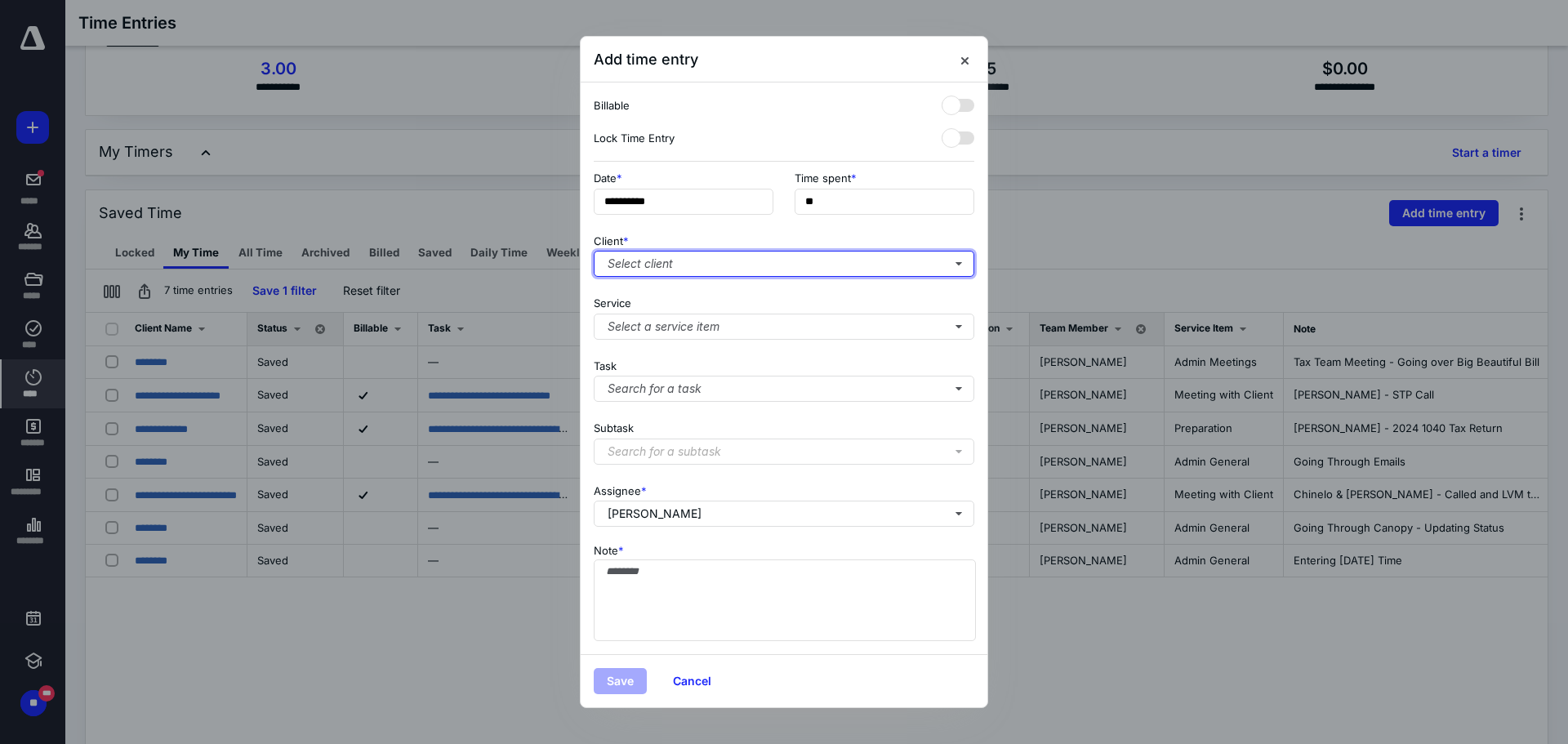 type on "***" 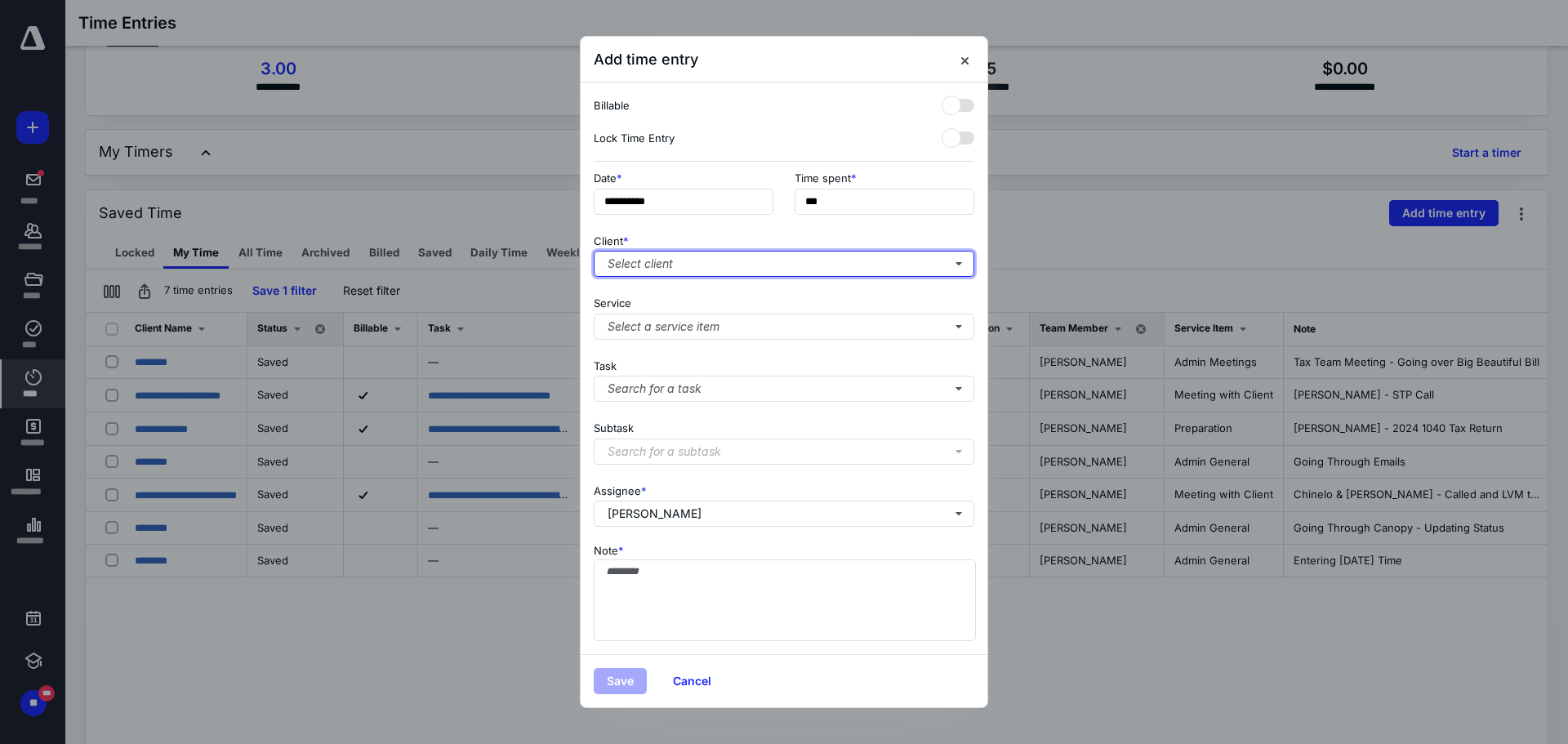 type 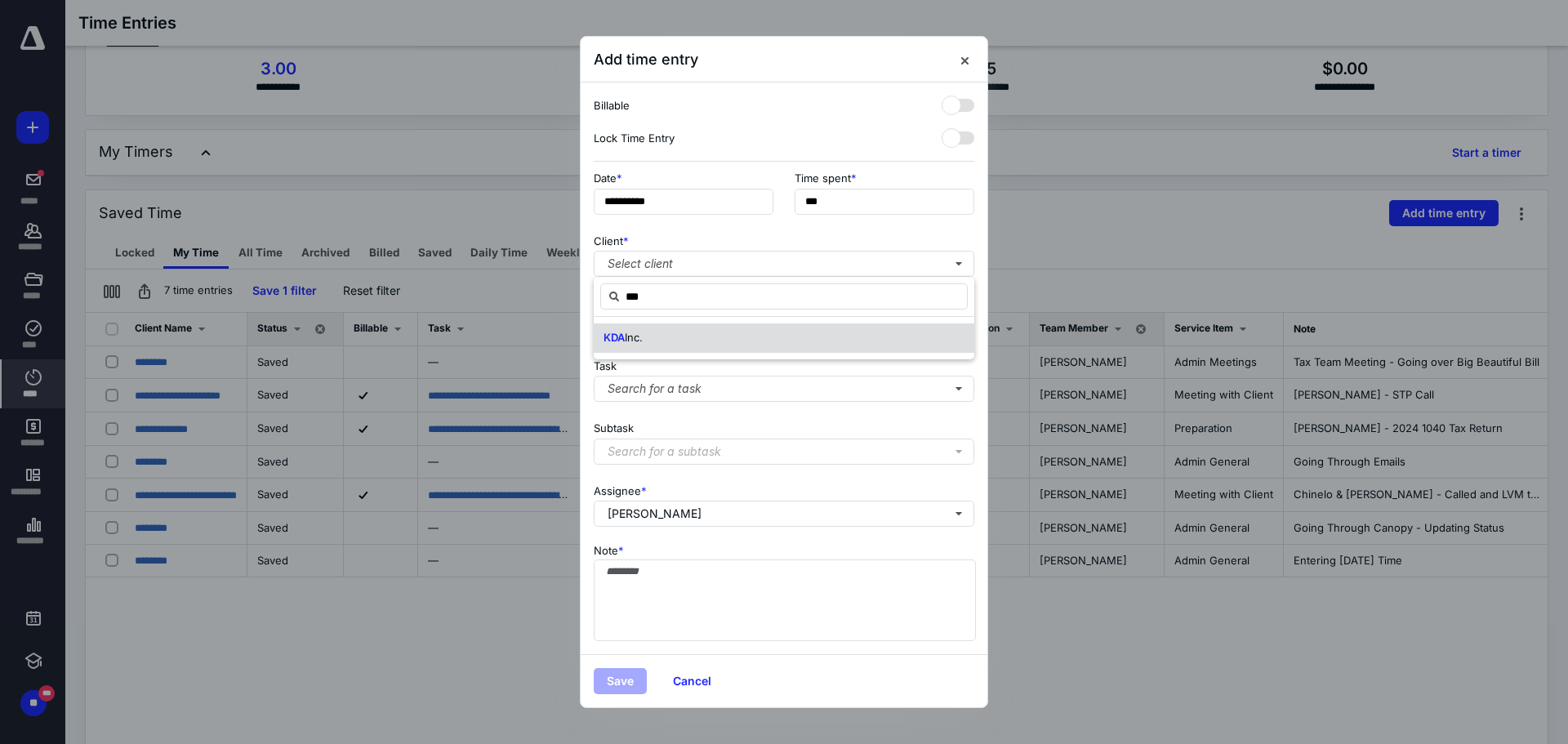 click on "Inc." at bounding box center [634, 337] 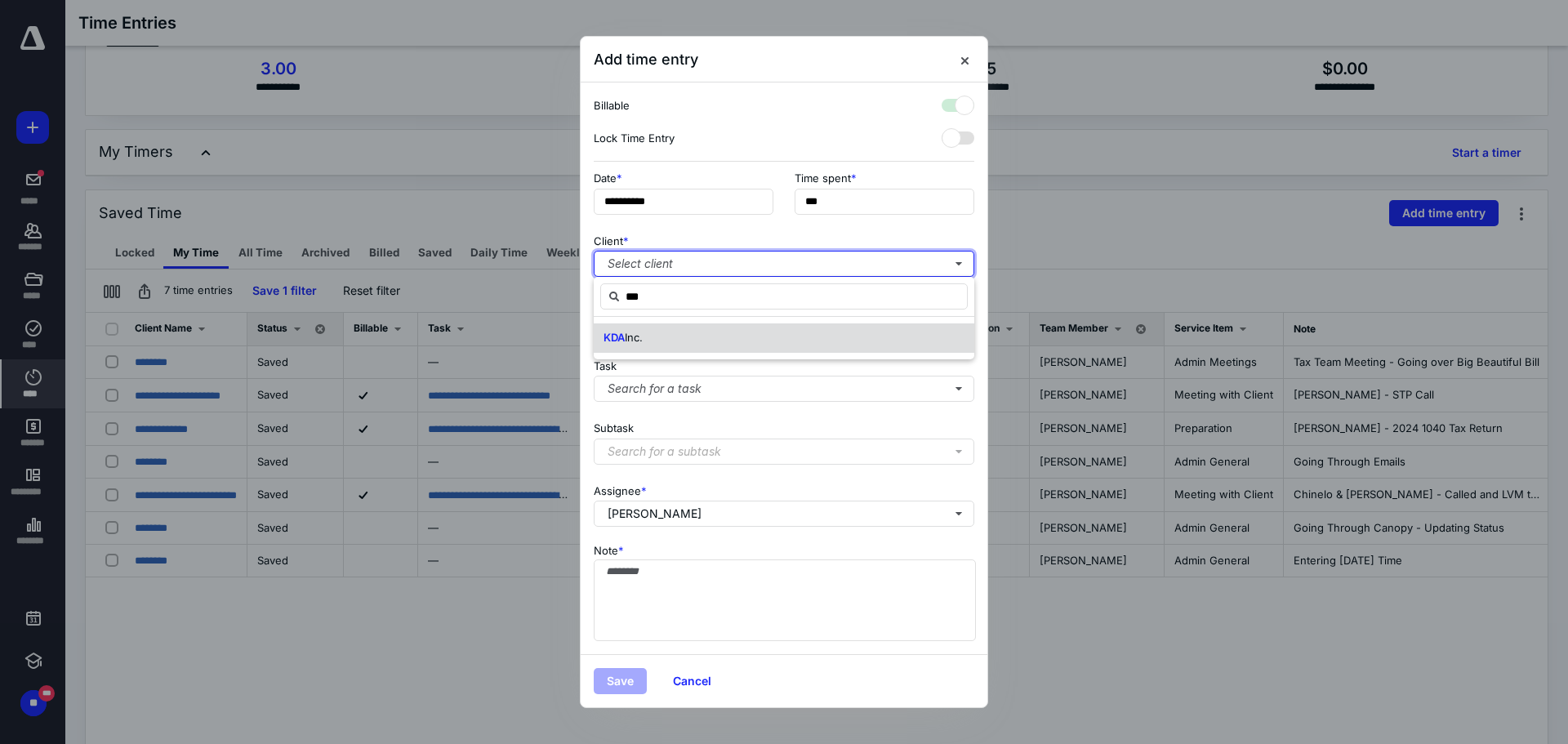 checkbox on "true" 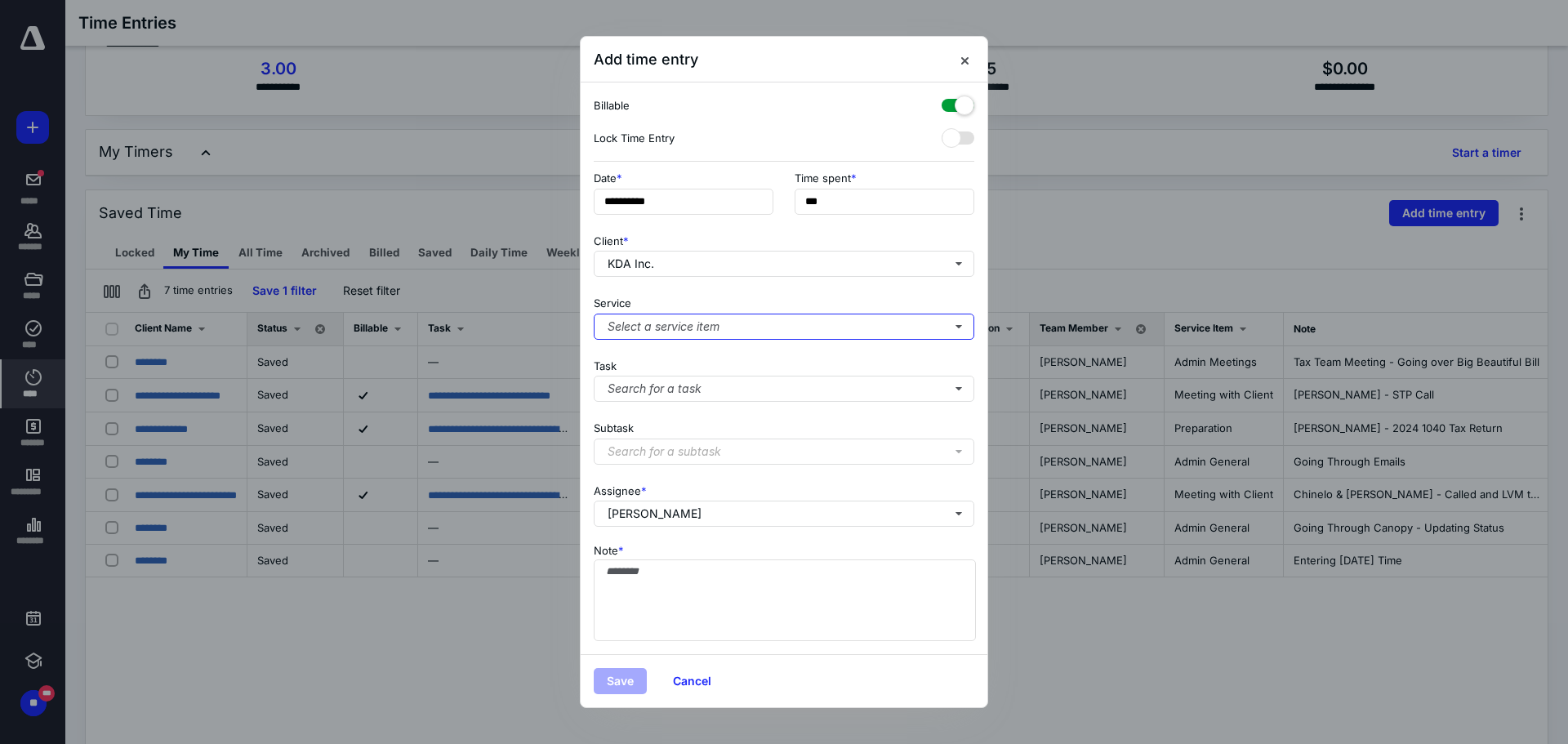 click on "Select a service item" at bounding box center [784, 327] 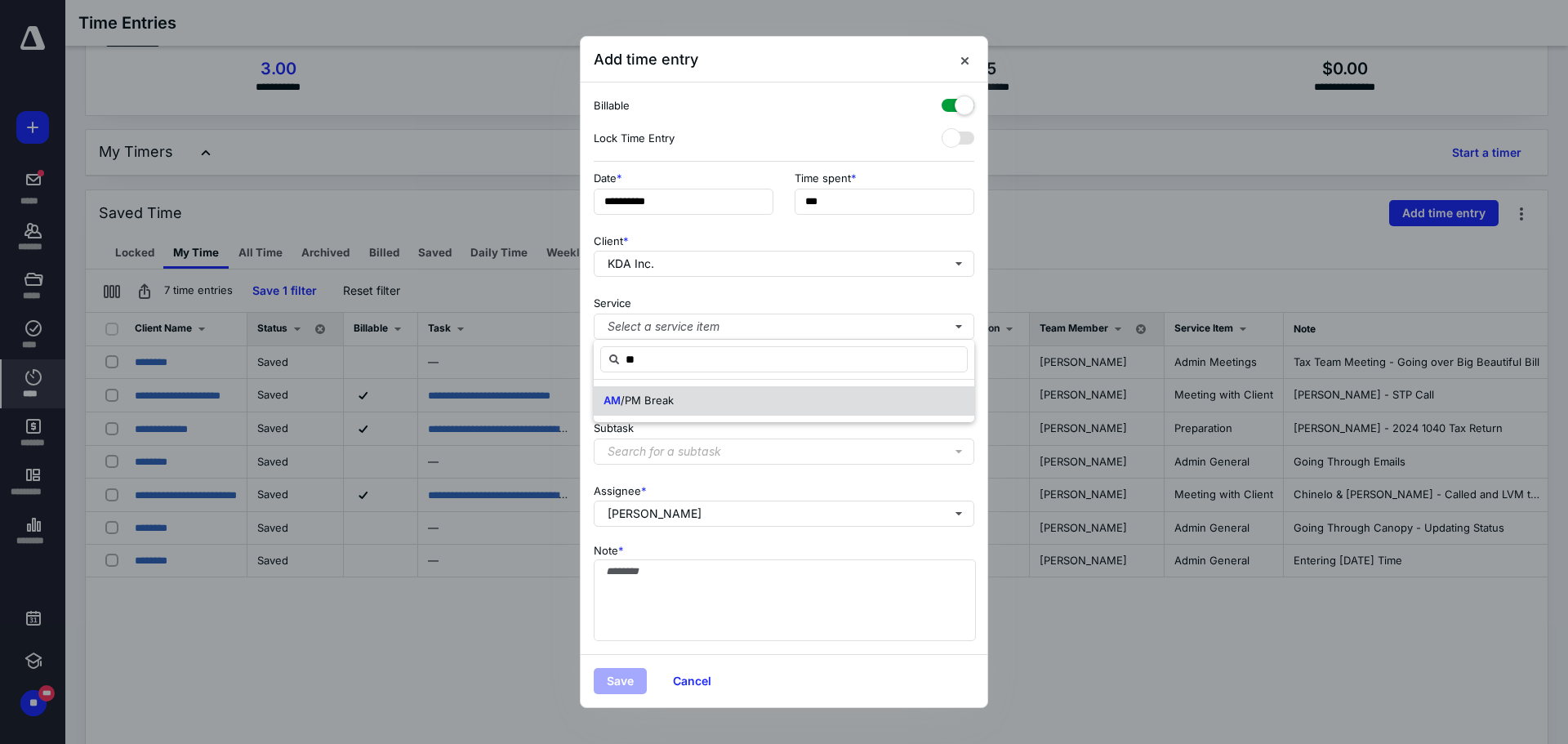 click on "/PM Break" at bounding box center [647, 400] 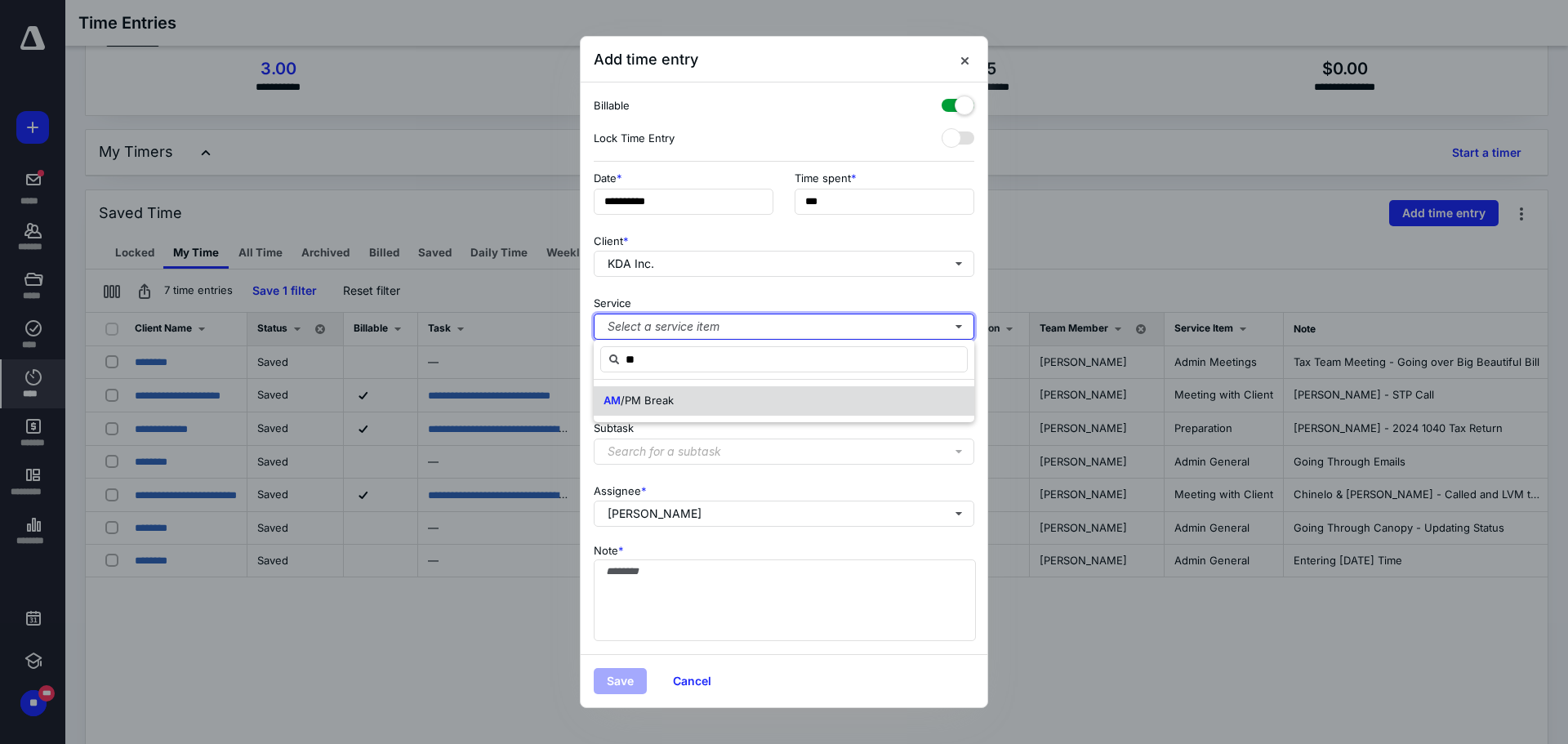 type 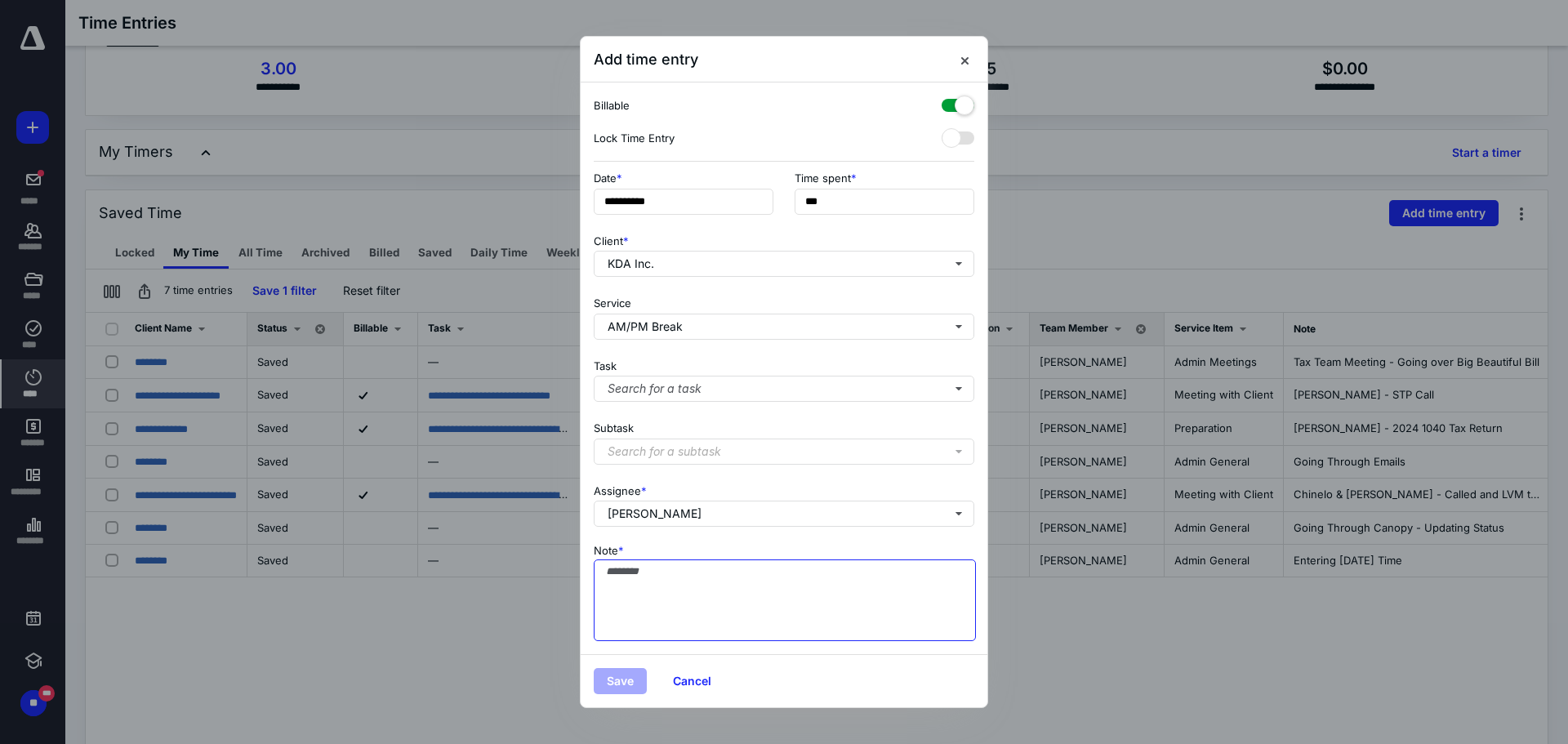 click on "Note *" at bounding box center [785, 600] 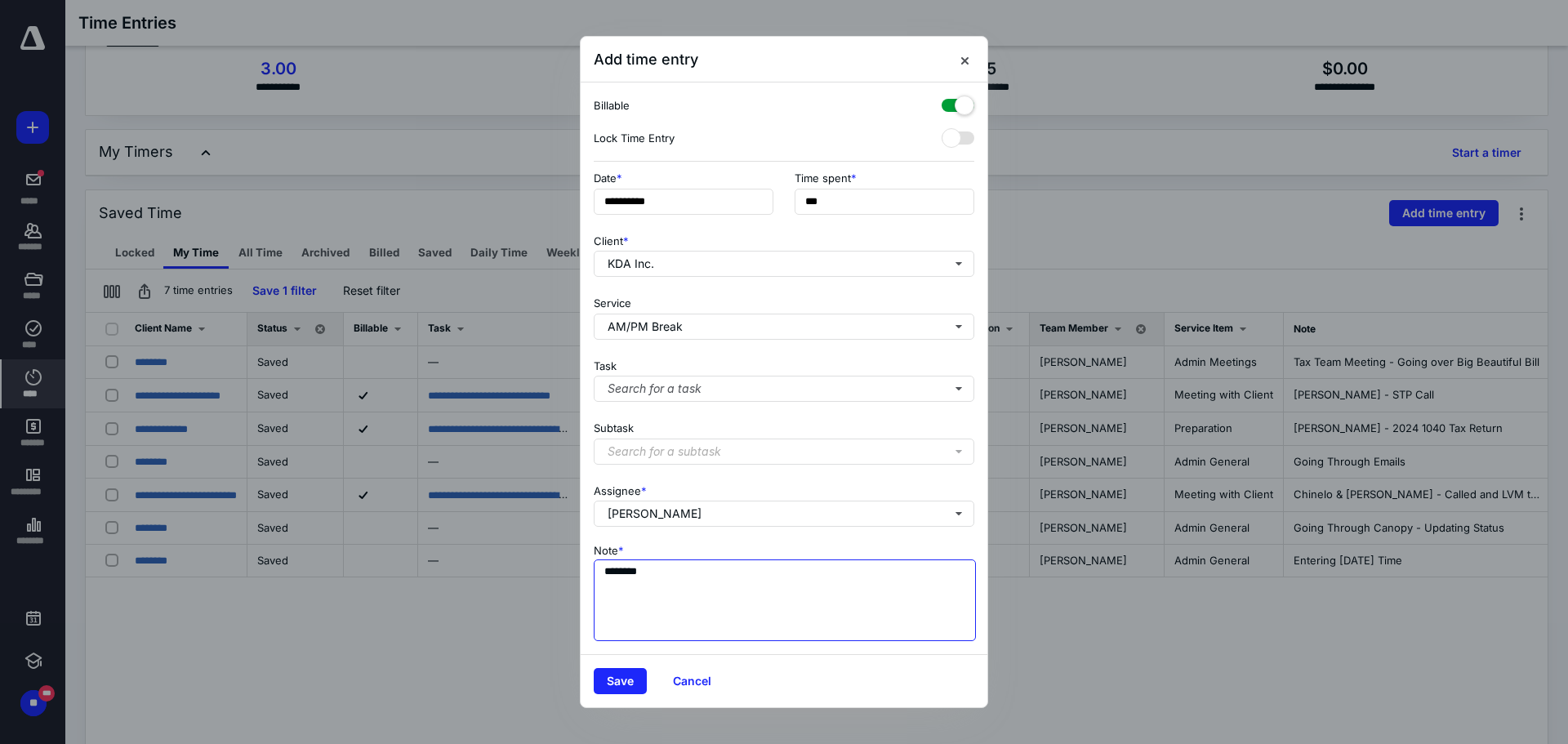 type on "********" 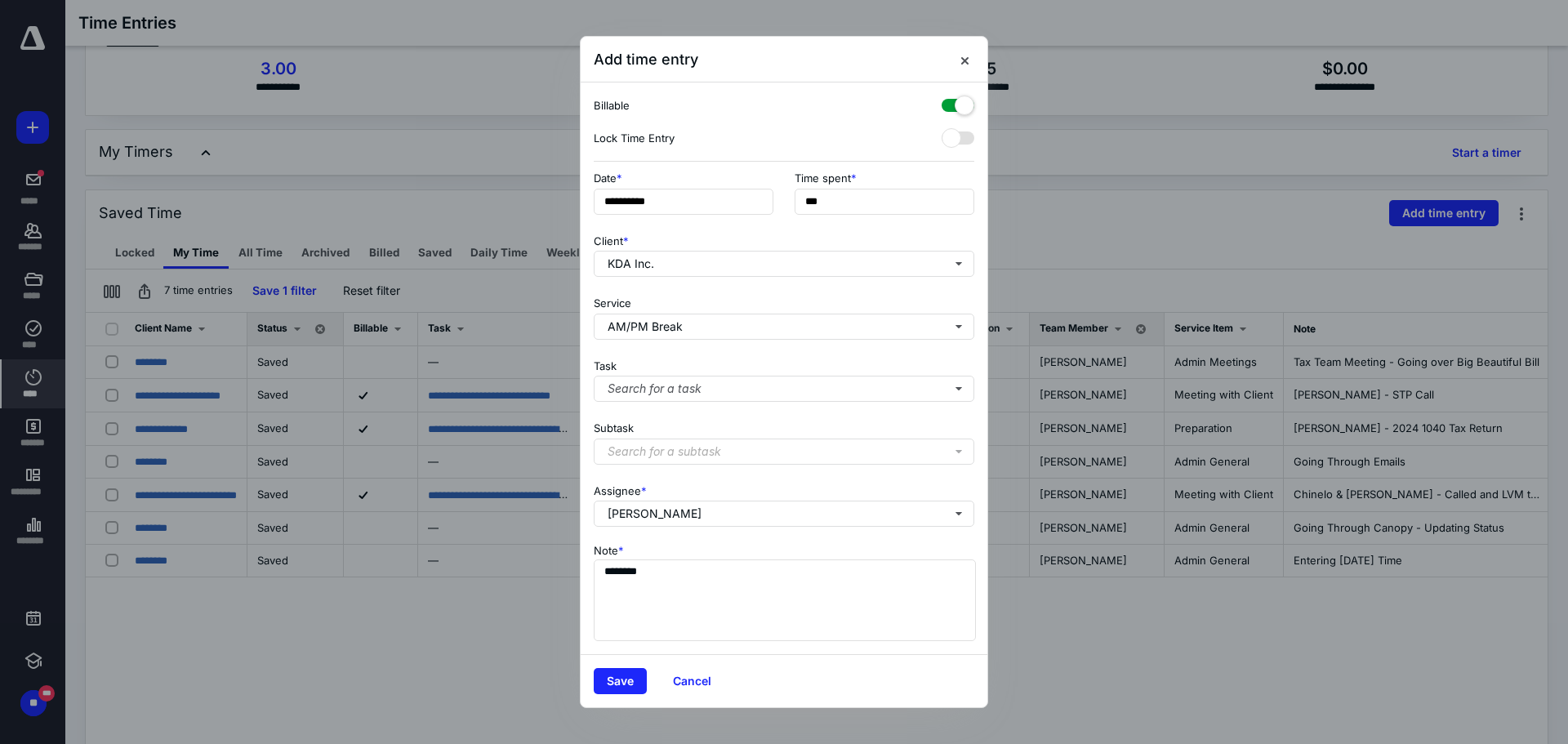 drag, startPoint x: 947, startPoint y: 105, endPoint x: 788, endPoint y: 605, distance: 524.6723 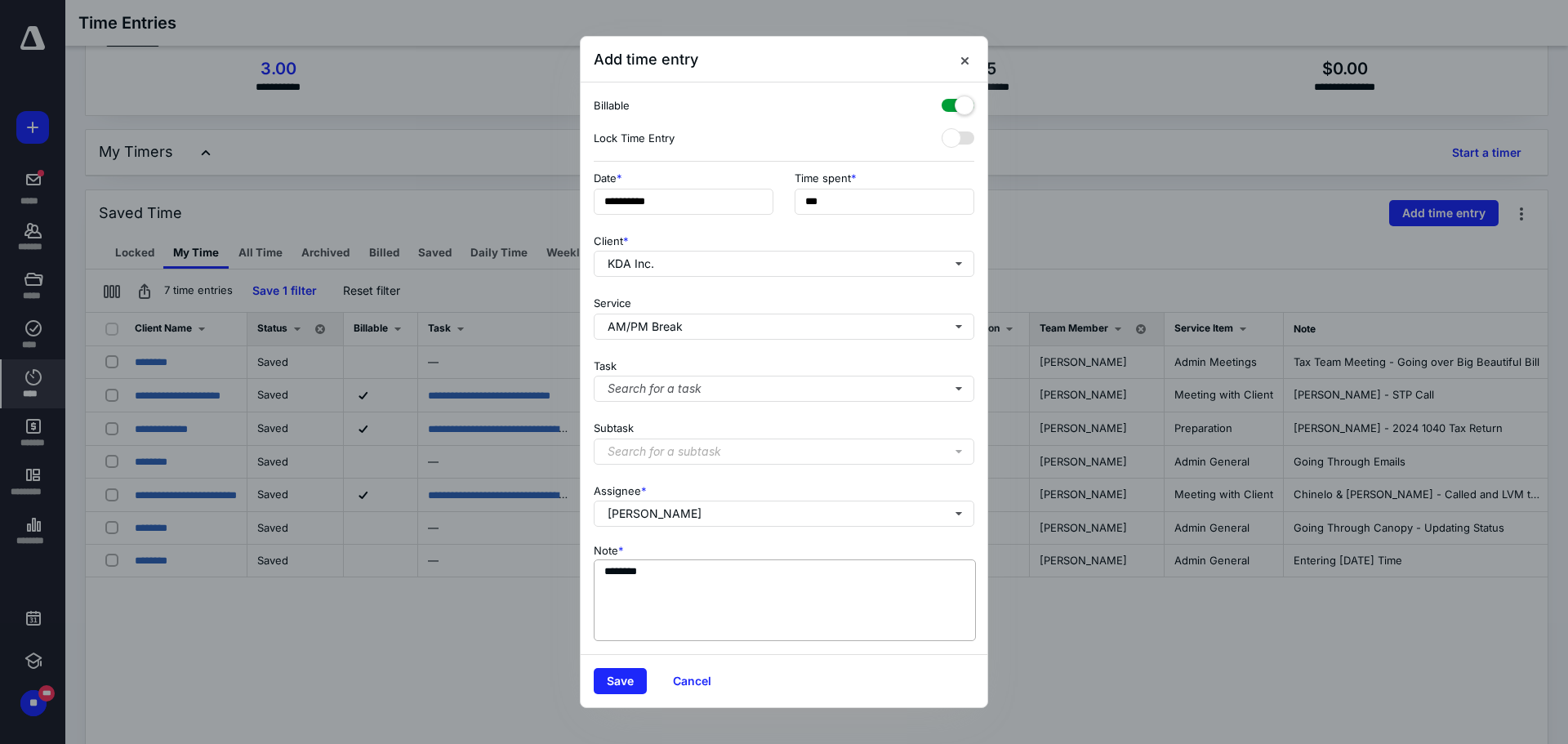 click at bounding box center (958, 102) 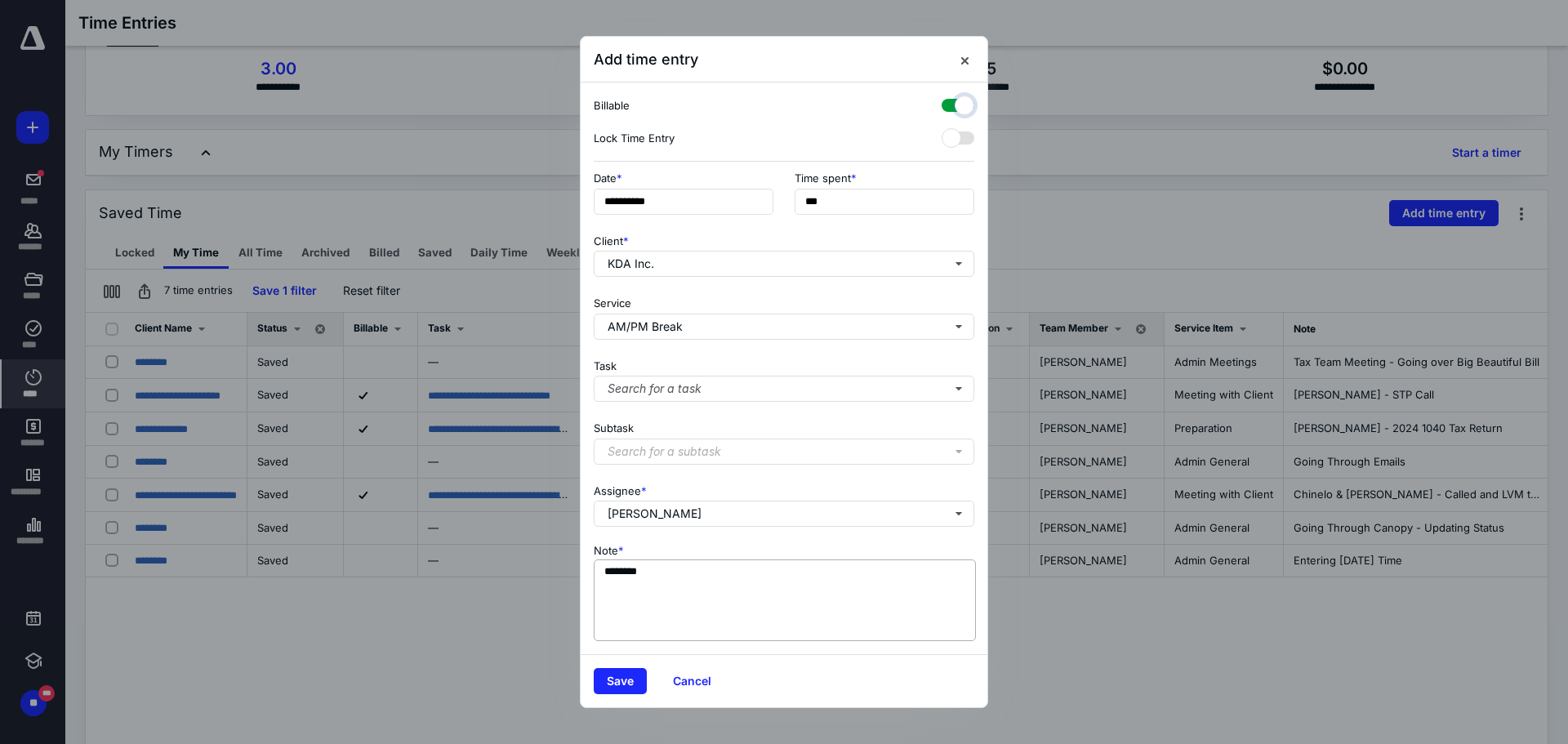 click at bounding box center (950, 103) 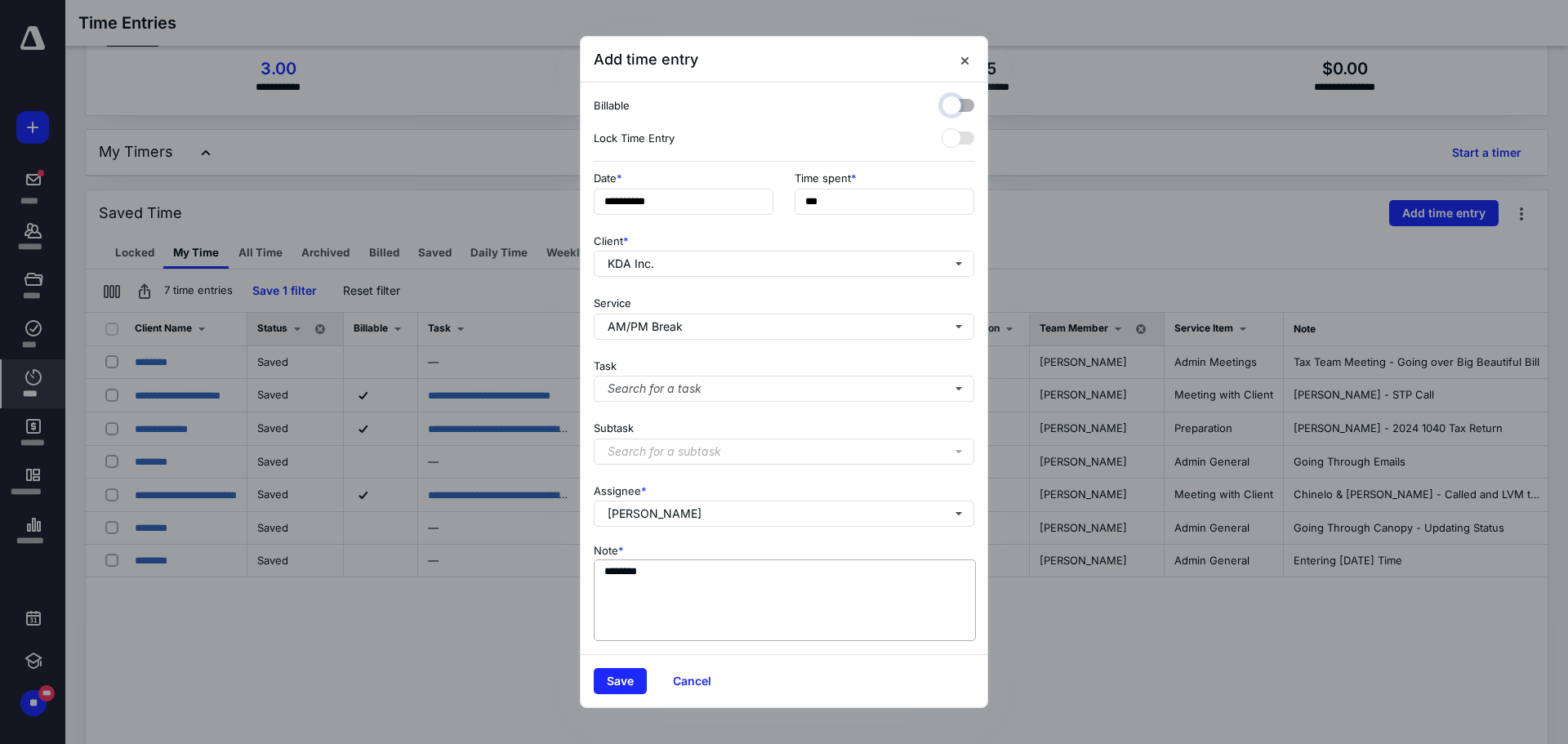 checkbox on "false" 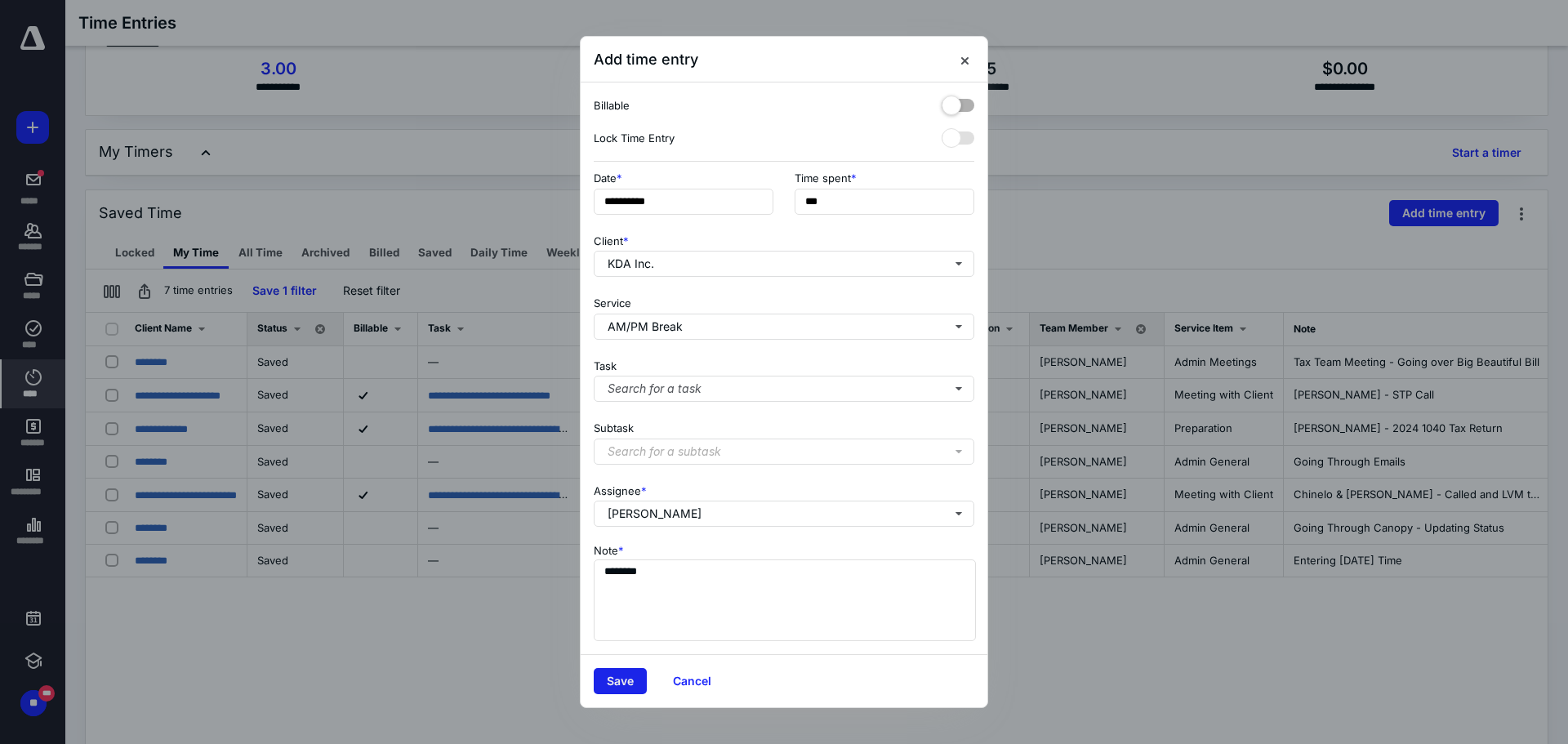 click on "Save" at bounding box center [620, 681] 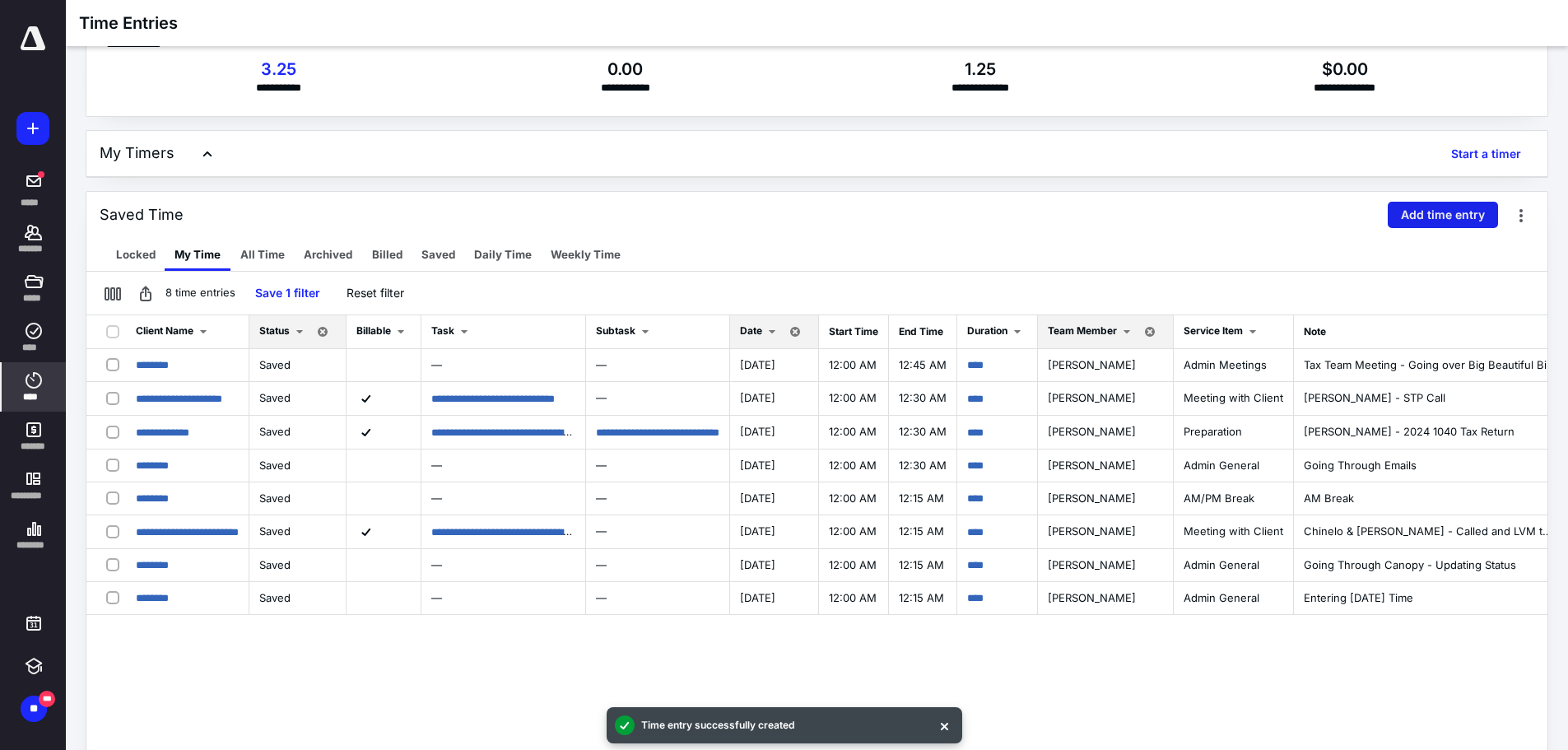 click on "Add time entry" at bounding box center [1443, 215] 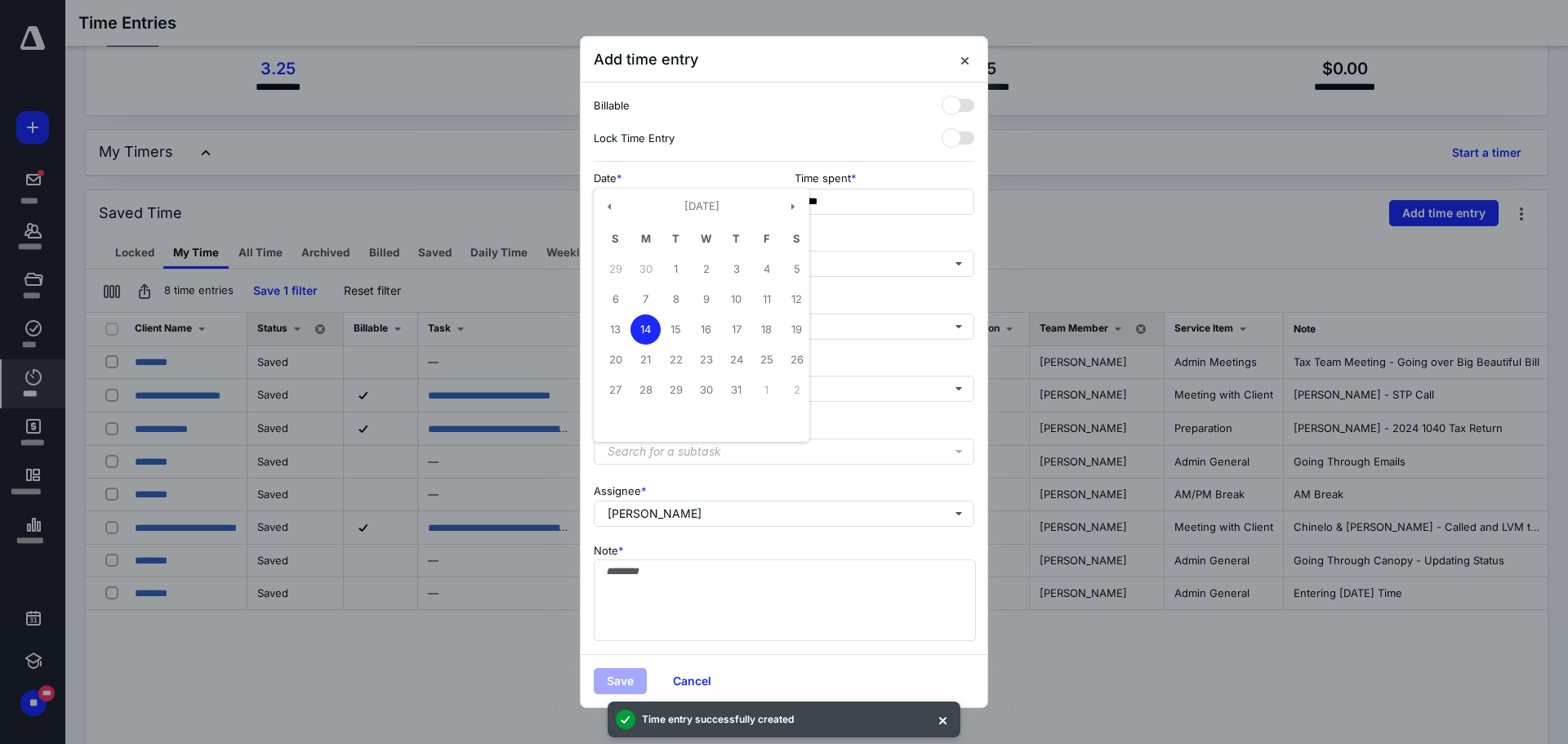 click on "**********" at bounding box center (684, 202) 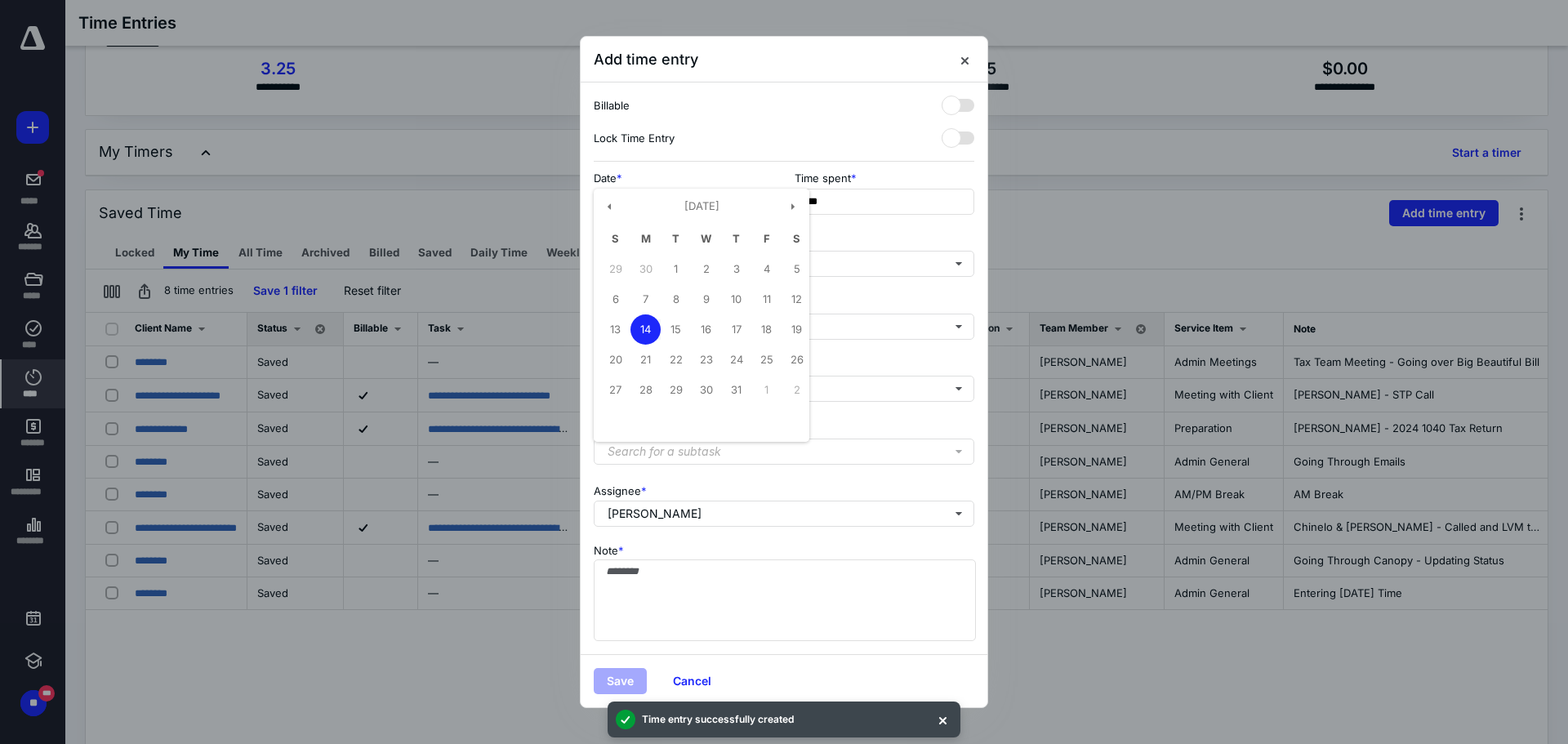 type on "**********" 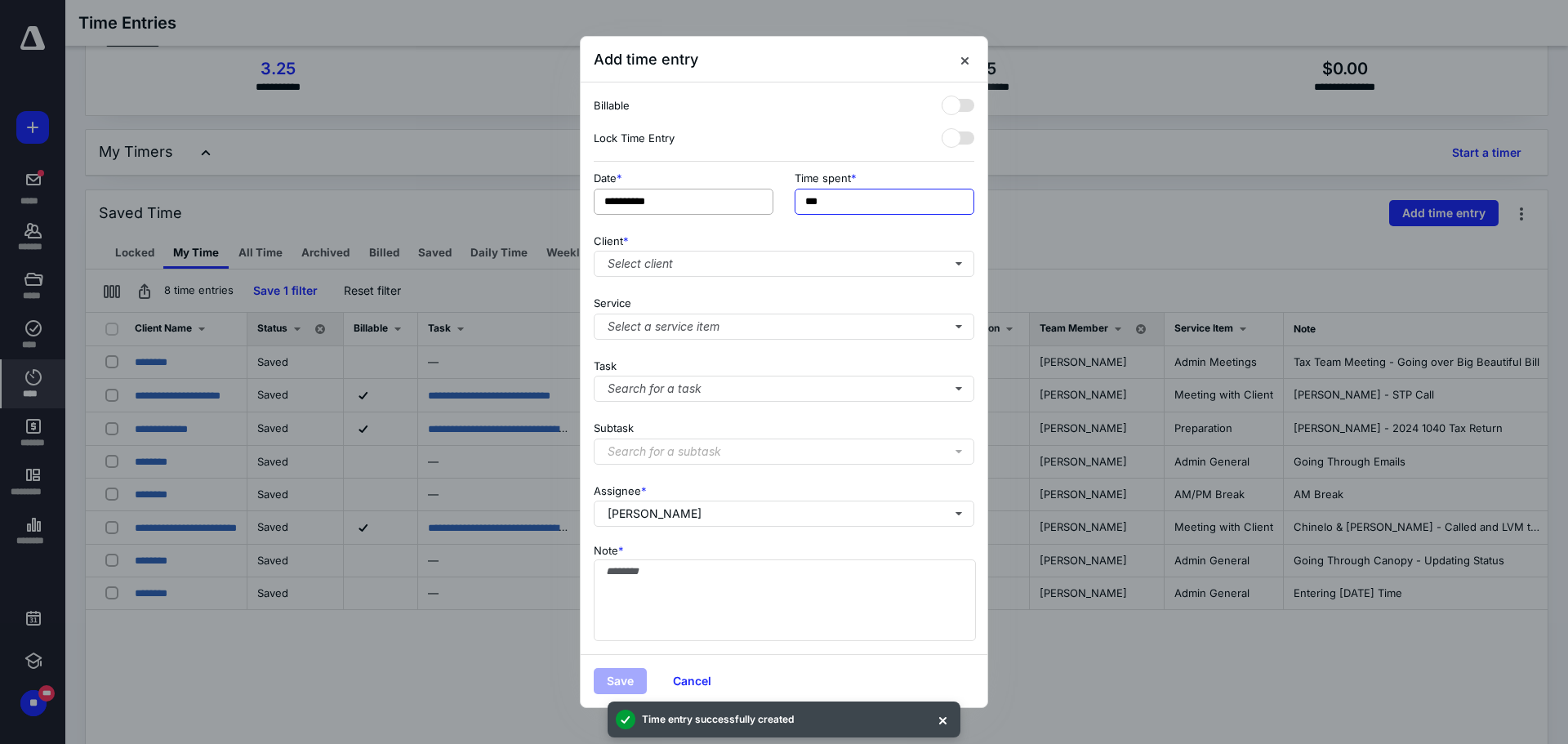 drag, startPoint x: 828, startPoint y: 195, endPoint x: 704, endPoint y: 198, distance: 124.0363 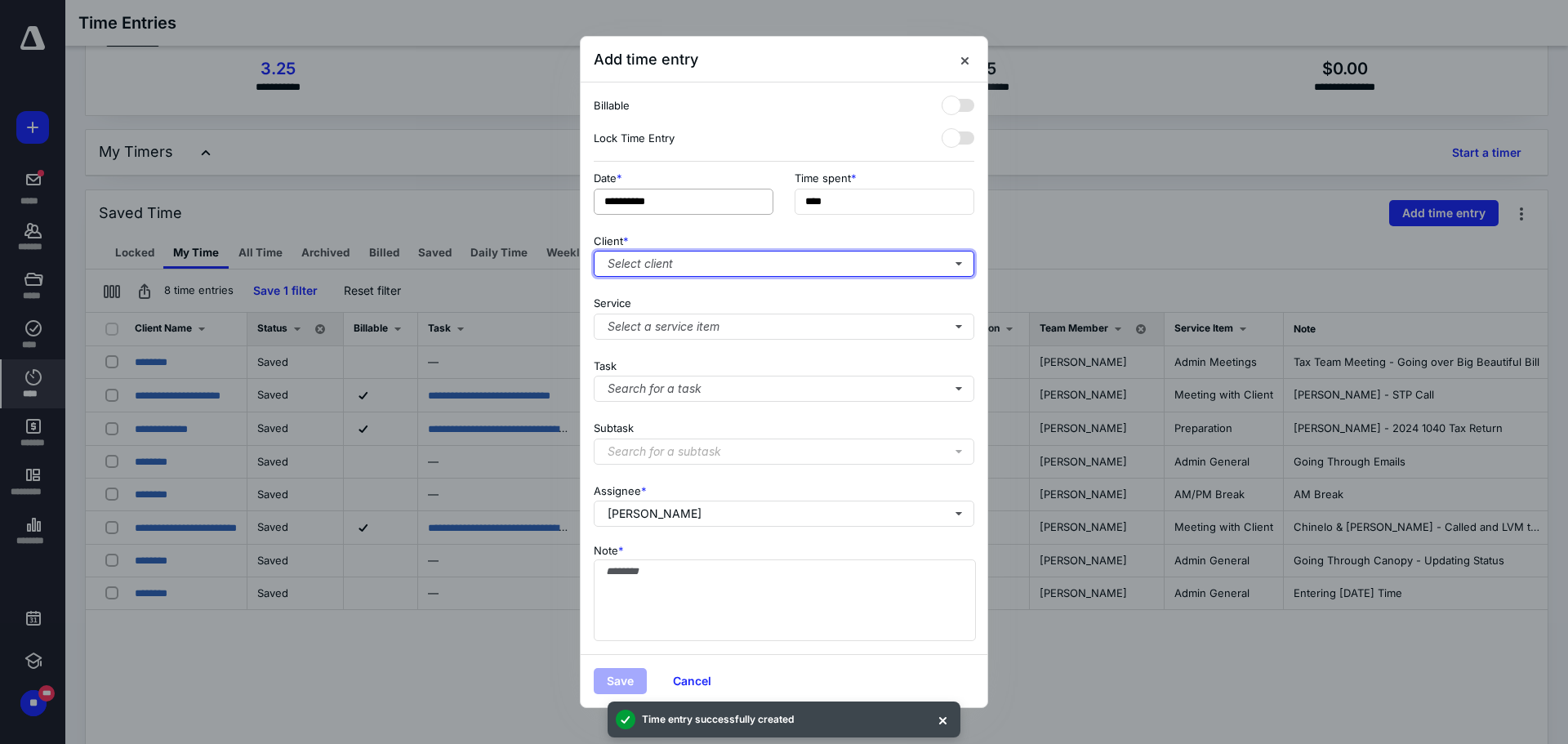 type on "******" 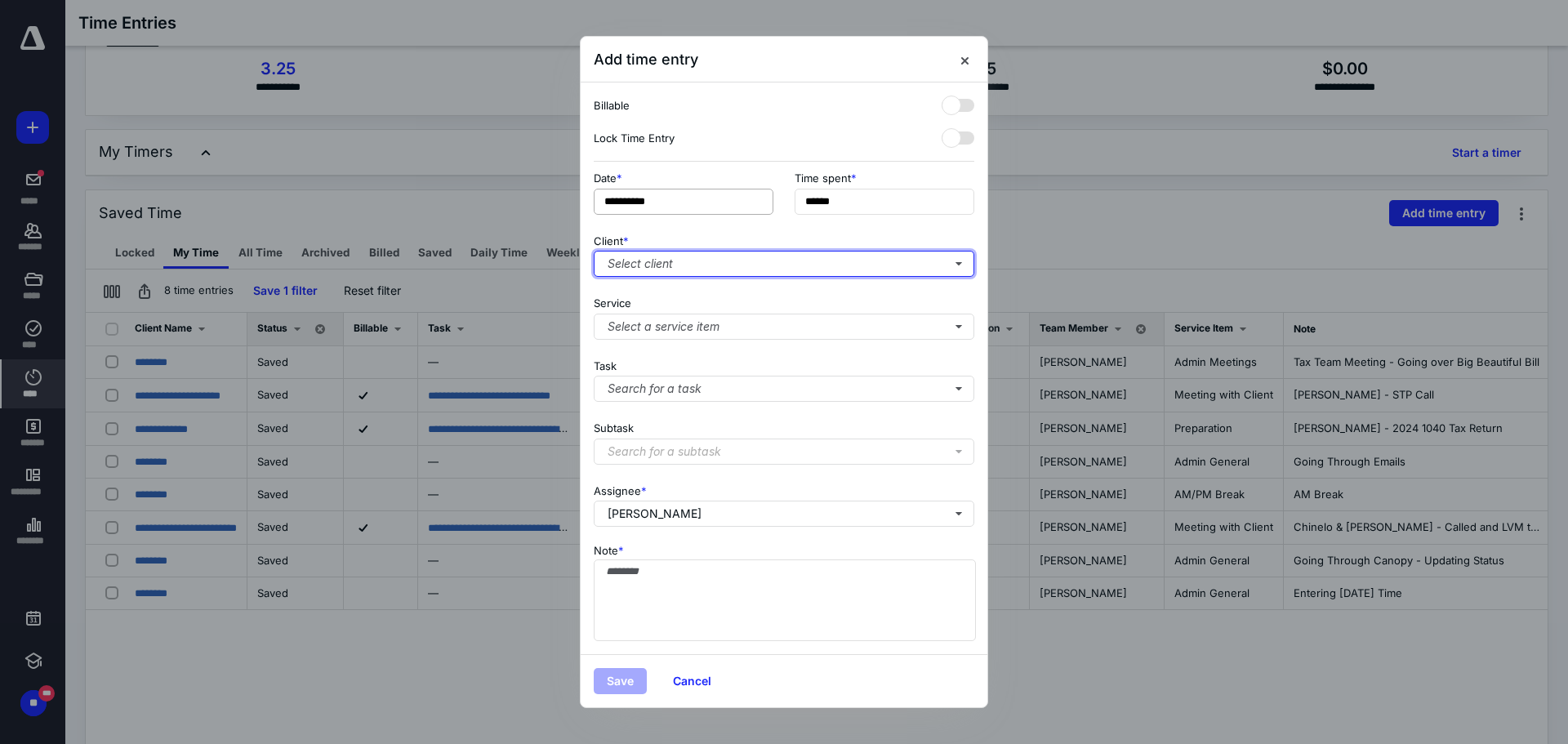 type 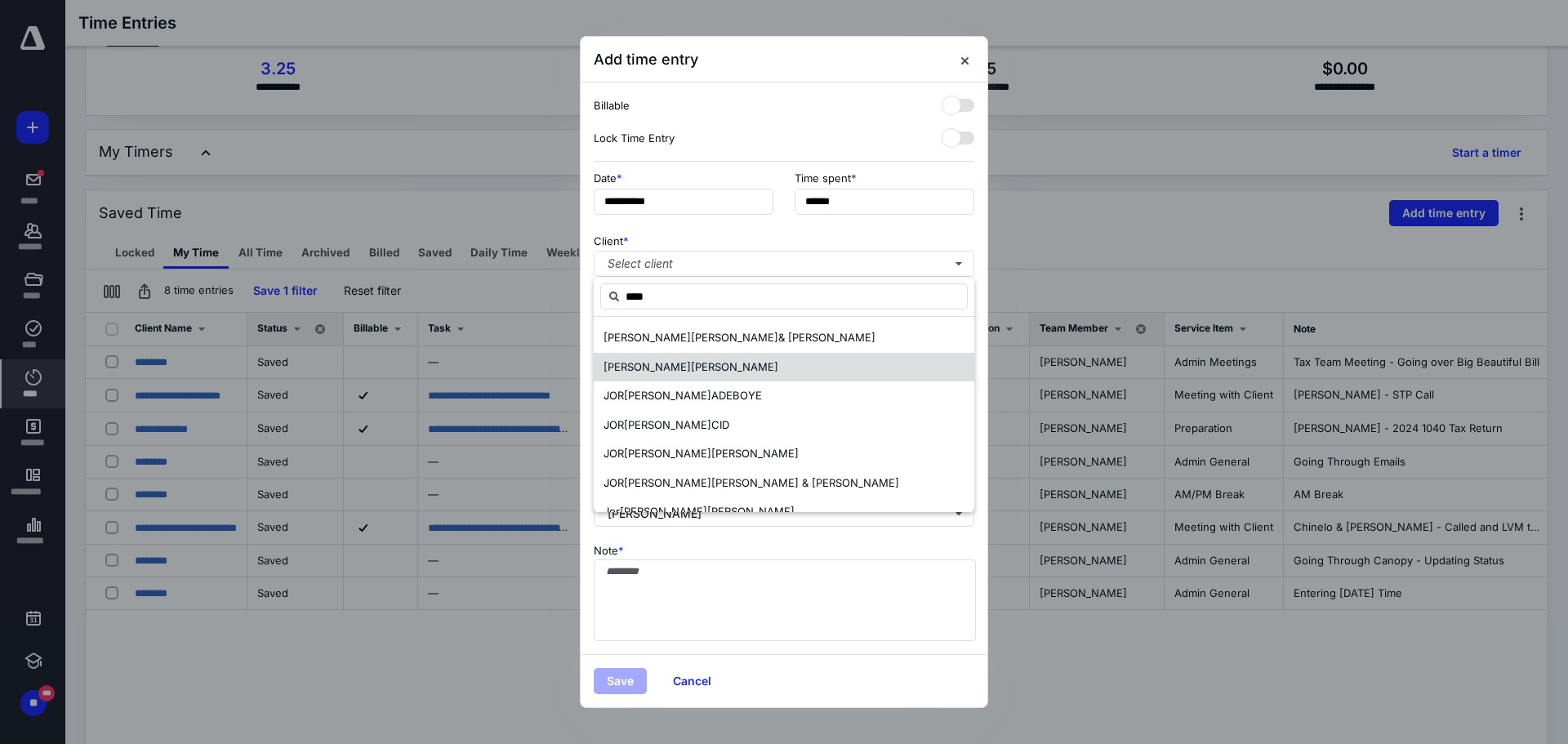 click on "[PERSON_NAME]" at bounding box center [734, 367] 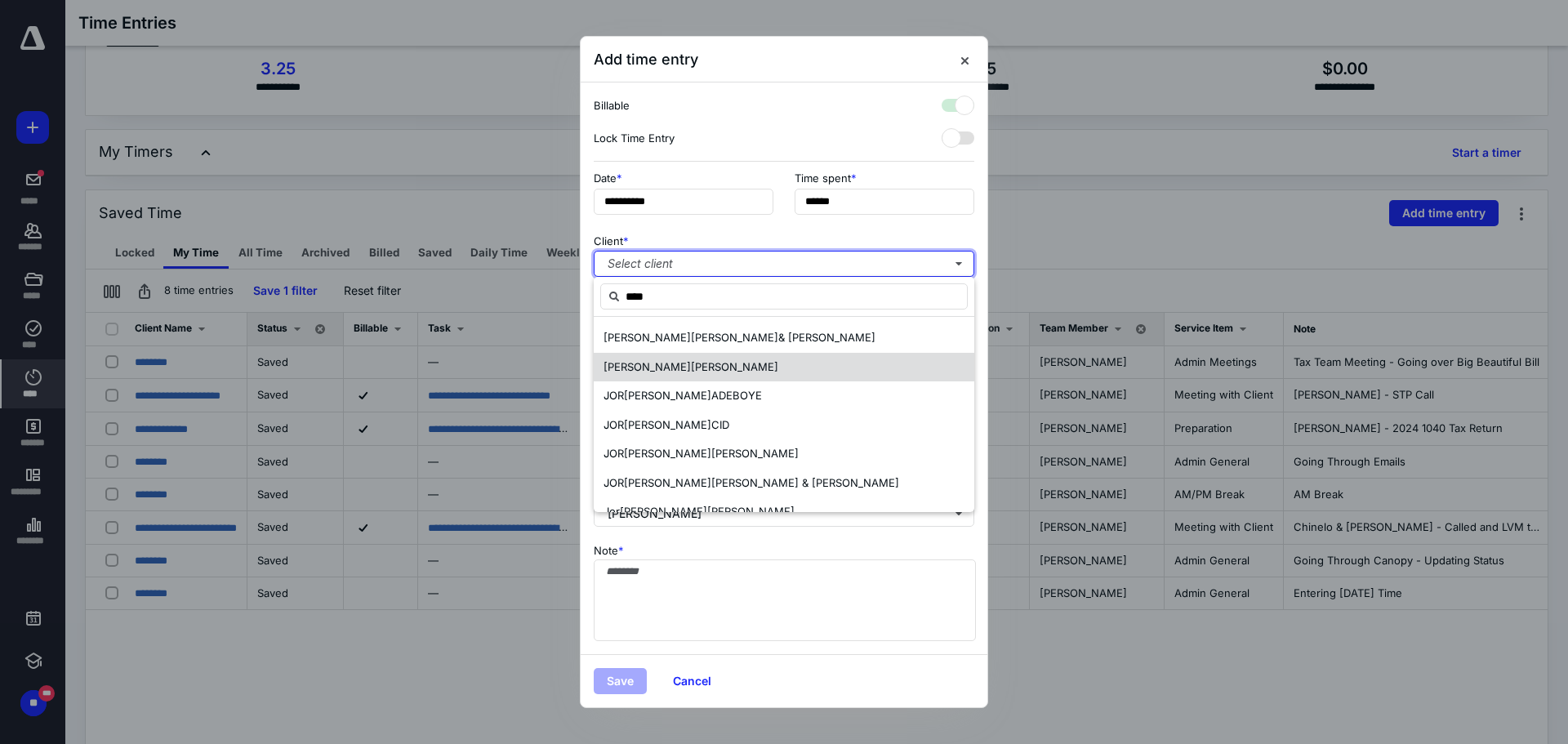 checkbox on "true" 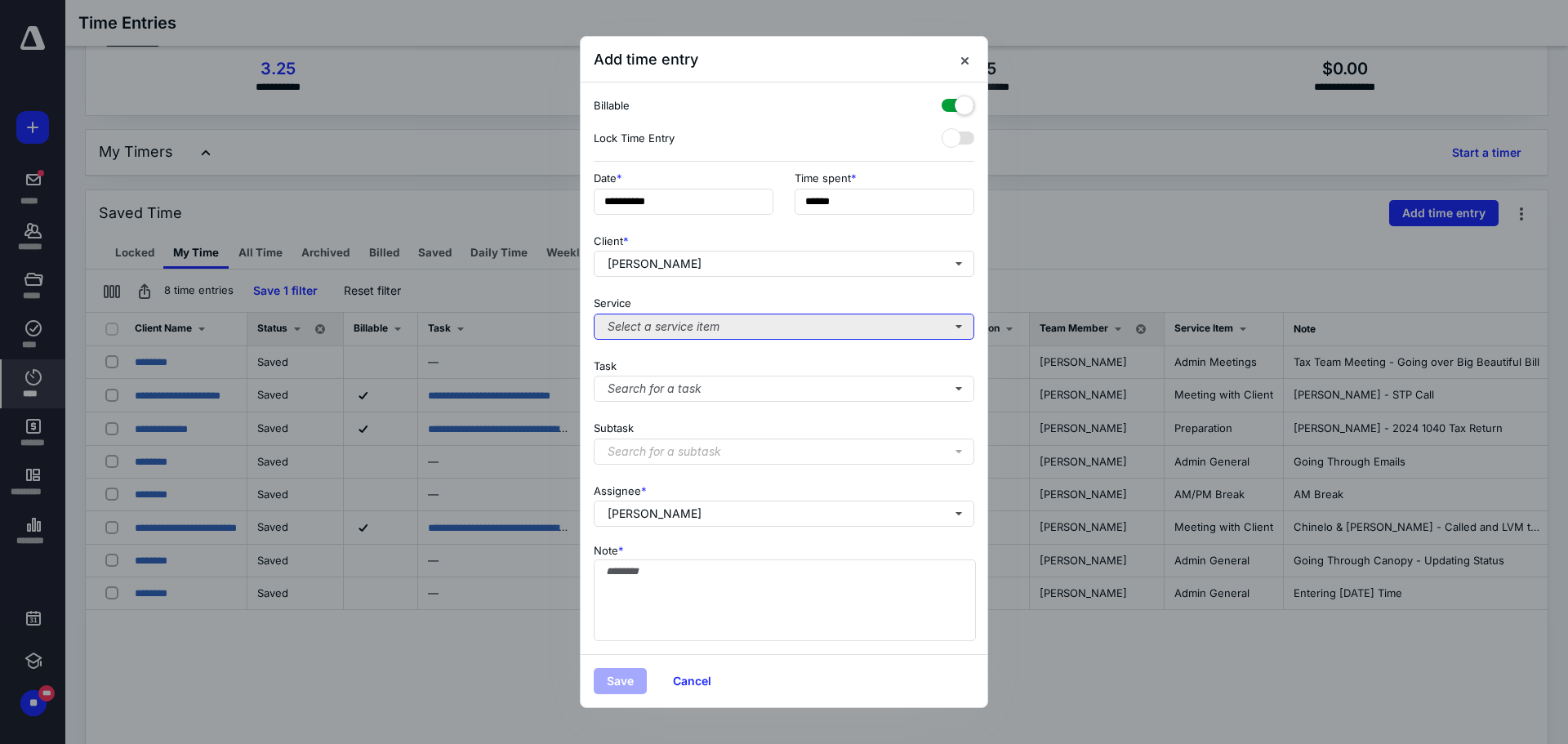 click on "Select a service item" at bounding box center [784, 327] 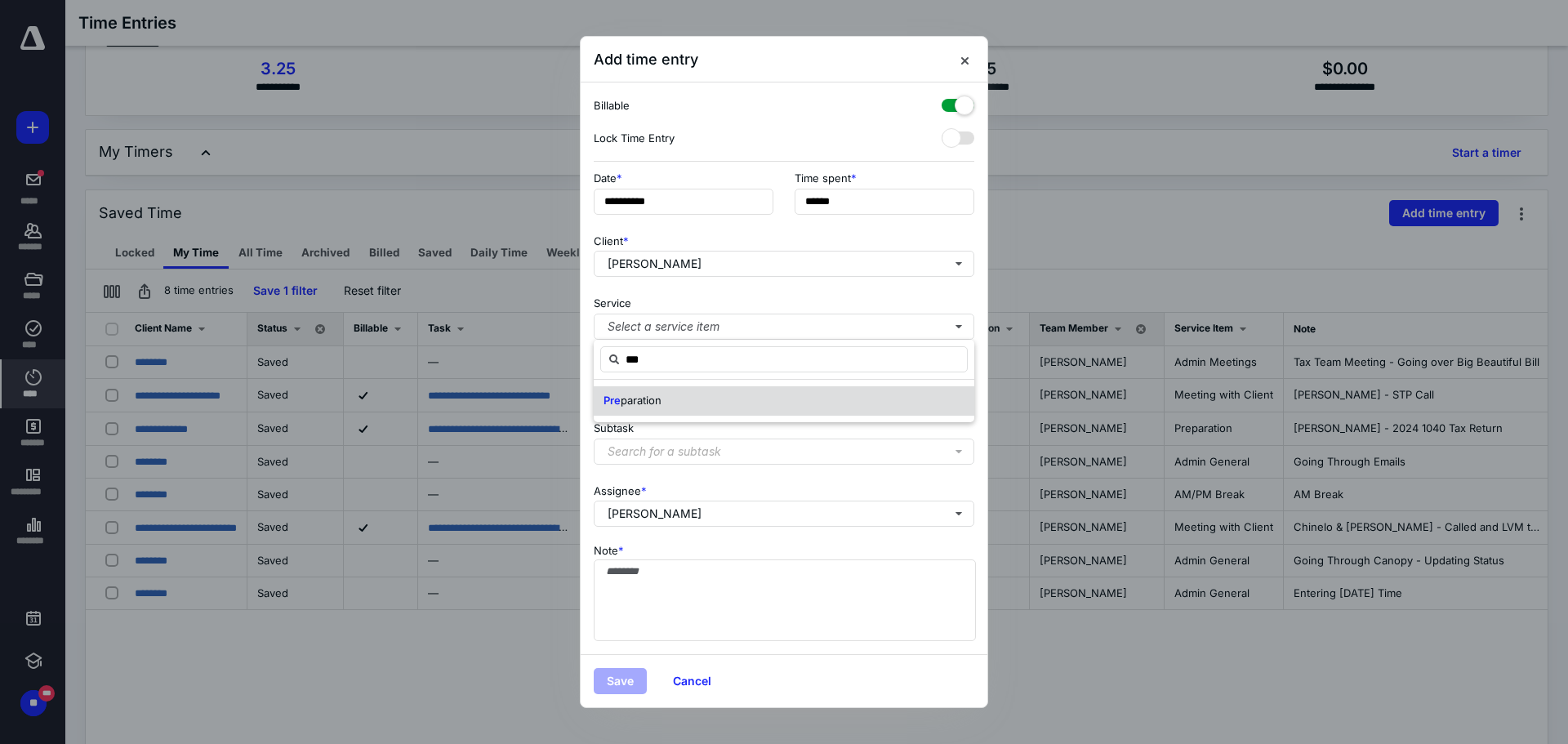 click on "Pre paration" at bounding box center [784, 401] 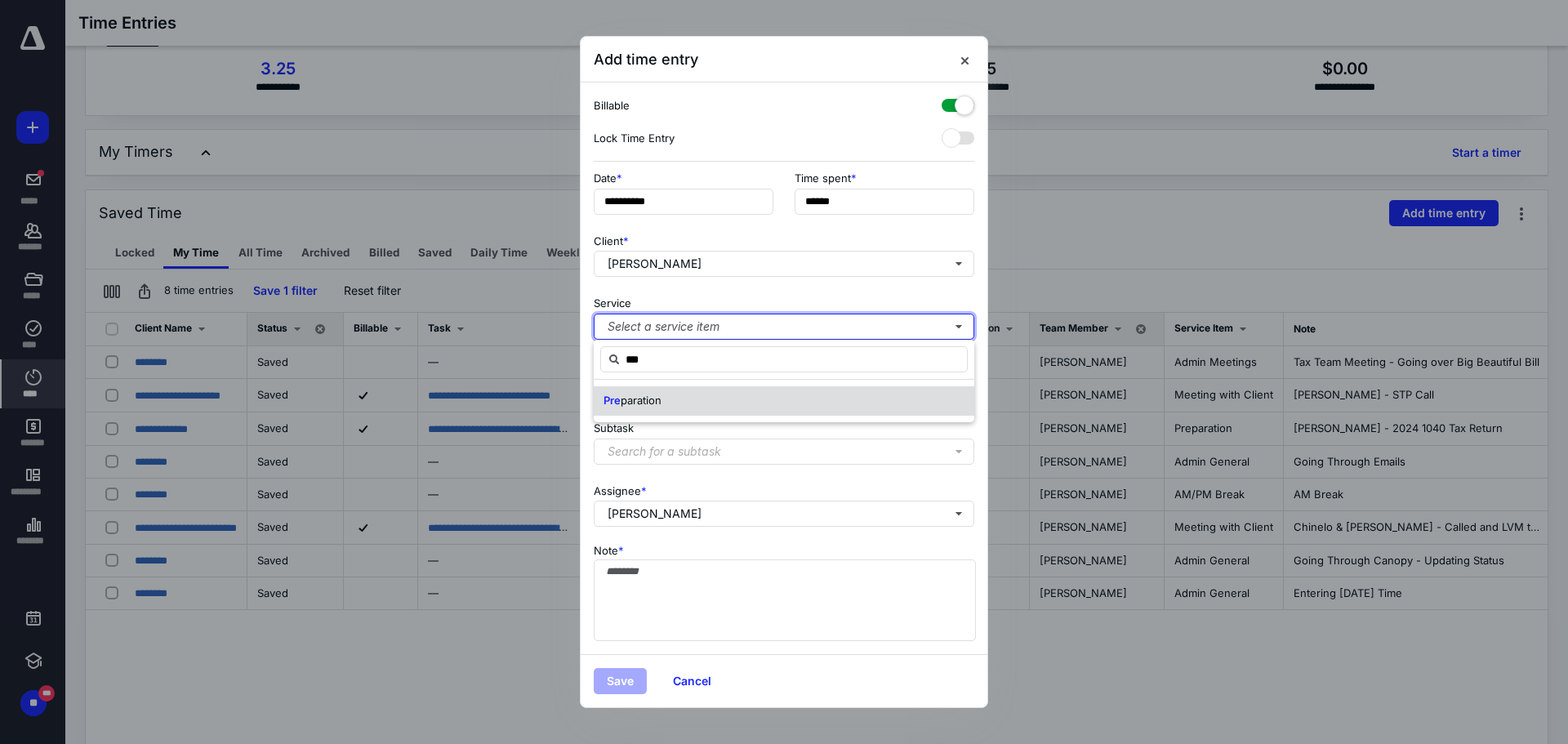 type 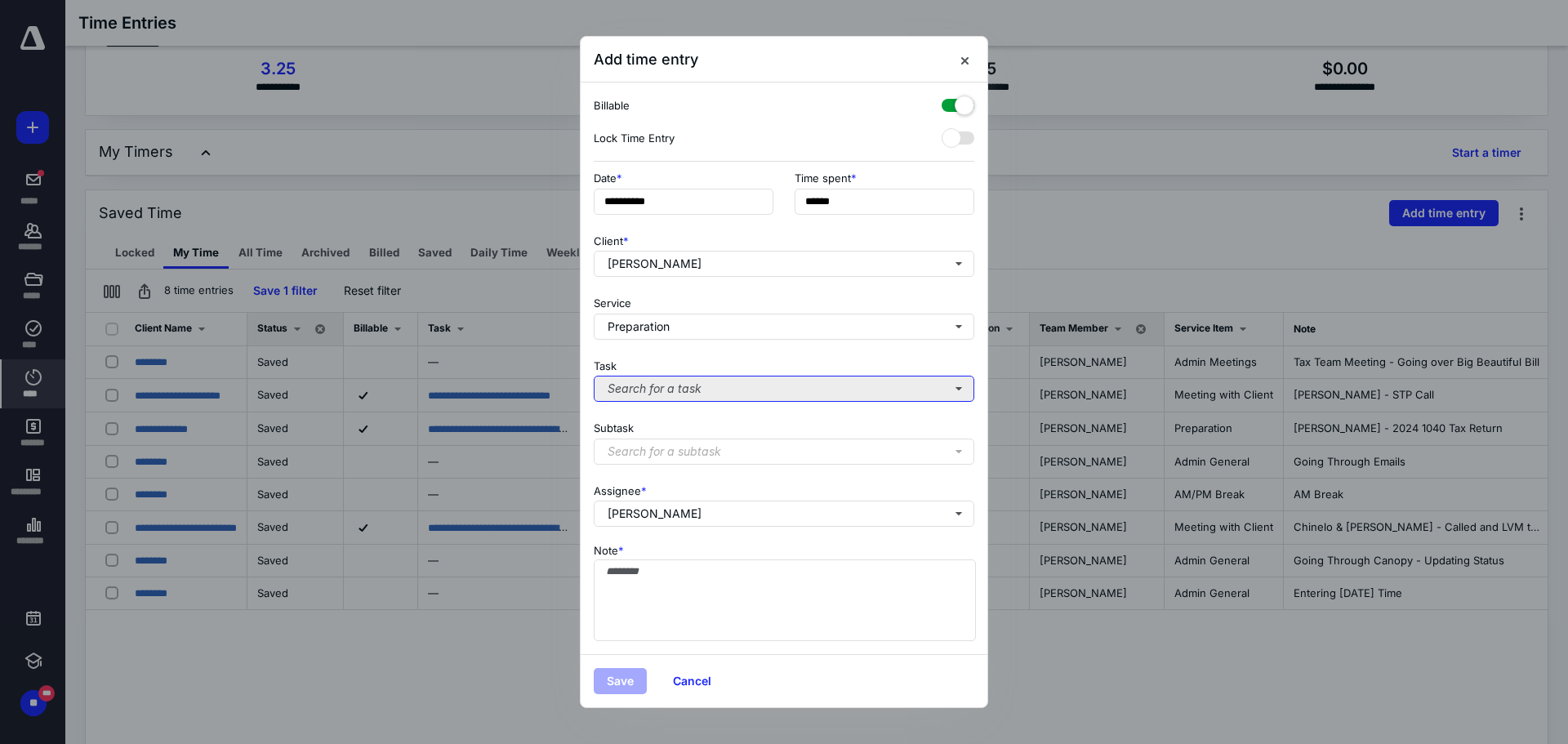 click on "Search for a task" at bounding box center (784, 389) 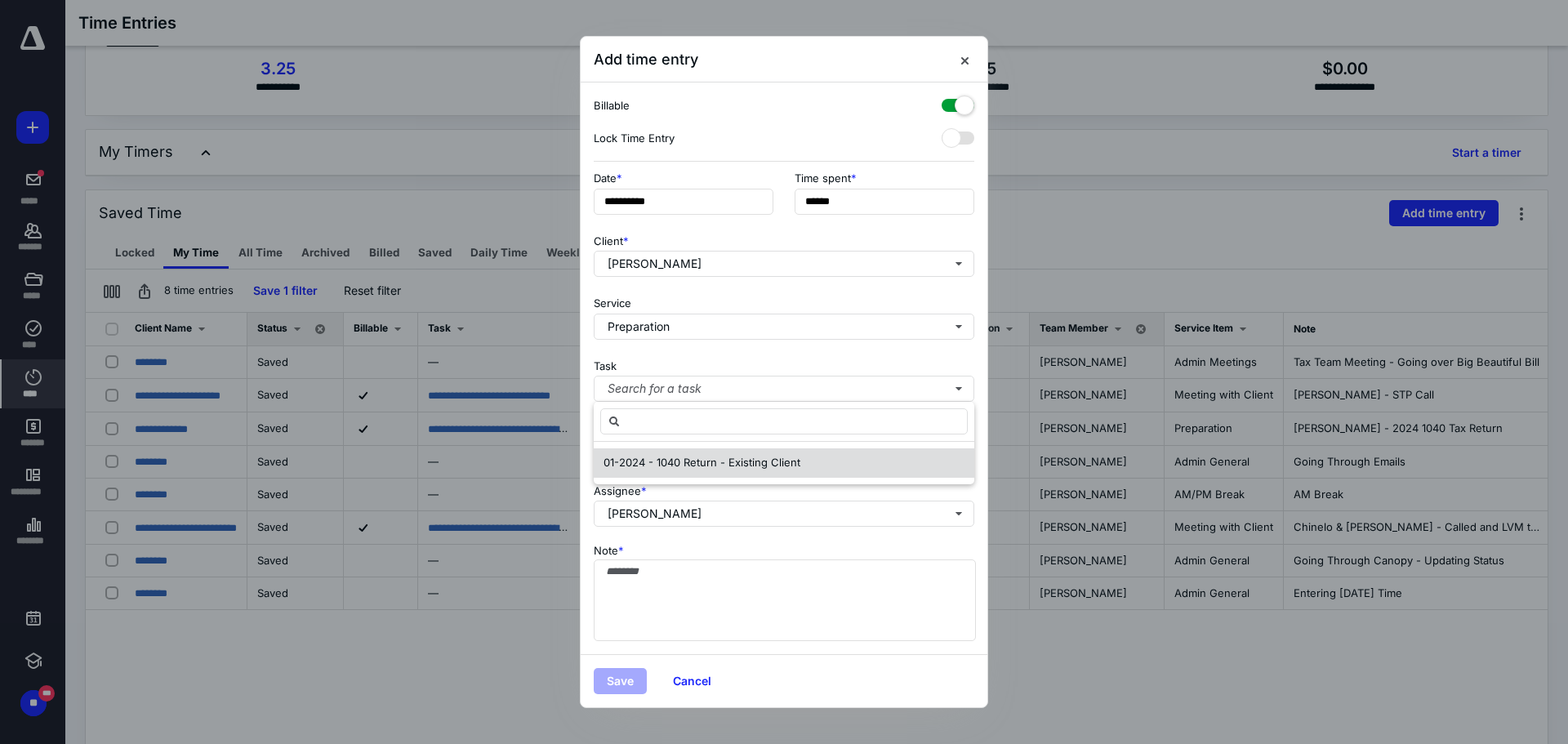 click on "01-2024 - 1040 Return - Existing Client" at bounding box center (702, 463) 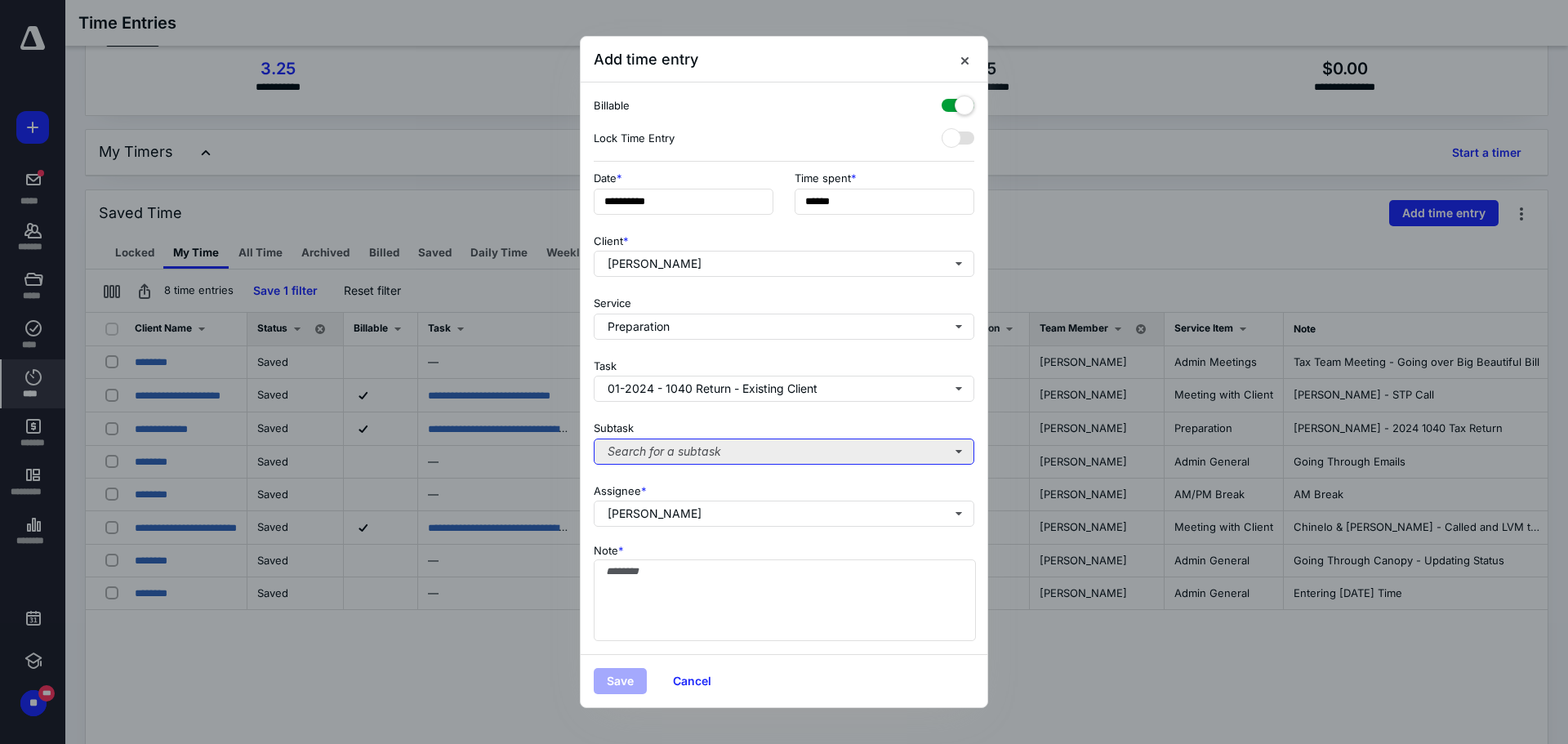click on "Search for a subtask" at bounding box center (784, 452) 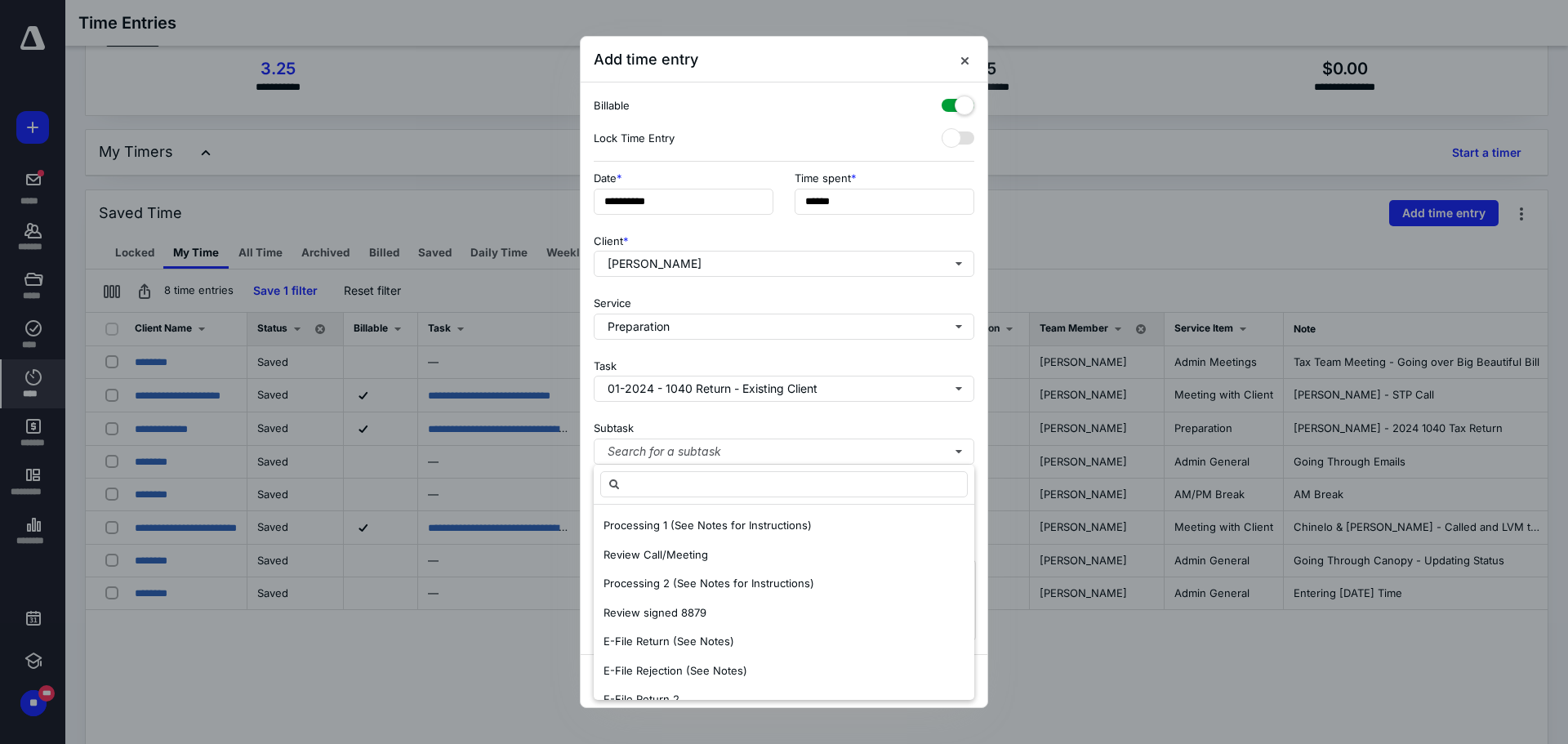 click on "Subtask Search for a subtask" at bounding box center [784, 439] 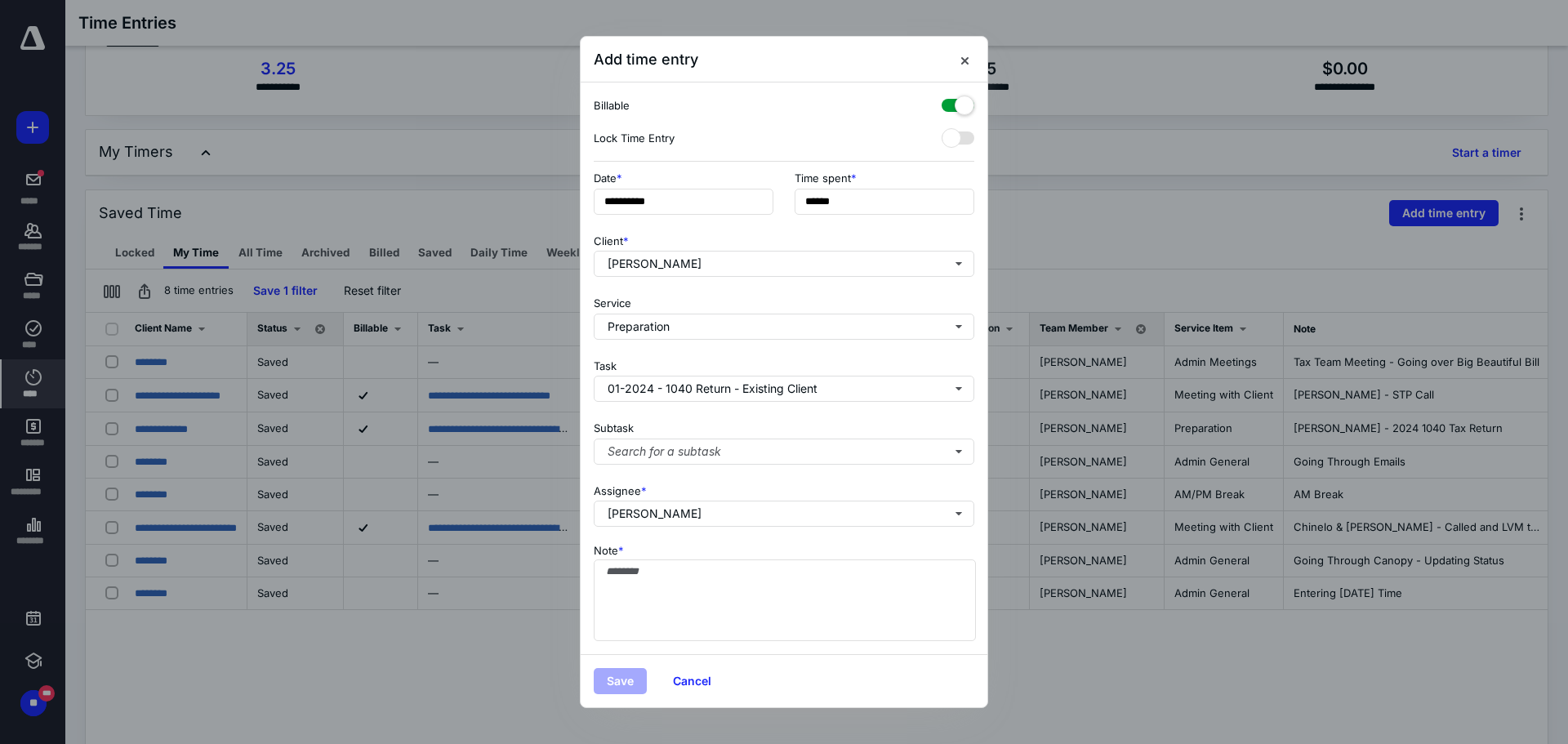 type 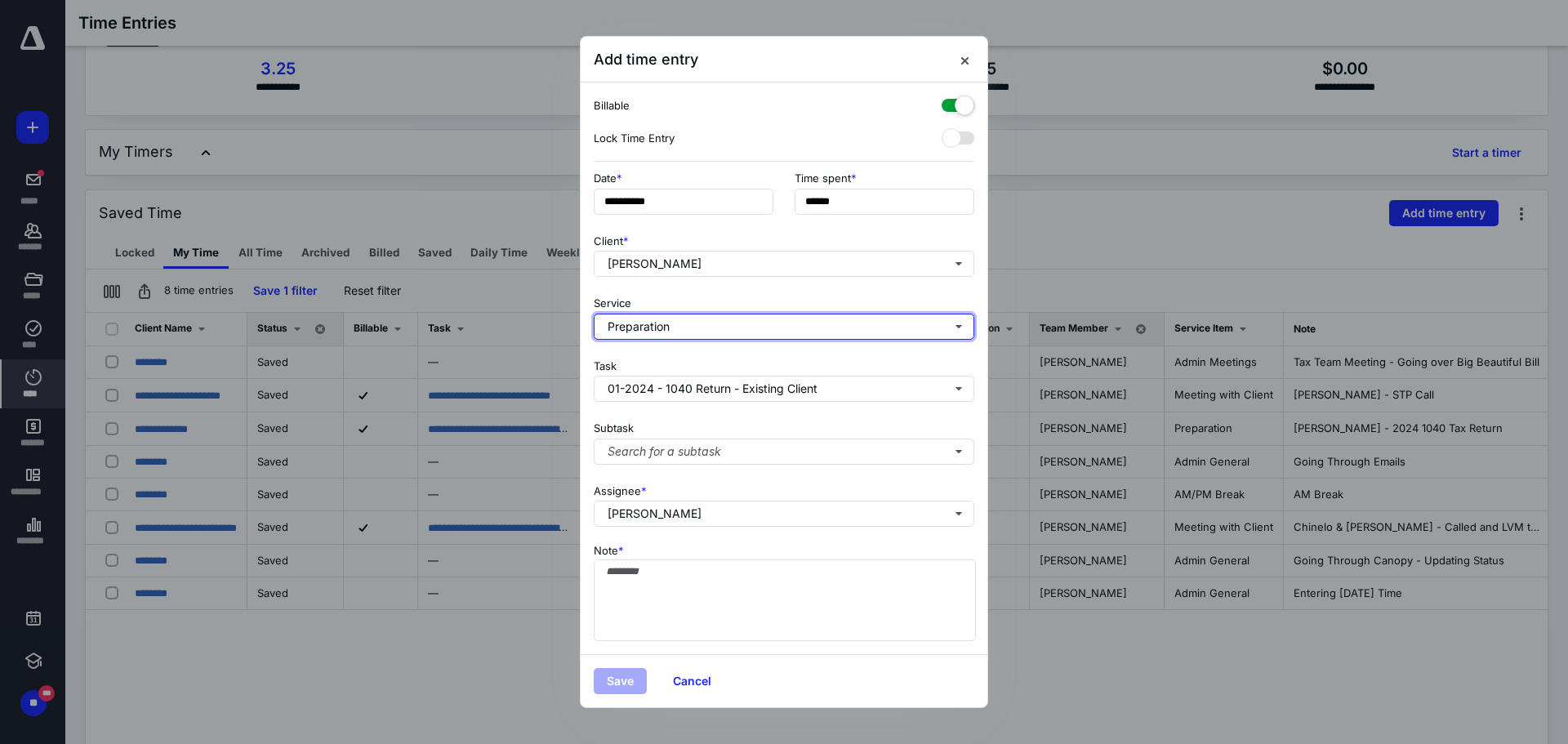 type 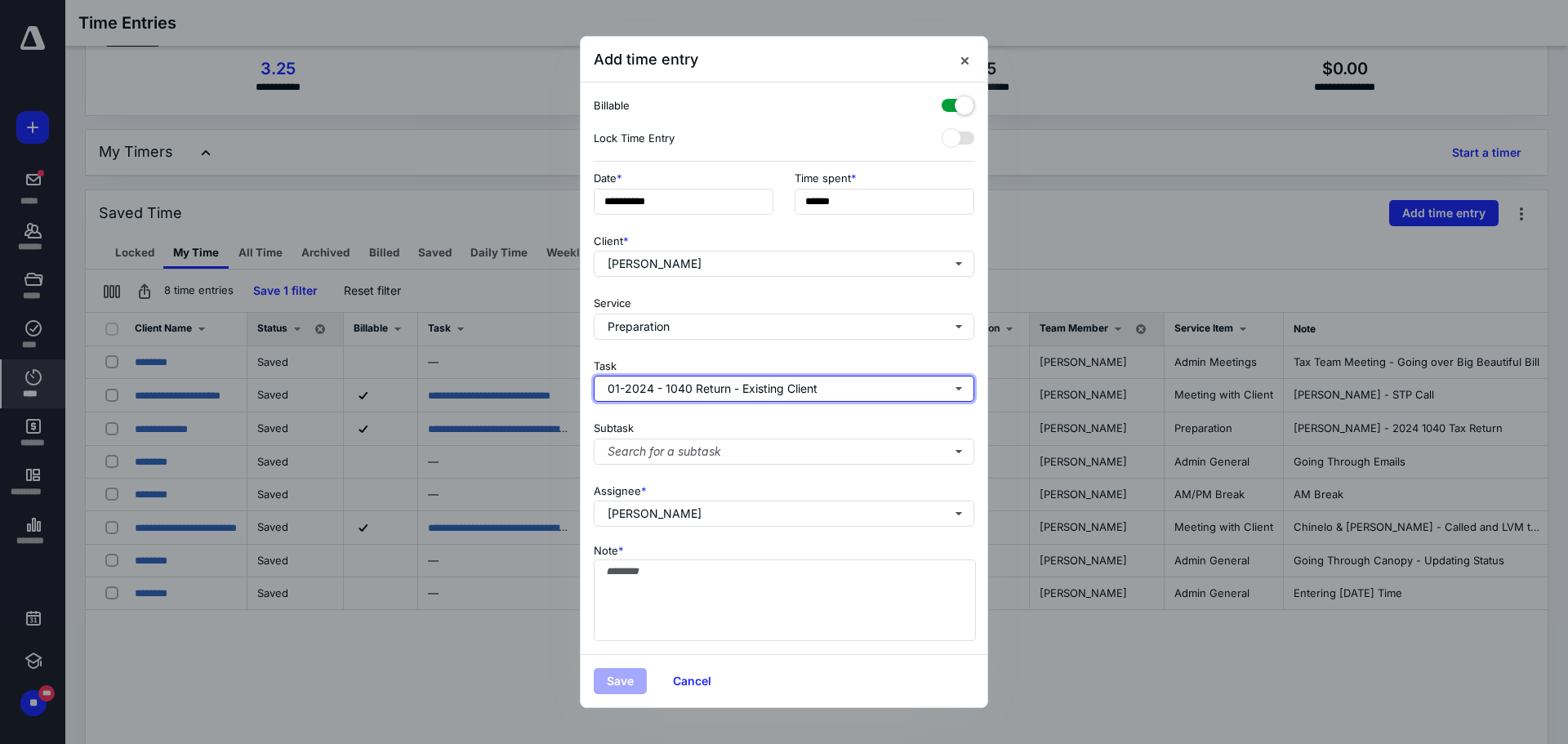 type 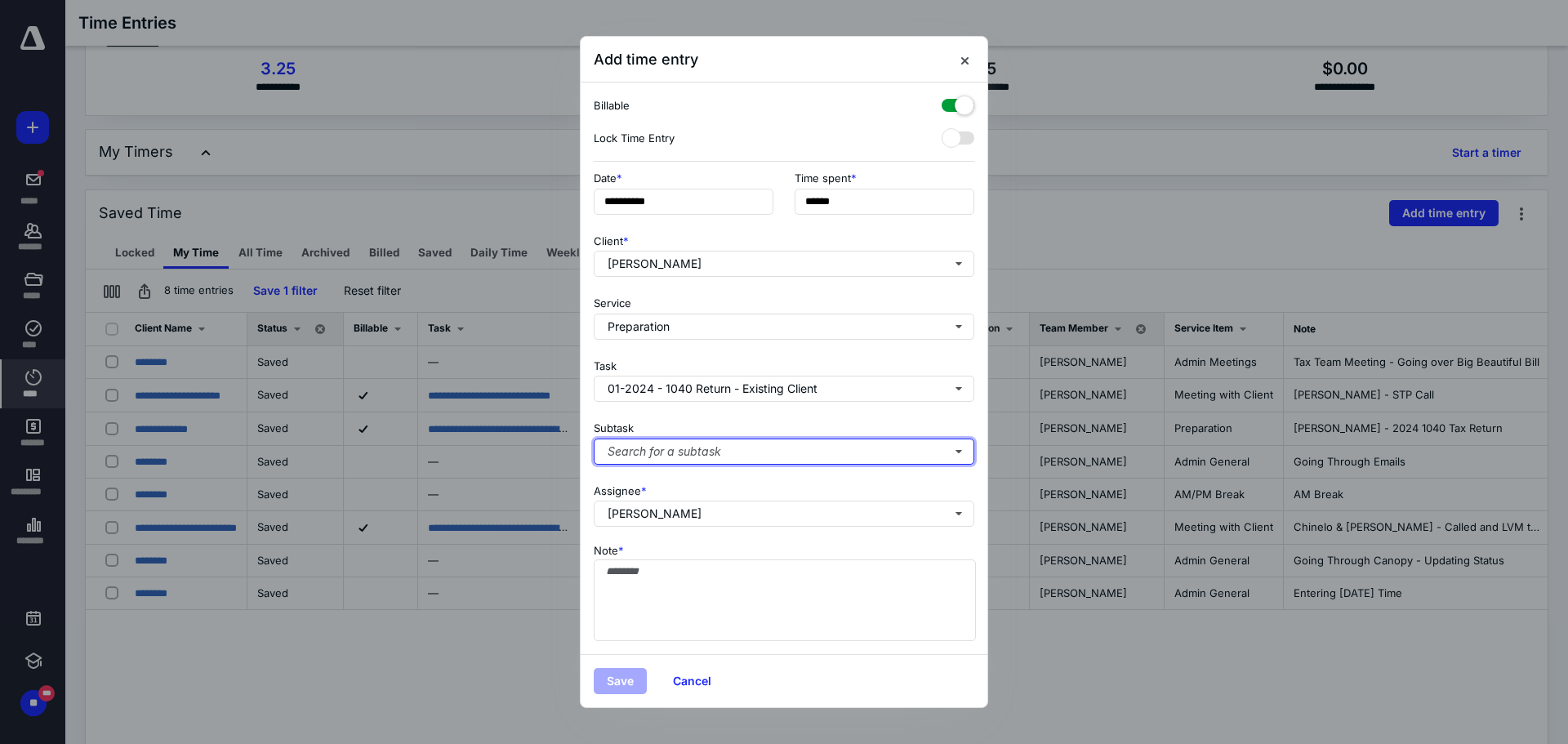 type 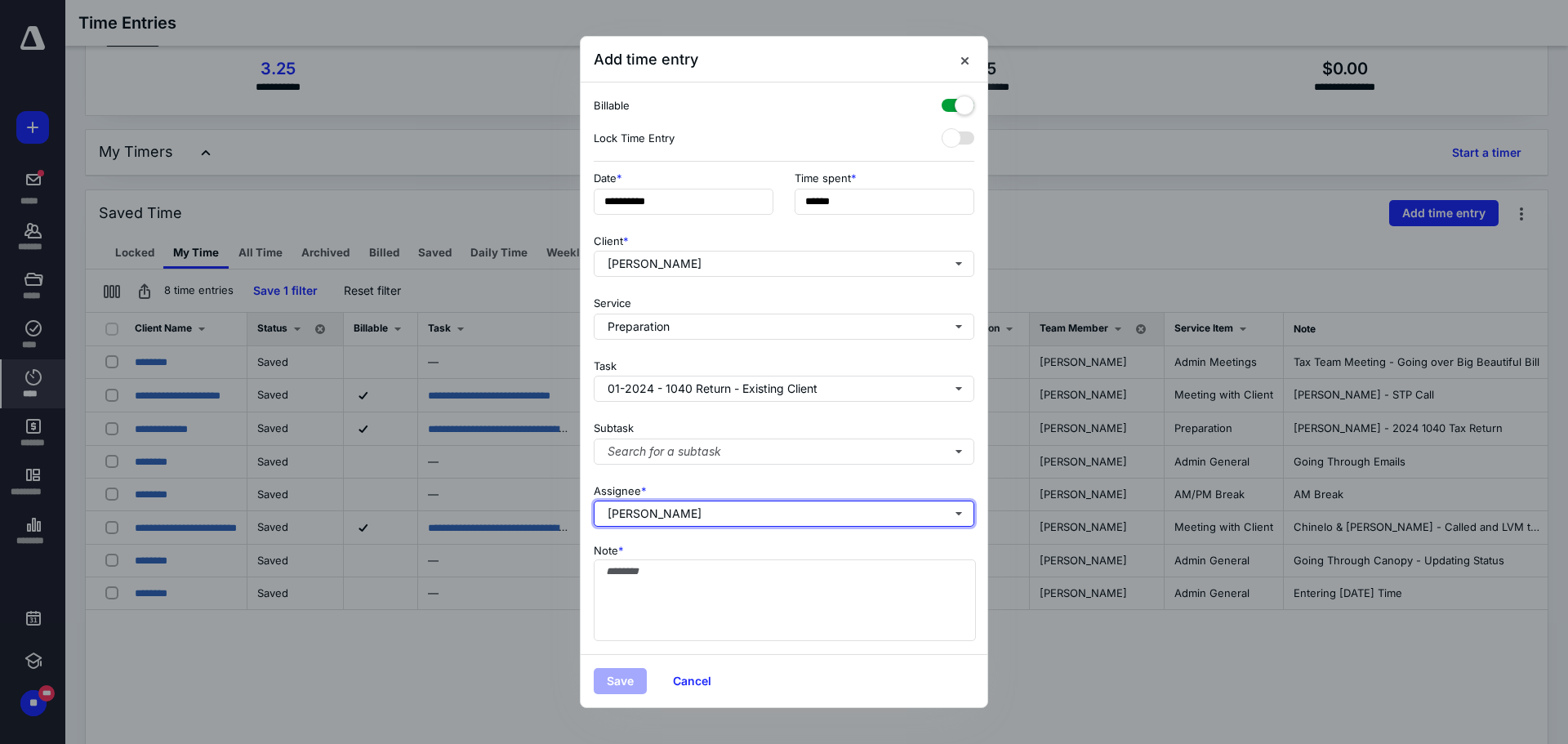 type 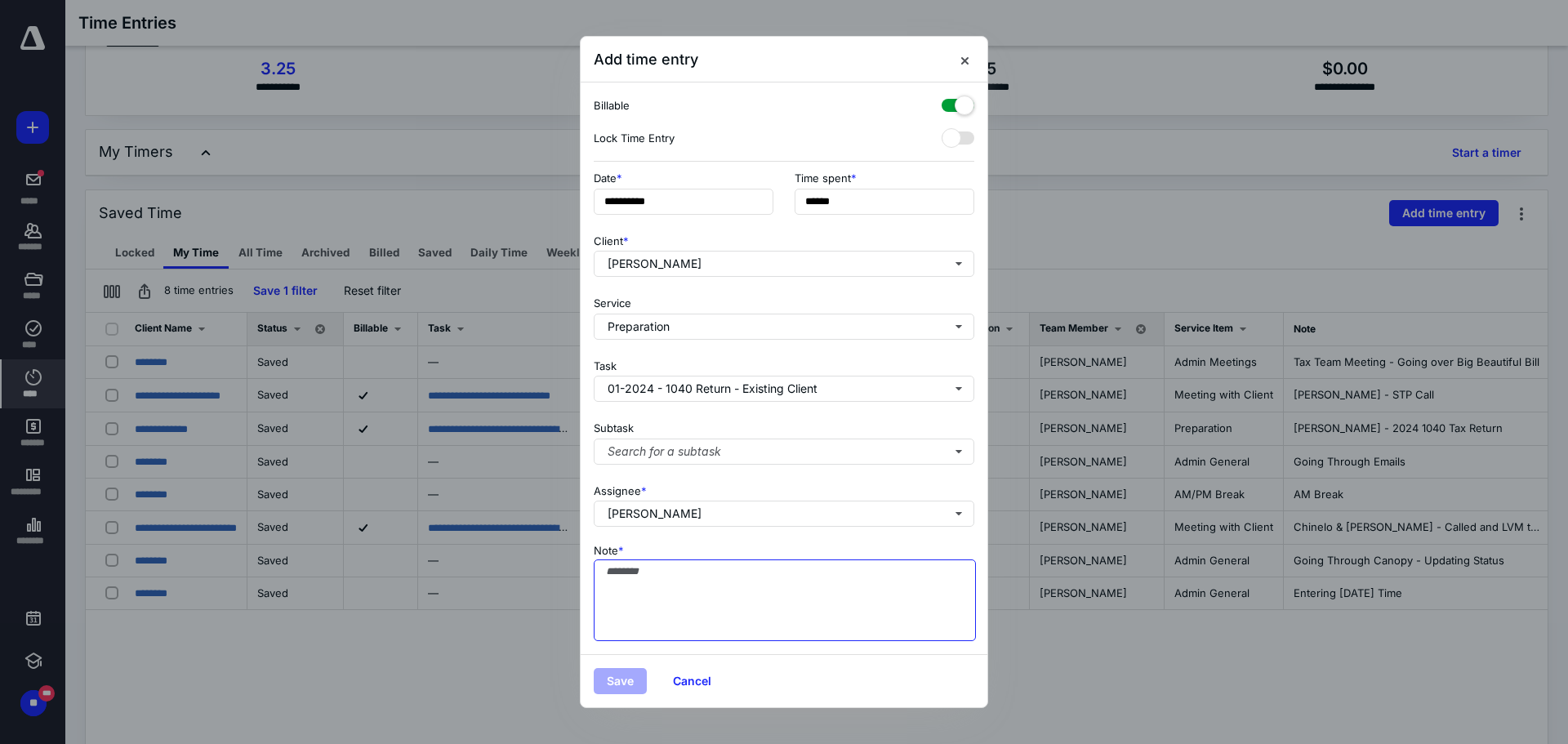 paste on "**********" 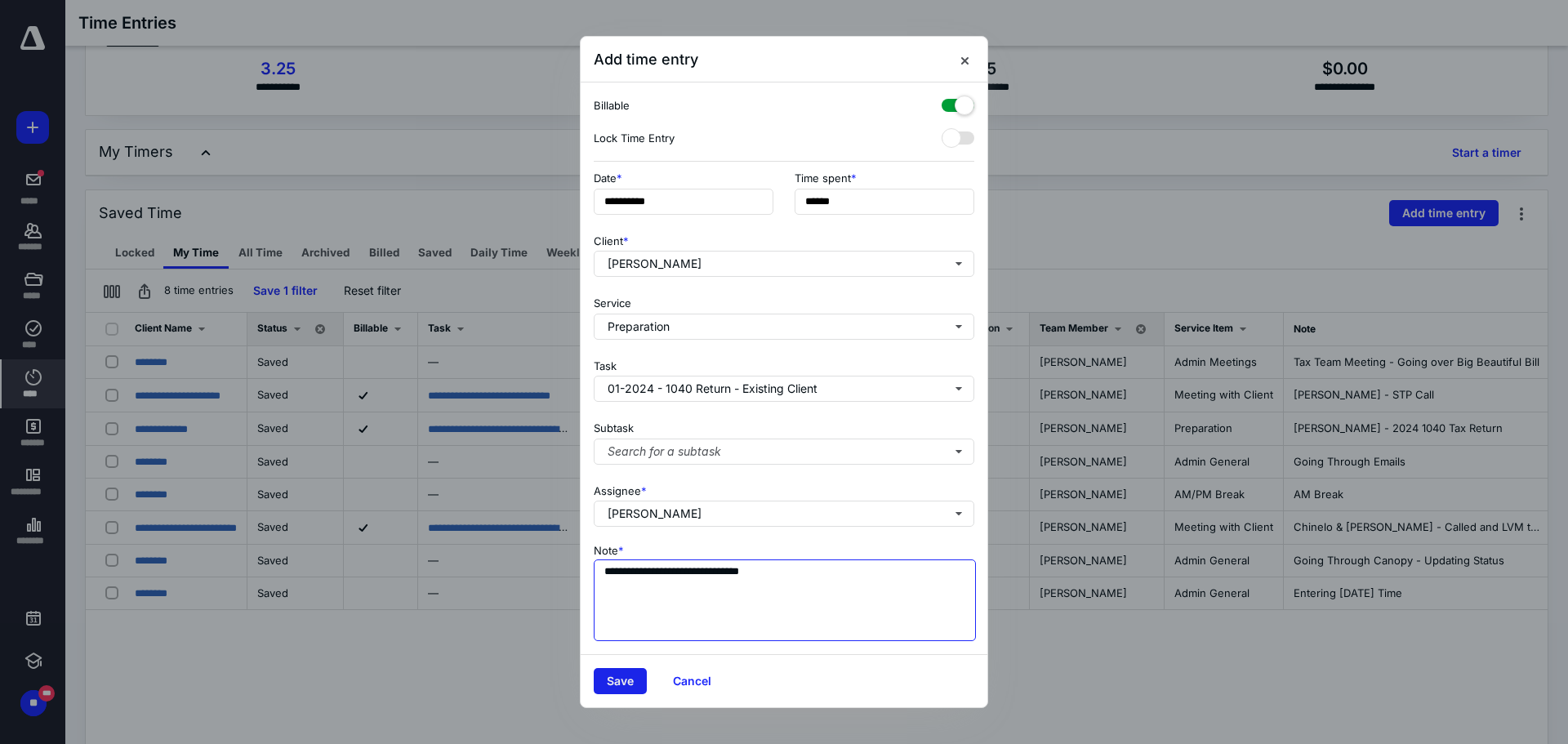 type on "**********" 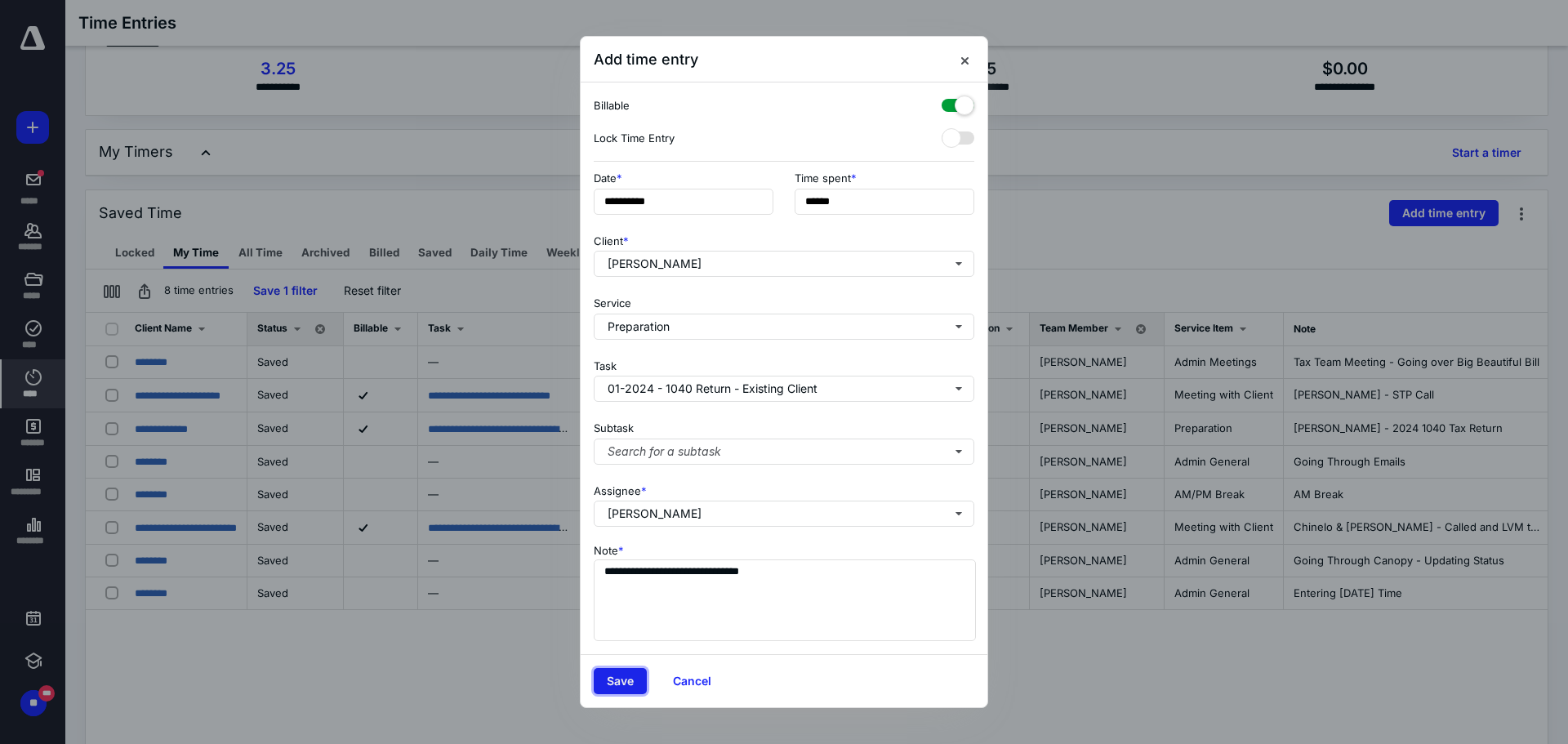 click on "Save" at bounding box center (620, 681) 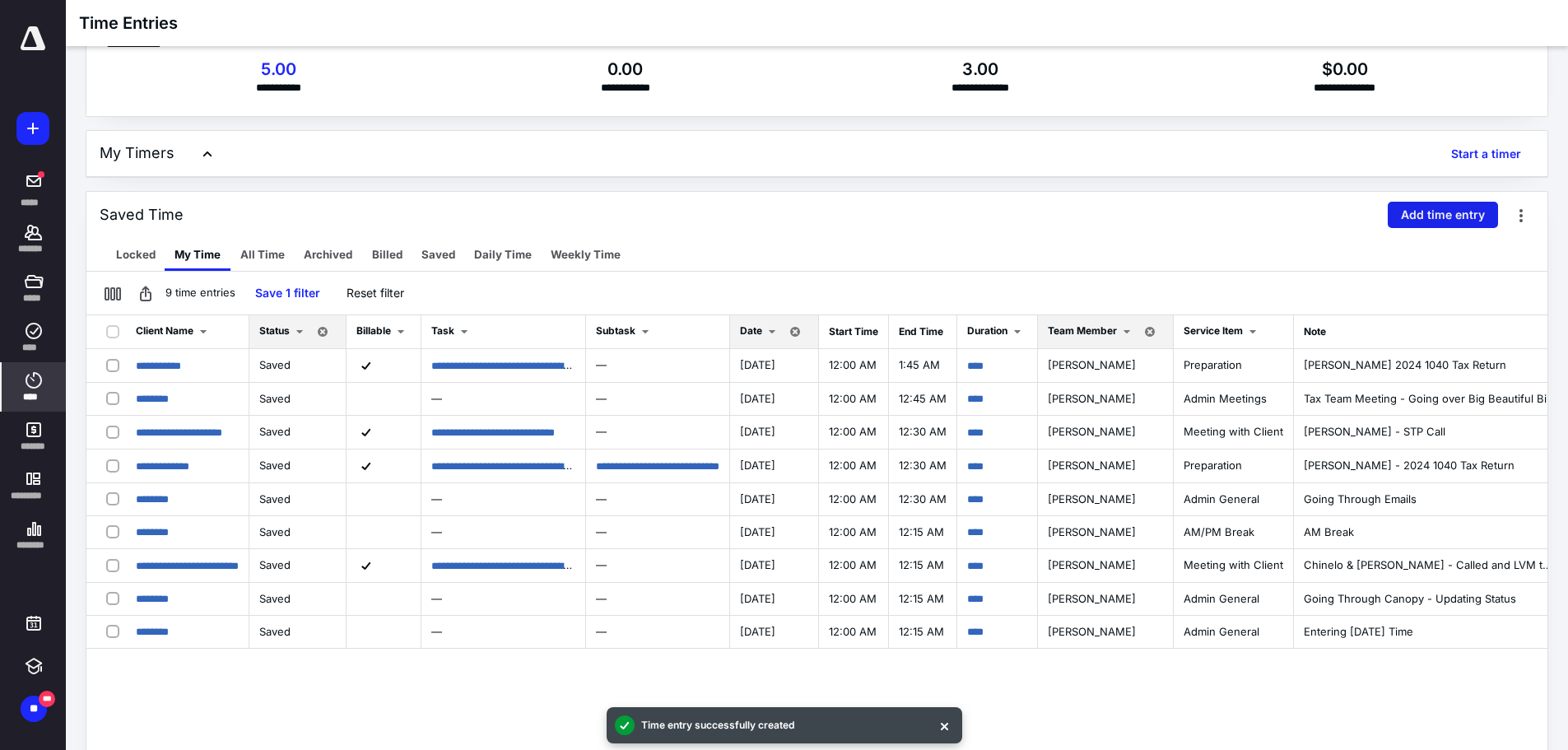 click on "Add time entry" at bounding box center (1443, 215) 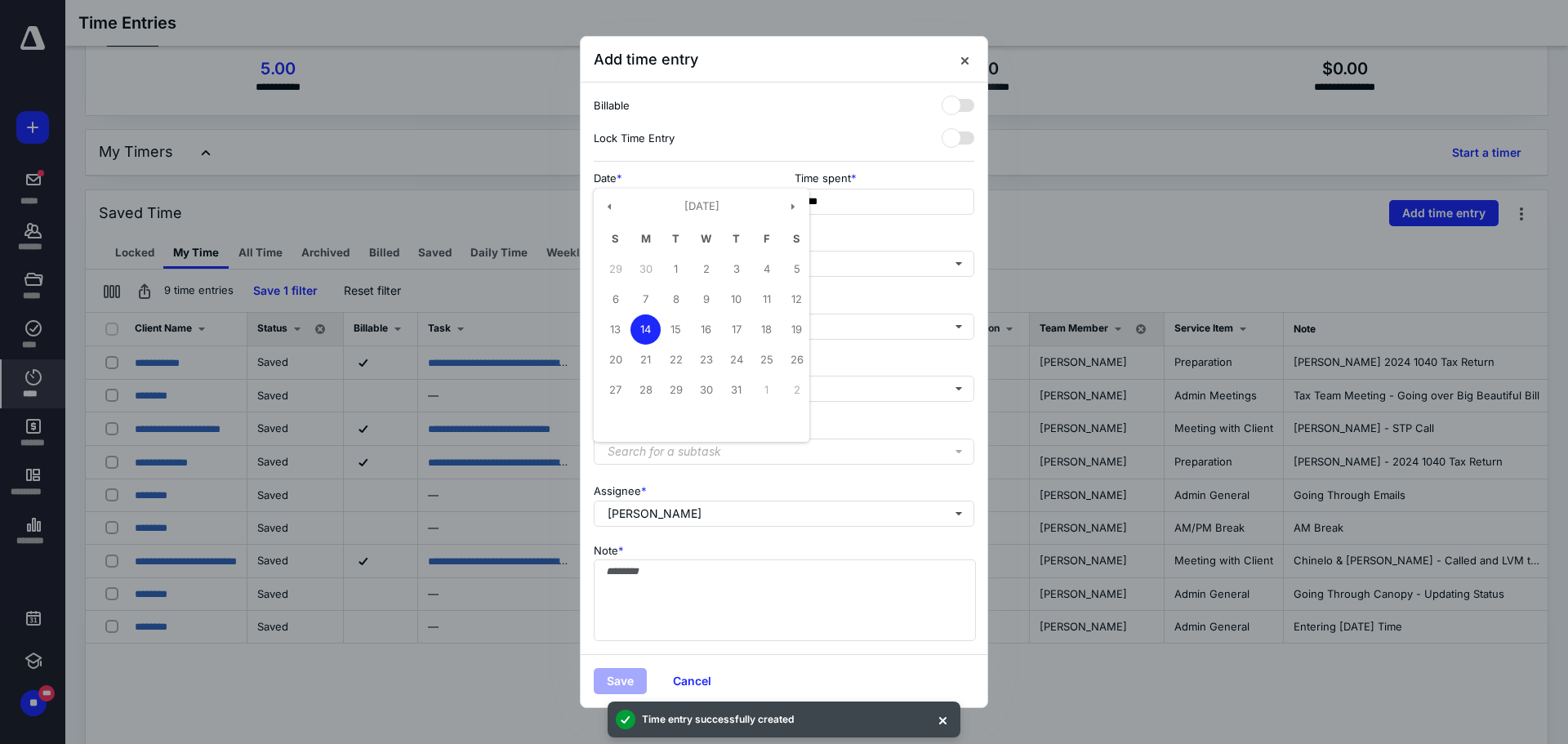 click on "**********" at bounding box center [684, 202] 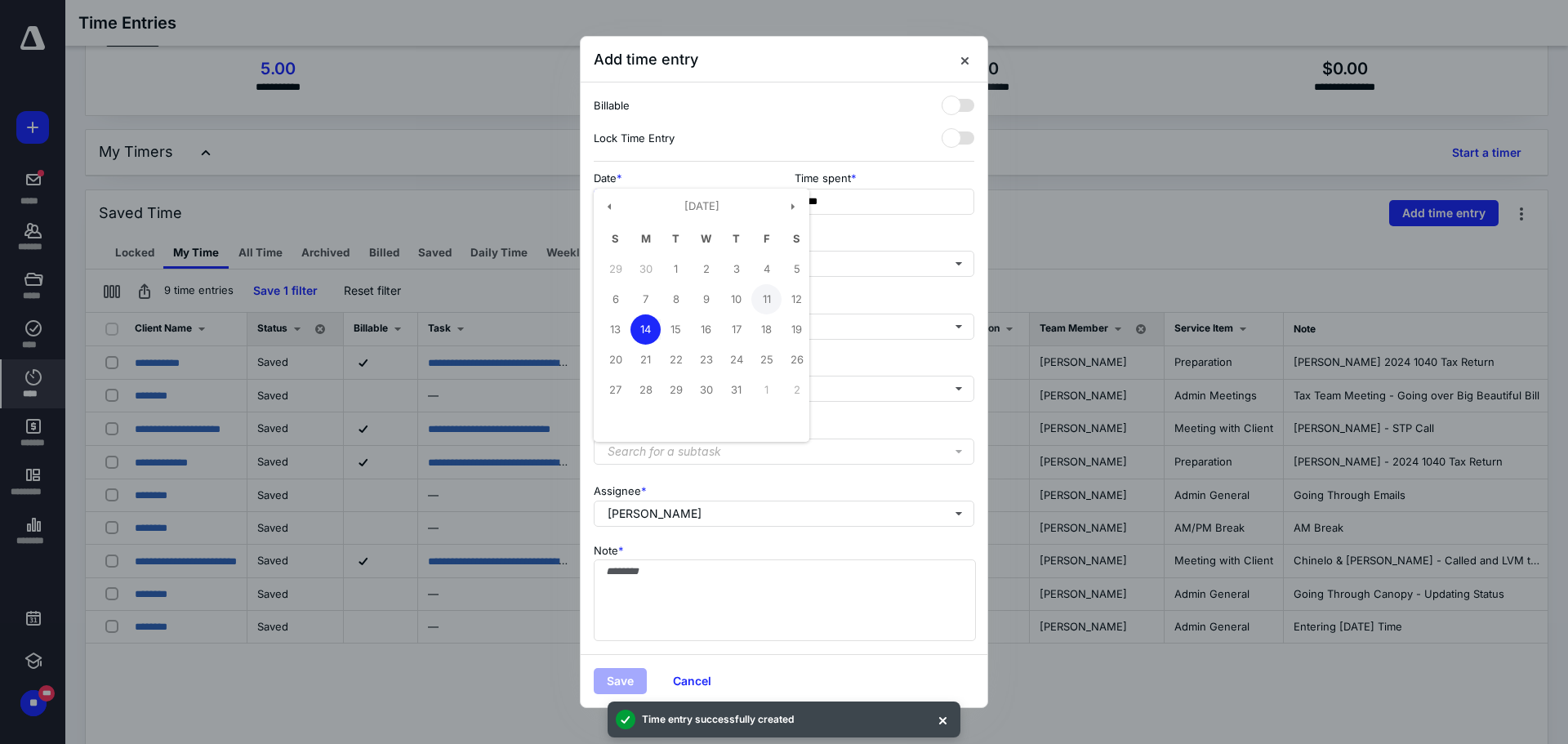 click on "11" at bounding box center [766, 299] 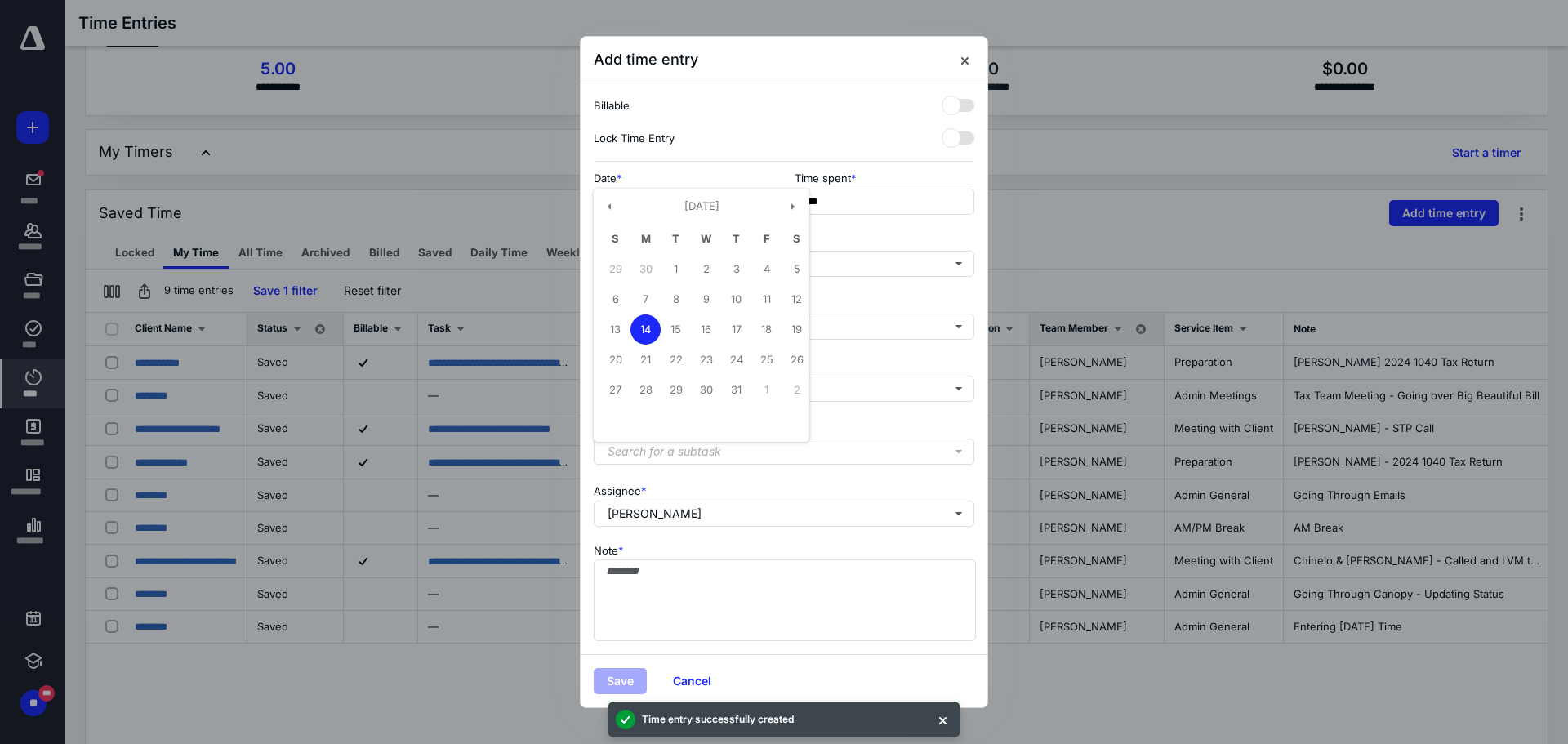type on "**********" 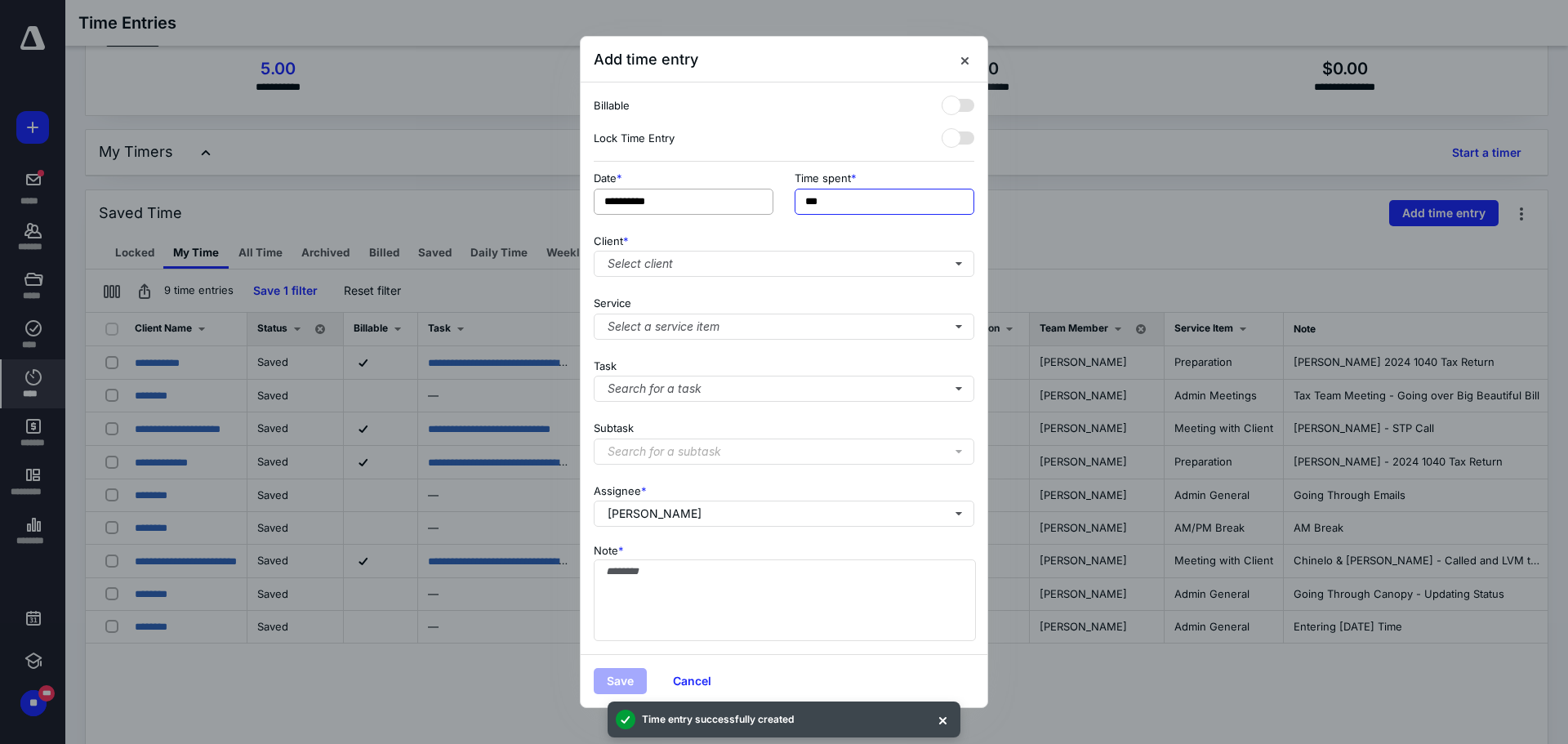 drag, startPoint x: 853, startPoint y: 211, endPoint x: 741, endPoint y: 198, distance: 112.75194 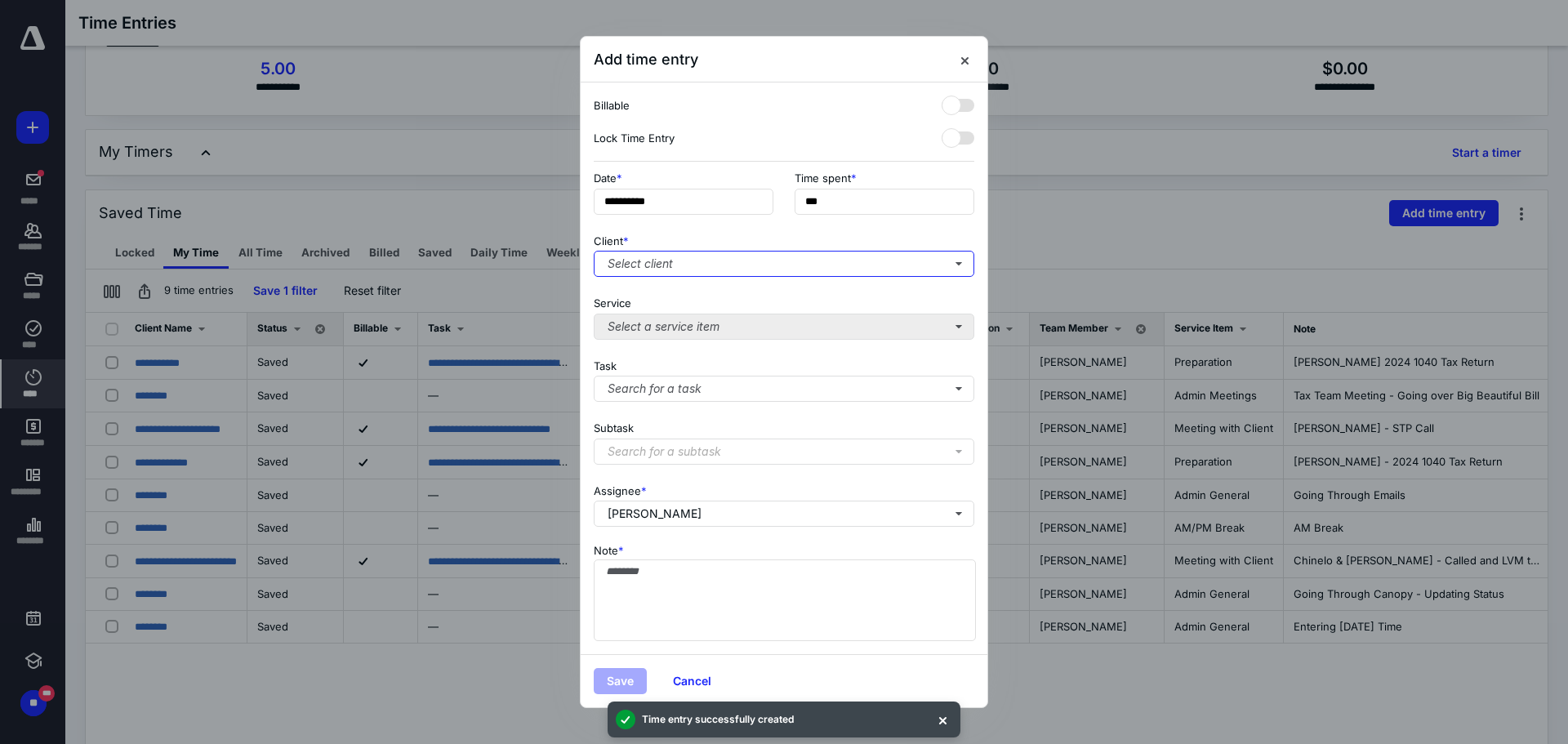 type 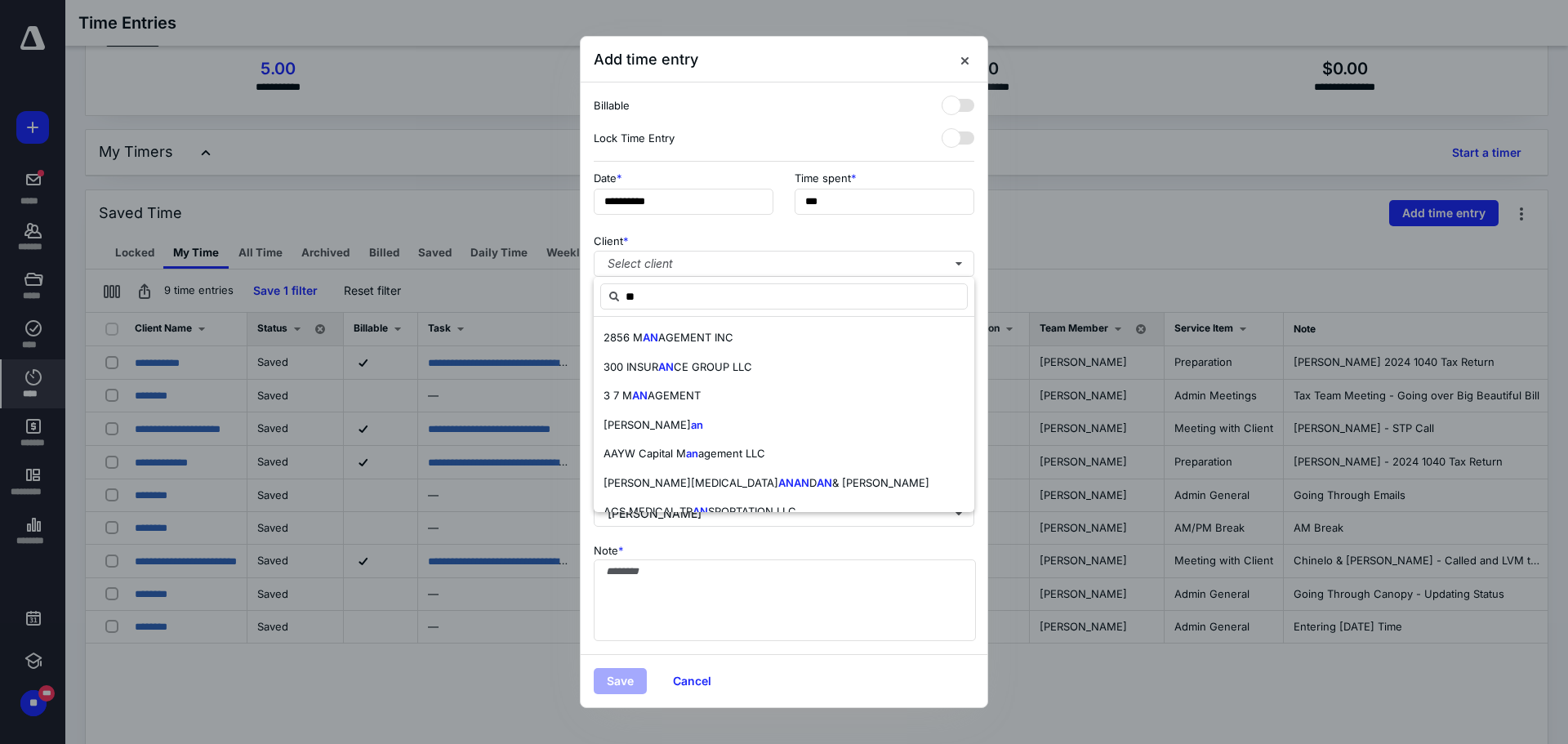 type on "*" 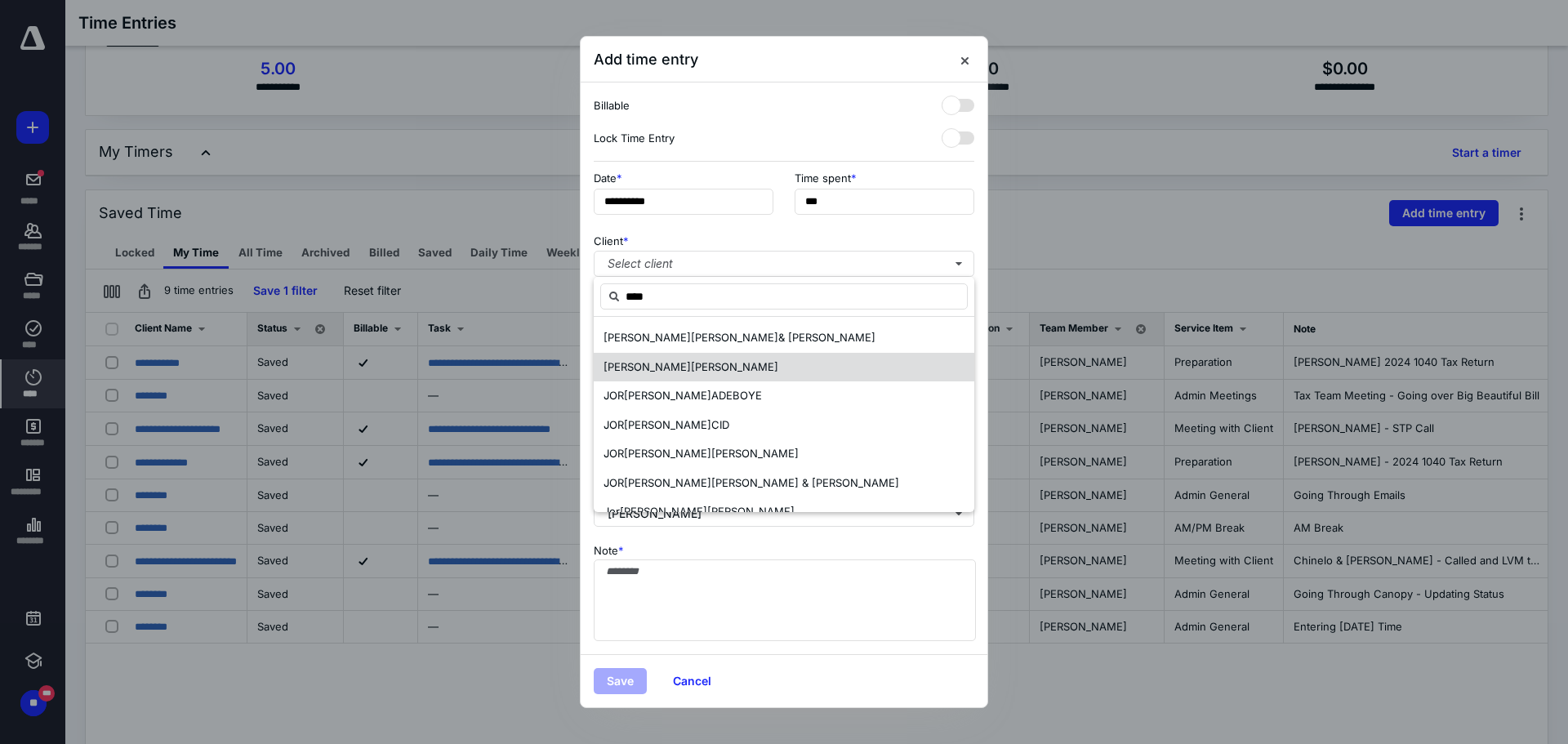 click on "[PERSON_NAME]" at bounding box center [734, 367] 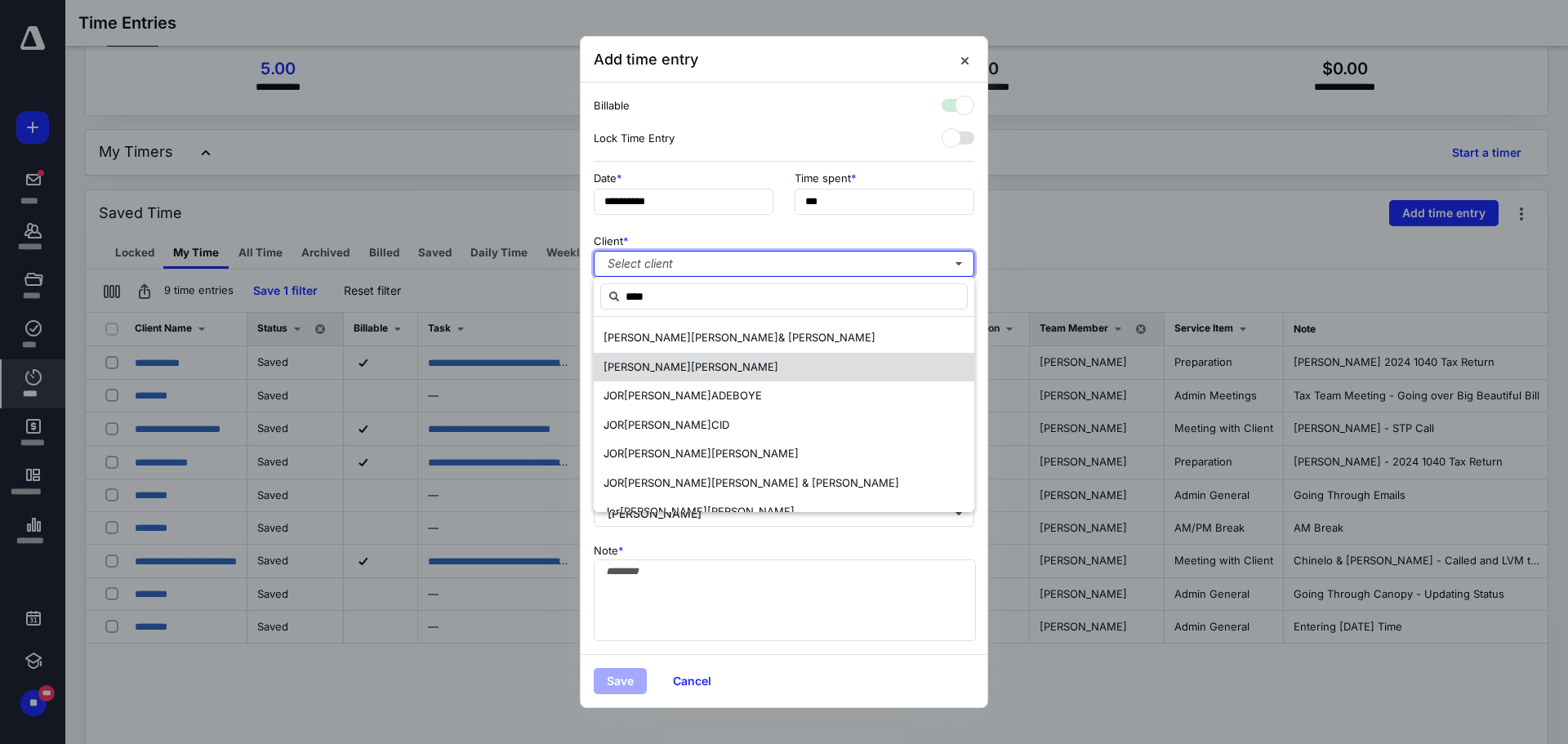 checkbox on "true" 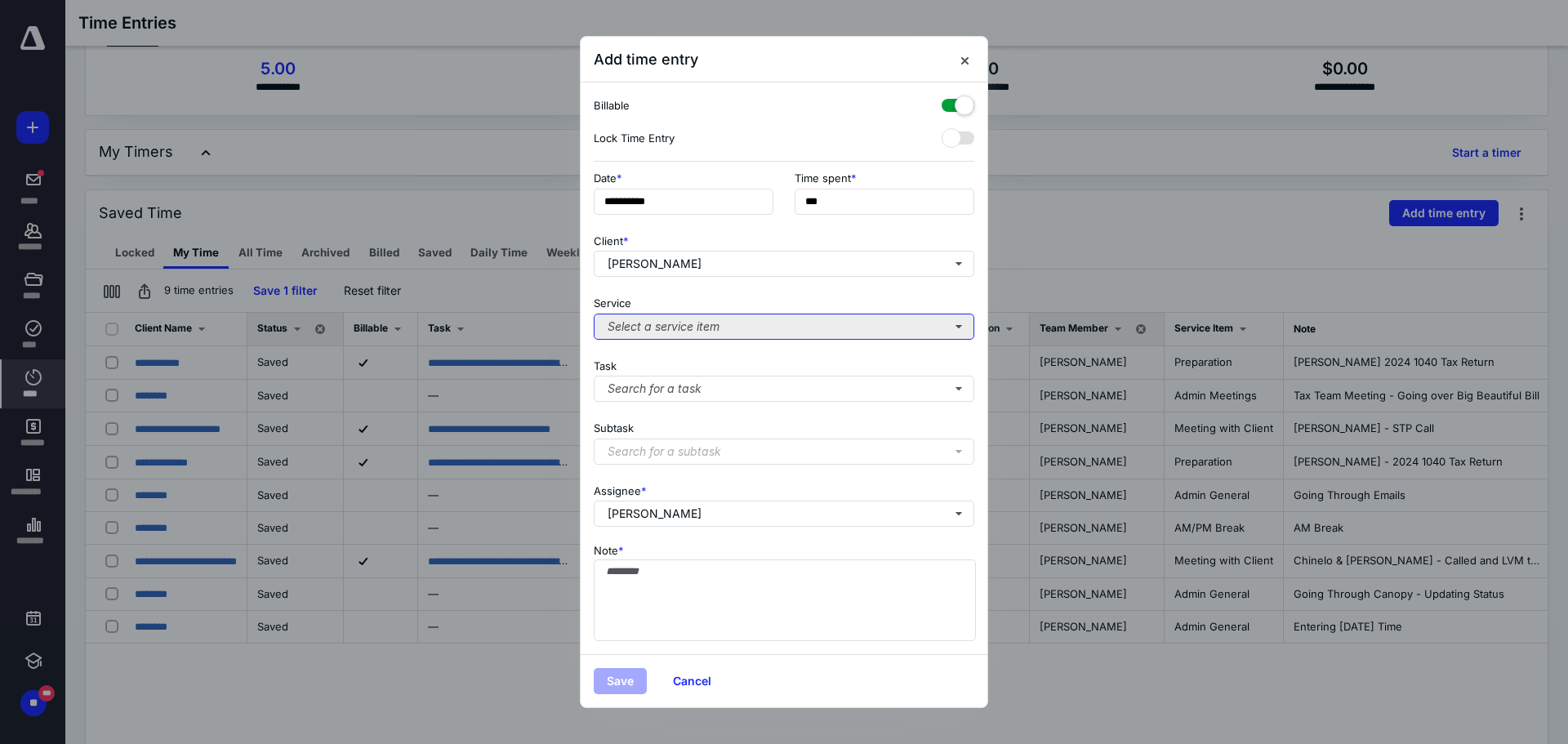 click on "Select a service item" at bounding box center (784, 327) 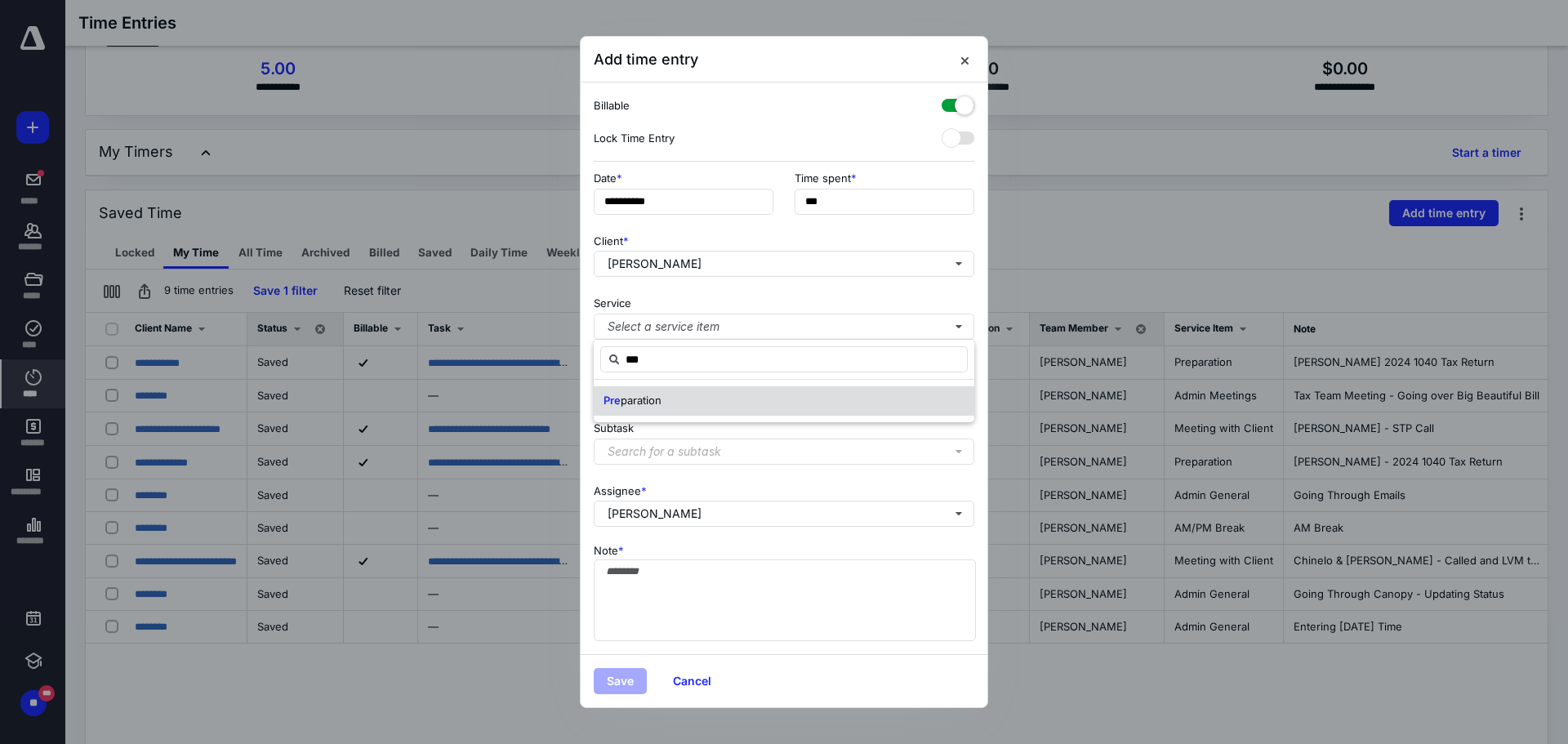 click on "paration" at bounding box center [641, 400] 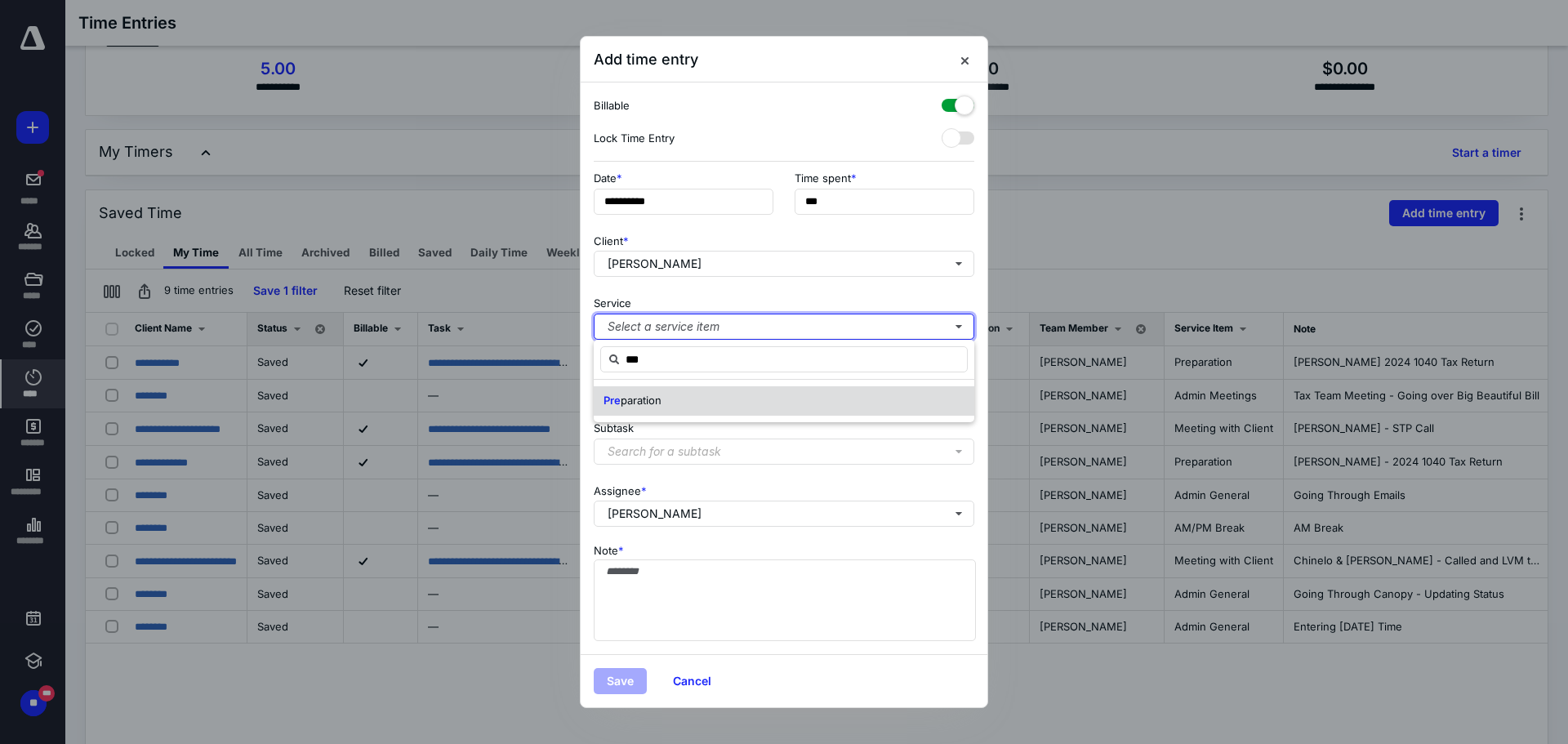 type 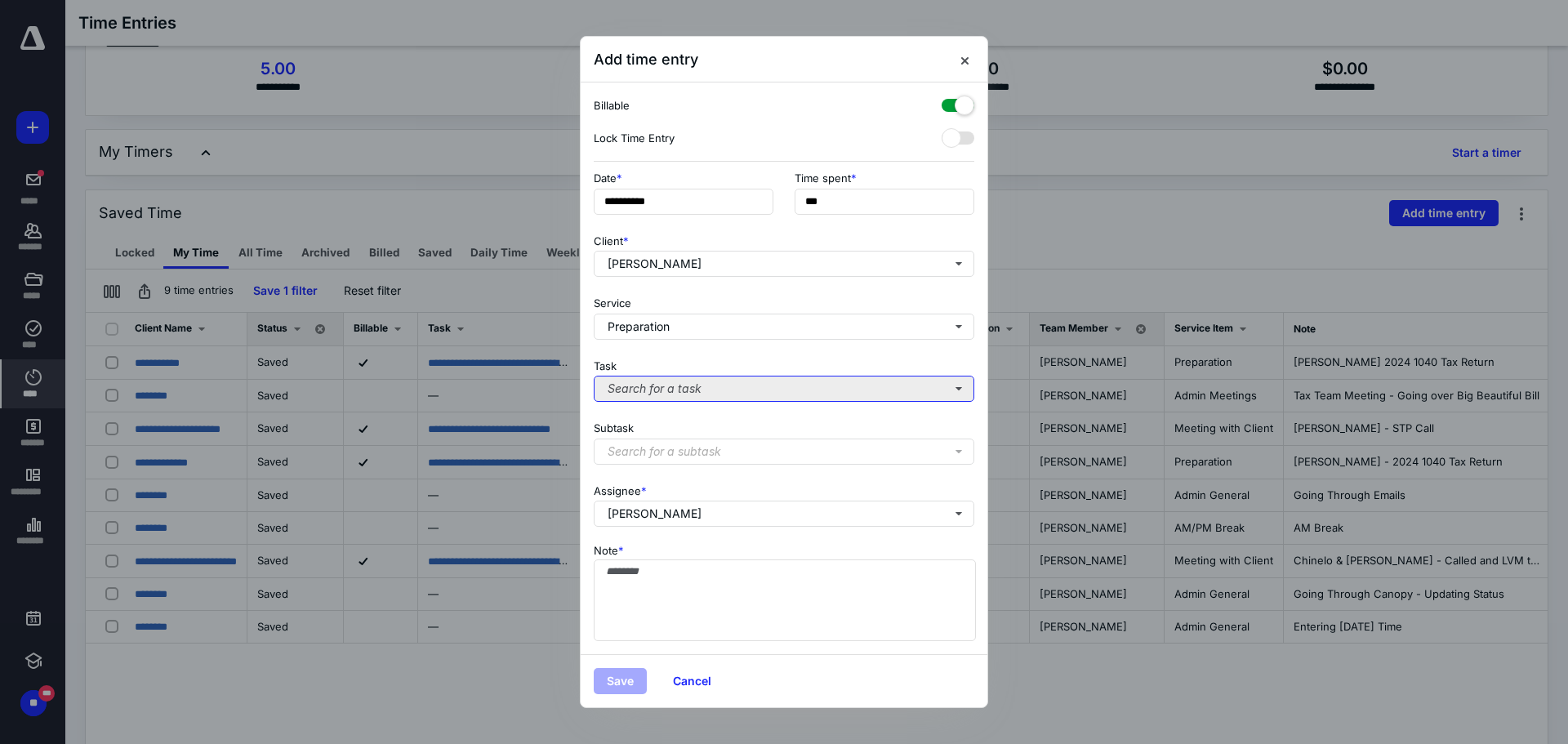 click on "Search for a task" at bounding box center (784, 389) 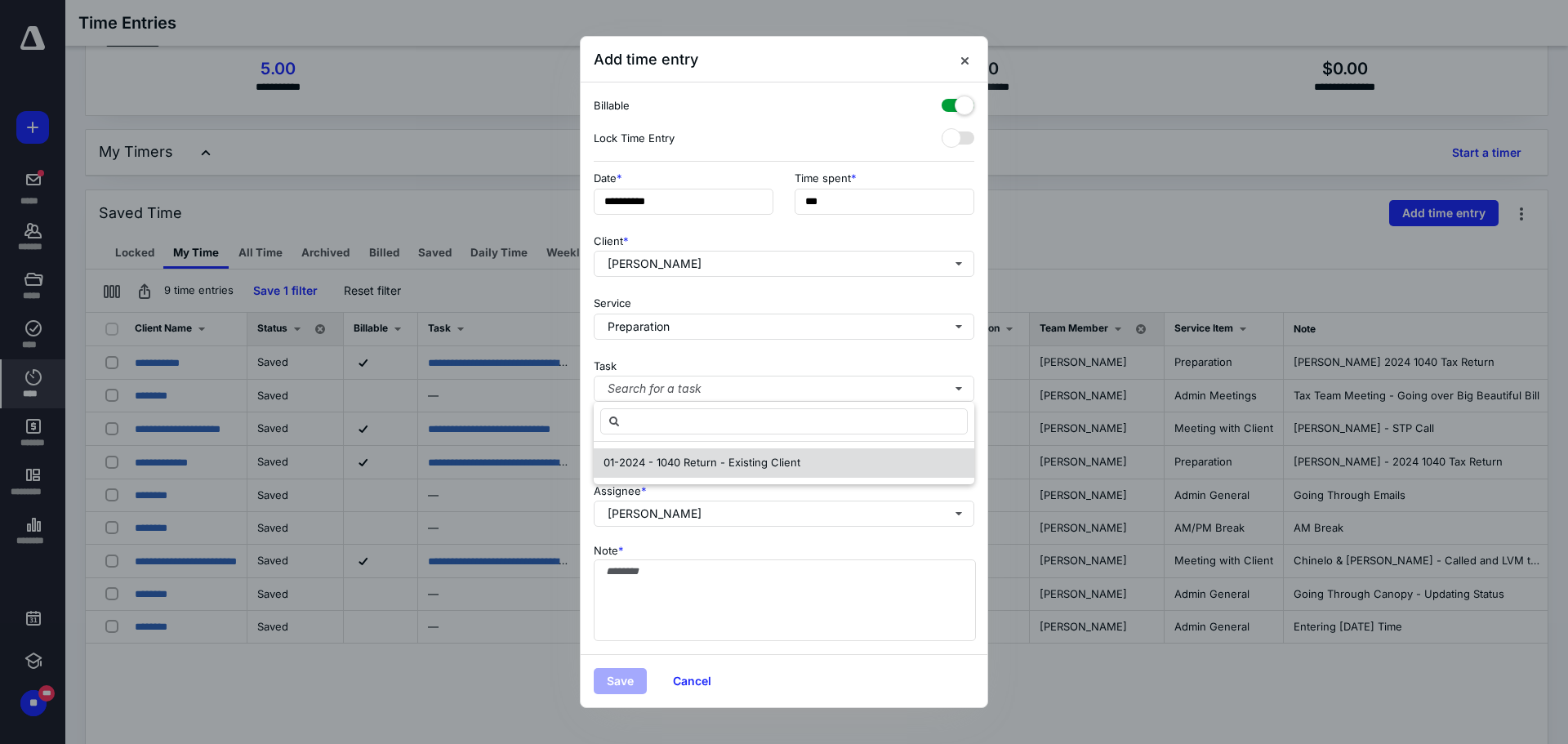 click on "01-2024 - 1040 Return - Existing Client" at bounding box center (702, 462) 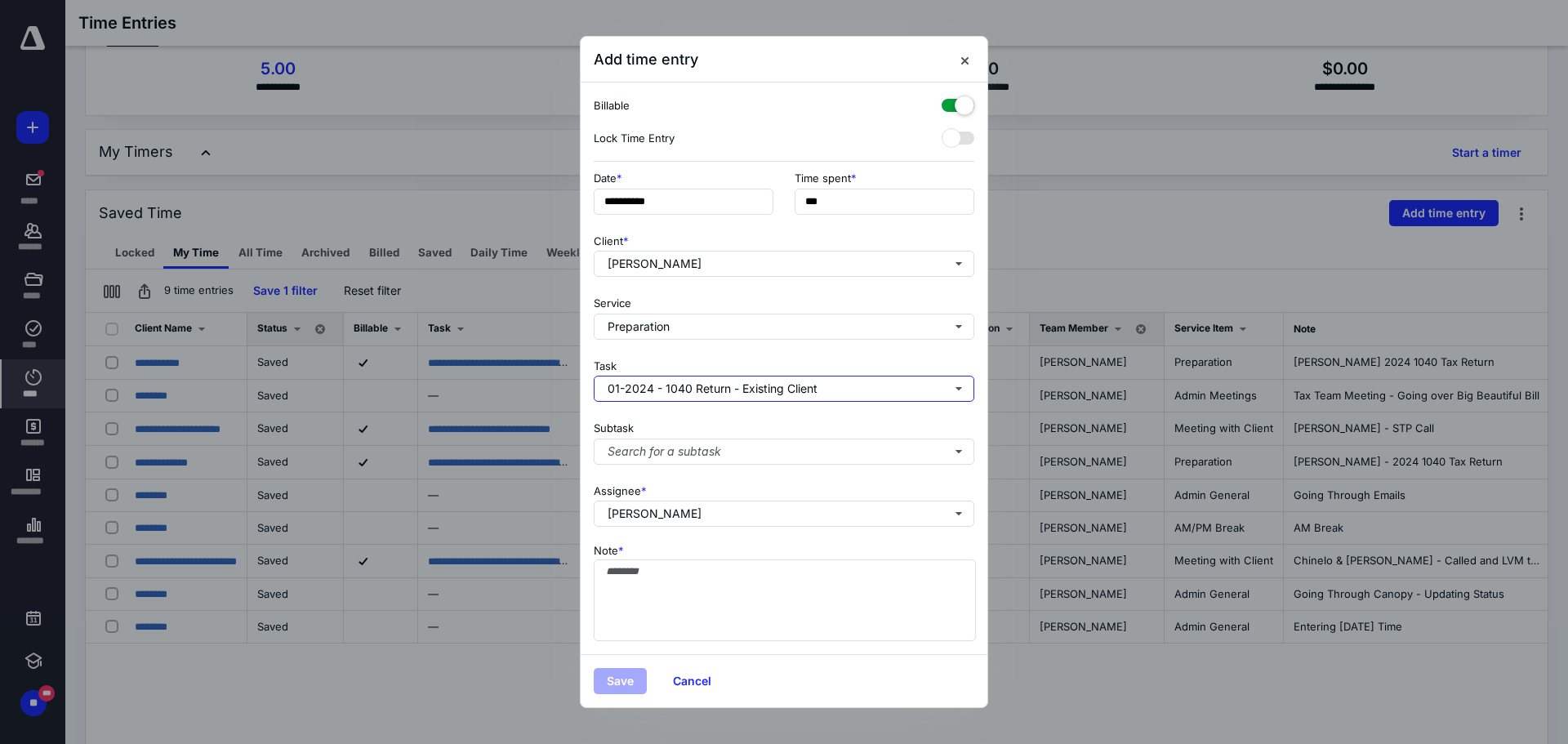 type 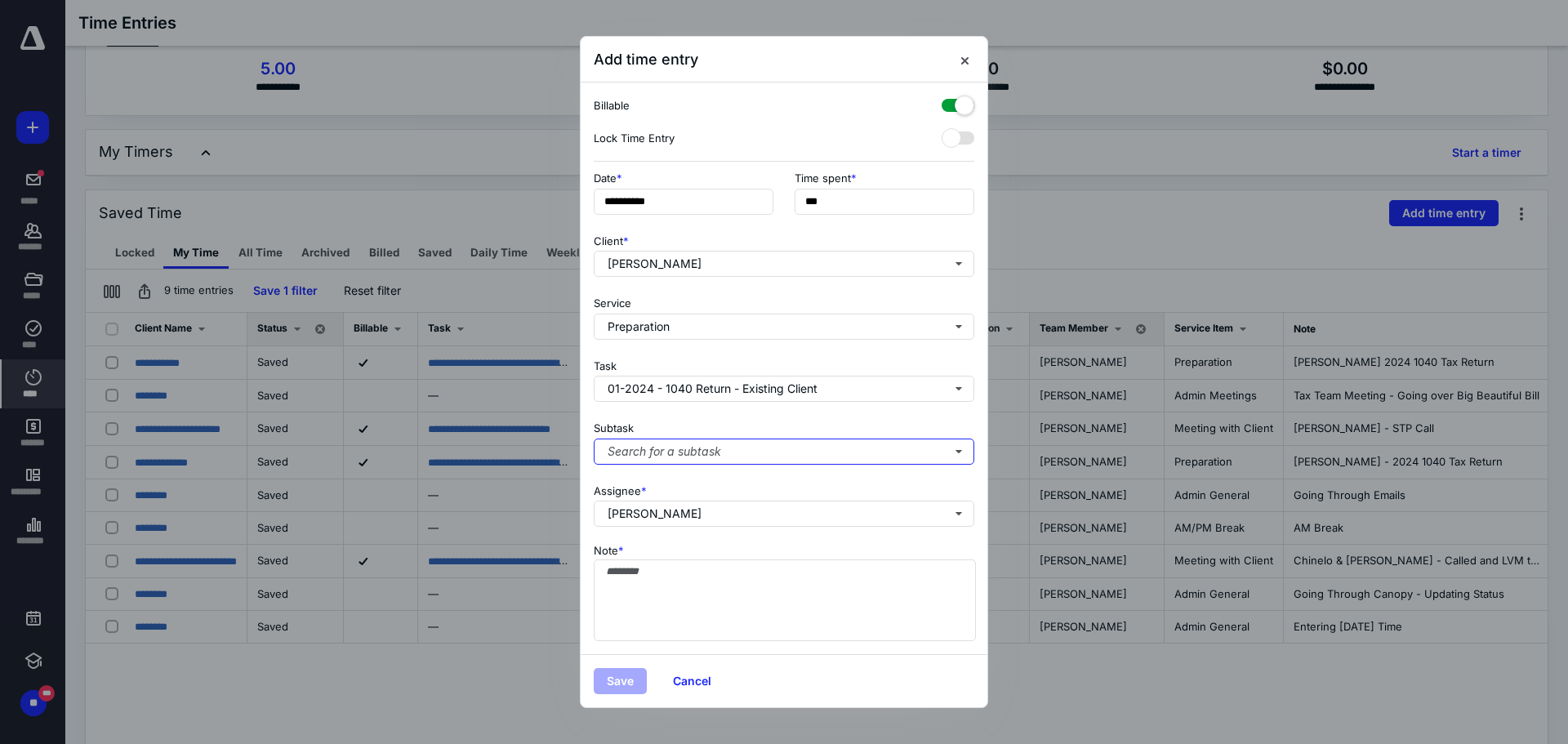 type 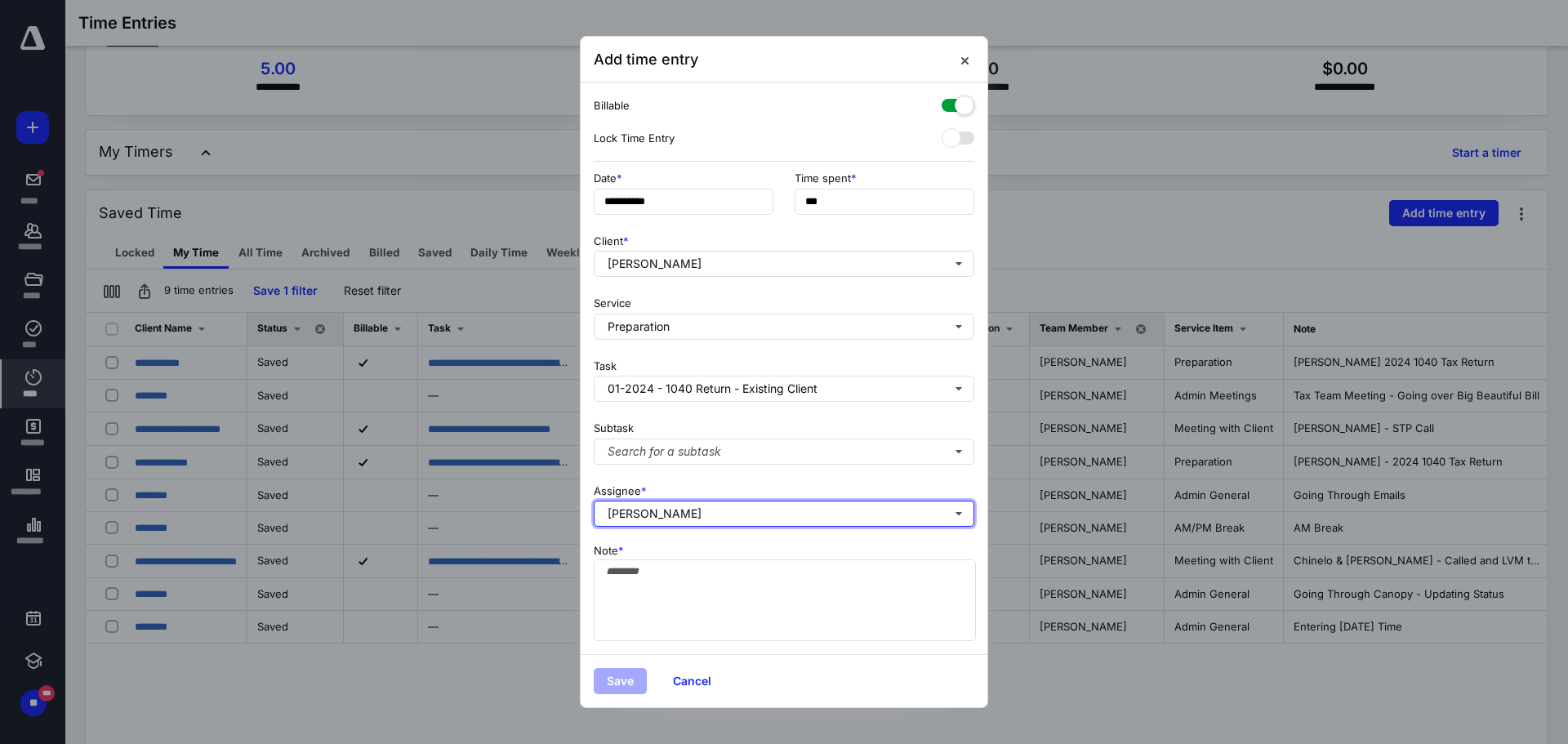 type 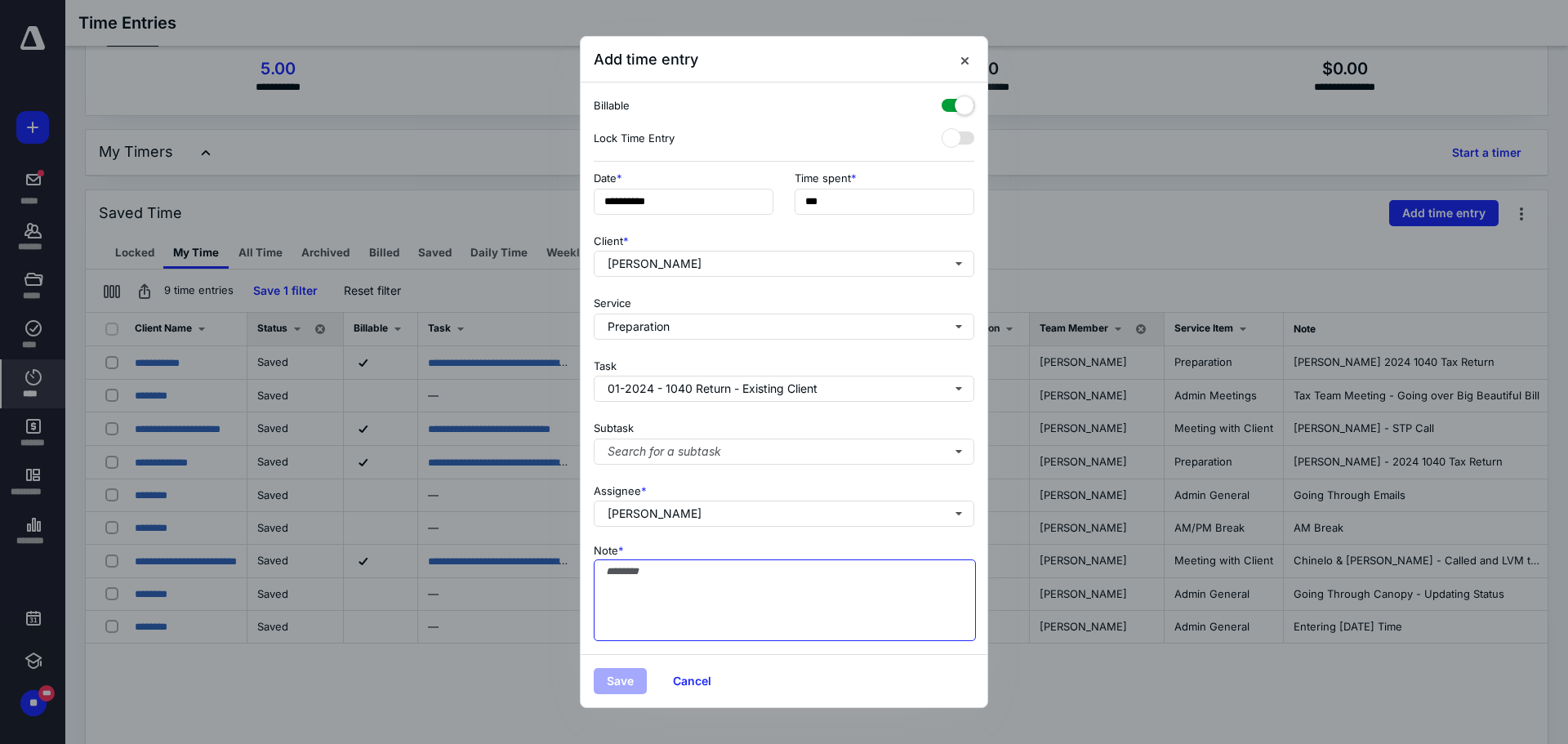 paste on "**********" 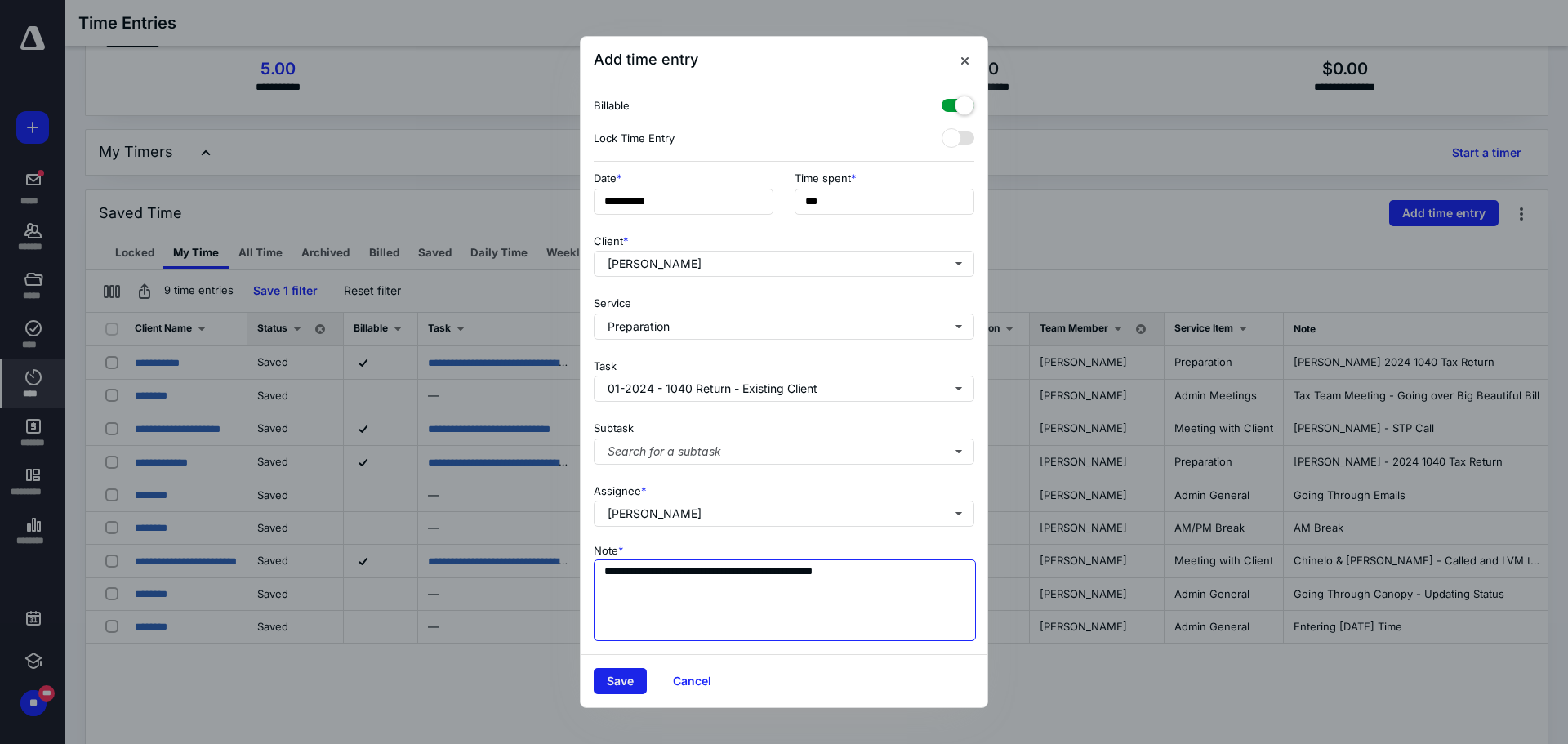 type on "**********" 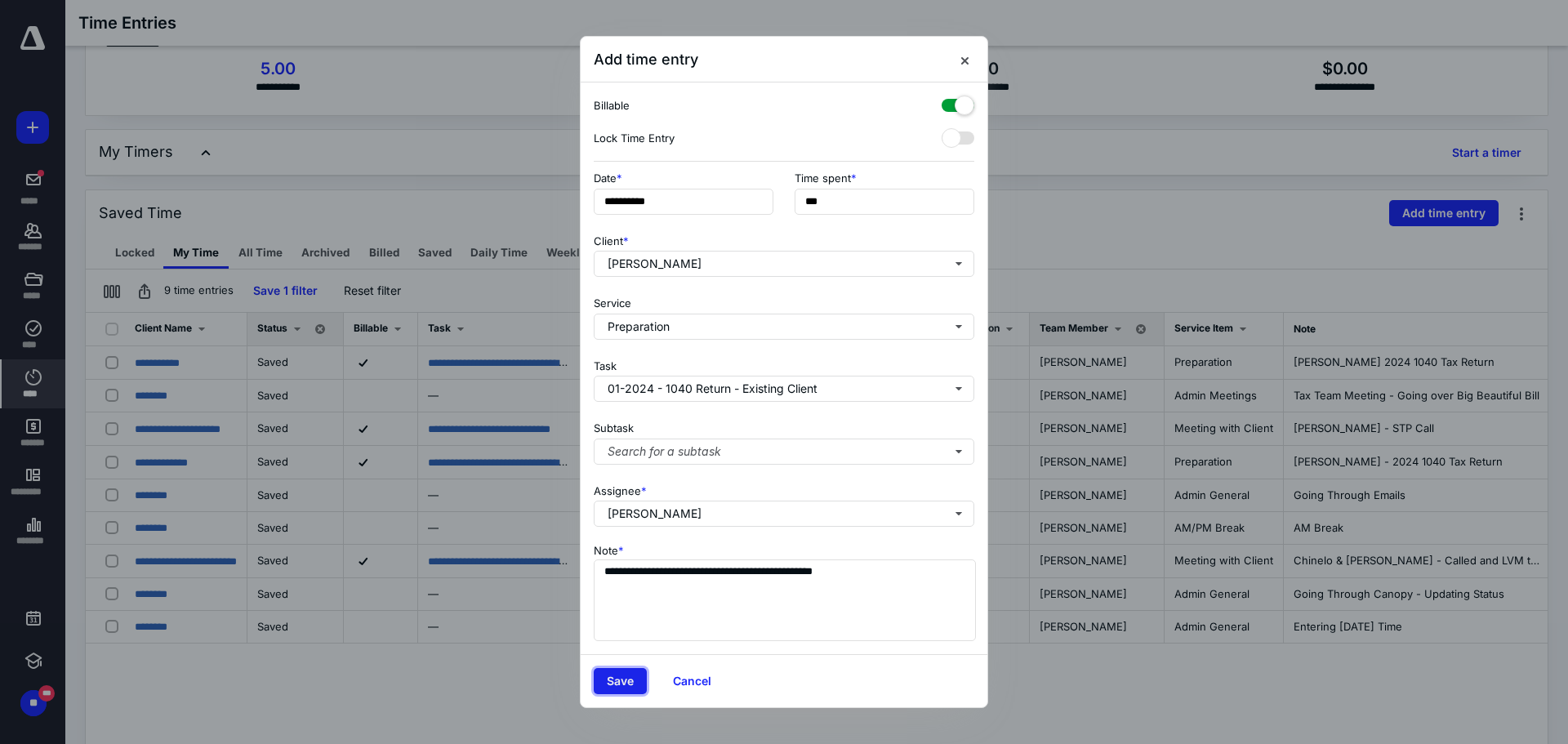 click on "Save" at bounding box center (620, 681) 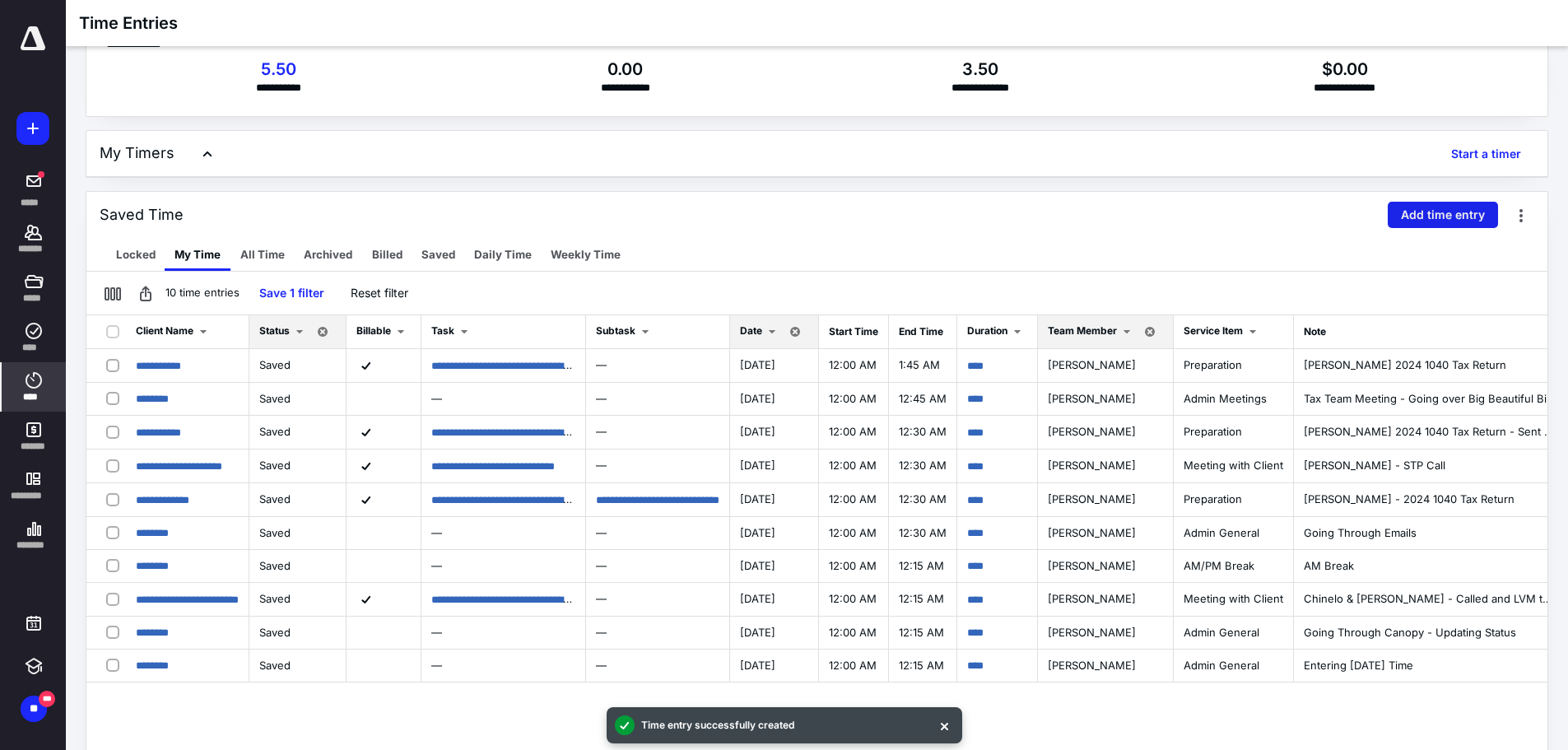 click on "Add time entry" at bounding box center [1443, 215] 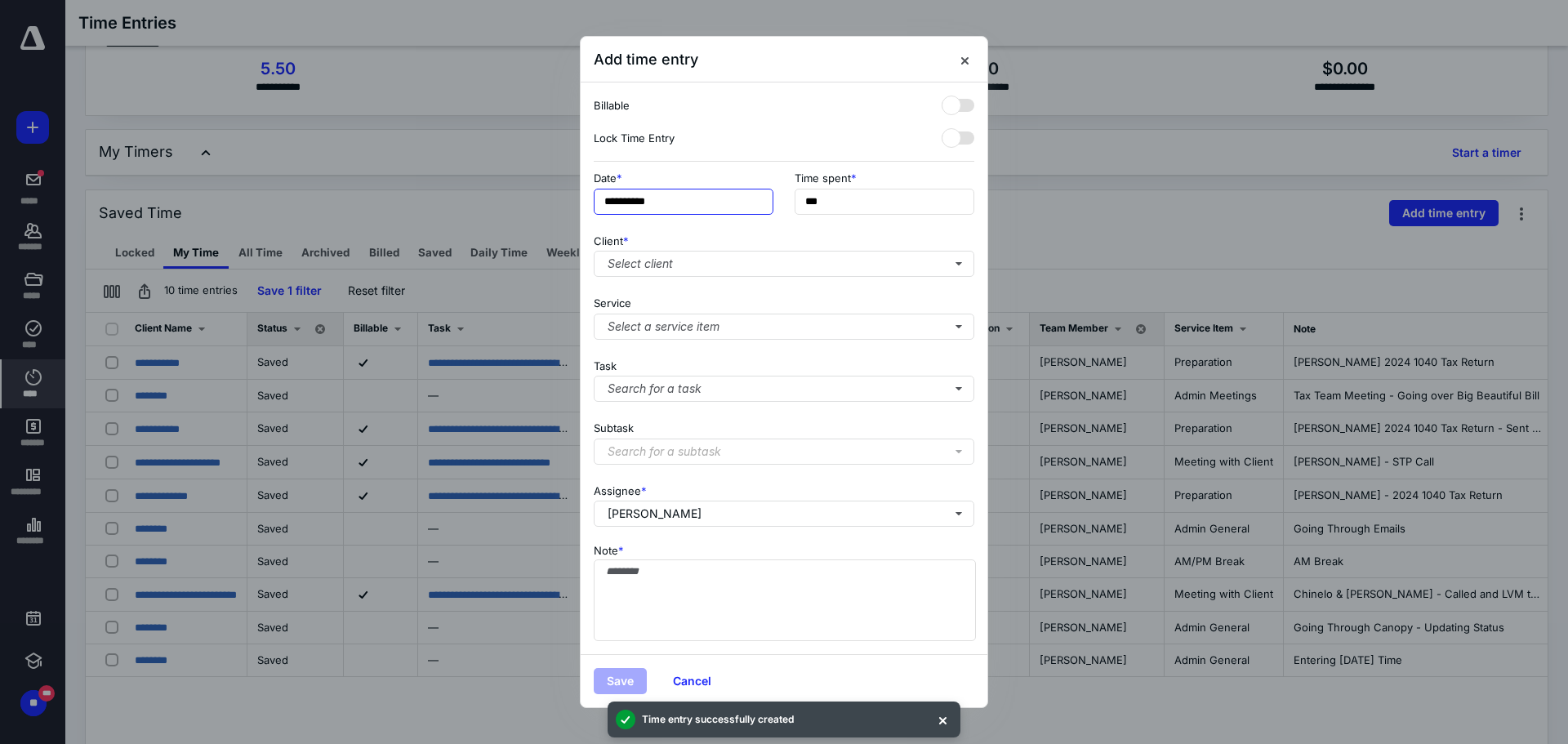 click on "**********" at bounding box center (684, 202) 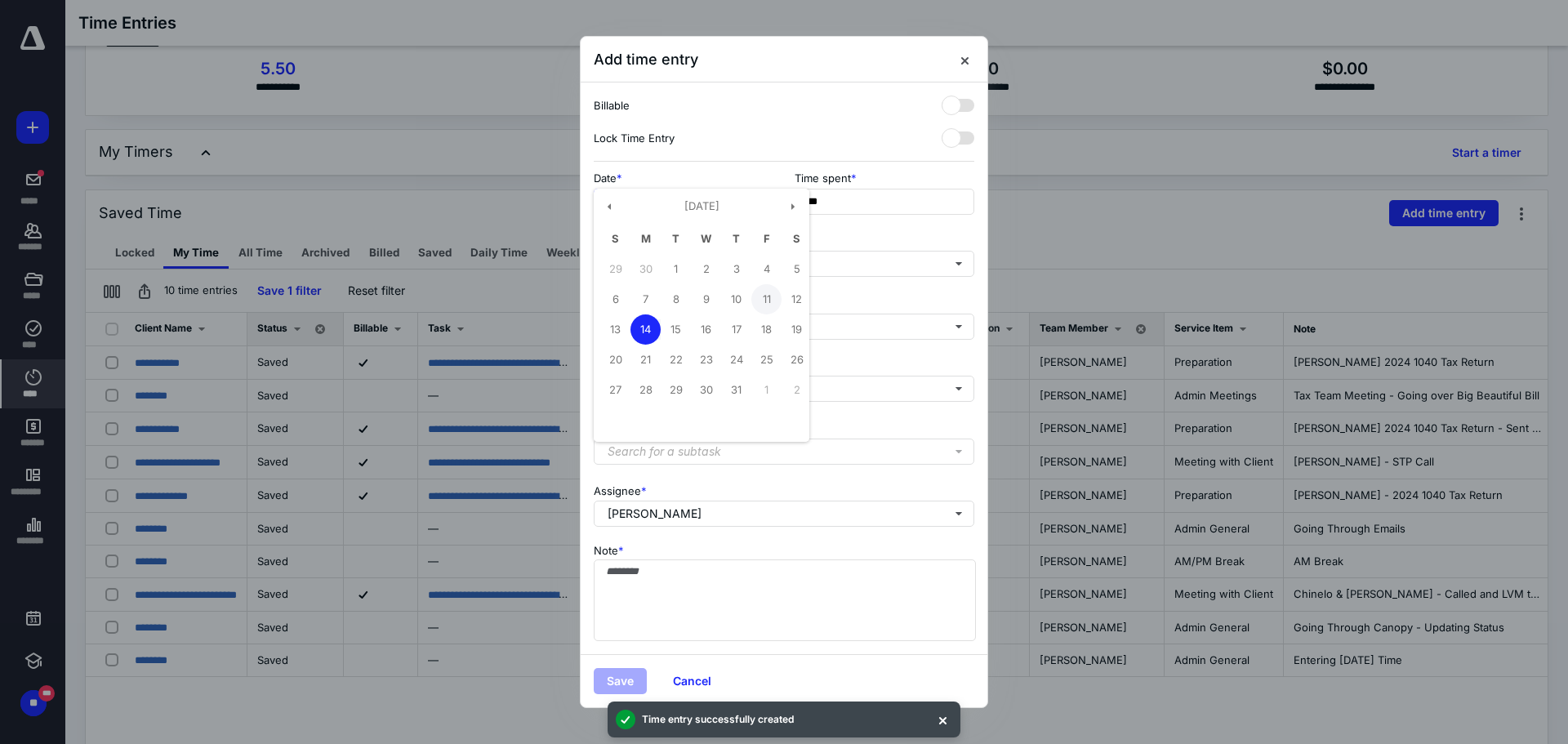 click on "11" at bounding box center (766, 299) 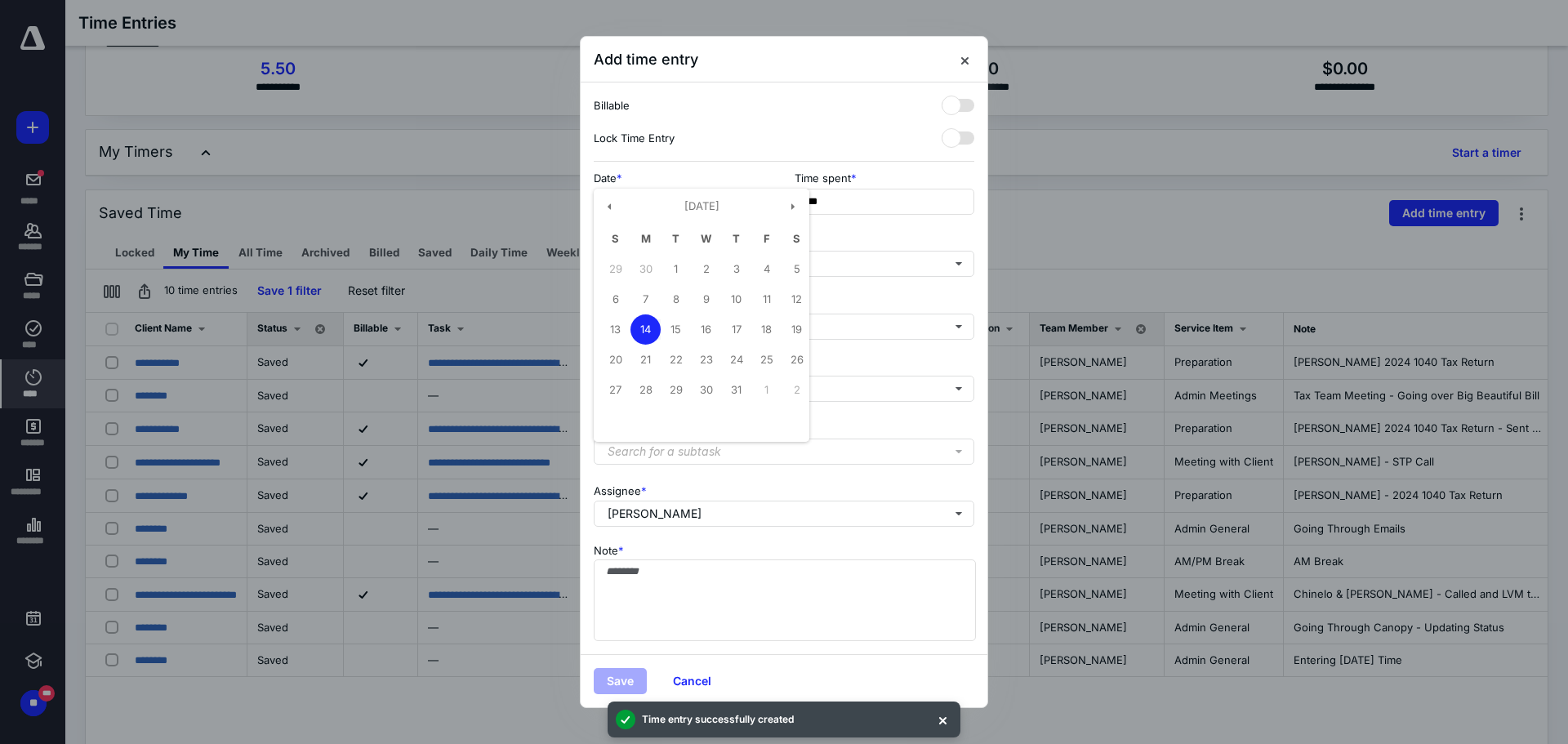 type on "**********" 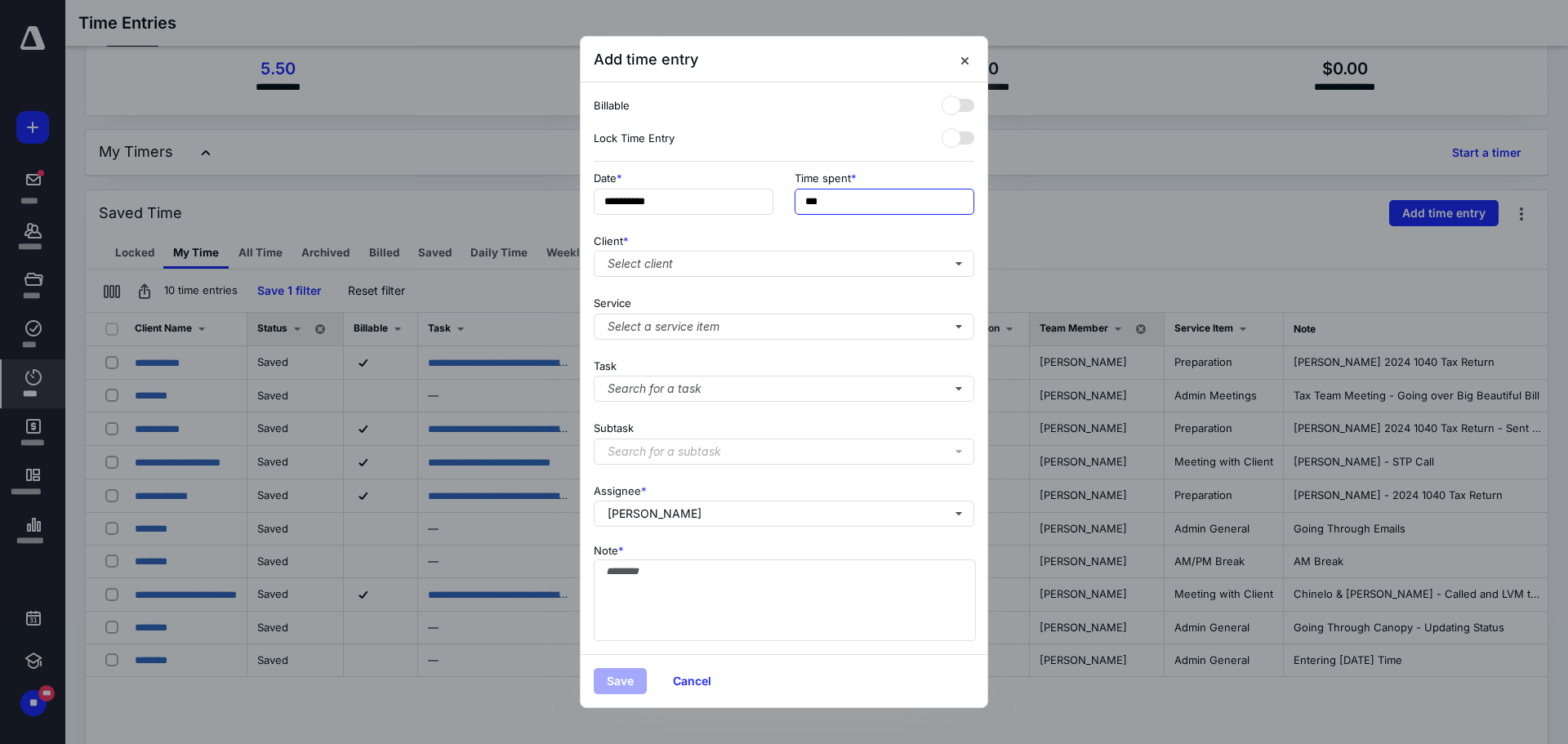 drag, startPoint x: 842, startPoint y: 207, endPoint x: 568, endPoint y: 204, distance: 274.0164 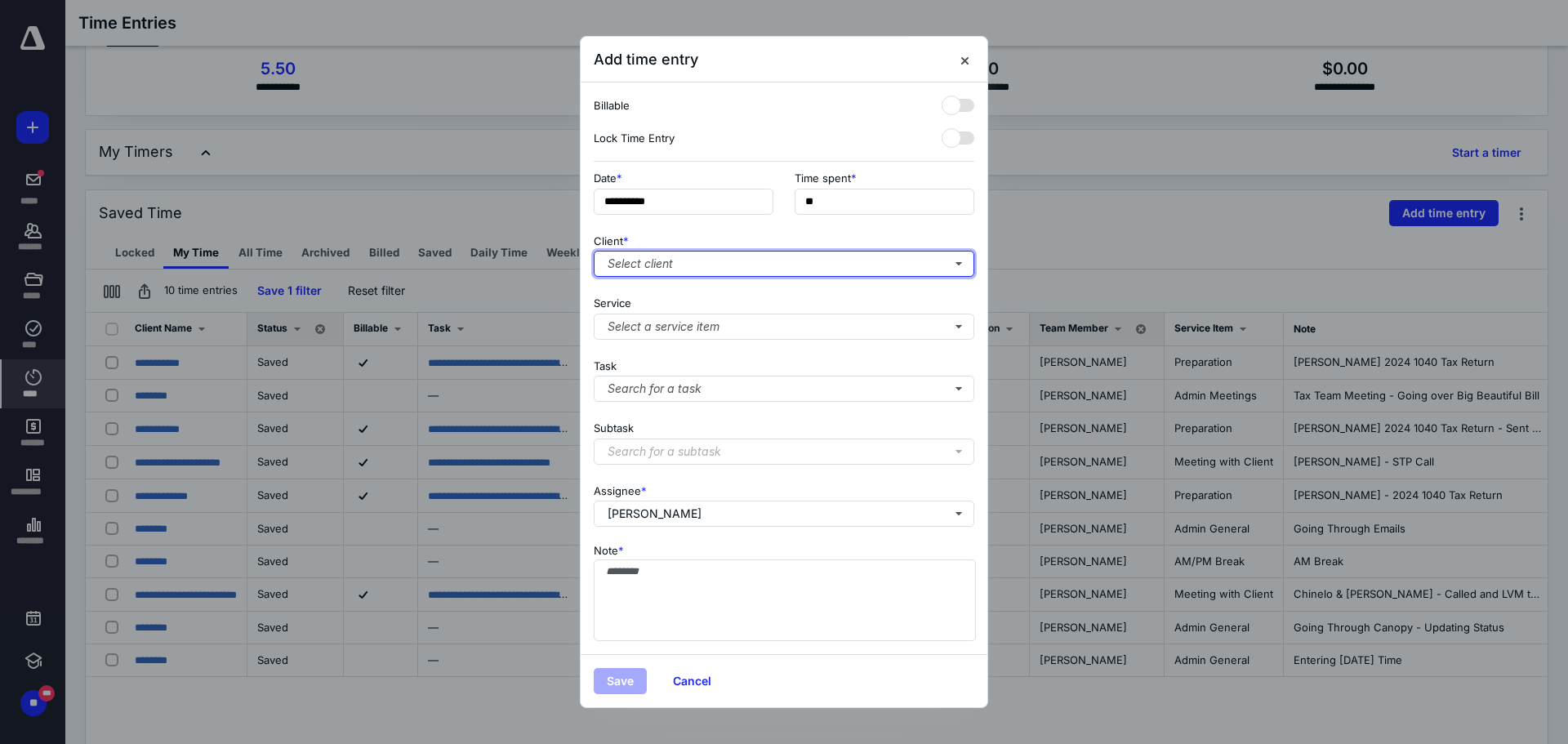 type on "***" 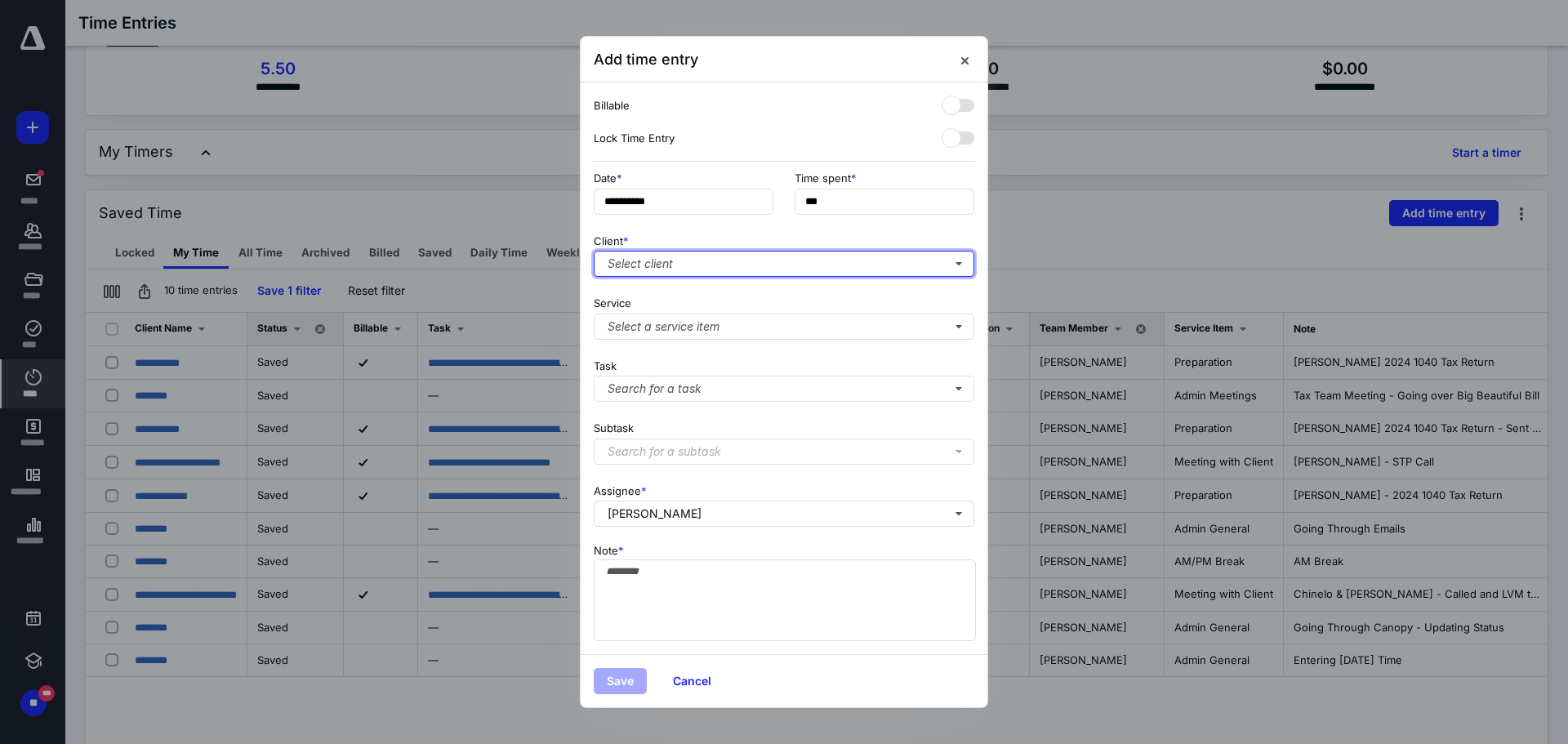 type 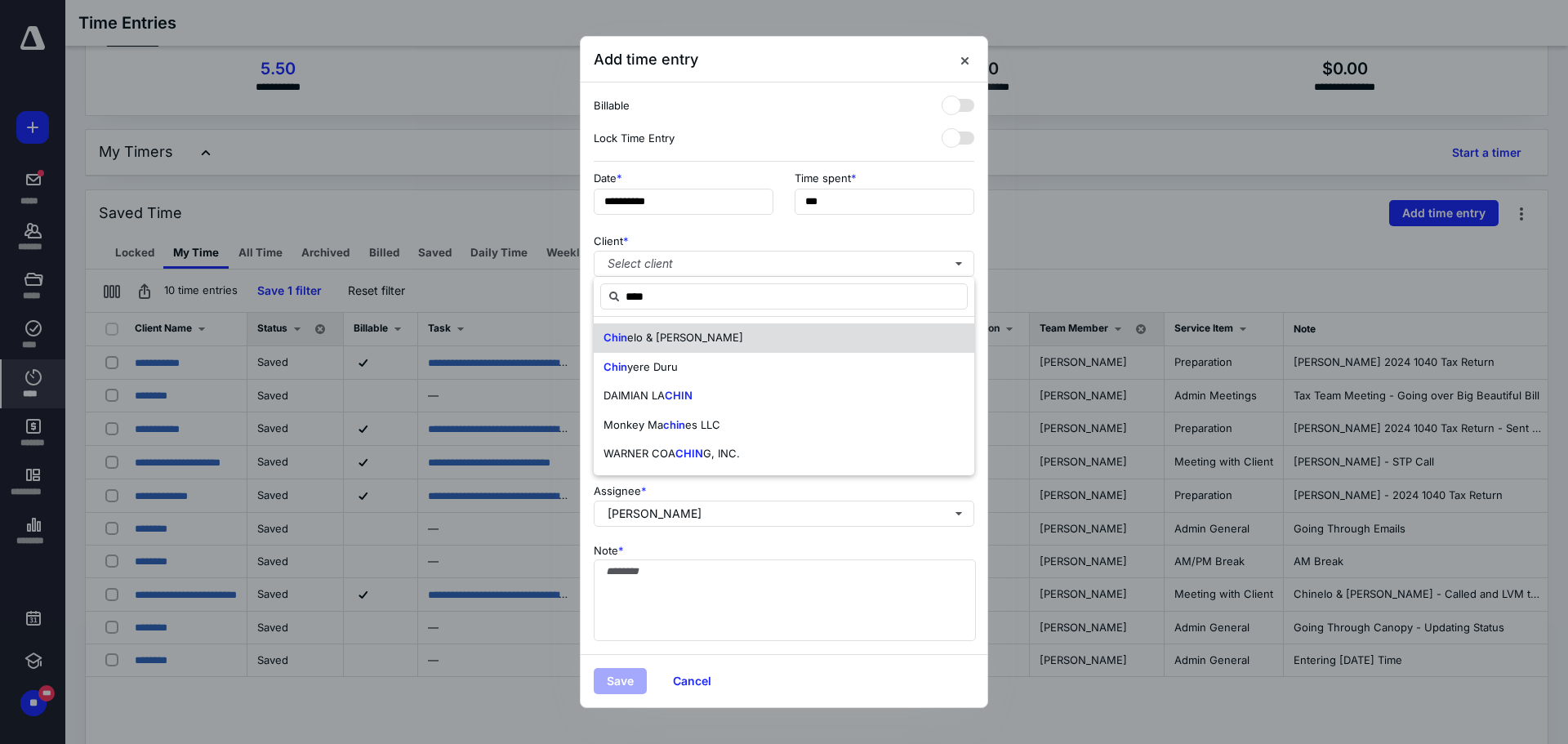 click on "elo & [PERSON_NAME]" at bounding box center (685, 337) 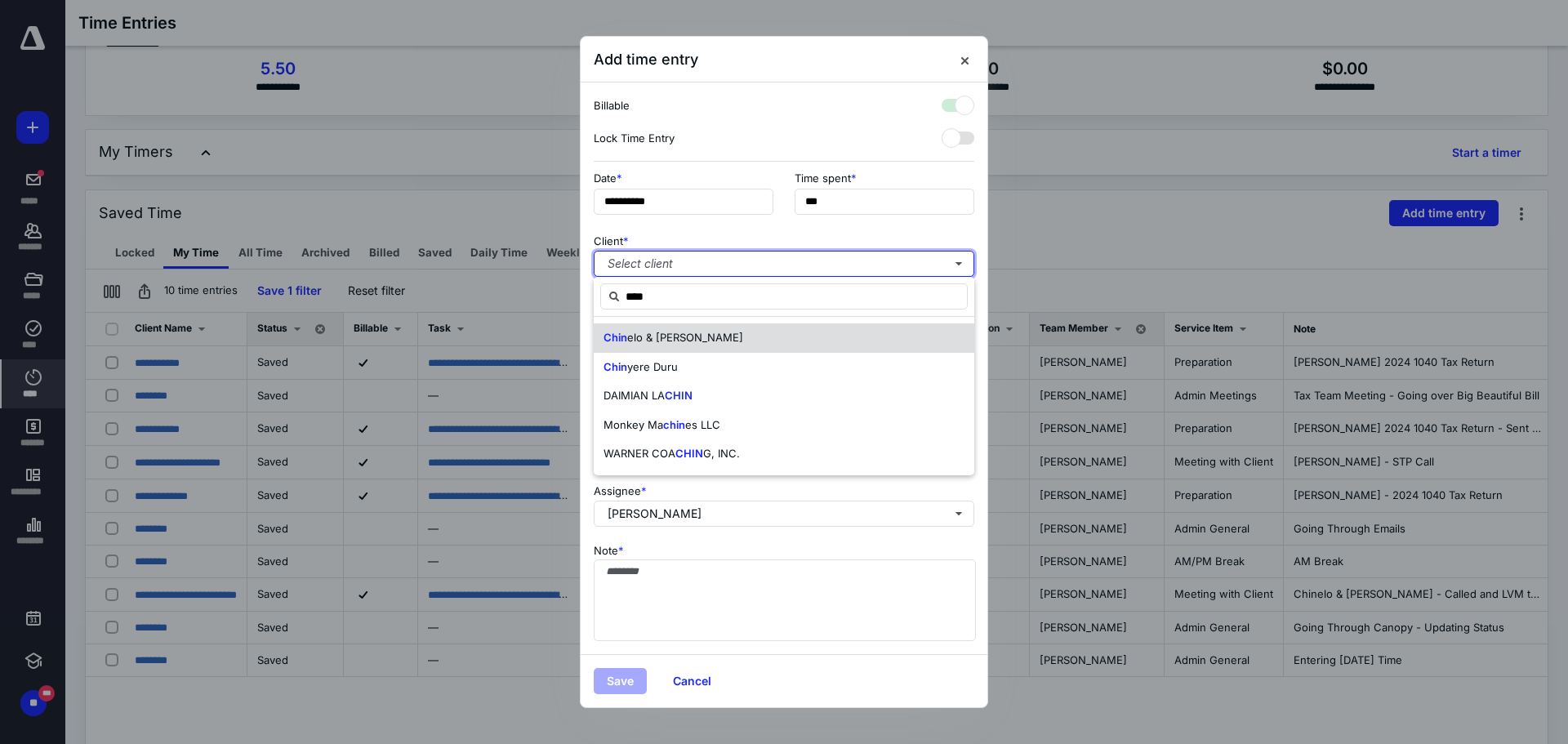 checkbox on "true" 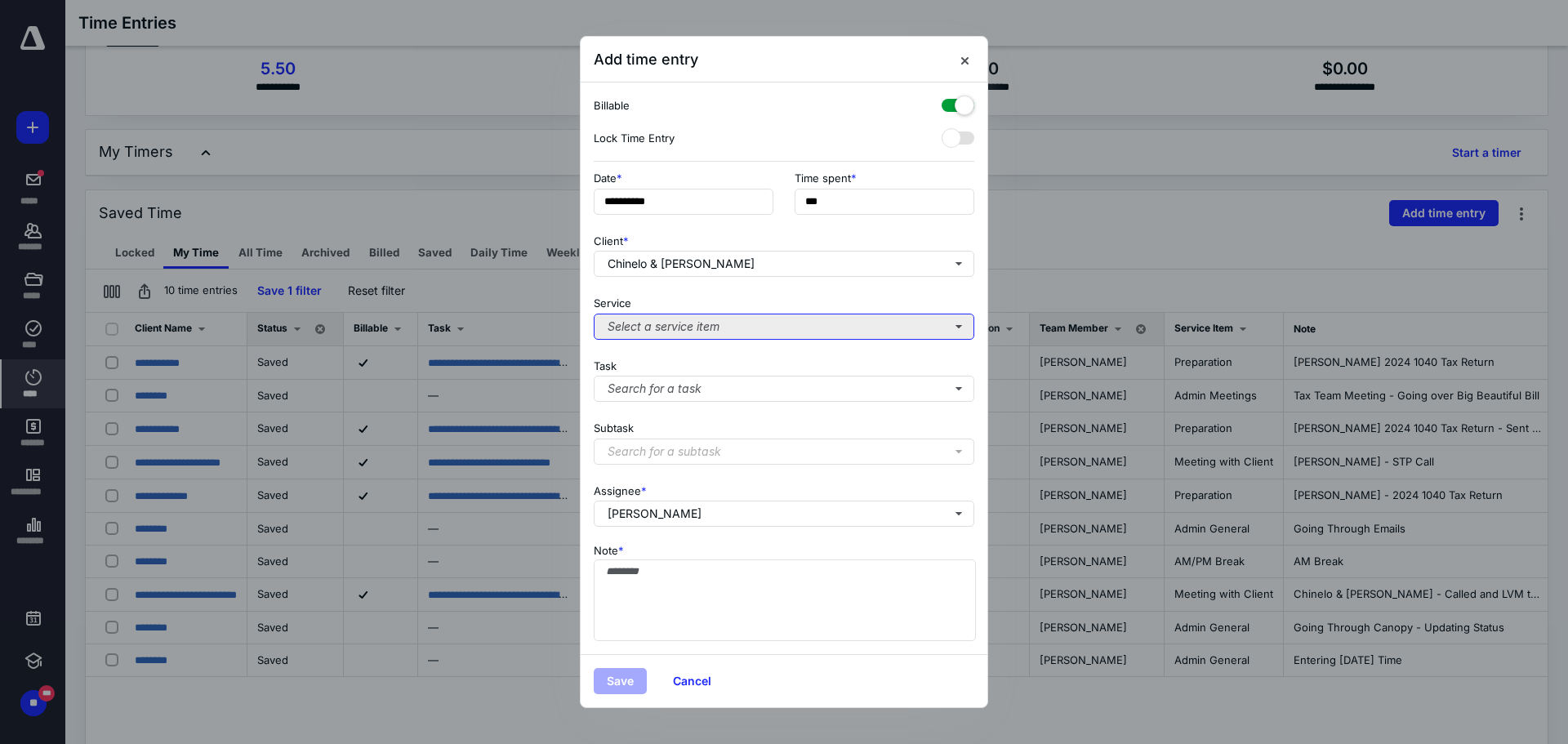 click on "Select a service item" at bounding box center (784, 327) 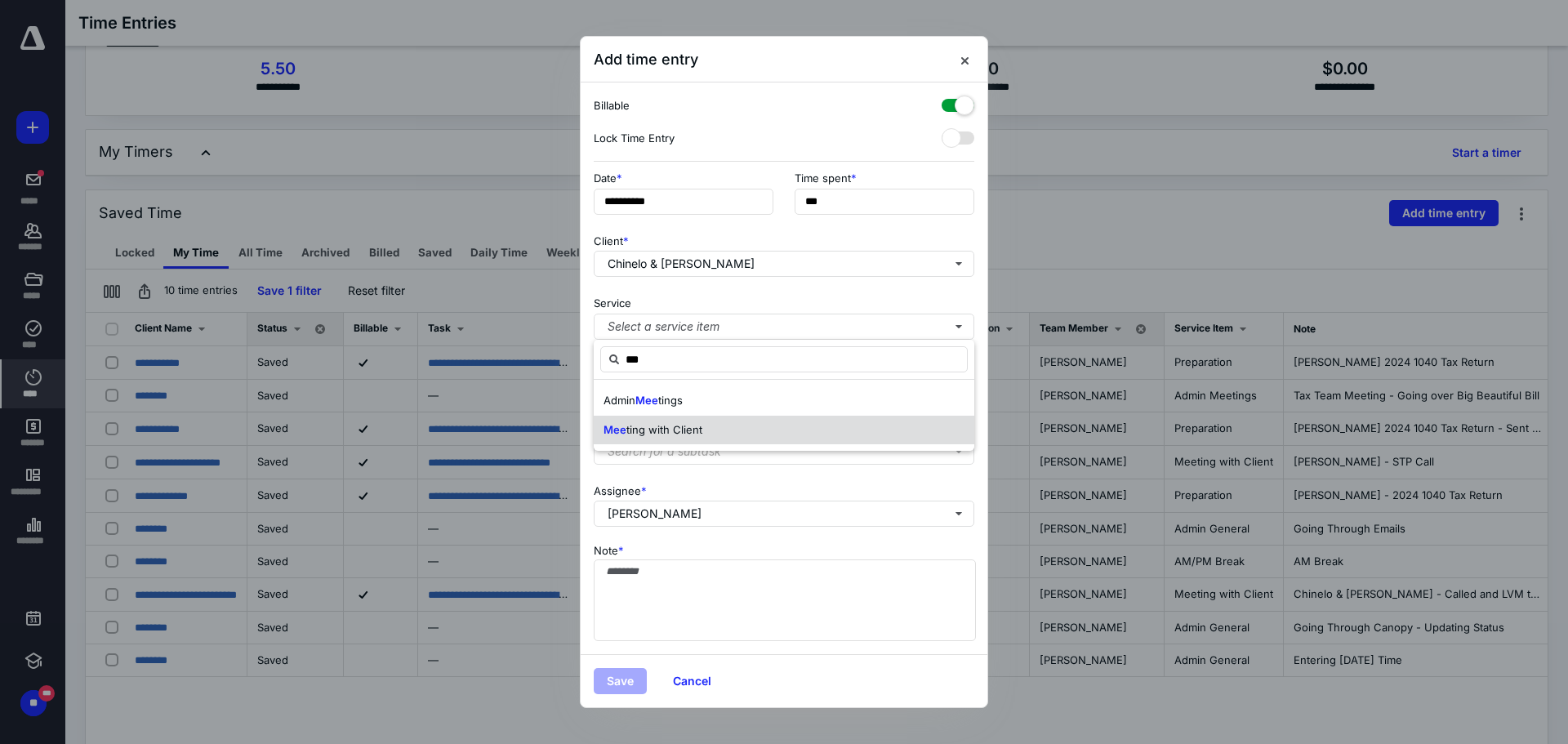 click on "ting with Client" at bounding box center (664, 430) 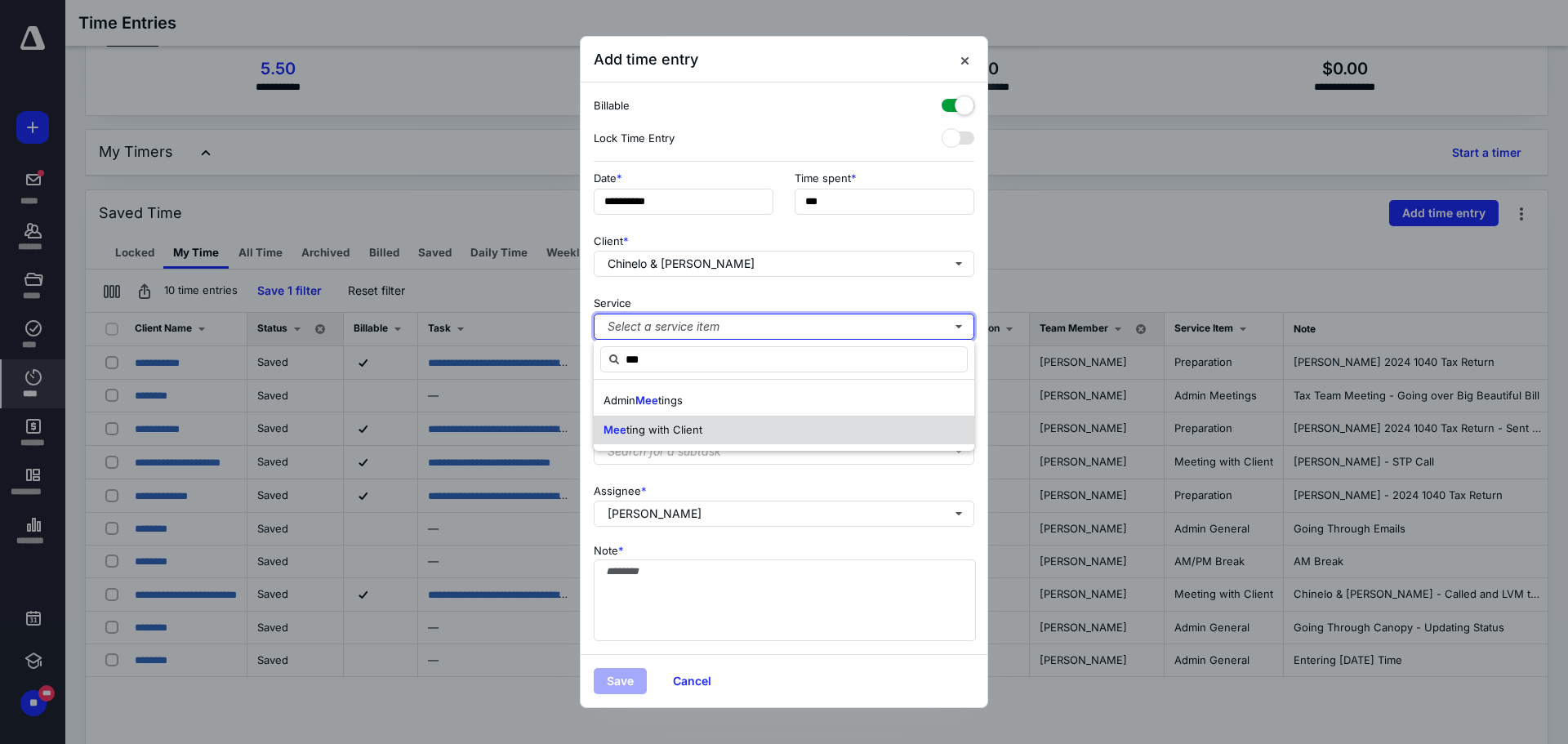 type 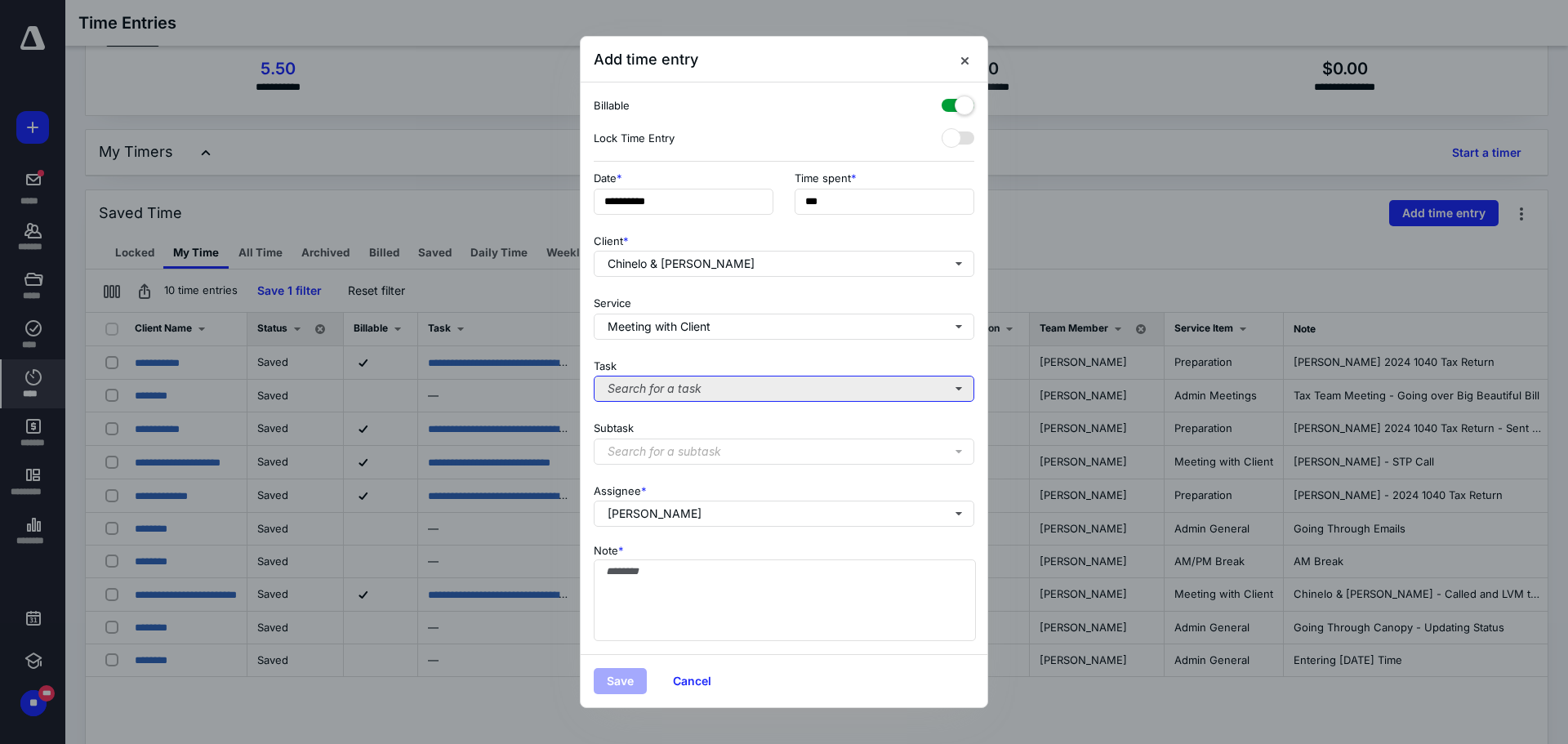 click on "Search for a task" at bounding box center [784, 389] 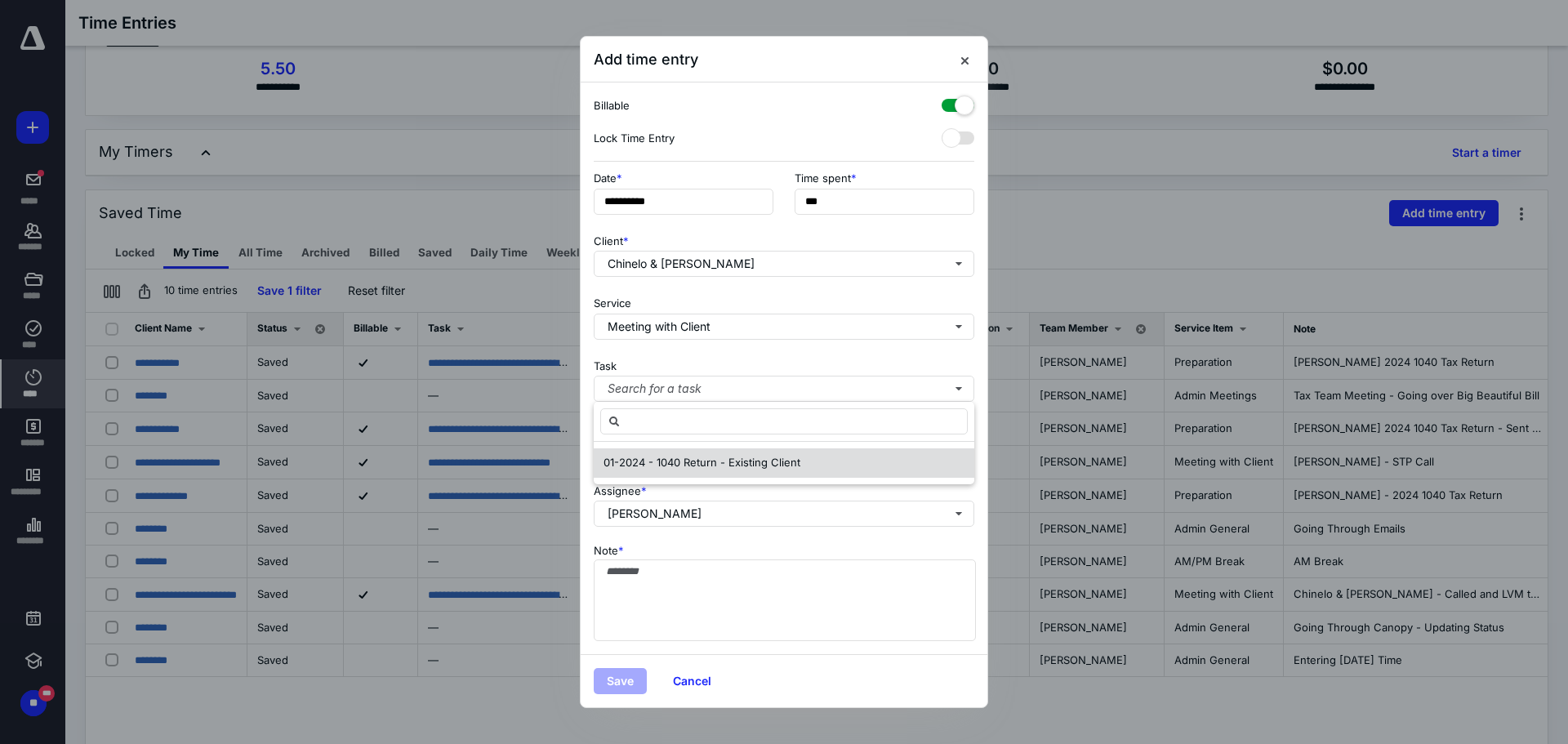 click on "01-2024 - 1040 Return - Existing Client" at bounding box center [702, 462] 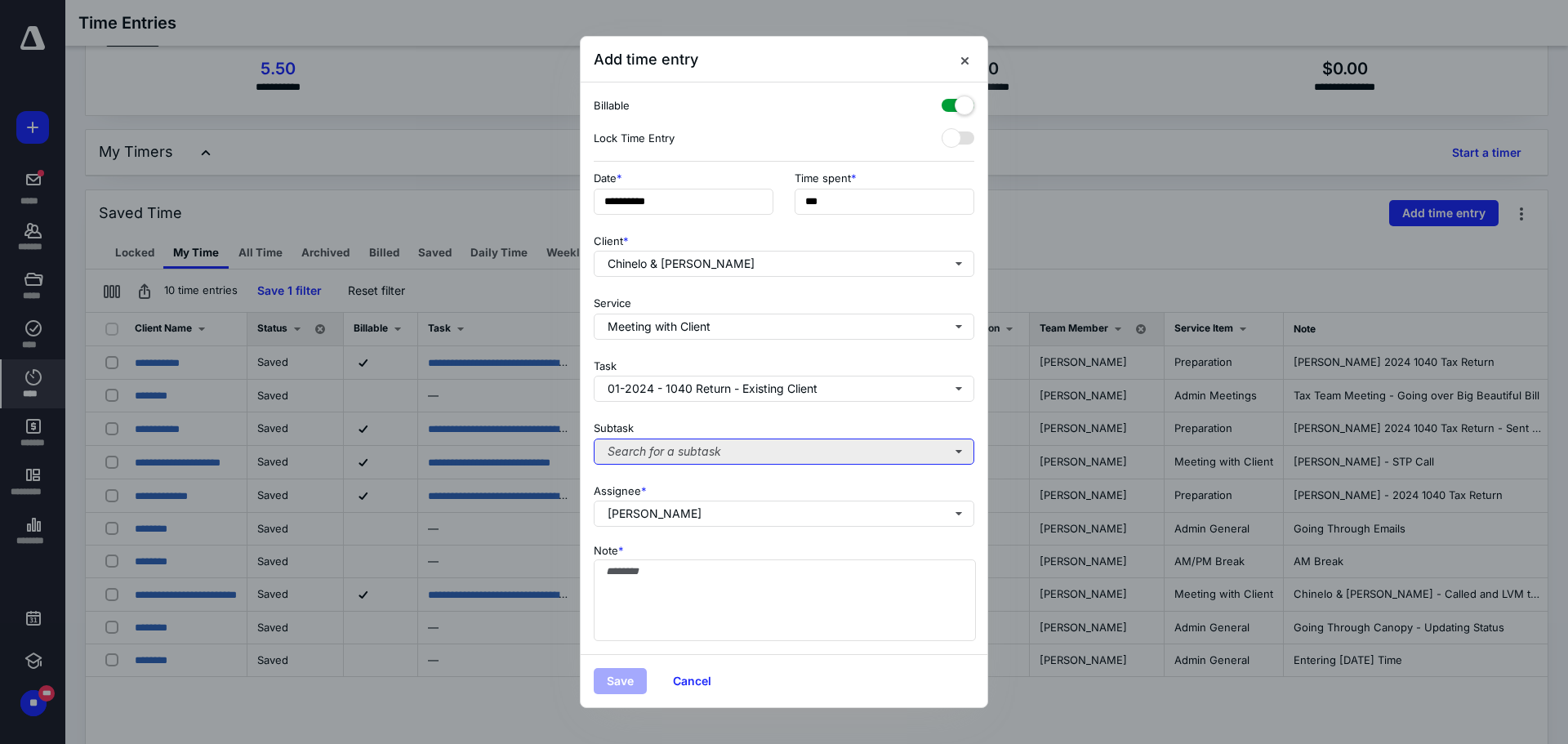 click on "Search for a subtask" at bounding box center [784, 452] 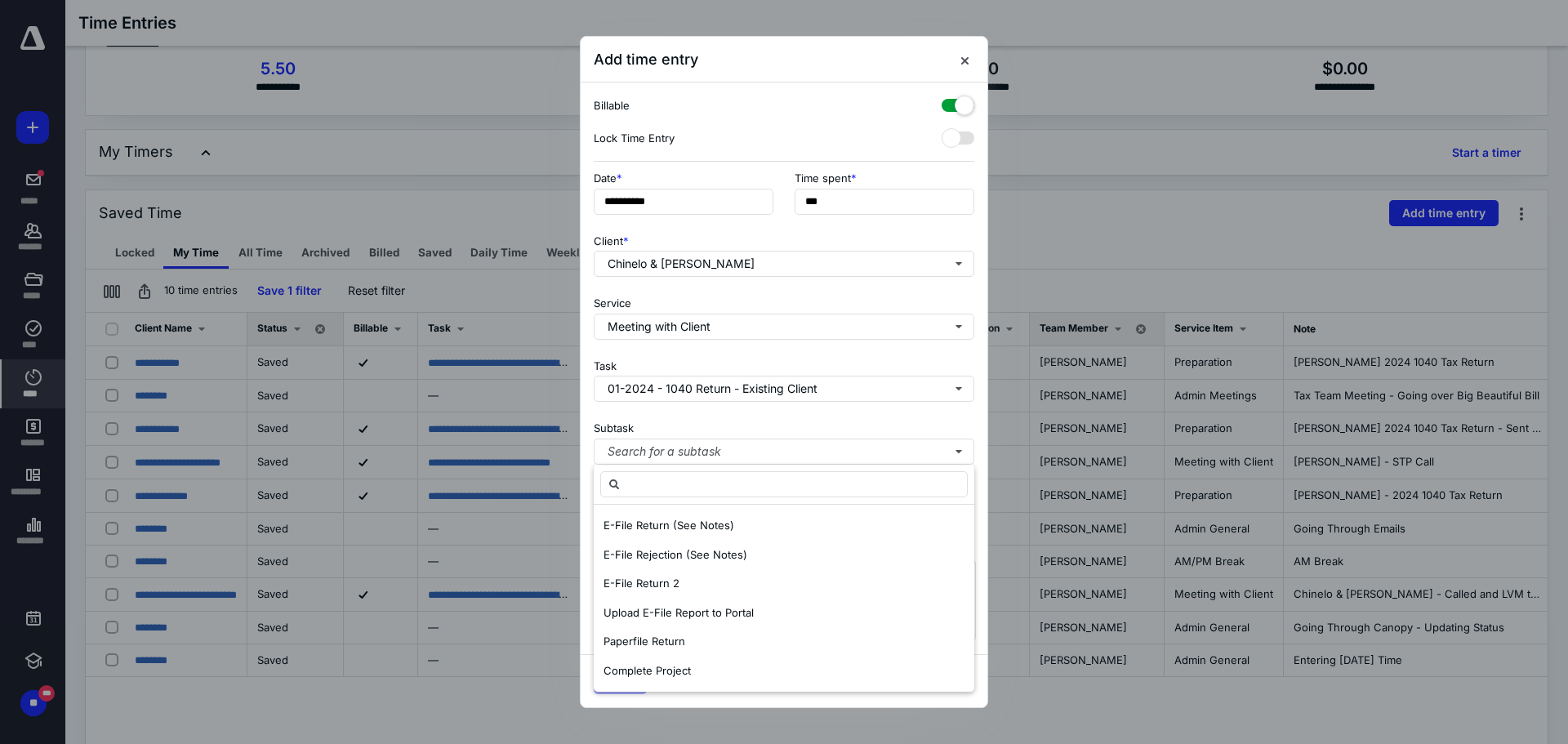 click on "Subtask Search for a subtask" at bounding box center (784, 439) 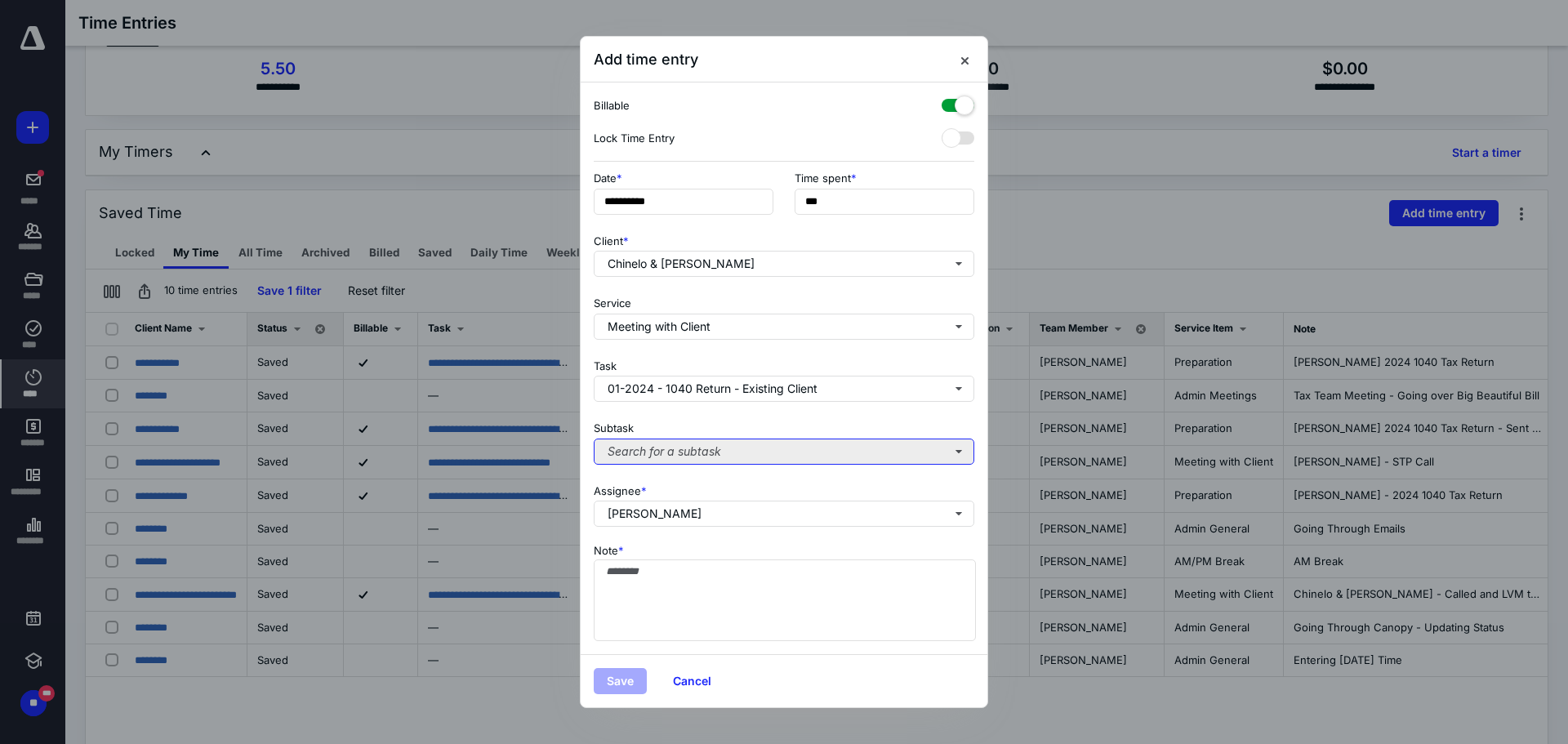 click on "Search for a subtask" at bounding box center [784, 452] 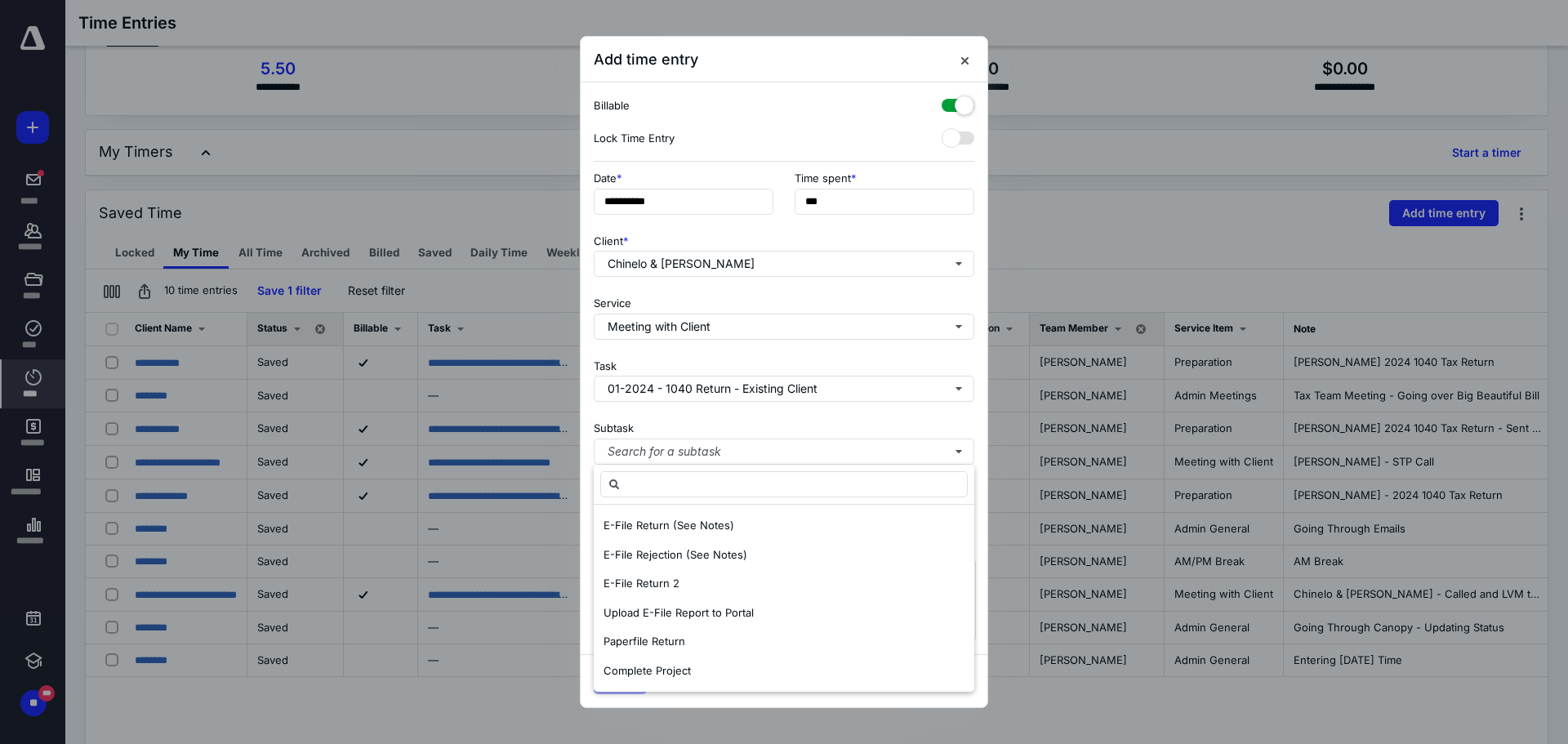 click on "Subtask Search for a subtask" at bounding box center (784, 439) 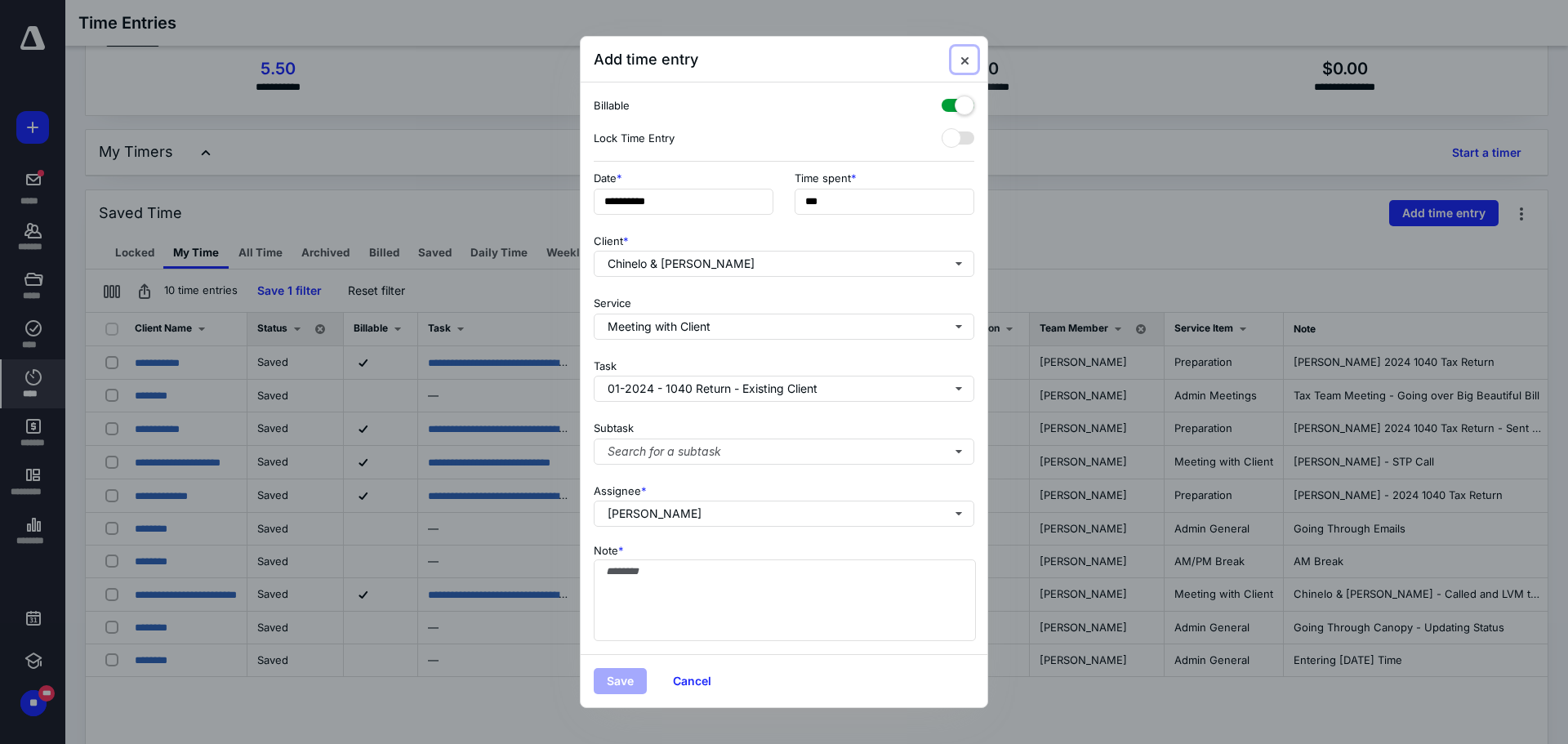type 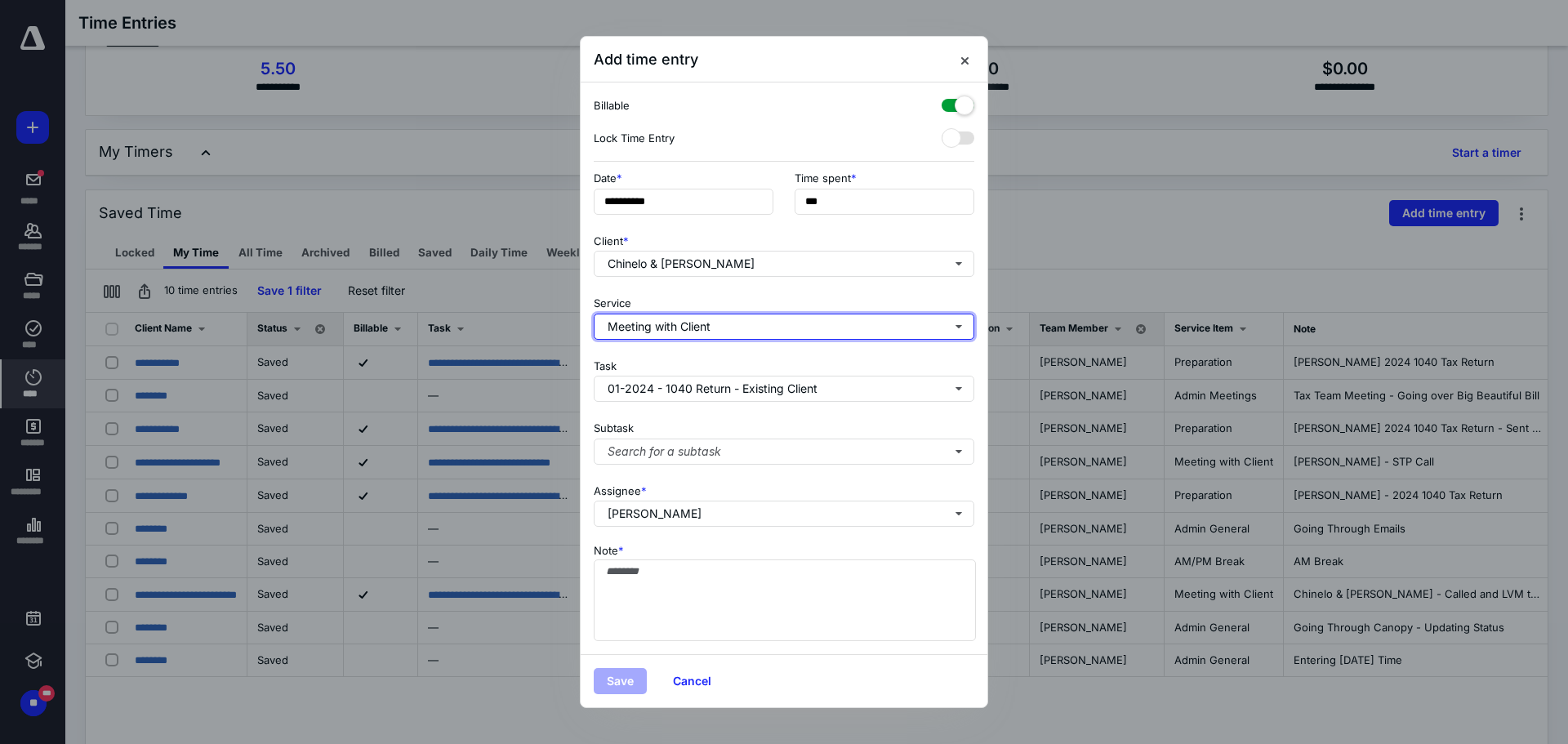 type 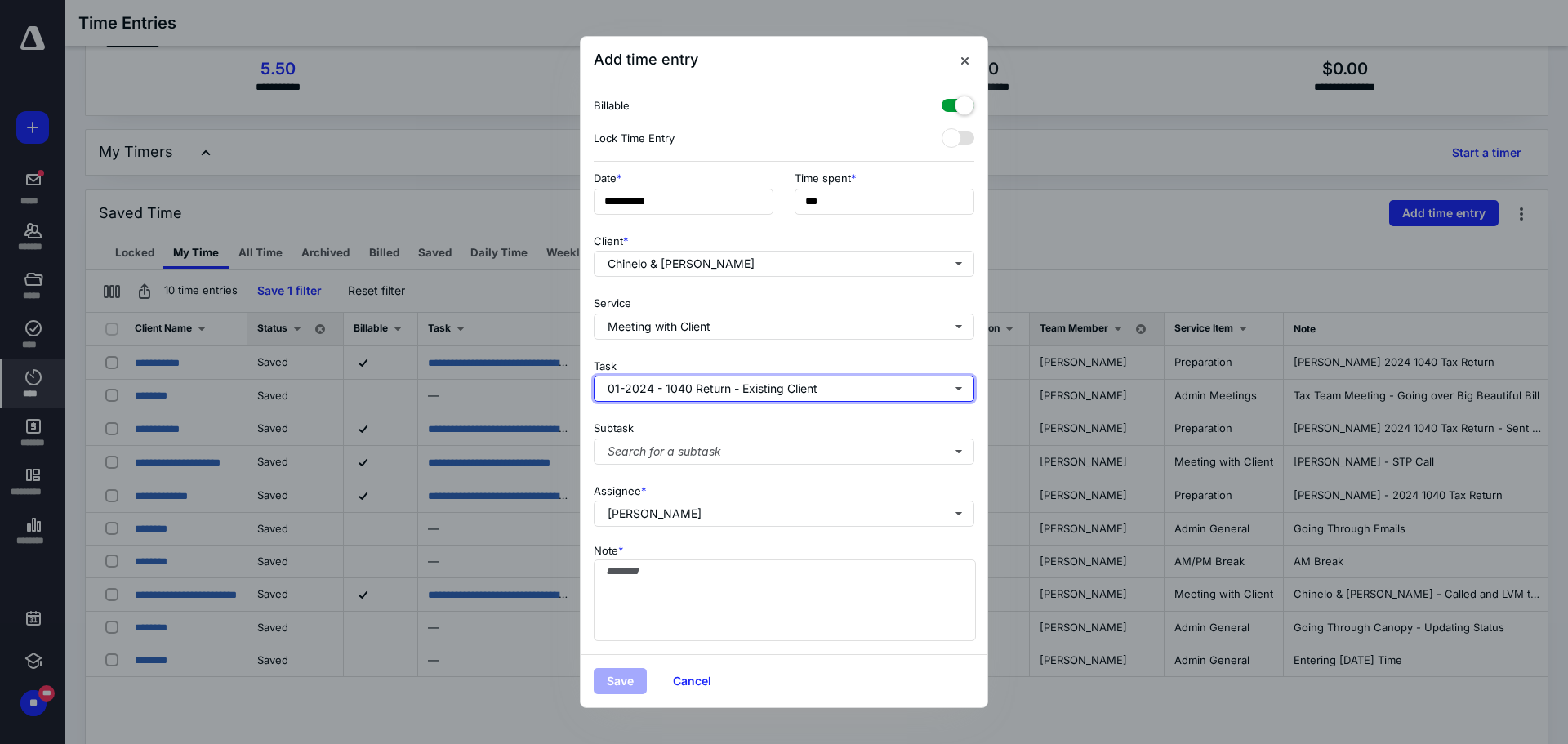 type 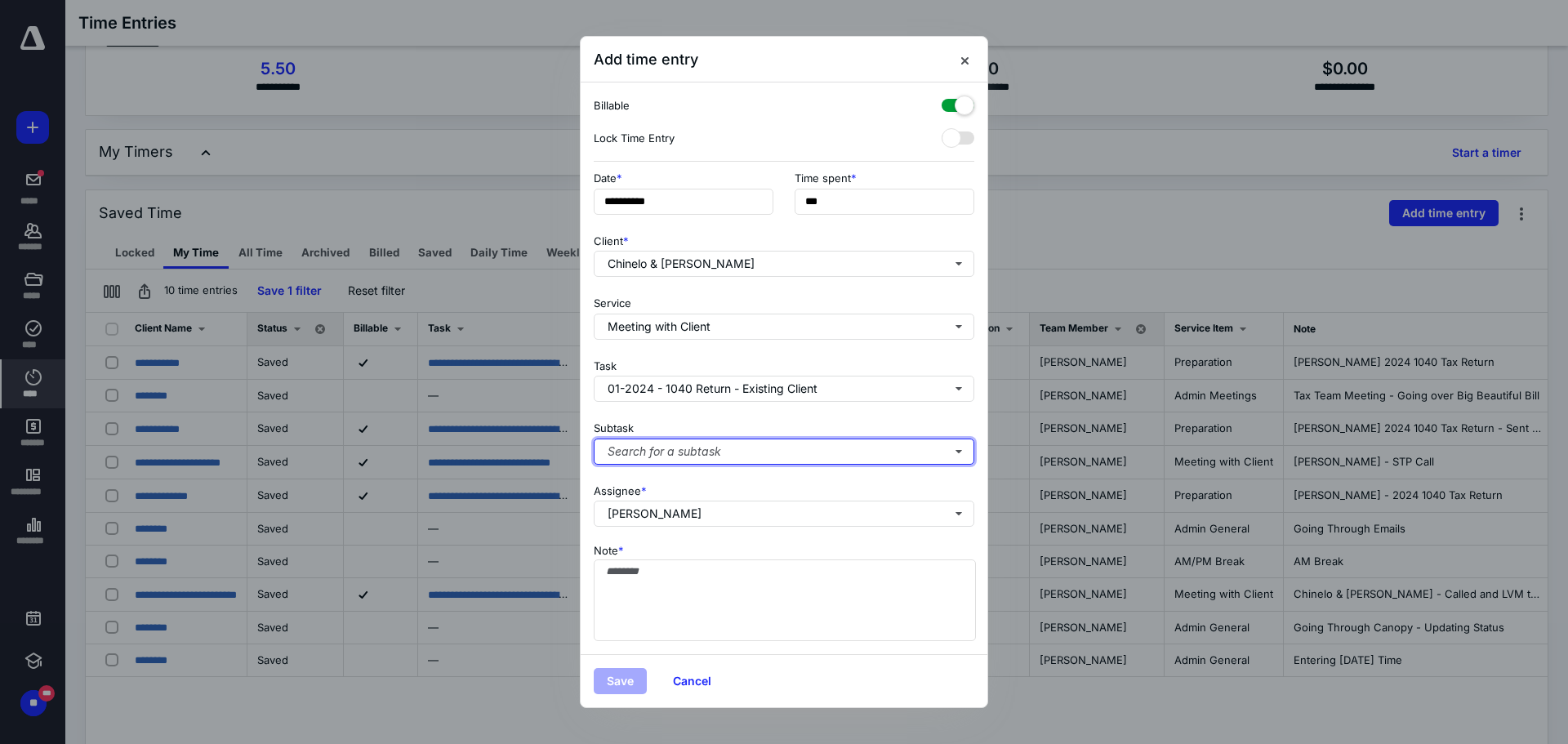 type 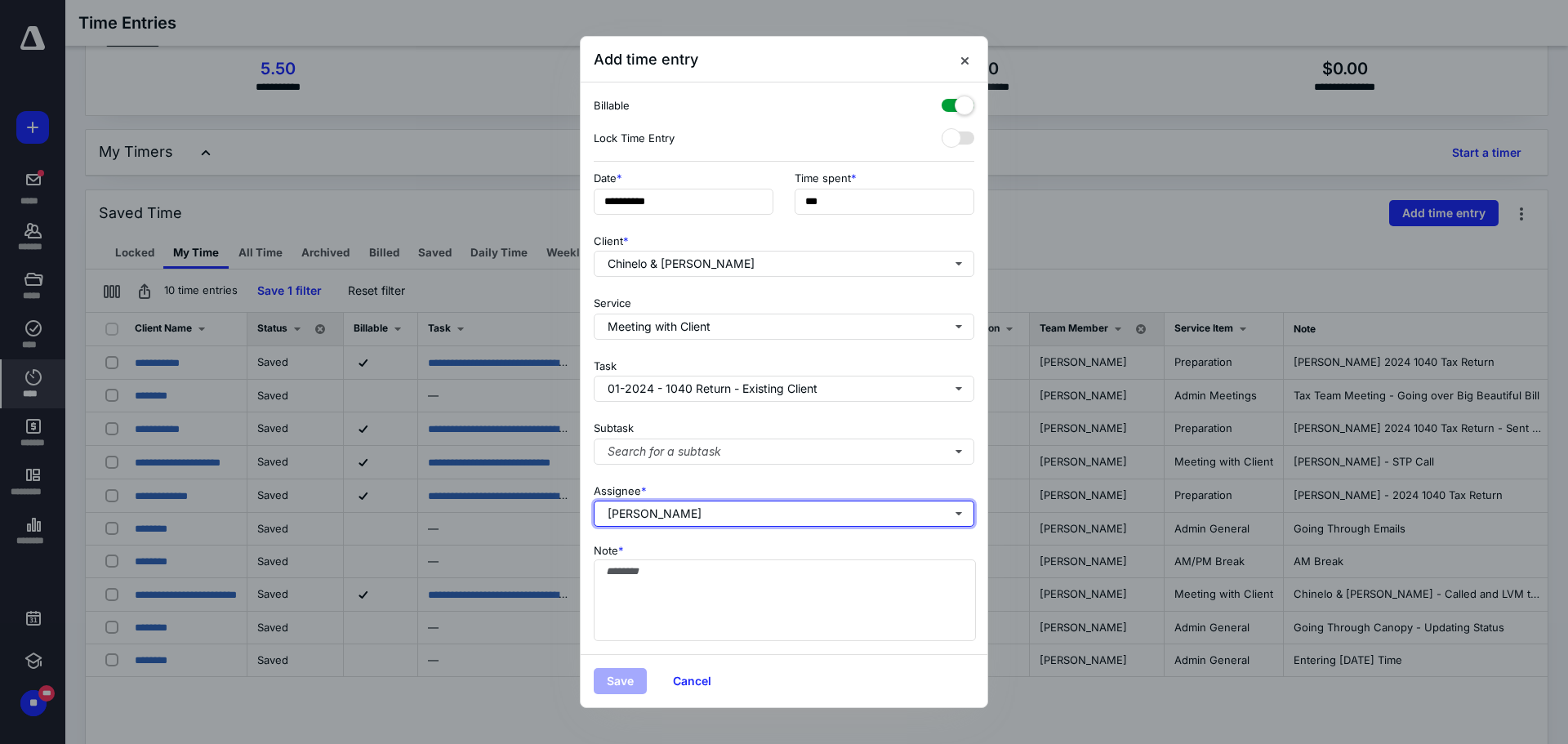 type 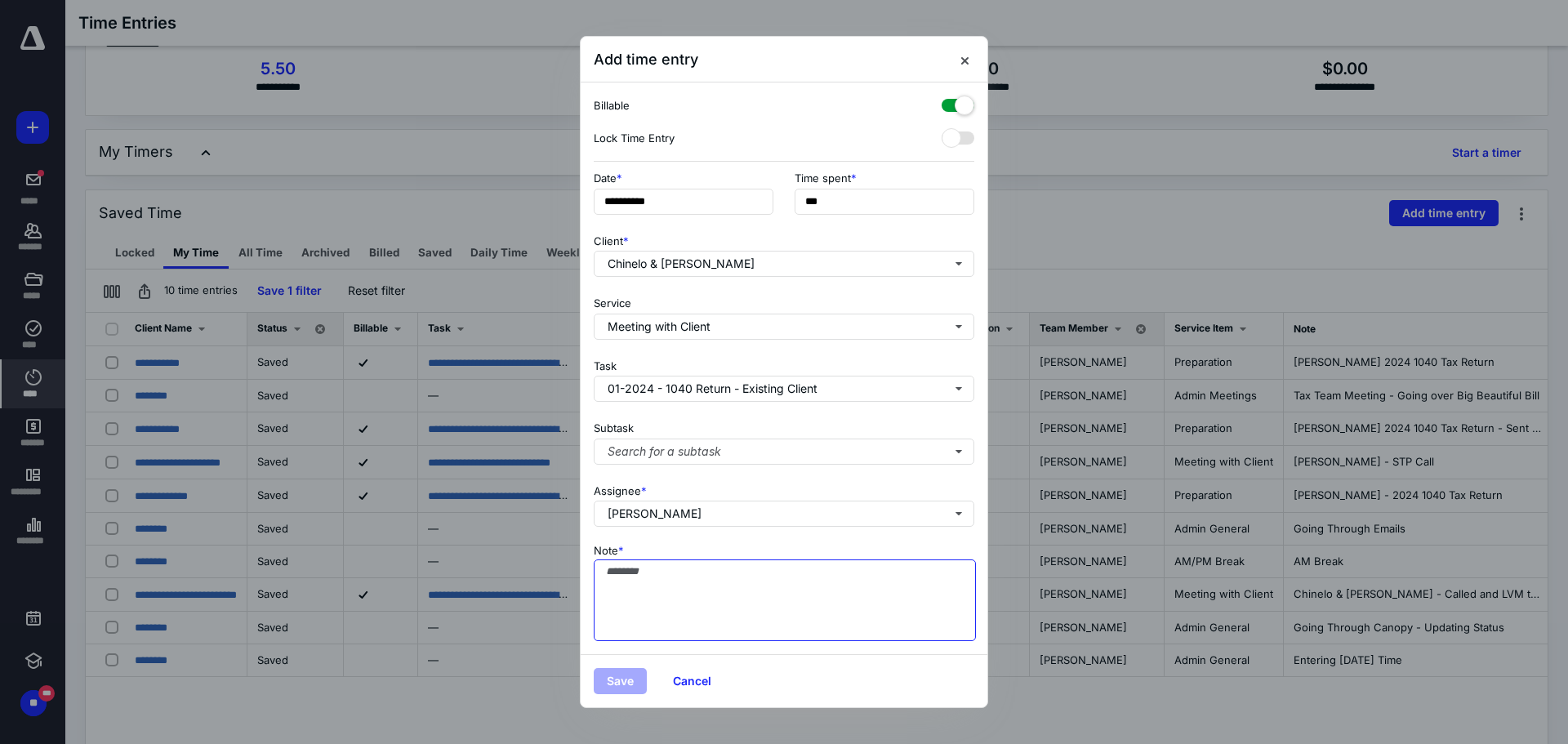 paste on "**********" 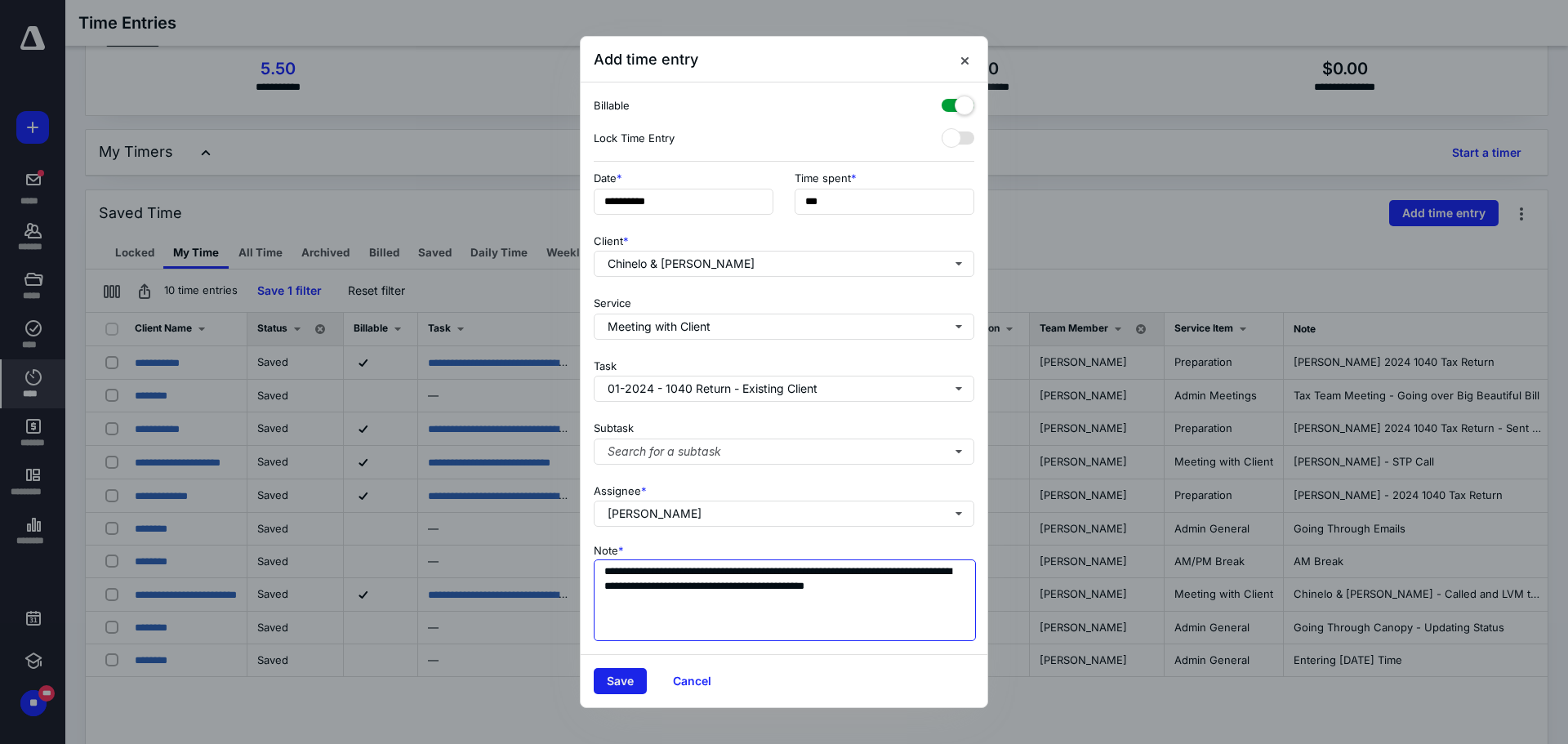 type on "**********" 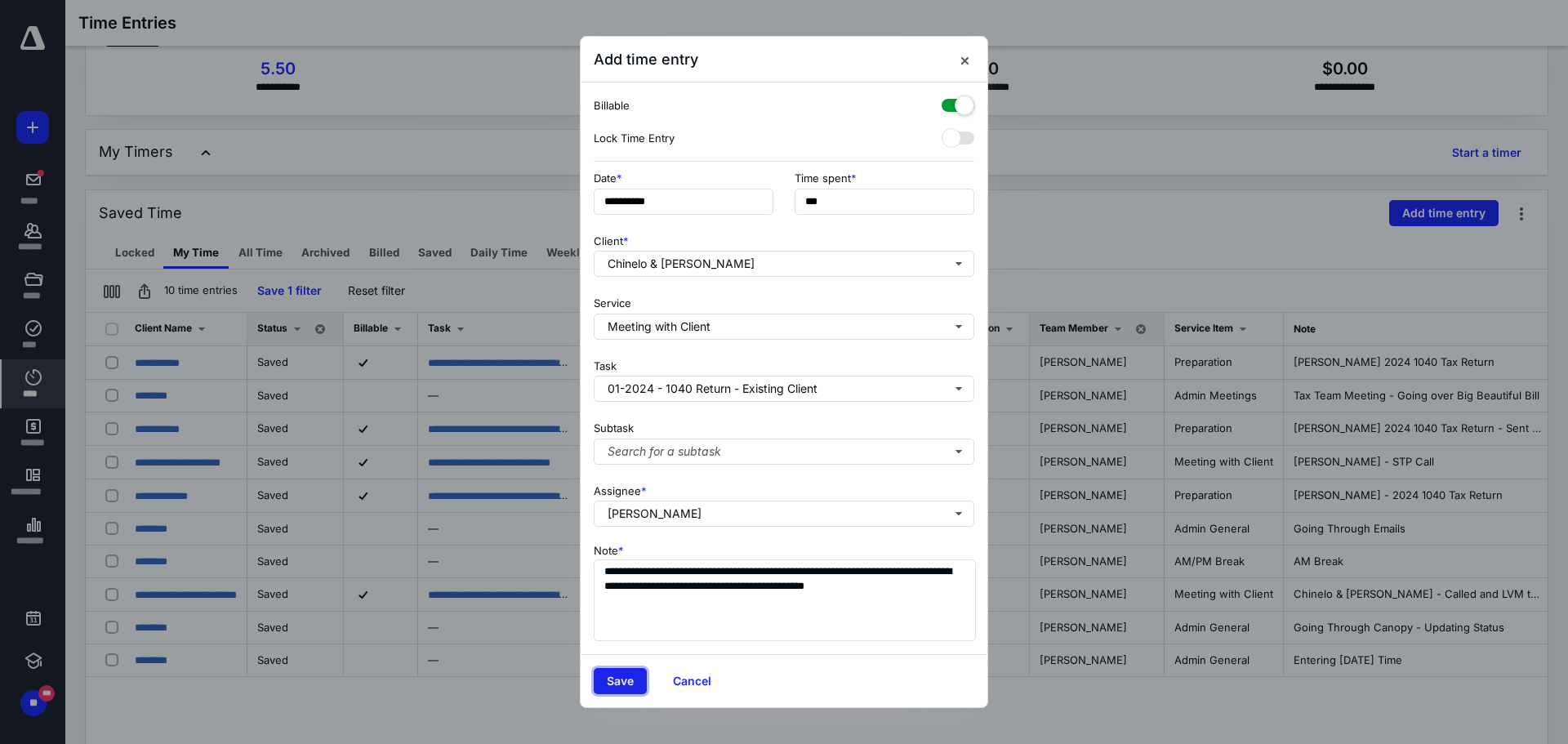 click on "Save" at bounding box center (620, 681) 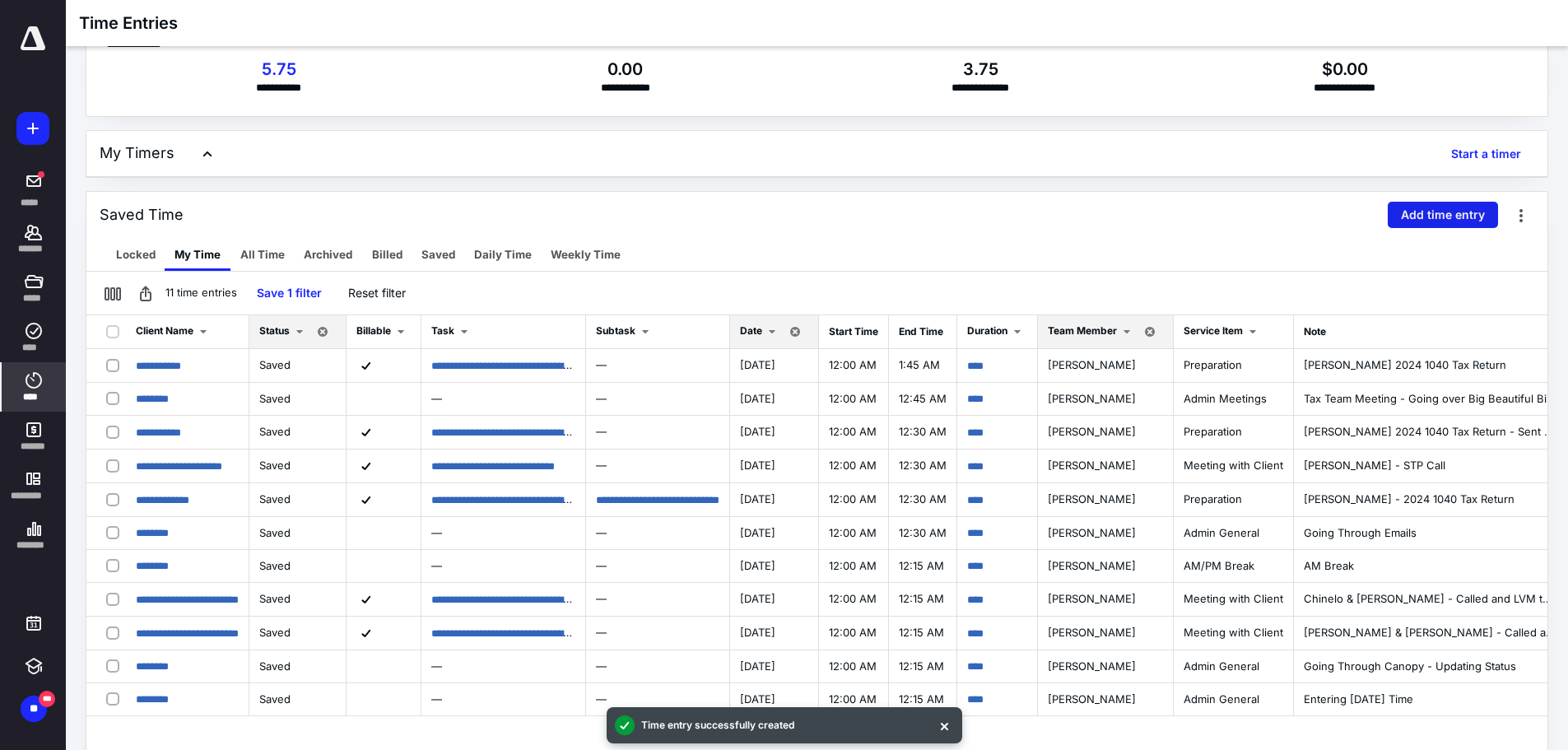 click on "Add time entry" at bounding box center (1443, 215) 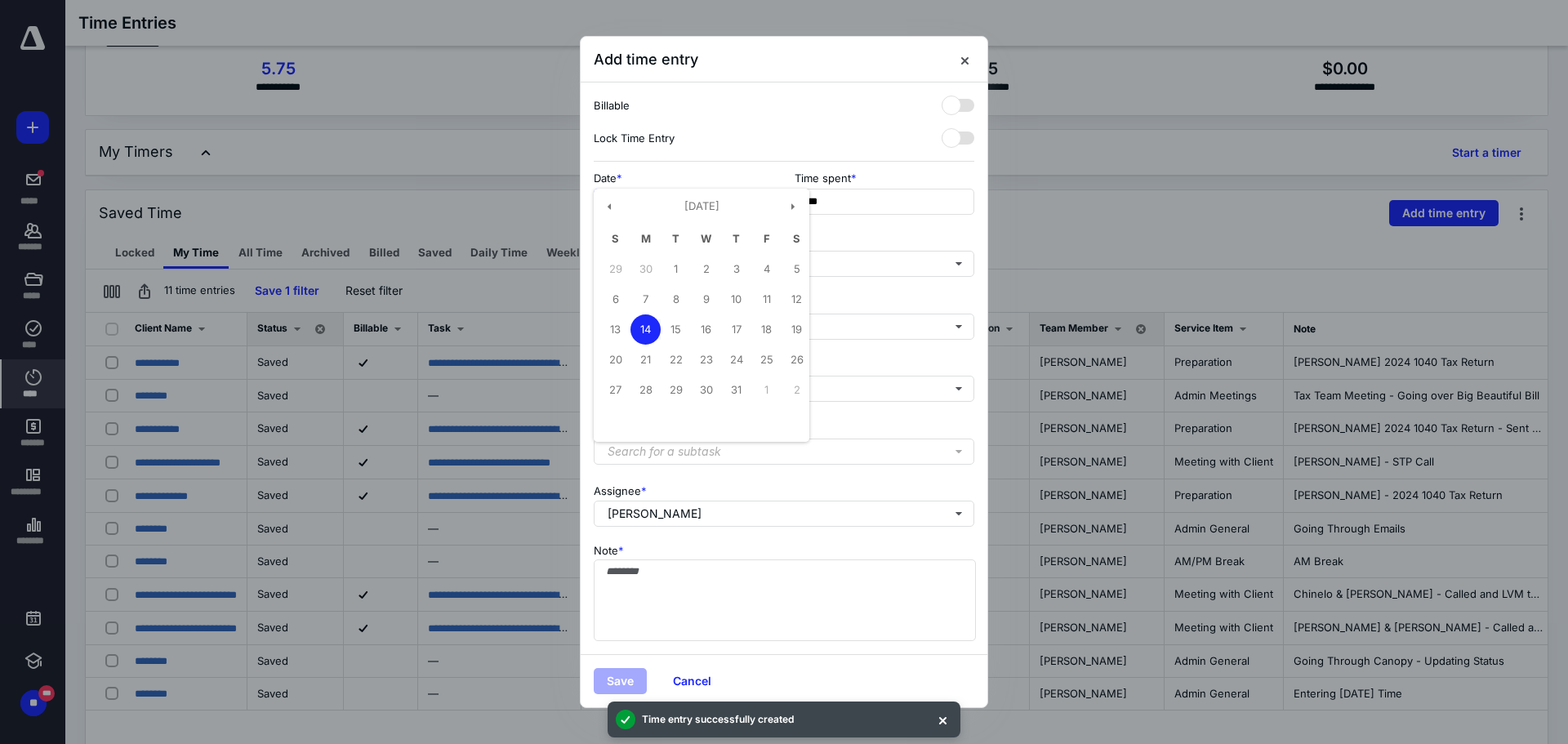 click on "**********" at bounding box center (684, 202) 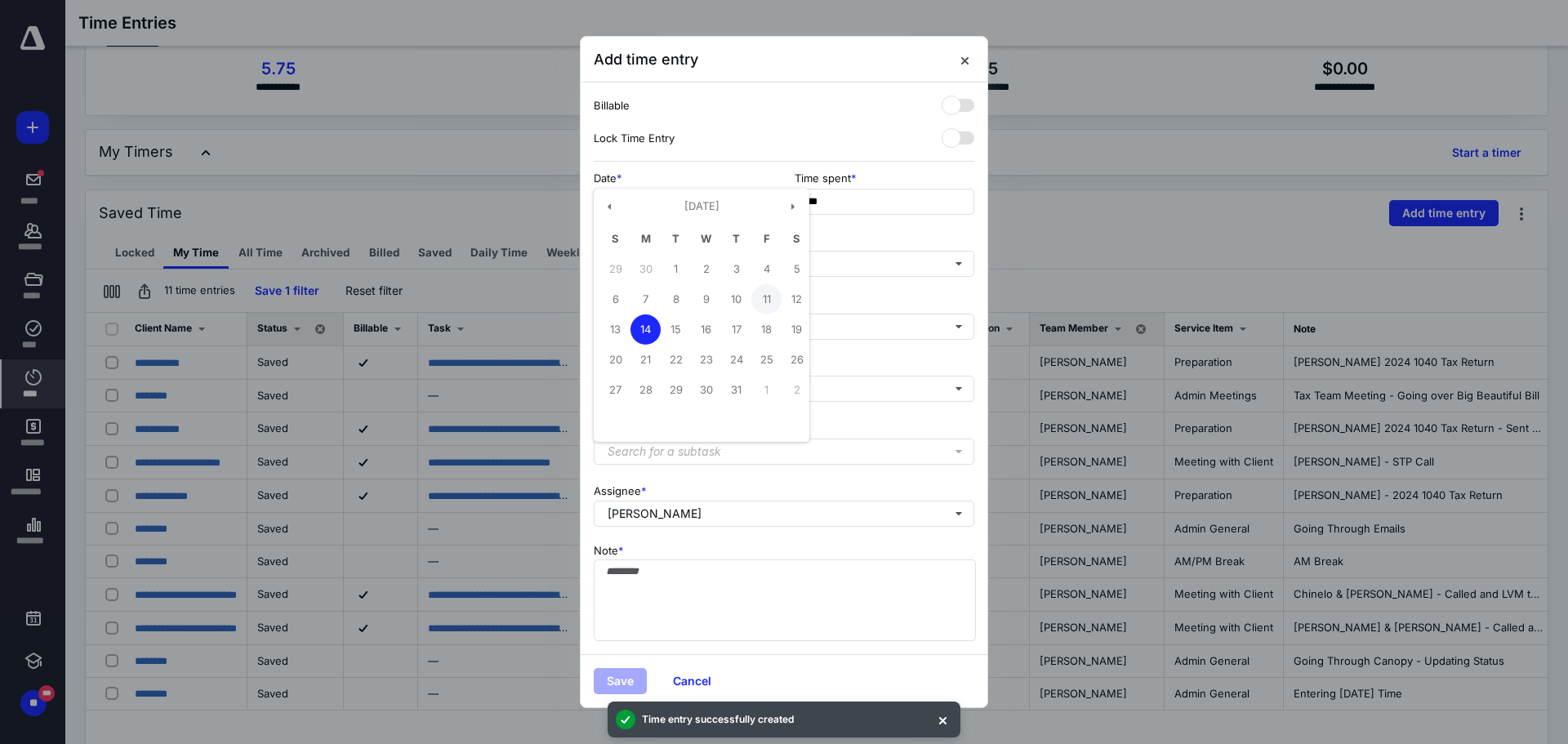 click on "11" at bounding box center (766, 299) 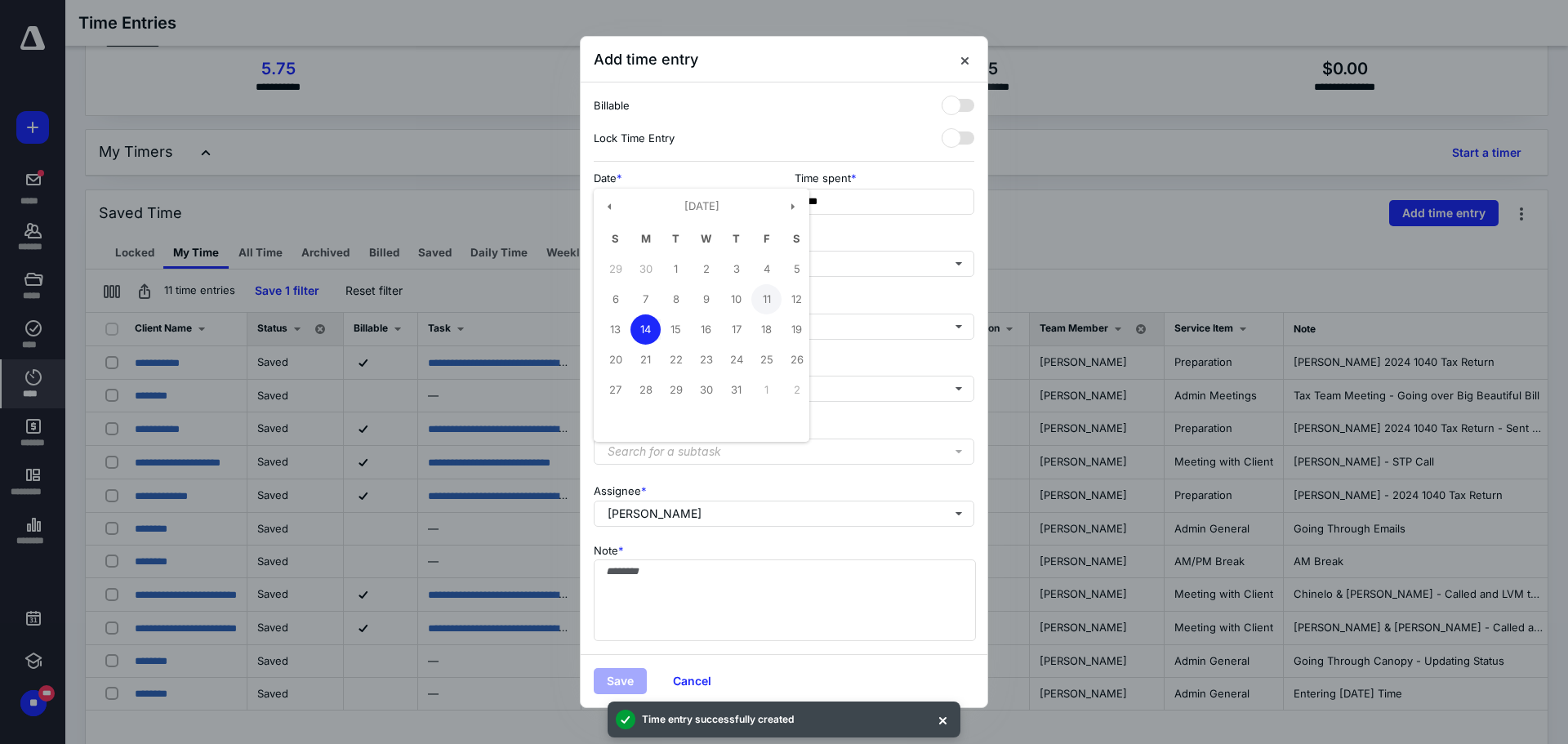 type on "**********" 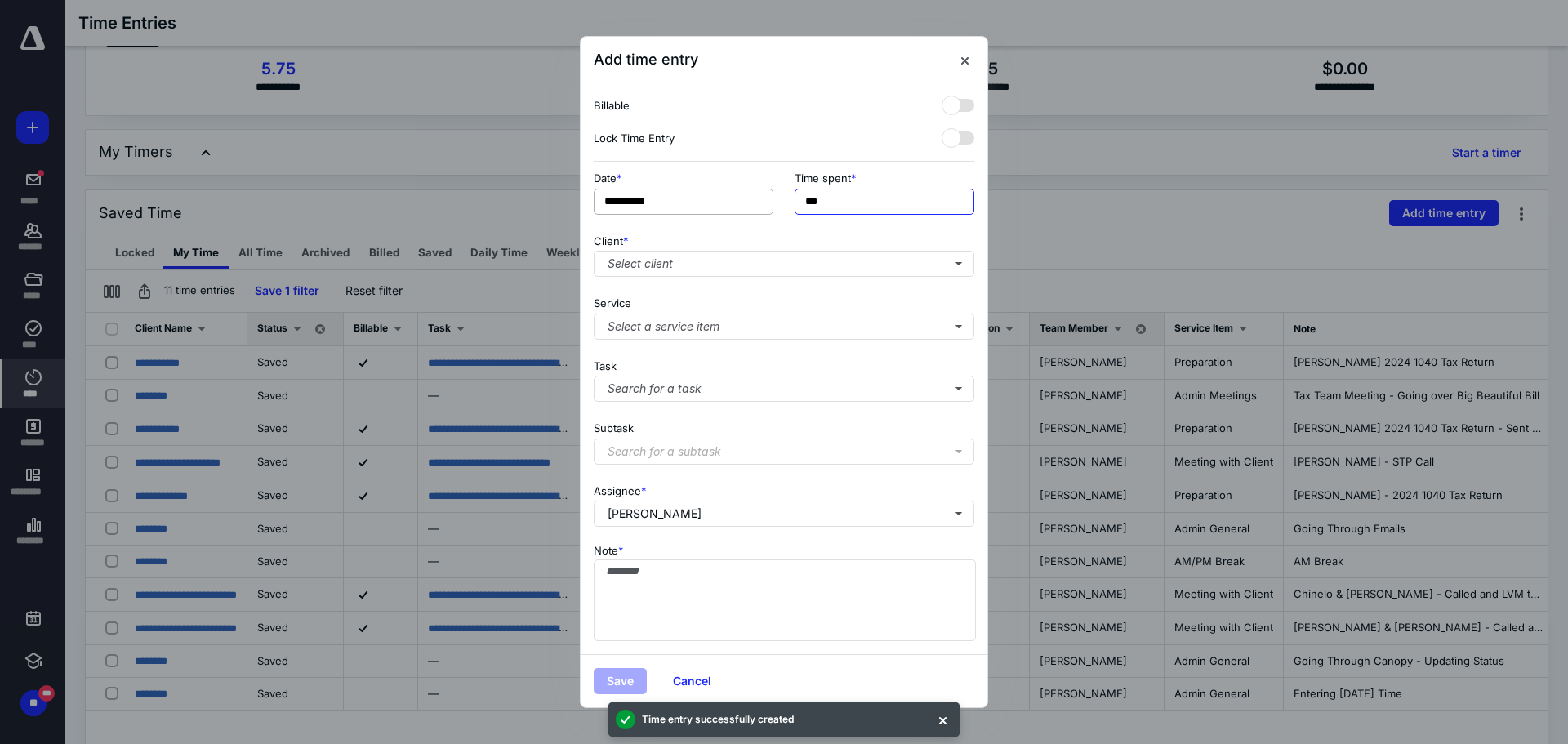 drag, startPoint x: 724, startPoint y: 202, endPoint x: 702, endPoint y: 208, distance: 22.803509 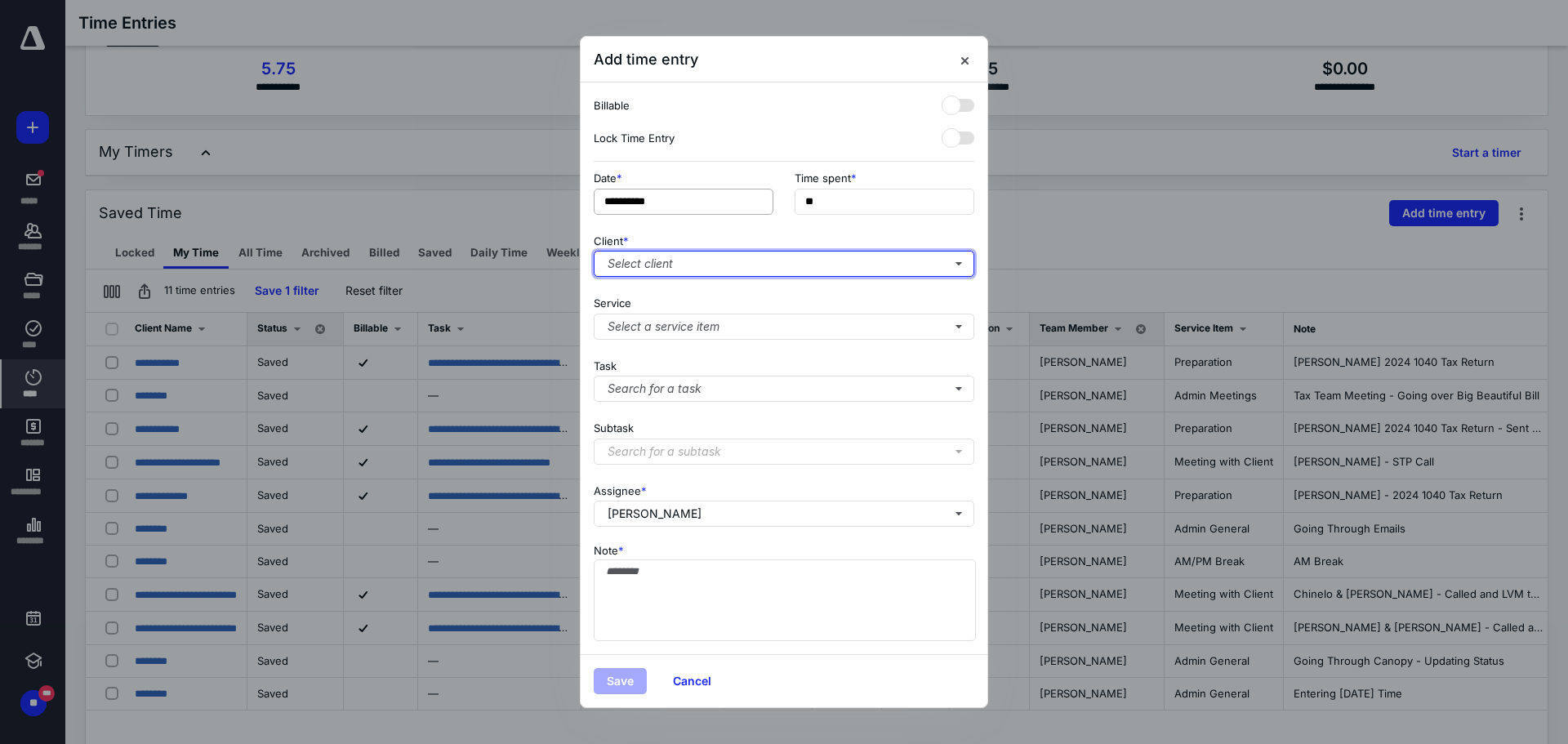 type on "***" 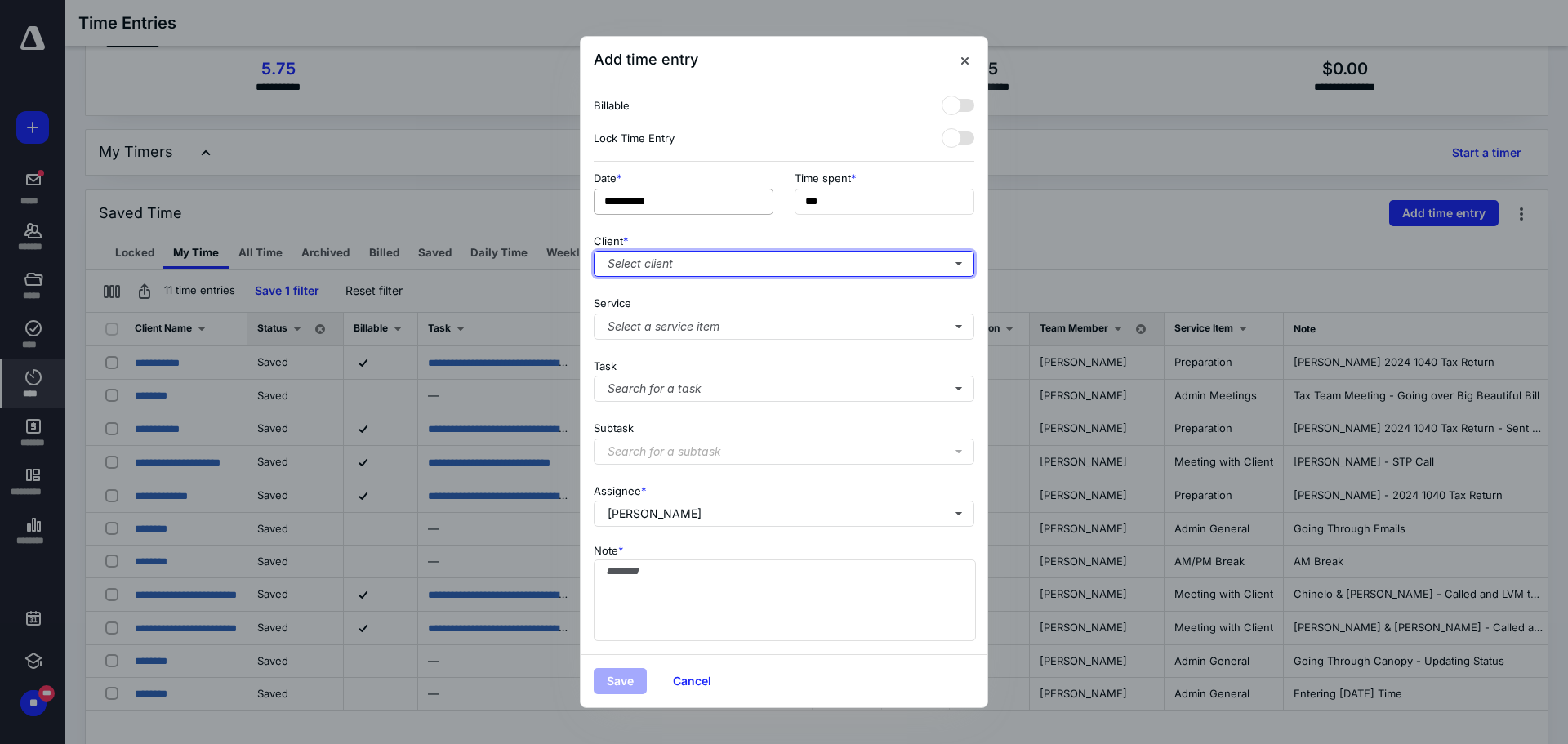 type 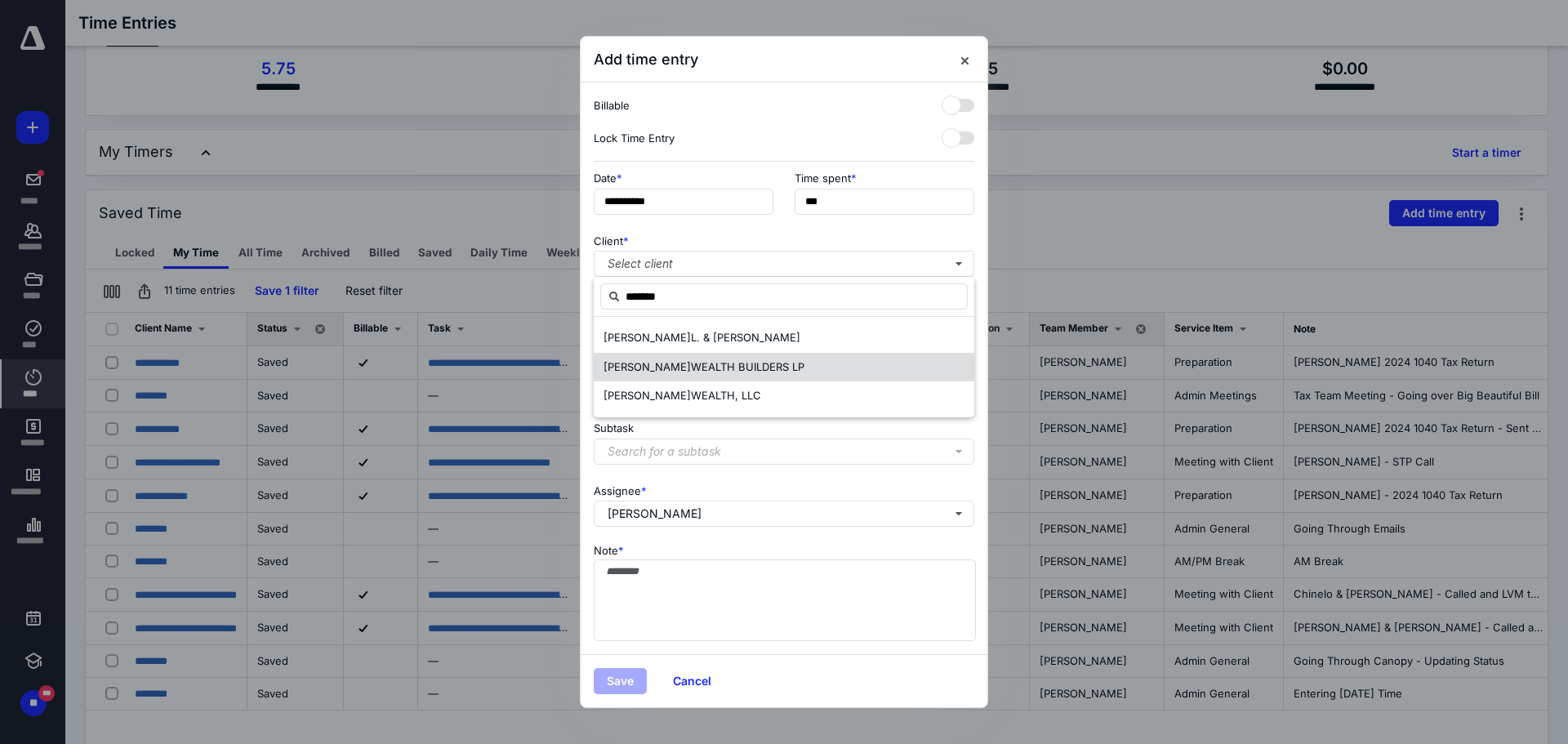 click on "WEALTH BUILDERS LP" at bounding box center [747, 367] 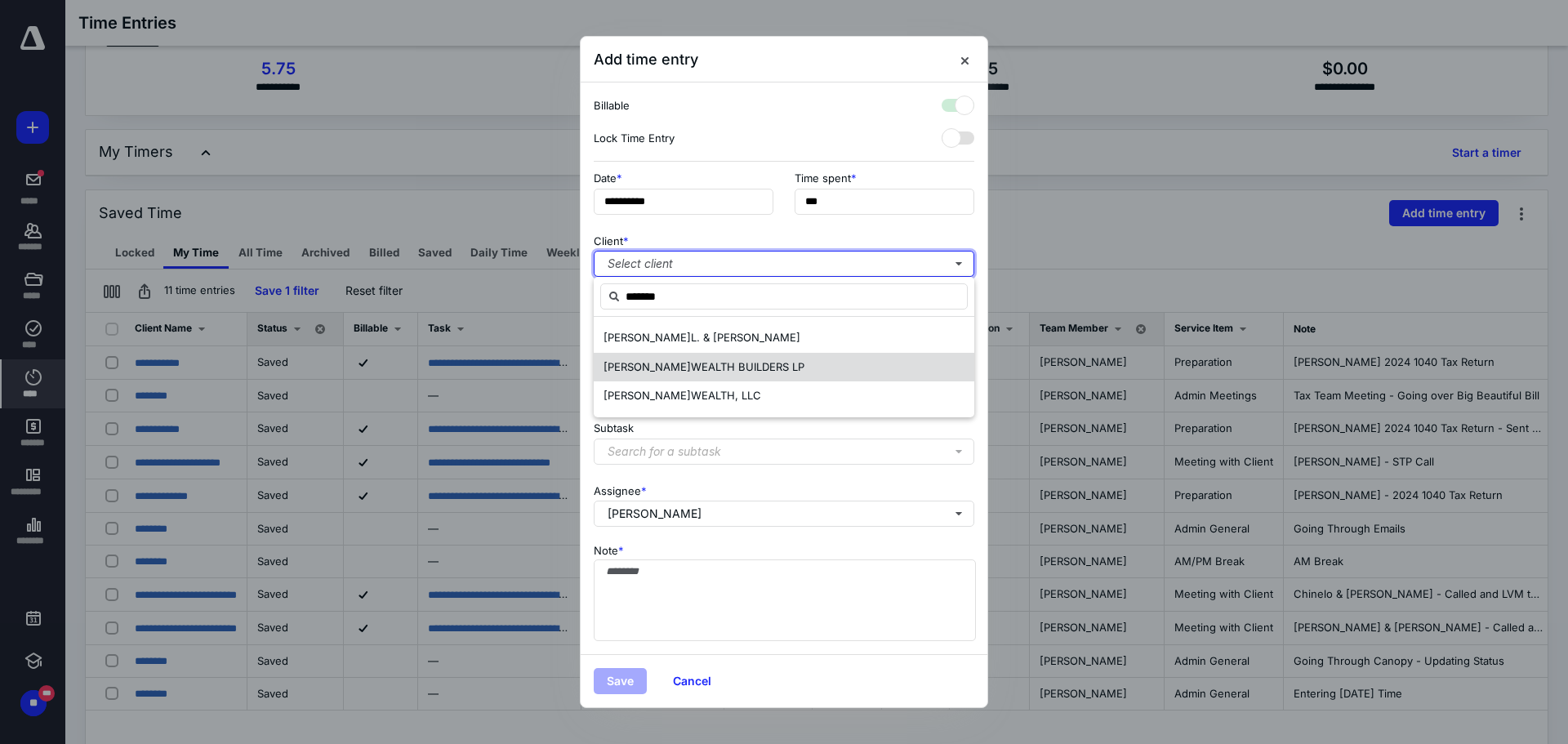 checkbox on "true" 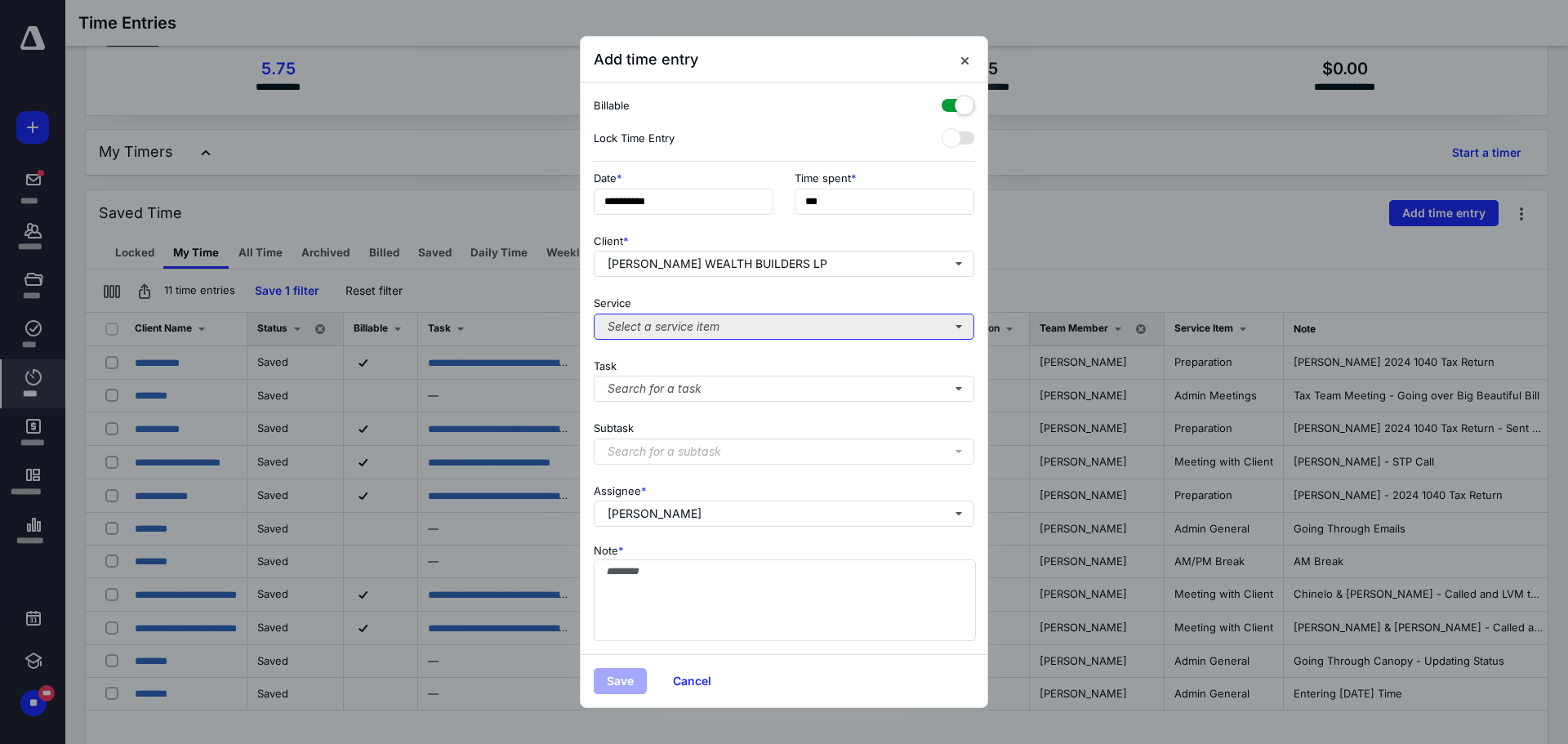 click on "Select a service item" at bounding box center (784, 327) 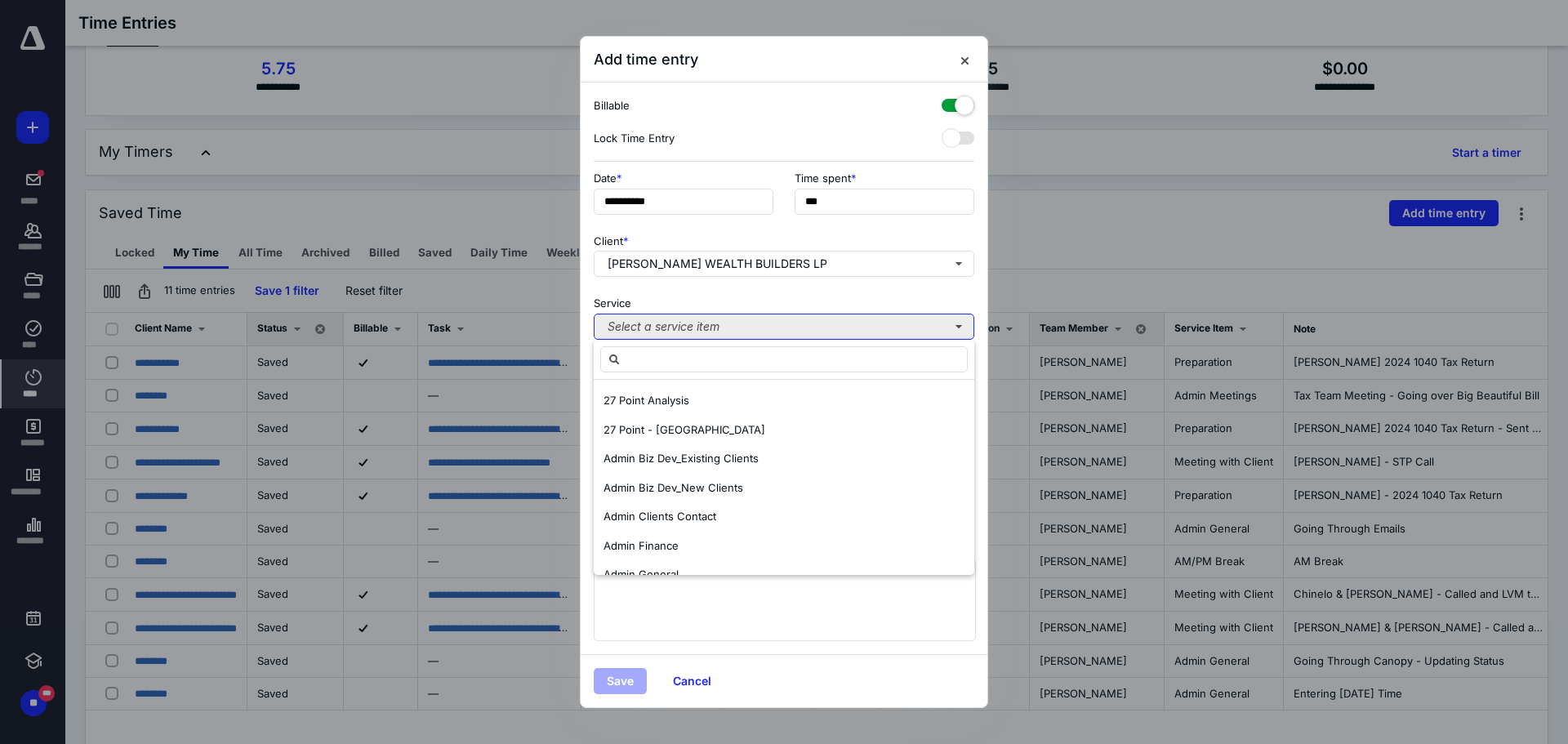 click on "Select a service item" at bounding box center [784, 327] 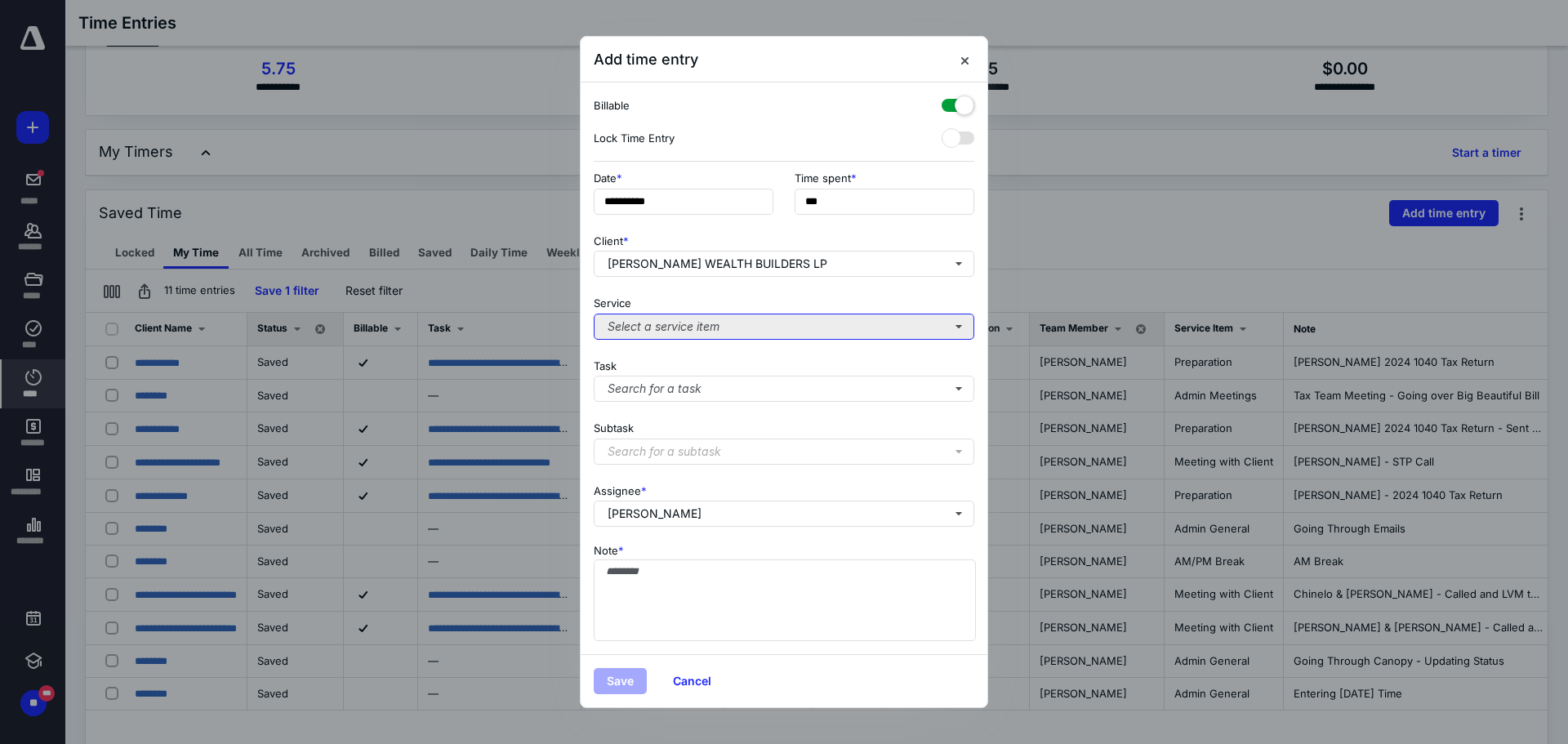 click on "Select a service item" at bounding box center (784, 327) 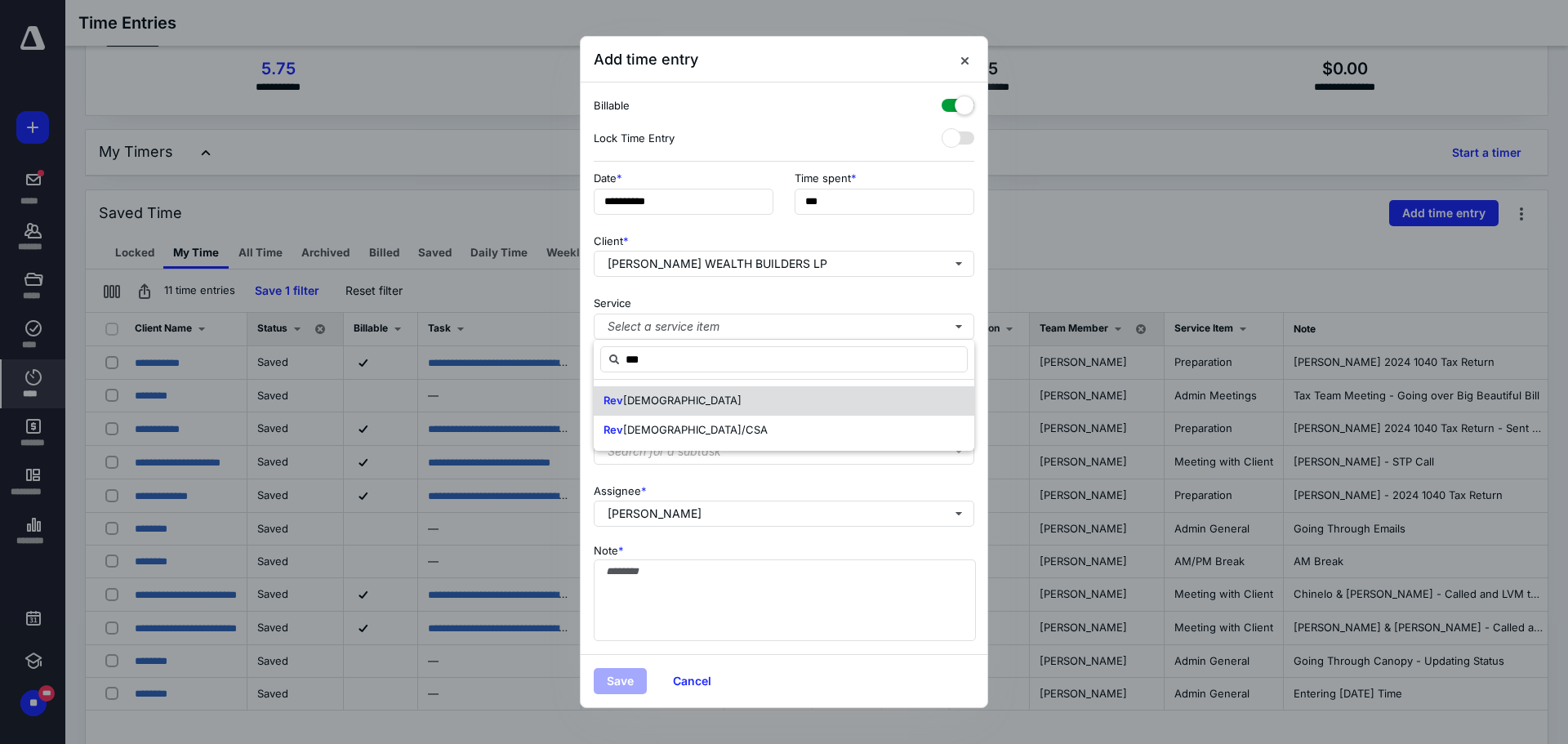 click on "Rev [DEMOGRAPHIC_DATA]" at bounding box center [784, 401] 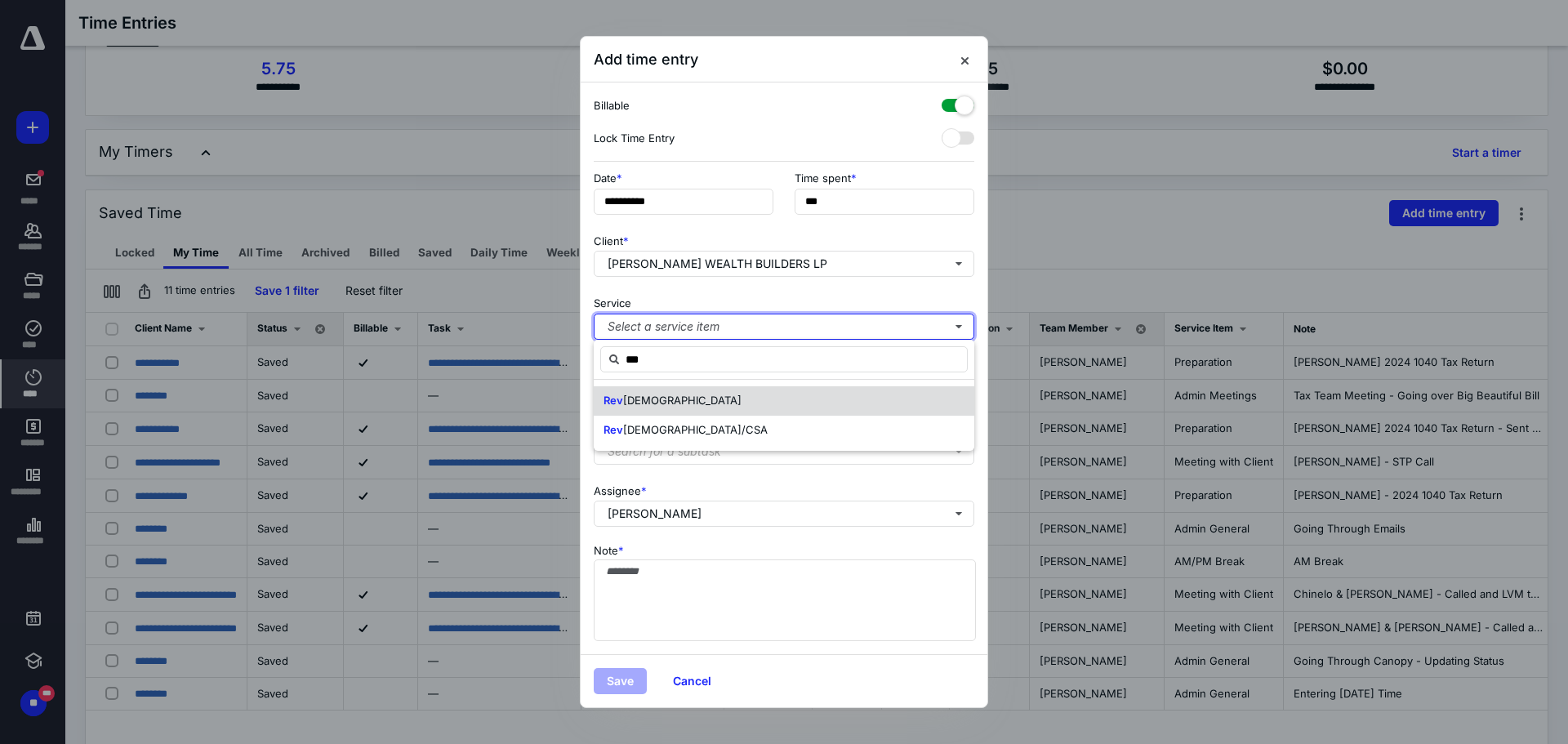 type 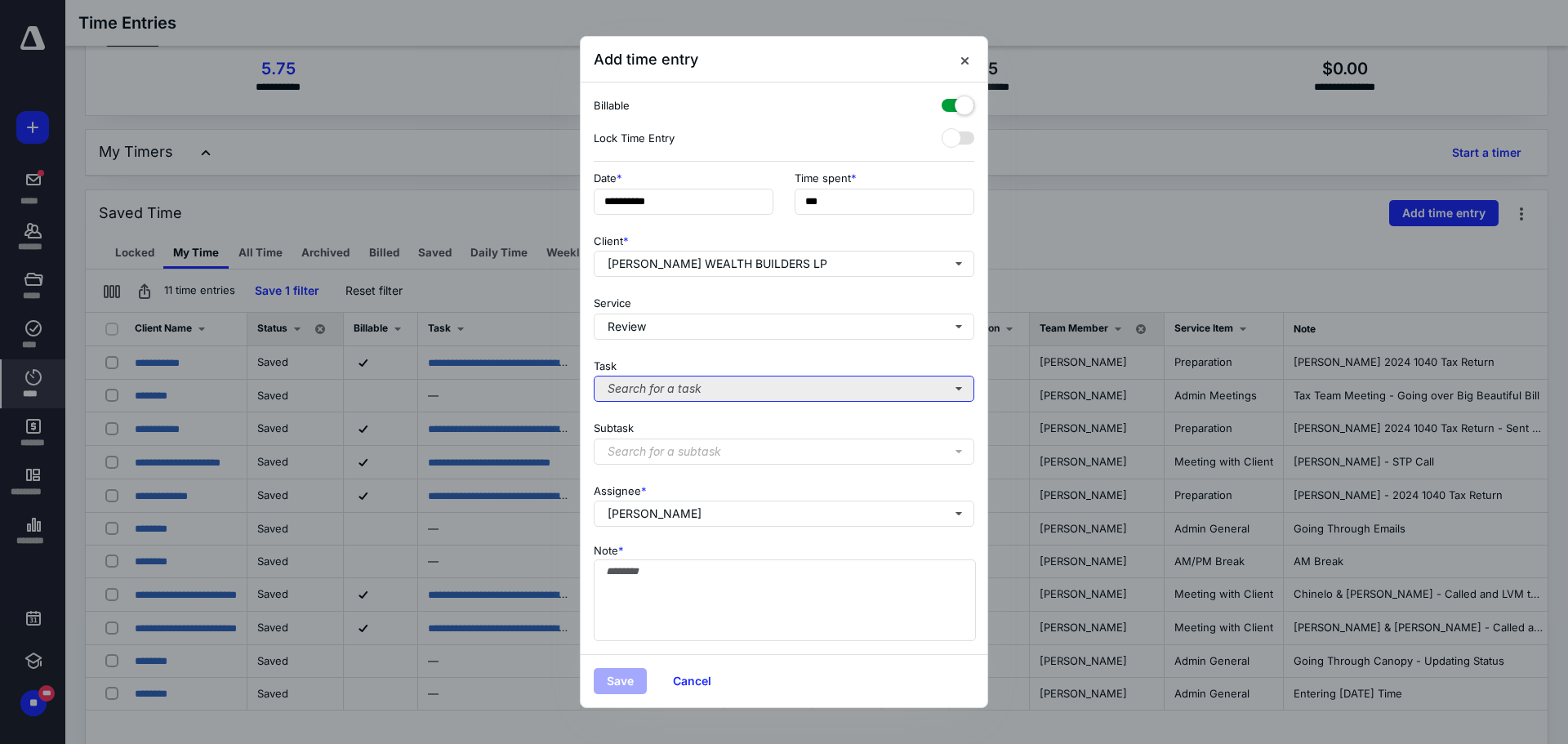 click on "Search for a task" at bounding box center [784, 389] 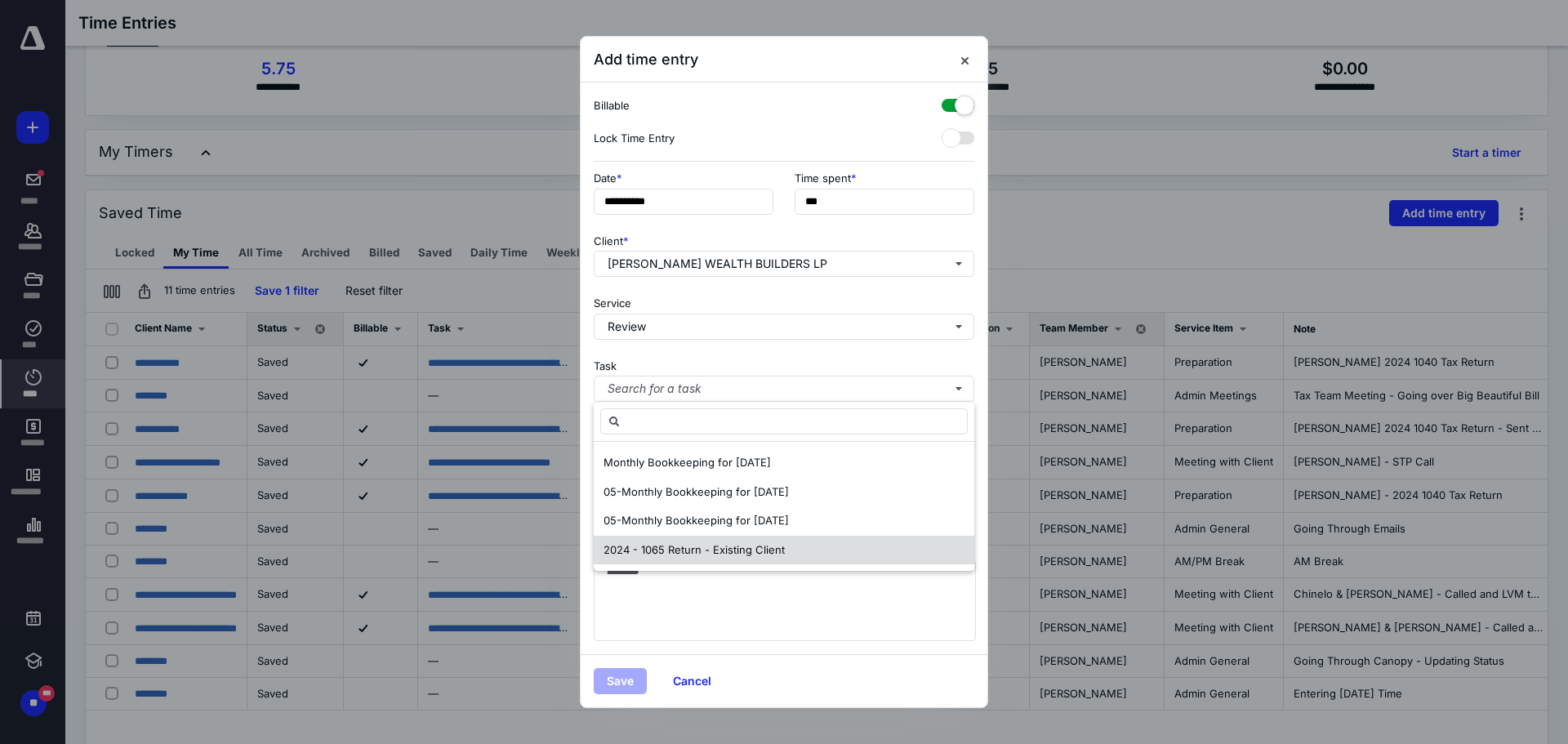 click on "2024 - 1065 Return - Existing Client" at bounding box center (694, 550) 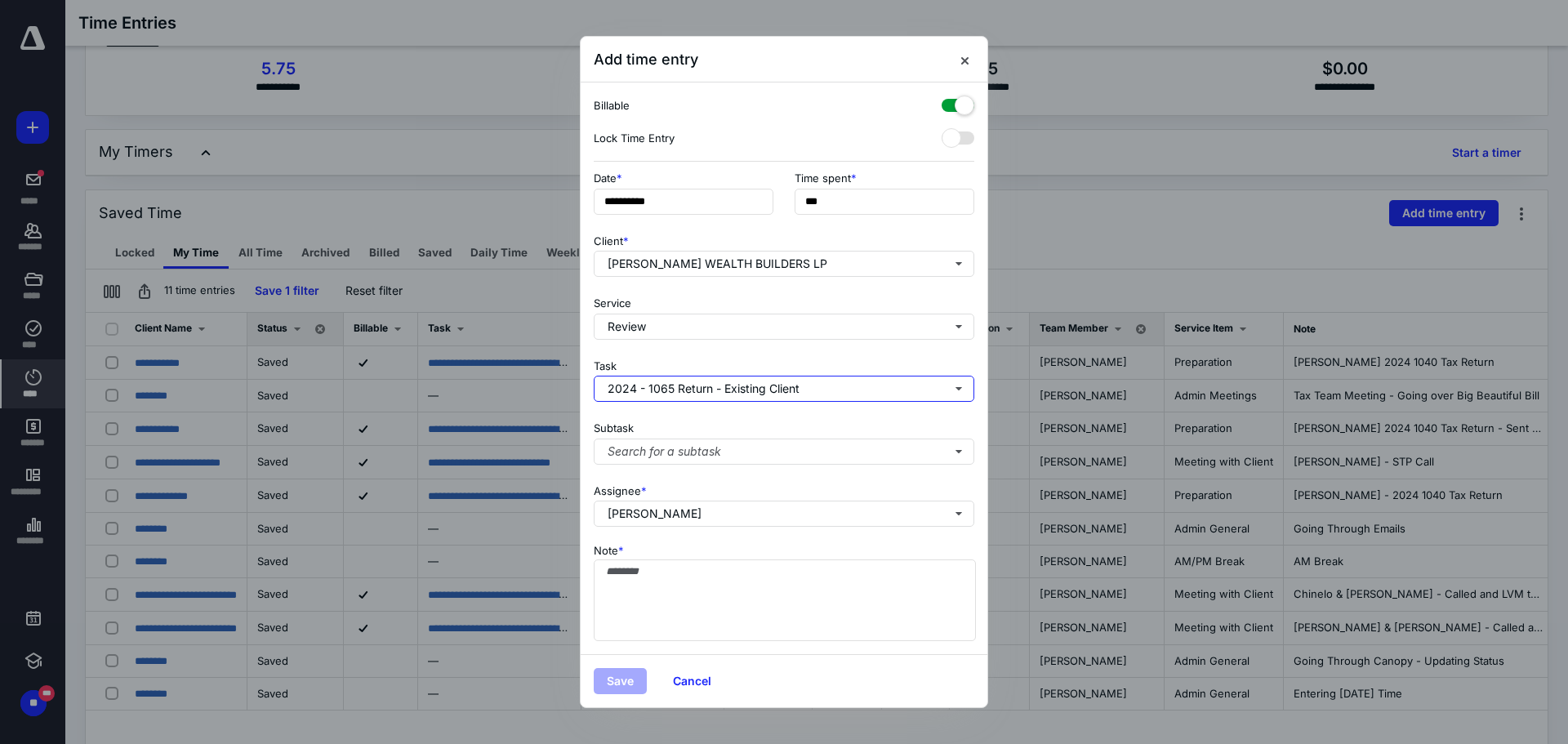 type 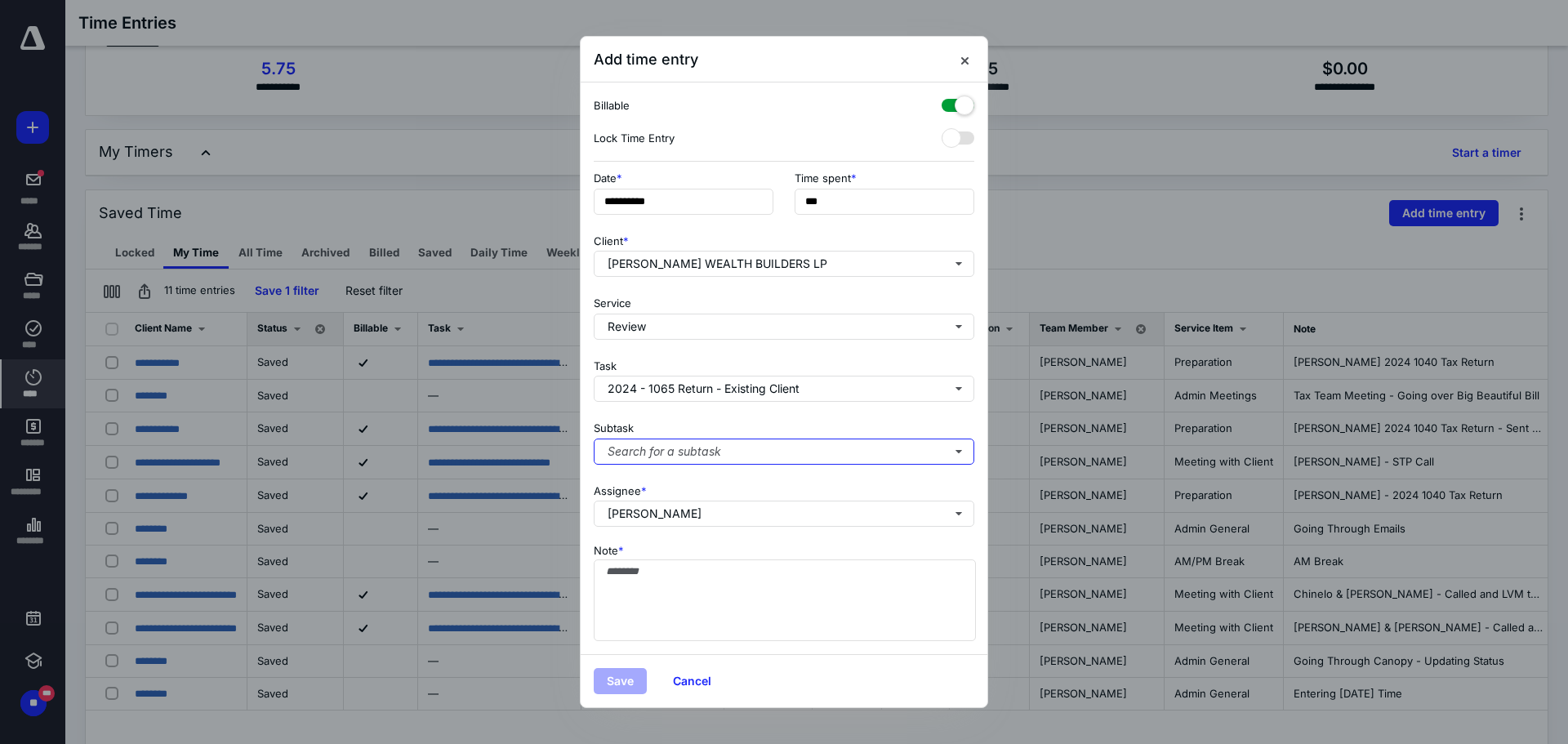 type 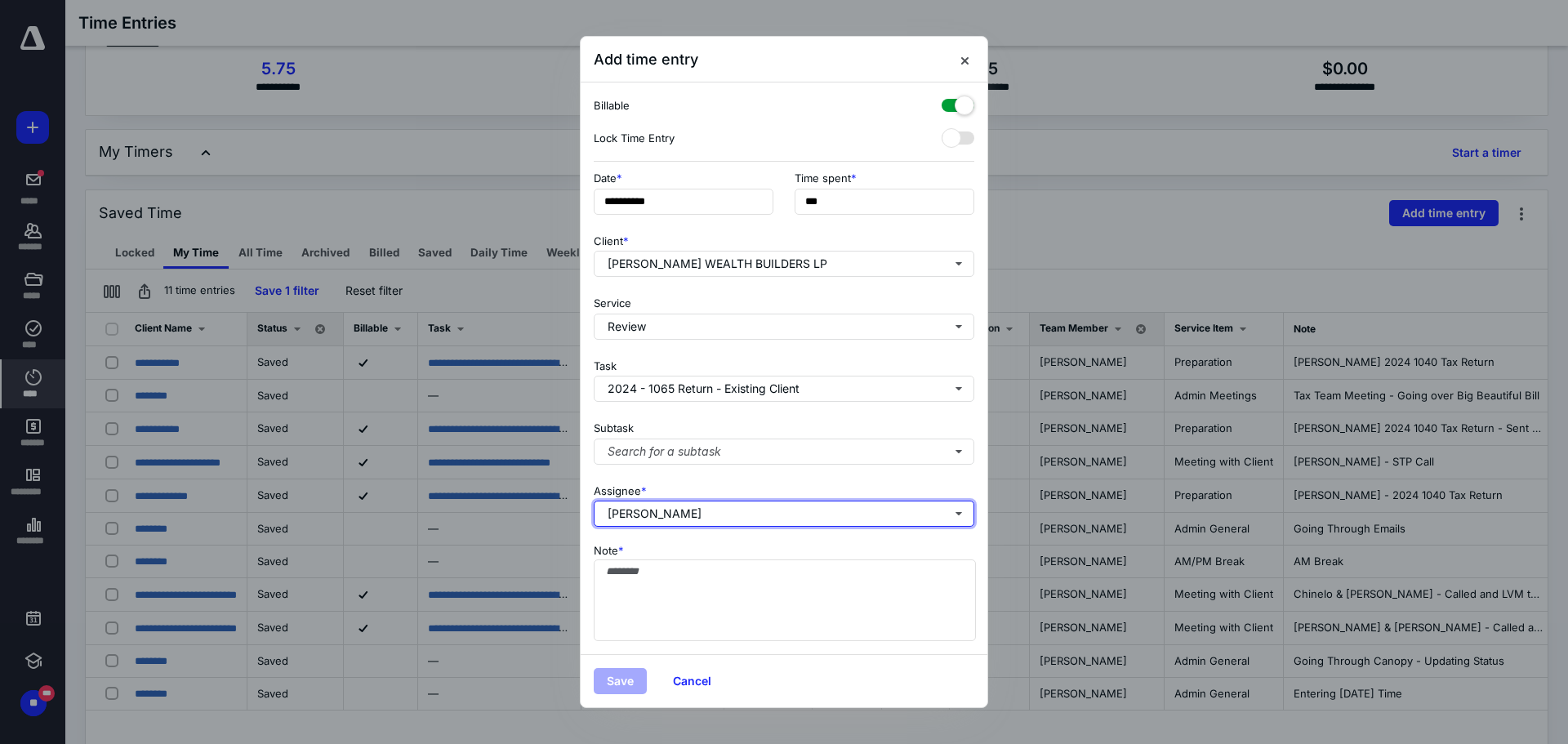 type 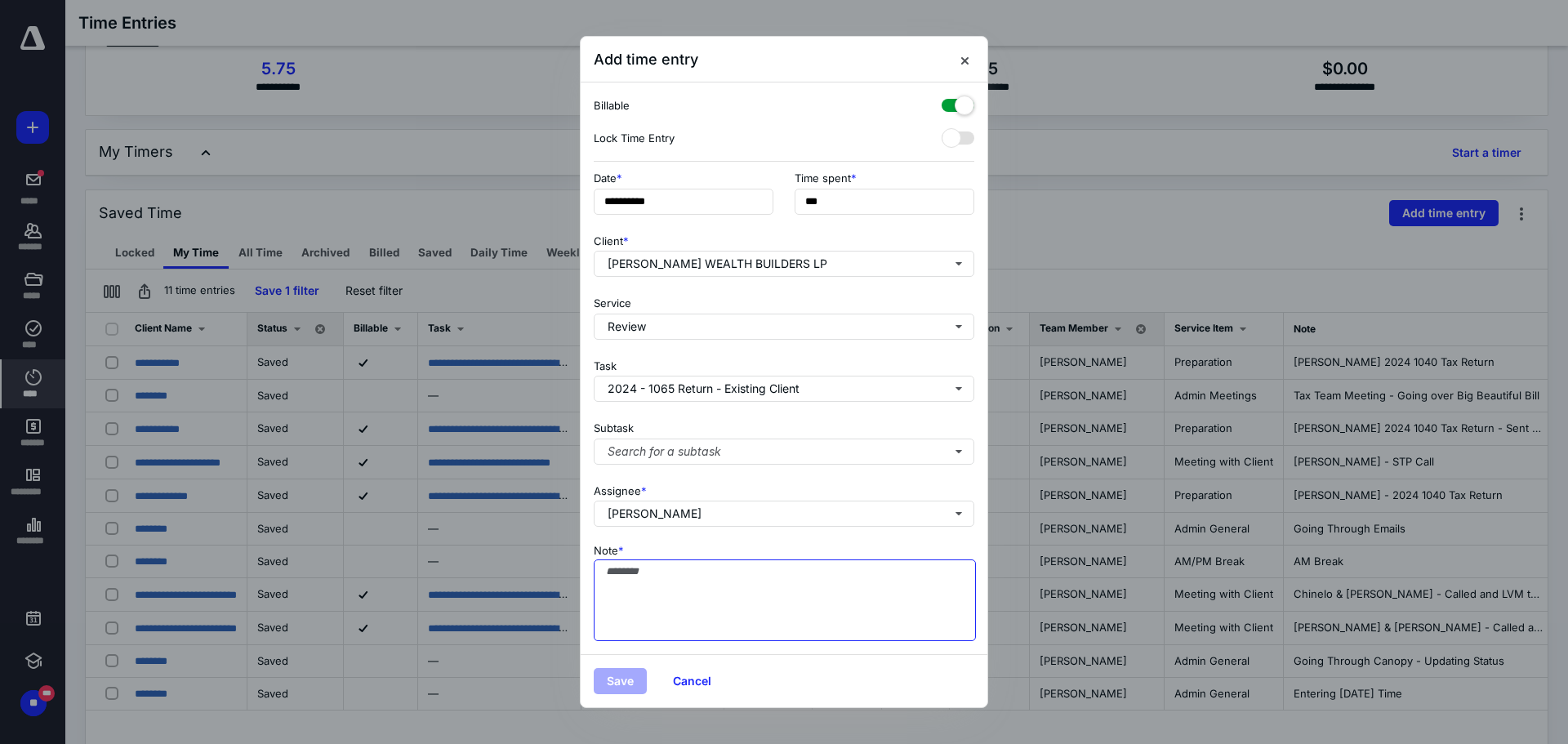 paste on "**********" 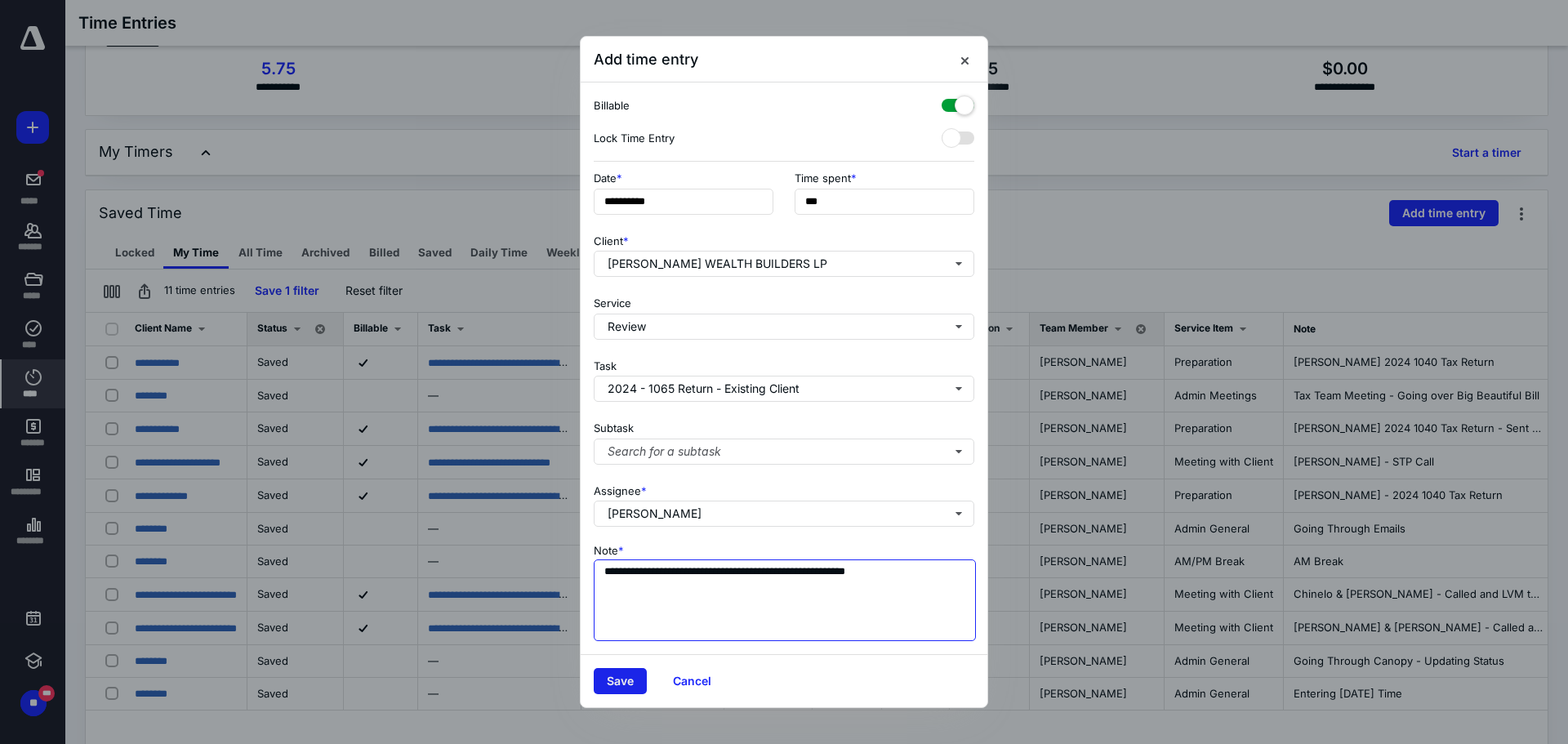 type on "**********" 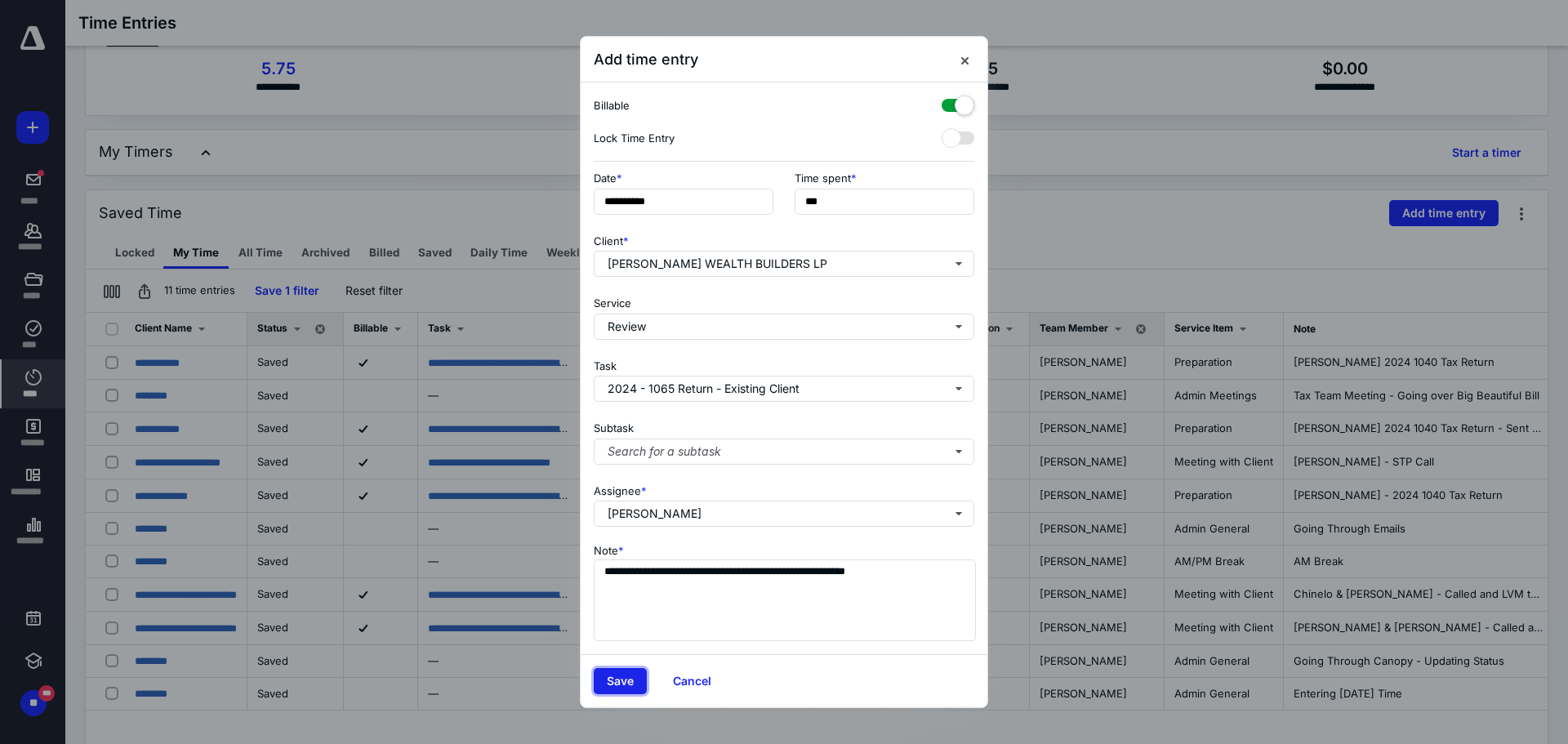 click on "Save" at bounding box center [620, 681] 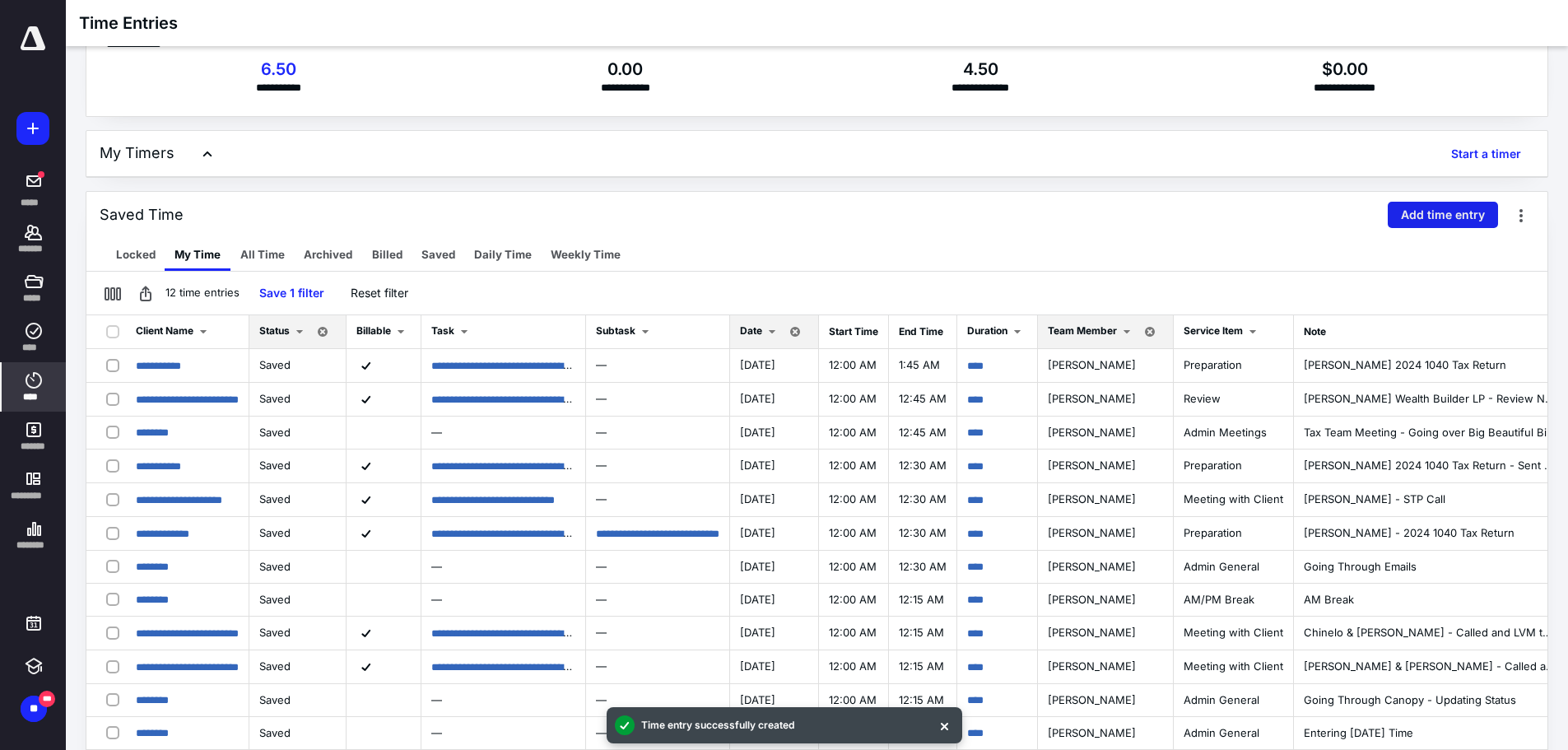 click on "Add time entry" at bounding box center (1443, 215) 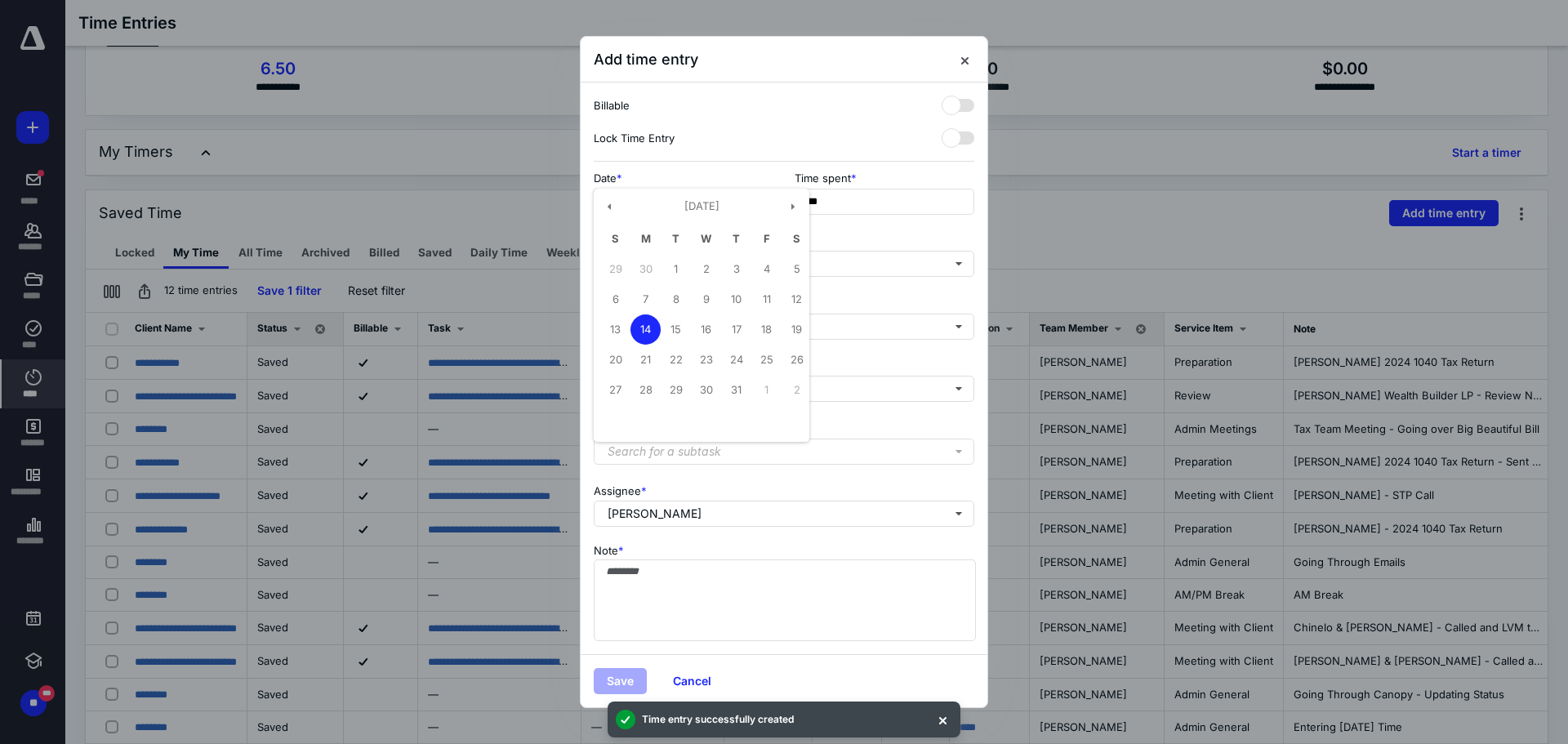 click on "**********" at bounding box center [684, 202] 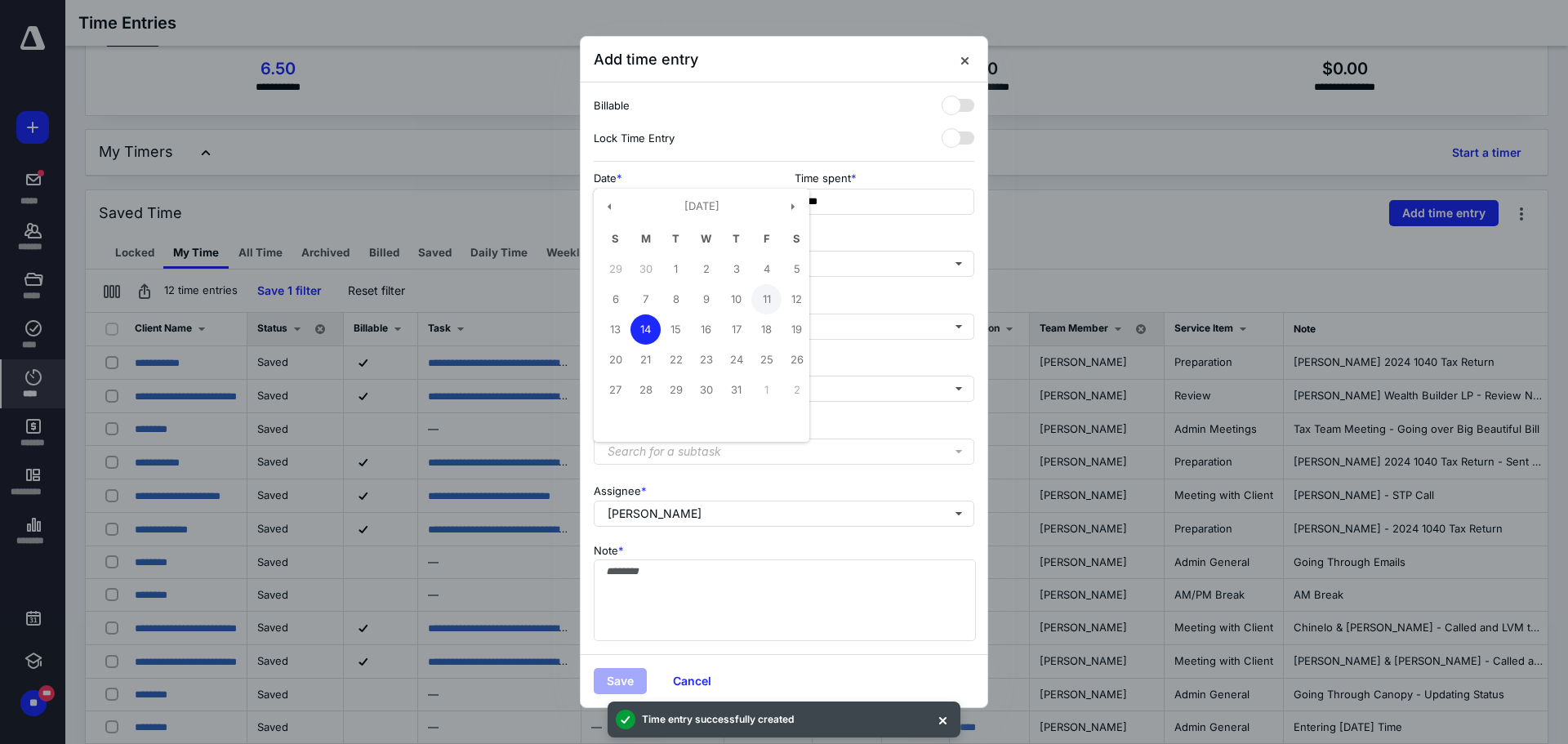 click on "11" at bounding box center [766, 299] 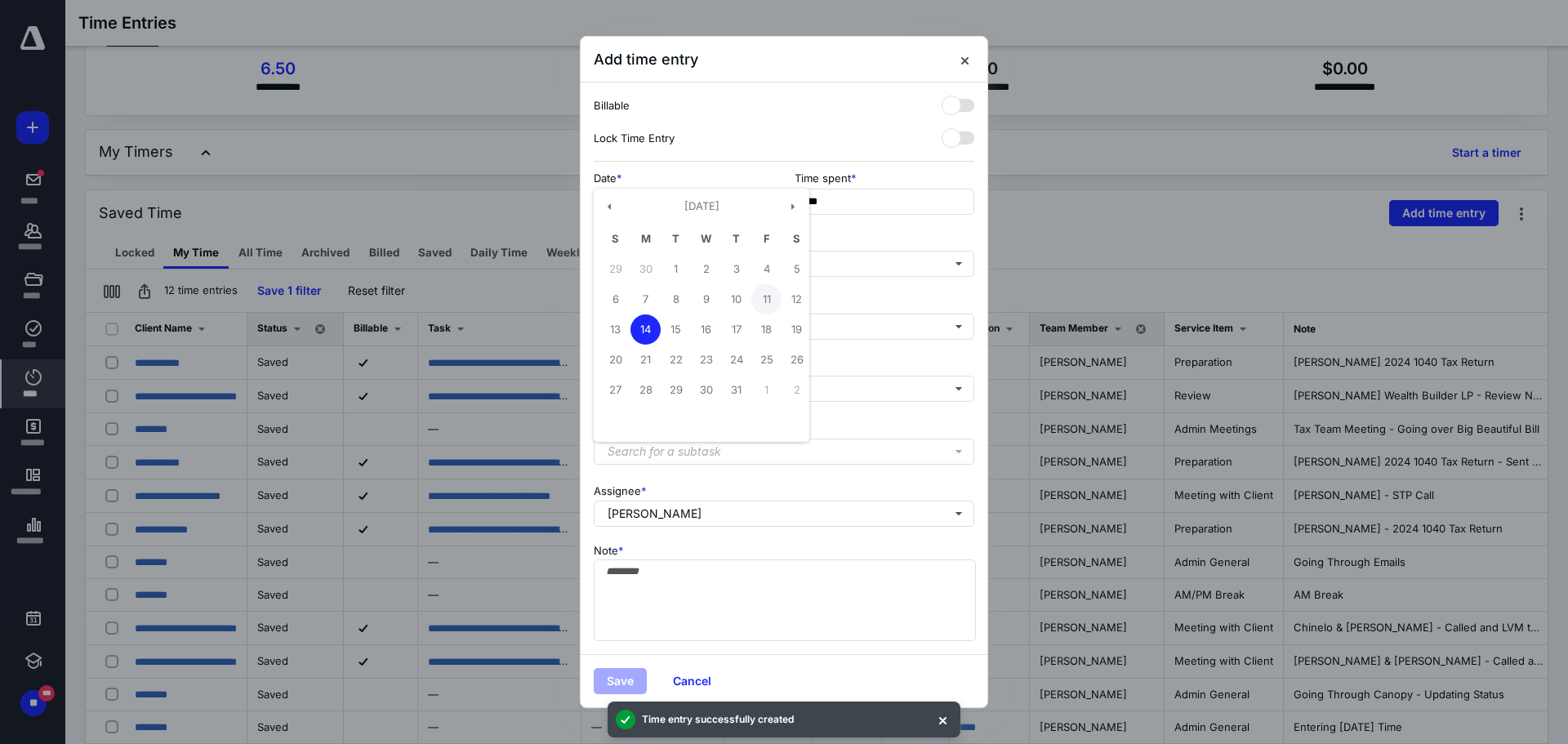 type on "**********" 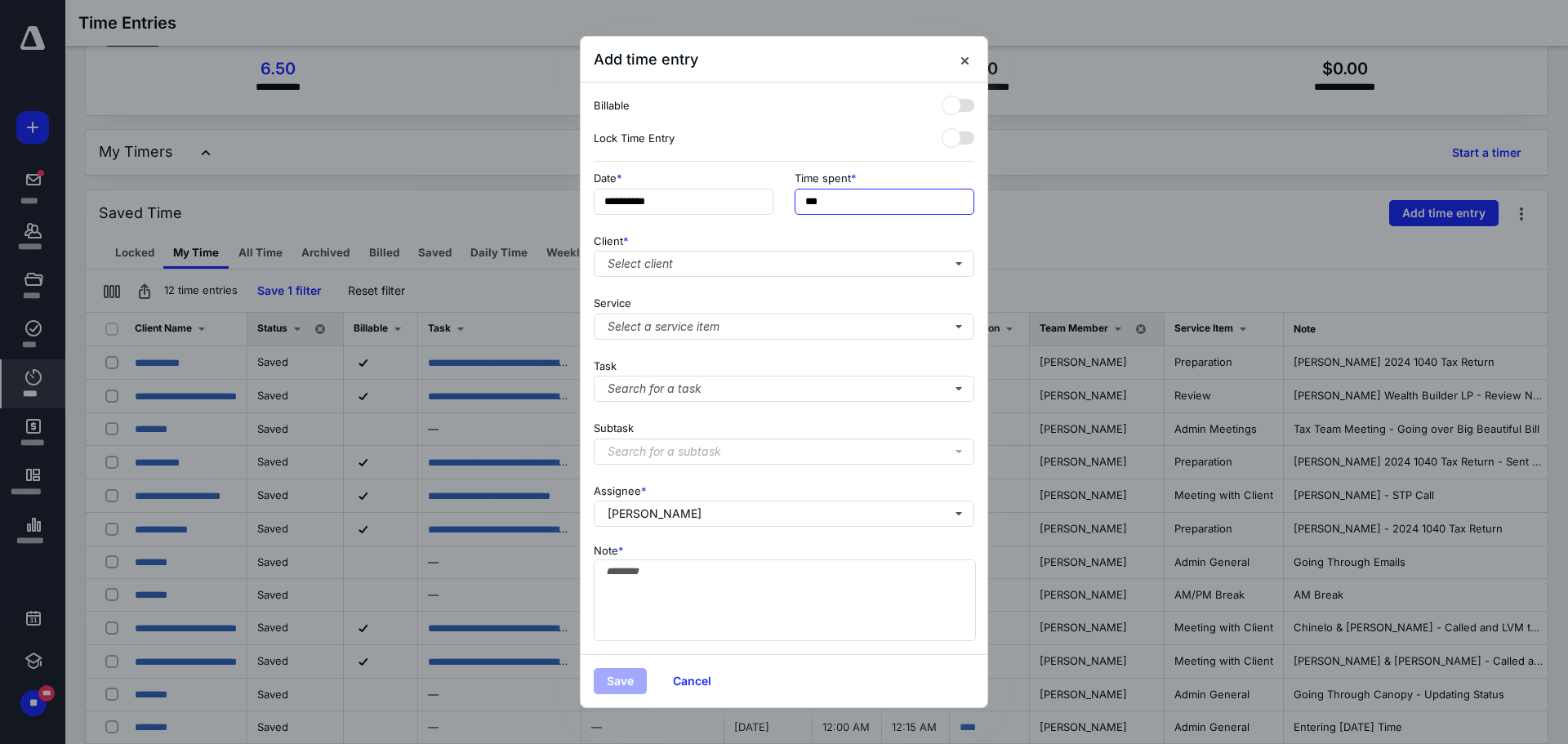 click on "***" at bounding box center (884, 202) 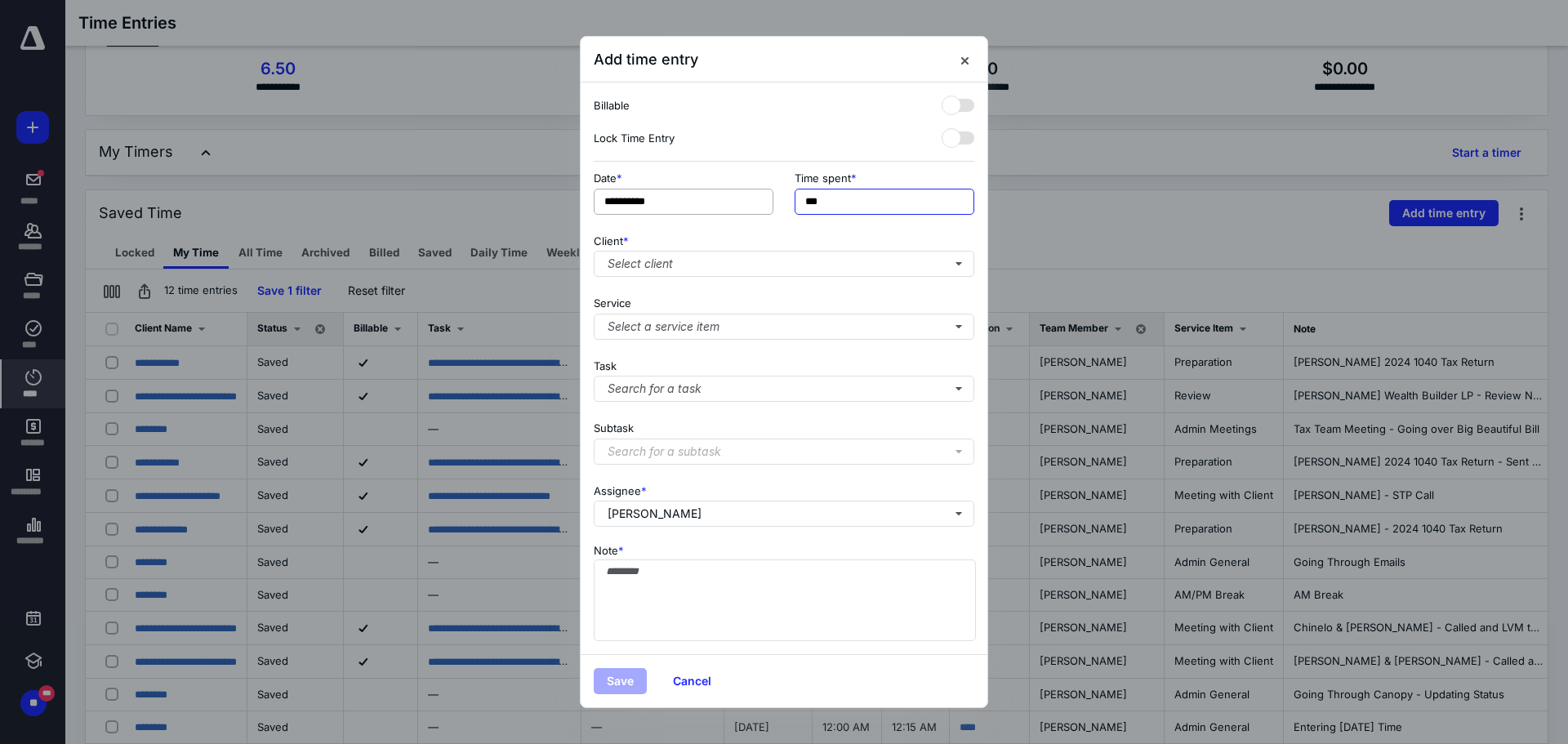 drag, startPoint x: 839, startPoint y: 203, endPoint x: 666, endPoint y: 207, distance: 173.04624 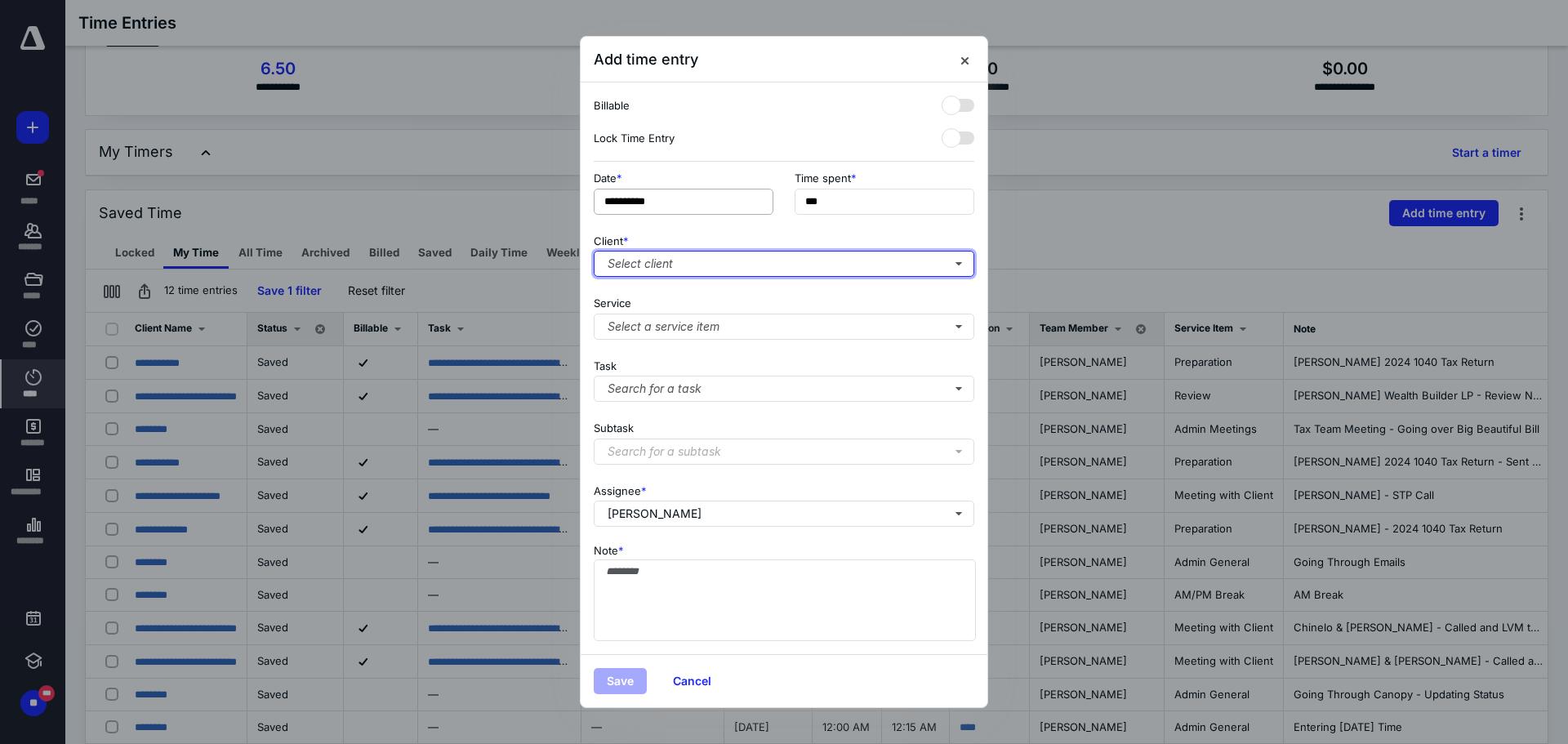 type on "***" 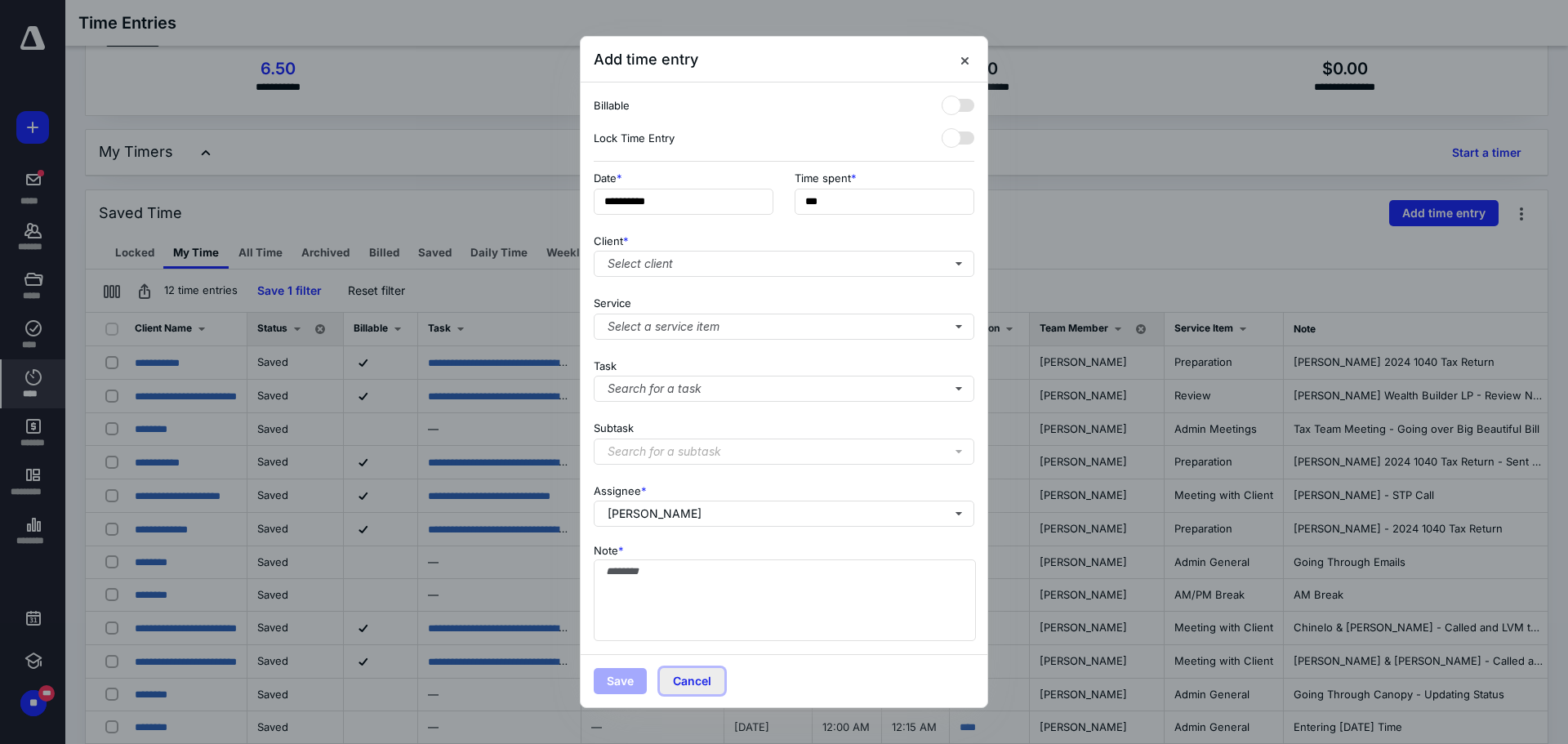 click on "Cancel" at bounding box center [692, 681] 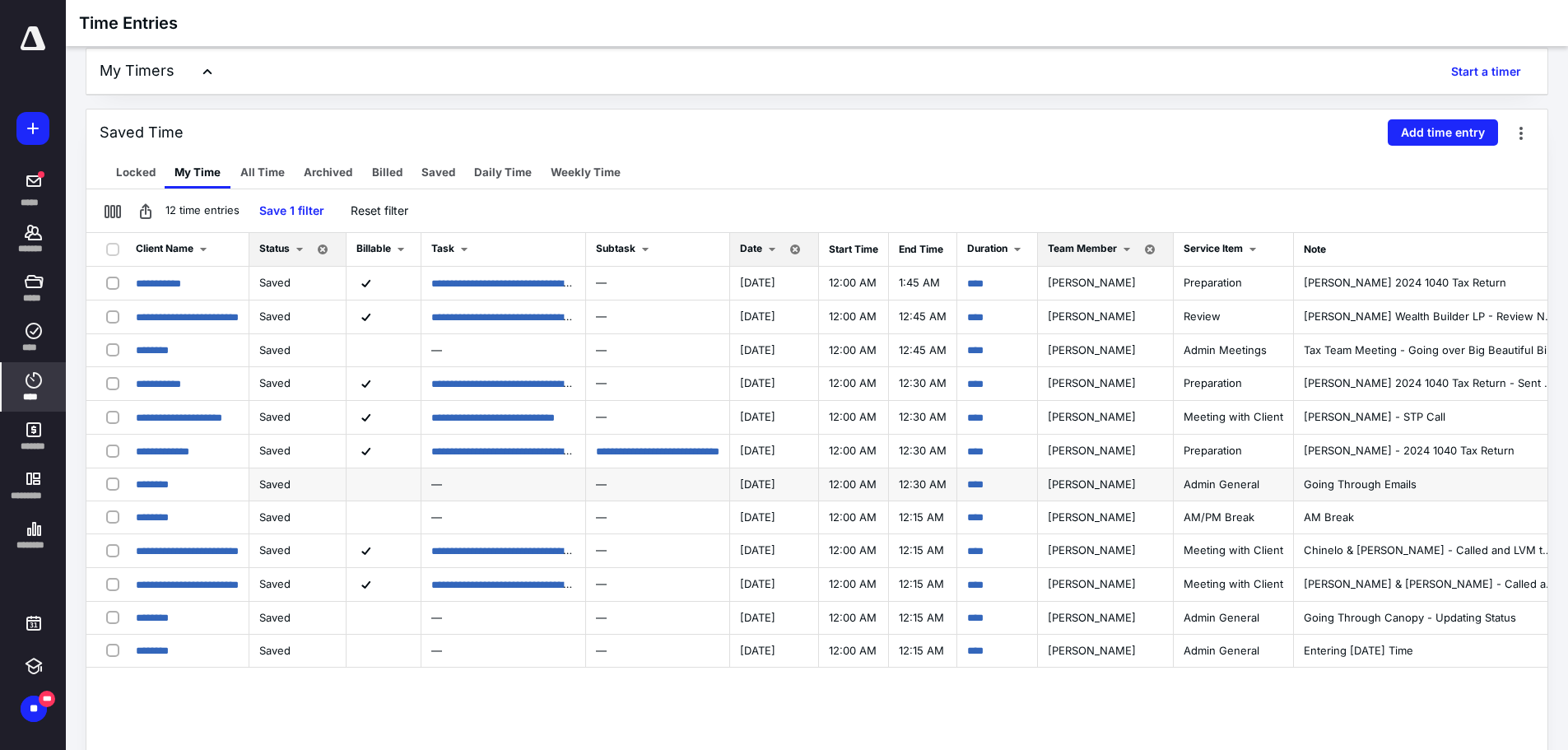 scroll, scrollTop: 189, scrollLeft: 0, axis: vertical 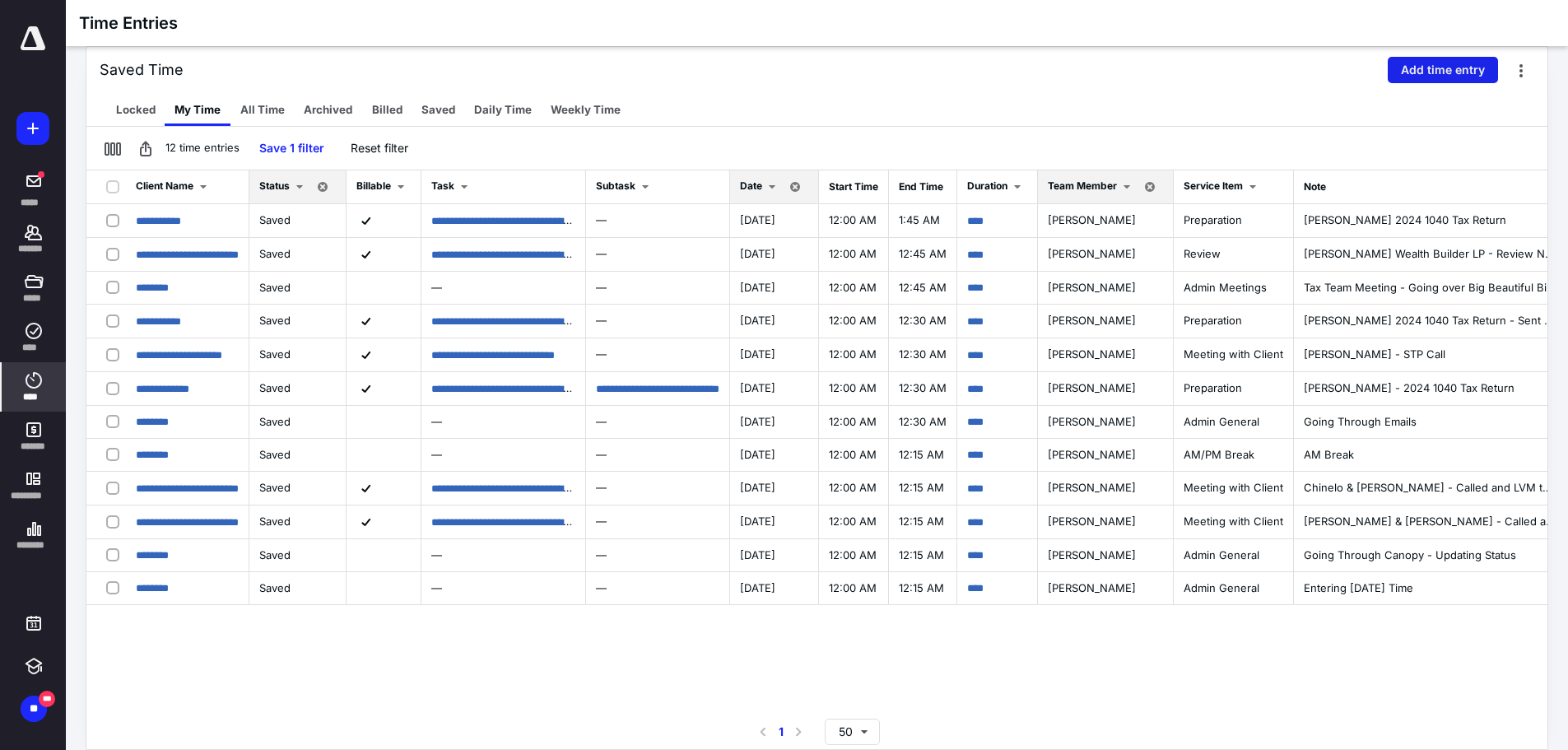 click on "Add time entry" at bounding box center [1443, 70] 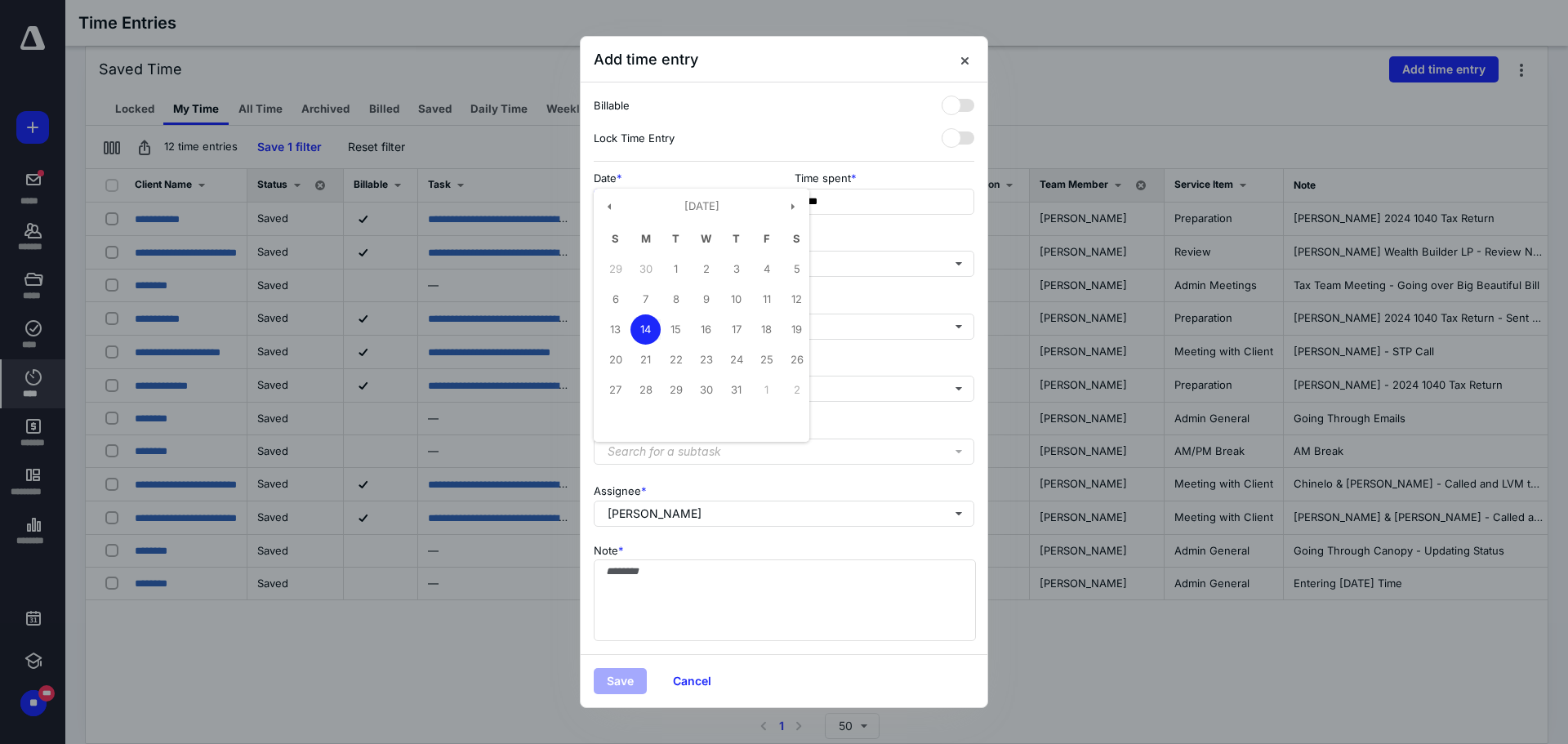 click on "**********" at bounding box center [684, 202] 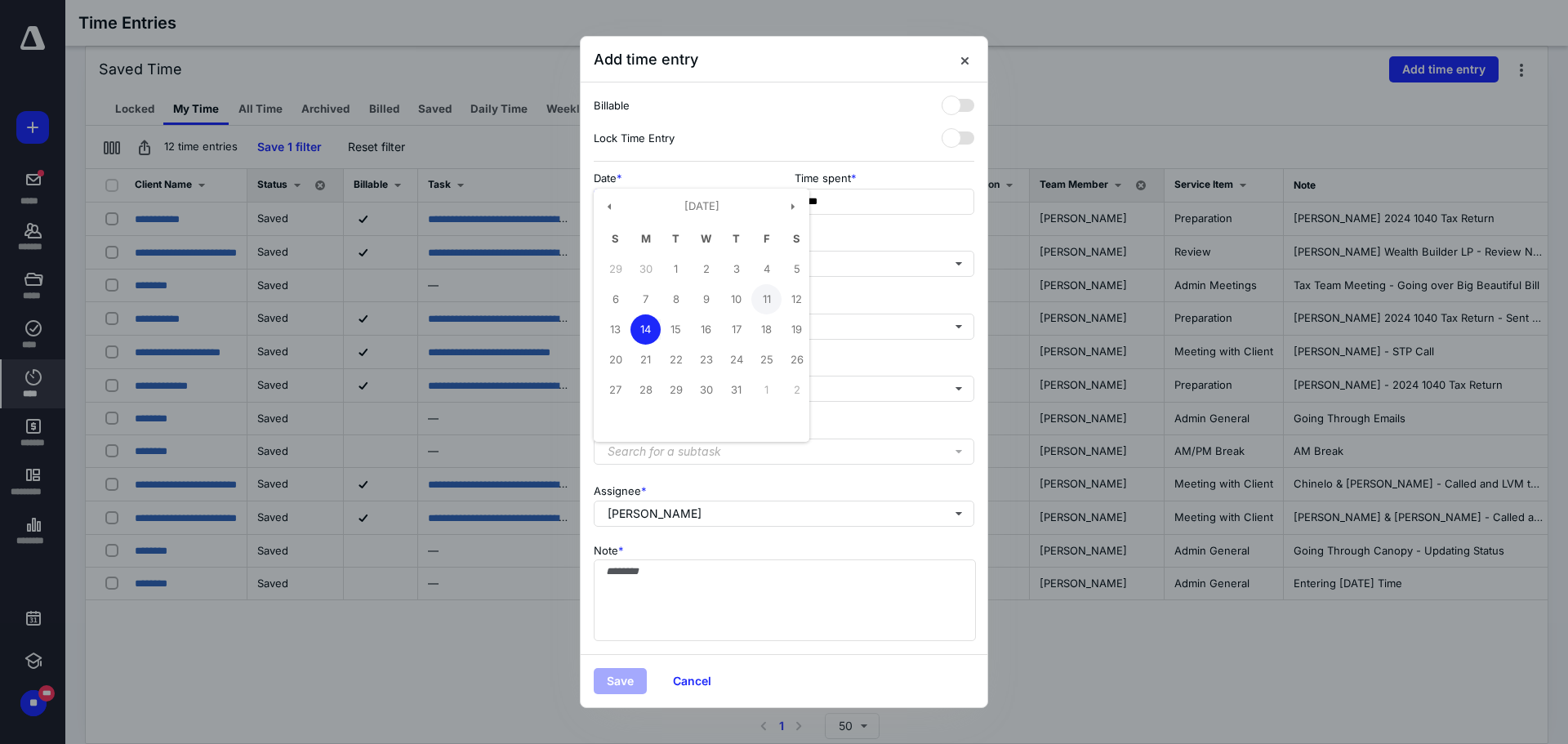 click on "11" at bounding box center [766, 299] 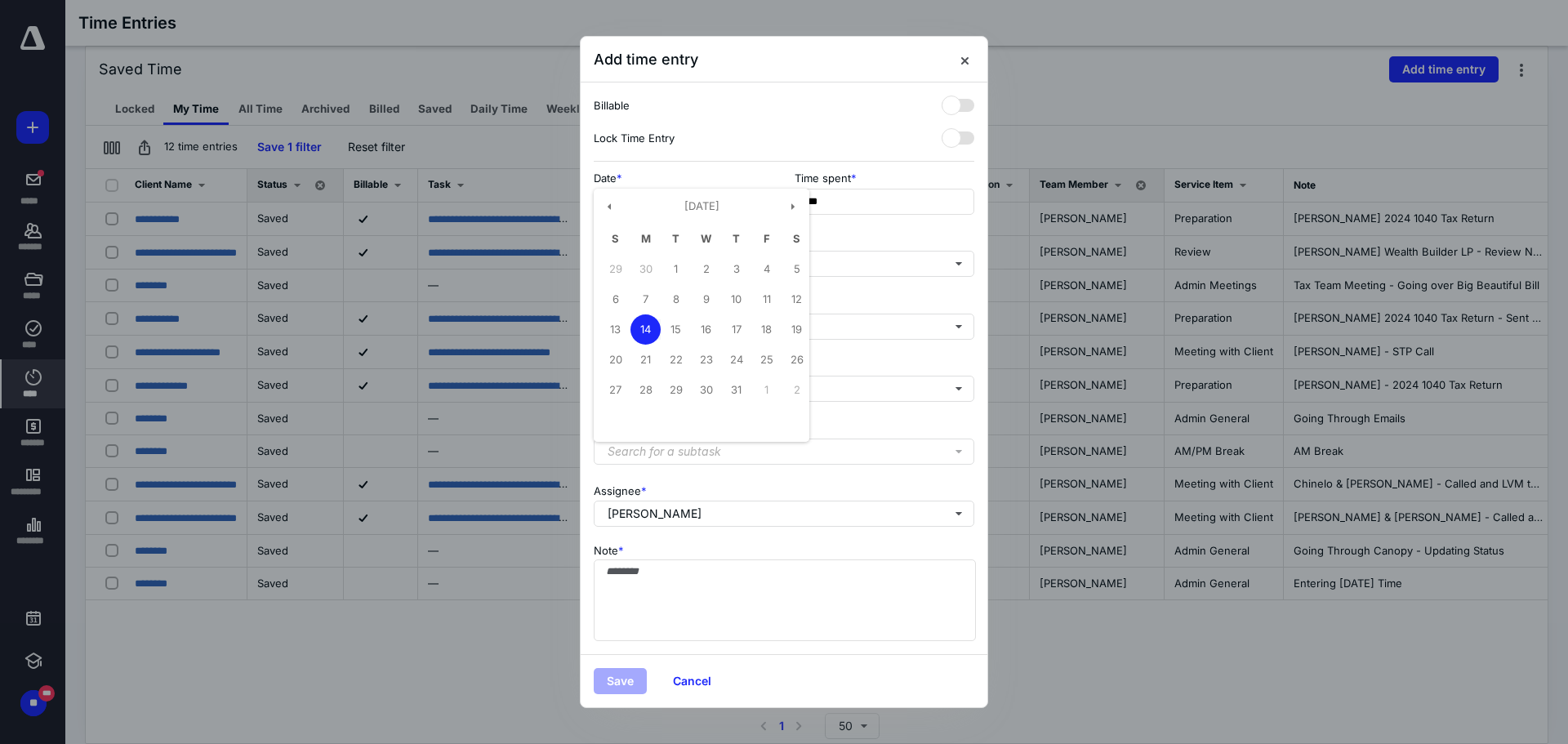 type on "**********" 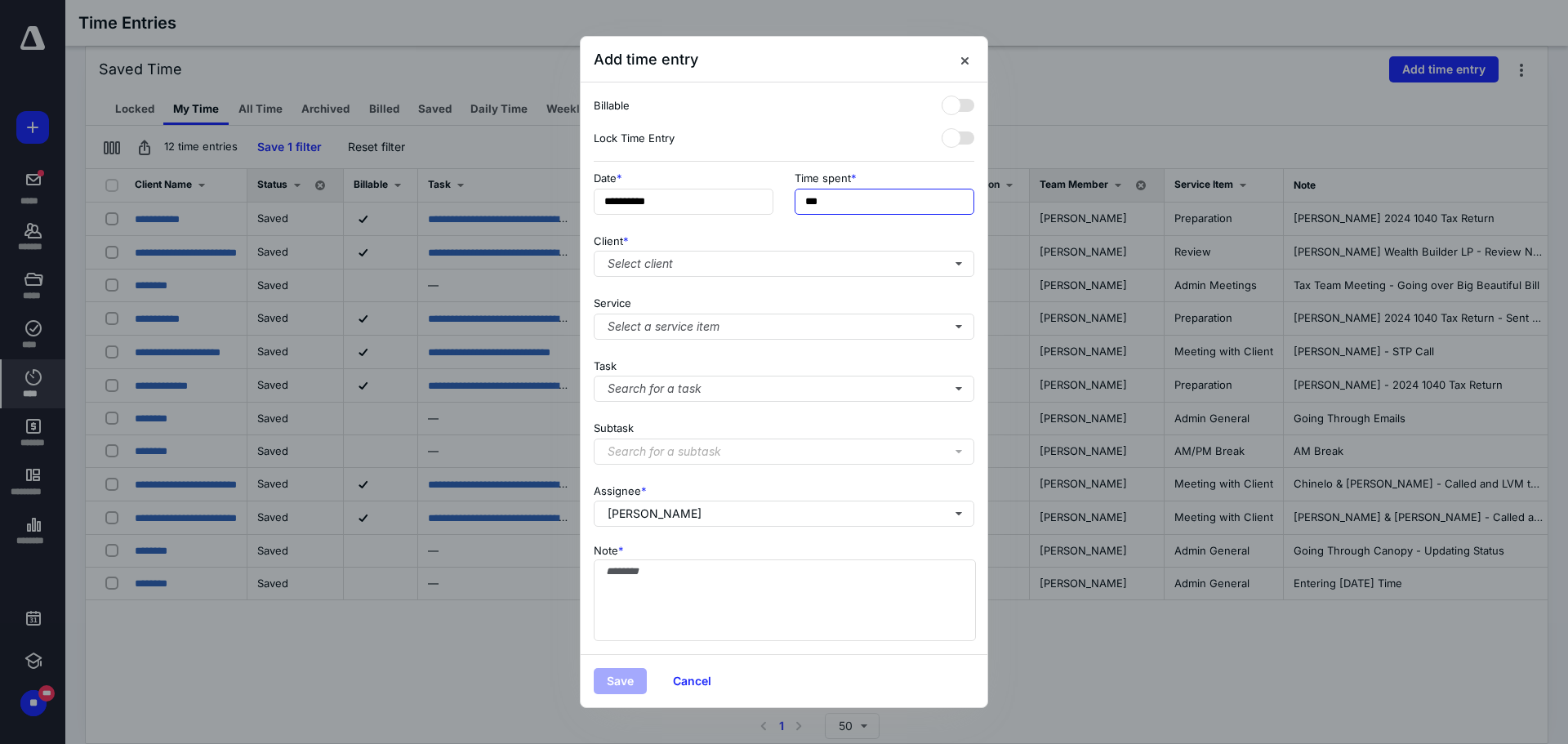 drag, startPoint x: 849, startPoint y: 207, endPoint x: 626, endPoint y: 224, distance: 223.64704 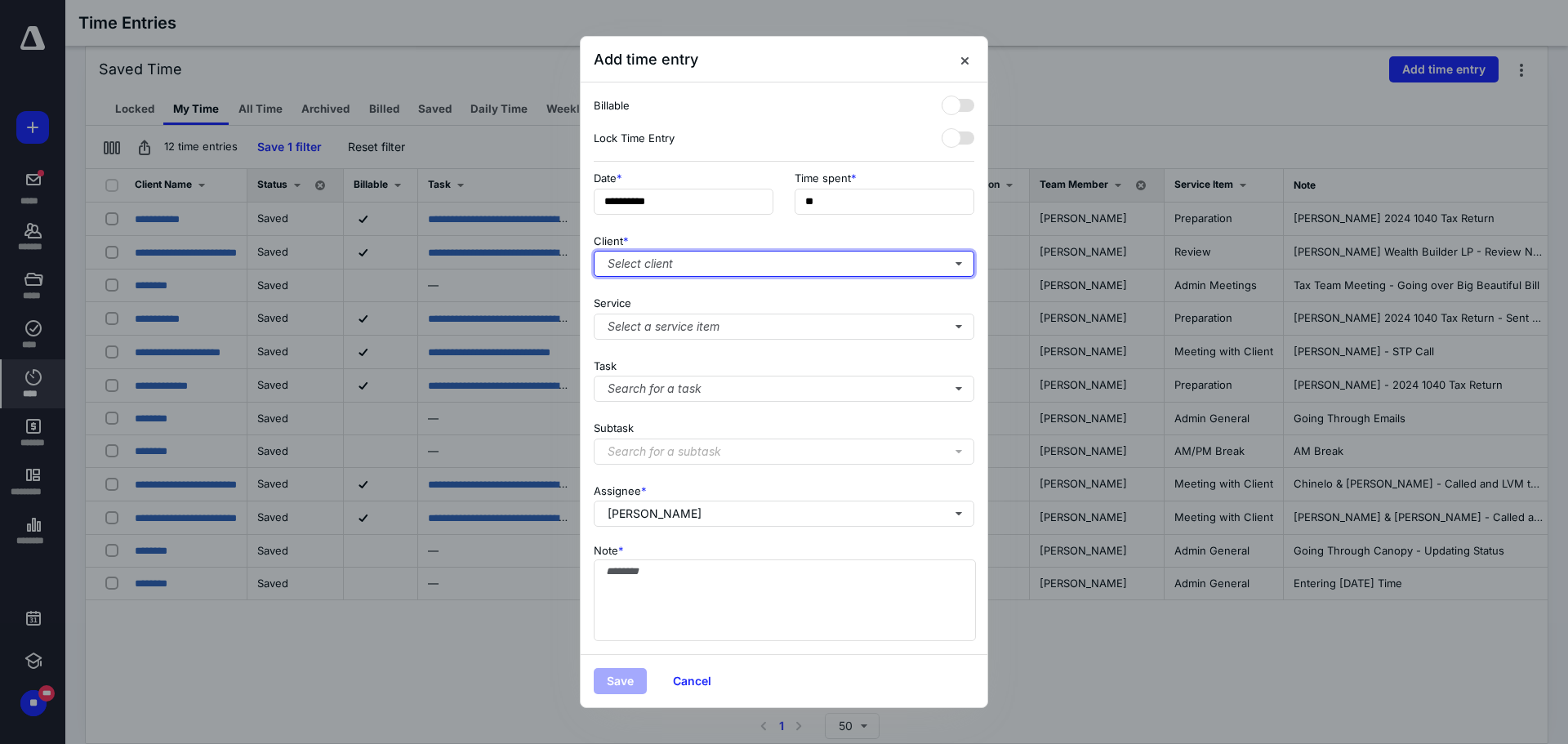type on "***" 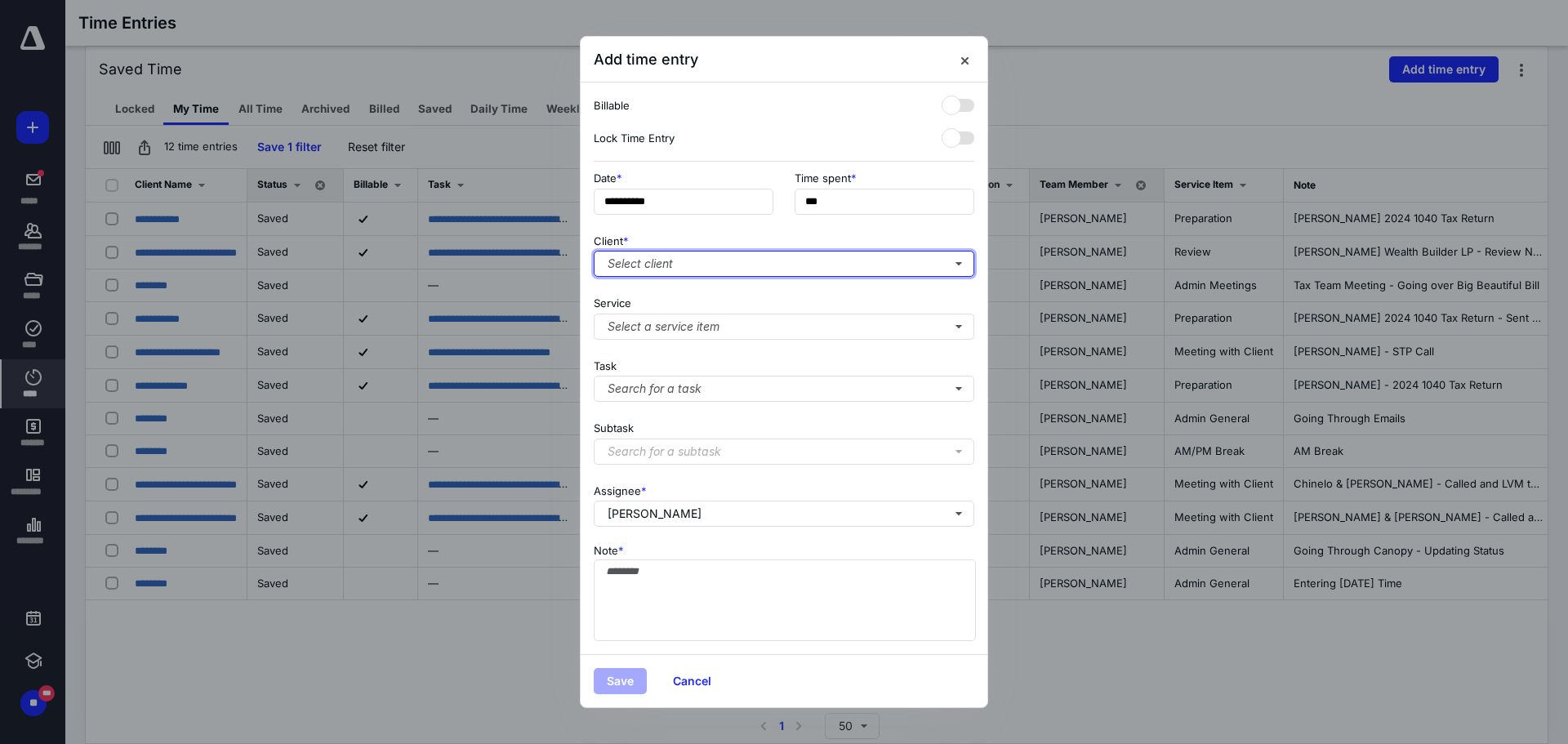type 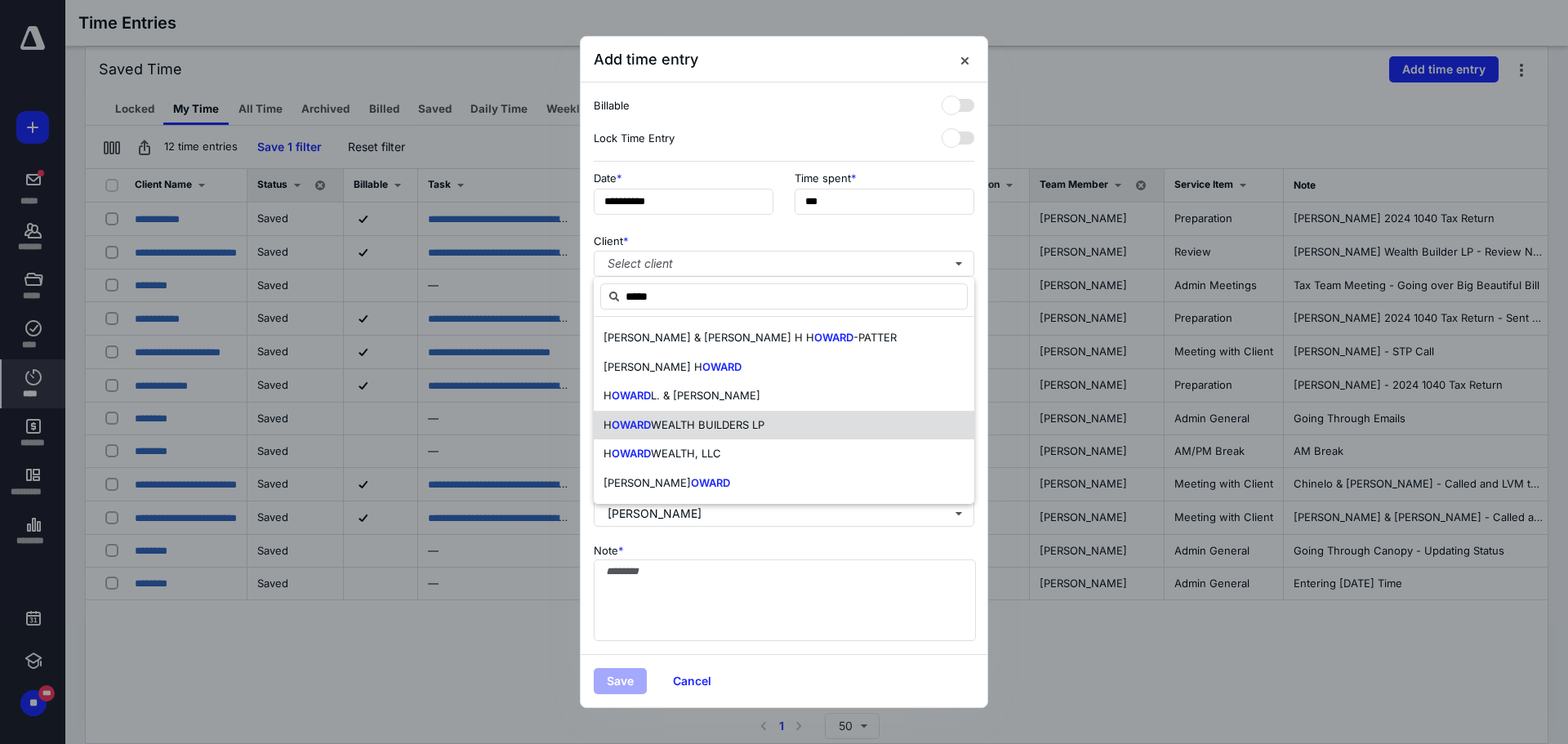 click on "WEALTH BUILDERS LP" at bounding box center (707, 425) 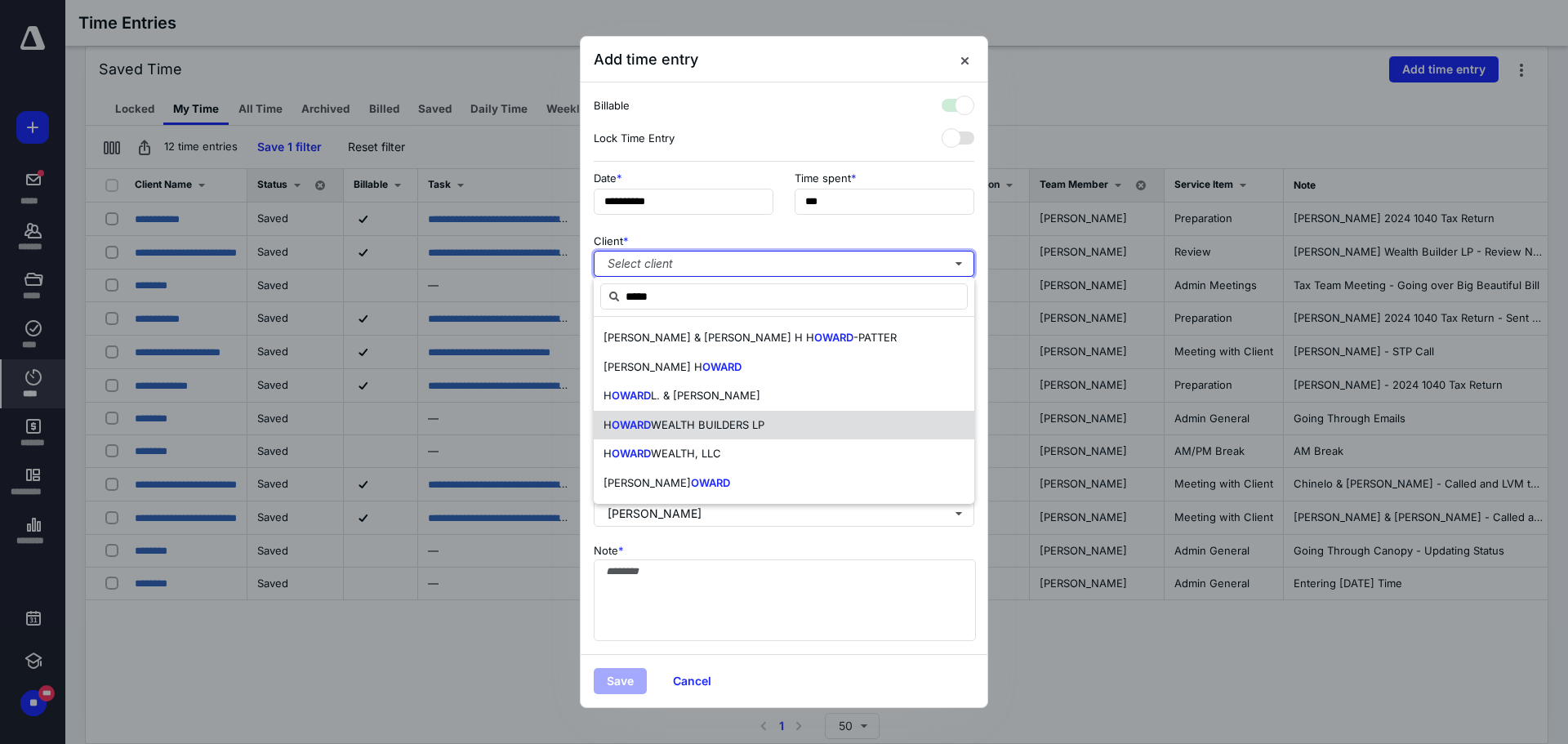 checkbox on "true" 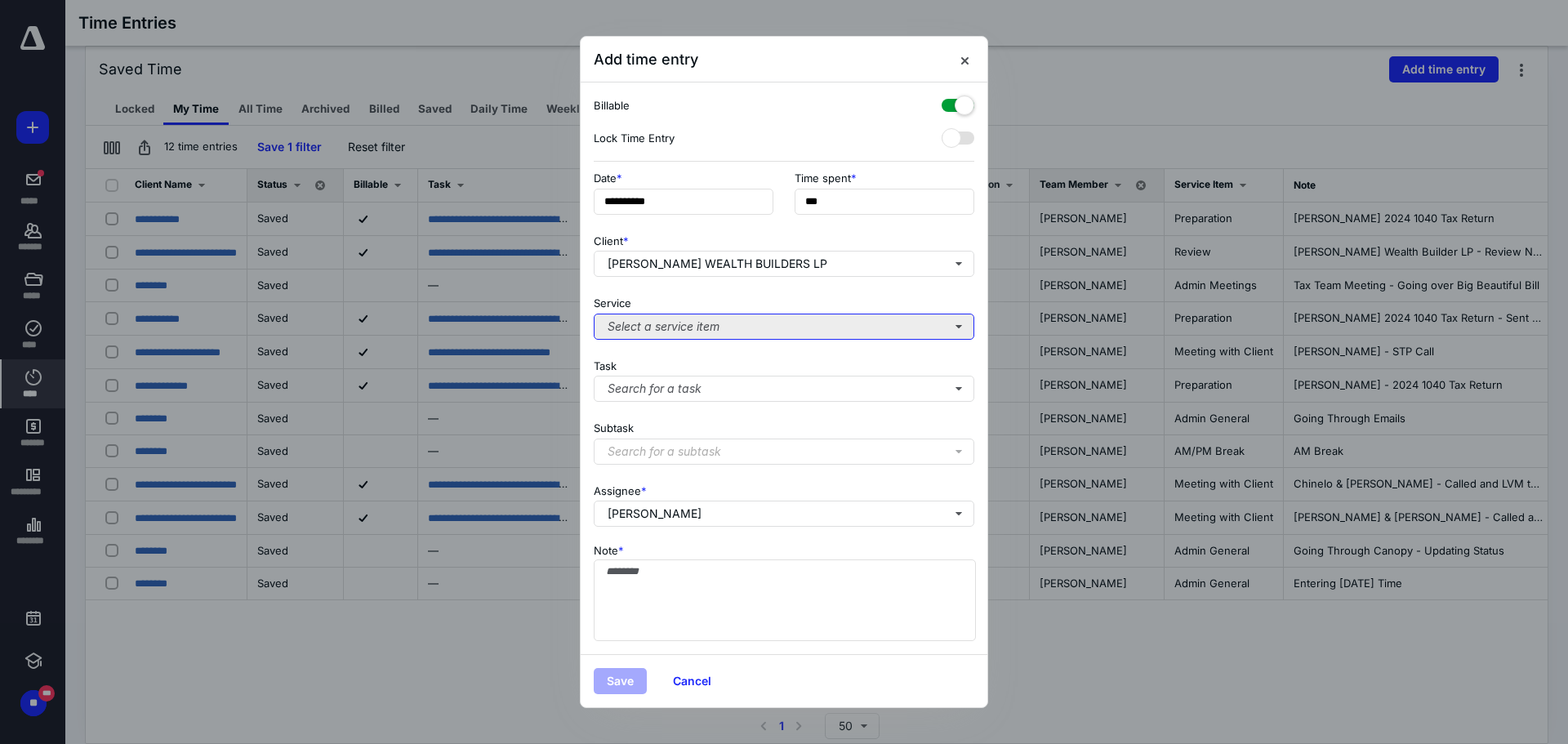 click on "Select a service item" at bounding box center [784, 327] 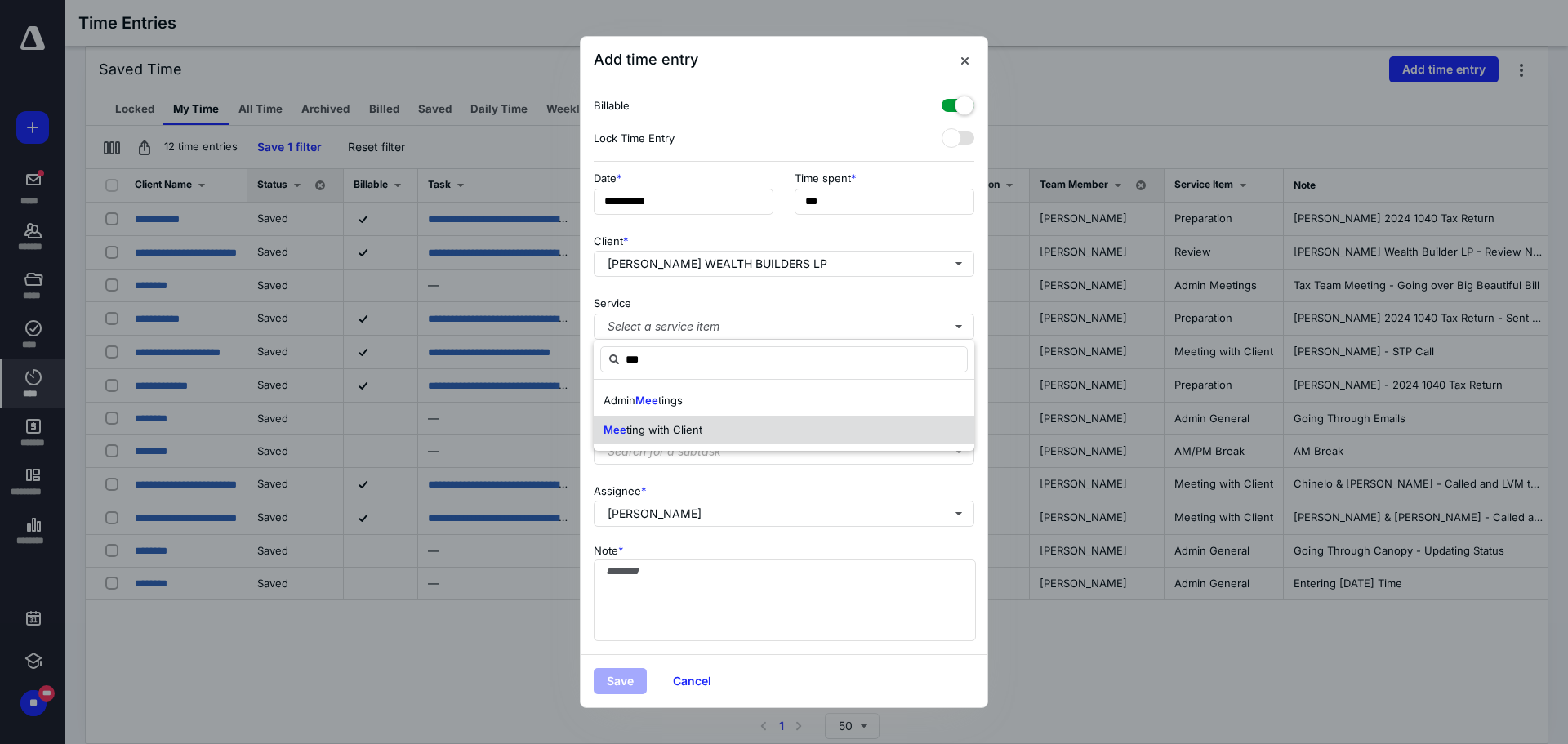 click on "ting with Client" at bounding box center [664, 430] 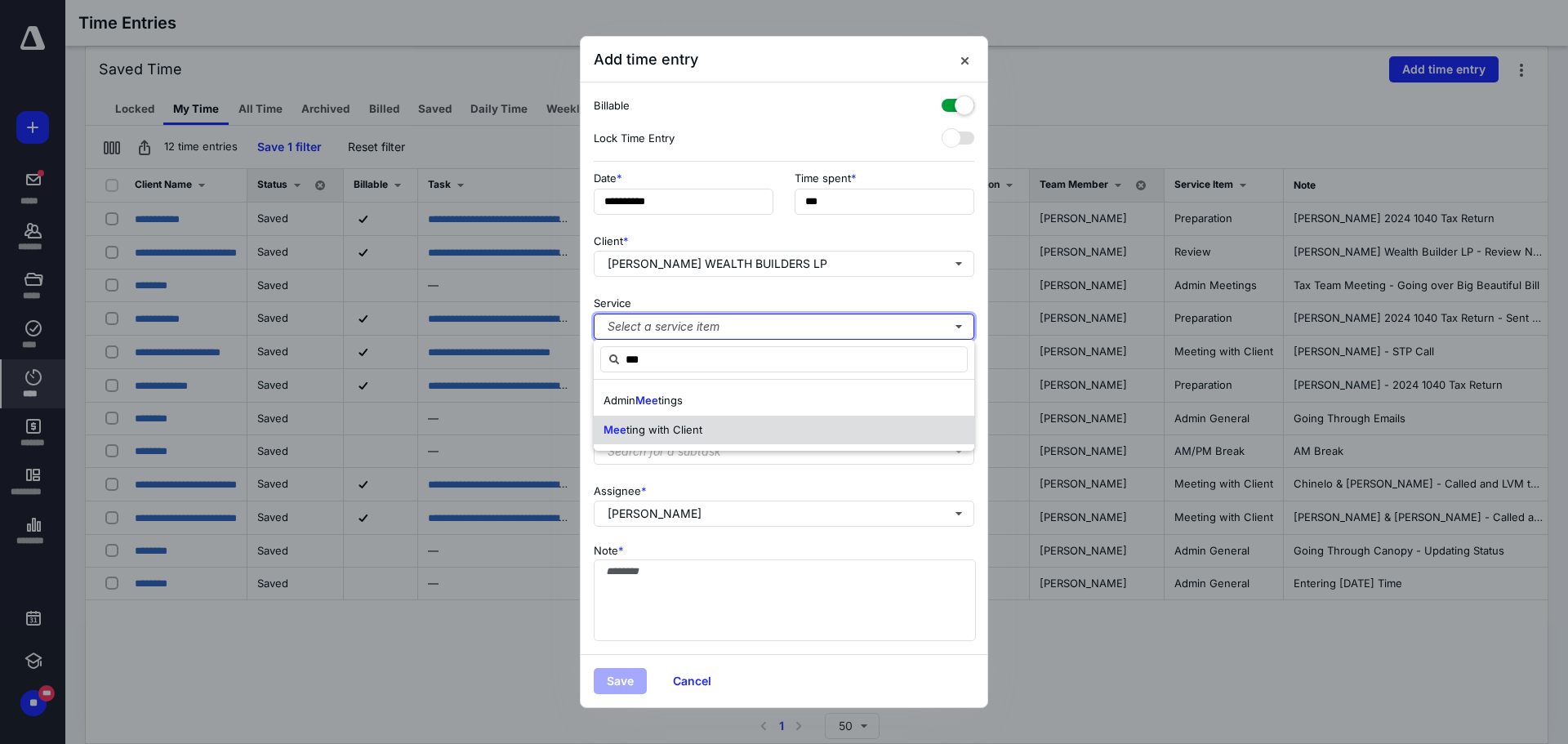 type 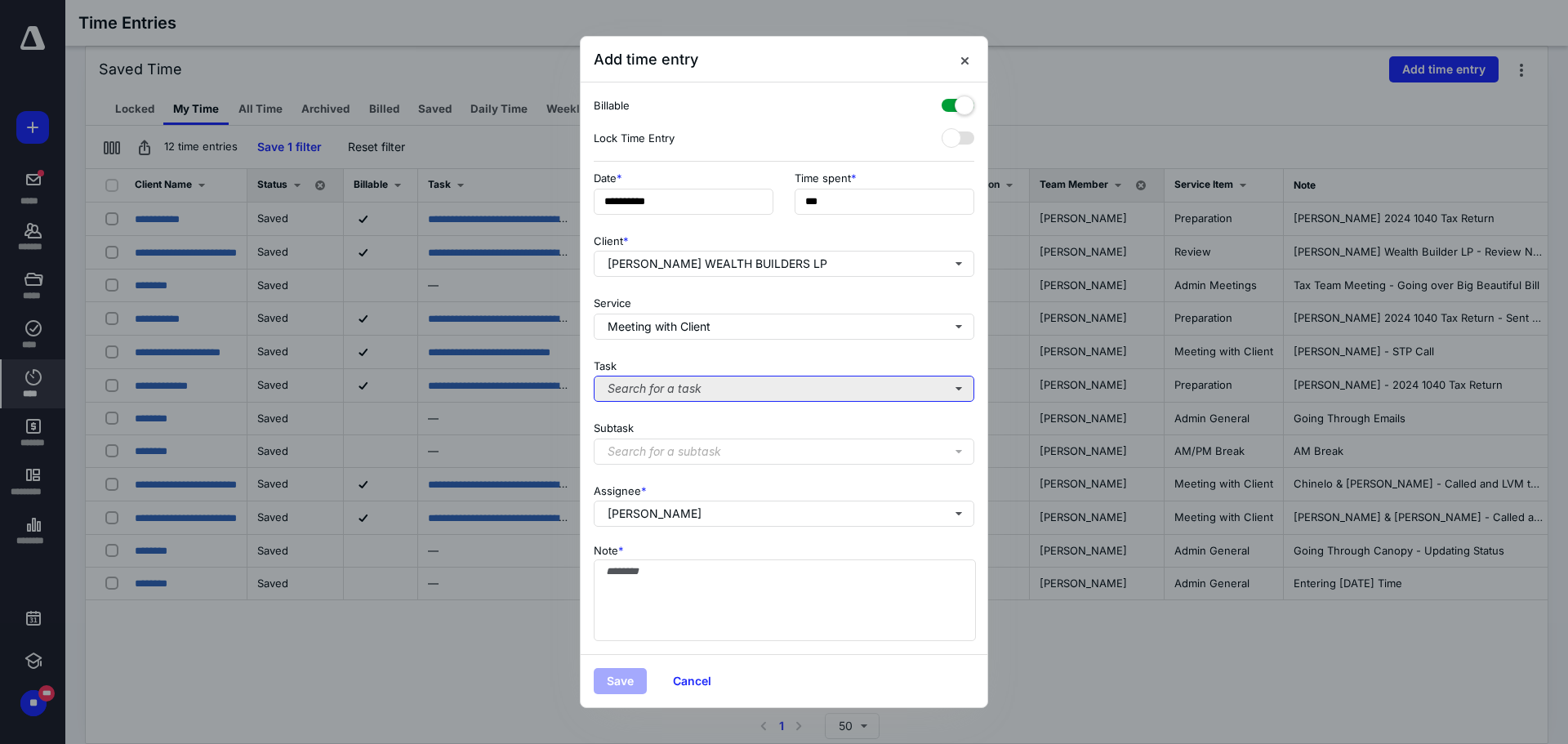 click on "Search for a task" at bounding box center (784, 389) 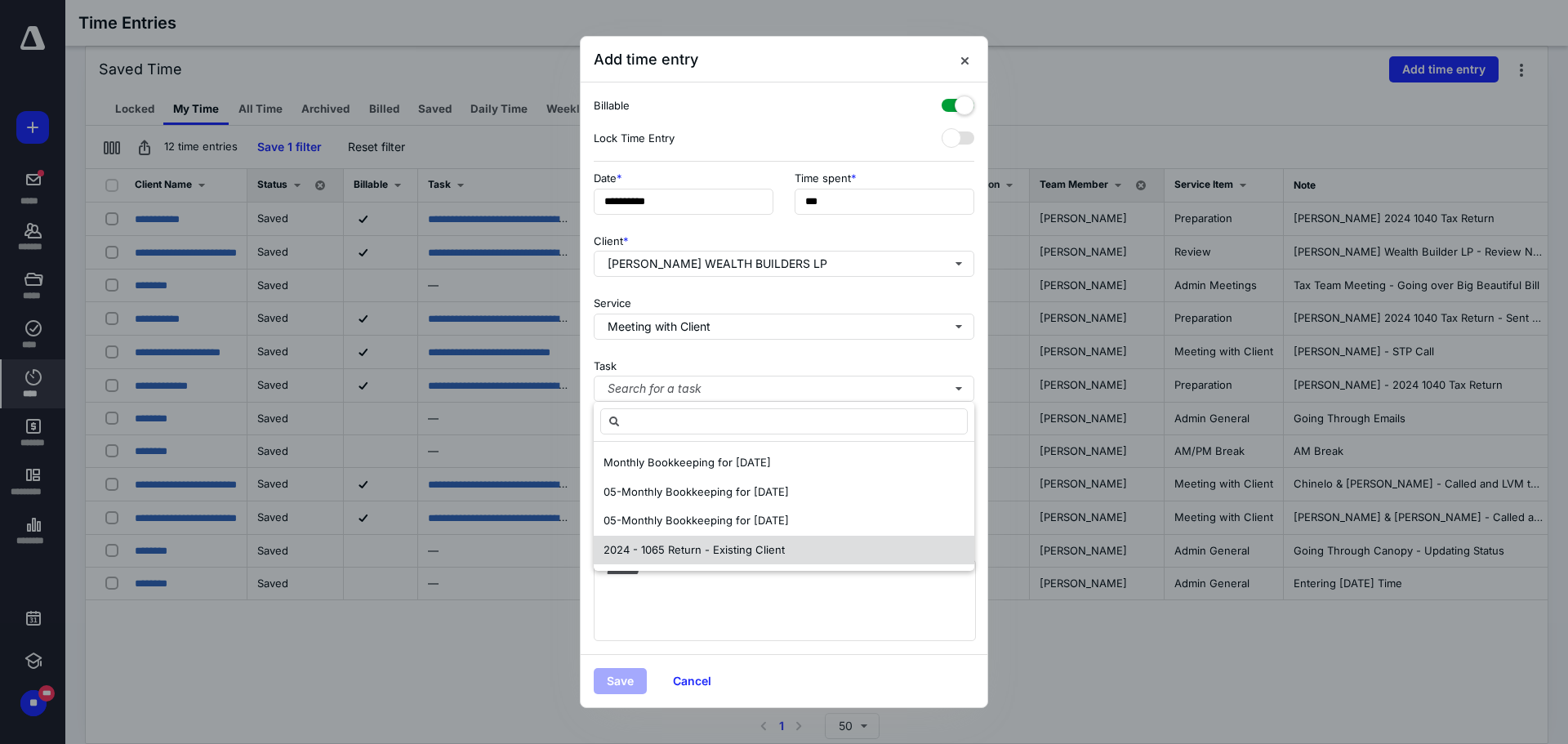 click on "2024 - 1065 Return - Existing Client" at bounding box center (694, 550) 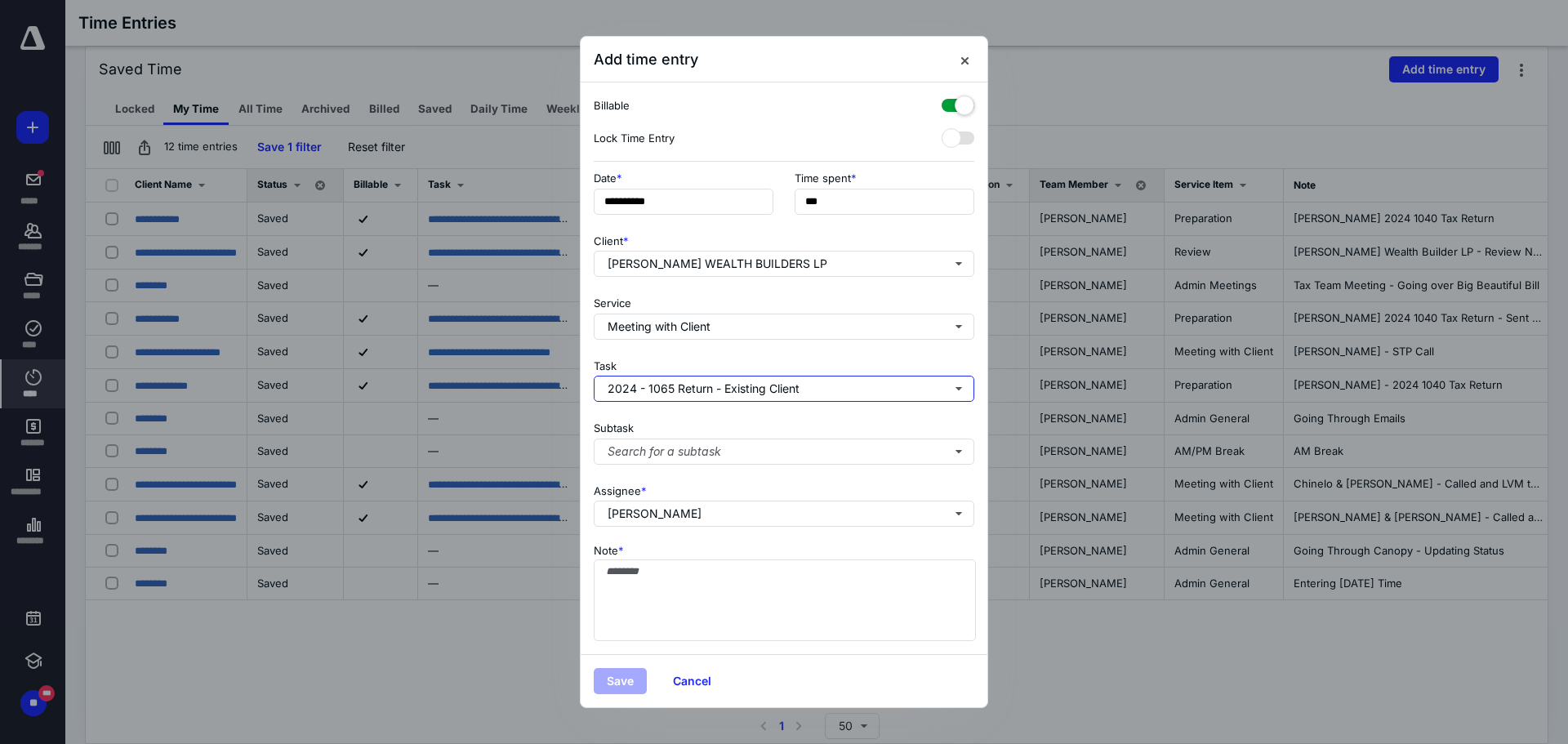 type 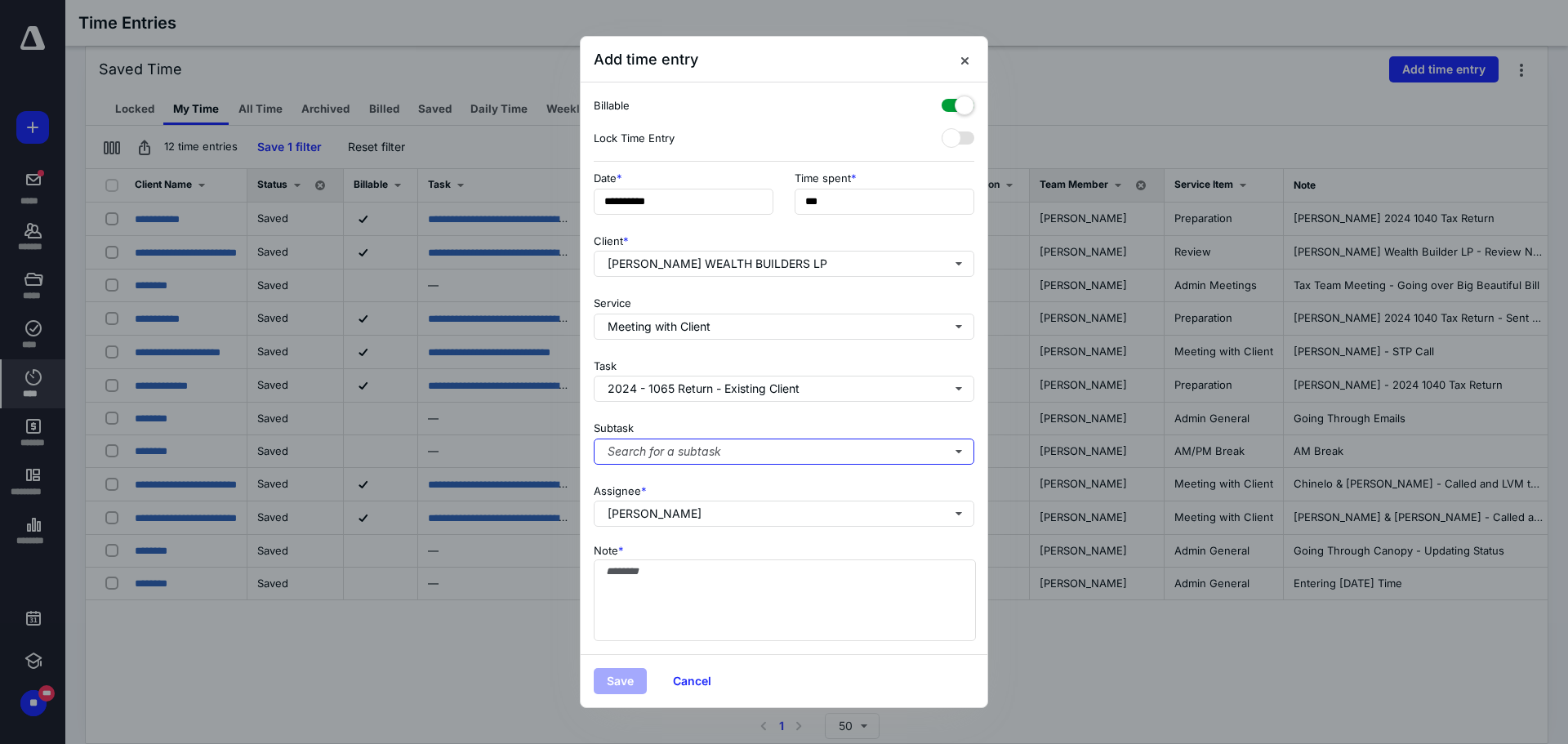 type 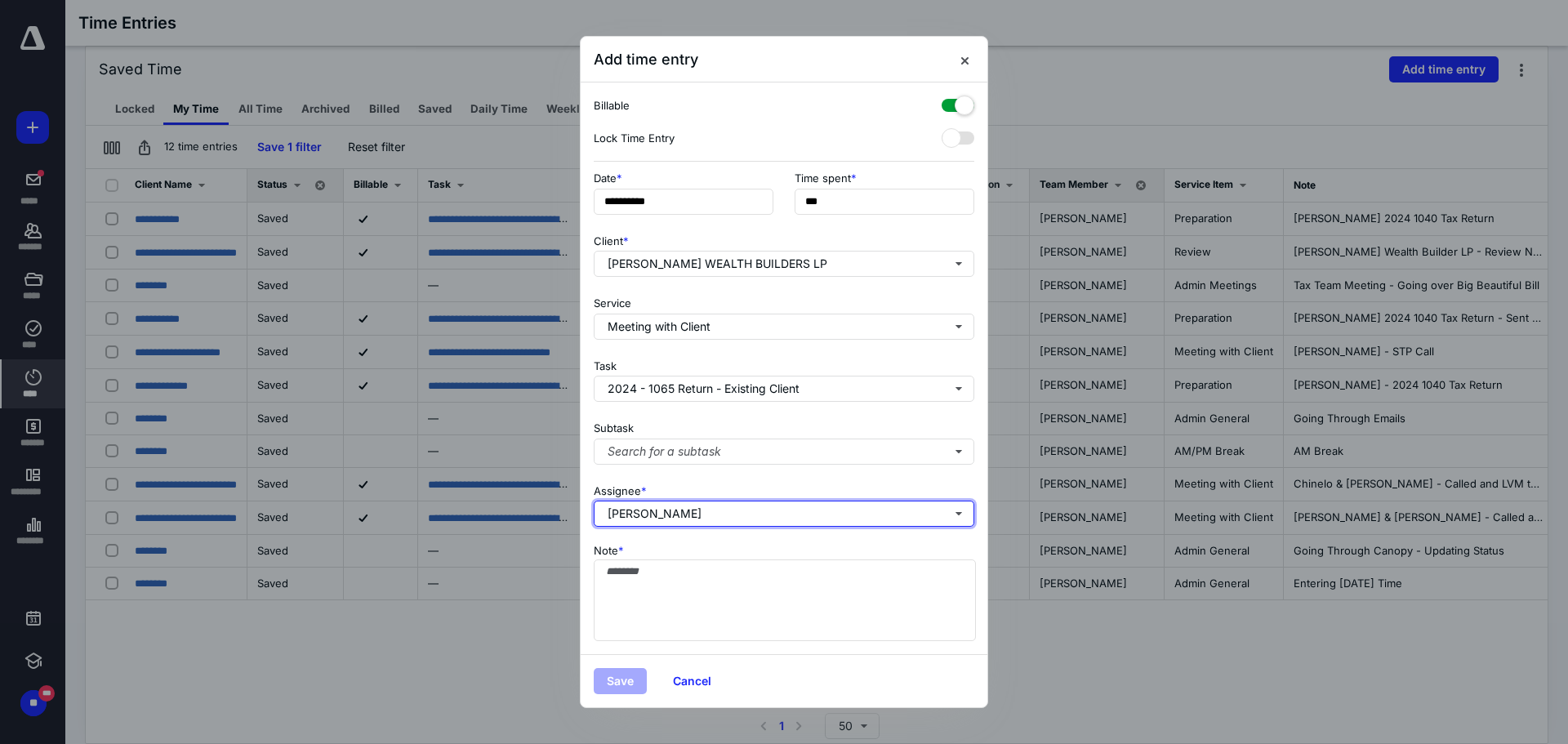 type 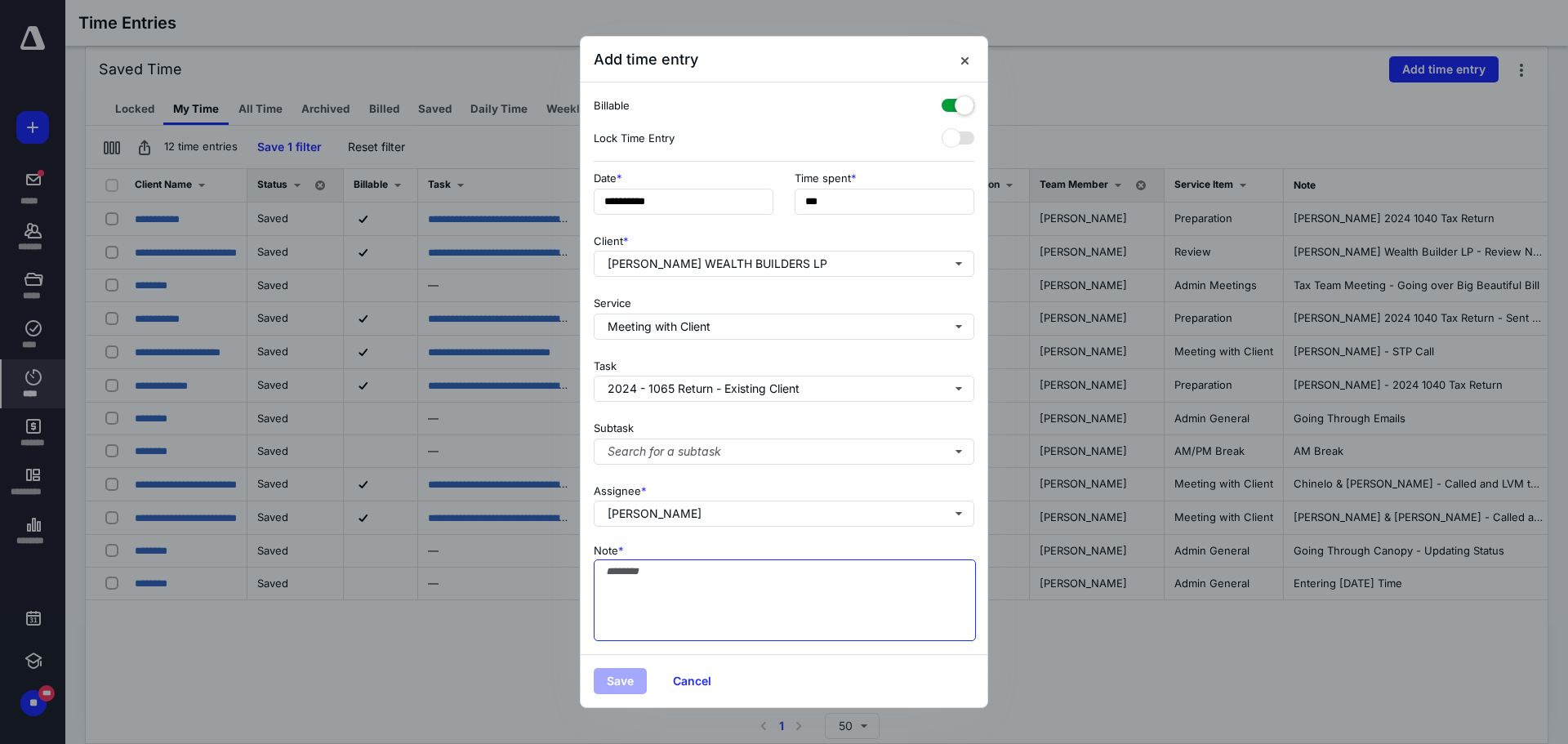 paste on "**********" 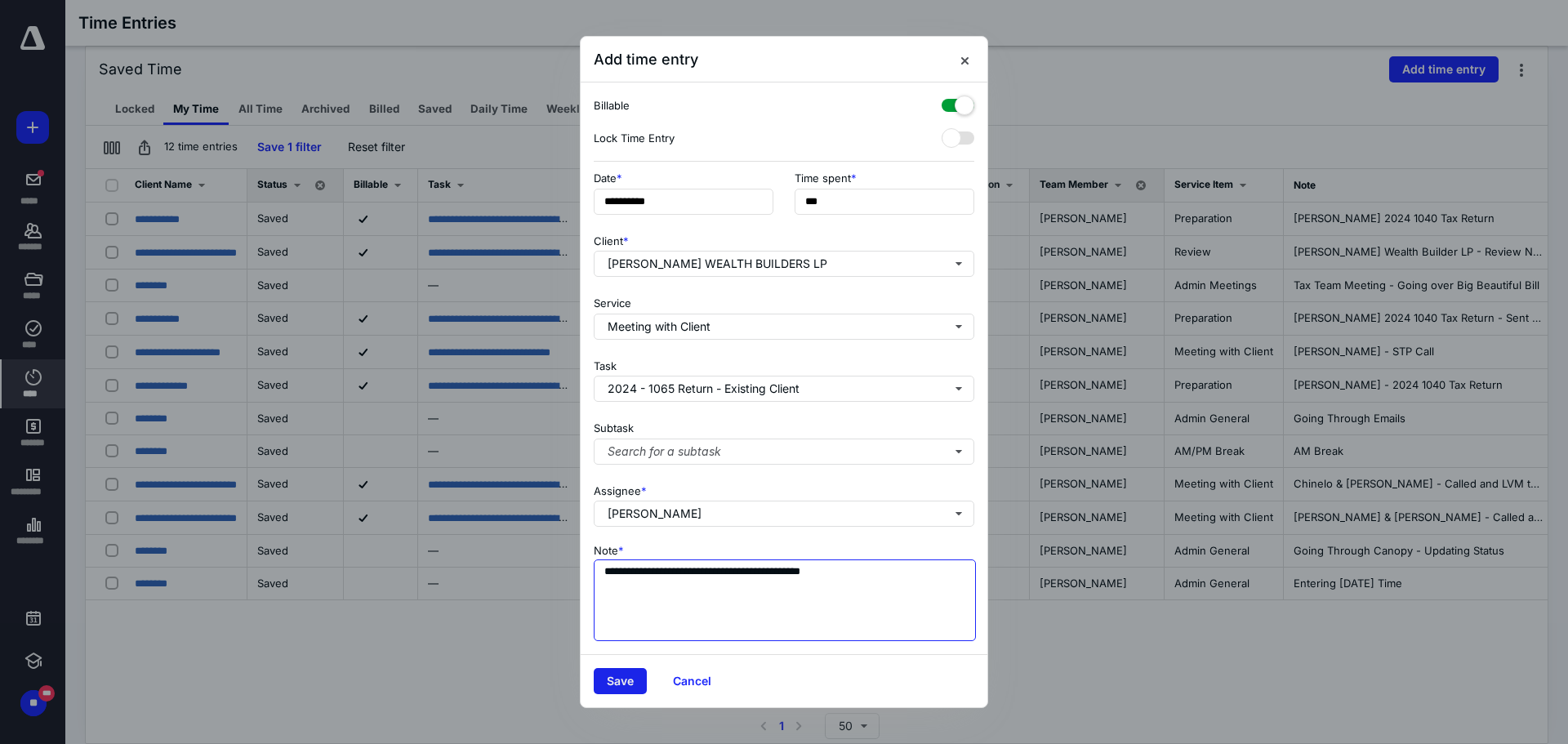 type on "**********" 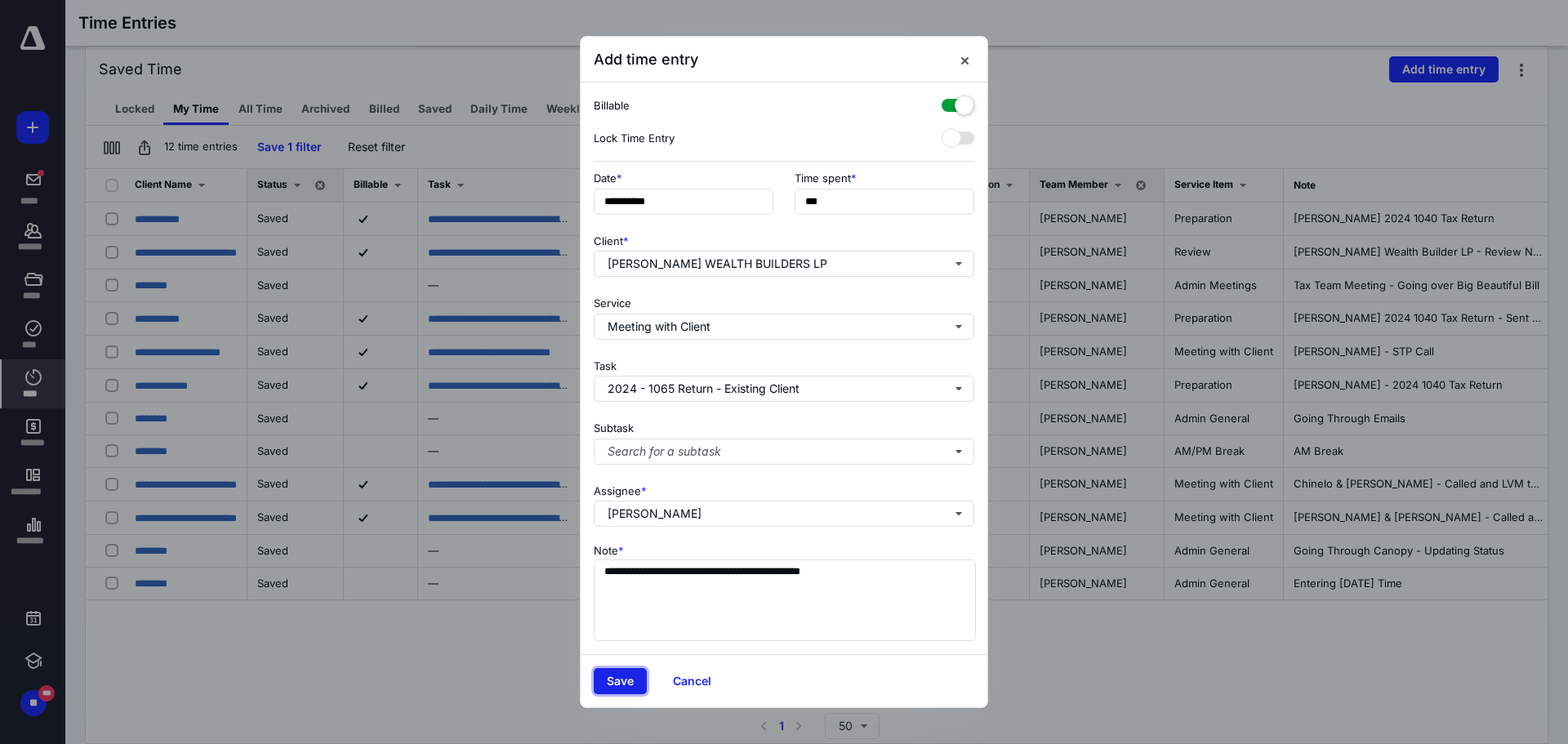 click on "Save" at bounding box center (620, 681) 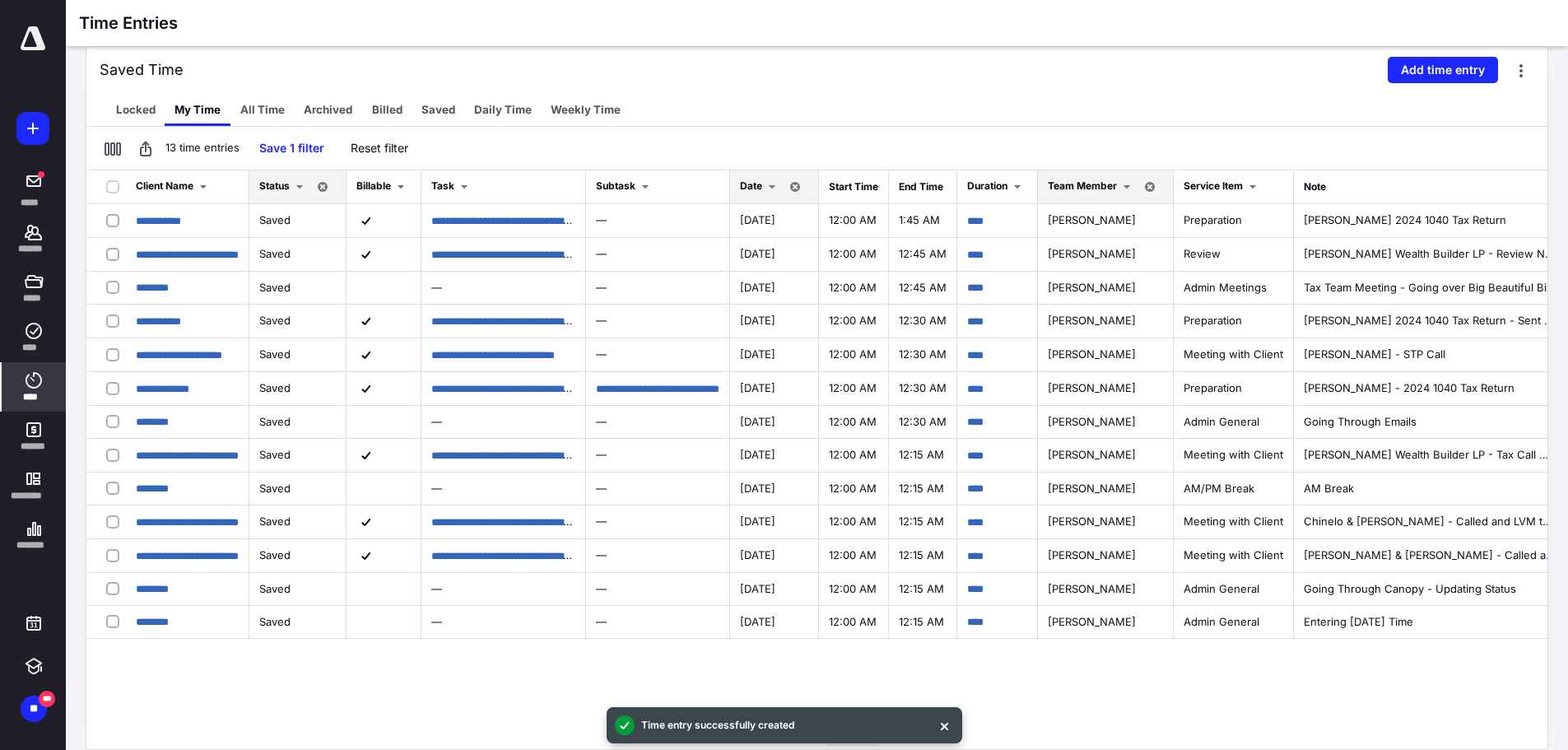 scroll, scrollTop: 25, scrollLeft: 0, axis: vertical 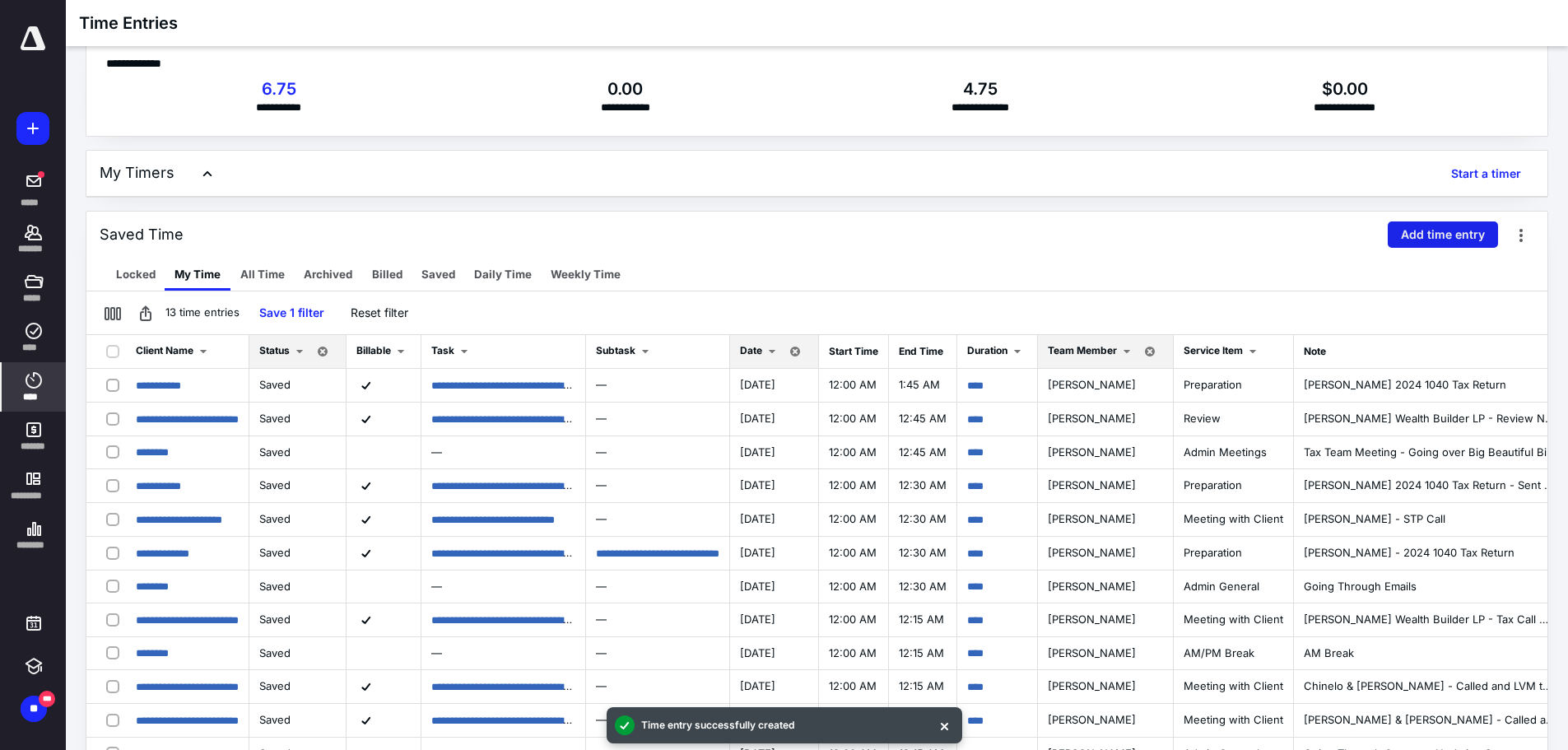 click on "Add time entry" at bounding box center [1443, 235] 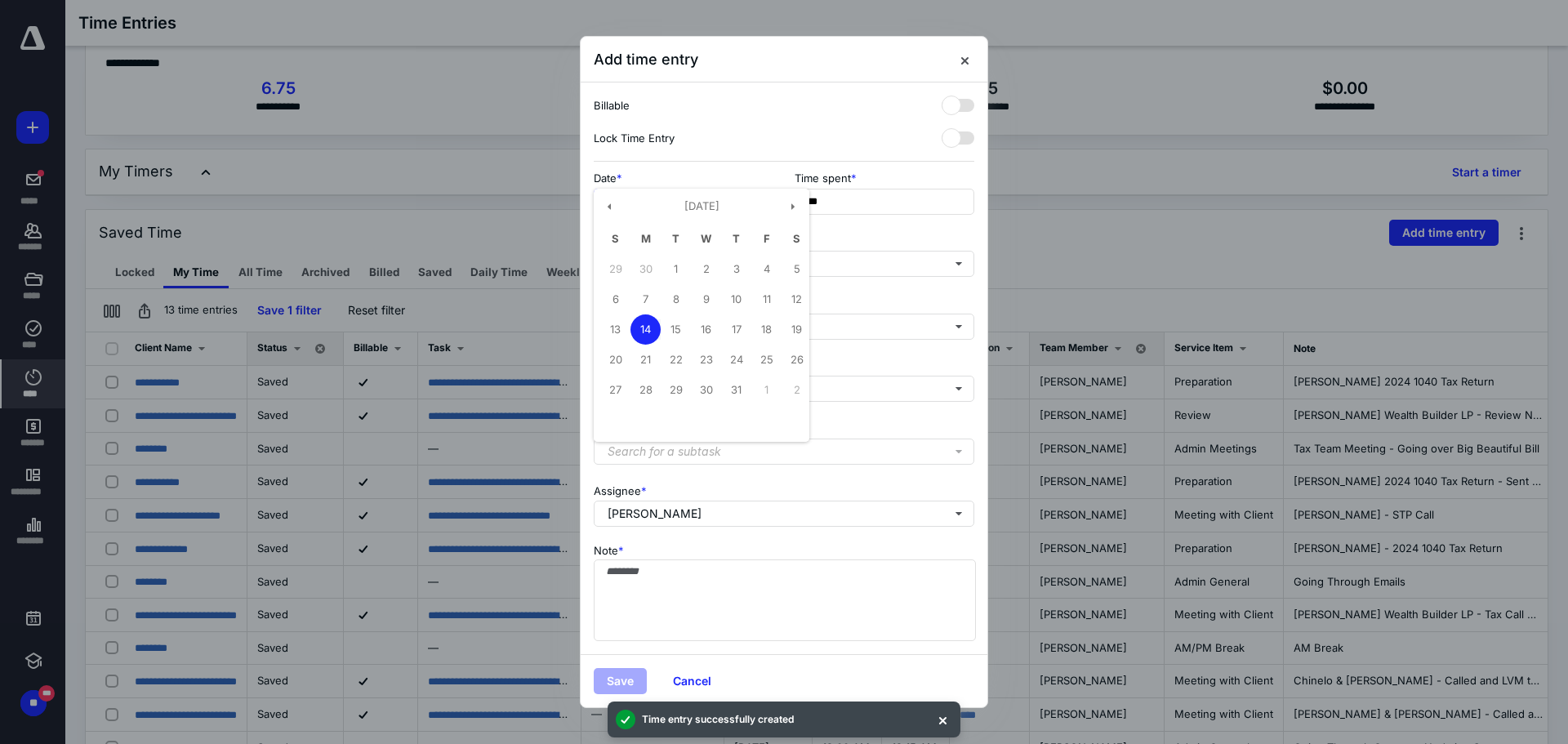 click on "**********" at bounding box center (684, 202) 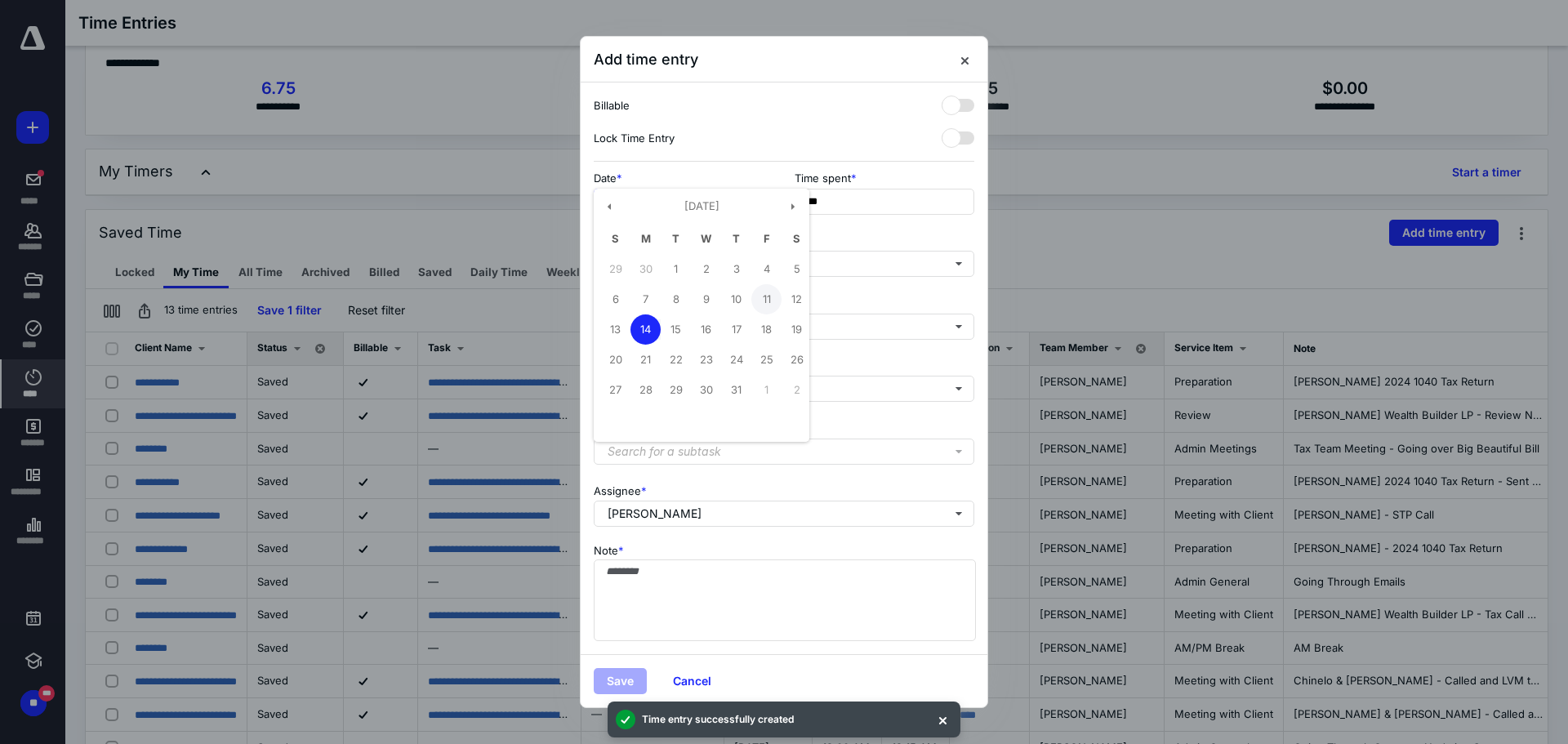 click on "11" at bounding box center (766, 299) 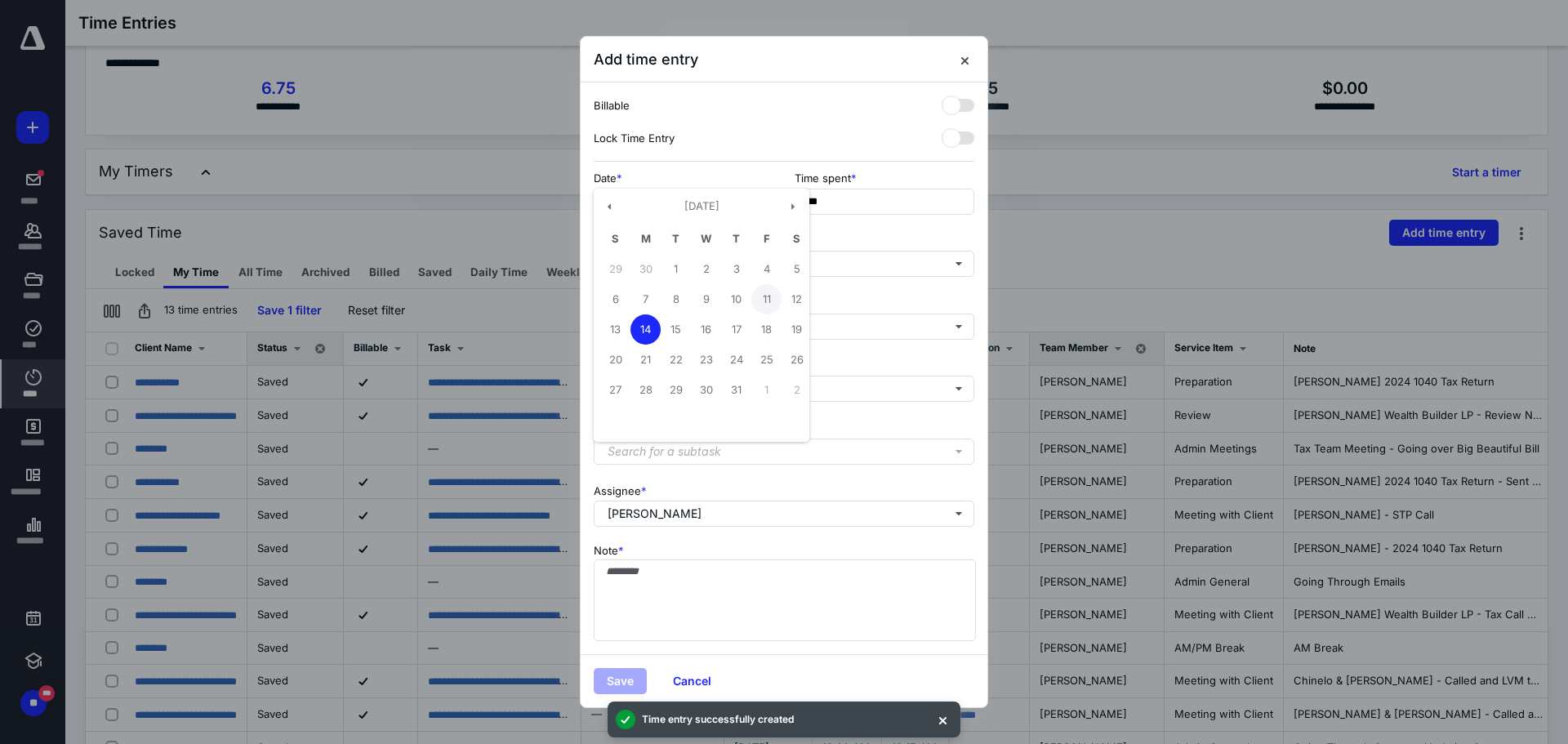 type on "**********" 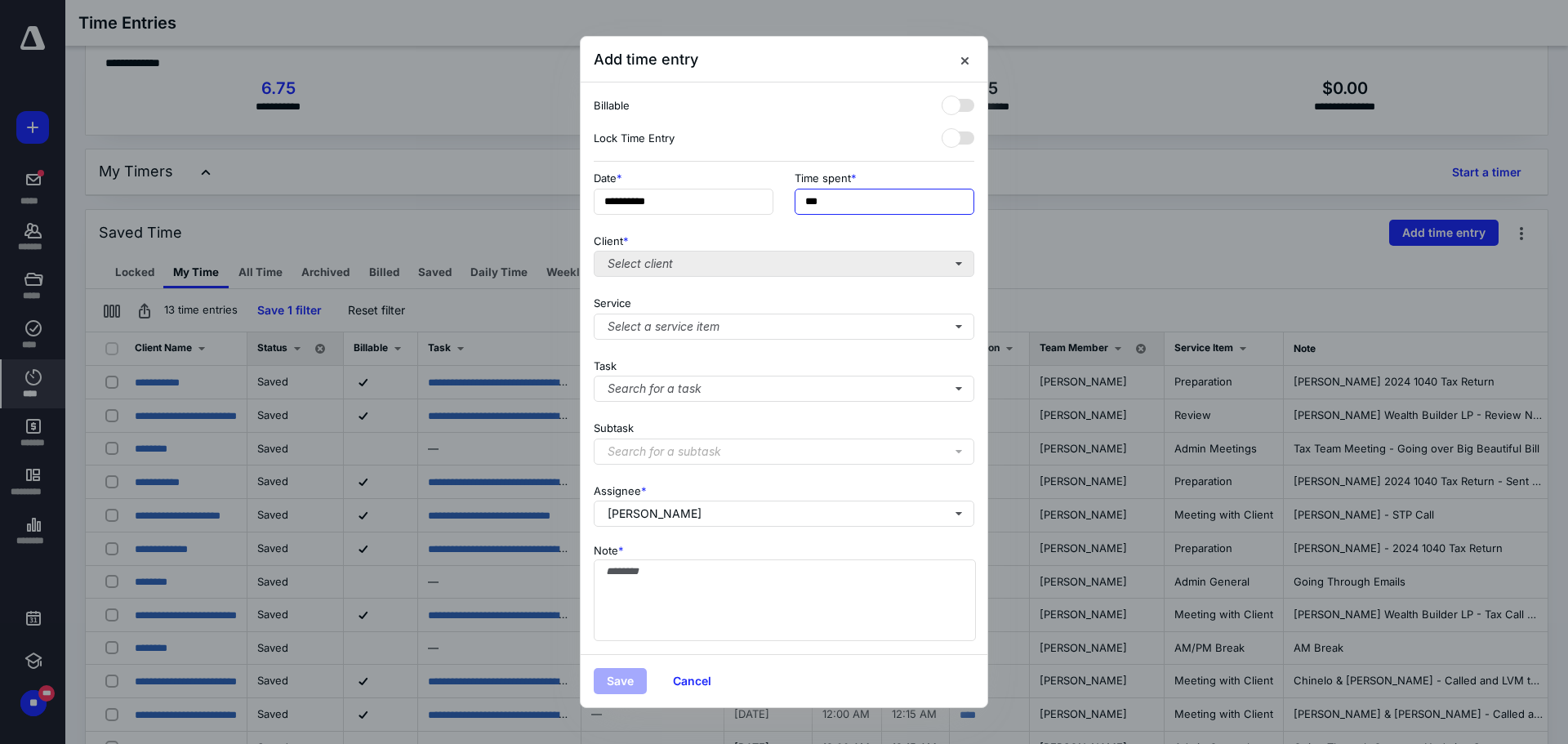 drag, startPoint x: 866, startPoint y: 206, endPoint x: 703, endPoint y: 275, distance: 177.00282 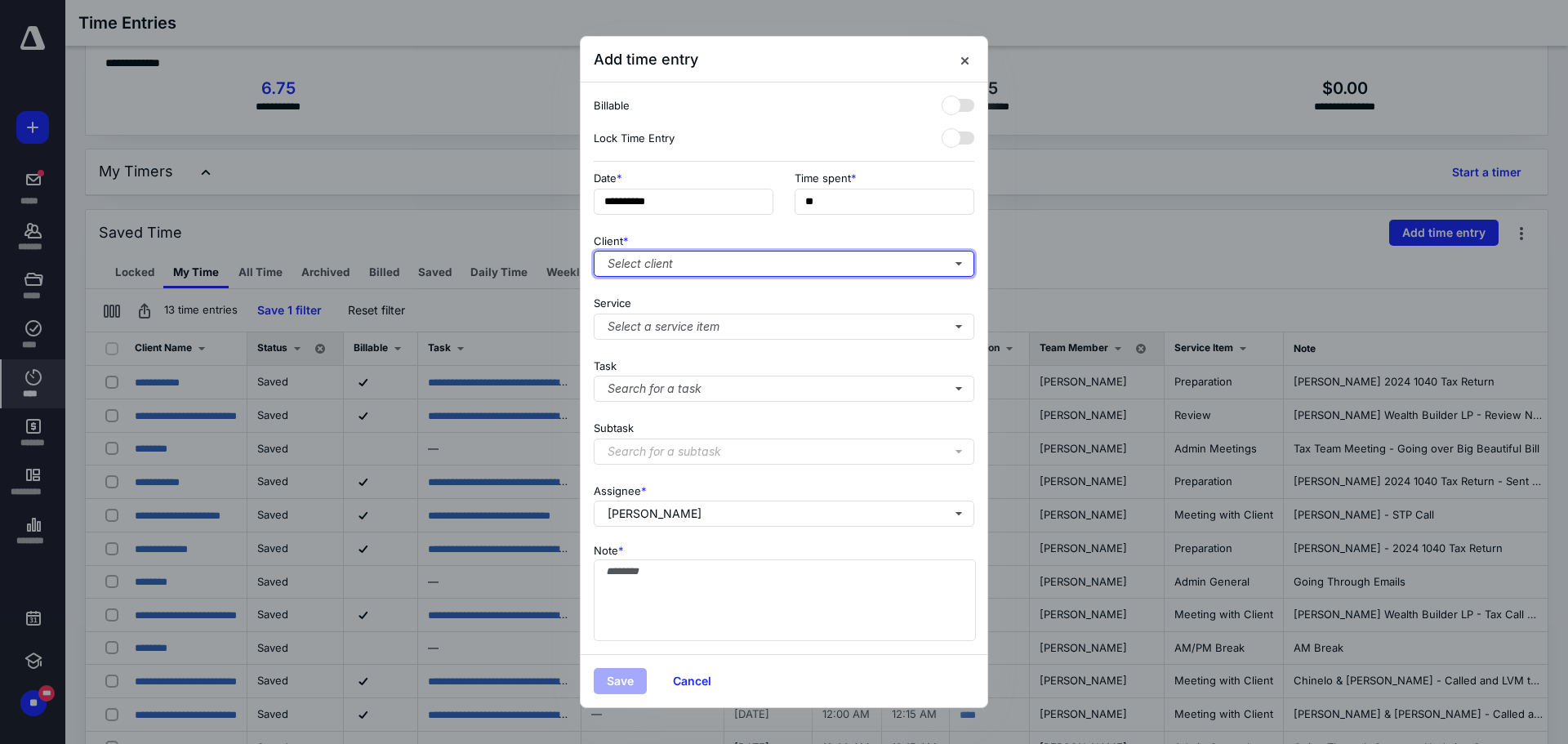 type on "***" 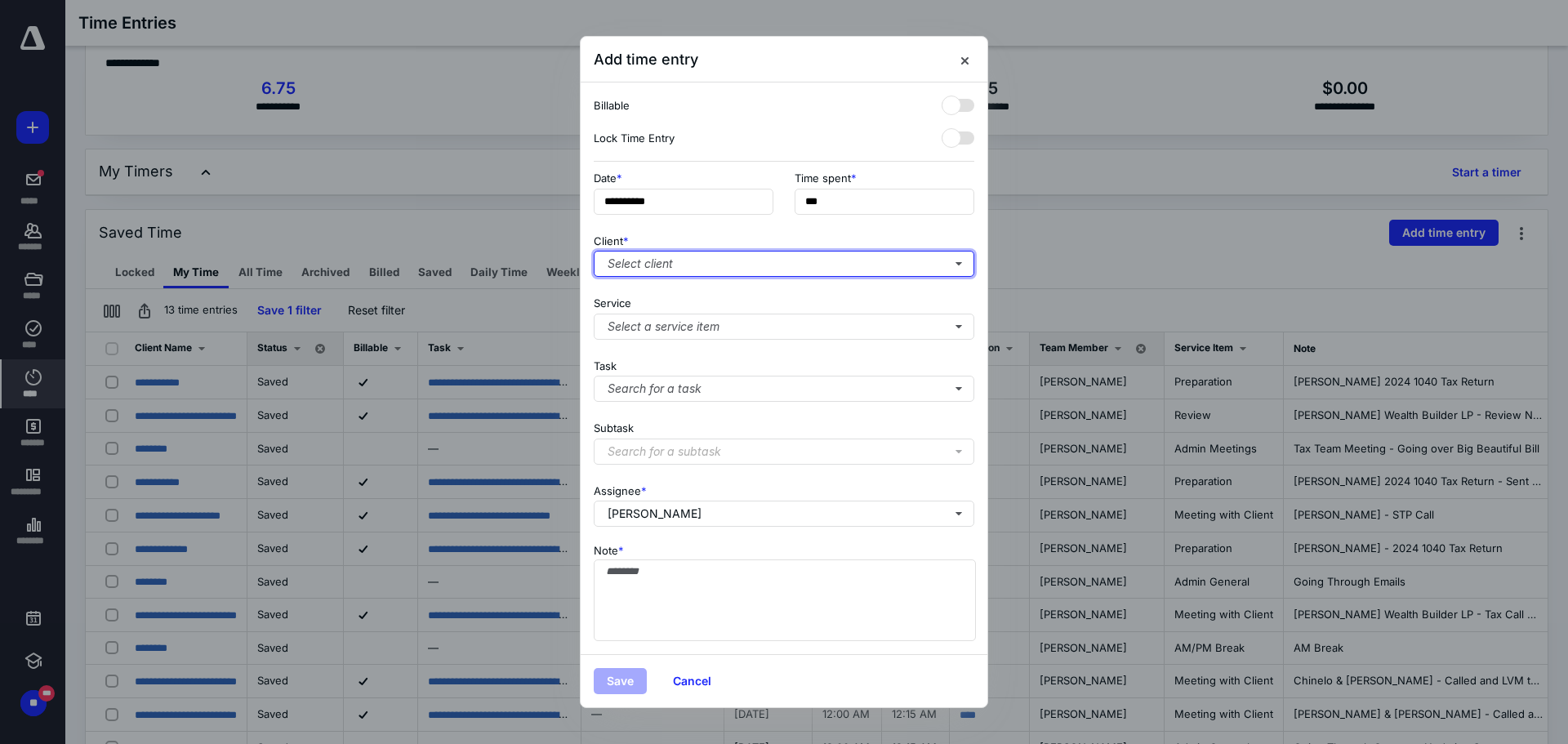 type 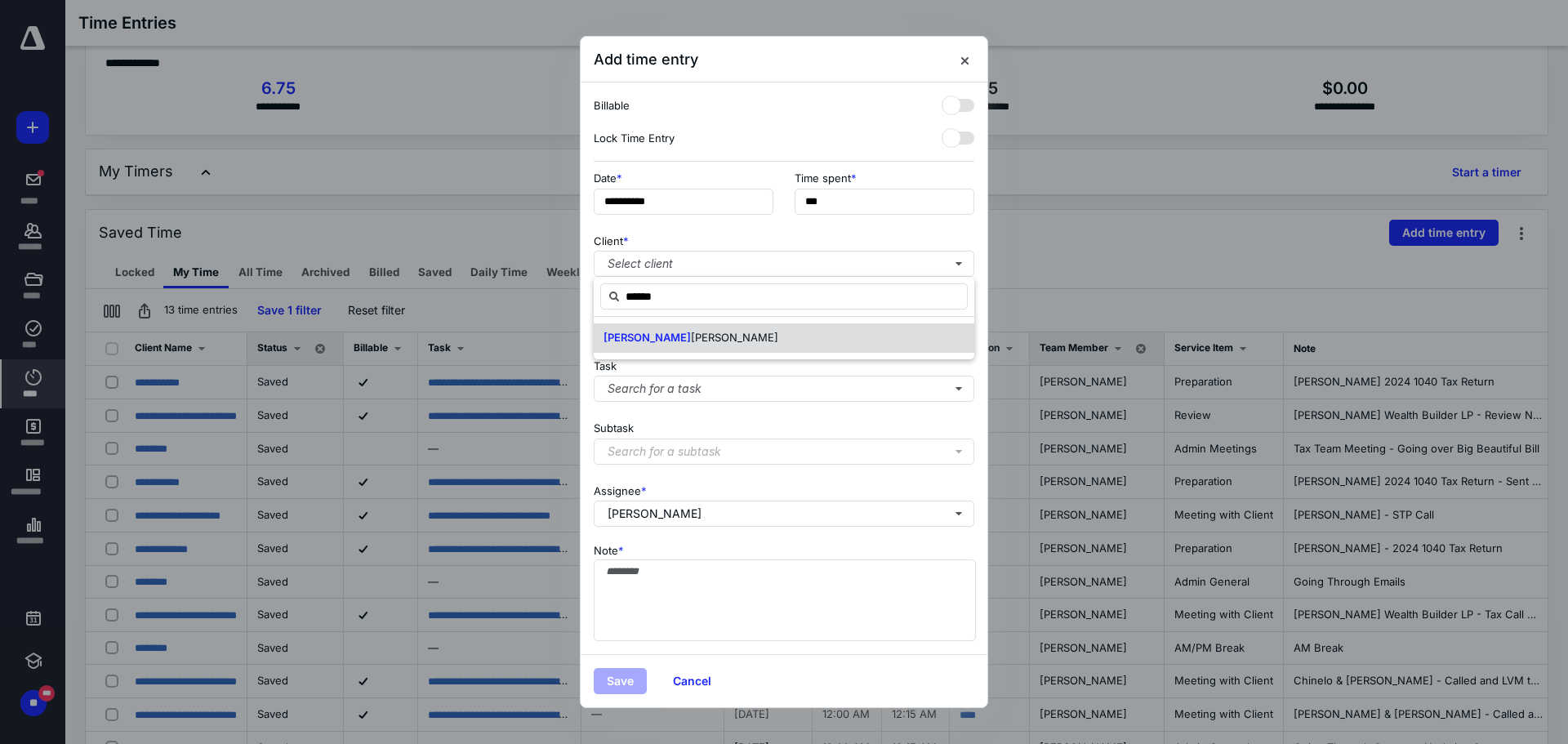 click on "[PERSON_NAME]" at bounding box center (784, 338) 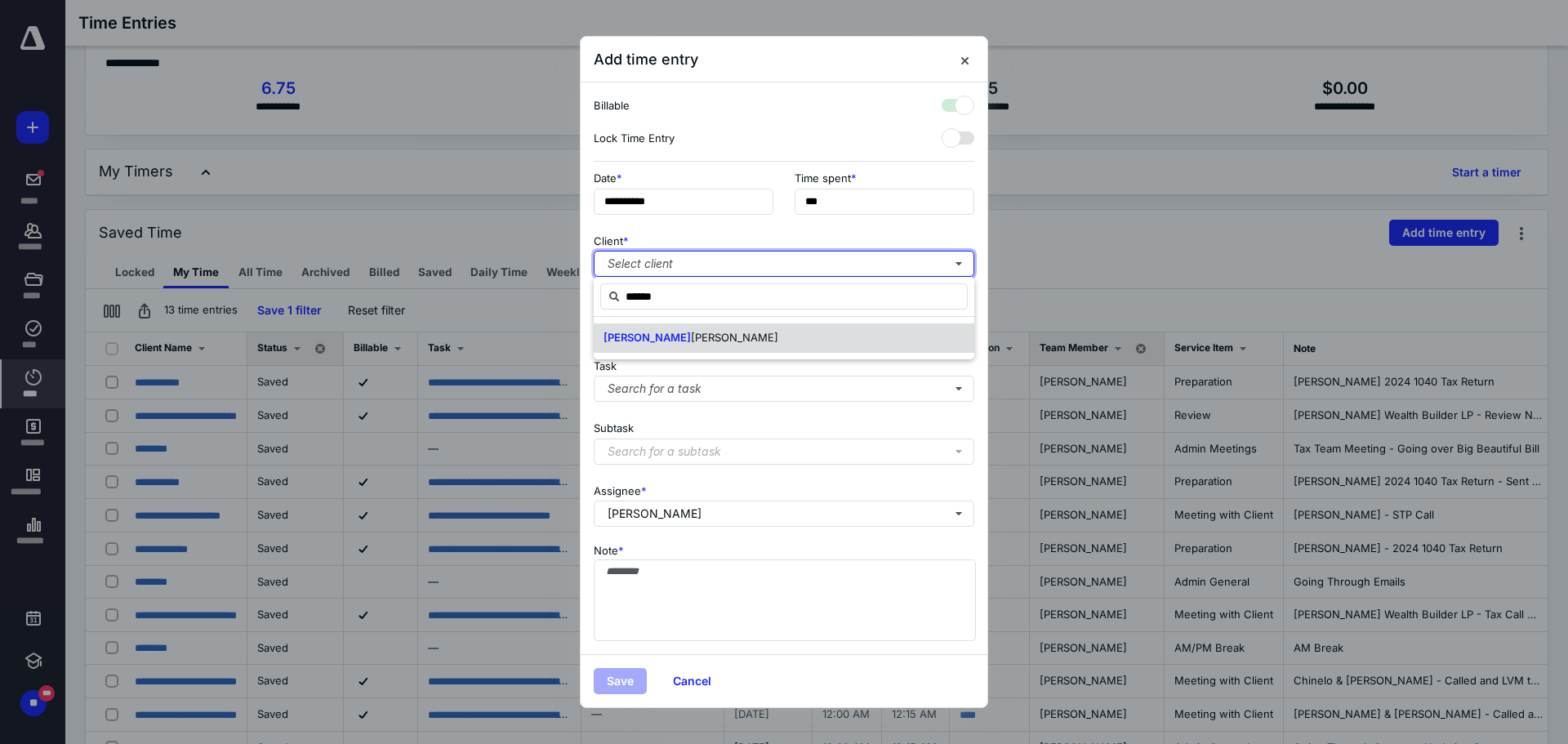 checkbox on "true" 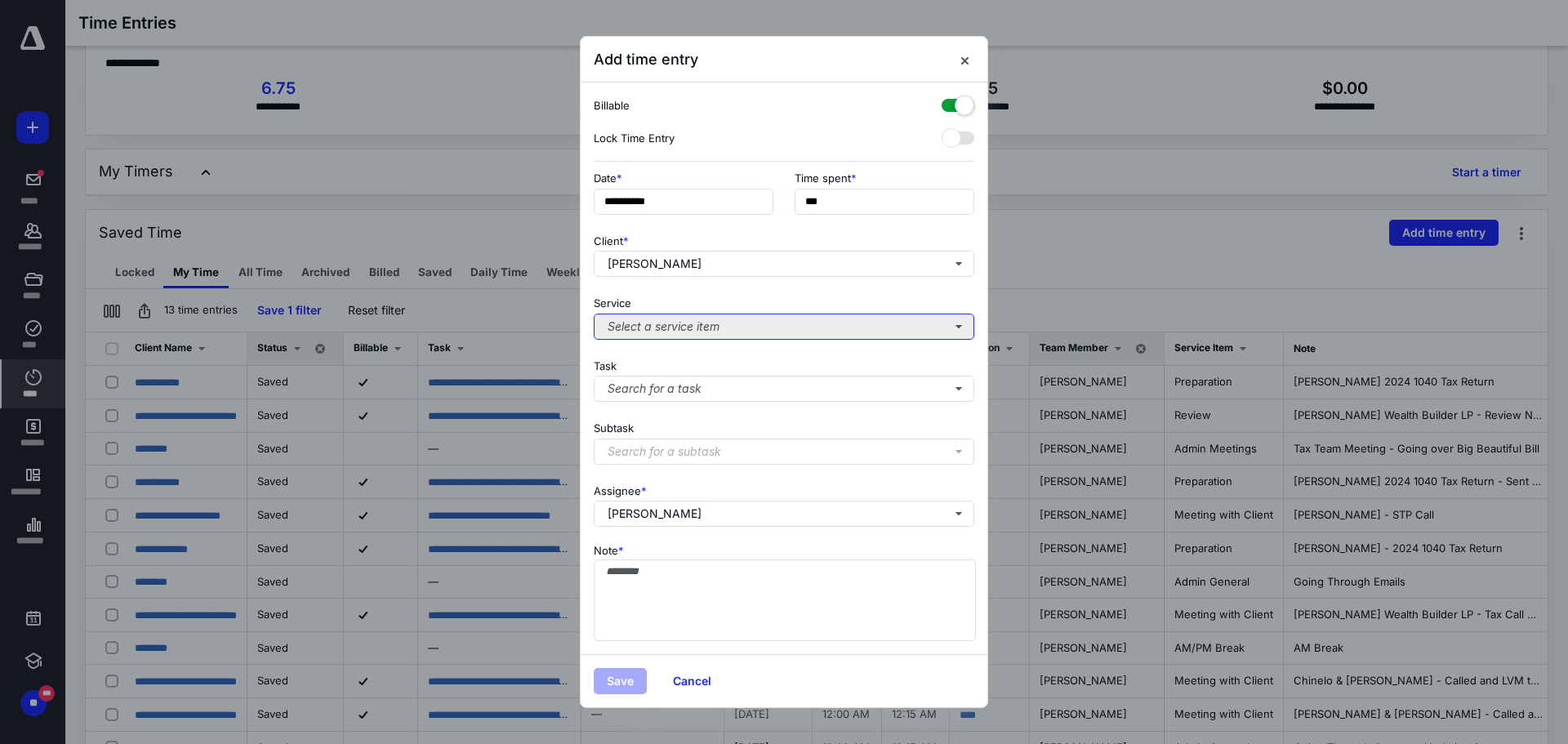 click on "Select a service item" at bounding box center [784, 327] 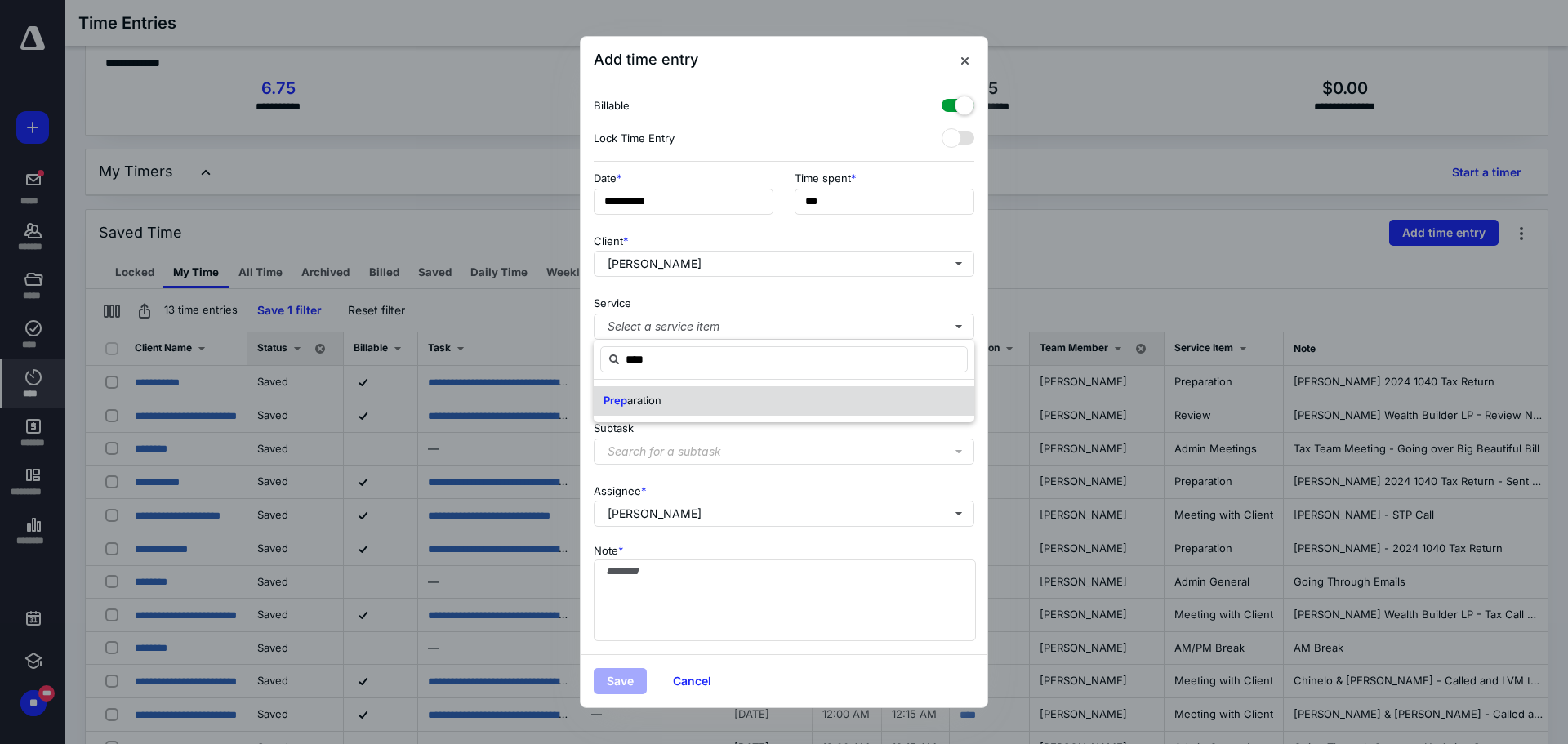 click on "Prep aration" at bounding box center [632, 401] 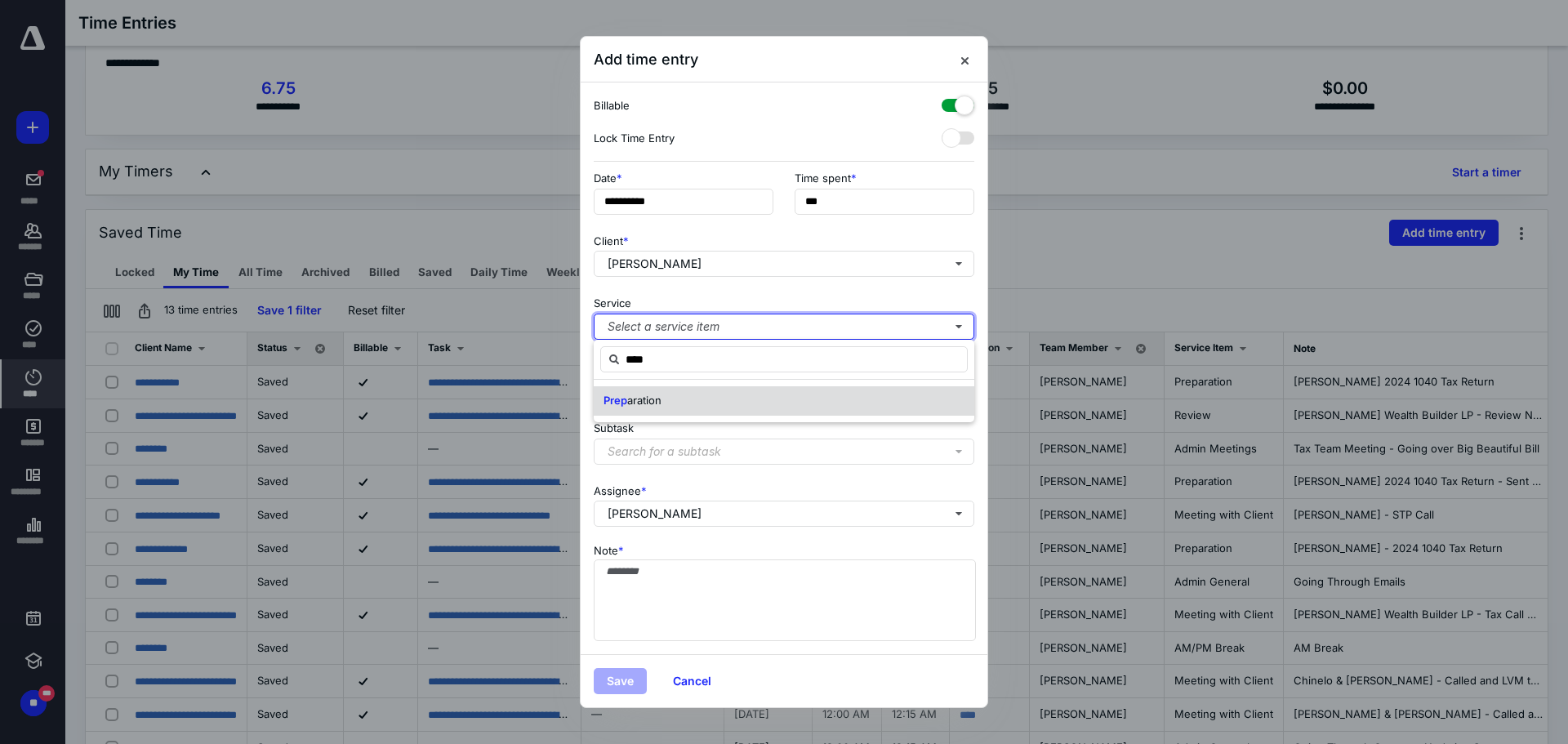 type 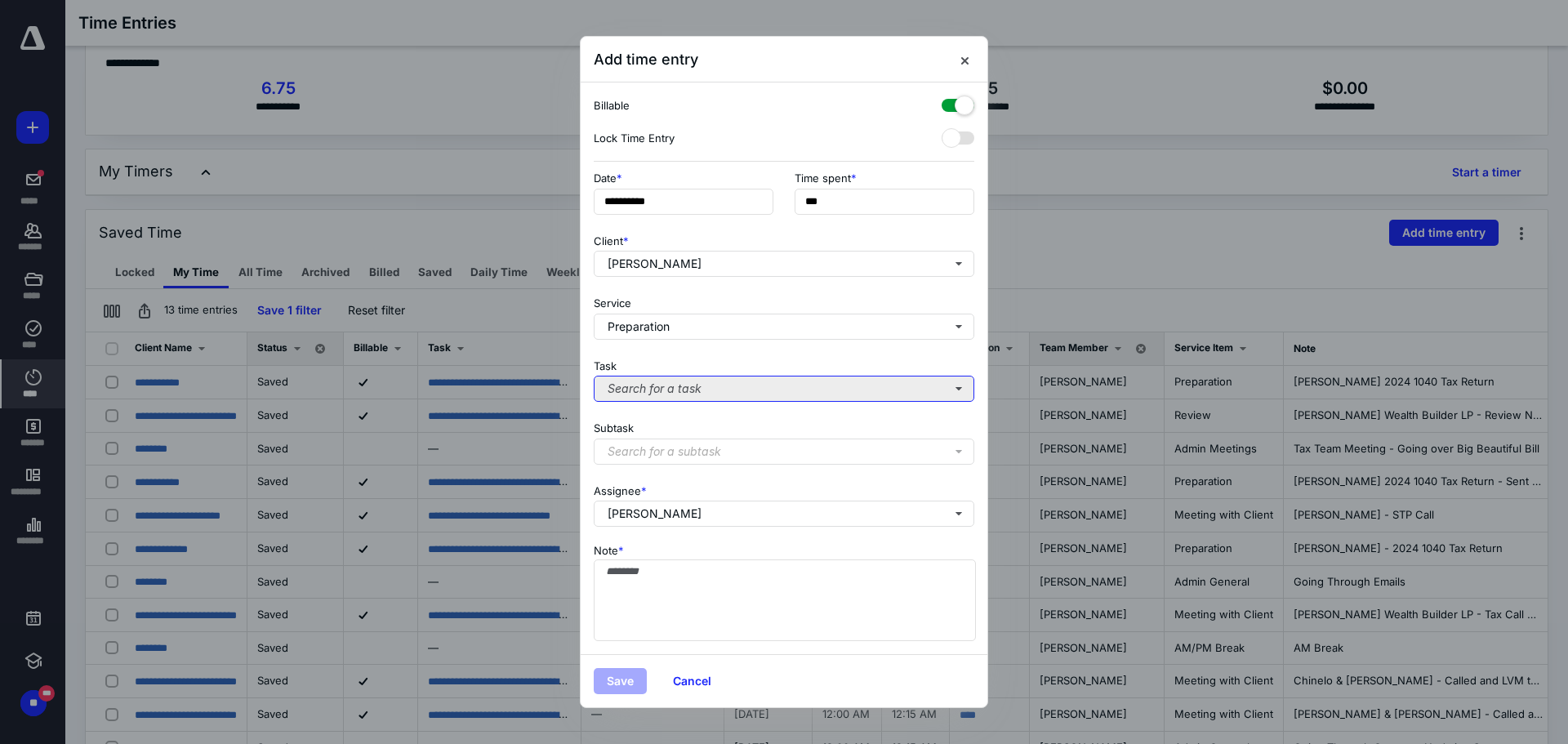click on "Search for a task" at bounding box center [784, 389] 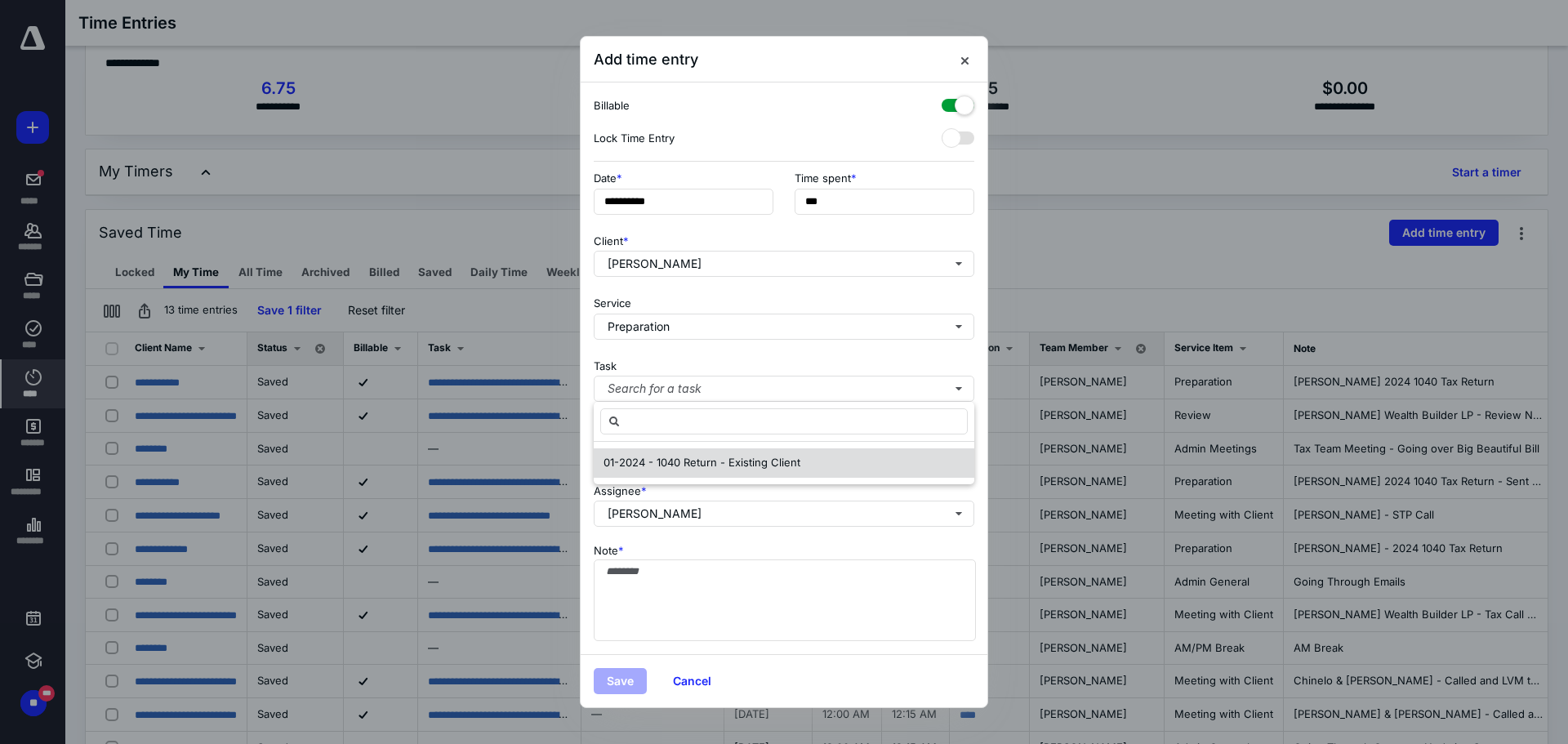 click on "01-2024 - 1040 Return - Existing Client" at bounding box center (702, 462) 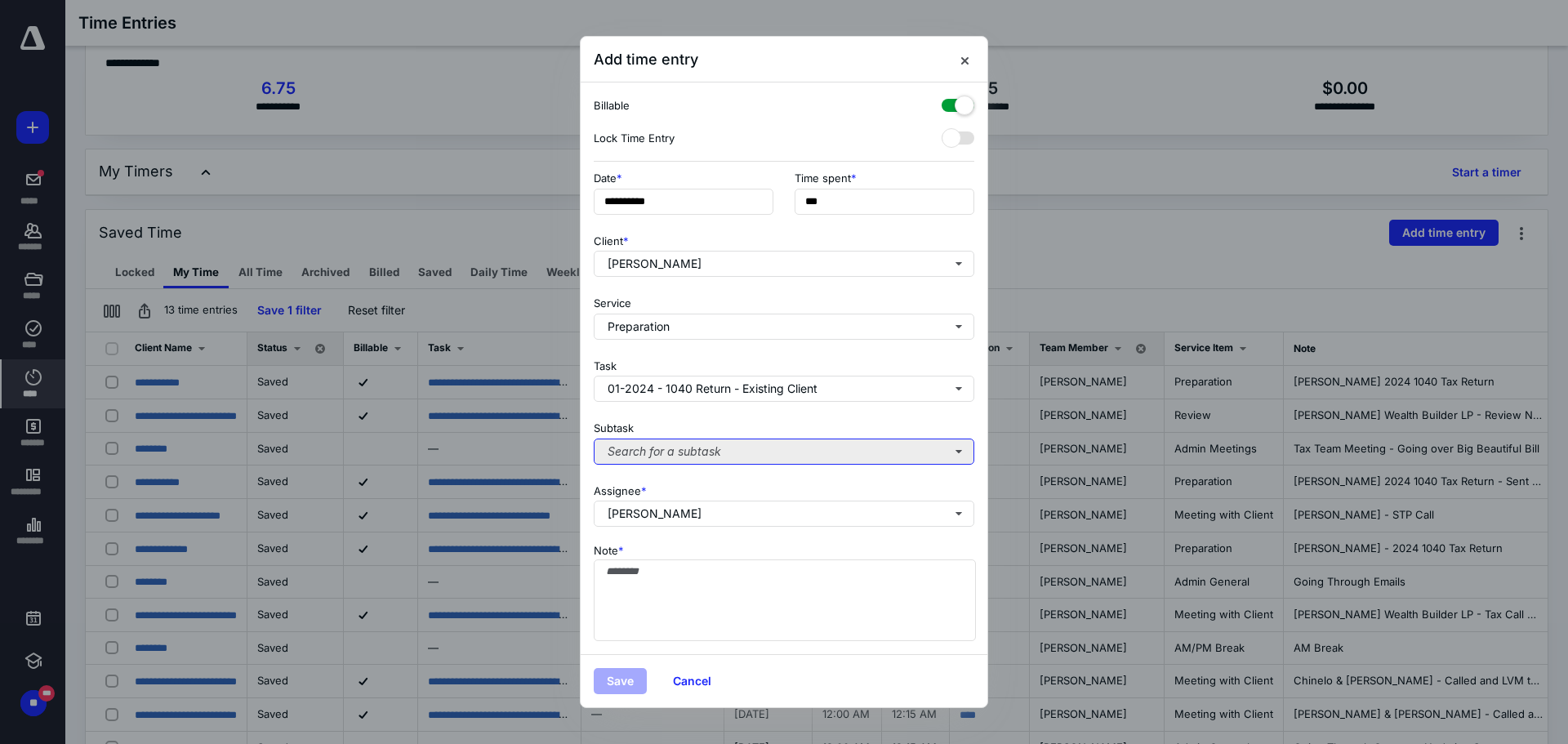 click on "Search for a subtask" at bounding box center (784, 452) 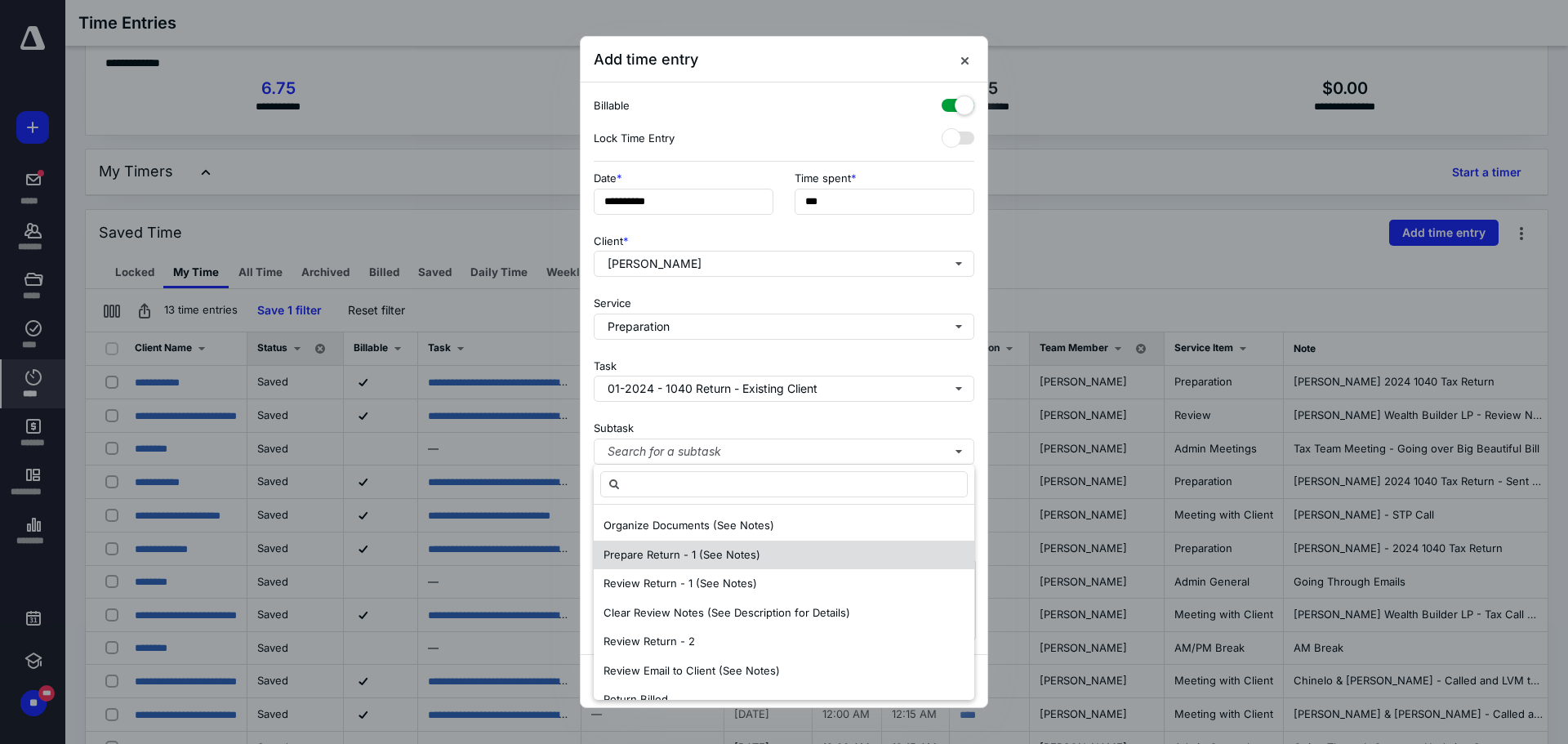 click on "Prepare Return - 1 (See Notes)" at bounding box center [682, 555] 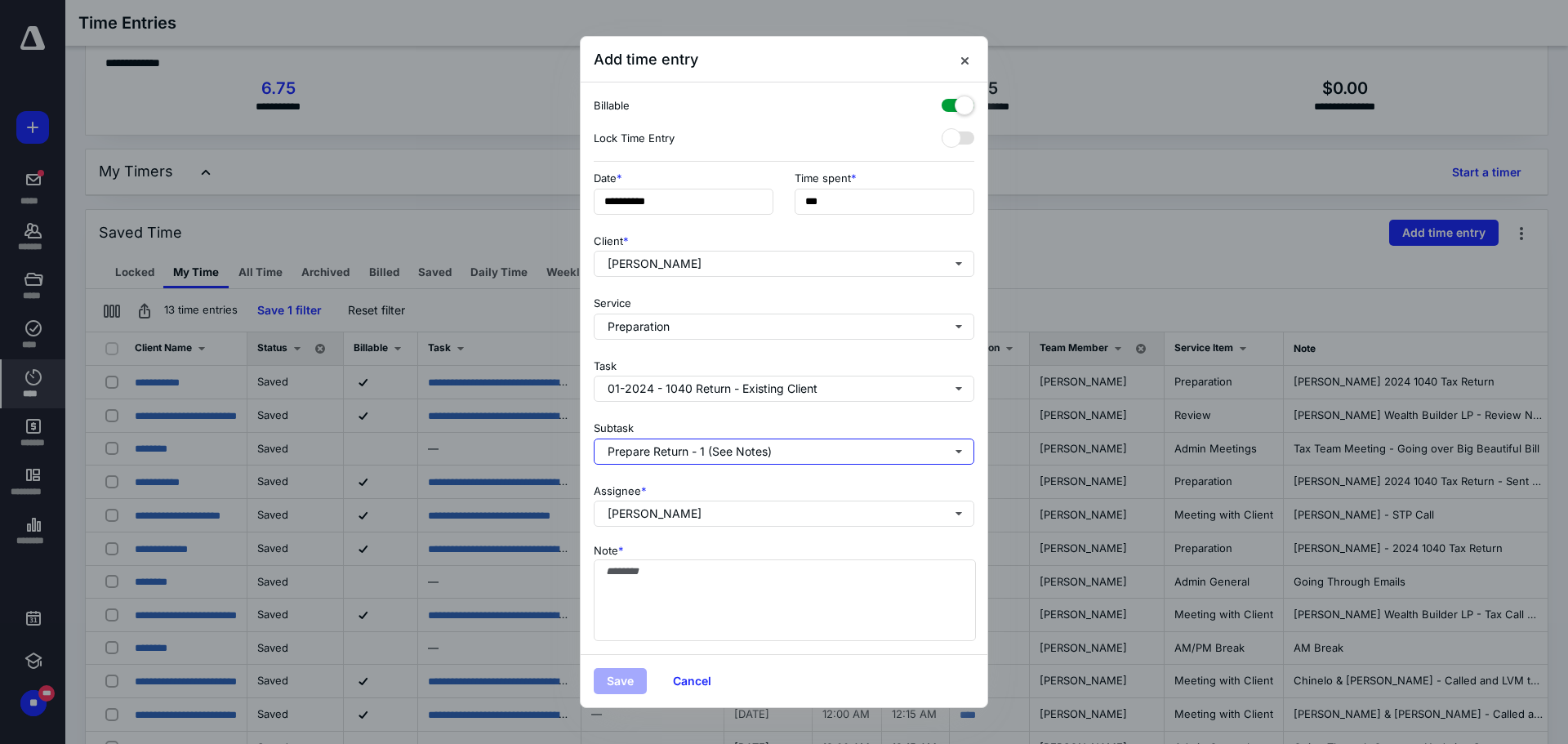 type 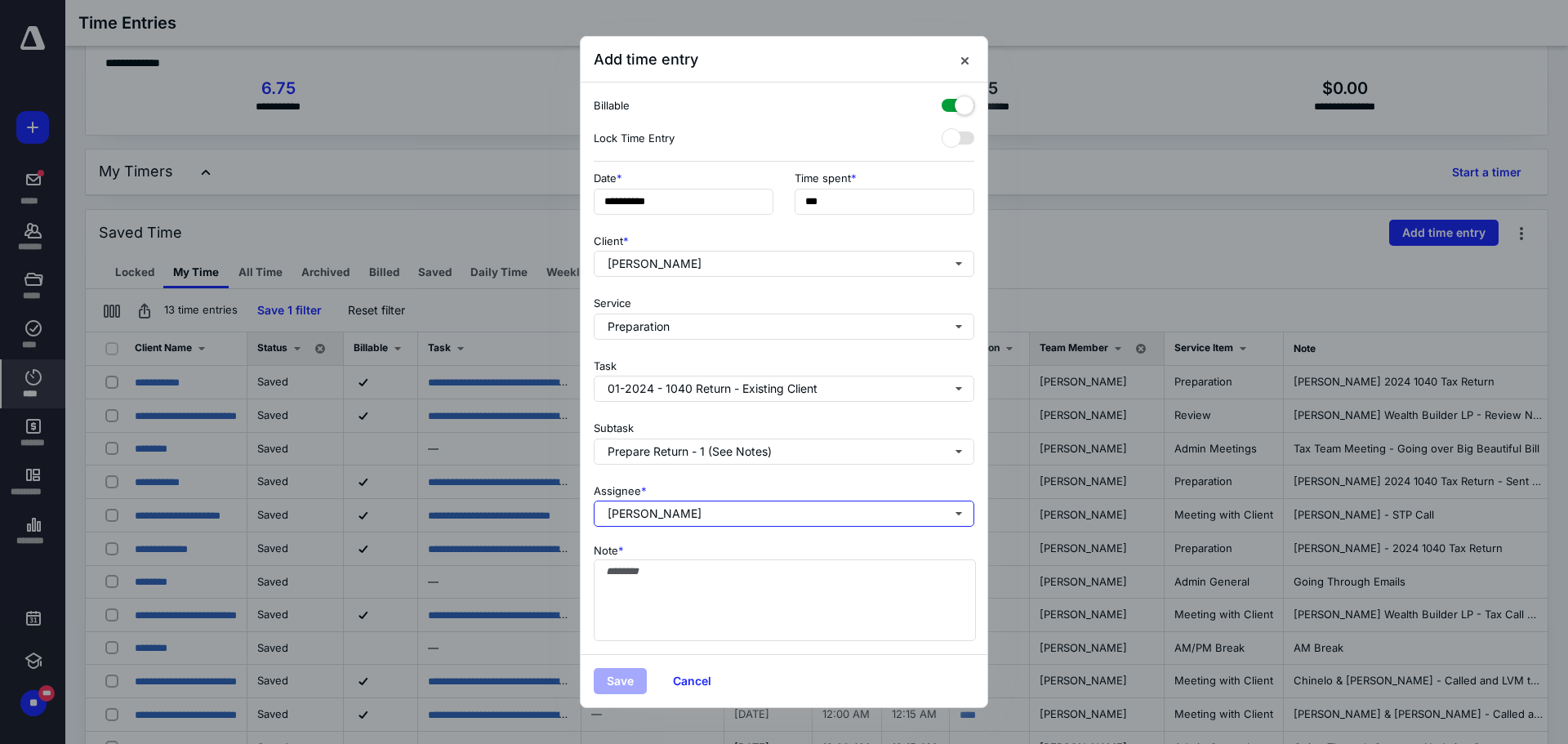 type 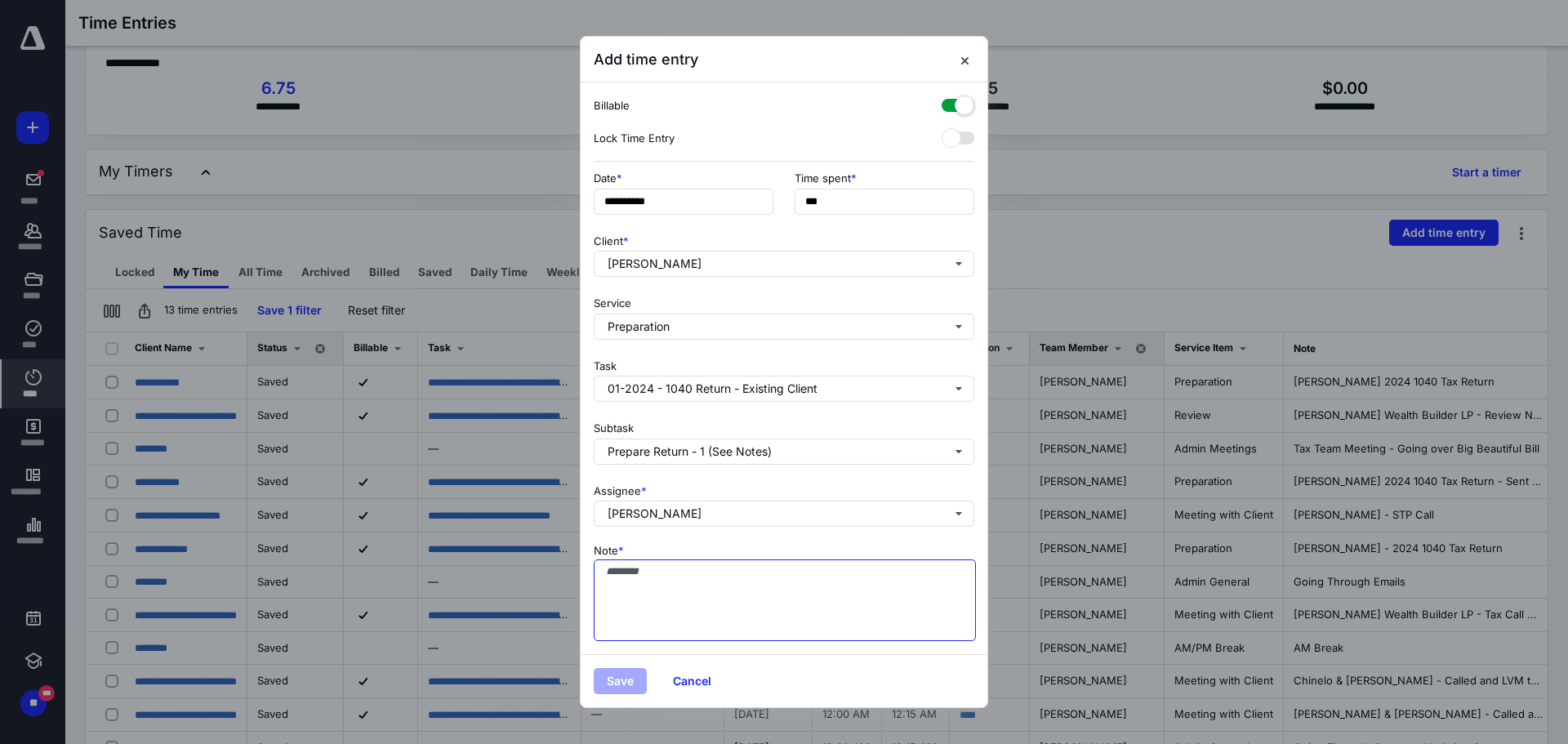 paste on "**********" 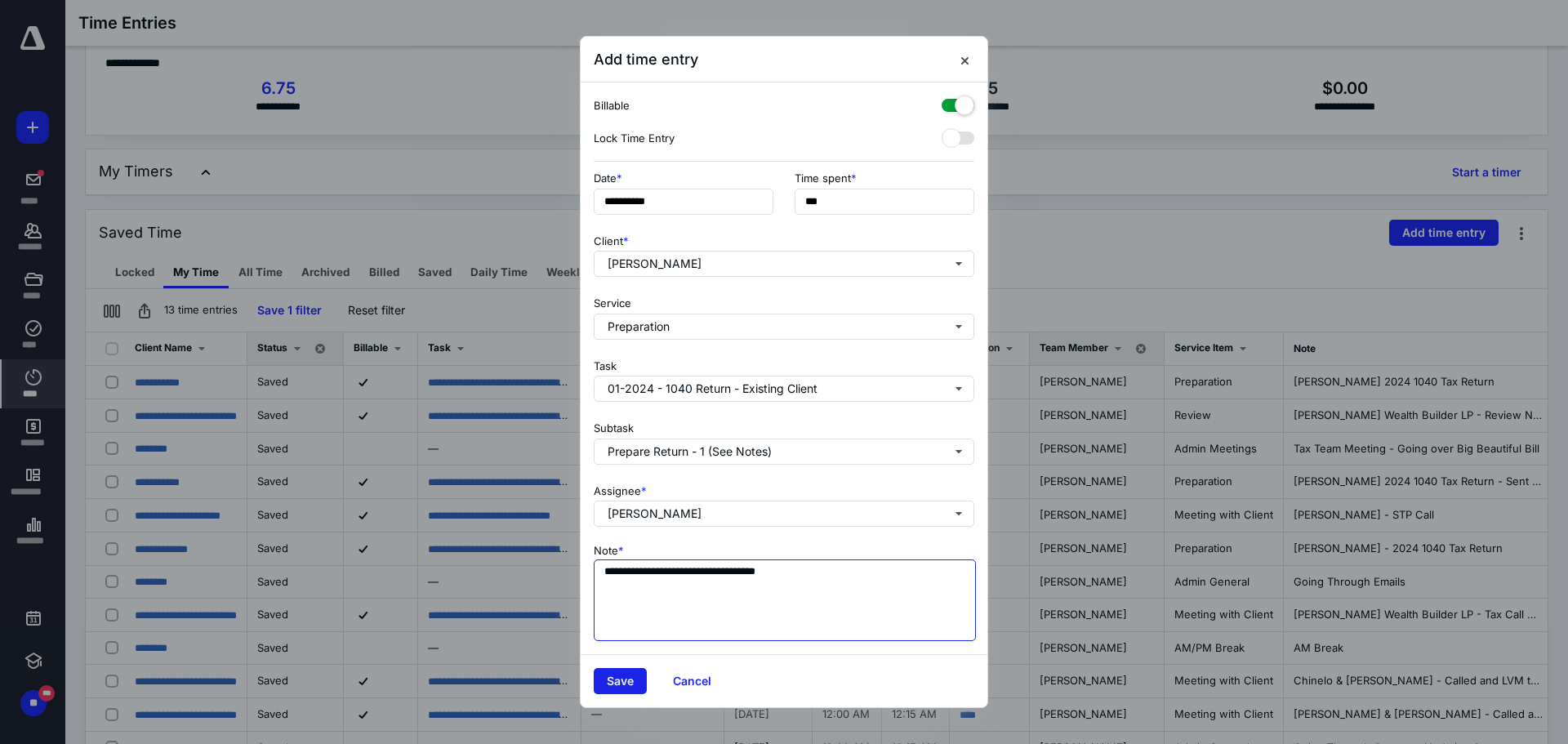 type on "**********" 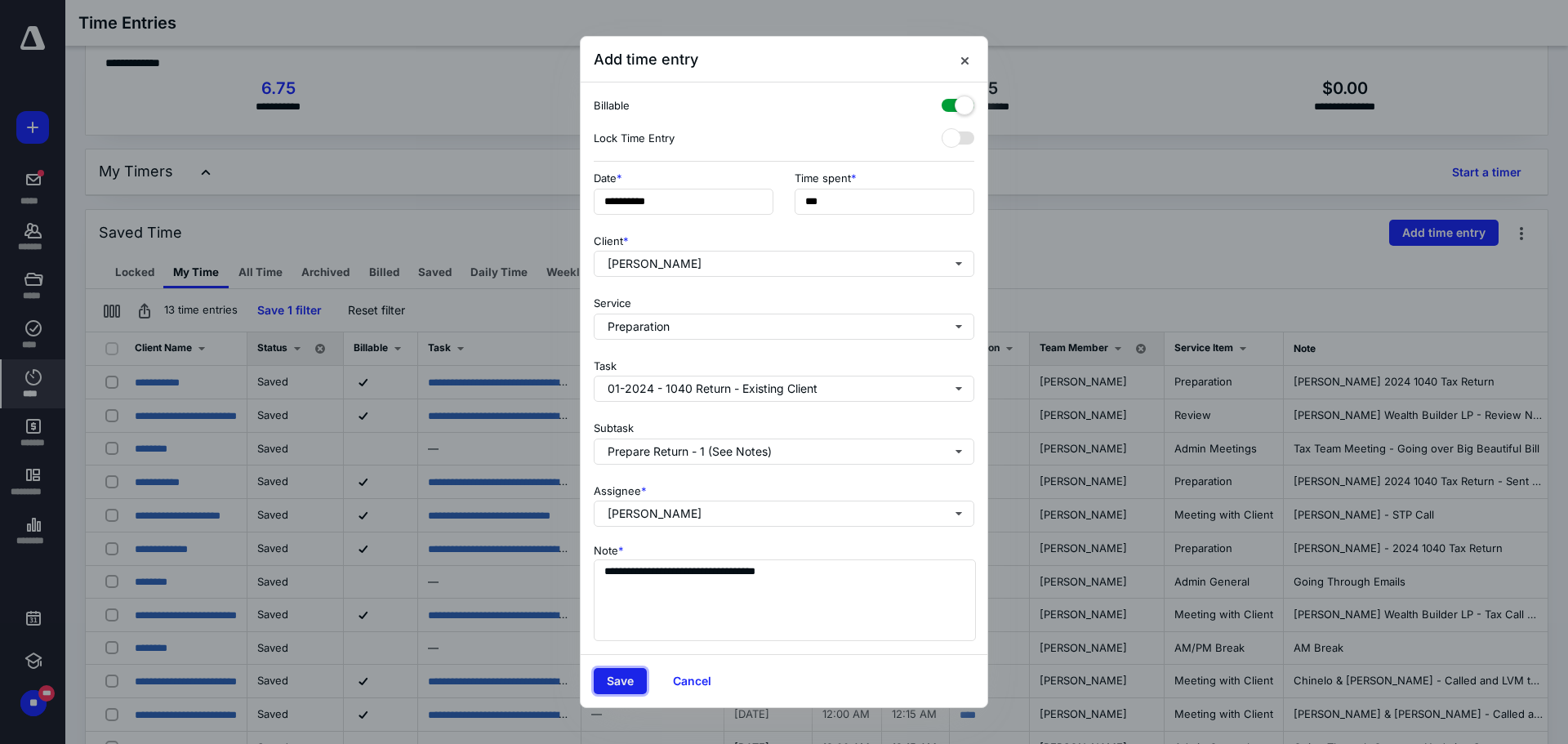click on "Save" at bounding box center (620, 681) 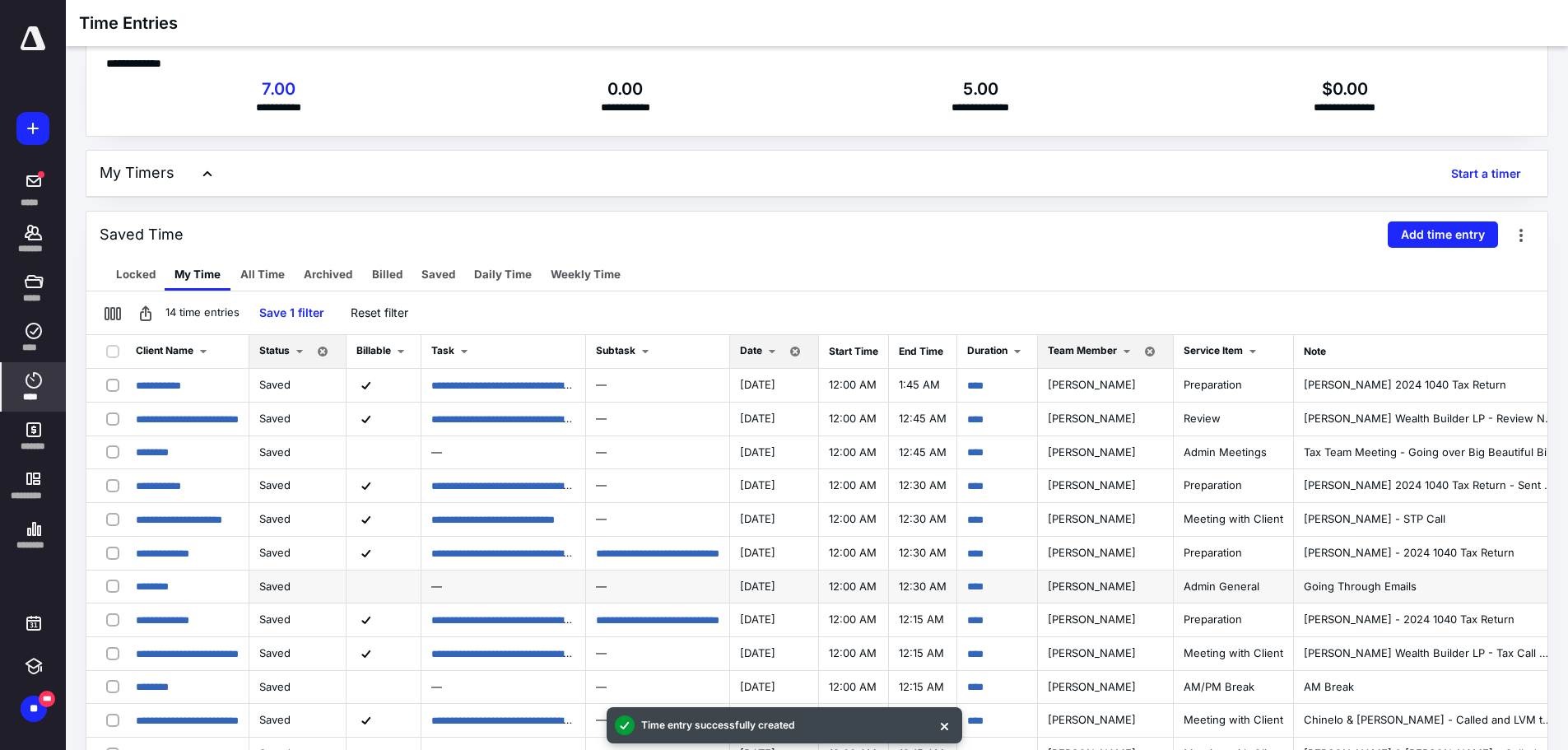 scroll, scrollTop: 107, scrollLeft: 0, axis: vertical 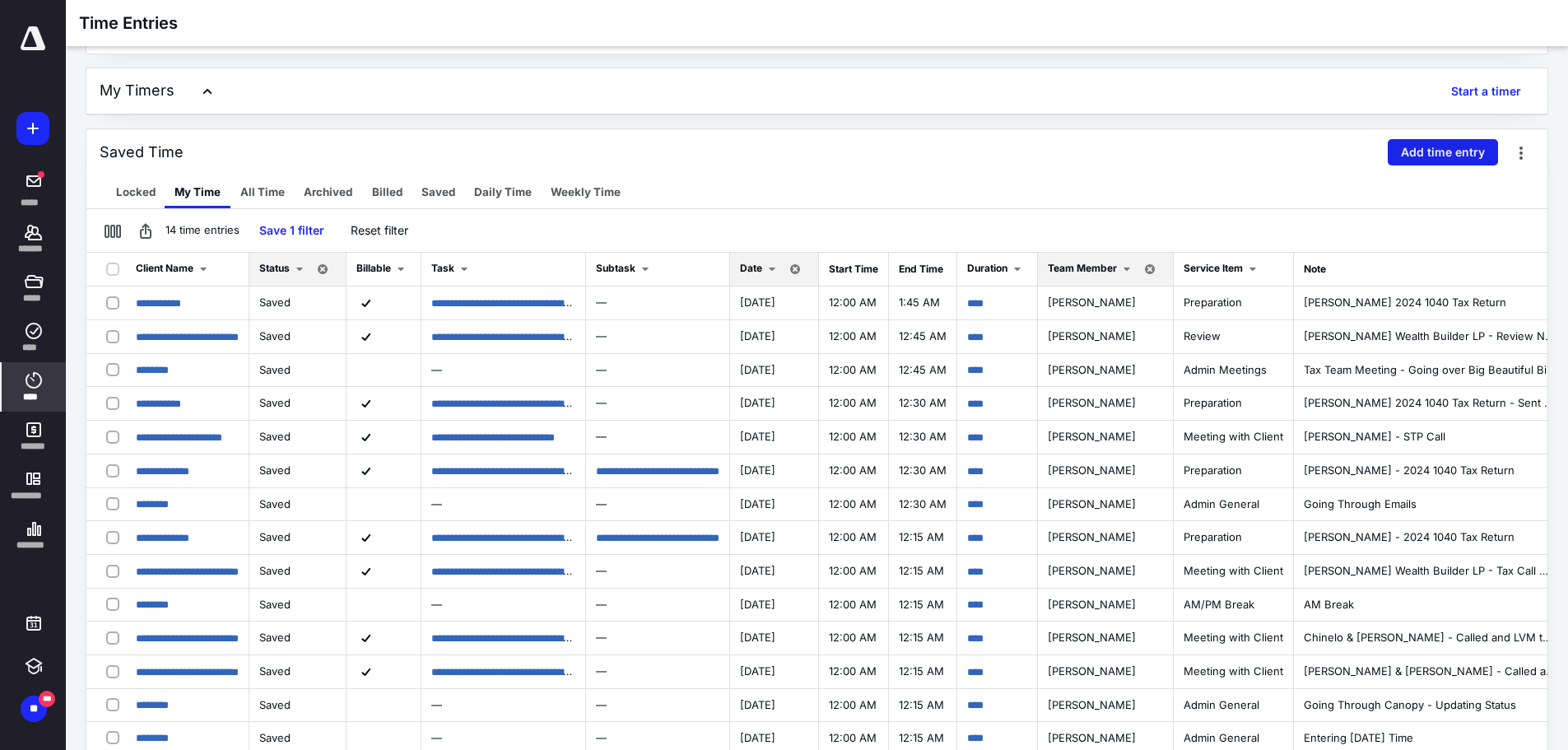 click on "Add time entry" at bounding box center [1443, 152] 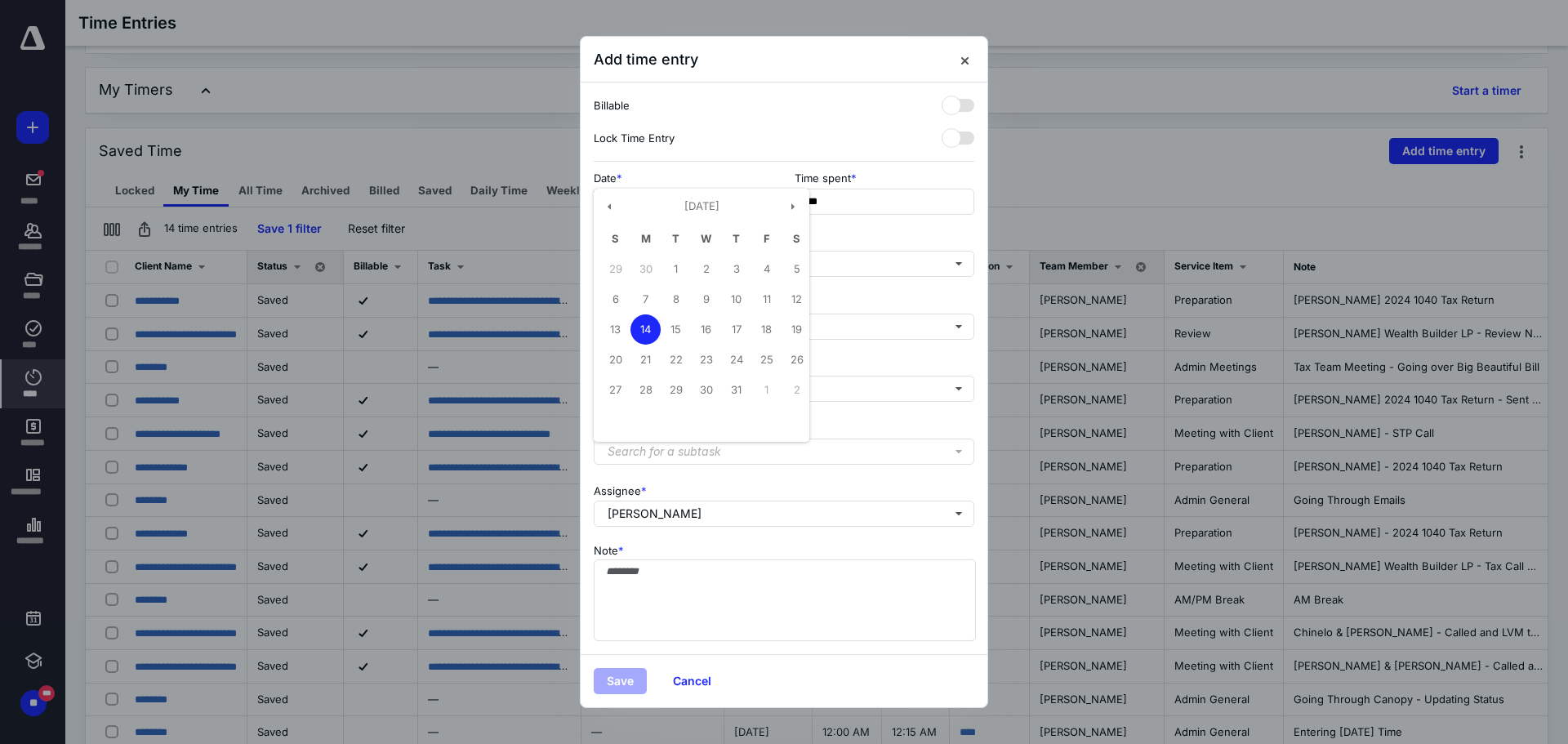 click on "**********" at bounding box center (684, 202) 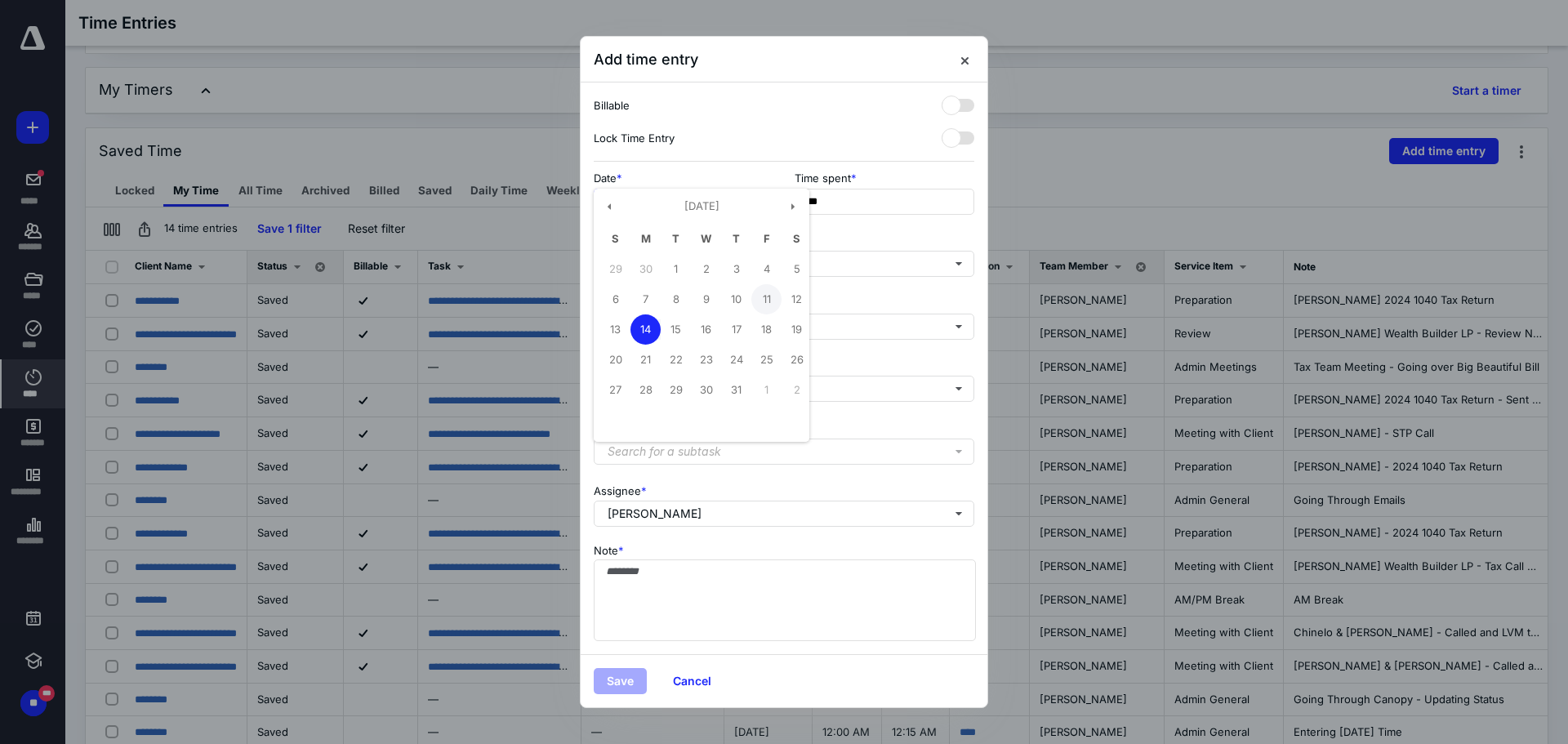 click on "11" at bounding box center (766, 299) 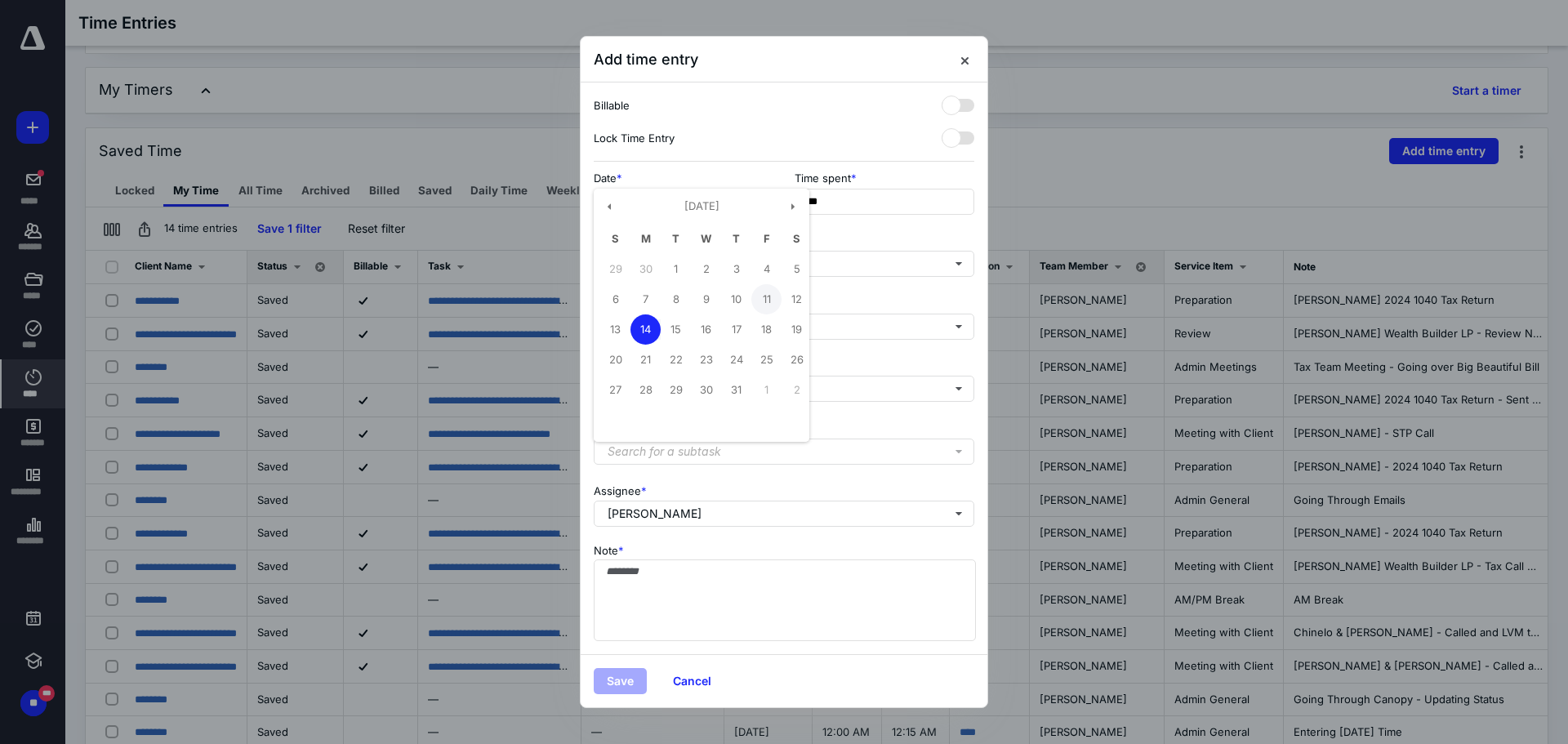 type on "**********" 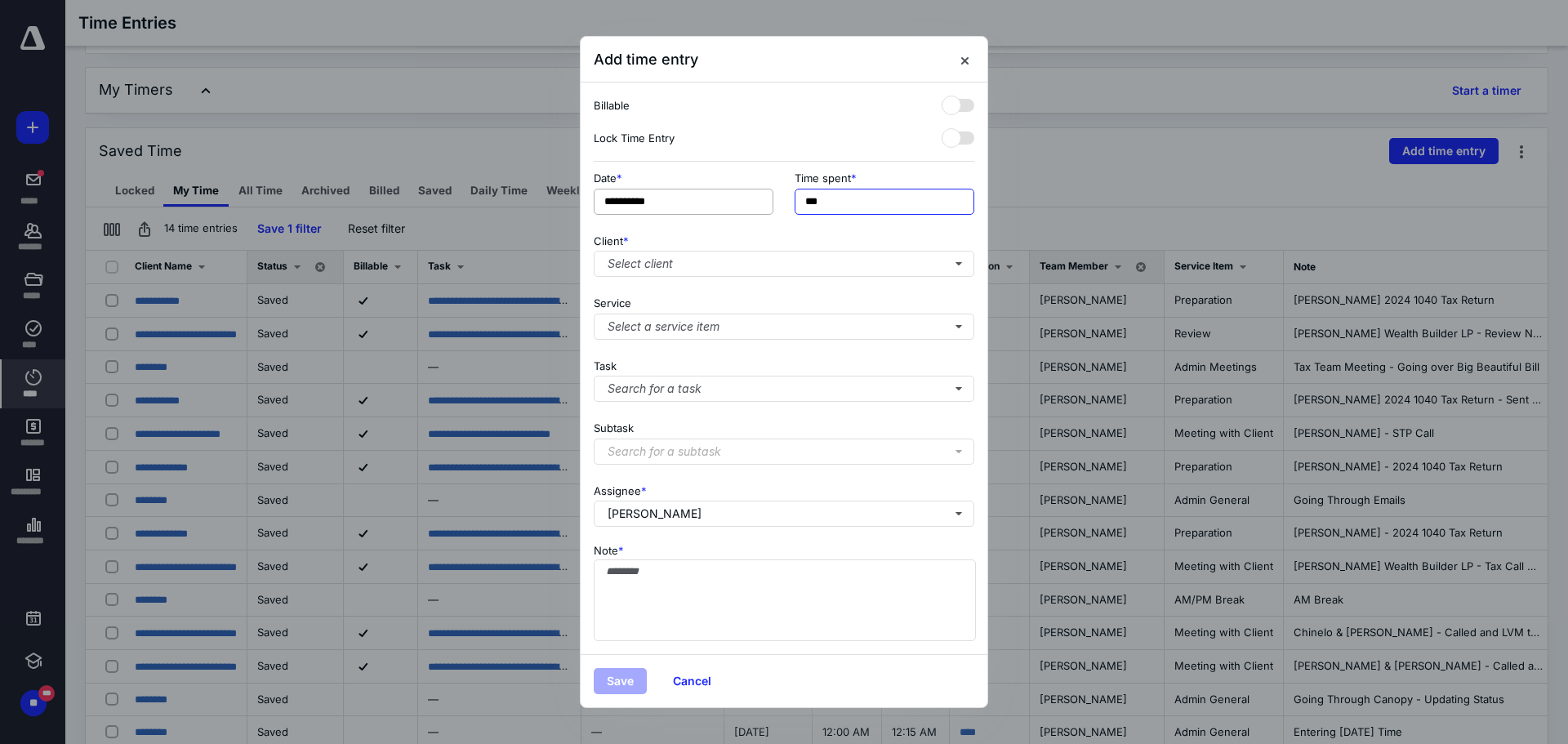 drag, startPoint x: 797, startPoint y: 200, endPoint x: 741, endPoint y: 203, distance: 56.0803 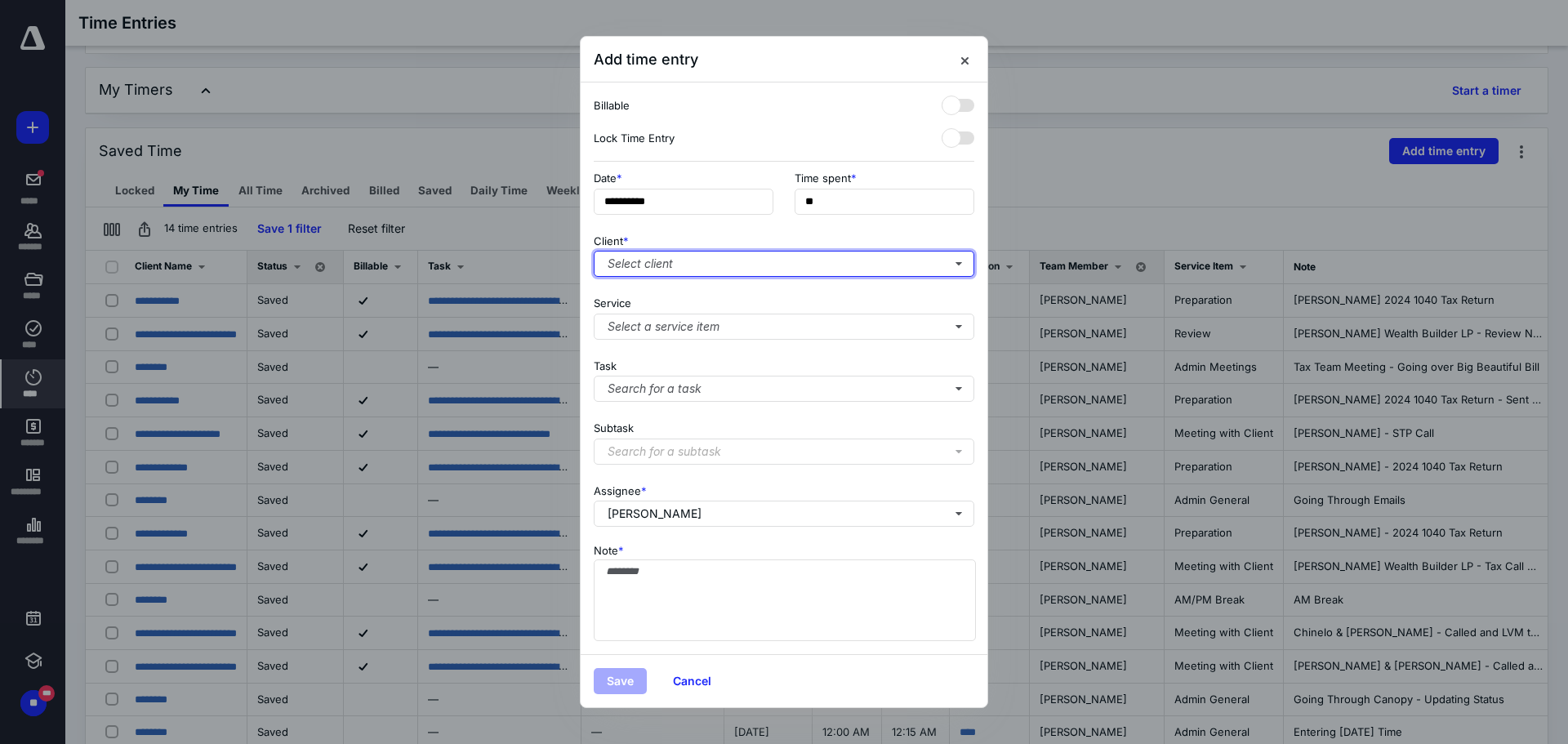 type on "***" 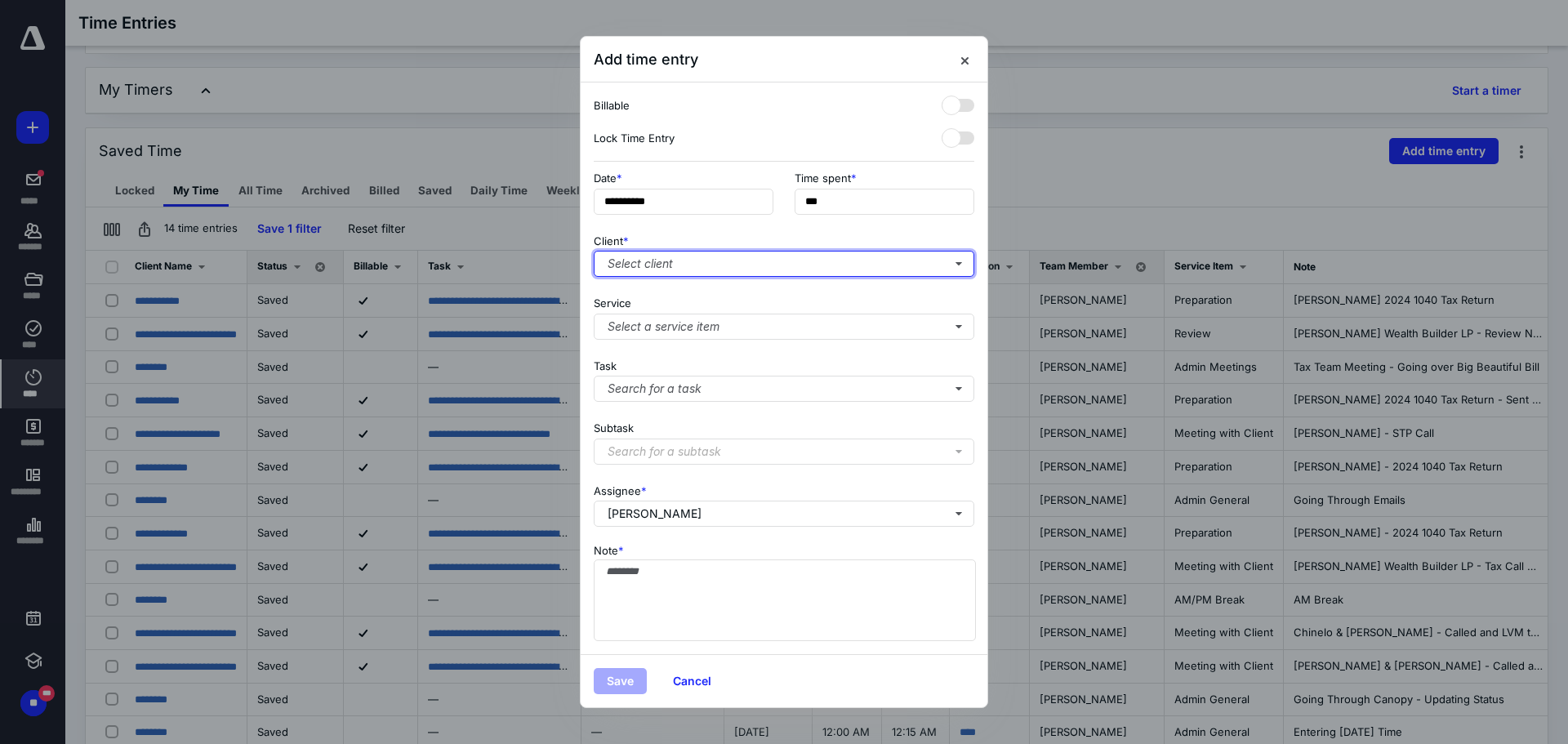 type 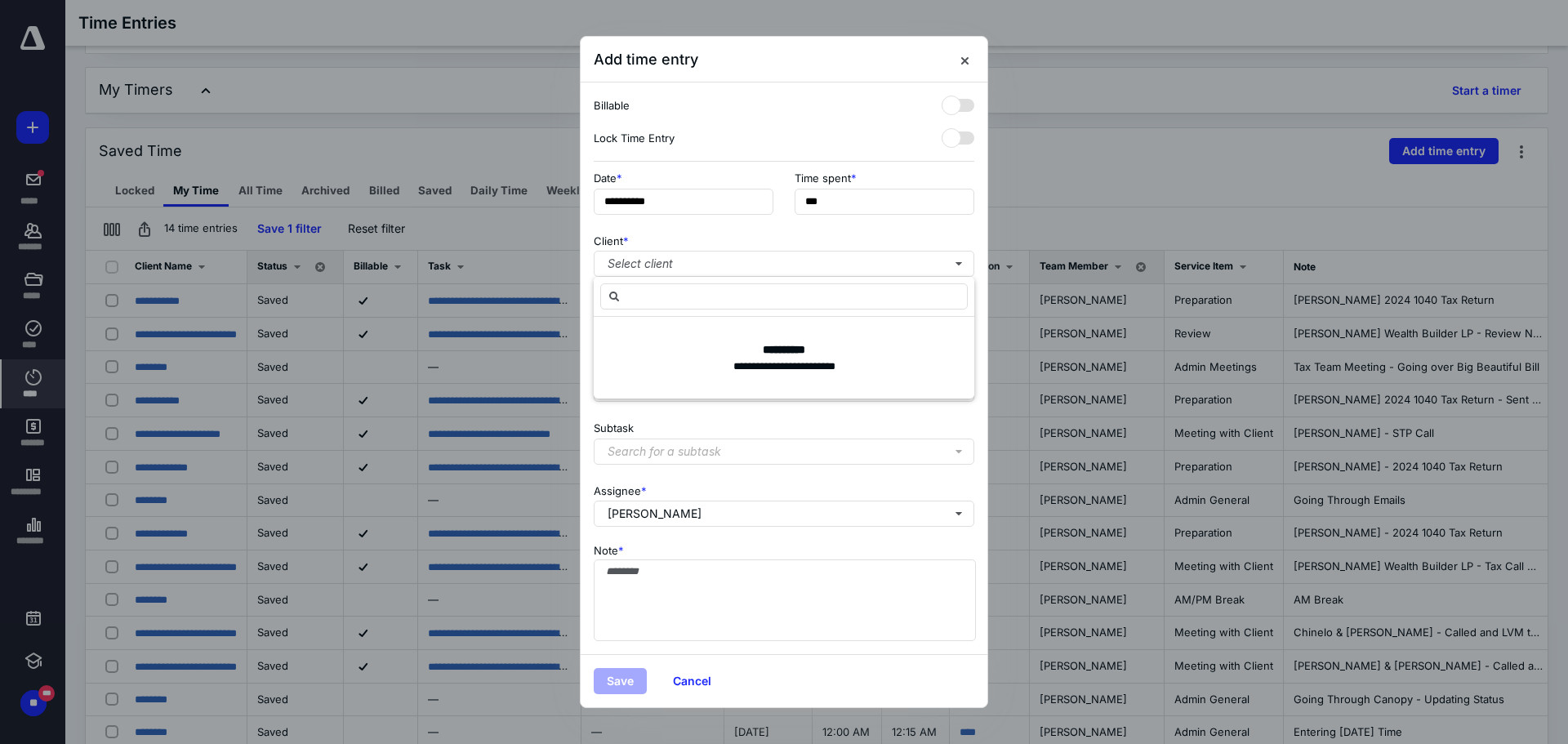 type on "*" 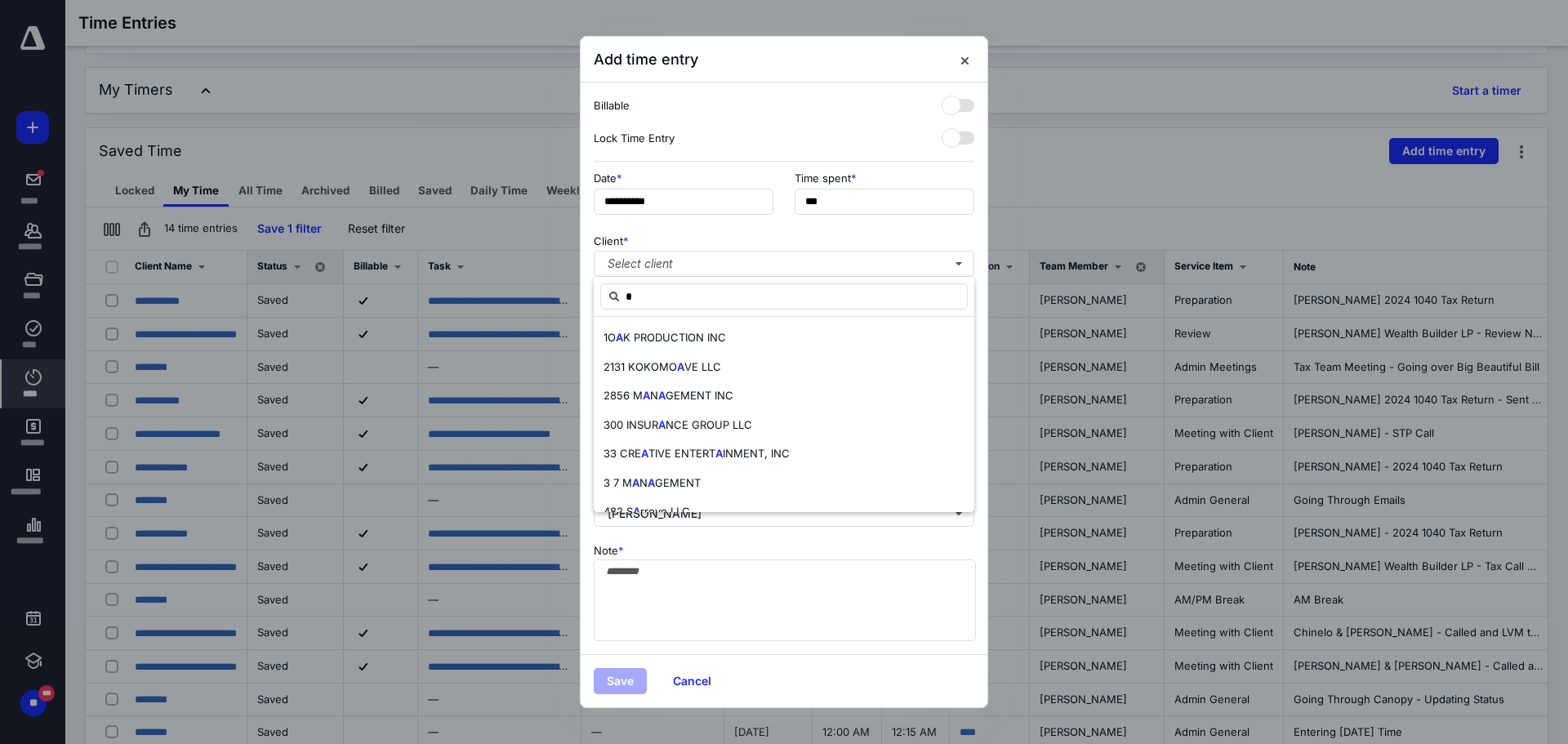 type on "**" 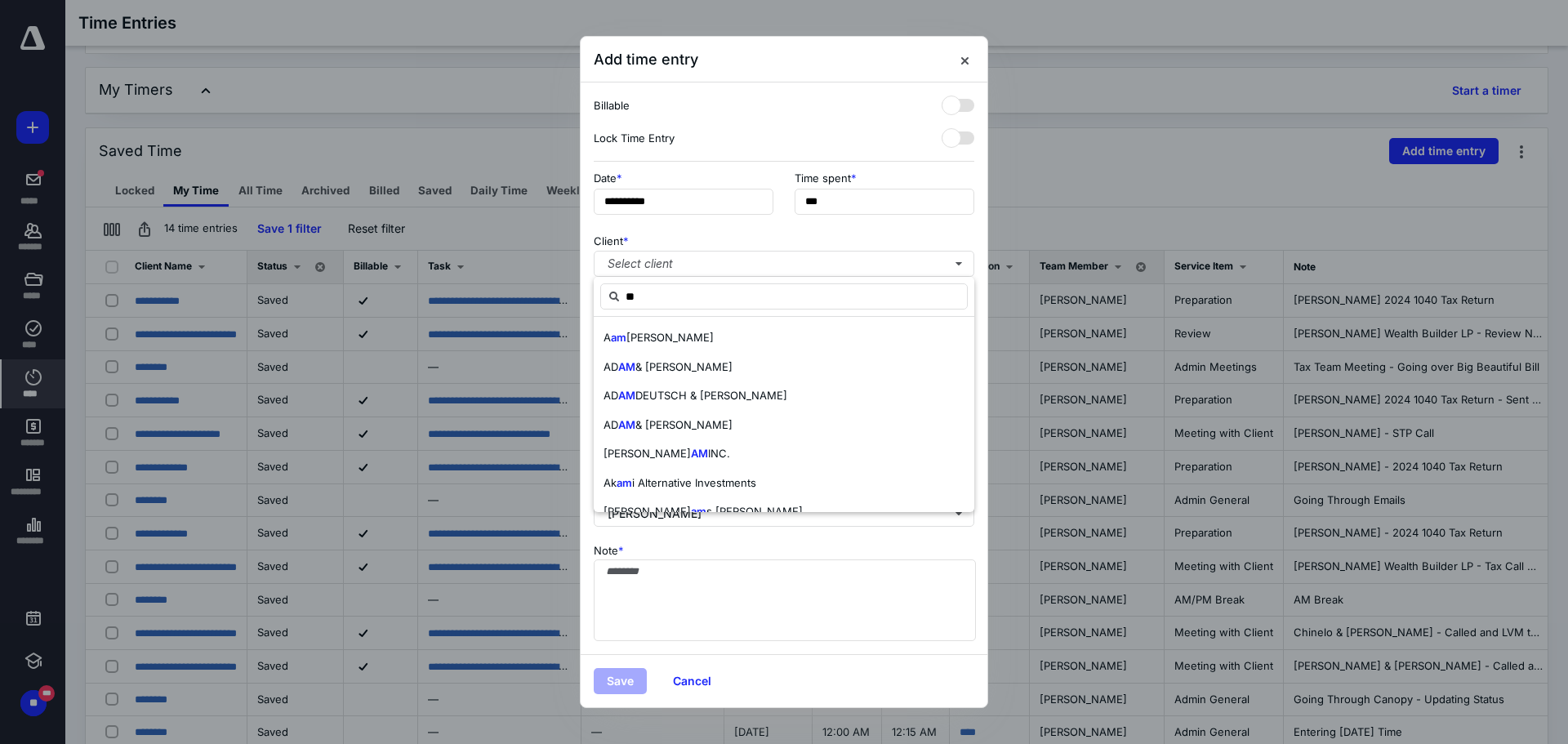 drag, startPoint x: 714, startPoint y: 293, endPoint x: 506, endPoint y: 301, distance: 208.1538 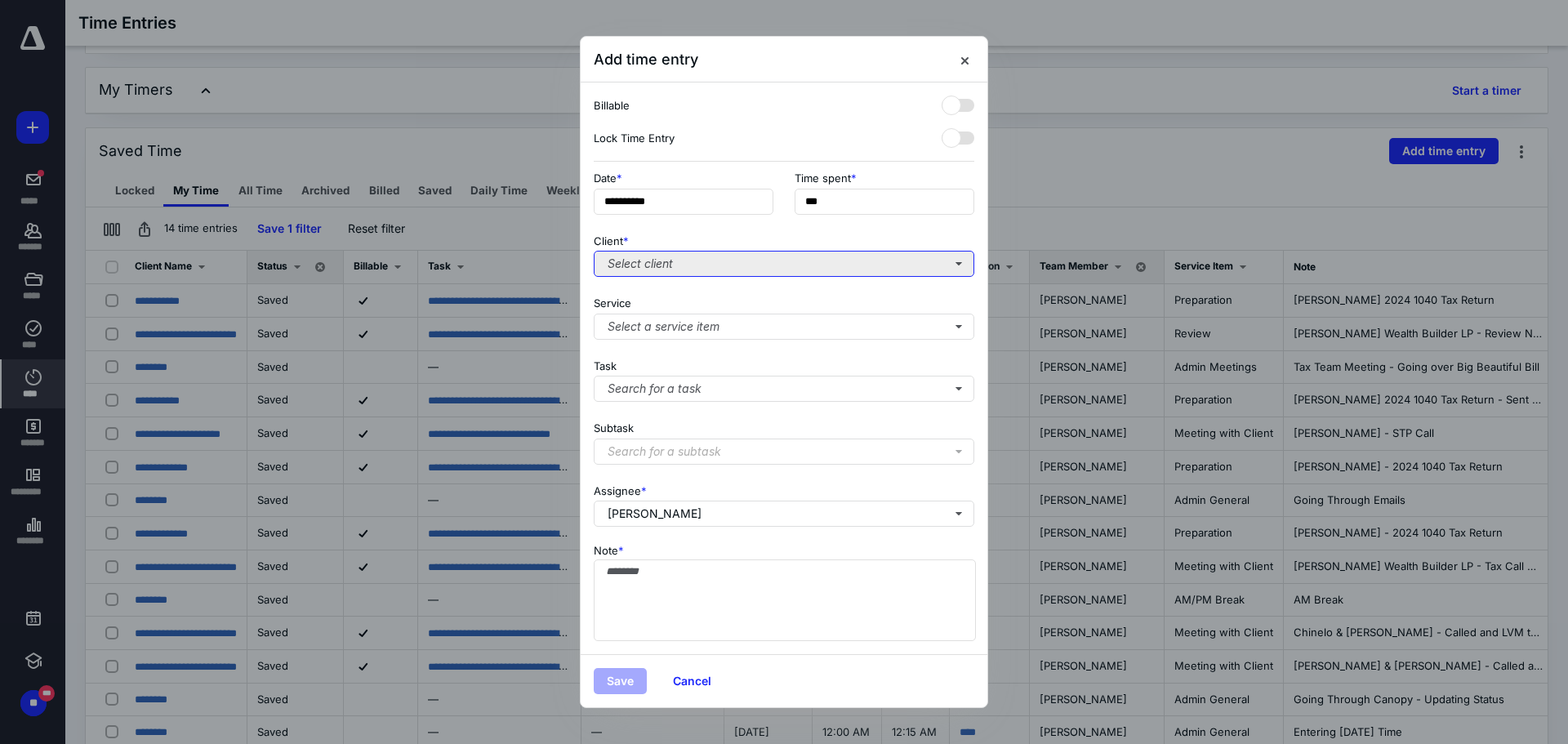 click on "Select client" at bounding box center (784, 264) 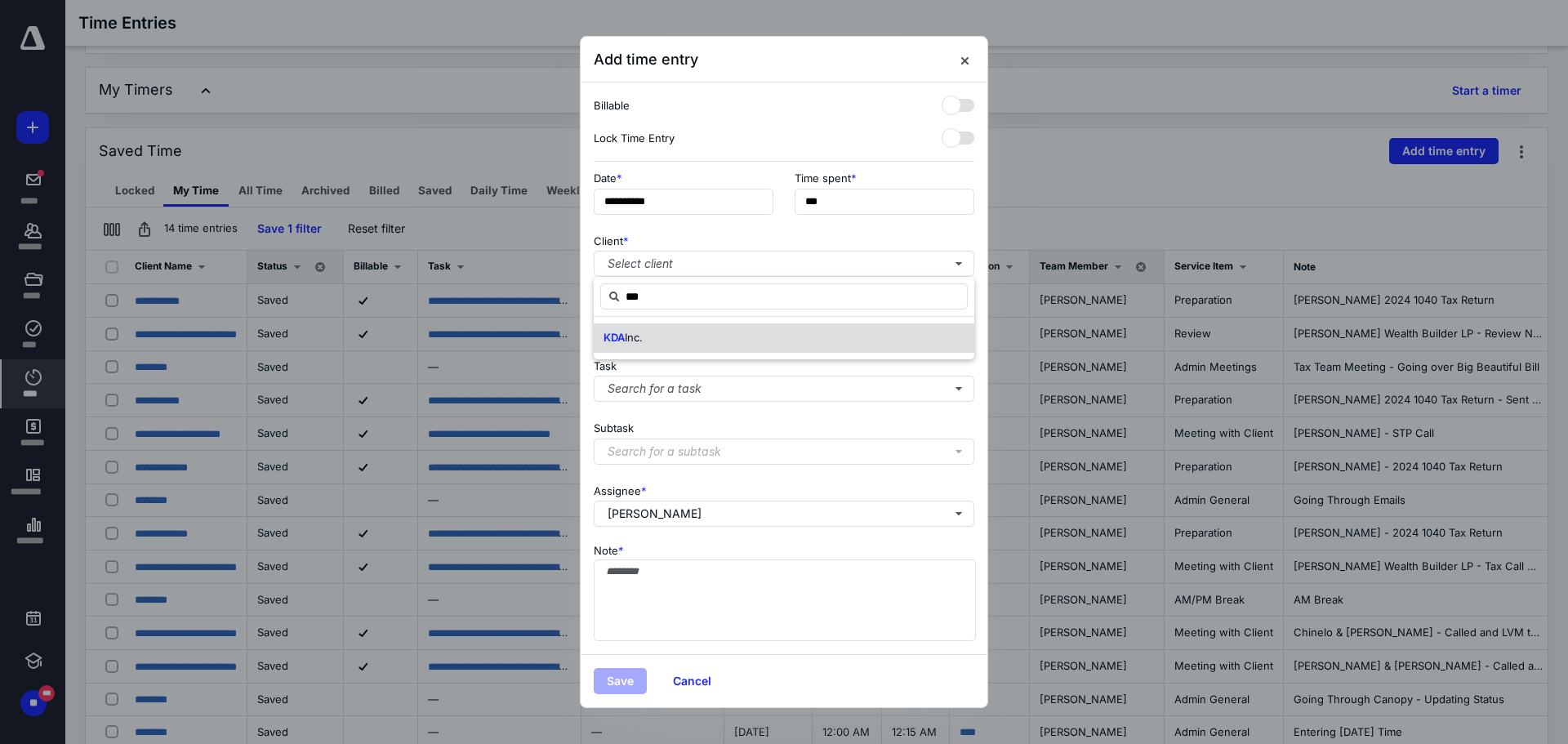 click on "KDA  Inc." at bounding box center (784, 338) 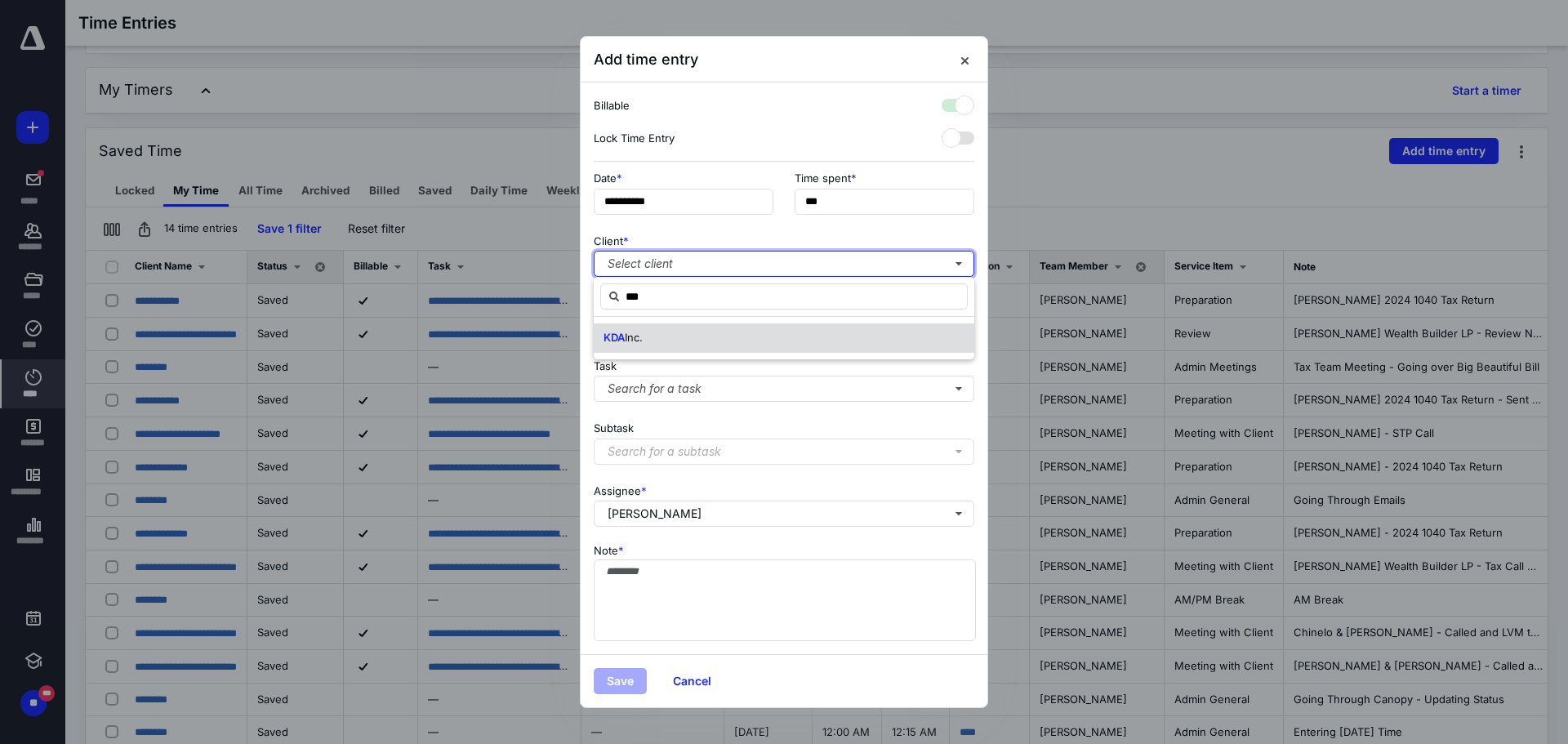 checkbox on "true" 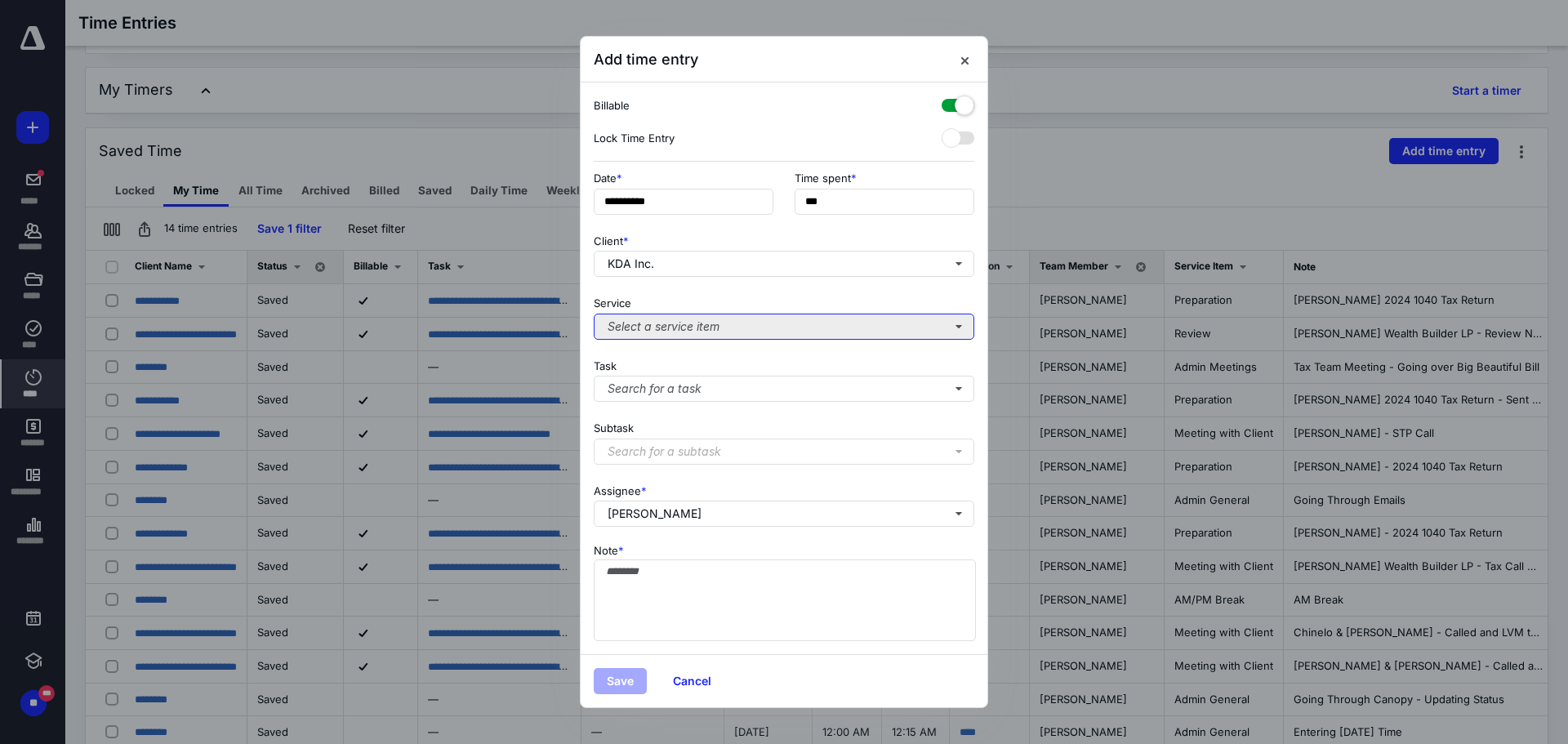 click on "Select a service item" at bounding box center [784, 327] 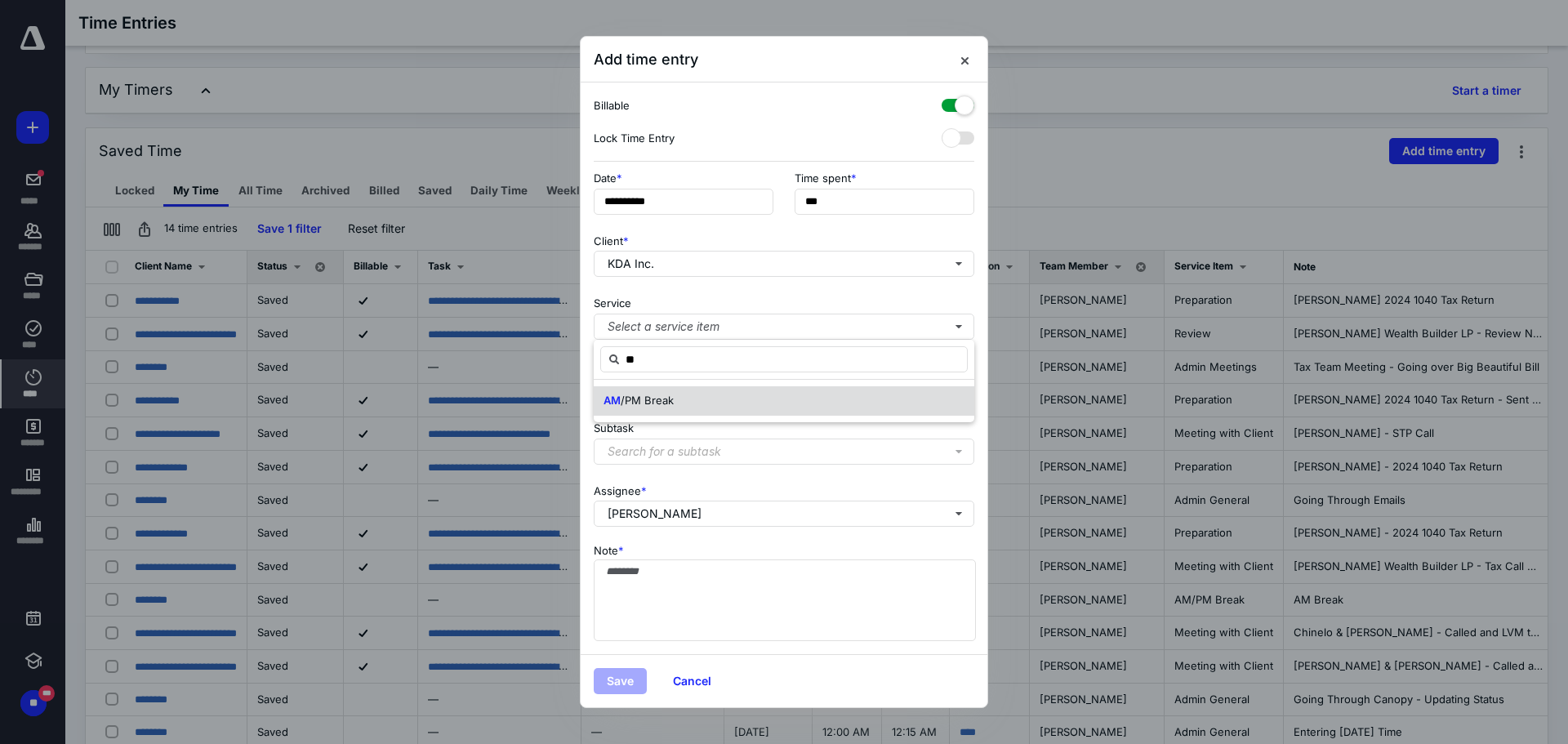 click on "/PM Break" at bounding box center [647, 400] 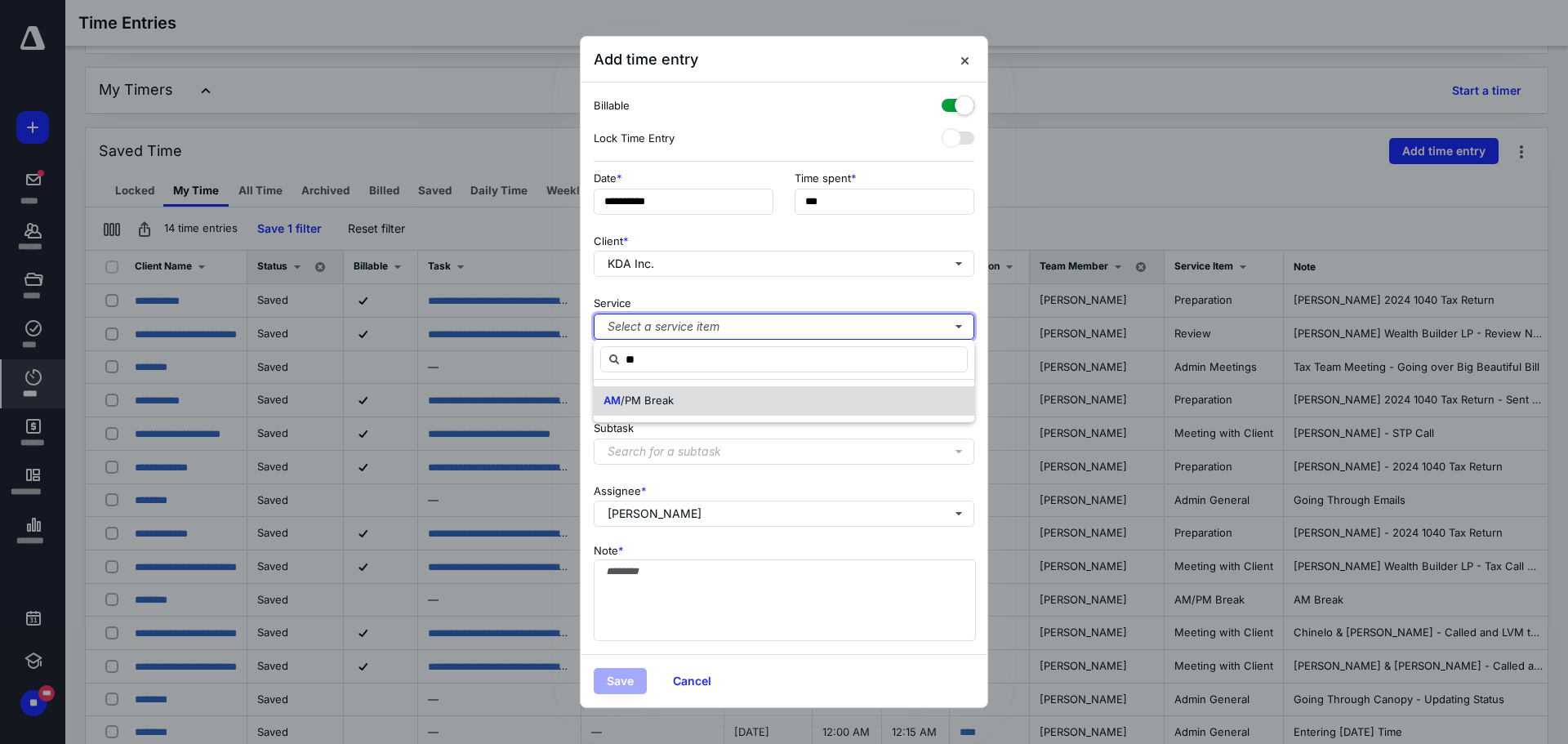 type 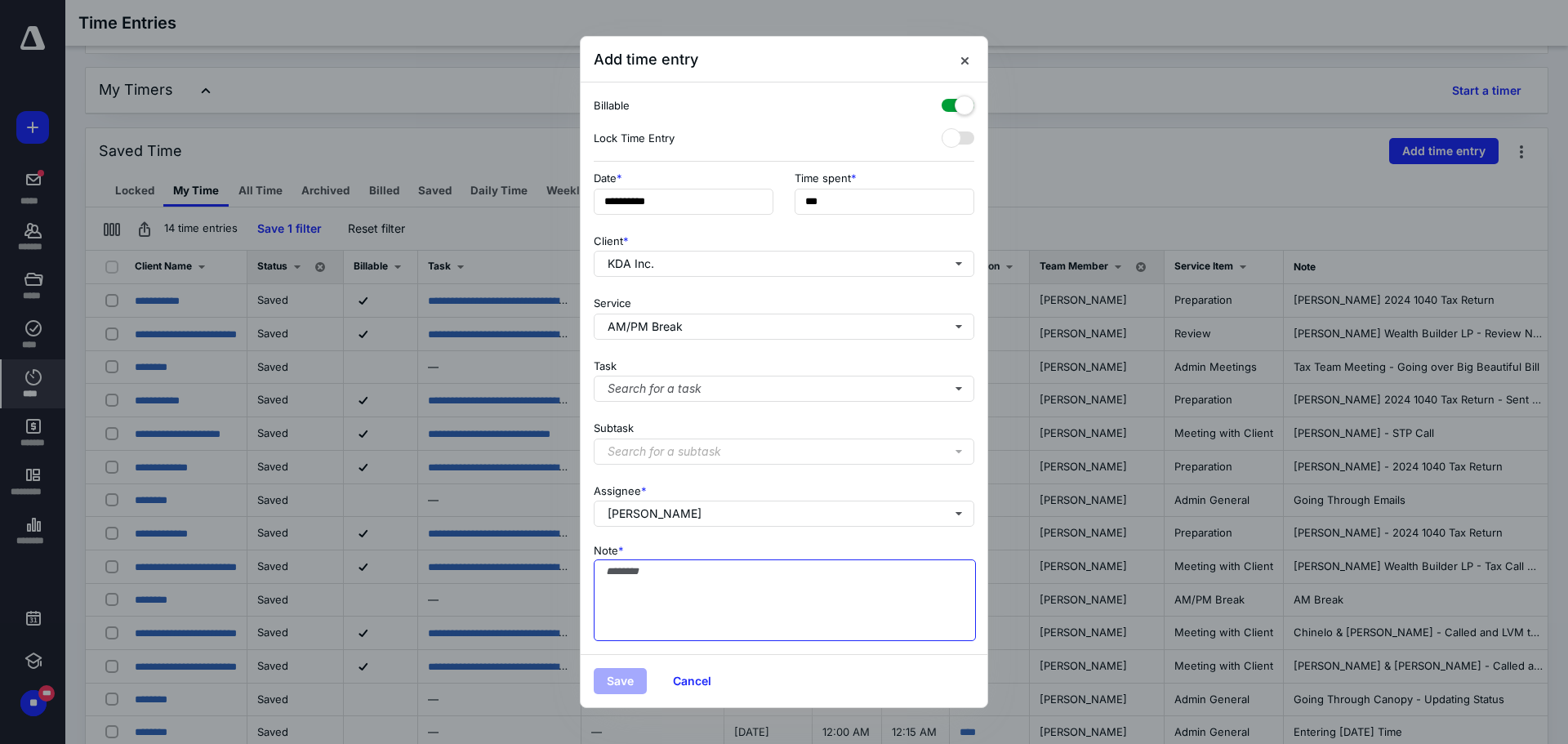 click on "Note *" at bounding box center (785, 600) 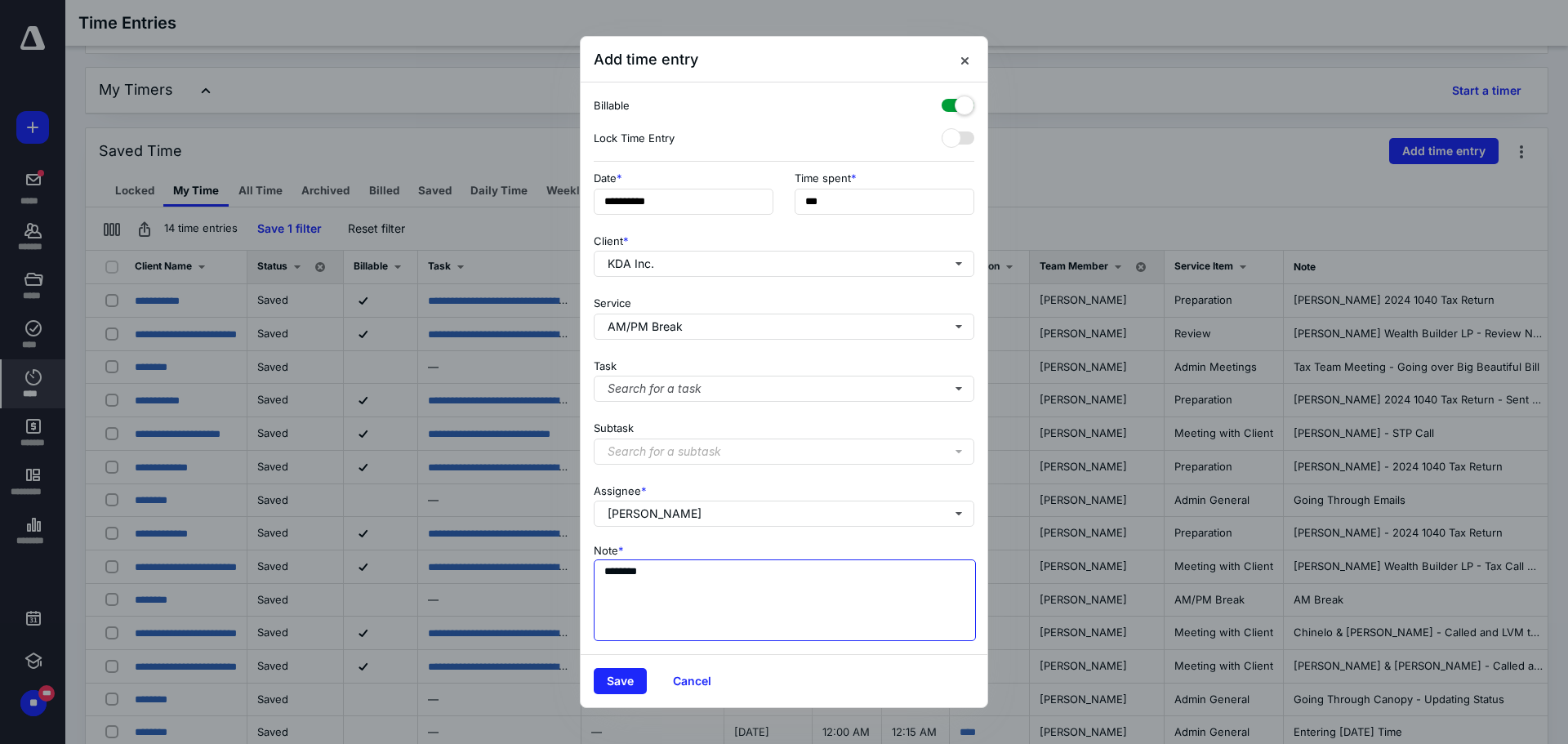 type on "********" 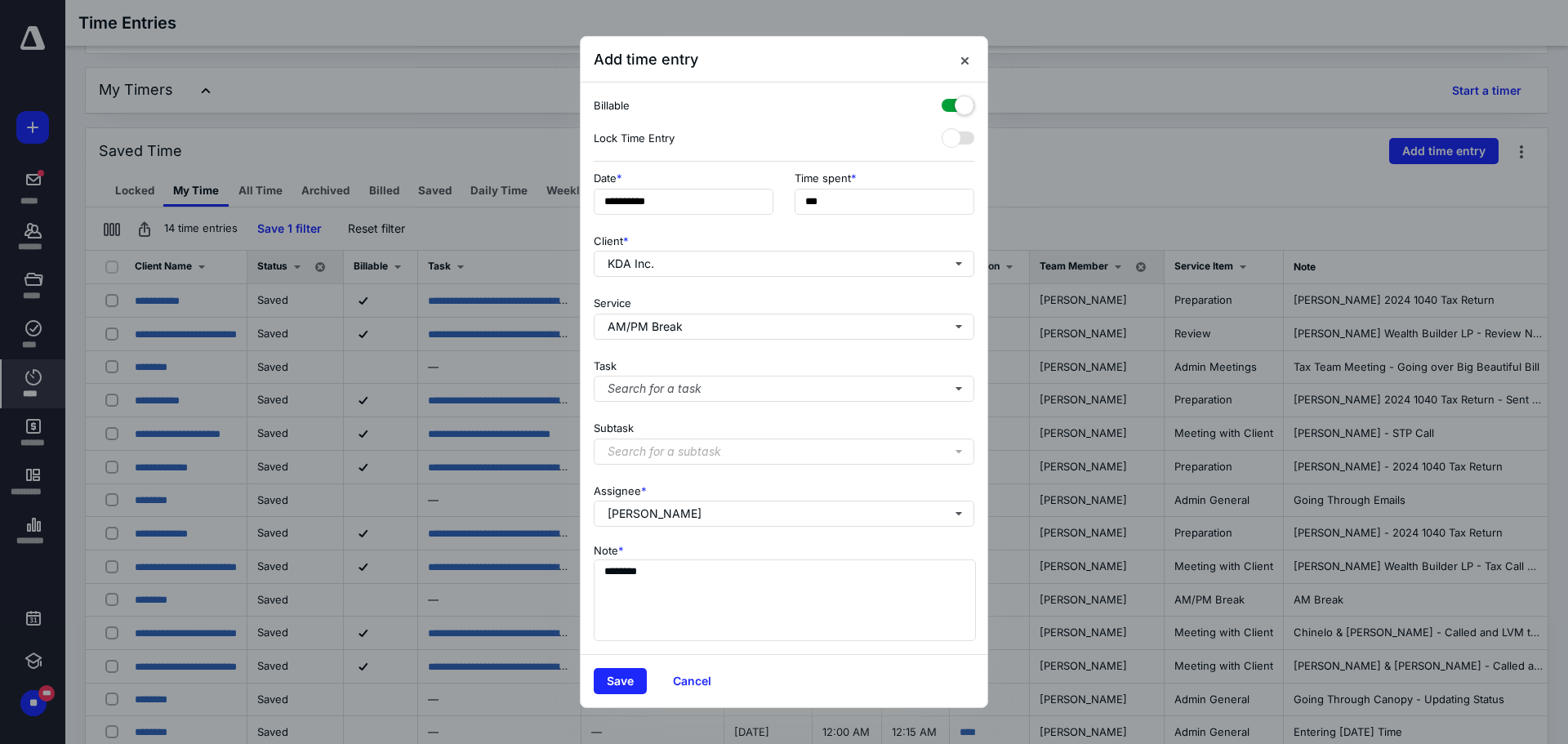 click at bounding box center (958, 102) 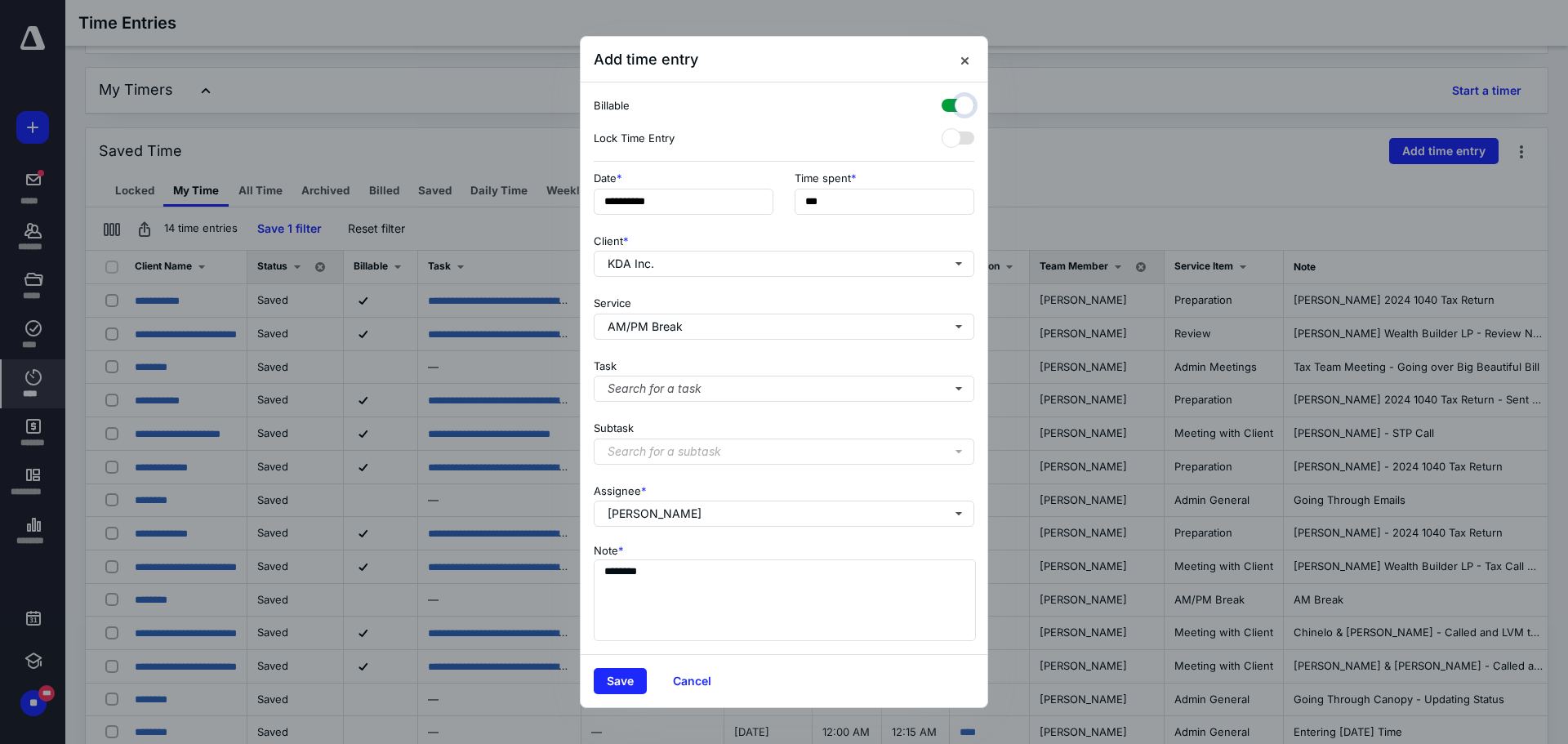 click at bounding box center (950, 103) 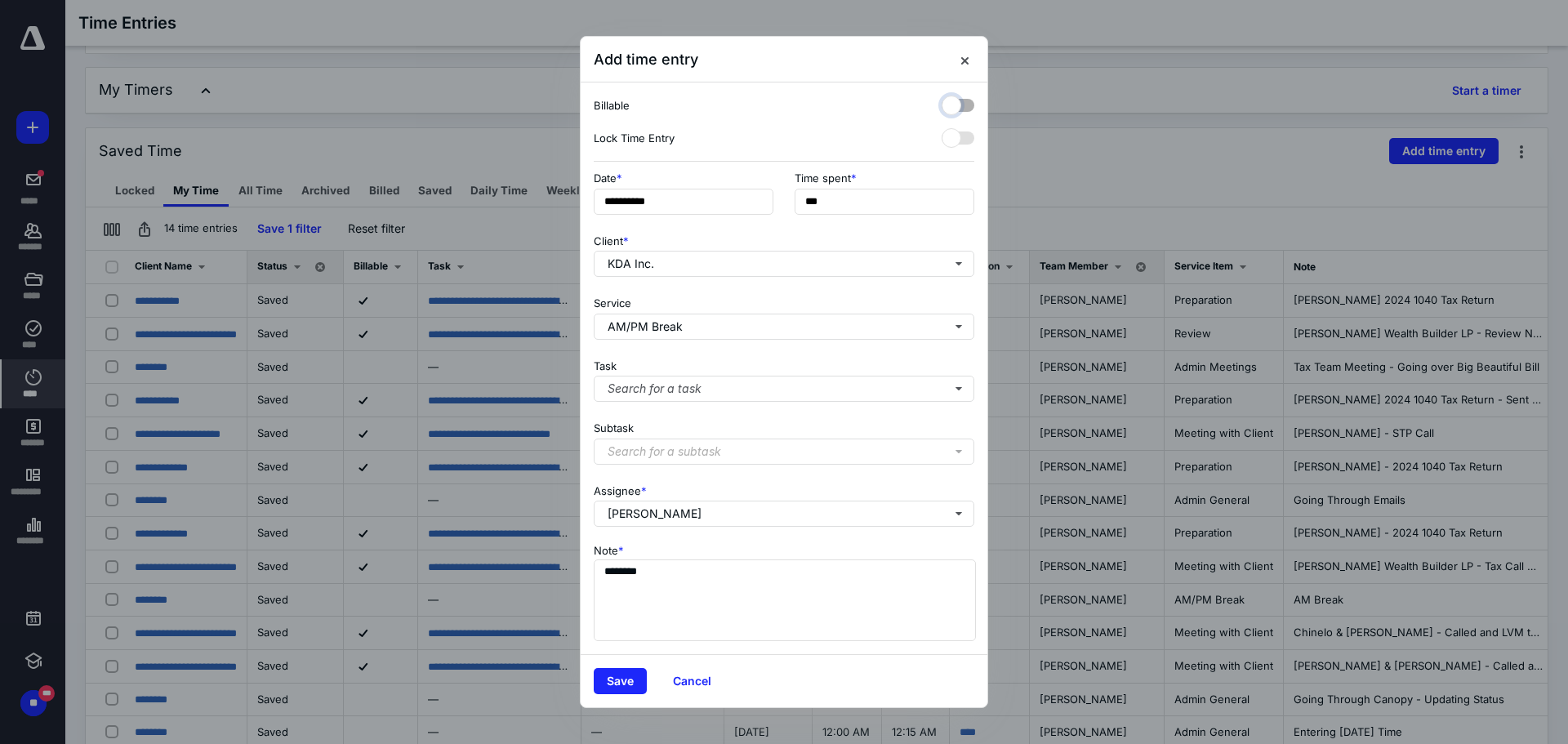 checkbox on "false" 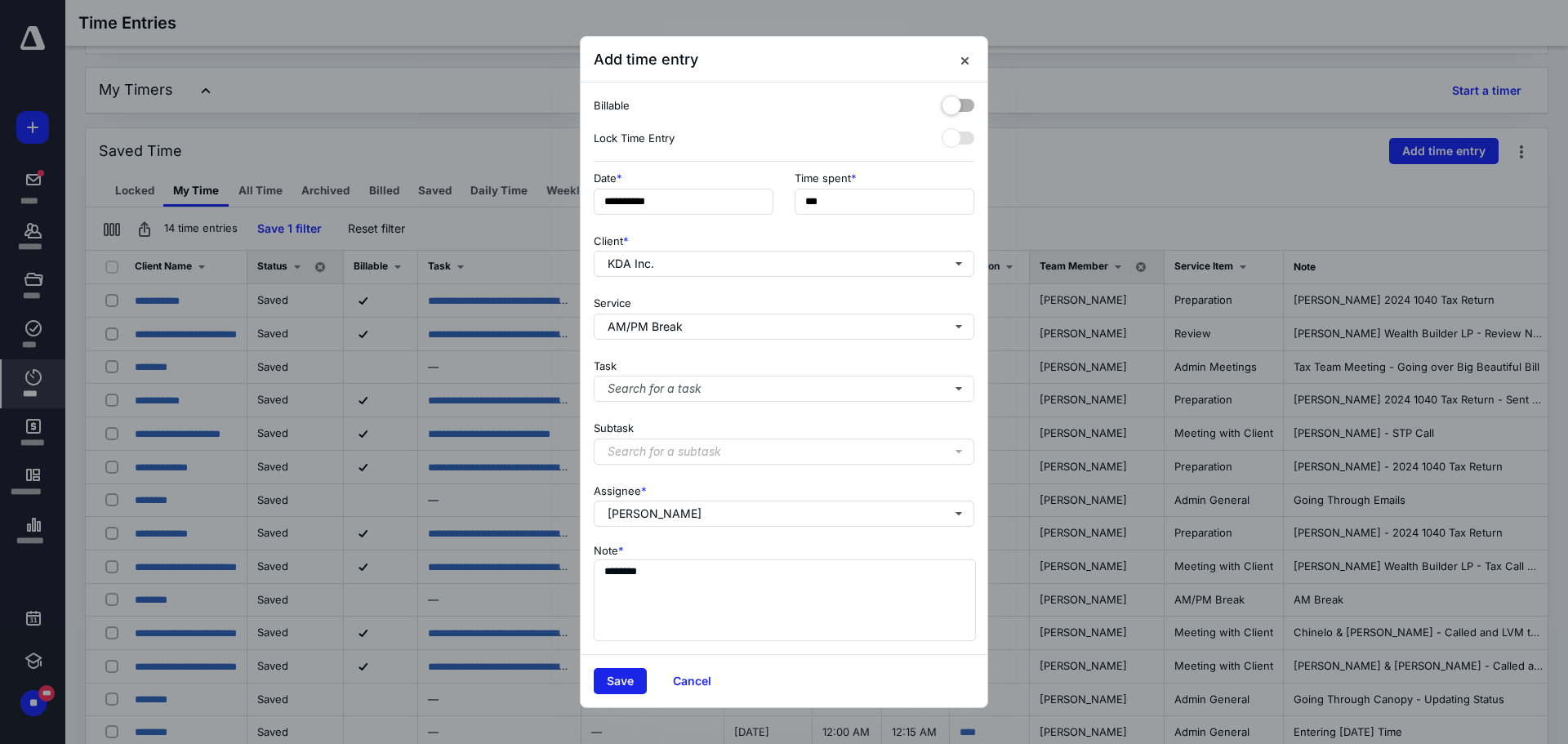 click on "Save" at bounding box center [620, 681] 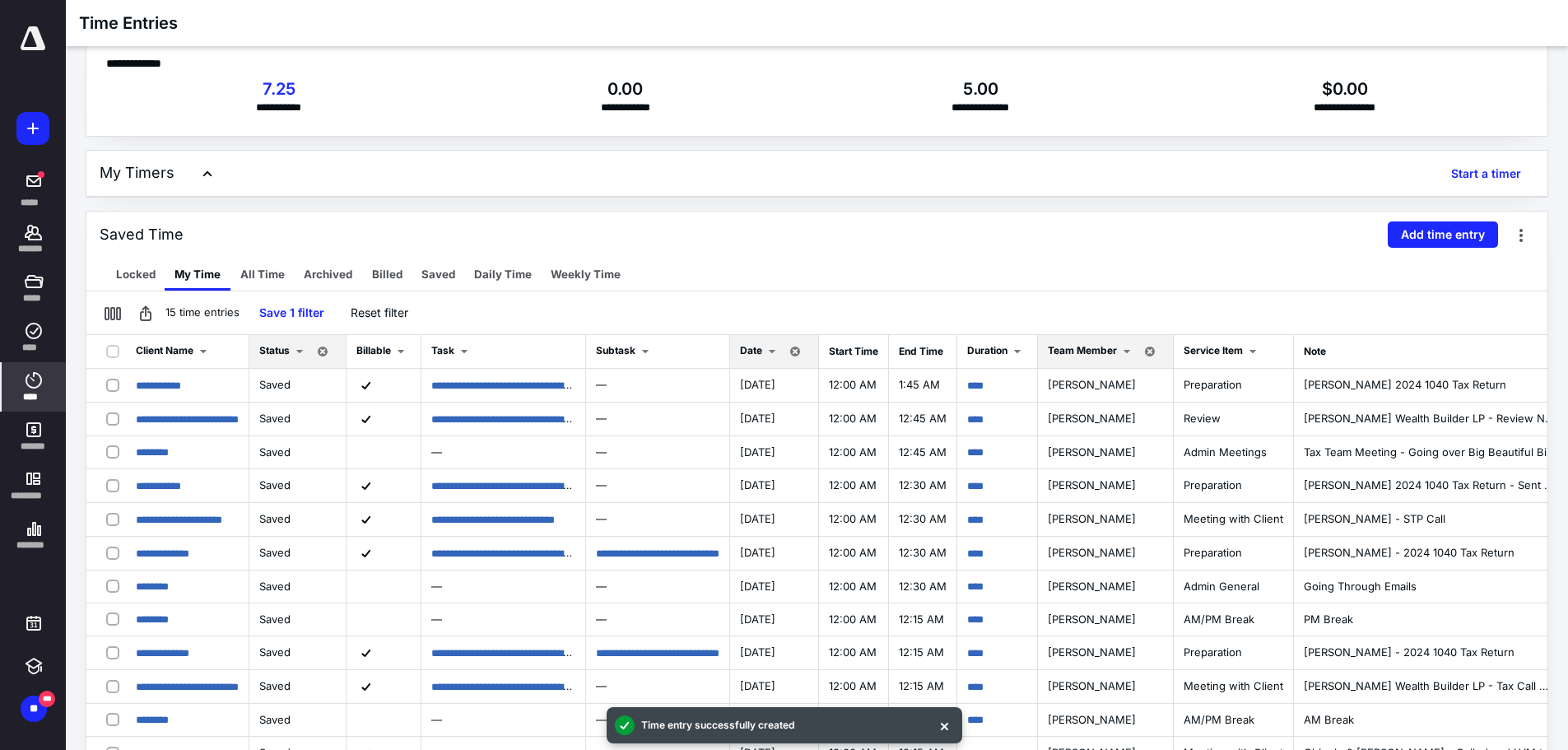 scroll, scrollTop: 0, scrollLeft: 0, axis: both 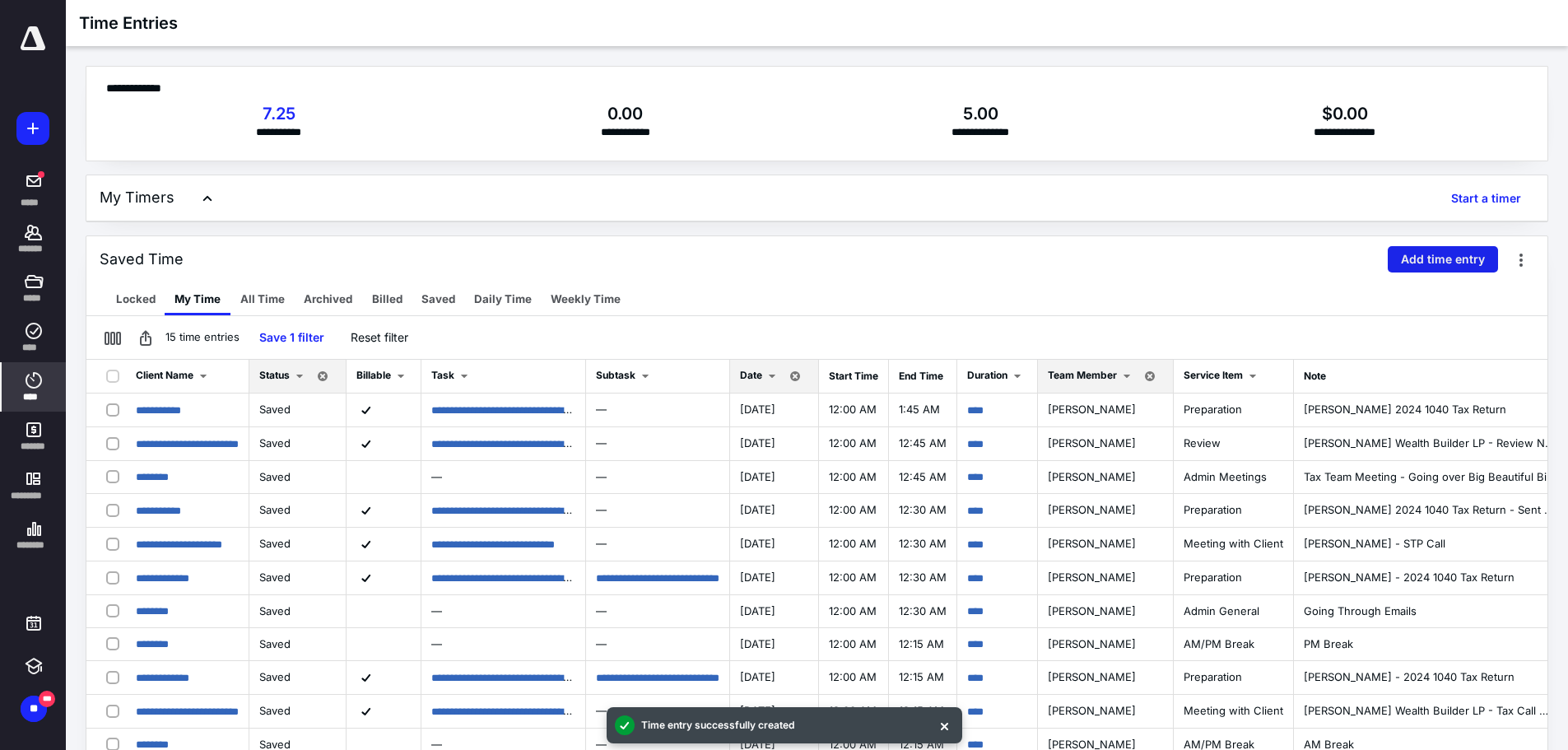 click on "Add time entry" at bounding box center [1443, 259] 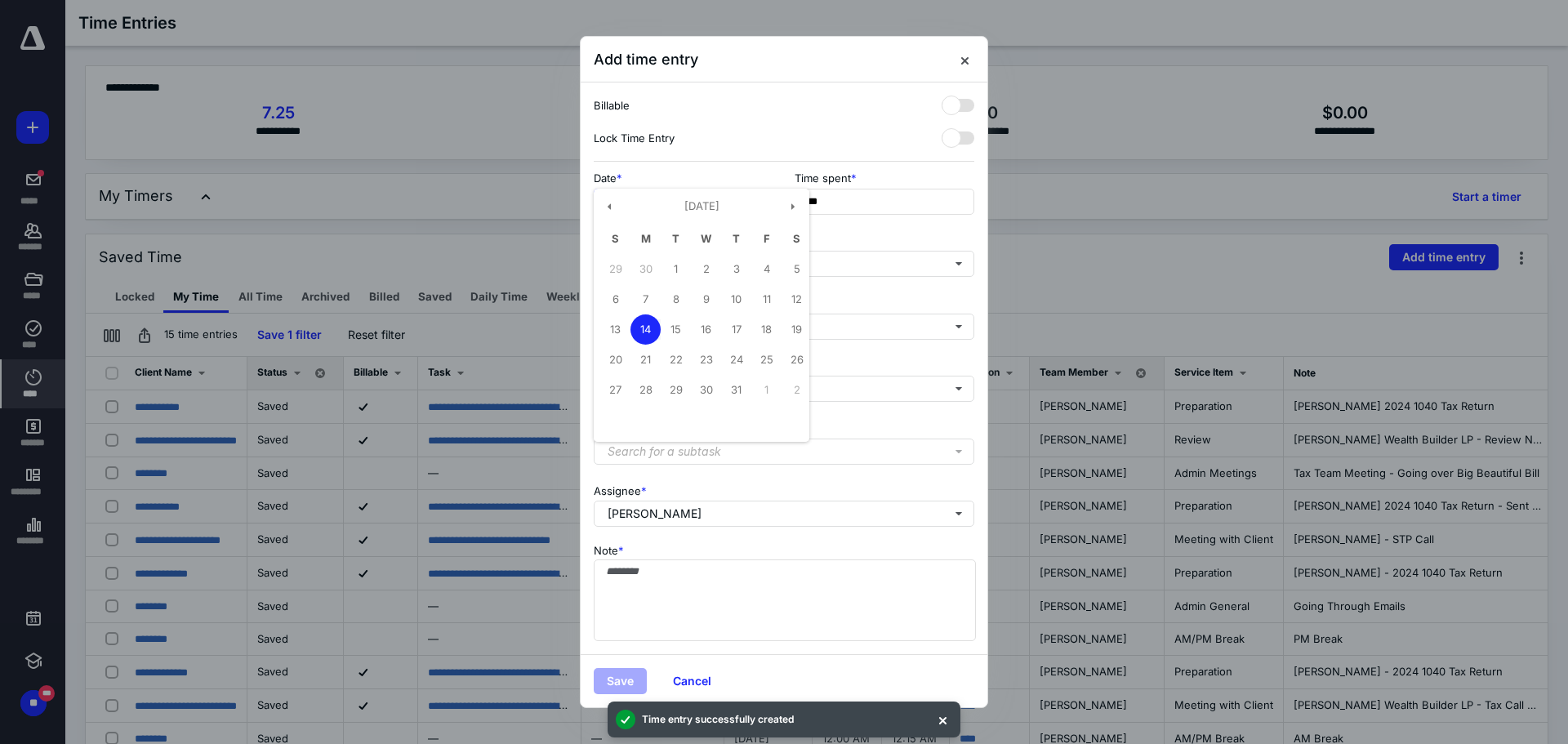click on "**********" at bounding box center (684, 202) 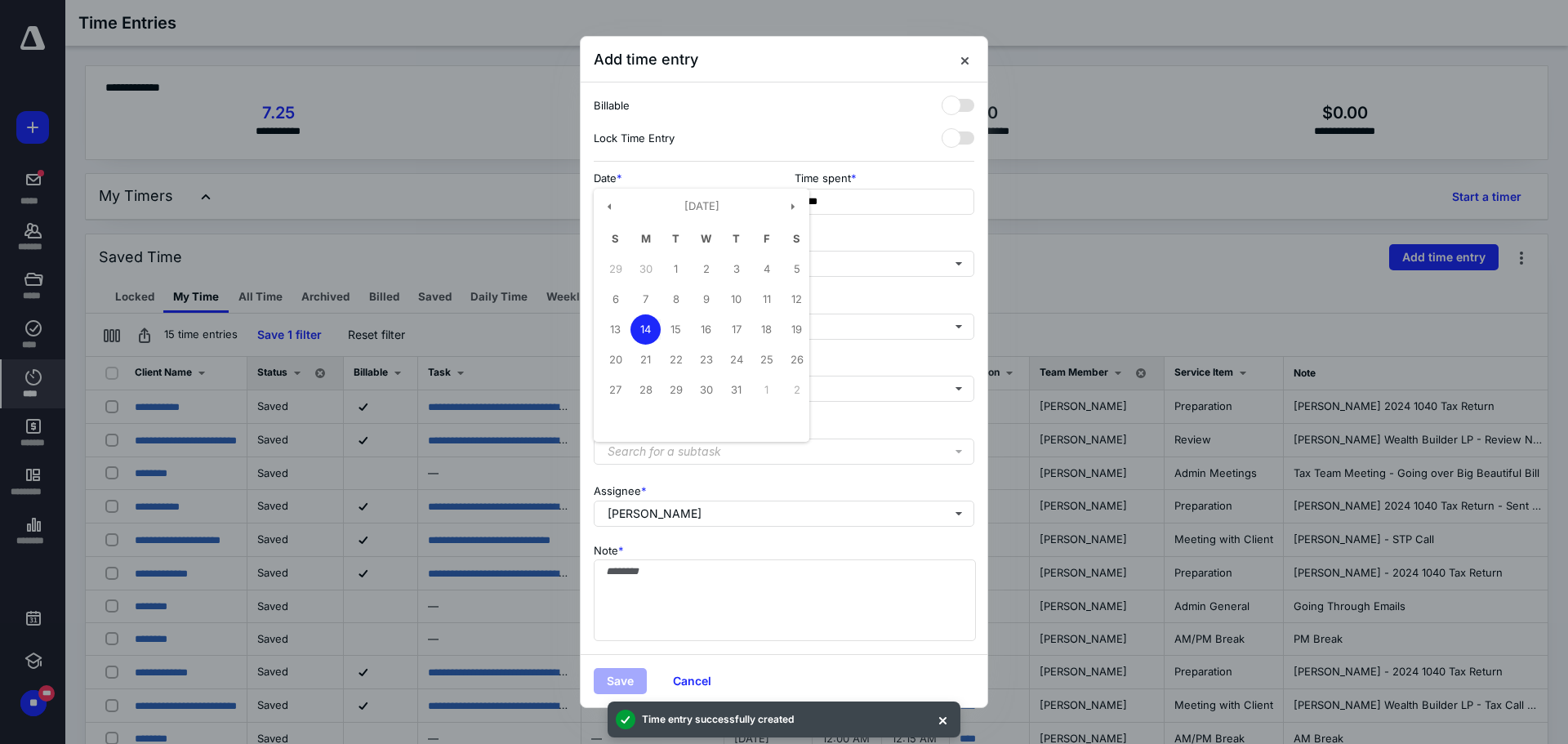type on "**********" 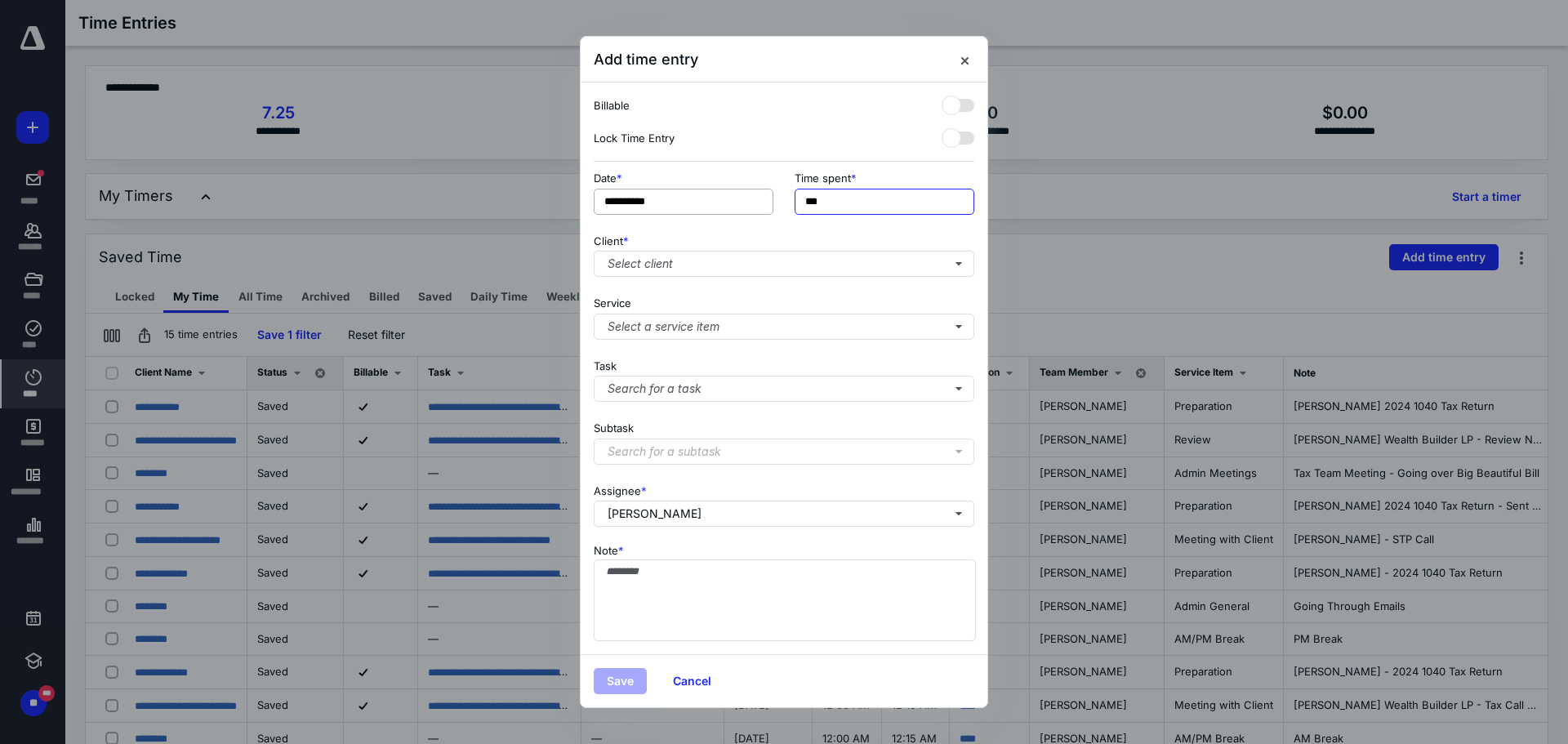 drag, startPoint x: 855, startPoint y: 204, endPoint x: 682, endPoint y: 211, distance: 173.1416 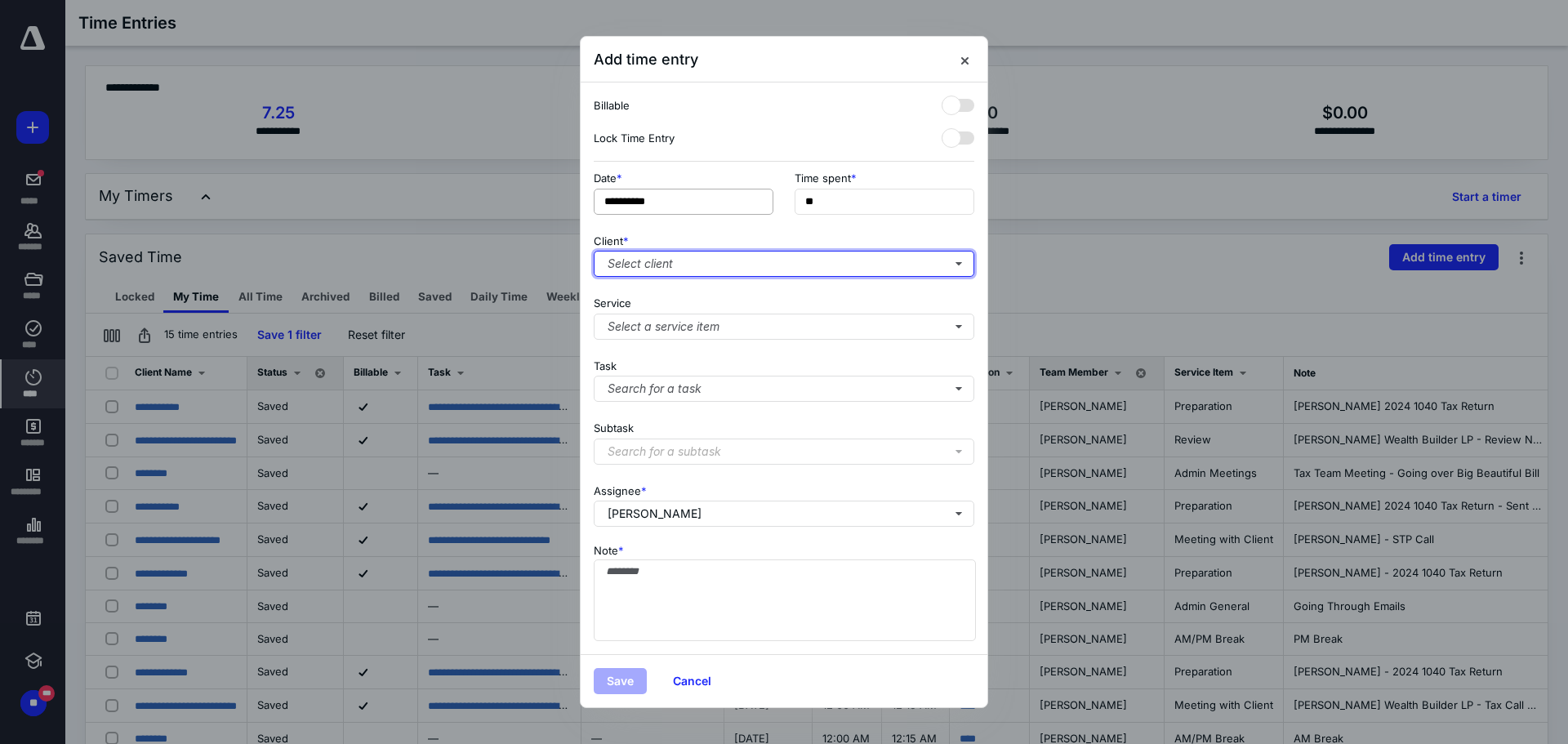 type on "***" 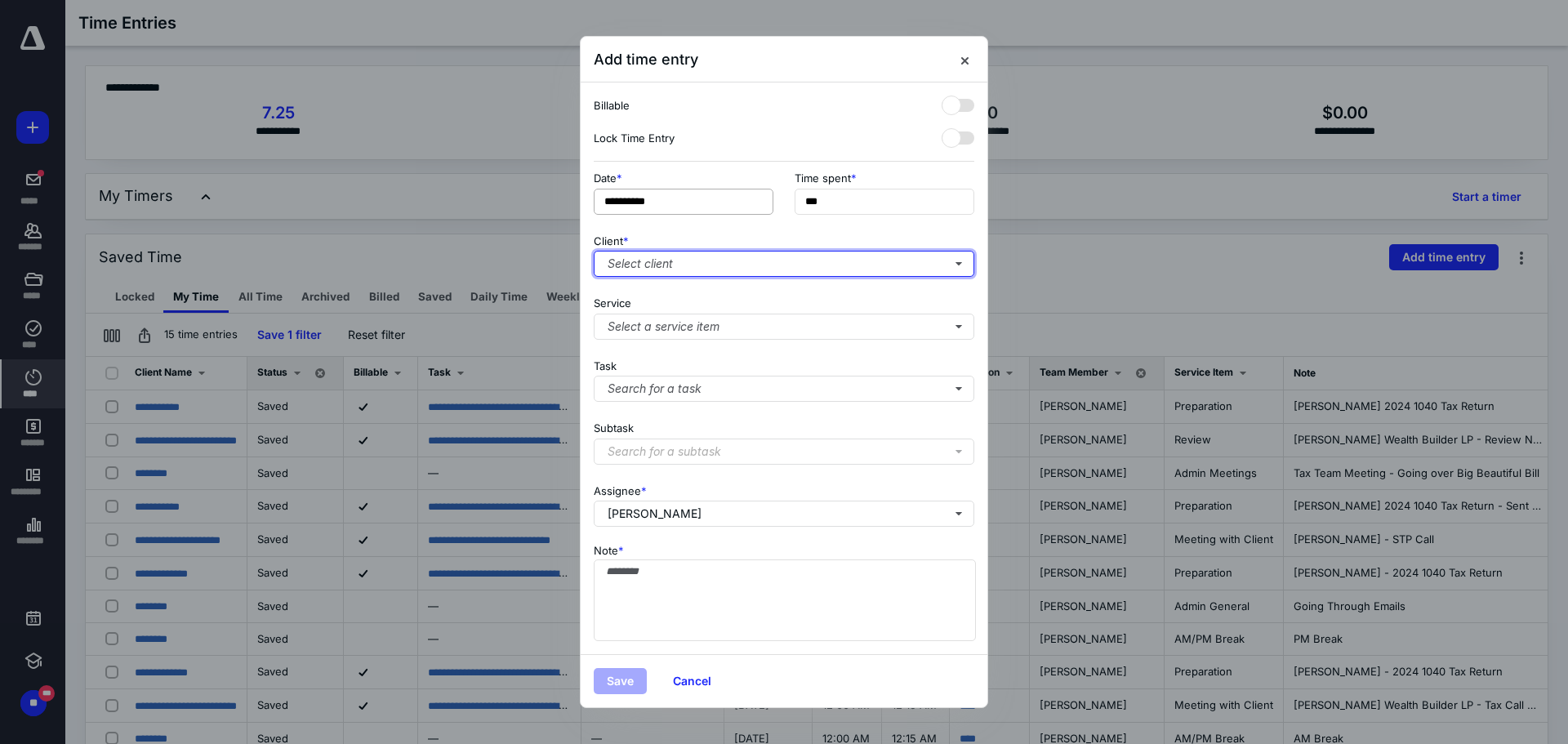 type 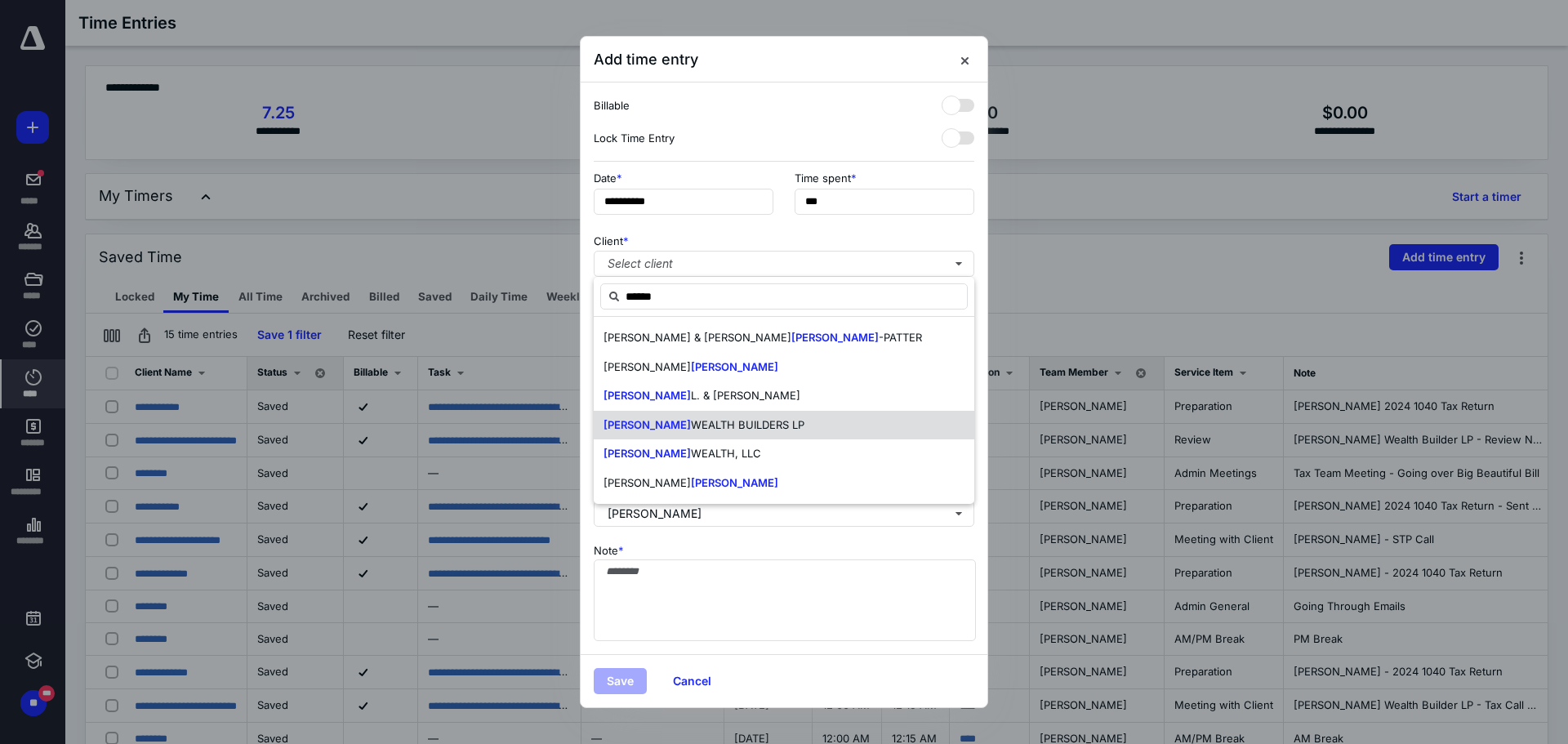click on "WEALTH BUILDERS LP" at bounding box center [747, 425] 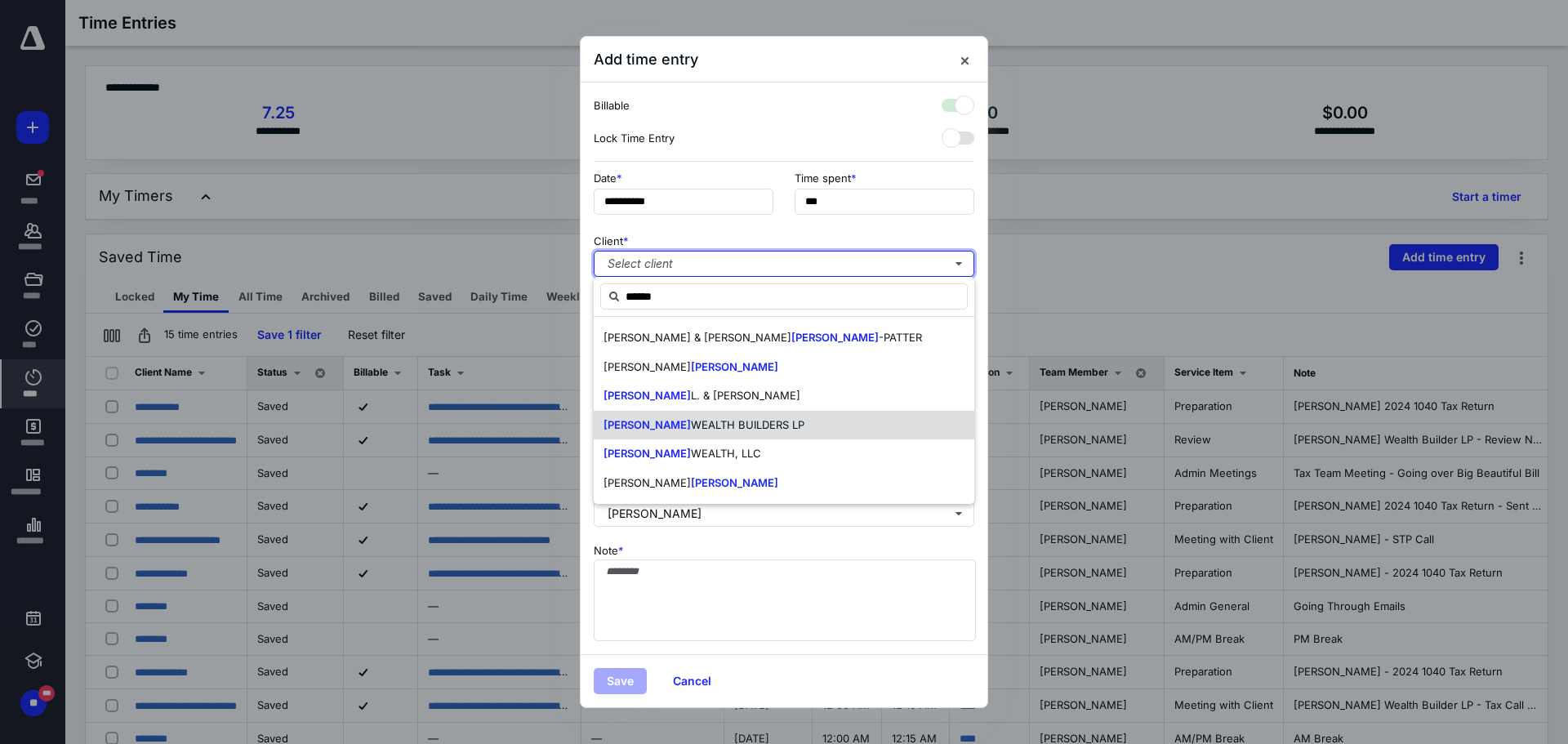 checkbox on "true" 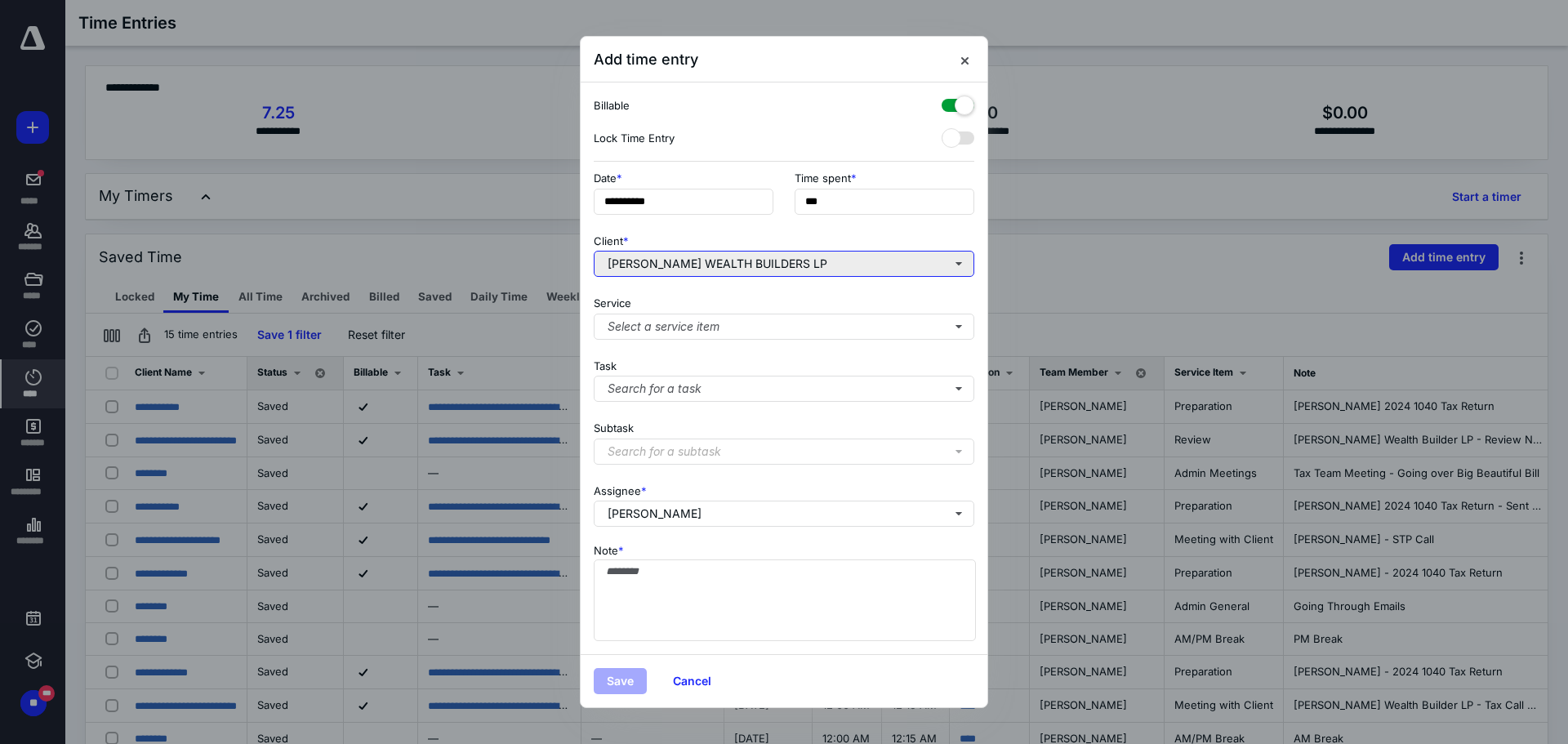 click on "[PERSON_NAME] WEALTH BUILDERS LP" at bounding box center [784, 264] 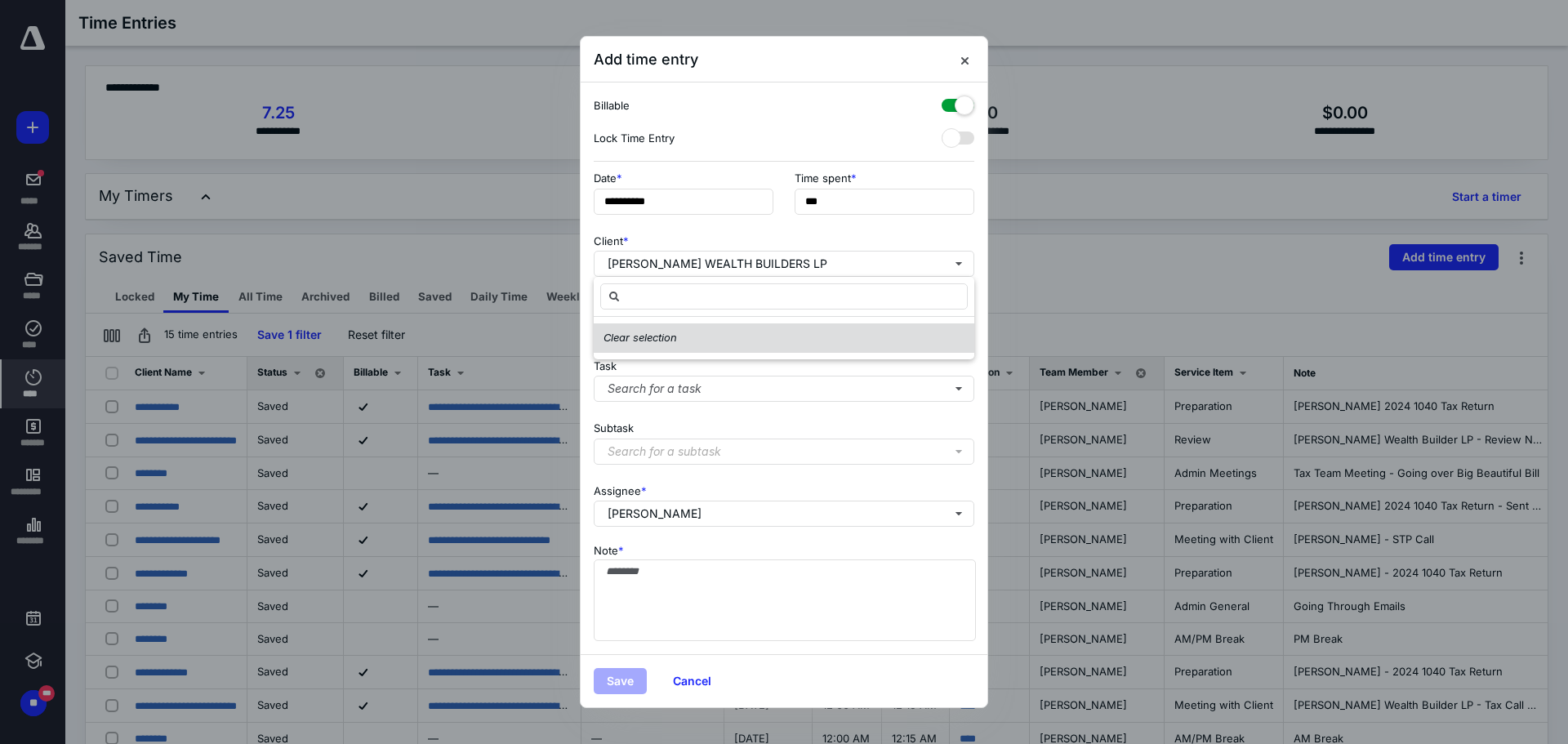 click on "Clear selection" at bounding box center (640, 338) 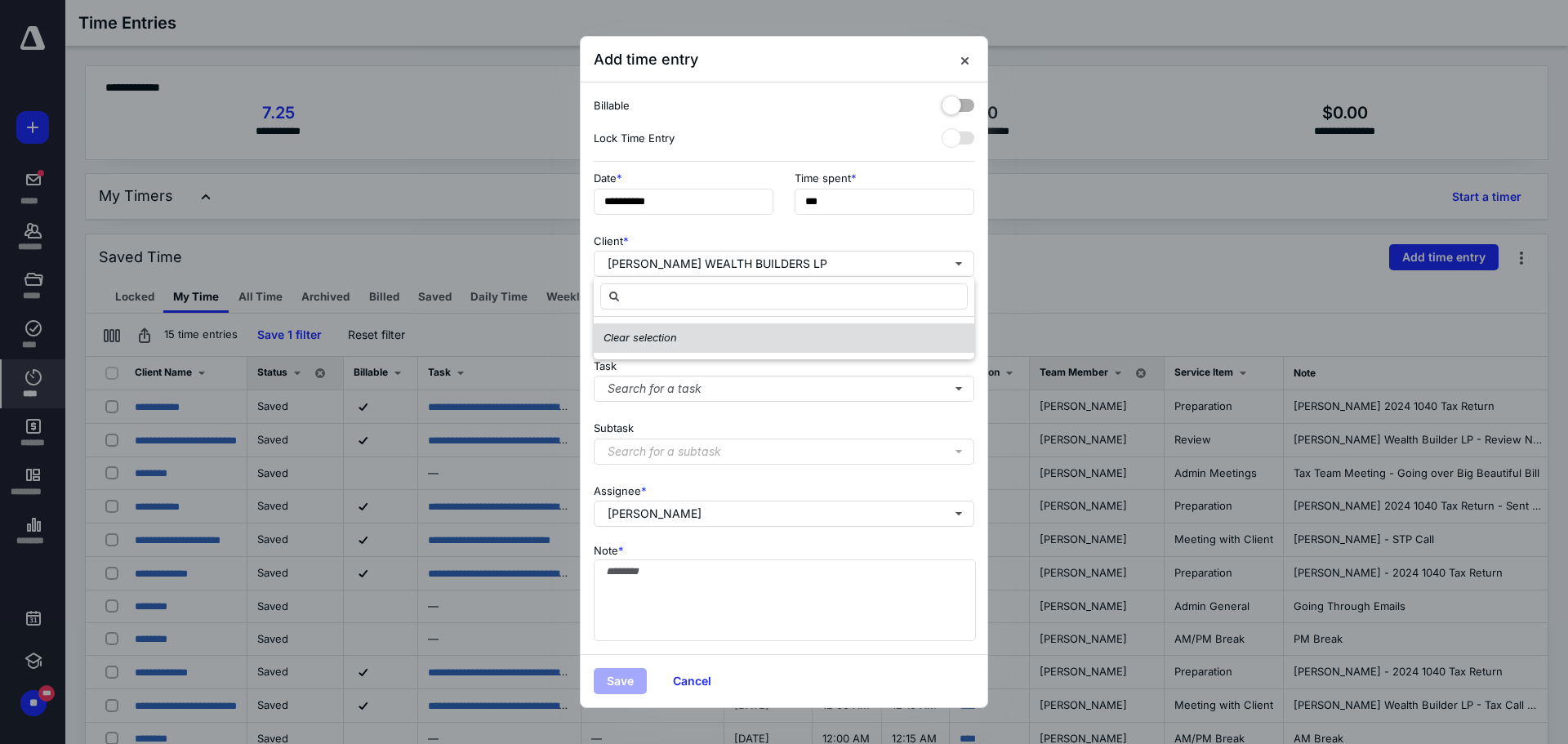 checkbox on "false" 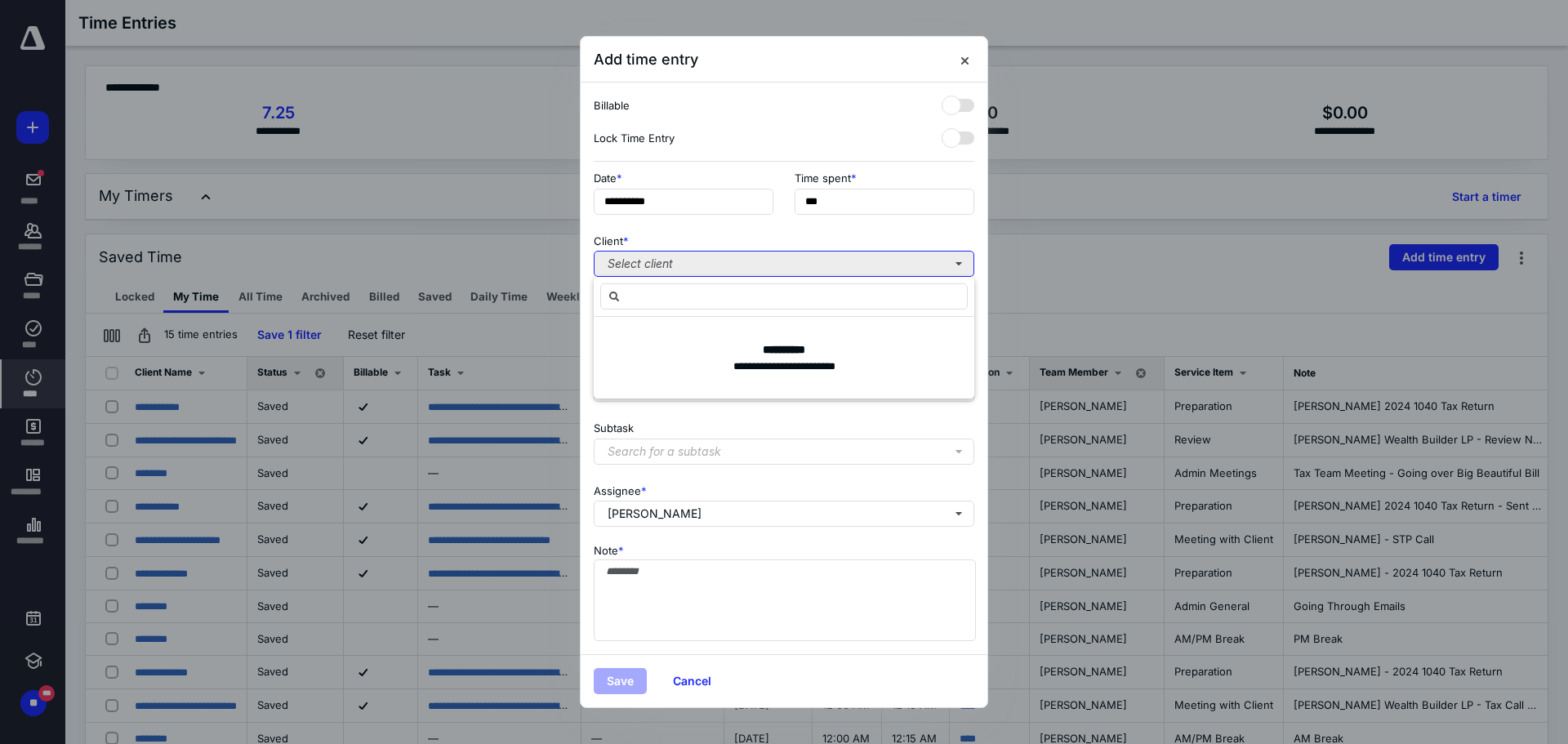 click on "Select client" at bounding box center (784, 264) 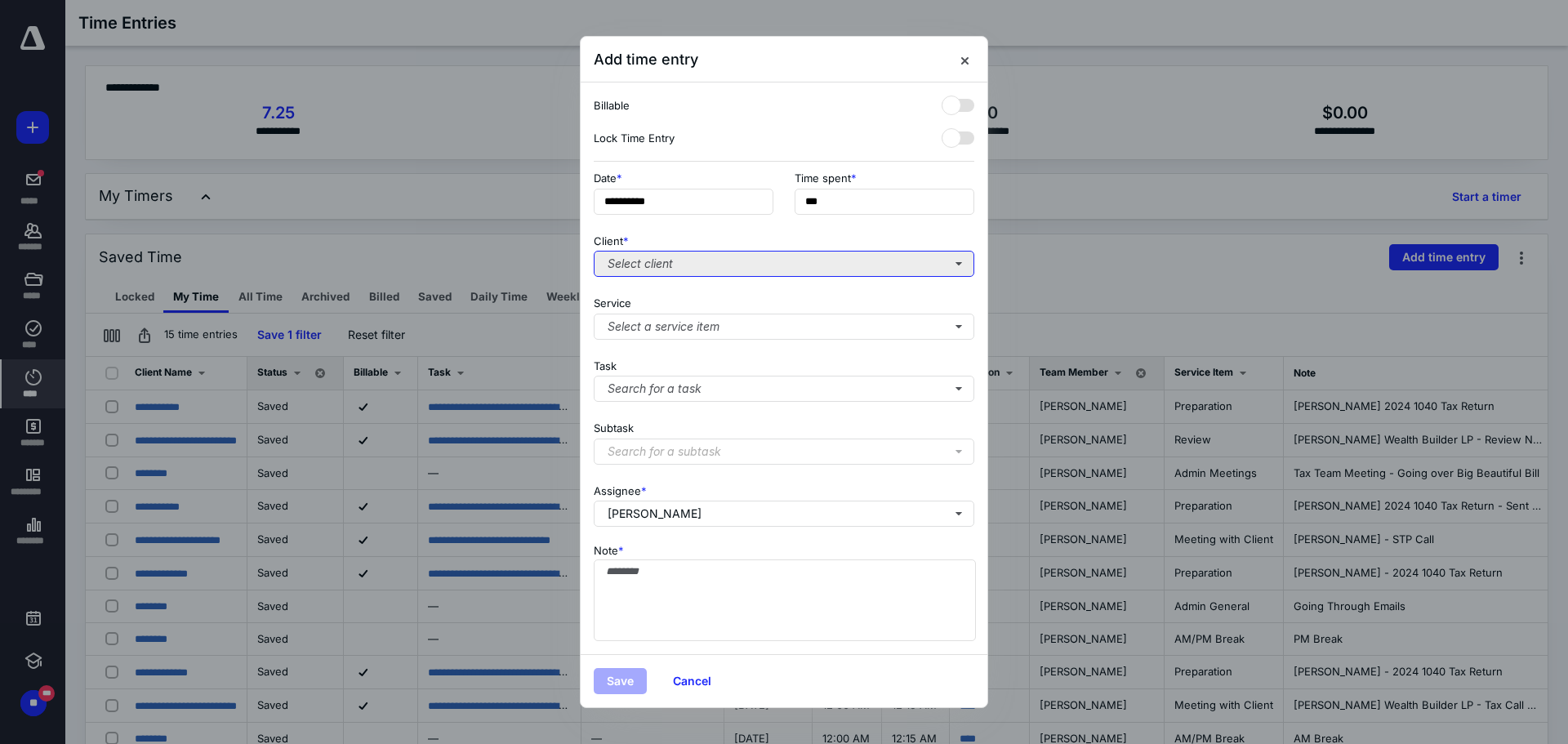 click on "Select client" at bounding box center (784, 264) 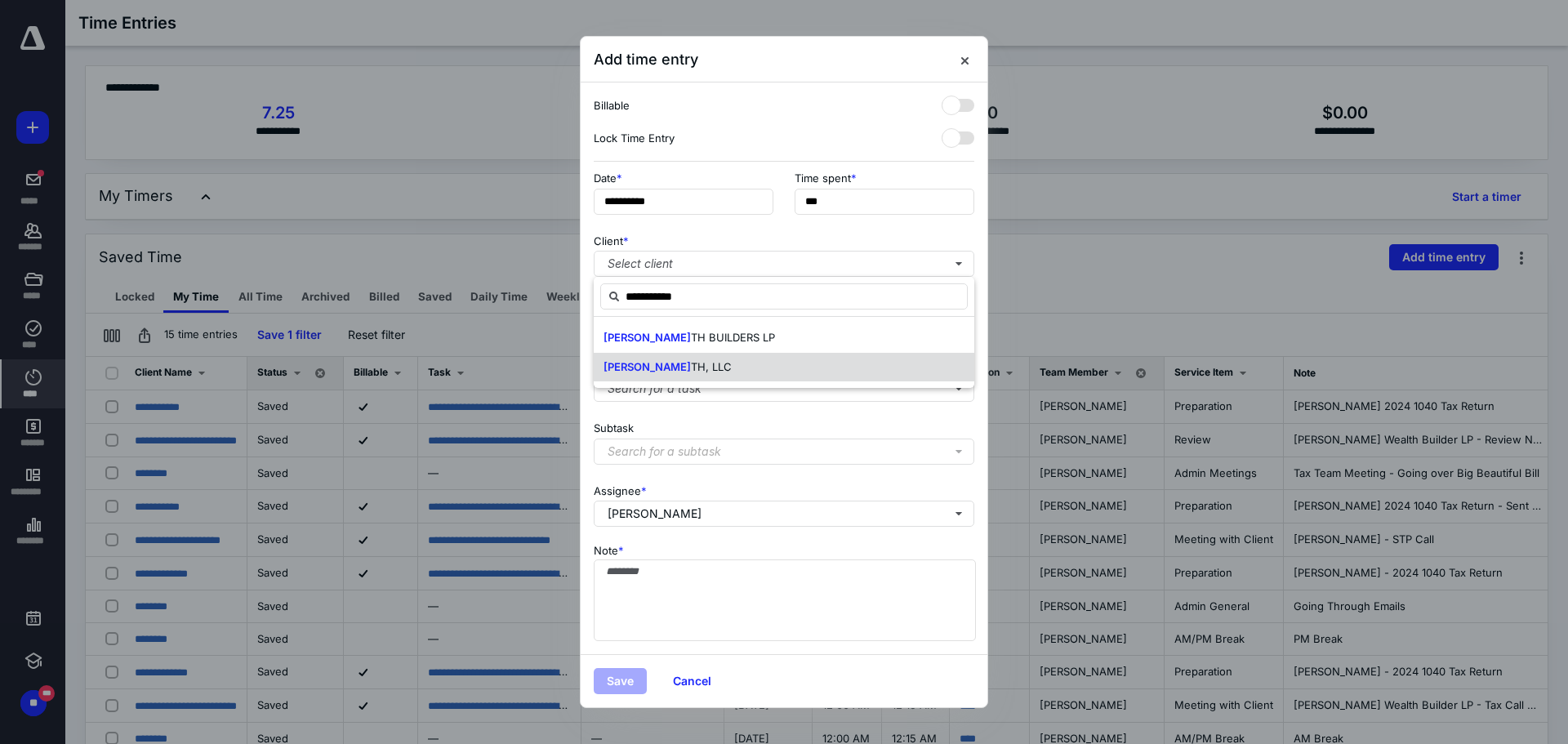 click on "[PERSON_NAME] TH, LLC" at bounding box center [667, 368] 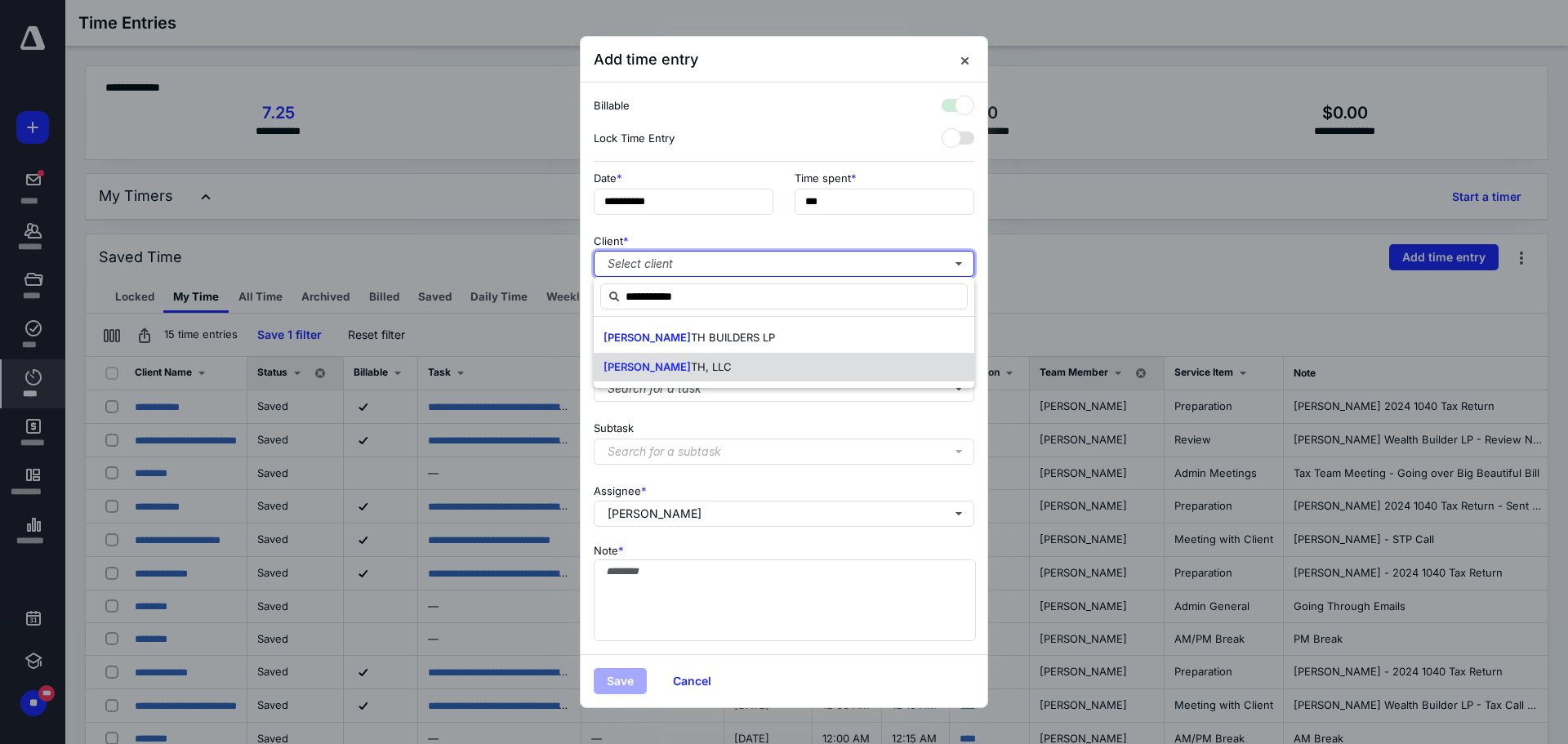 checkbox on "true" 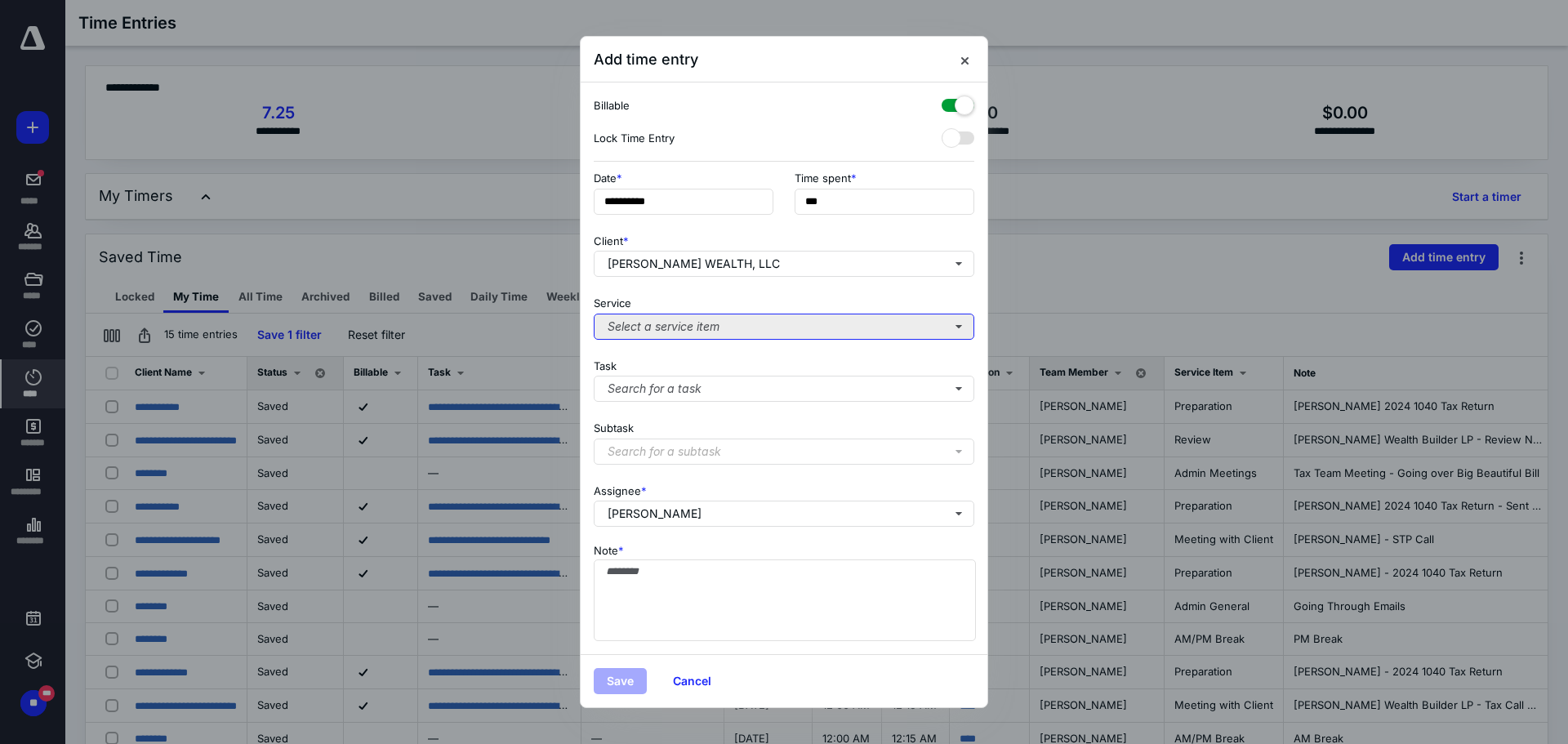 click on "Select a service item" at bounding box center (784, 327) 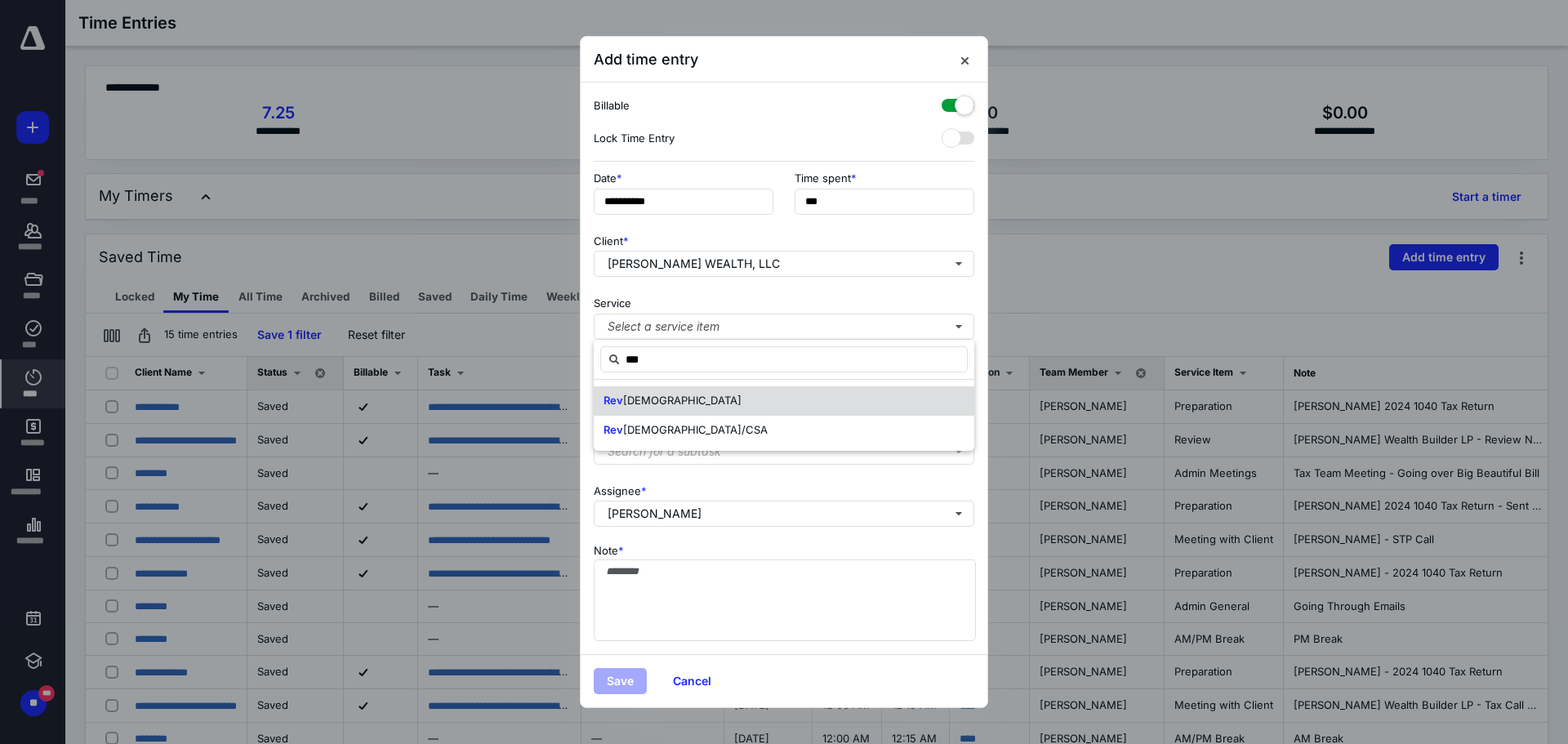 click on "Rev [DEMOGRAPHIC_DATA]" at bounding box center [784, 401] 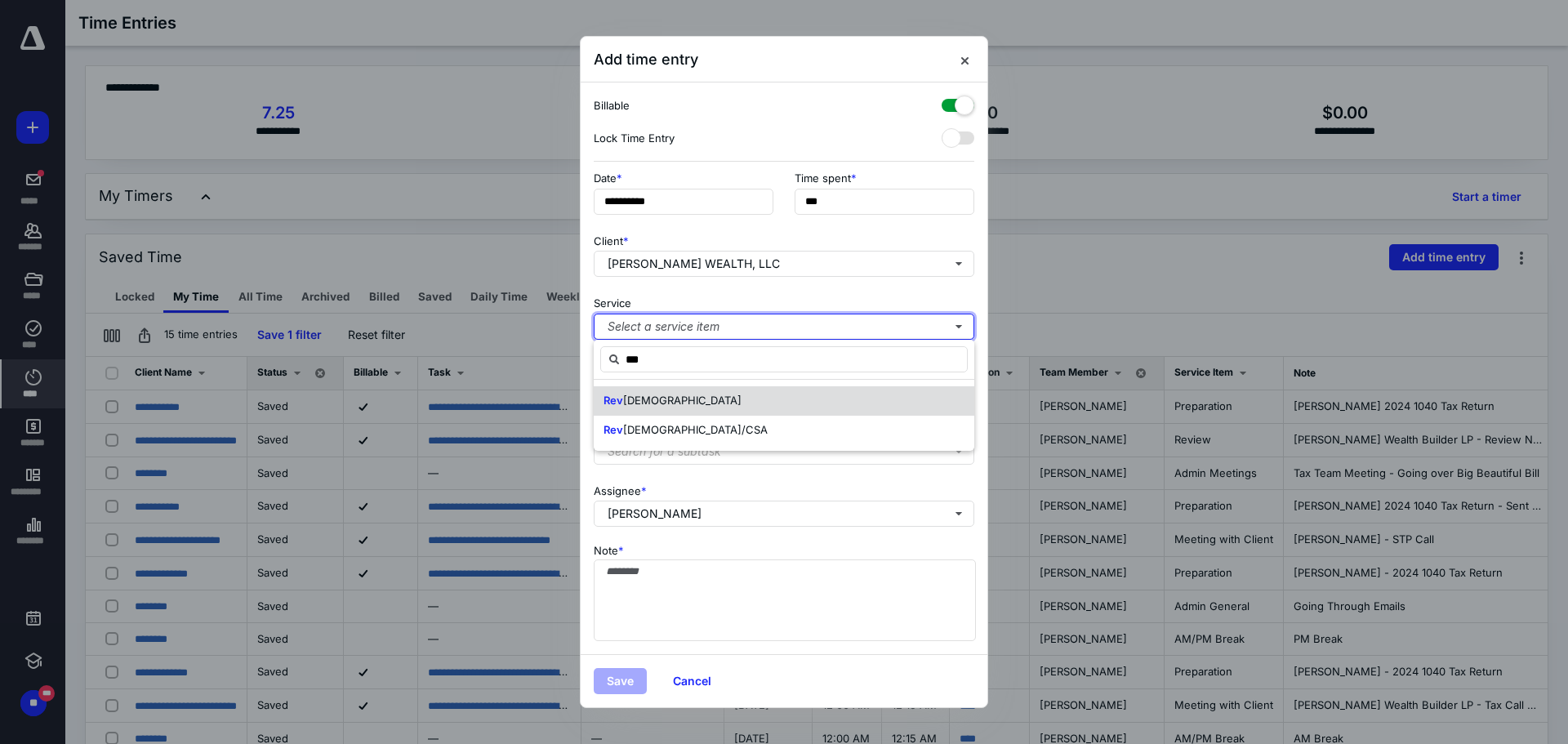 type 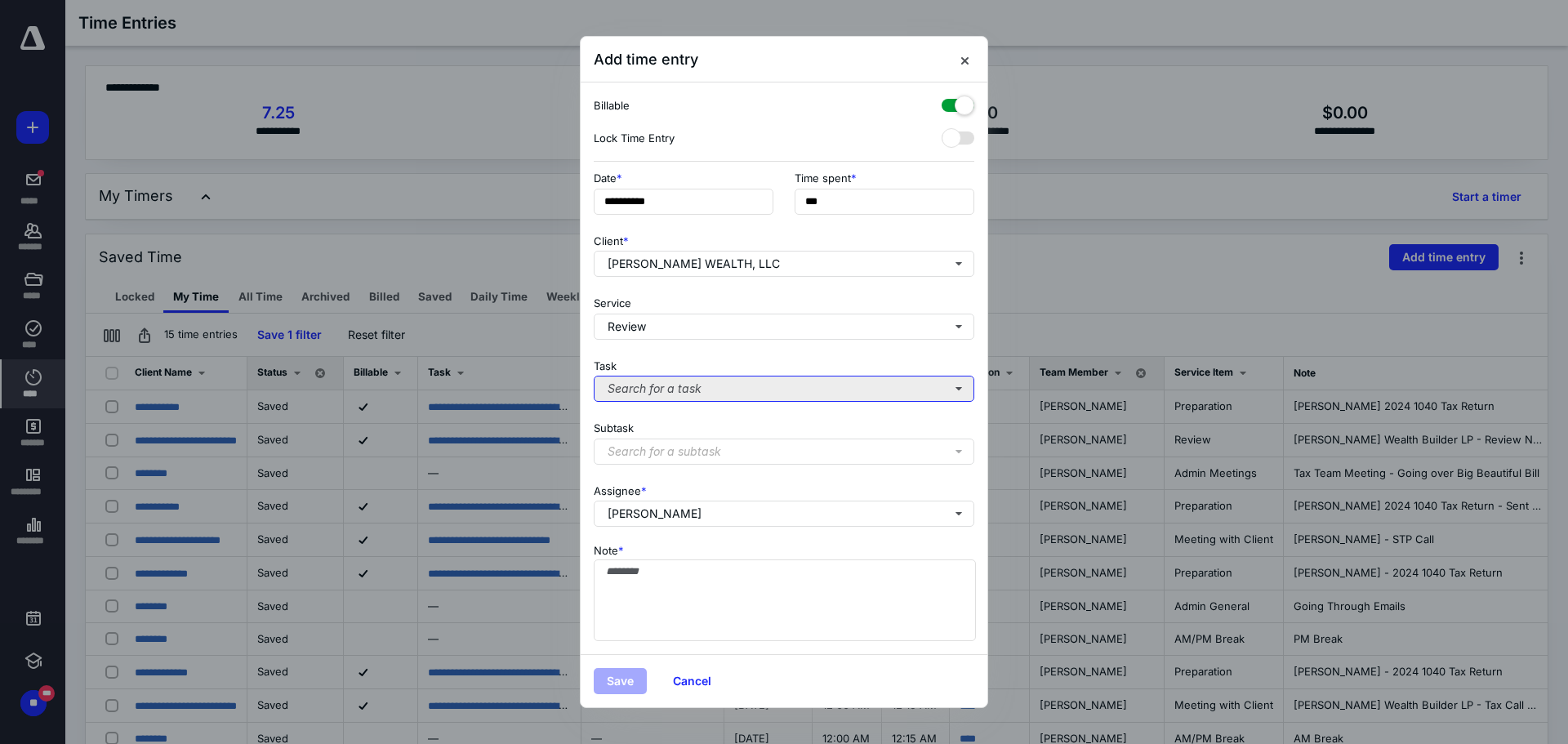 click on "Search for a task" at bounding box center [784, 389] 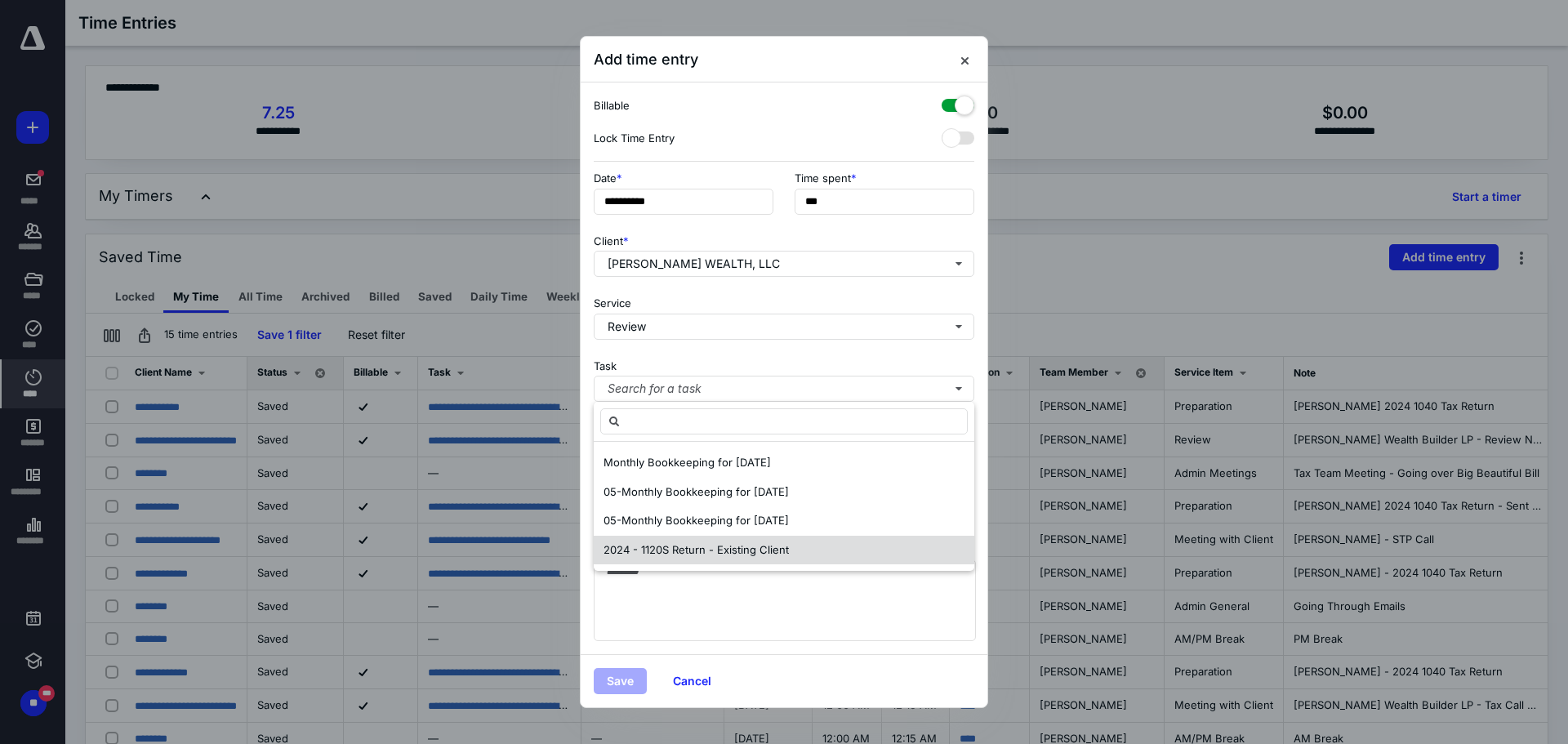 click on "2024 - 1120S Return - Existing Client" at bounding box center (696, 550) 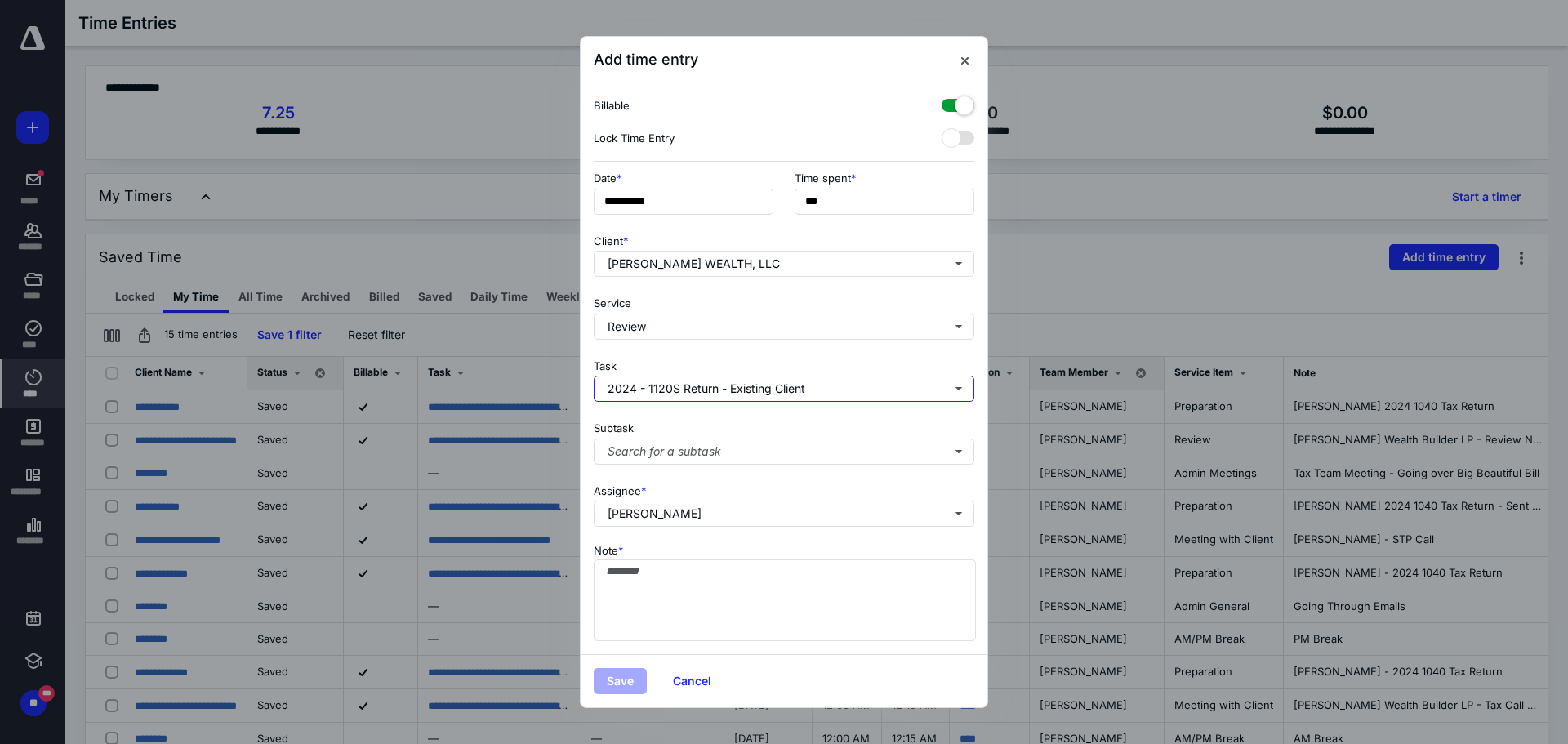 type 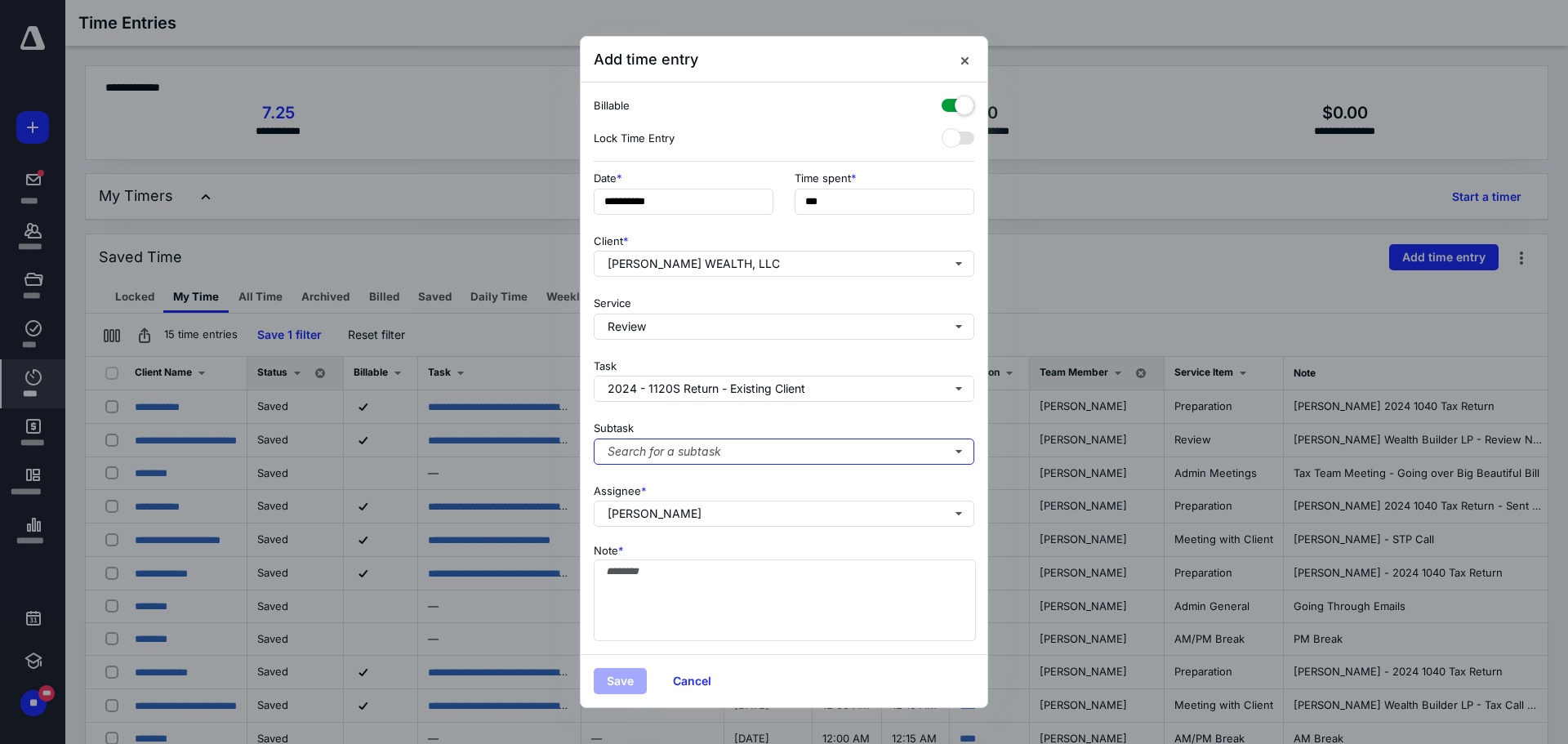 type 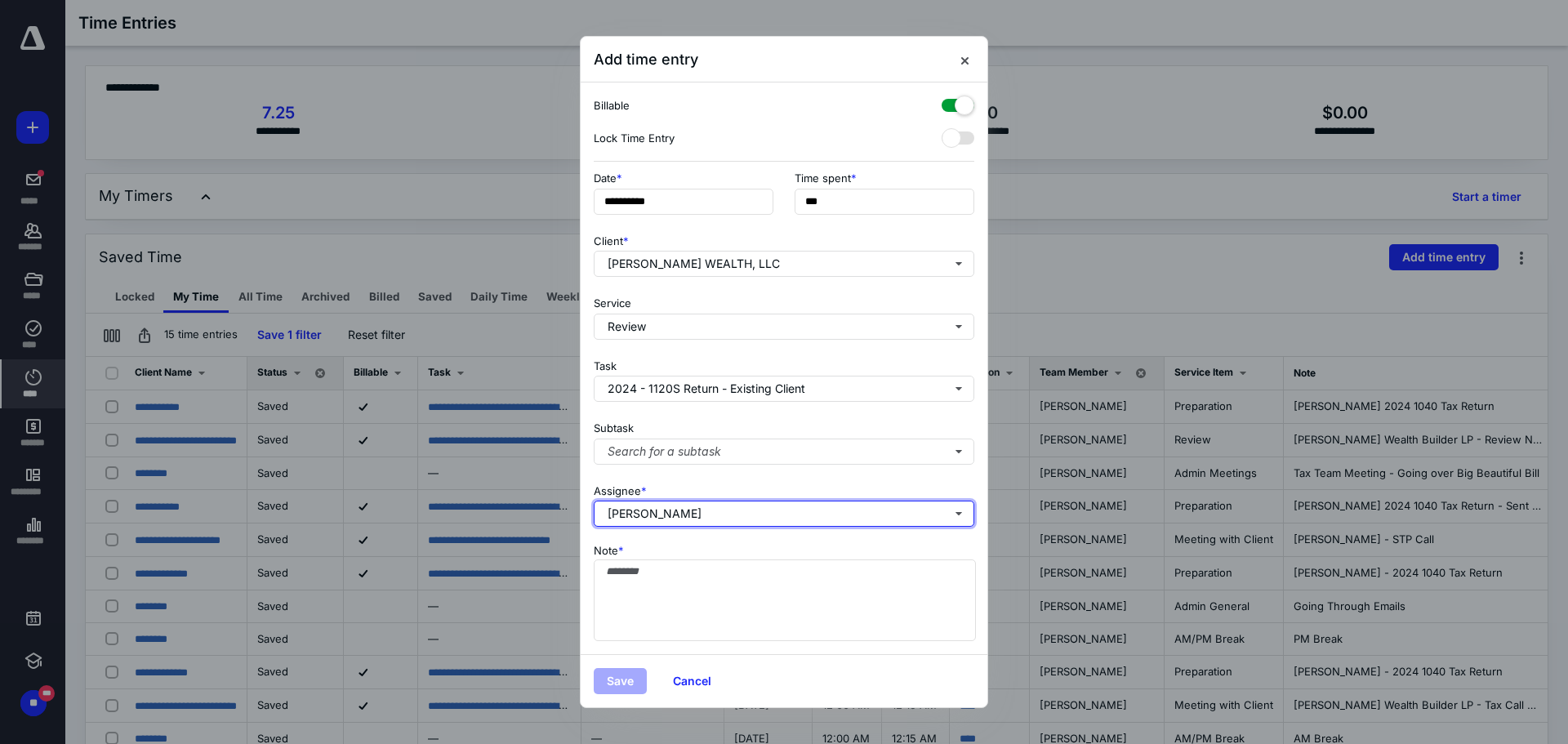 type 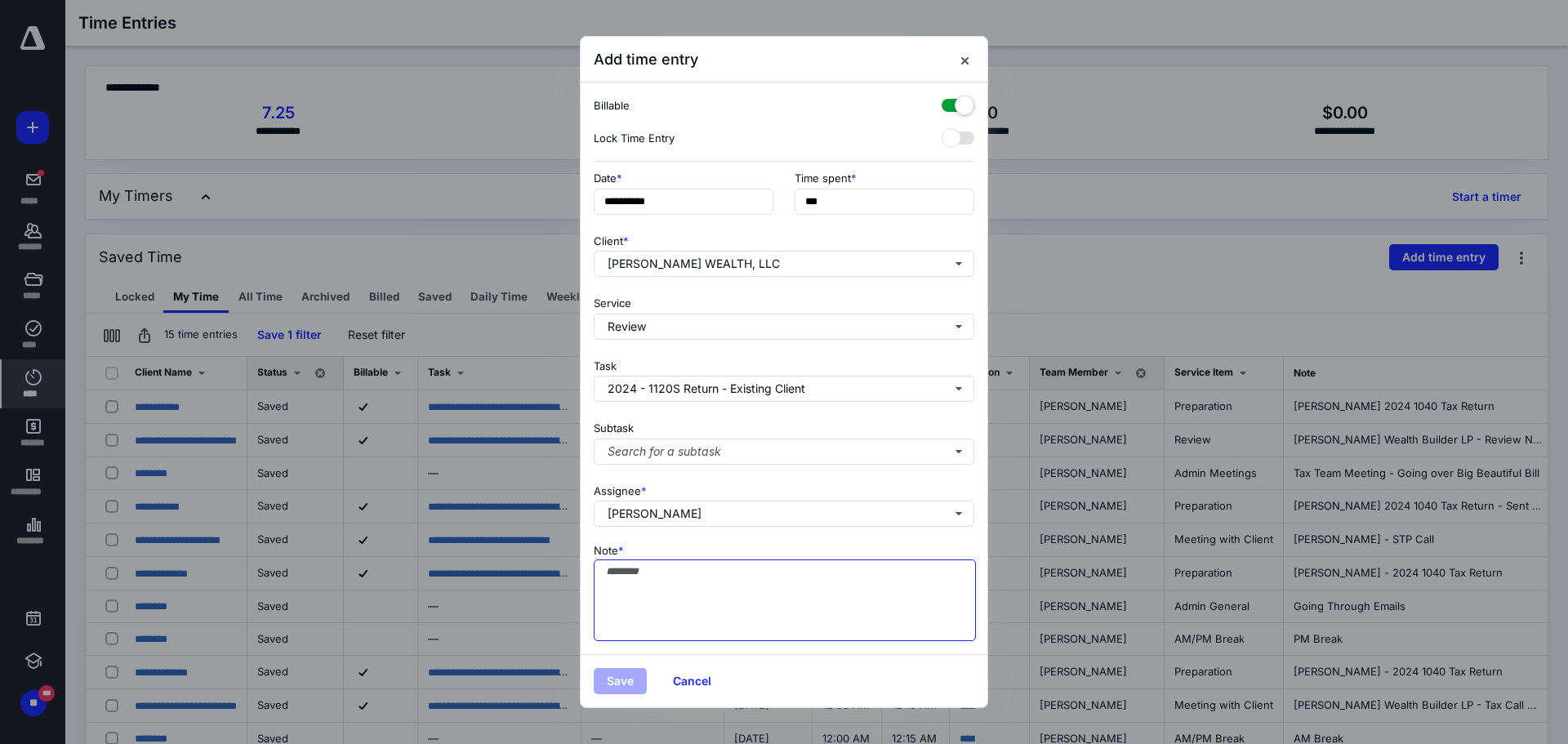 paste on "**********" 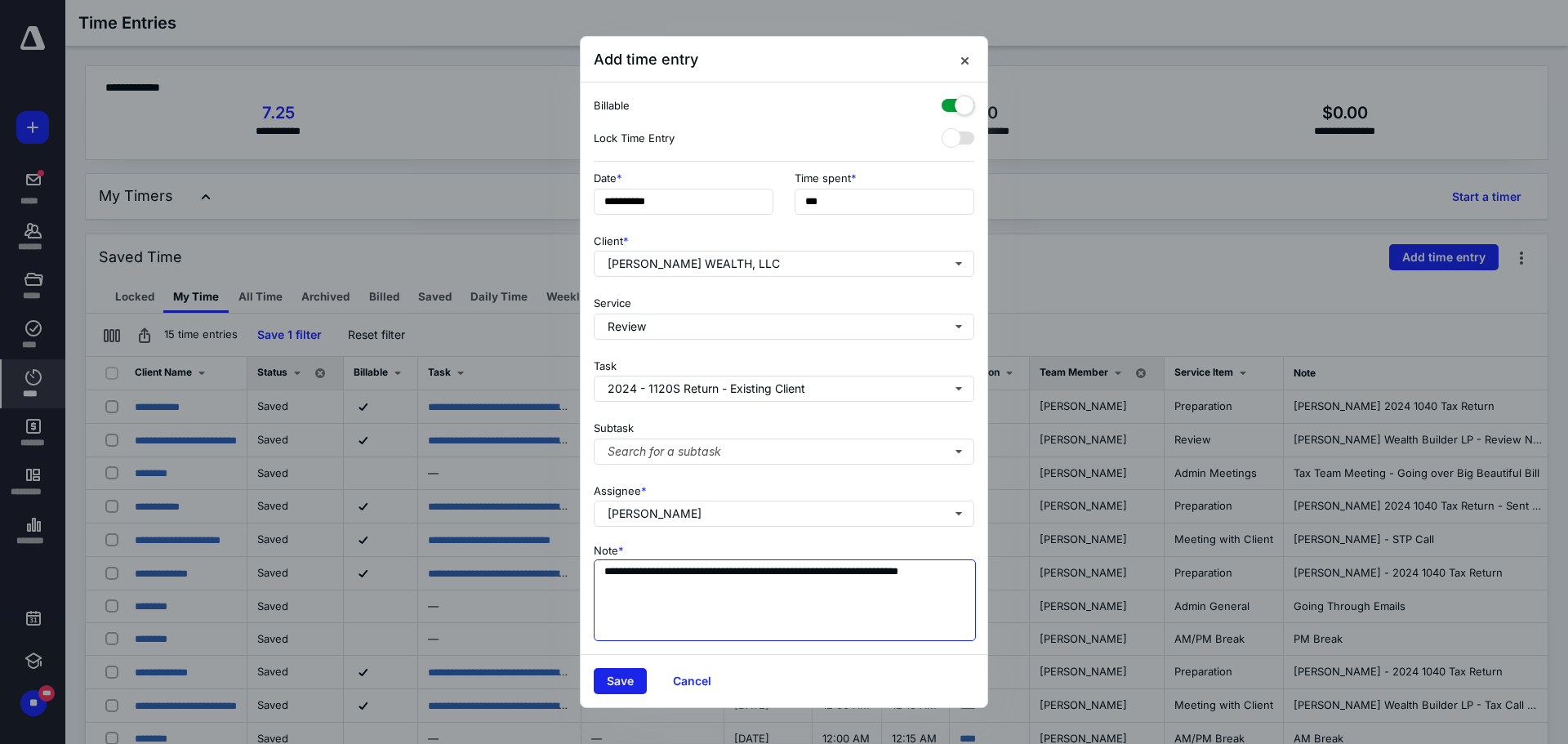 type on "**********" 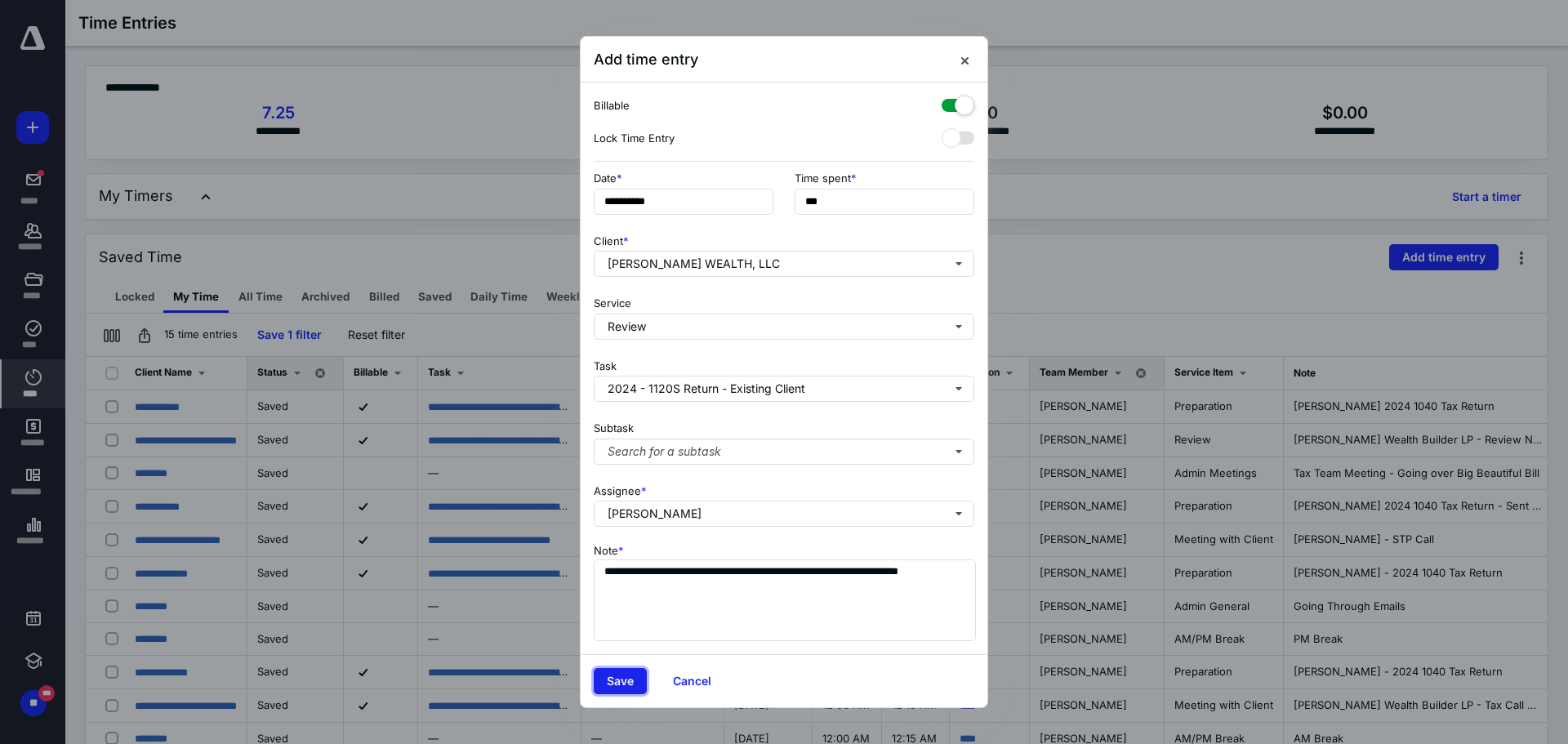 click on "Save" at bounding box center (620, 681) 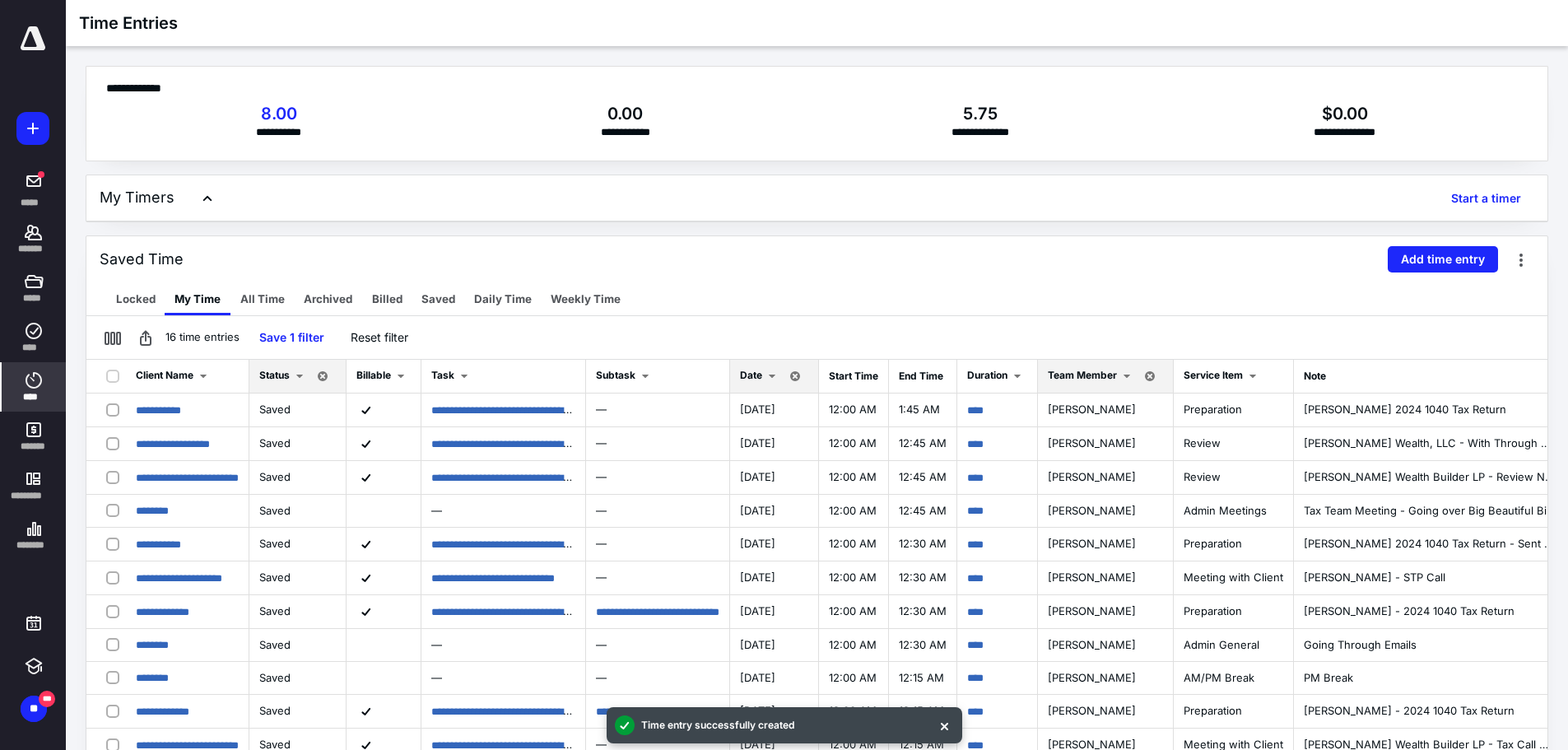click on "Date" at bounding box center [751, 375] 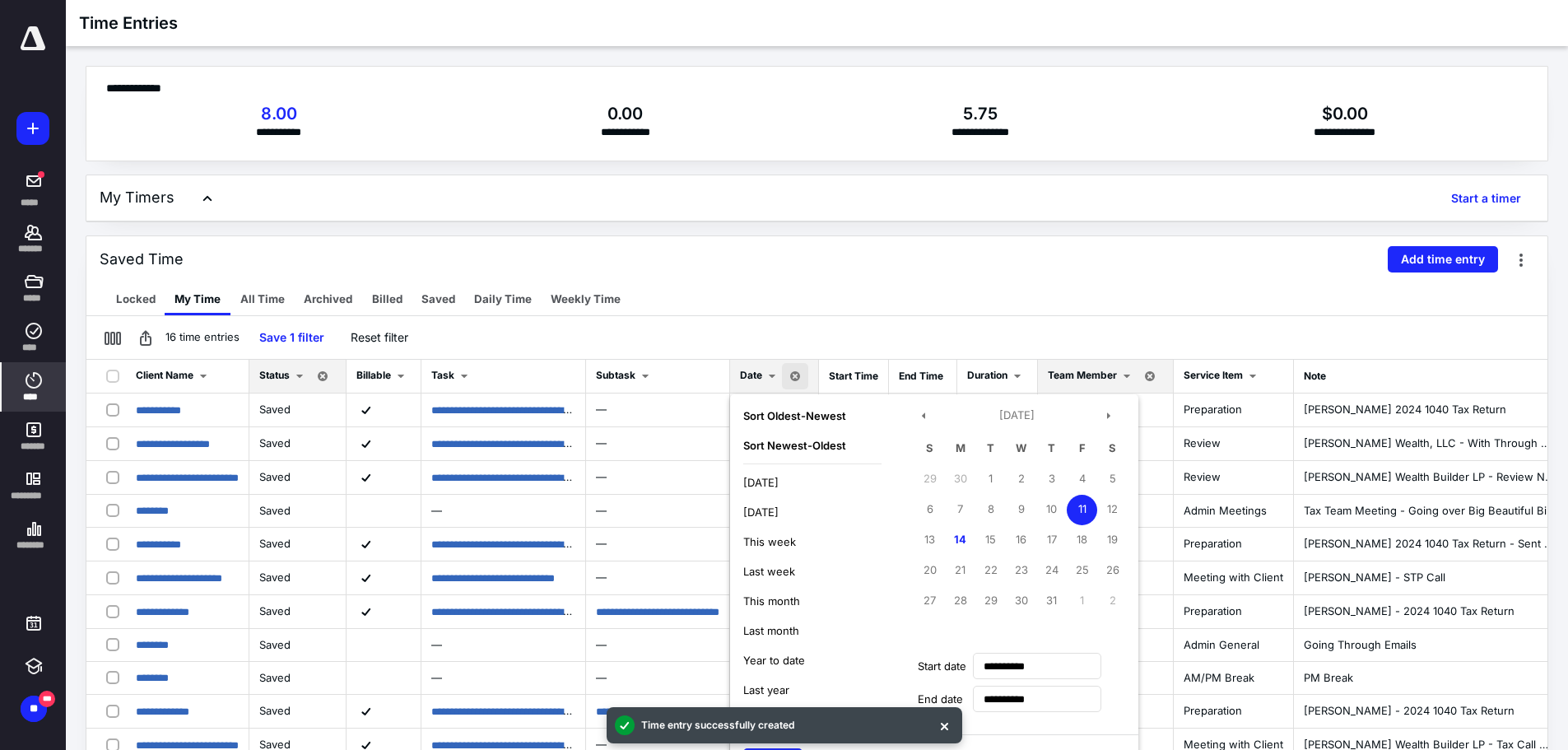 click on "Last week" at bounding box center (769, 571) 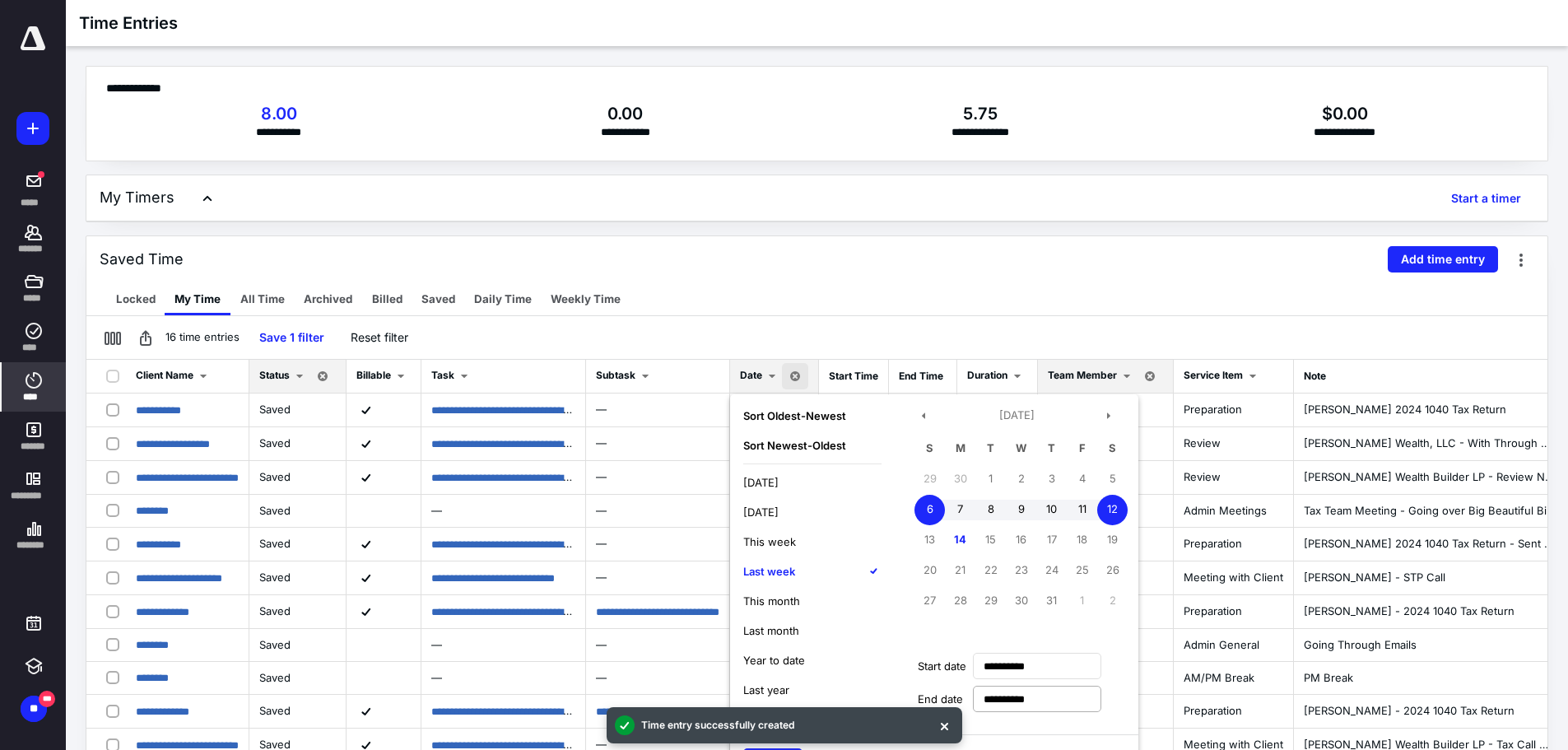 scroll, scrollTop: 37, scrollLeft: 0, axis: vertical 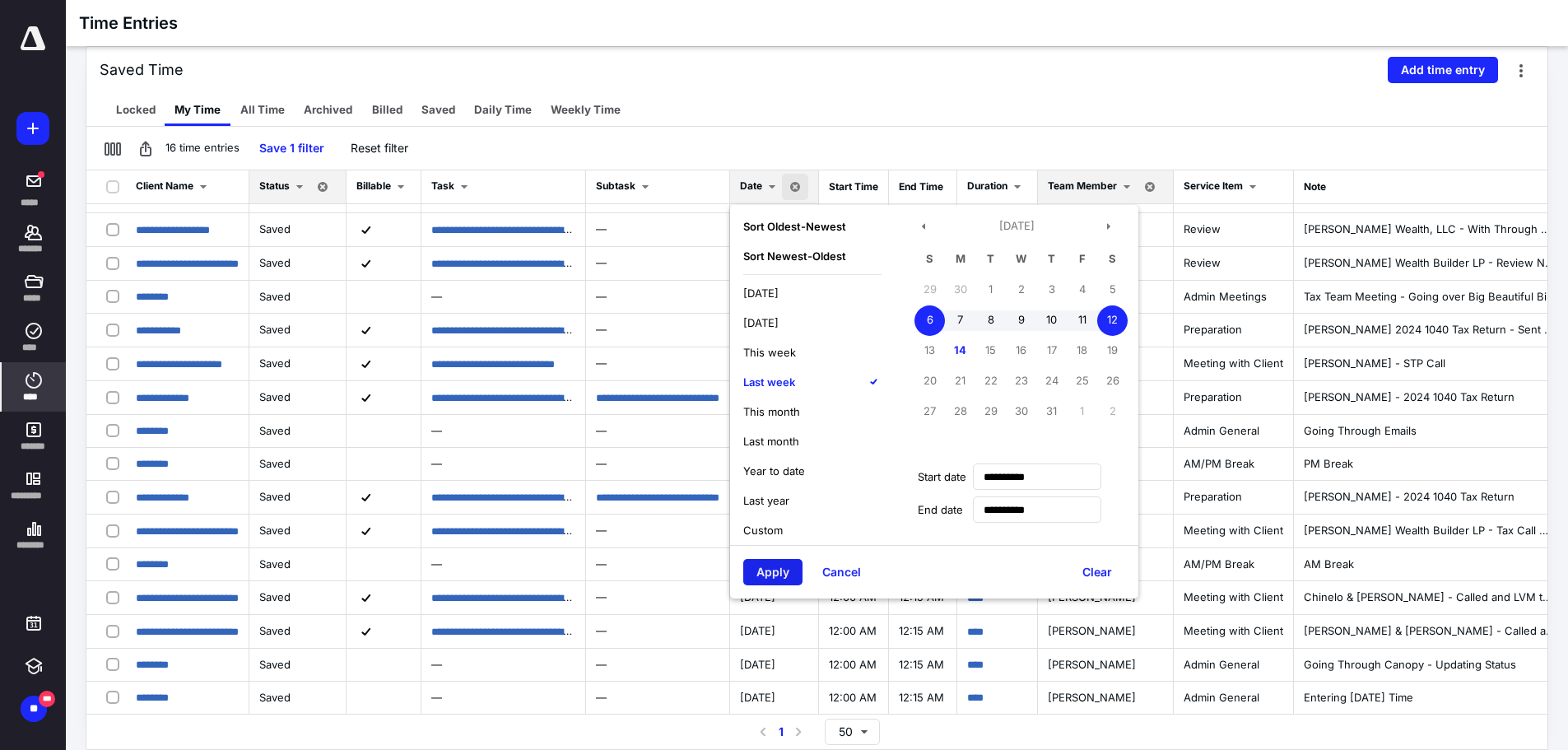 click on "Apply" at bounding box center [773, 572] 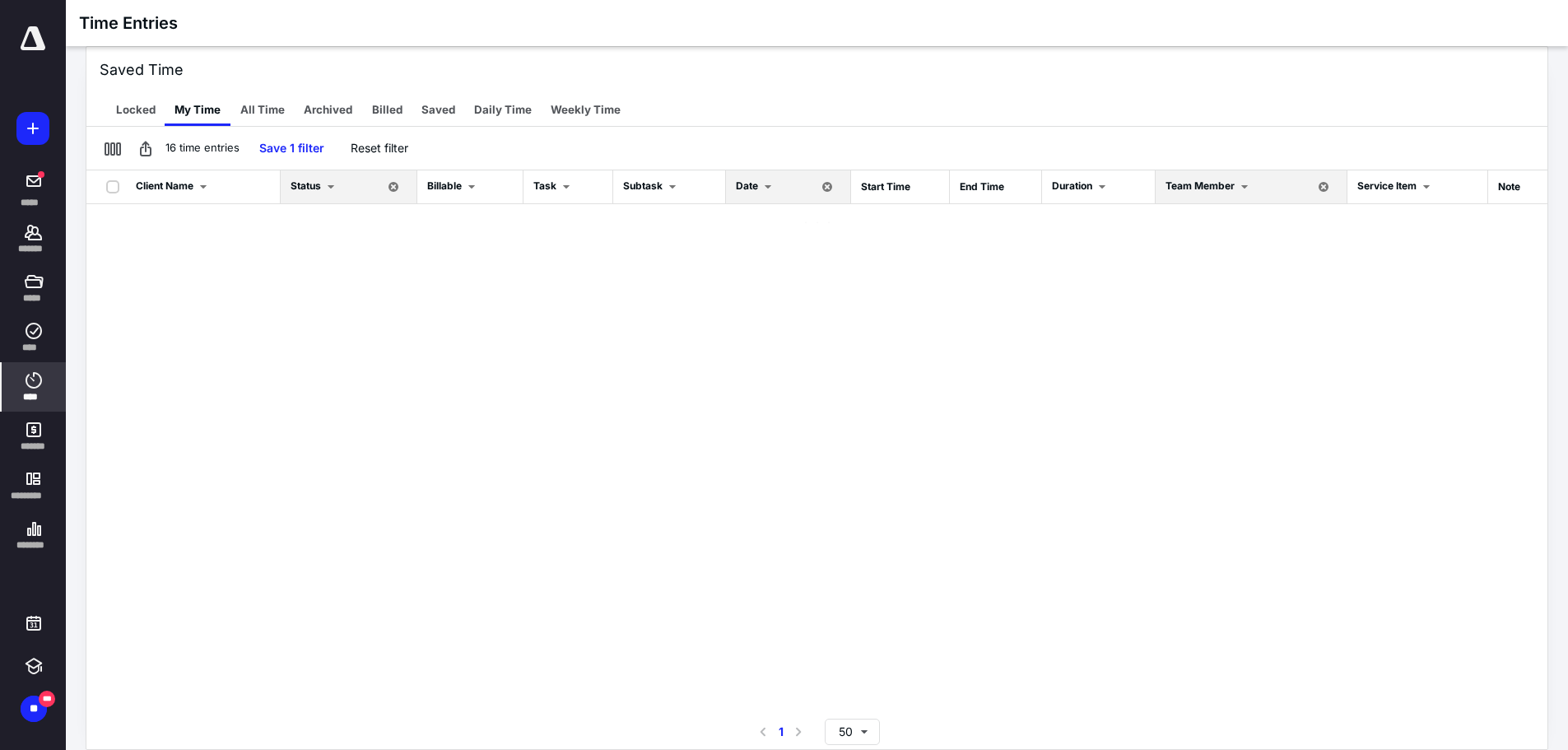 scroll, scrollTop: 0, scrollLeft: 0, axis: both 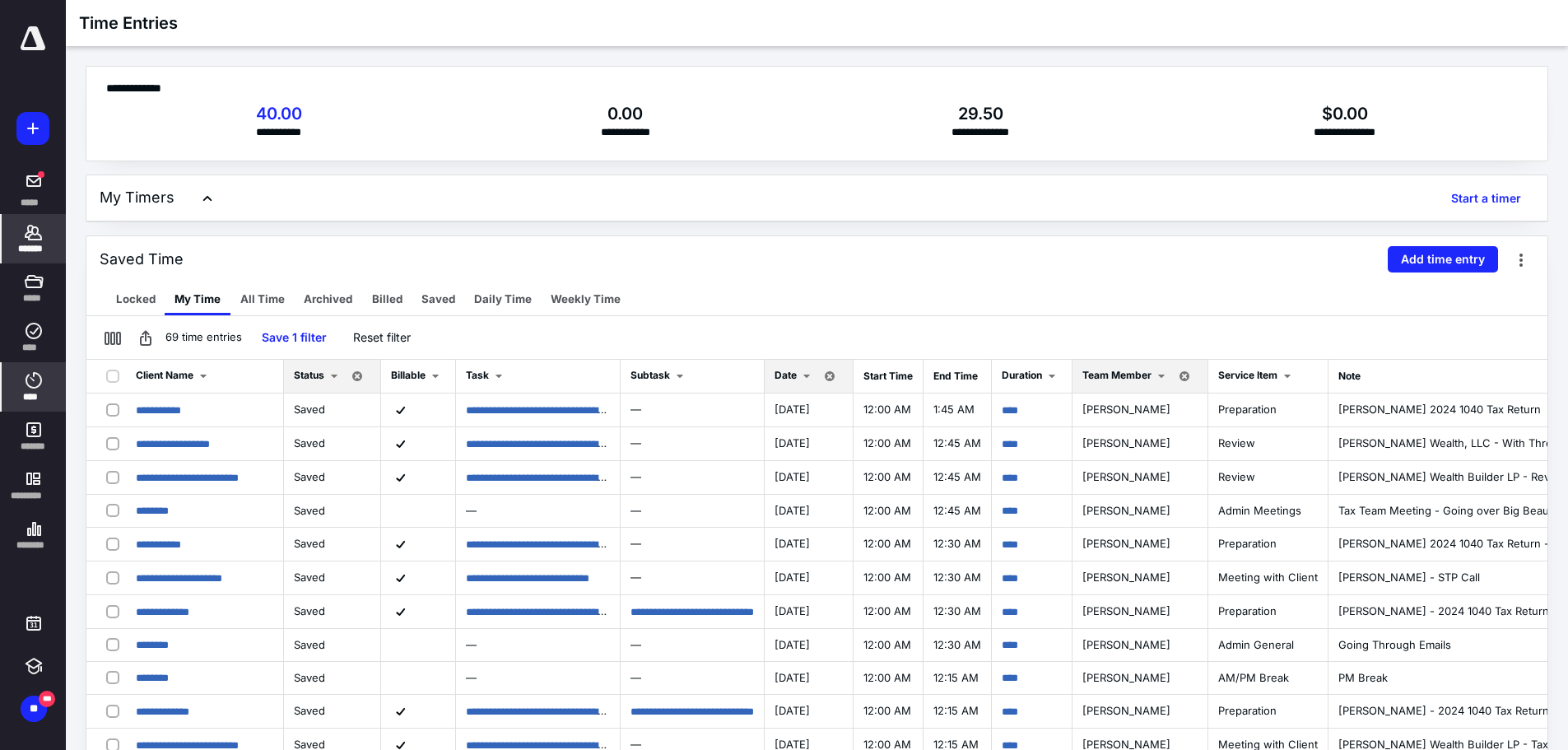 click 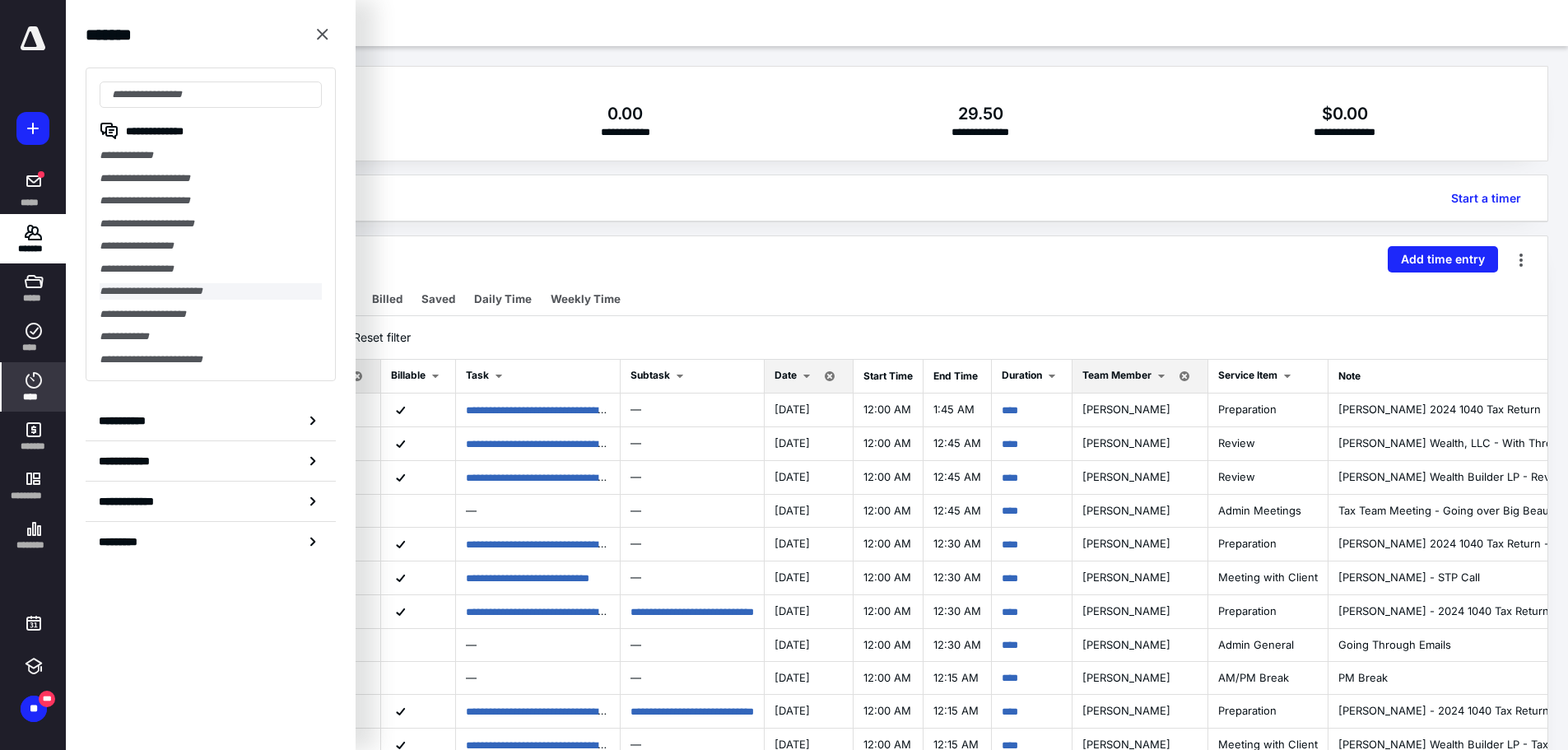 click on "**********" at bounding box center (211, 291) 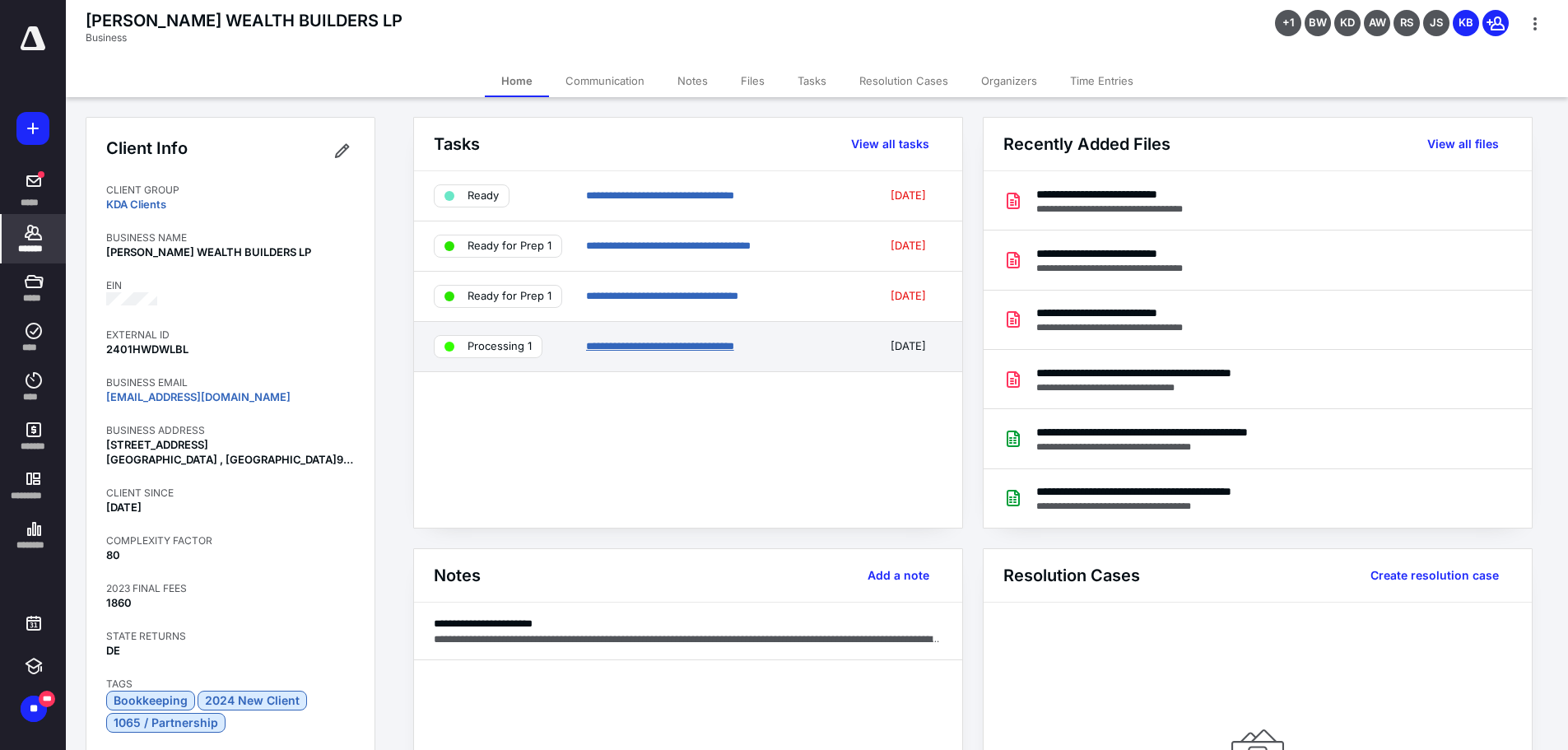 click on "**********" at bounding box center (660, 346) 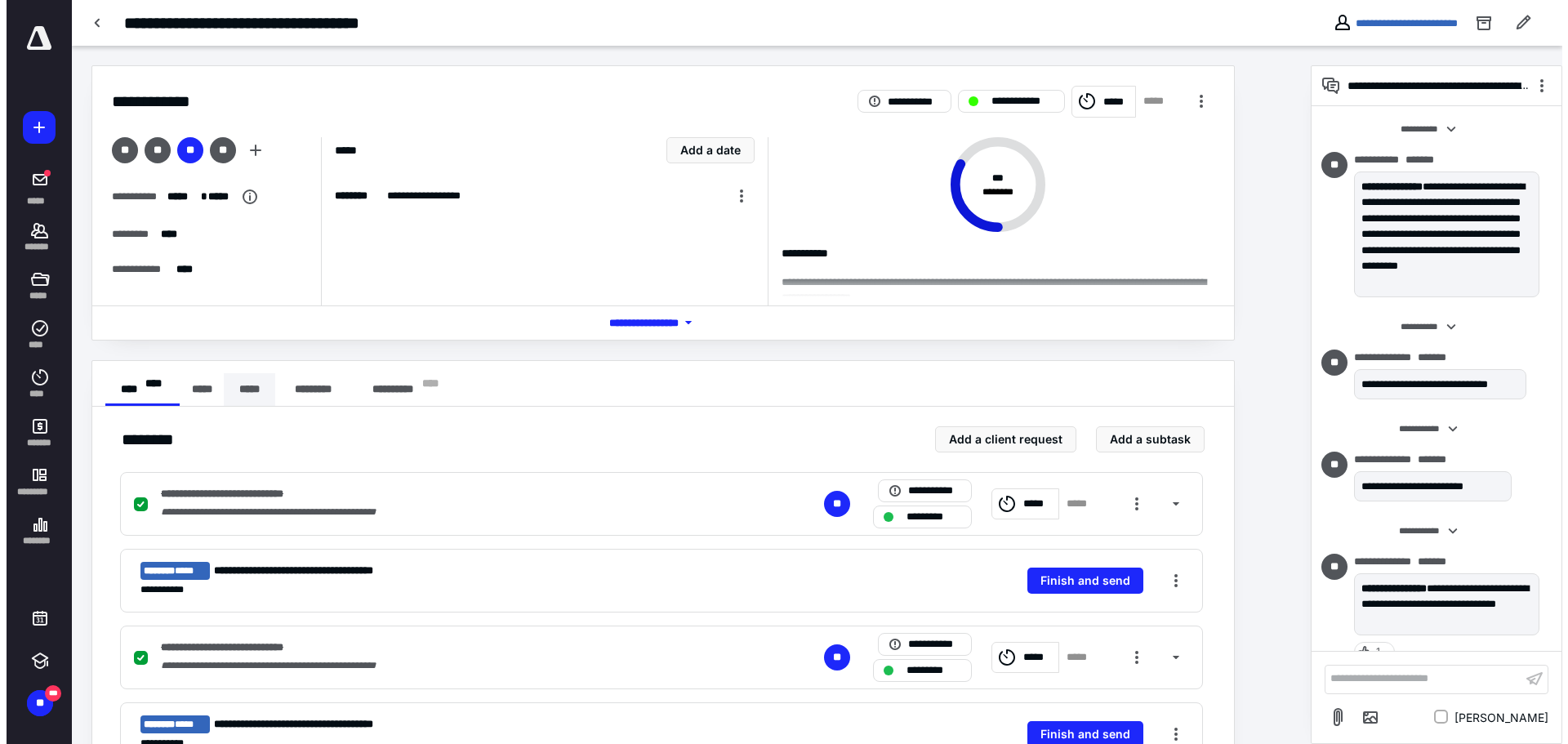 scroll, scrollTop: 1403, scrollLeft: 0, axis: vertical 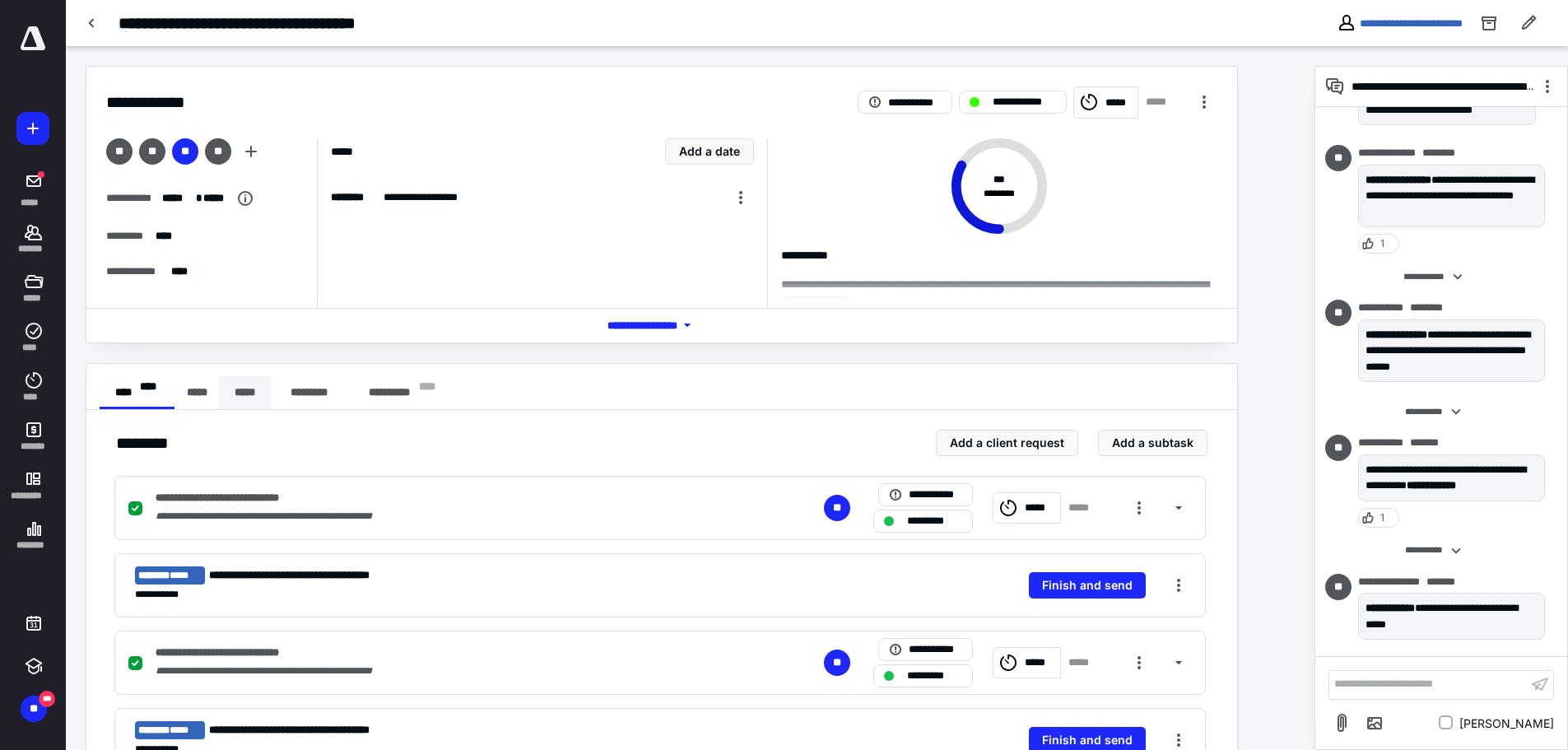 click on "*****" at bounding box center (244, 393) 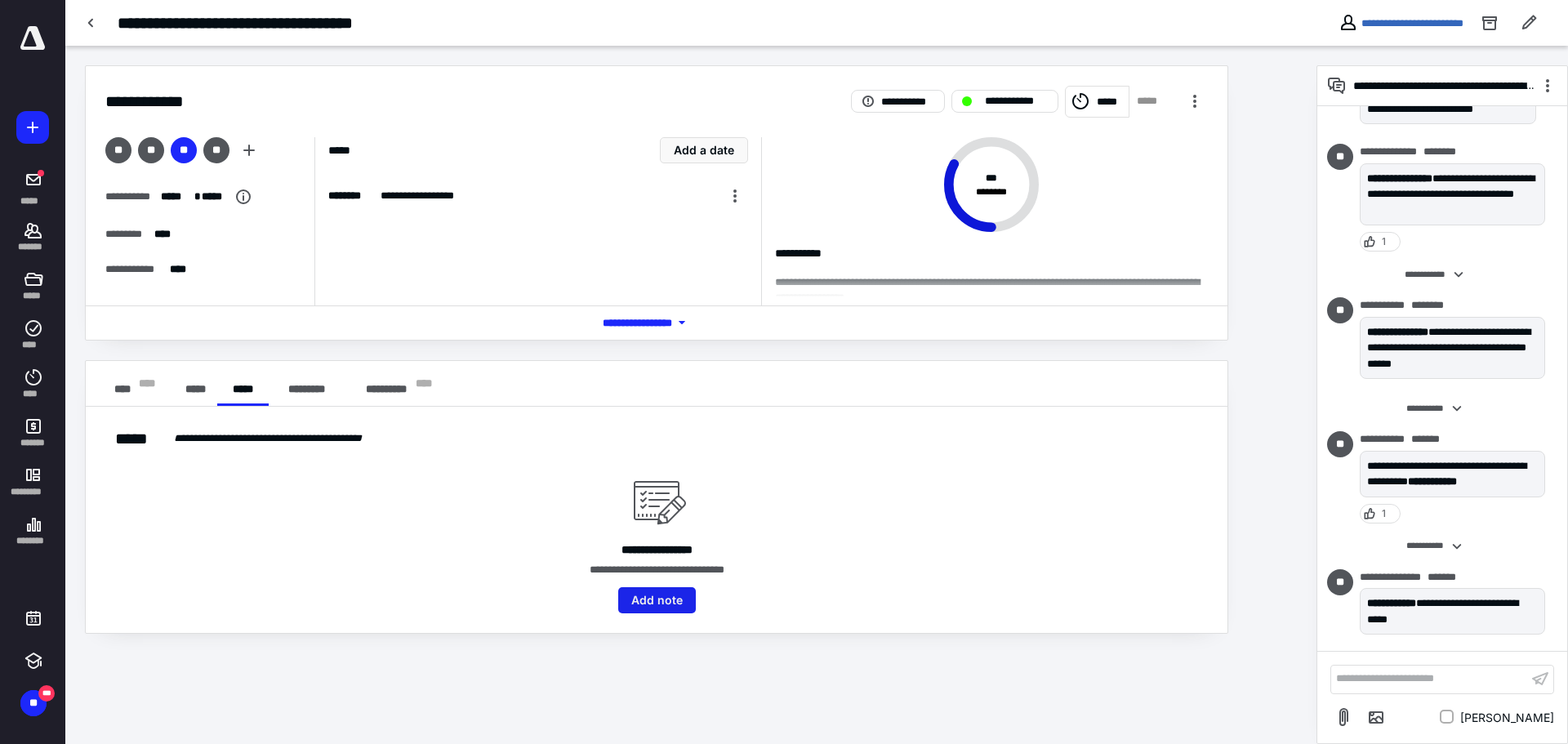 click on "Add note" at bounding box center (657, 600) 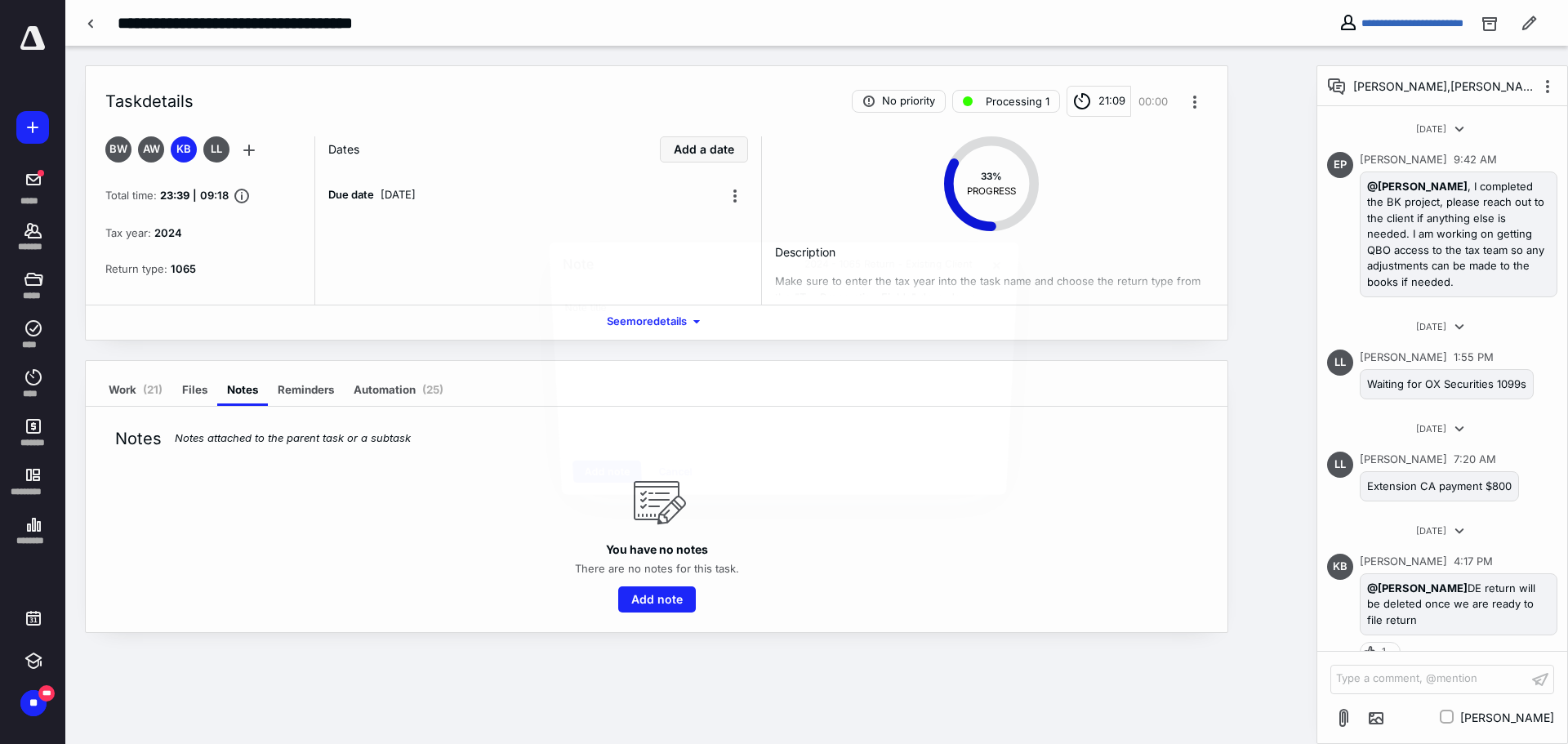 scroll, scrollTop: 1403, scrollLeft: 0, axis: vertical 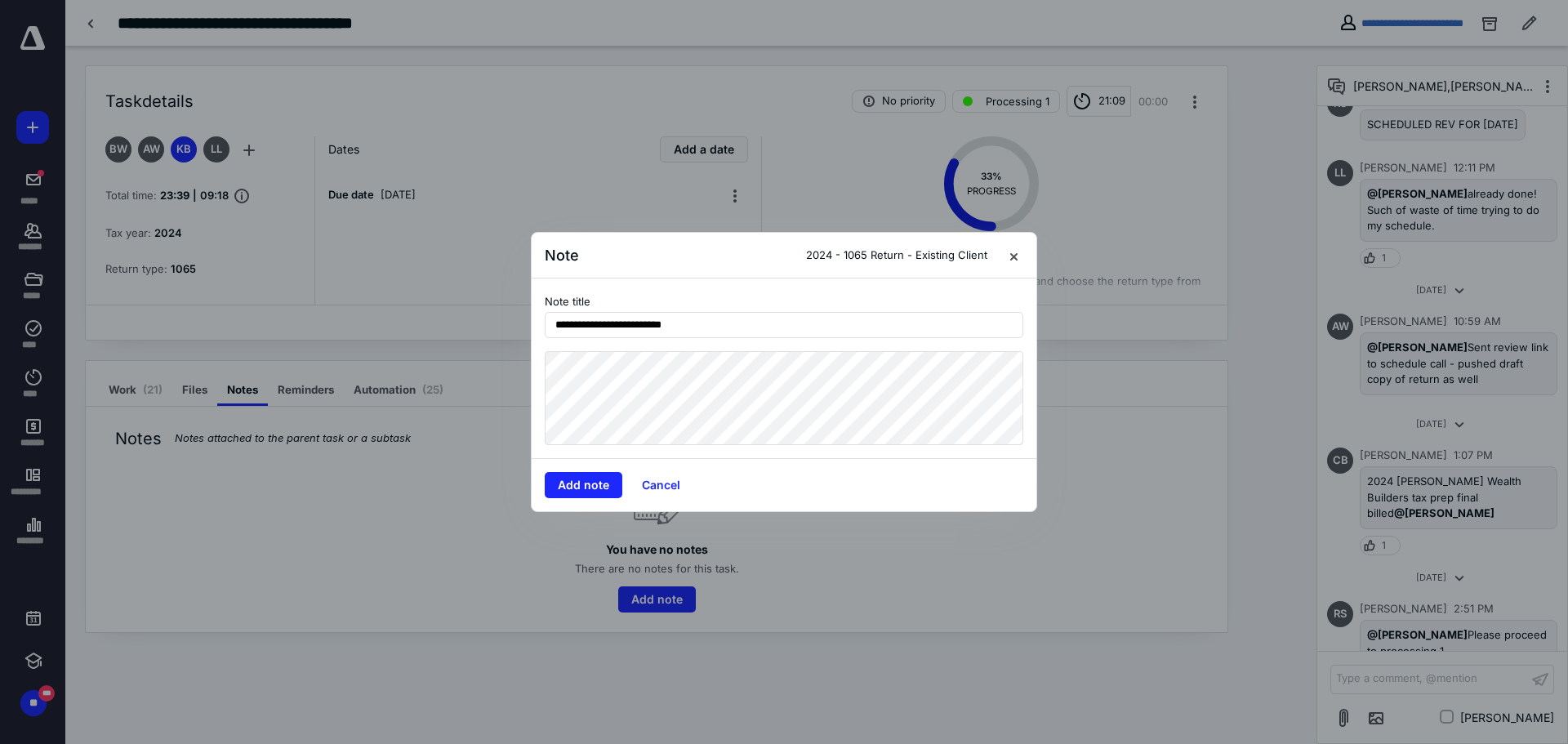 type on "**********" 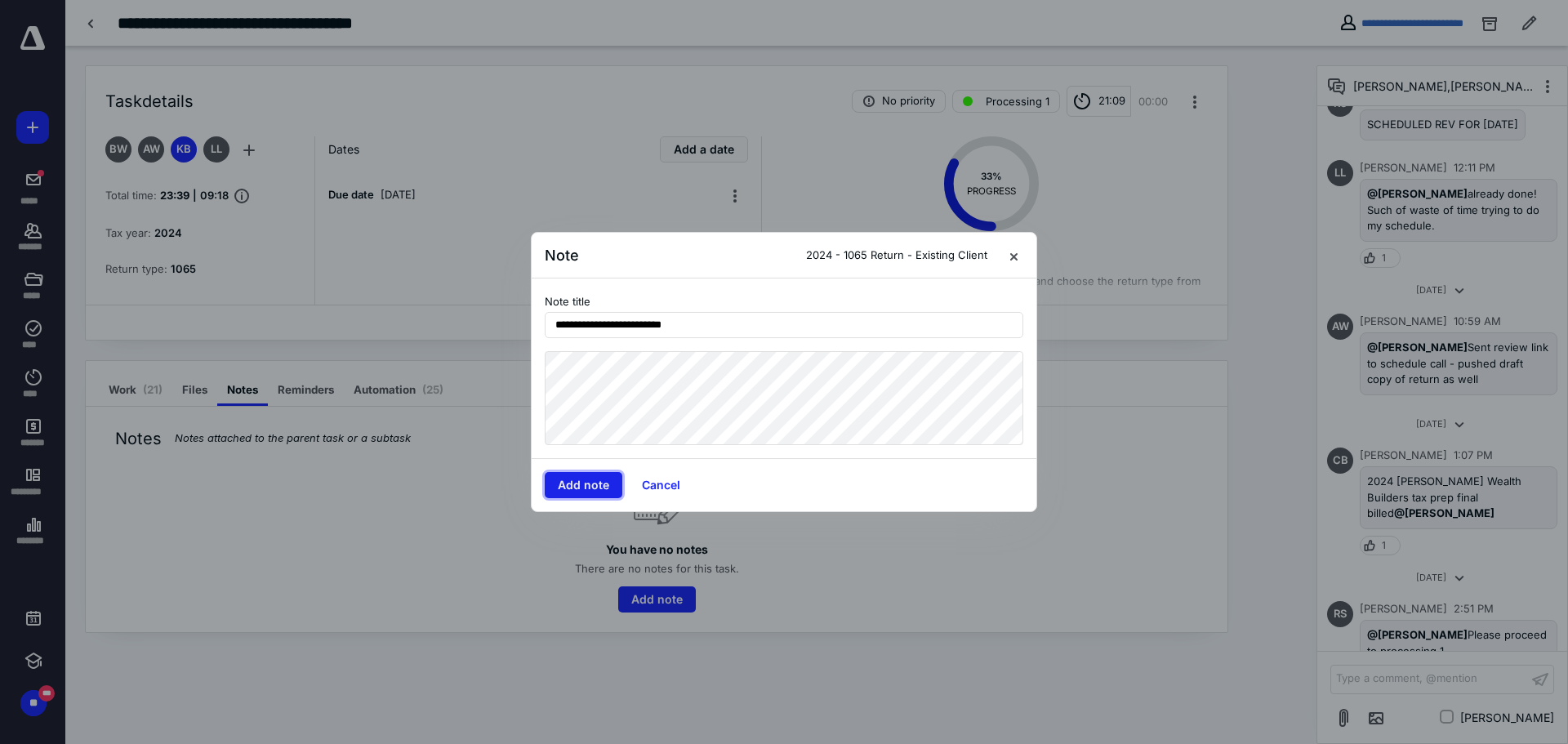 click on "Add note" at bounding box center [583, 485] 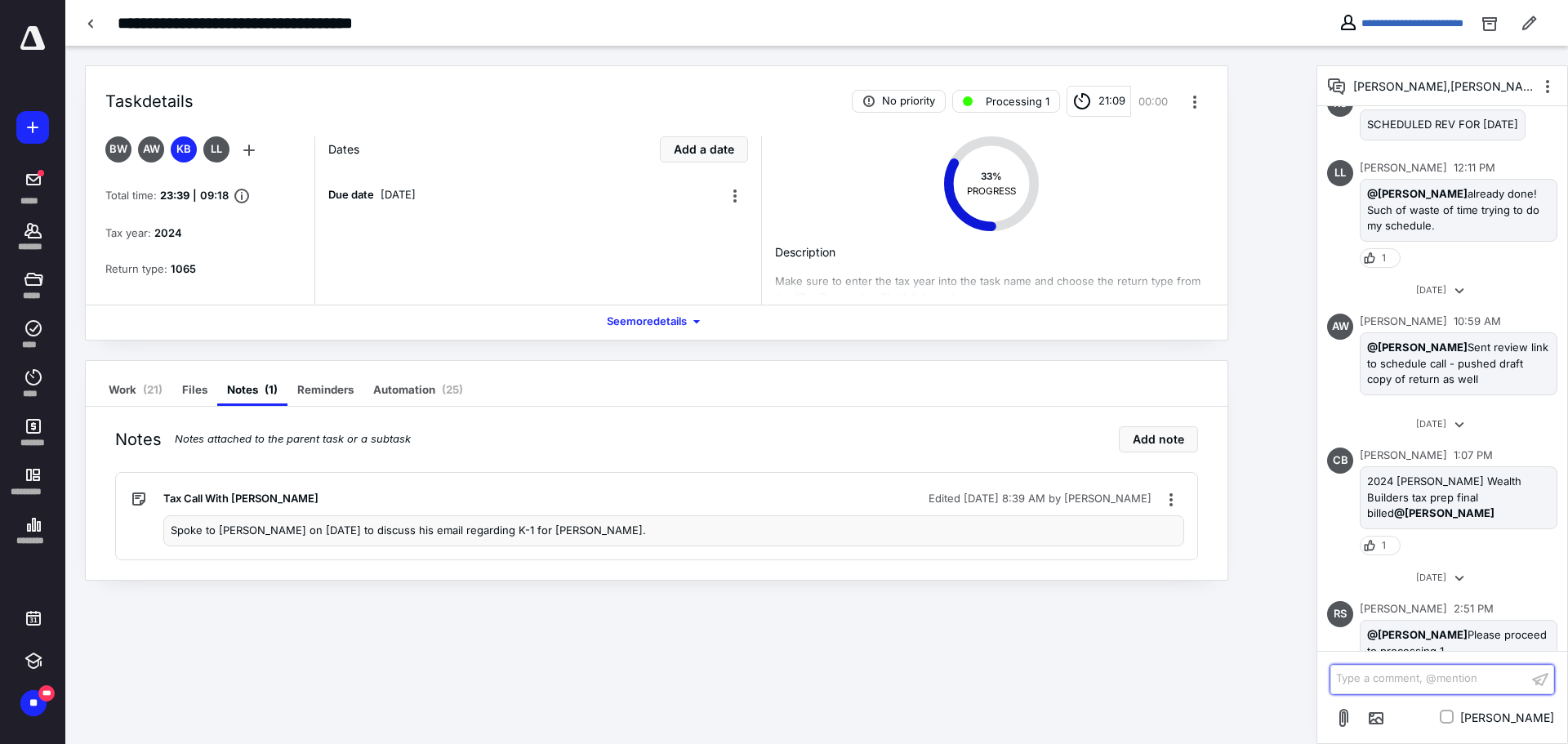 click on "Type a comment, @mention ﻿" at bounding box center (1429, 679) 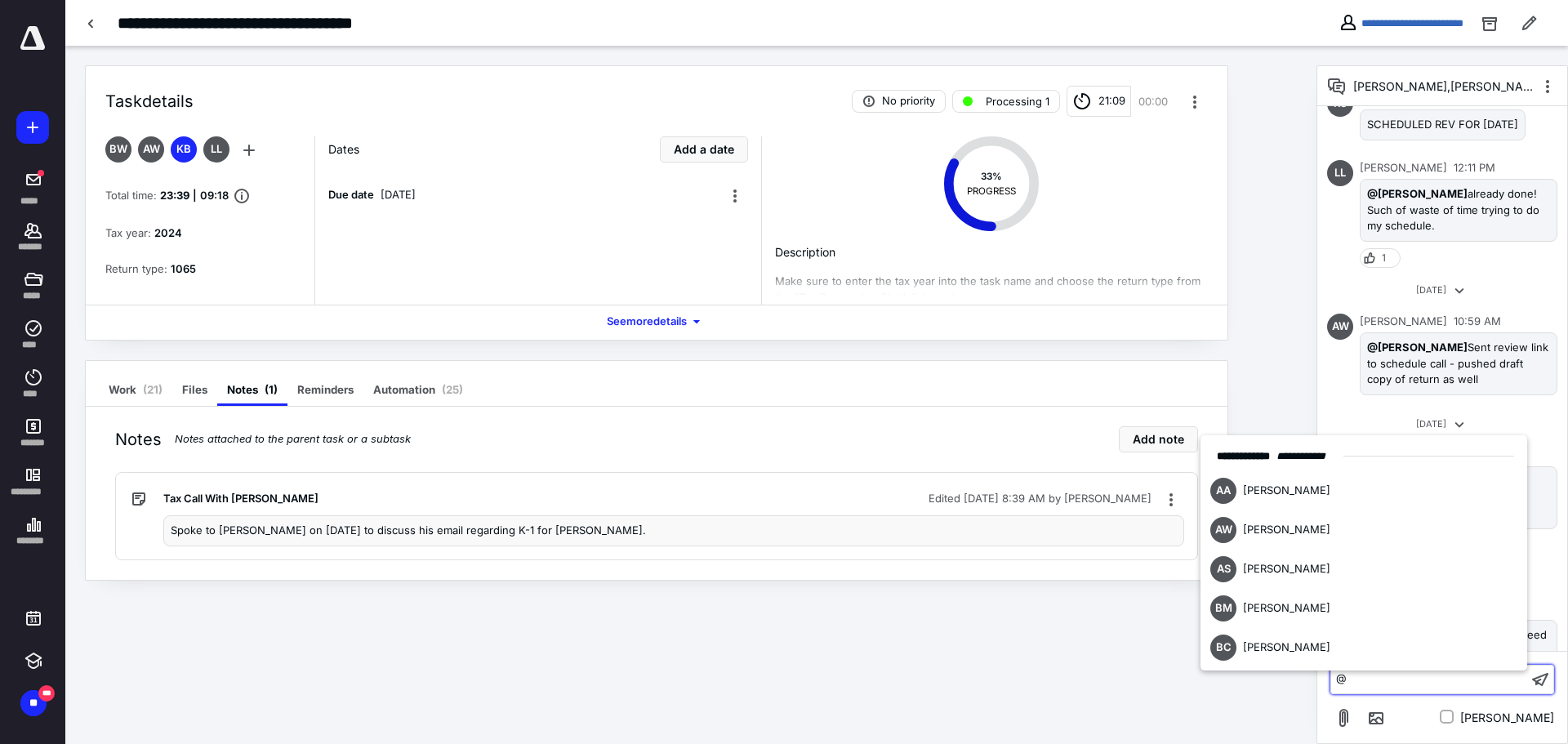 type 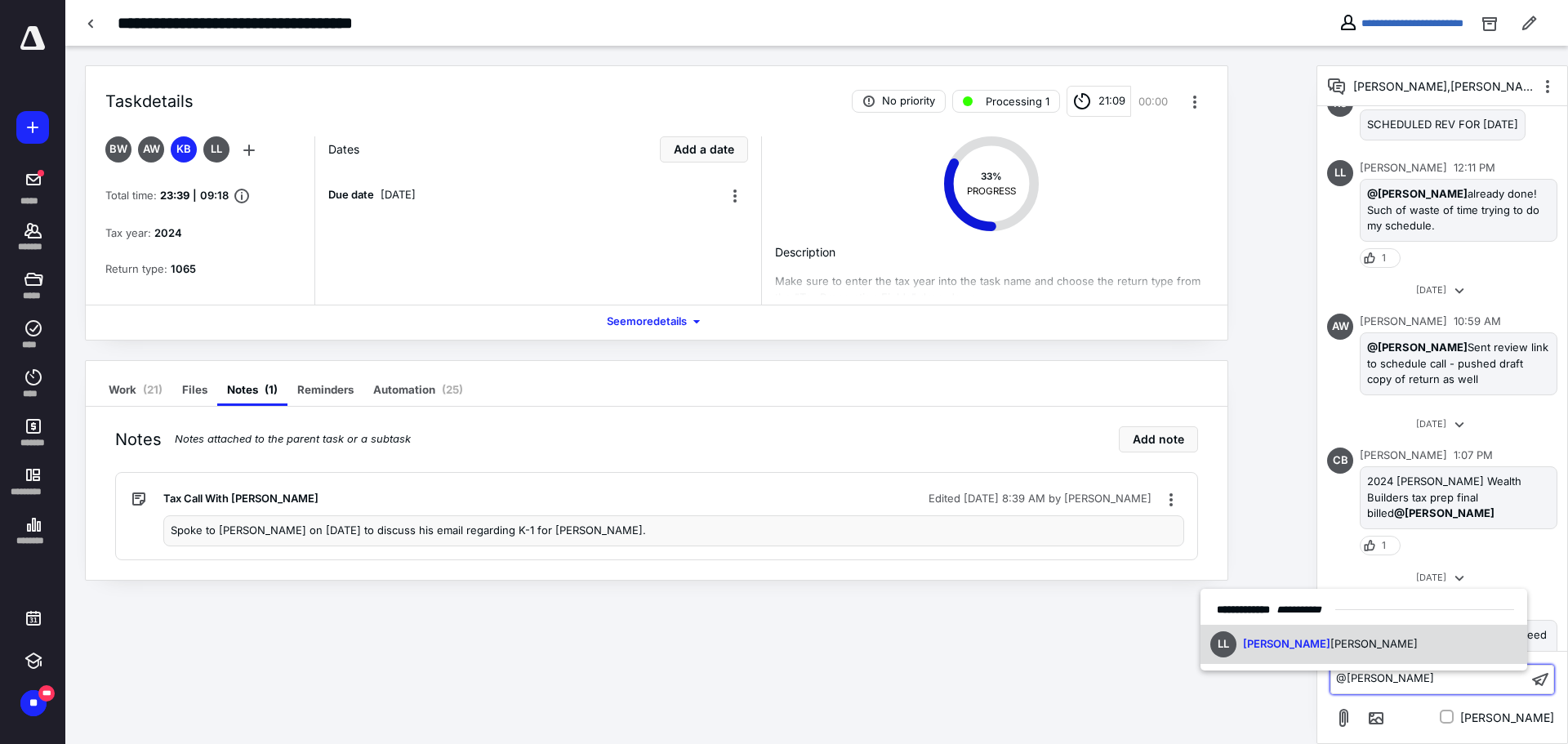 click on "[PERSON_NAME]" at bounding box center (1374, 644) 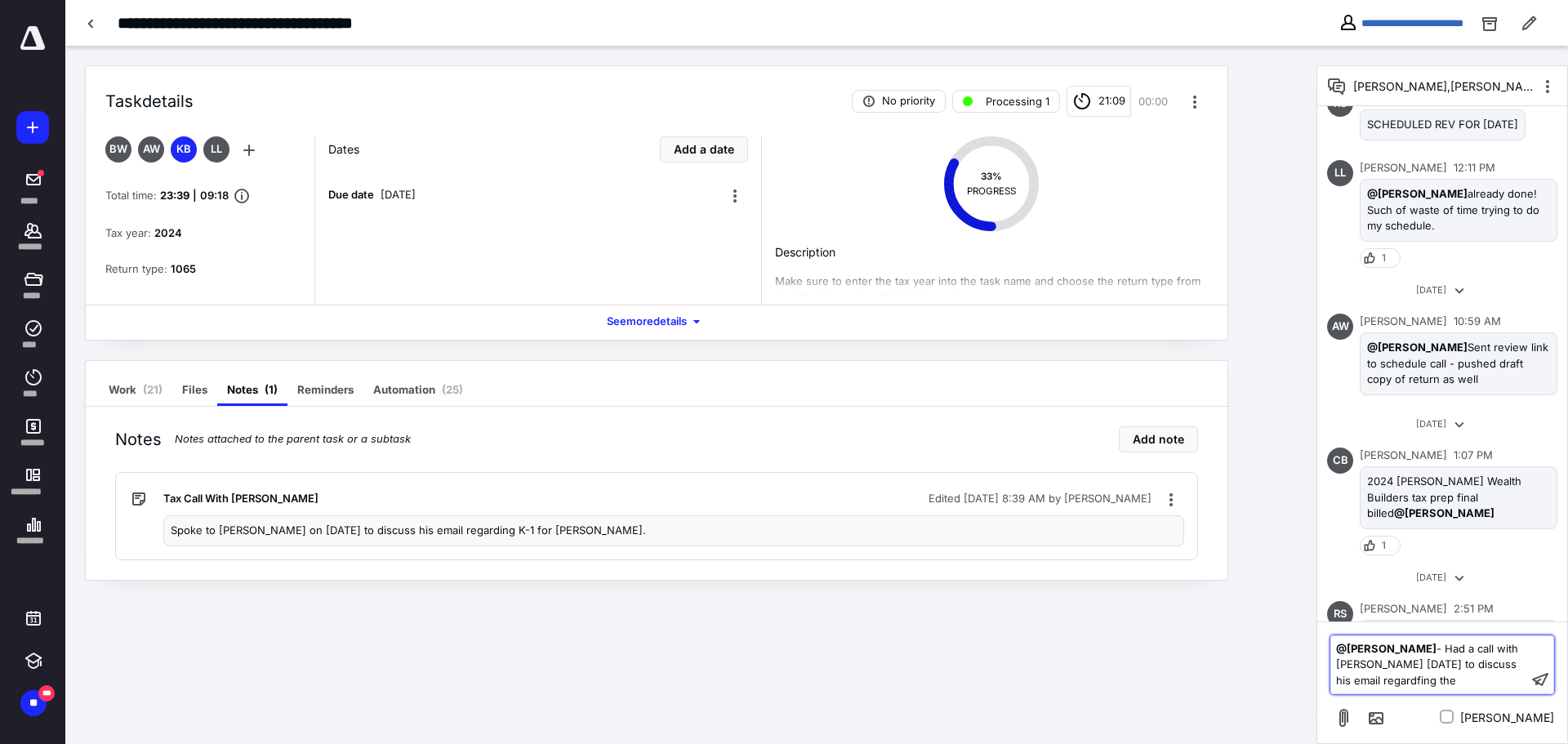 click on "- Had a call with [PERSON_NAME] [DATE] to discuss his email regardfing the" at bounding box center (1428, 664) 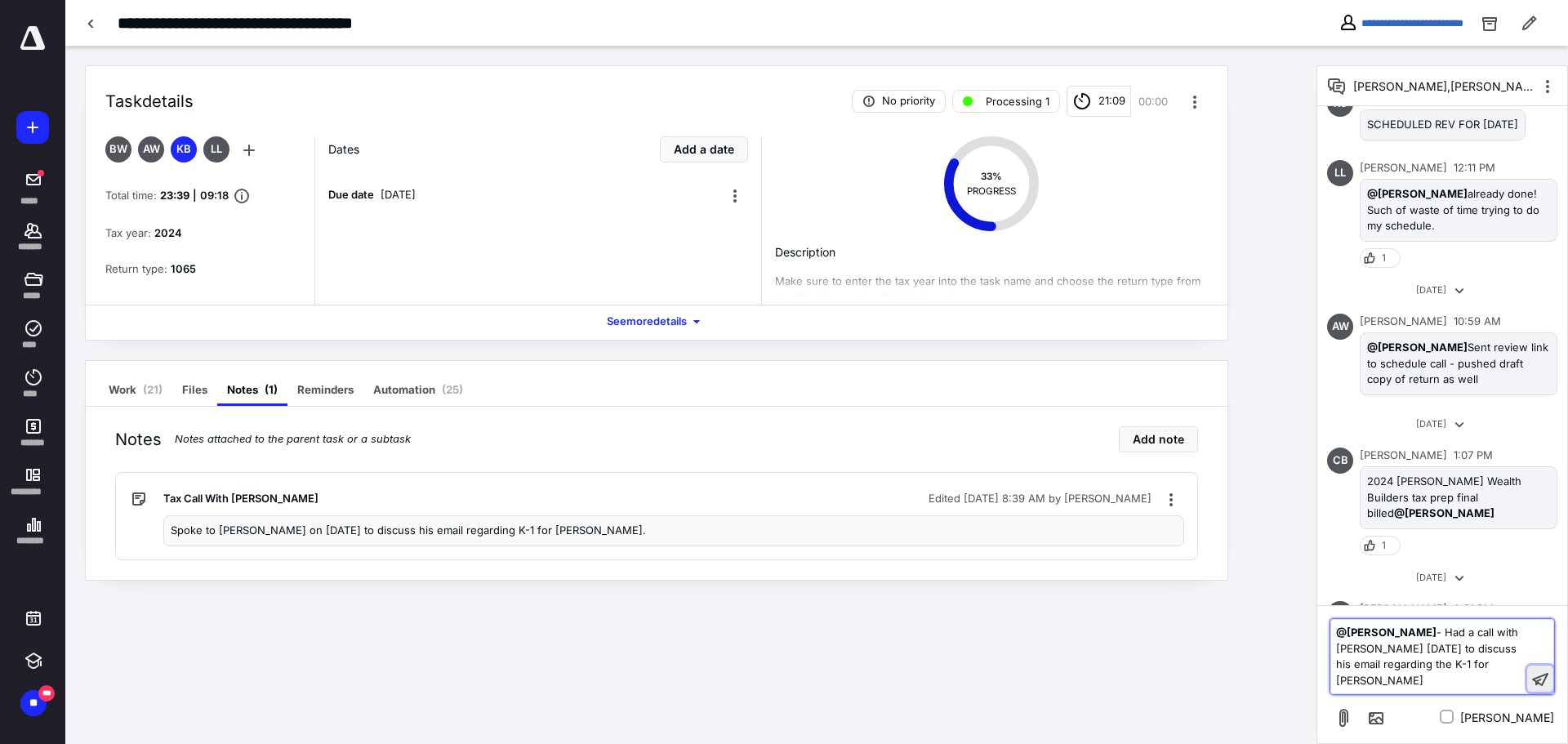 click at bounding box center [1540, 679] 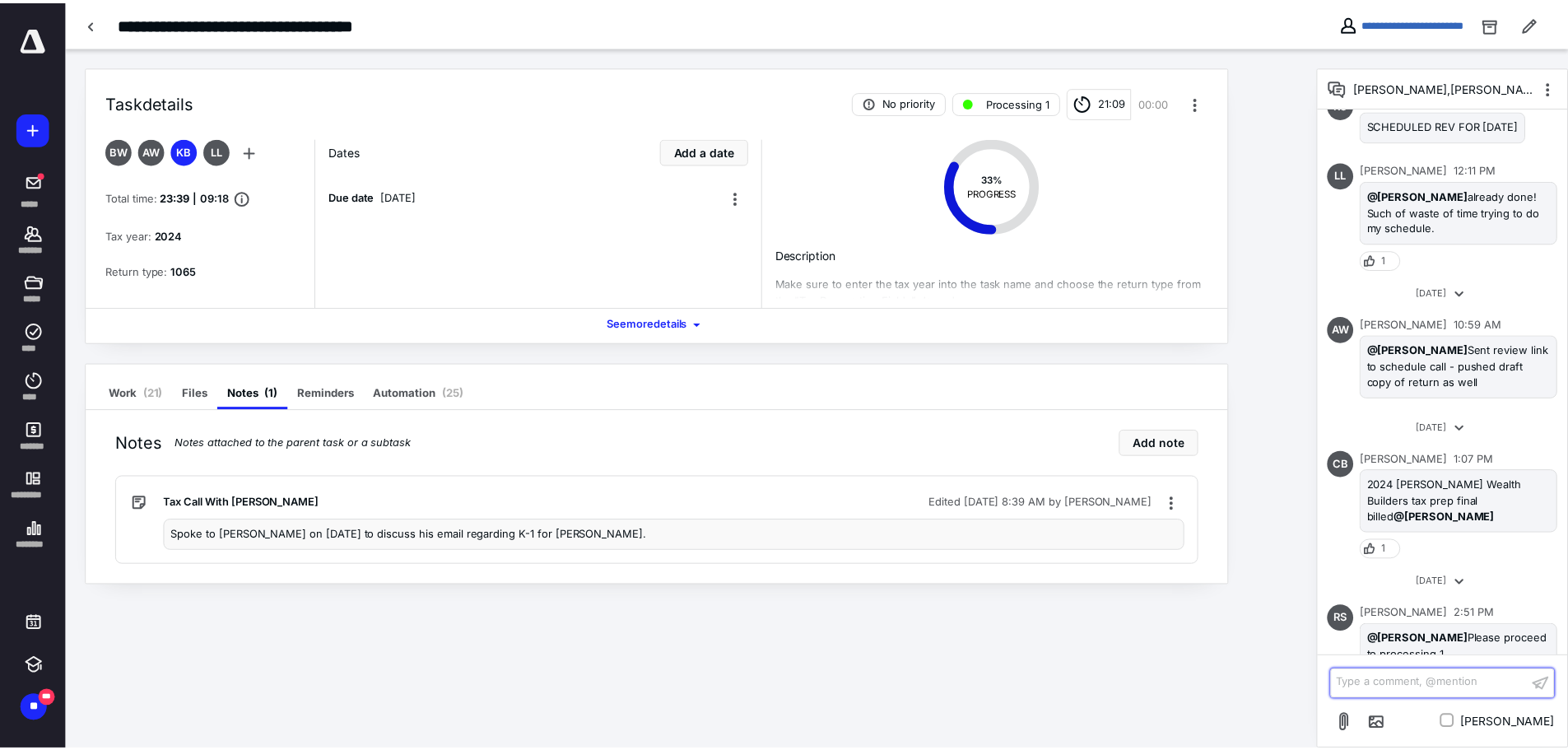 scroll, scrollTop: 1566, scrollLeft: 0, axis: vertical 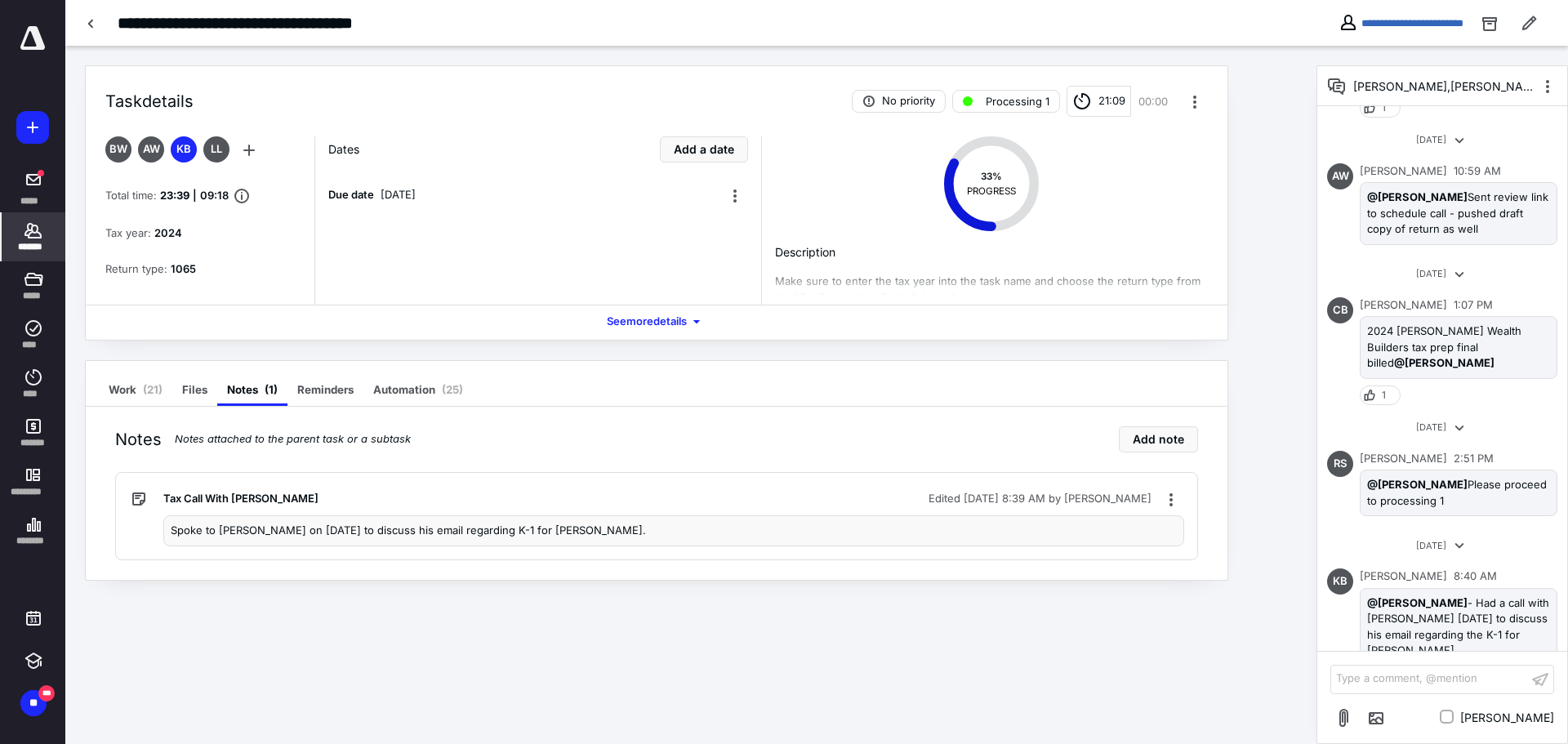 click 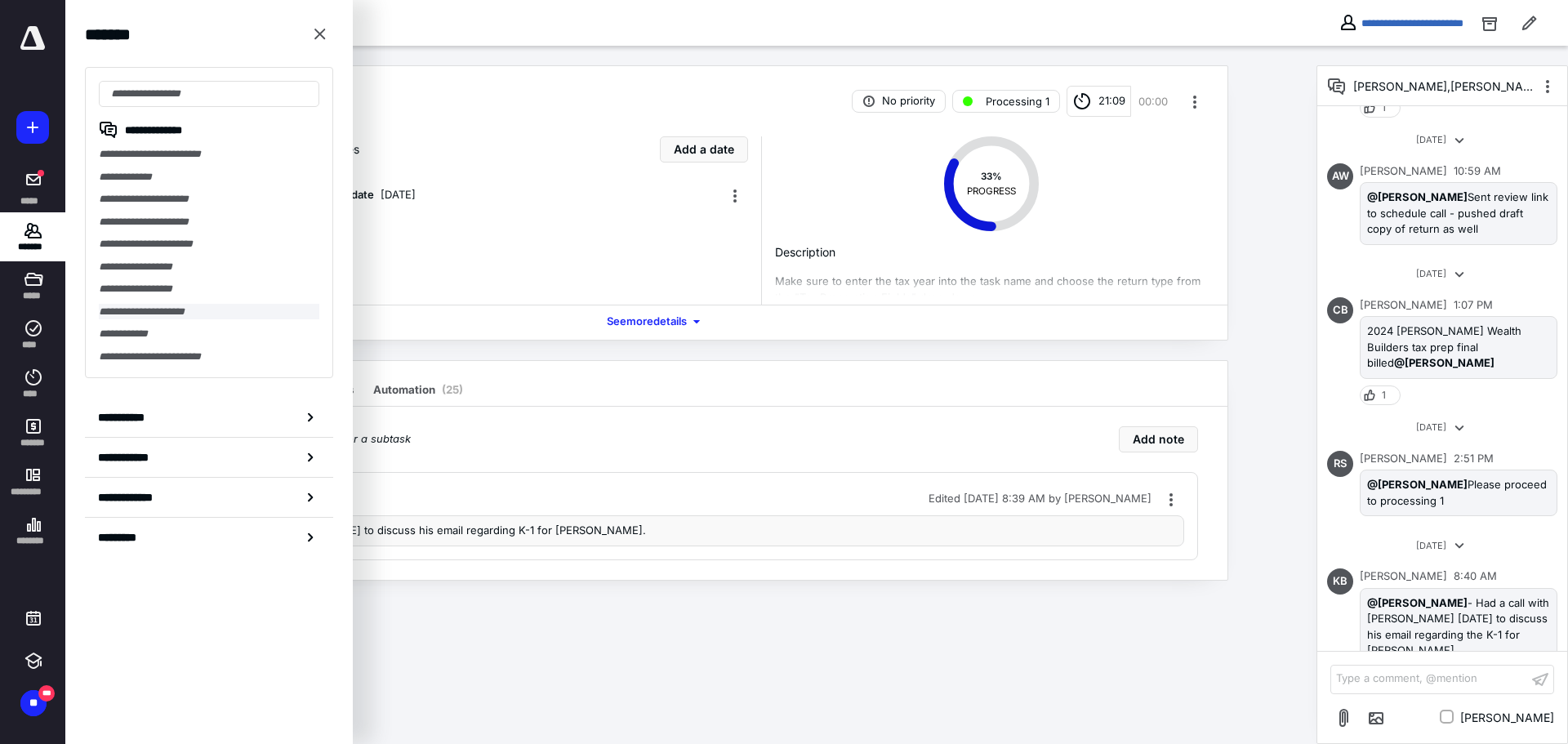click on "**********" at bounding box center [209, 312] 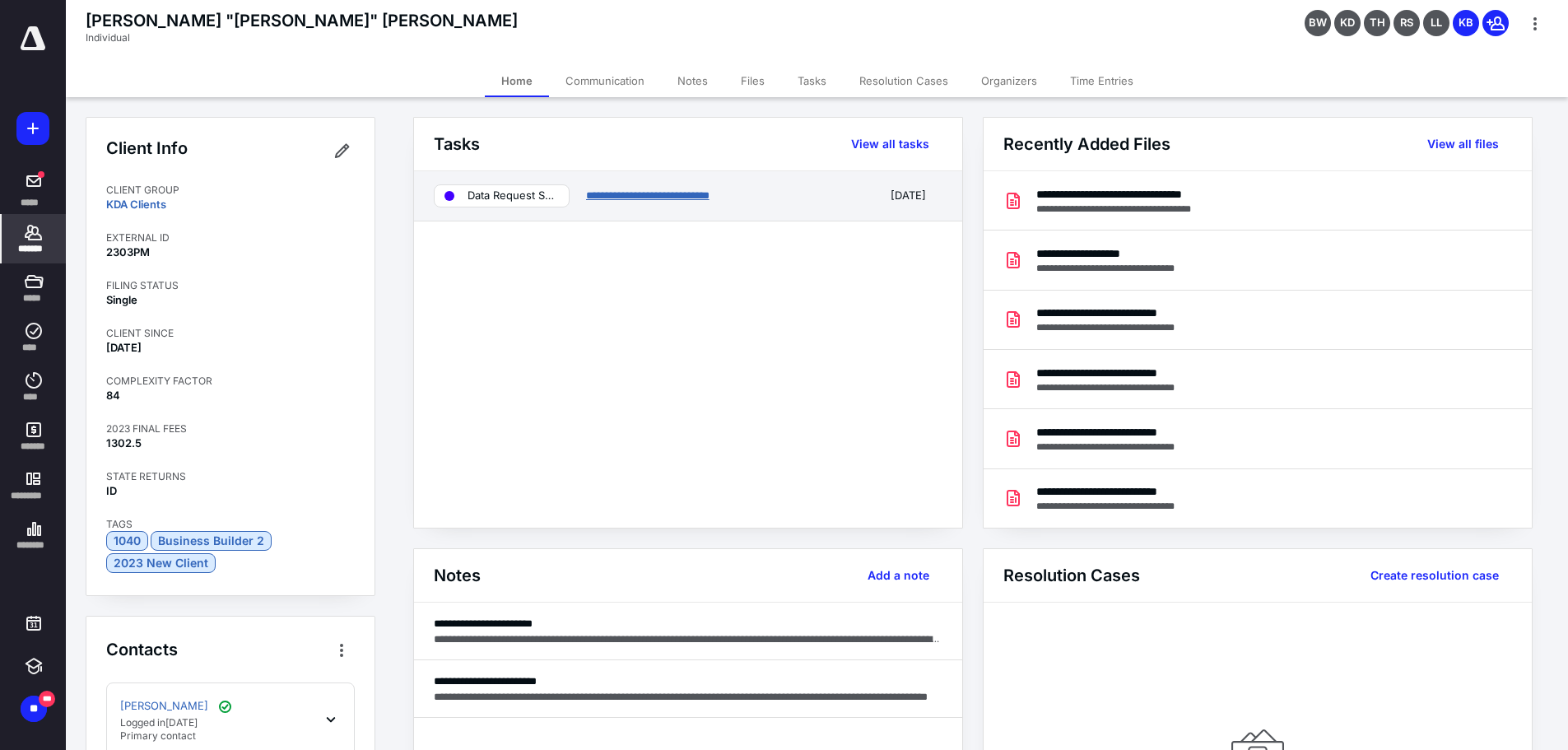 click on "**********" at bounding box center (648, 195) 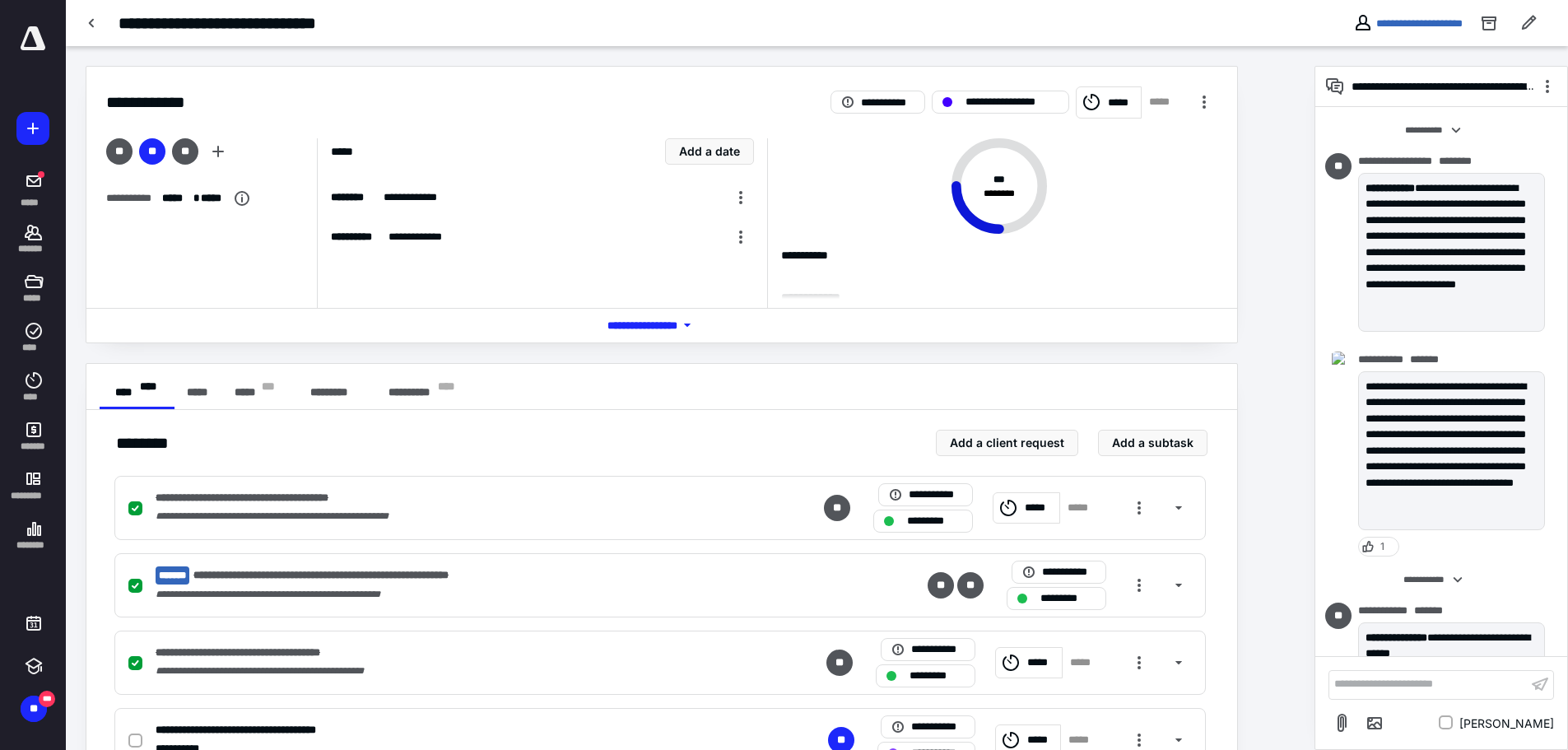 scroll, scrollTop: 531, scrollLeft: 0, axis: vertical 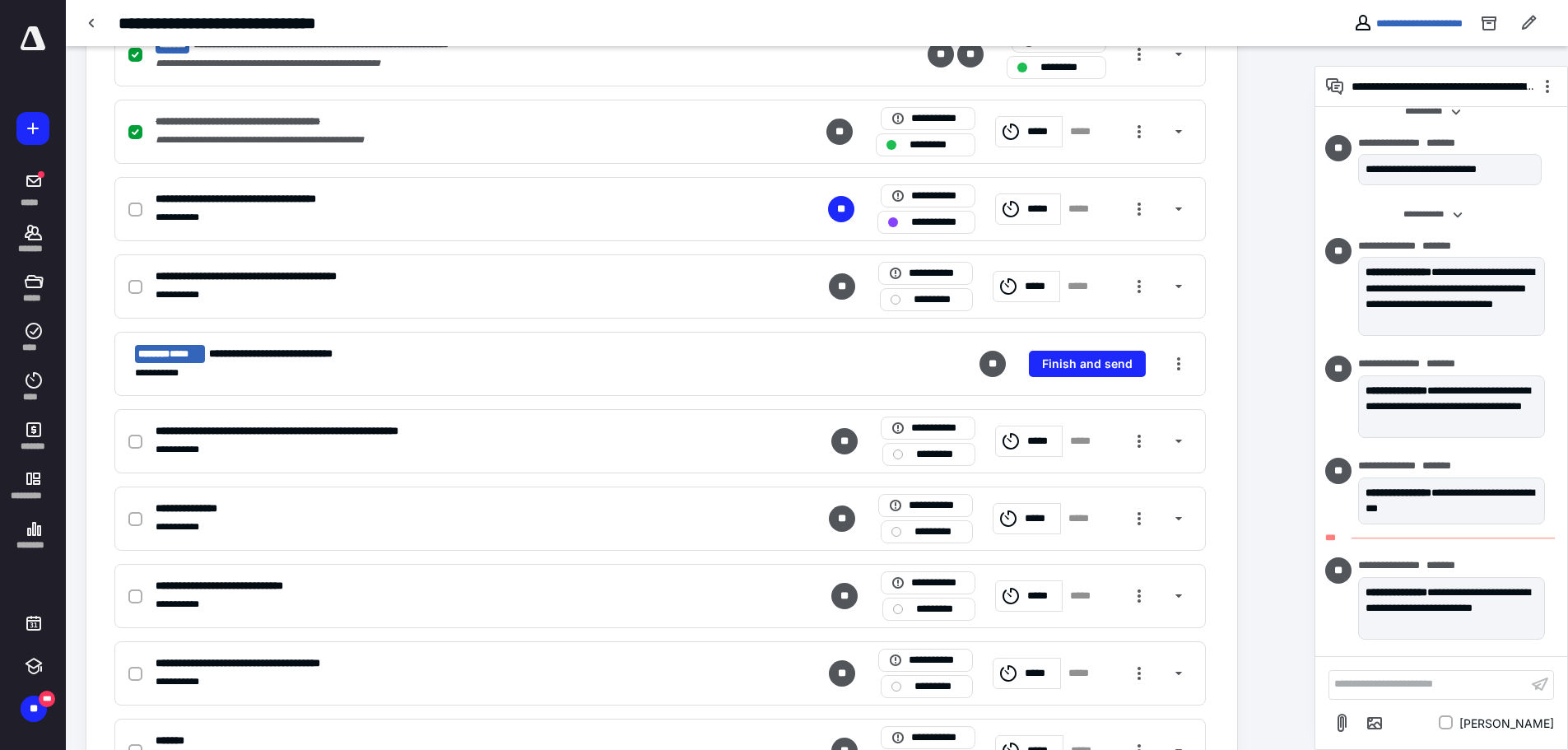 click on "**********" at bounding box center [1428, 684] 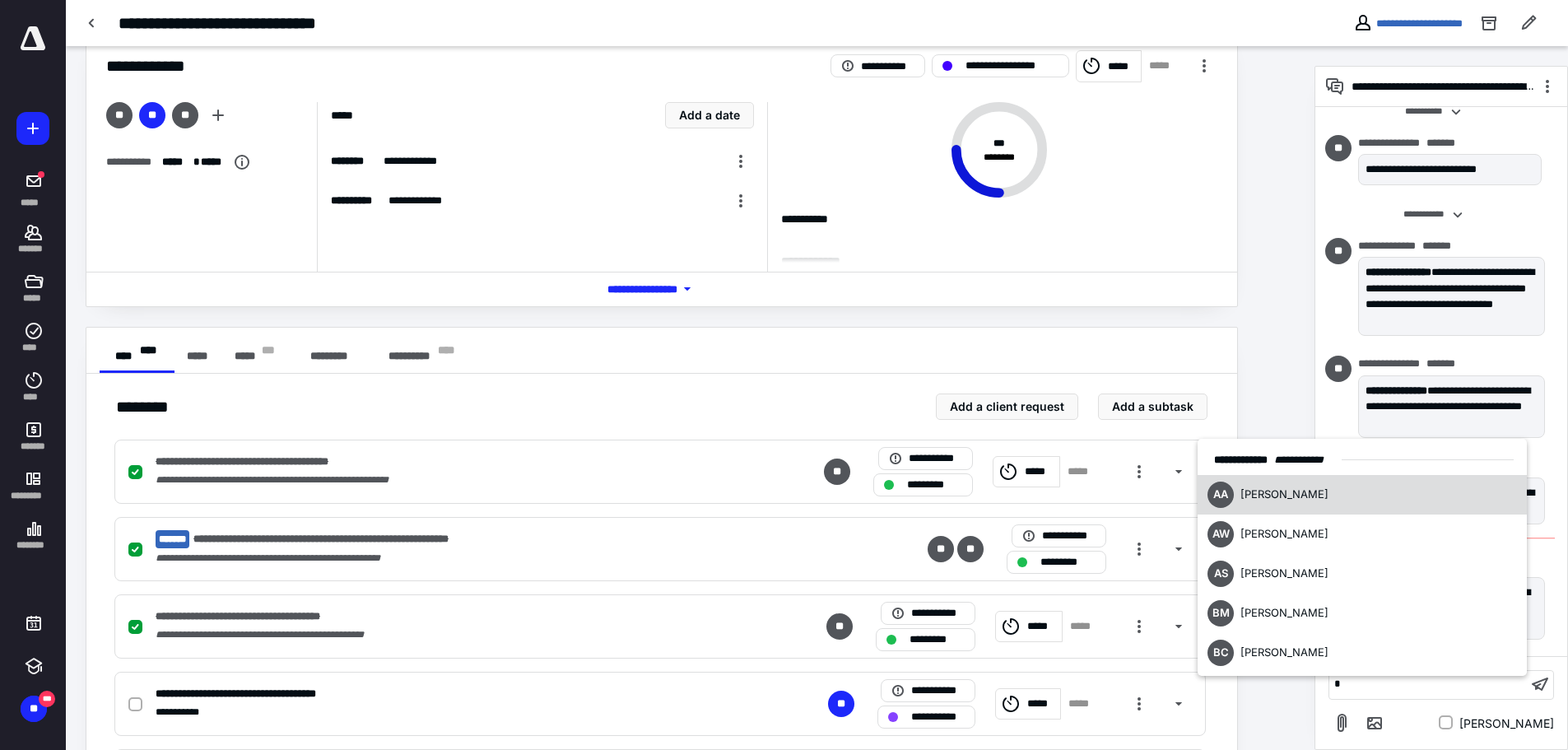 type 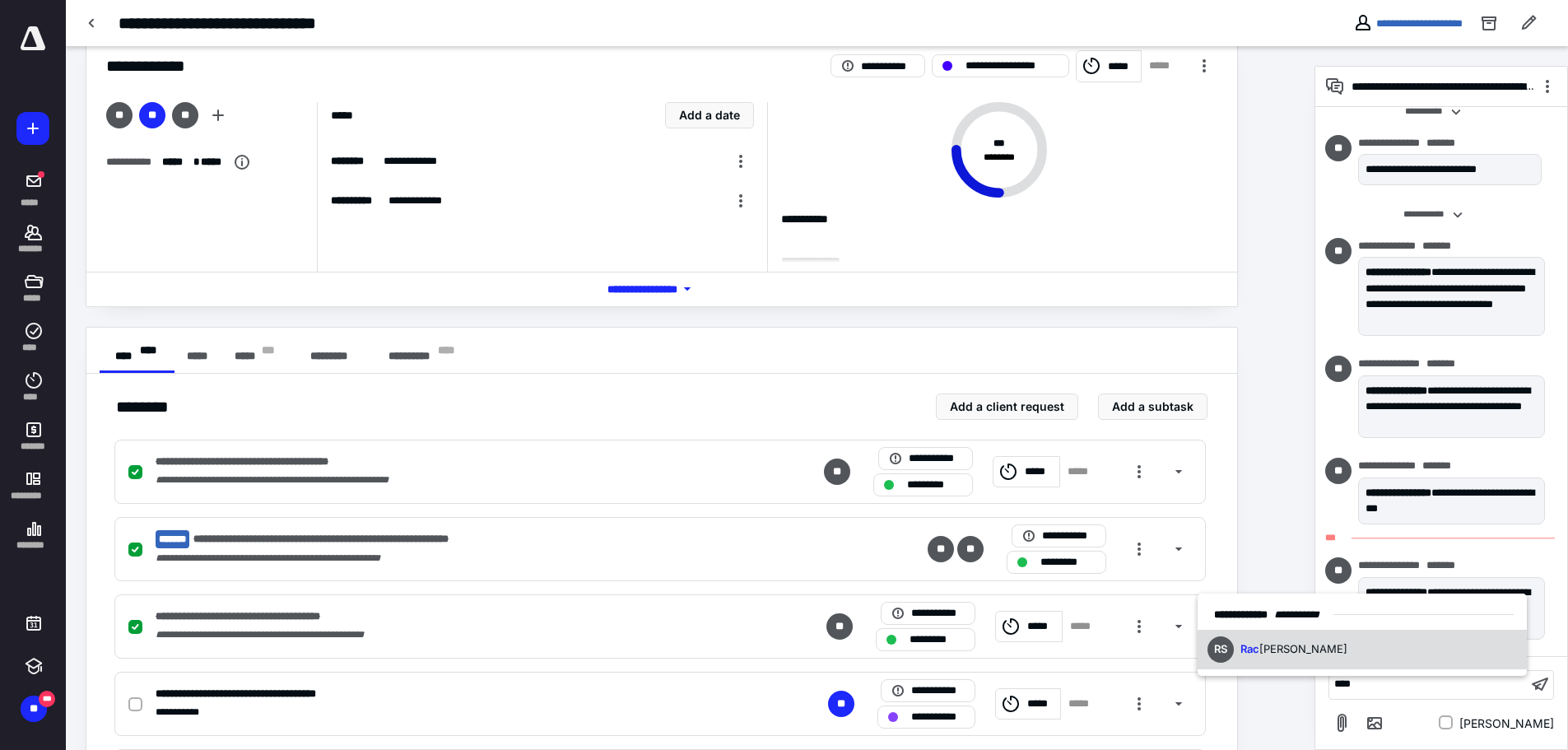 click on "[PERSON_NAME]" at bounding box center [1303, 649] 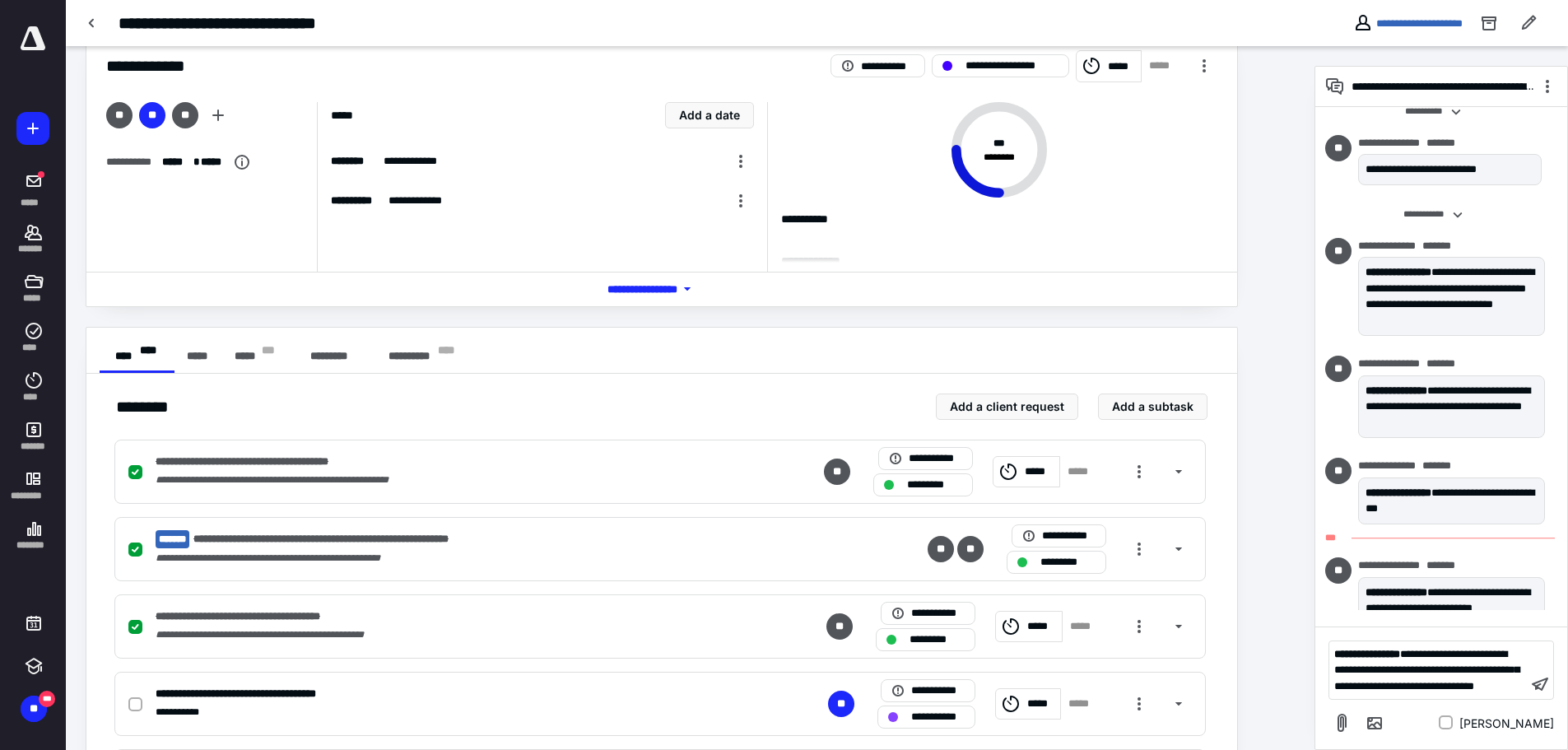 drag, startPoint x: 1347, startPoint y: 681, endPoint x: 1279, endPoint y: 702, distance: 71.168813 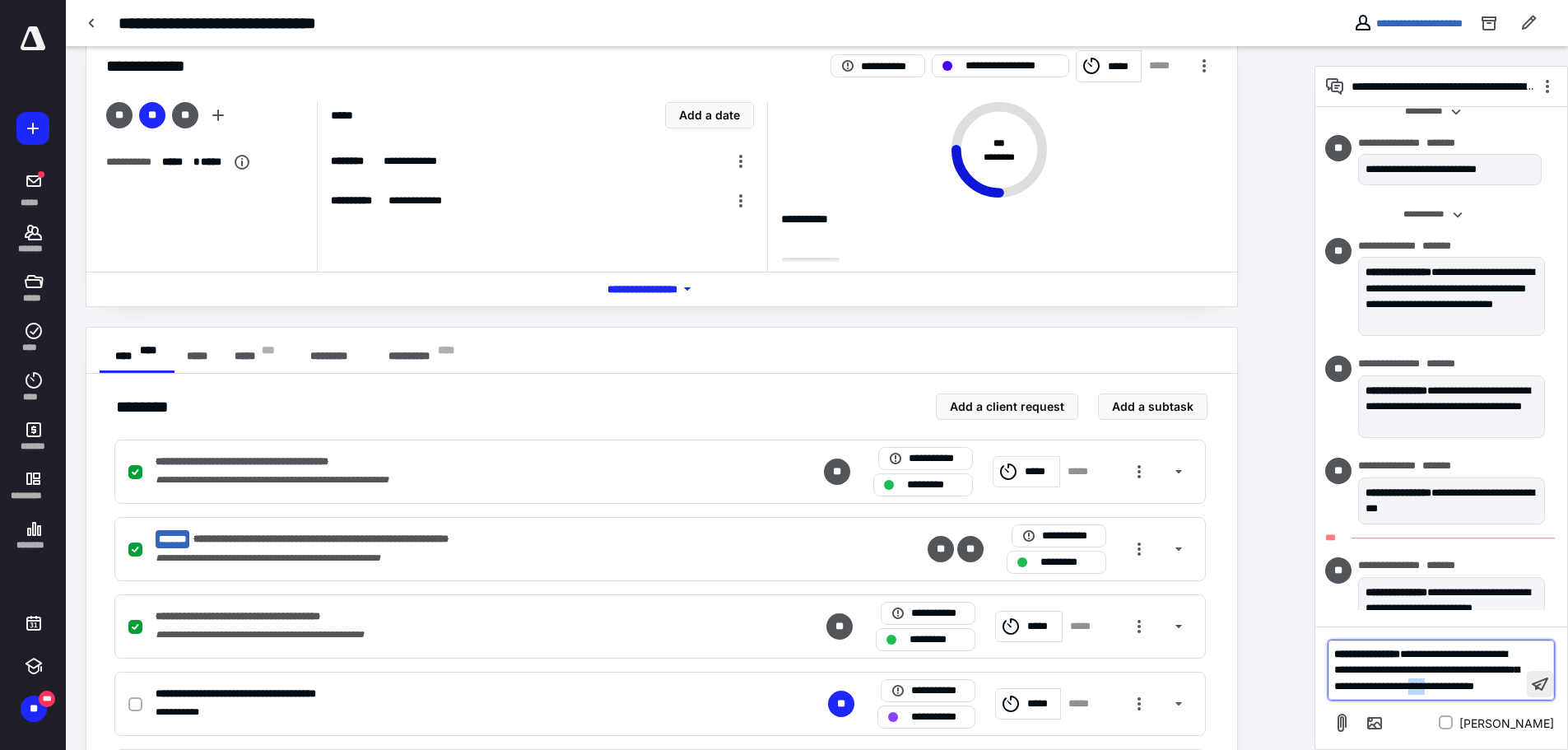 click at bounding box center [1540, 684] 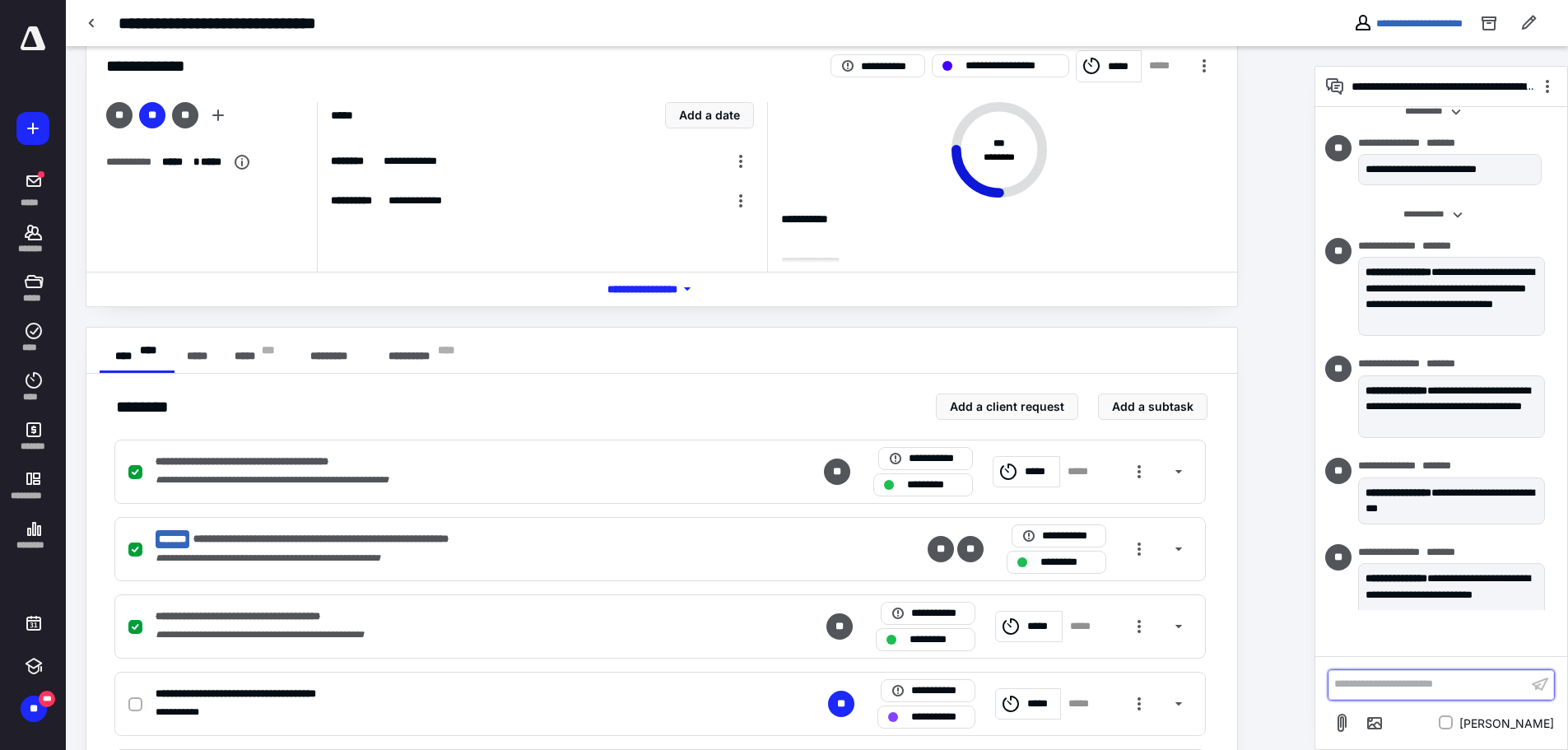 scroll, scrollTop: 1383, scrollLeft: 0, axis: vertical 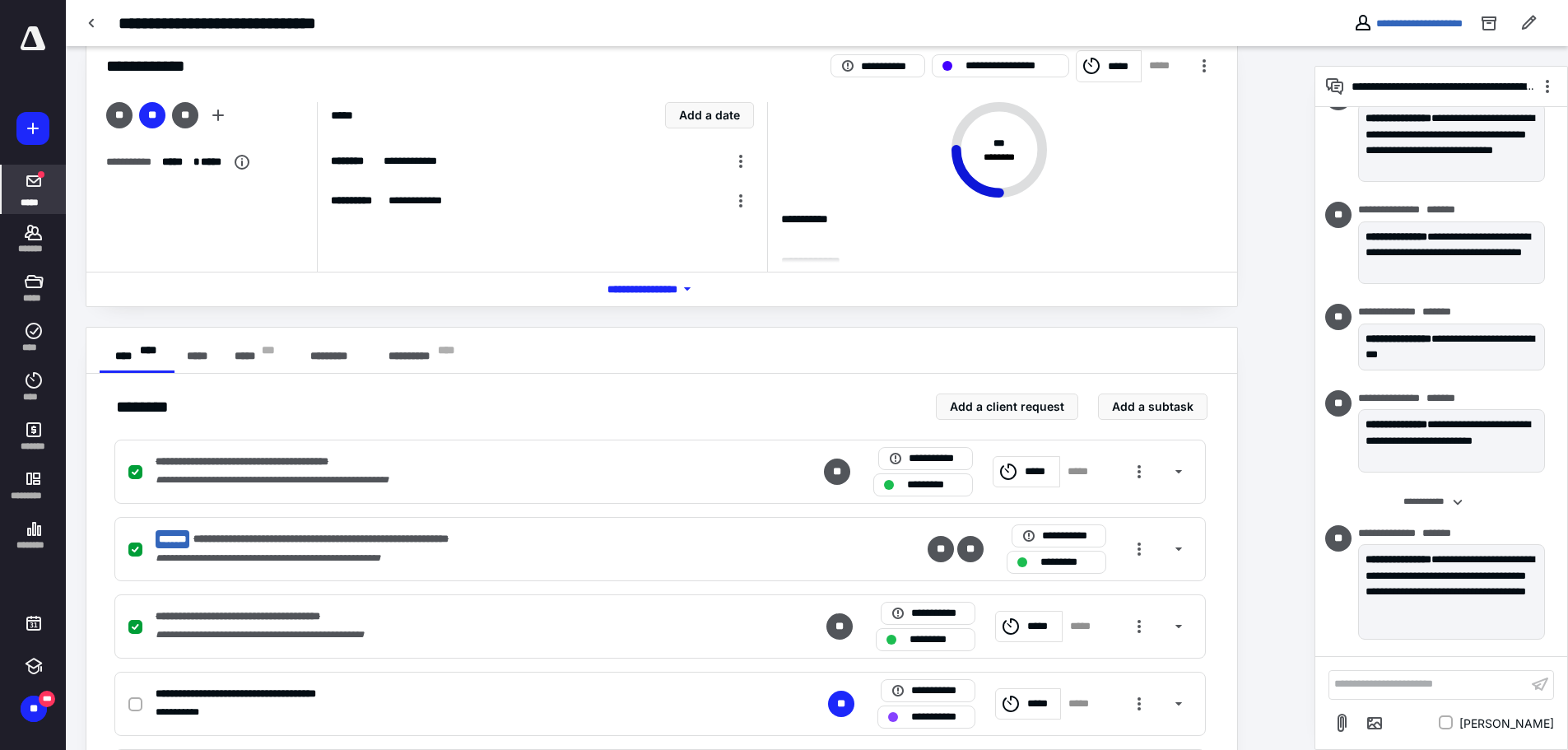 click 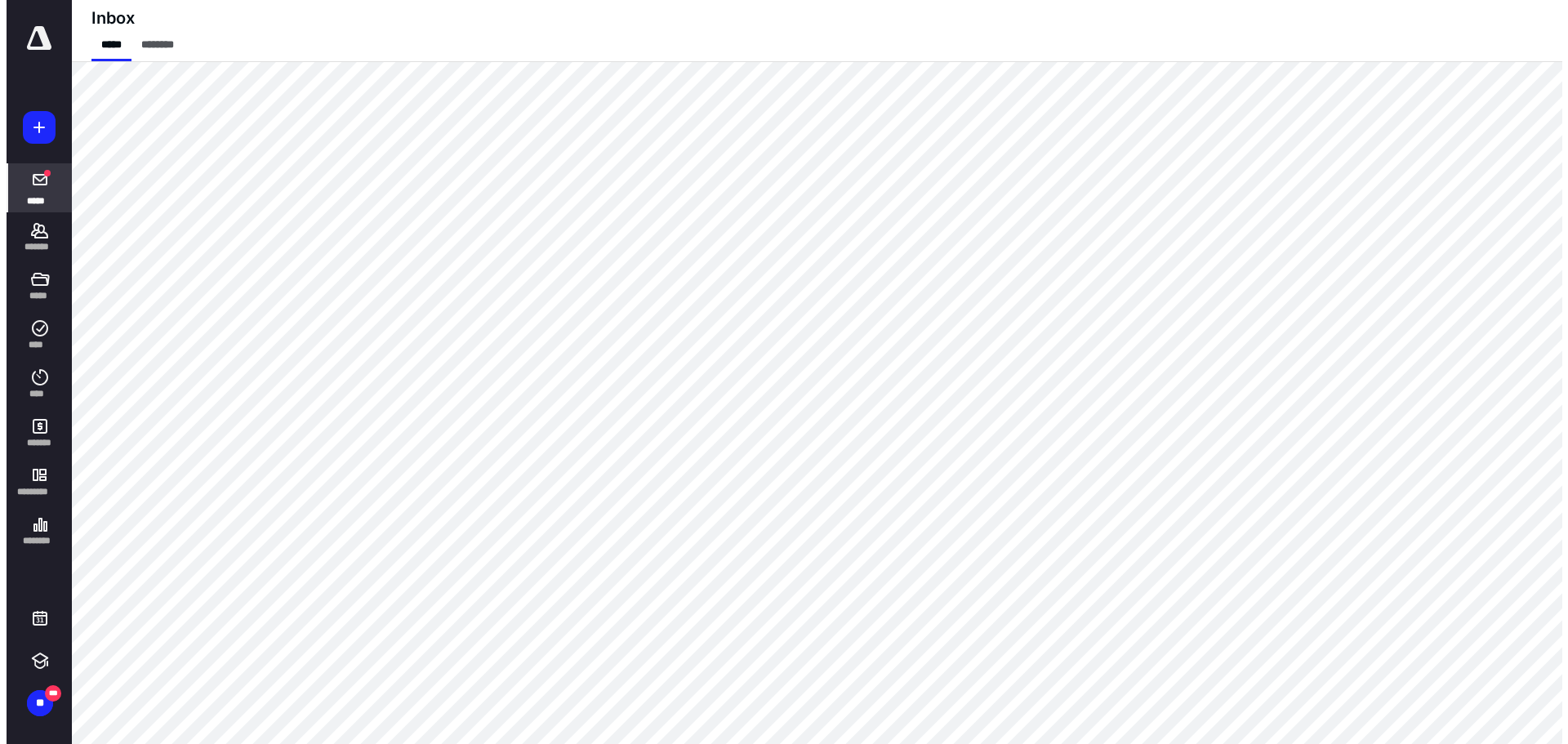 scroll, scrollTop: 0, scrollLeft: 0, axis: both 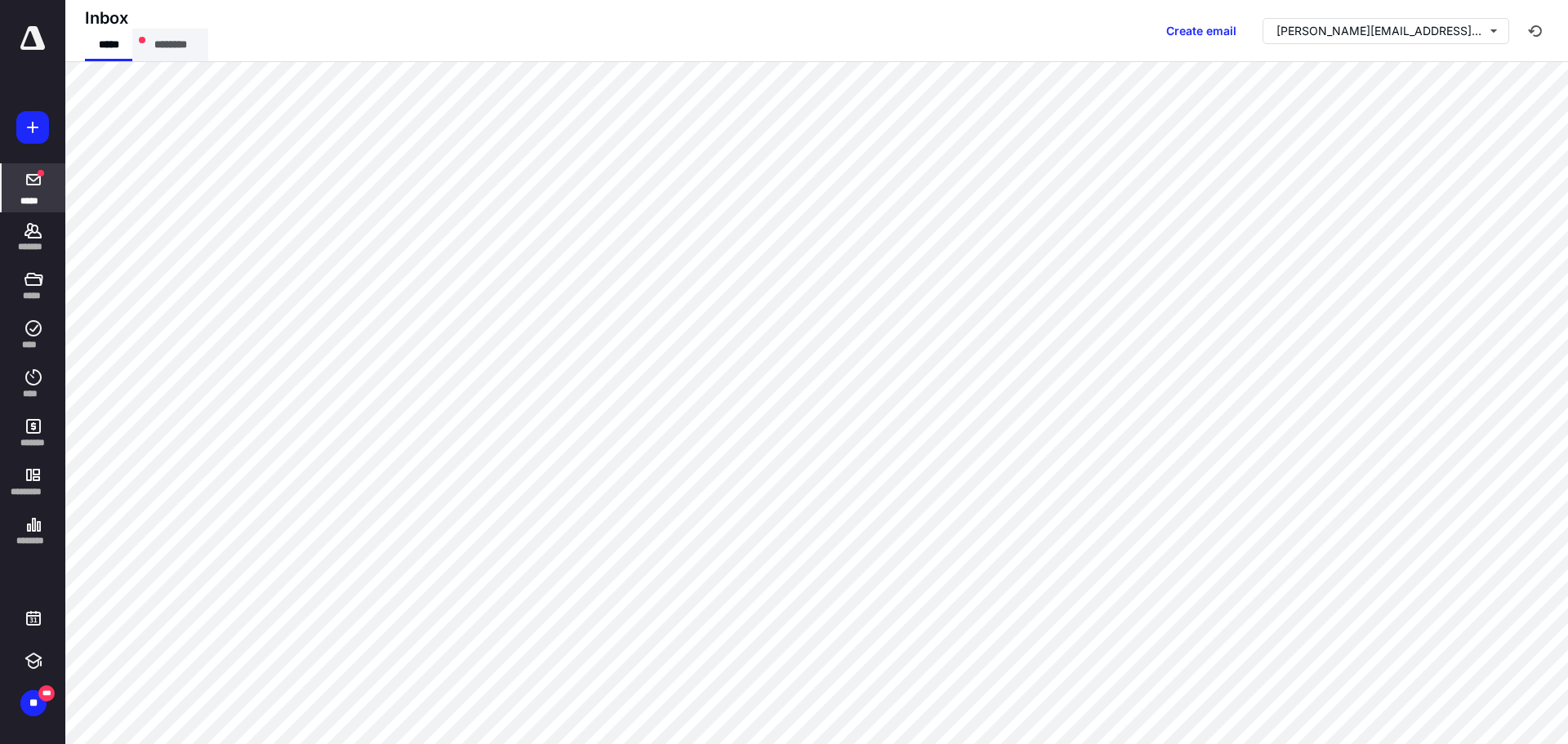 click on "********" at bounding box center (170, 45) 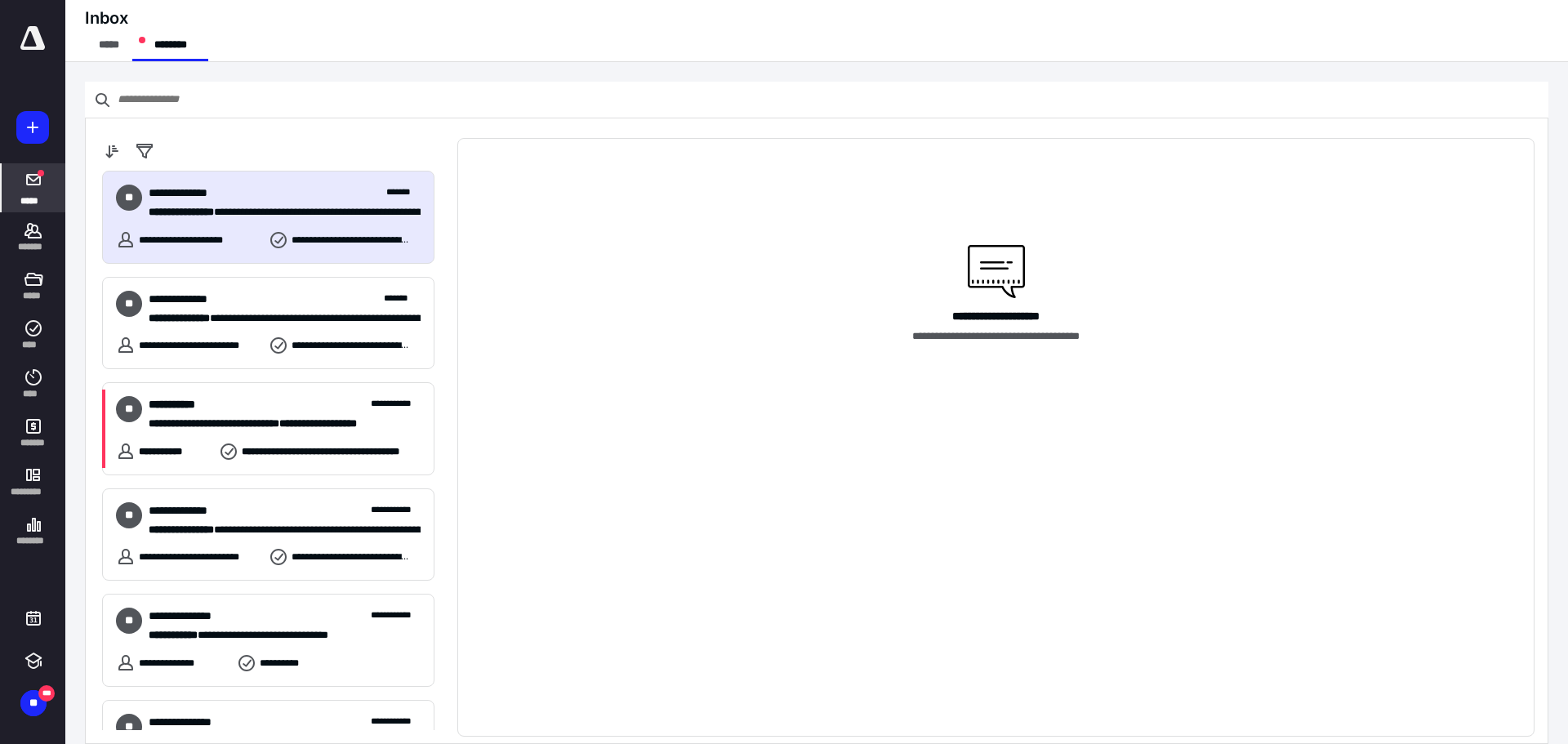 click on "**********" at bounding box center [278, 212] 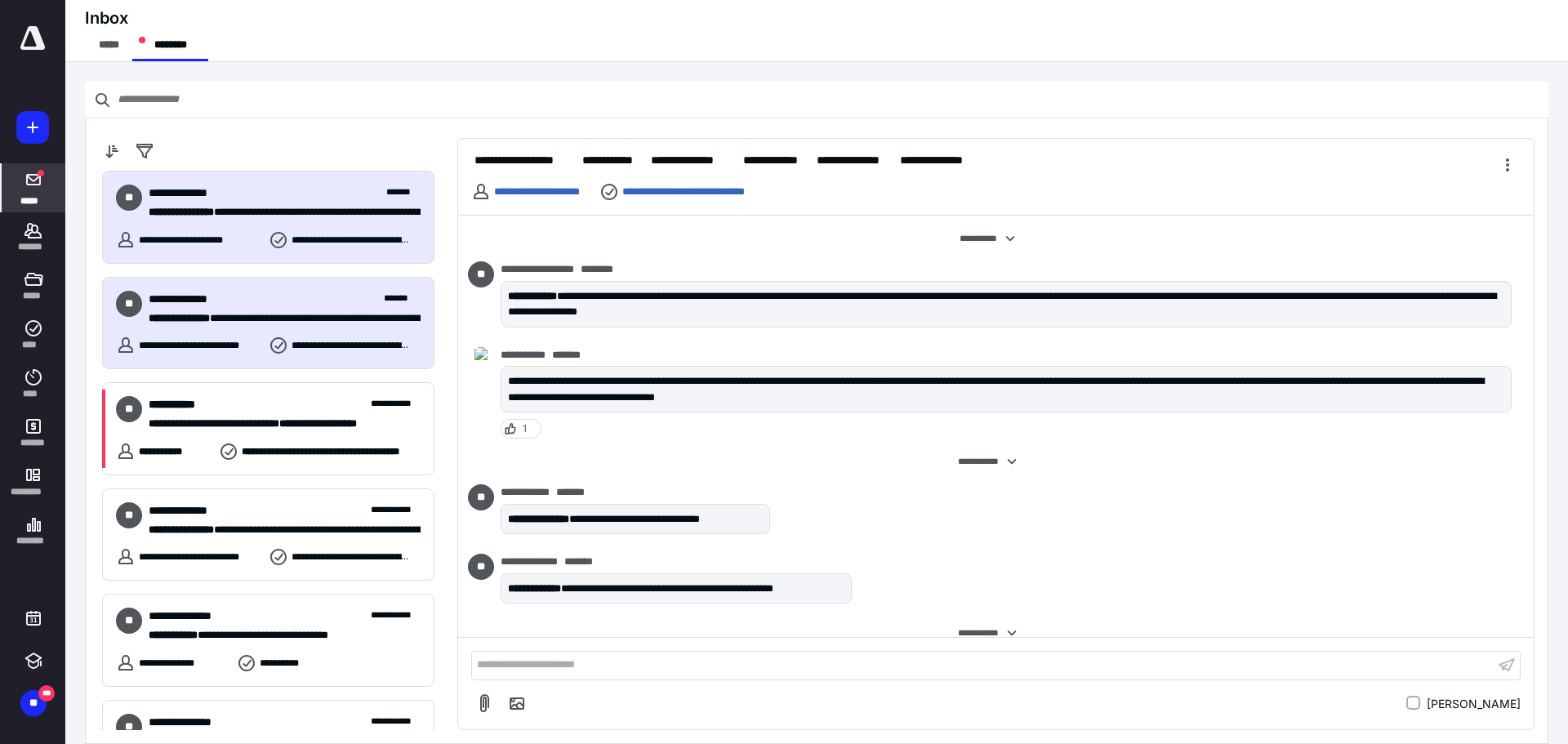 scroll, scrollTop: 906, scrollLeft: 0, axis: vertical 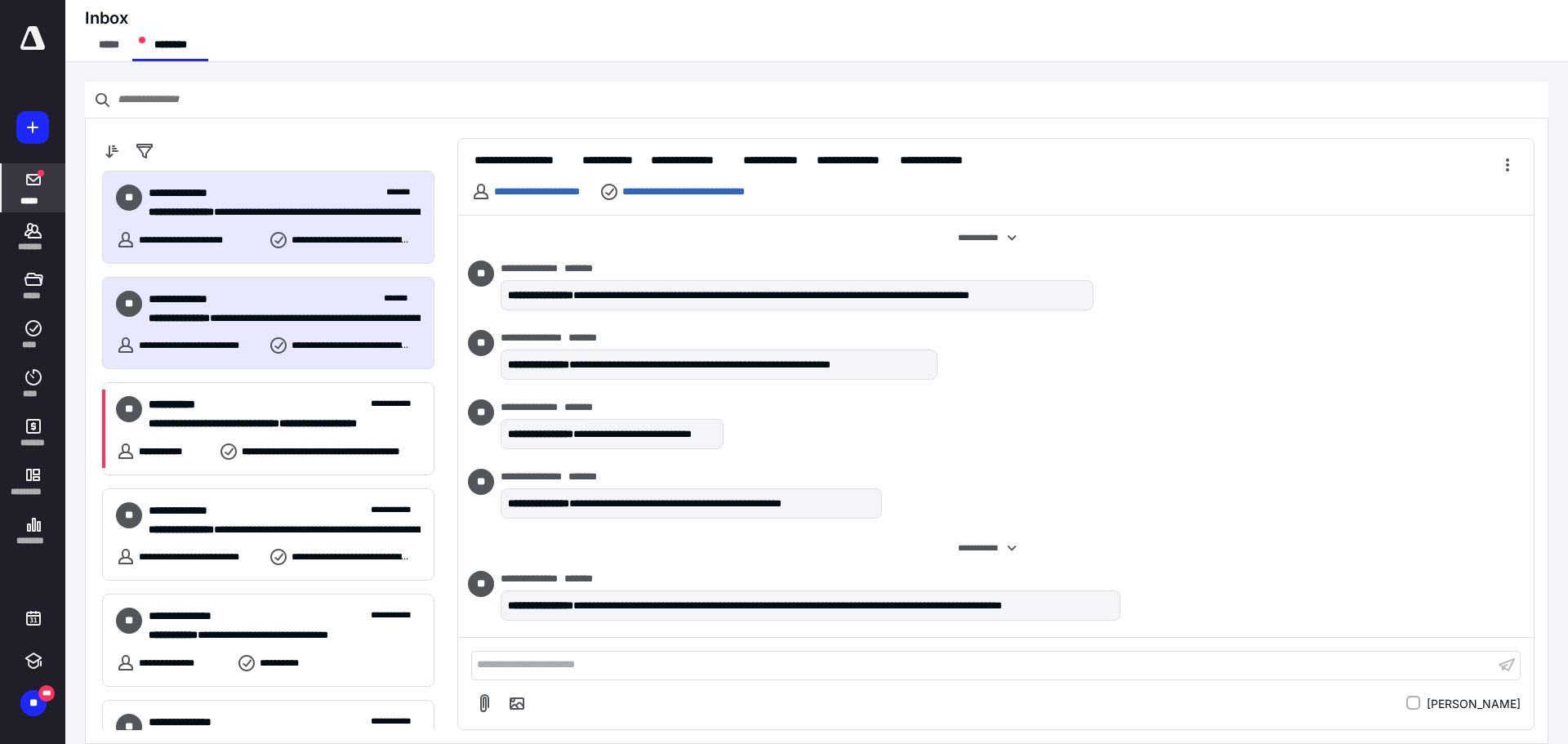 click on "**********" at bounding box center [268, 323] 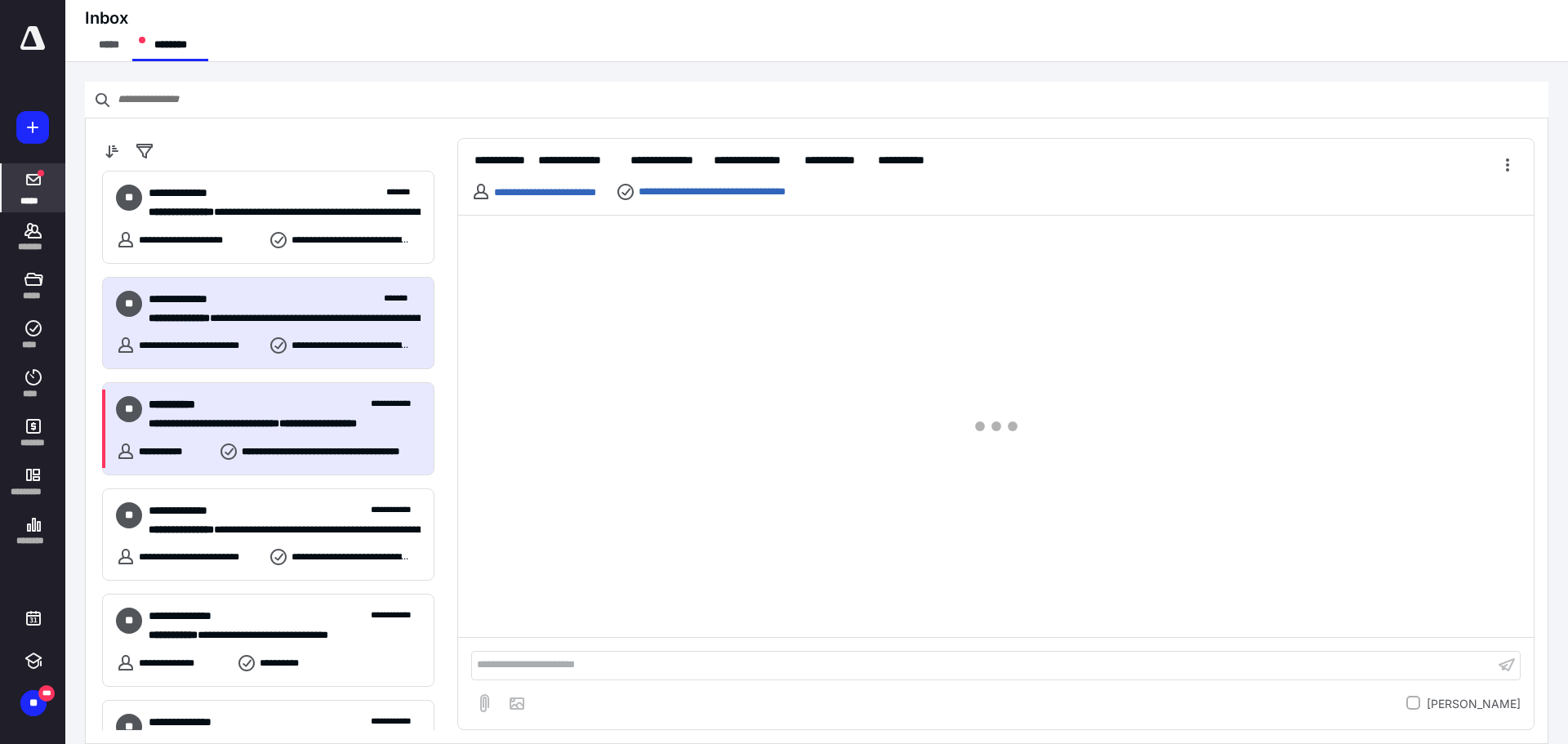 click on "**********" at bounding box center (278, 424) 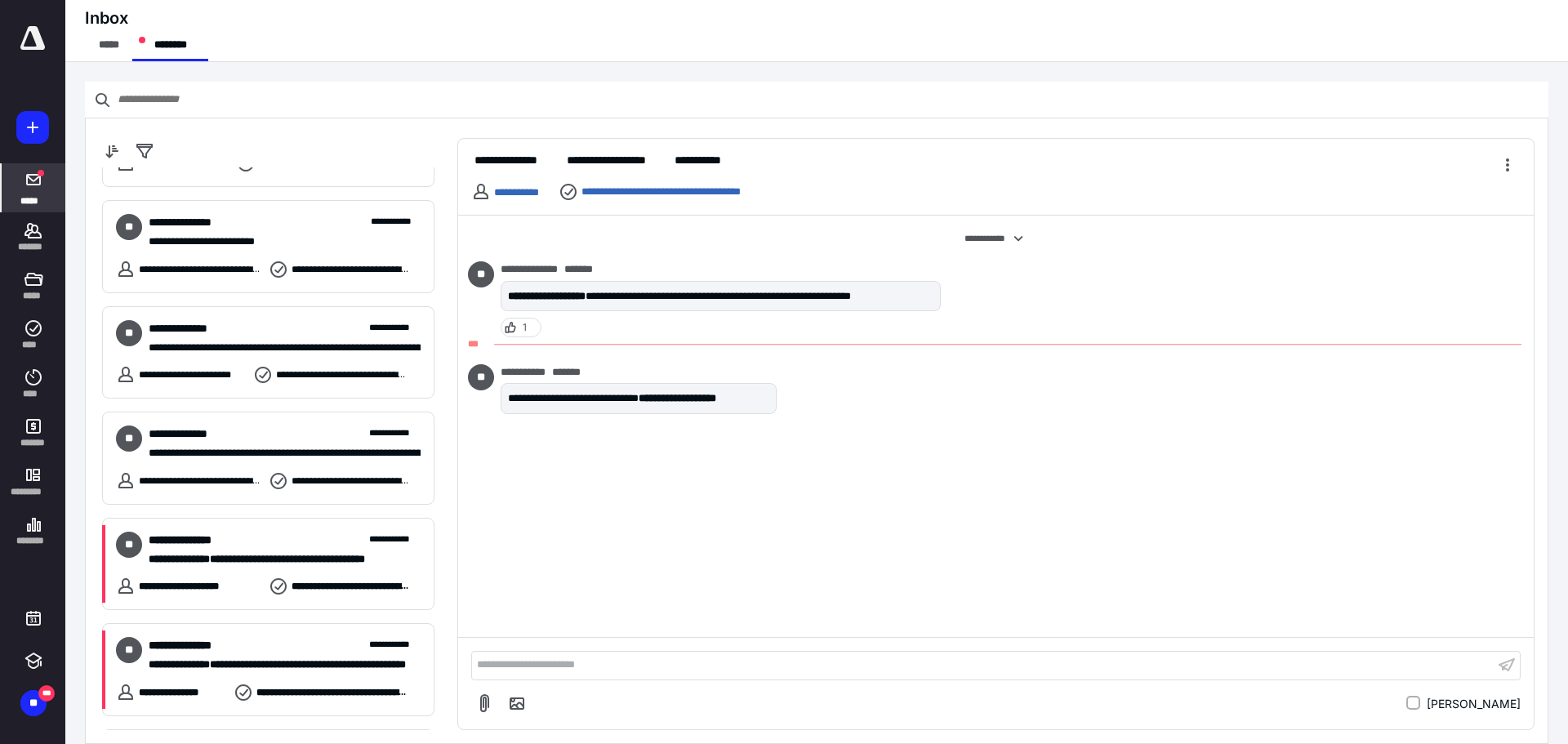 scroll, scrollTop: 980, scrollLeft: 0, axis: vertical 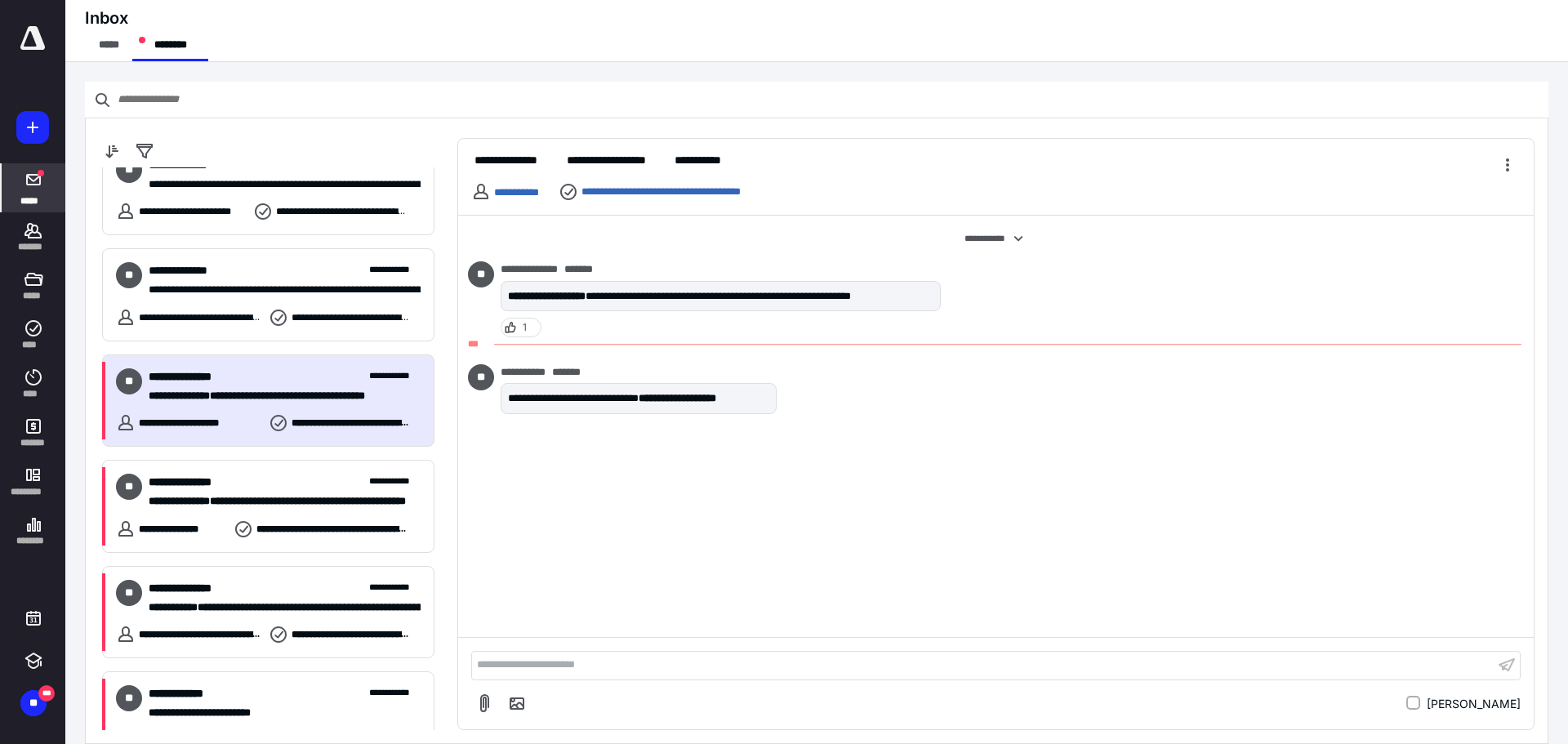 click on "**********" at bounding box center (192, 376) 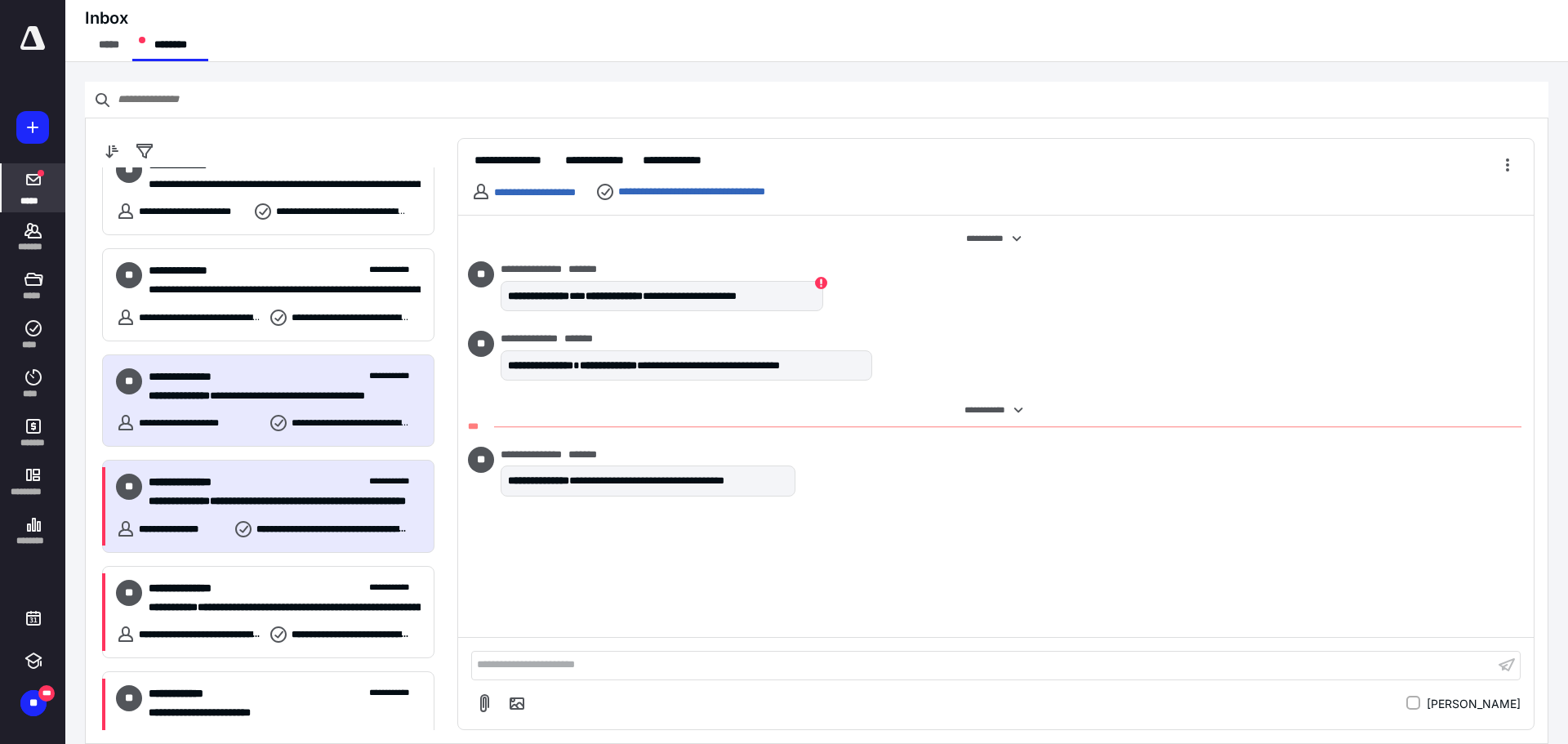 click on "**********" at bounding box center [192, 482] 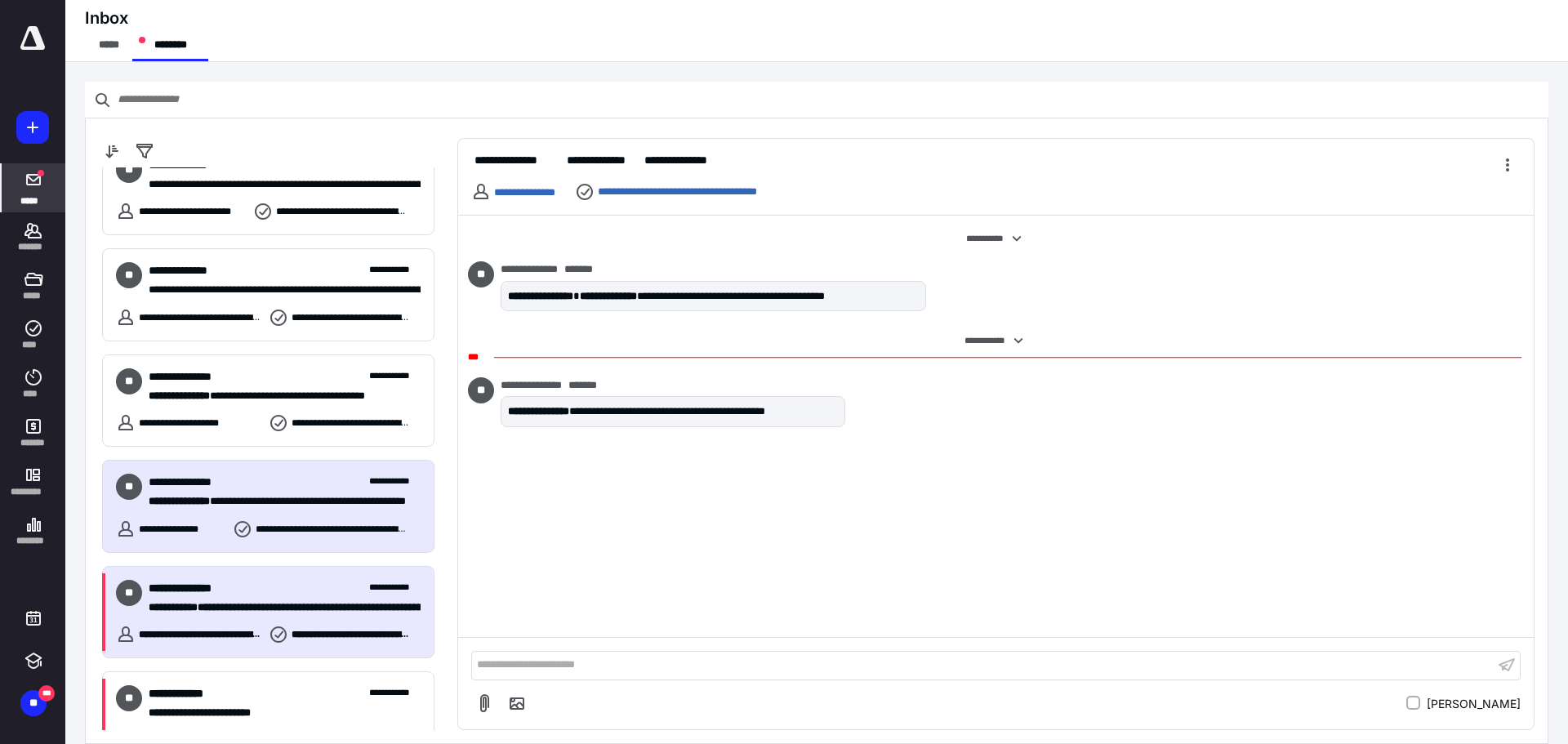 click on "**********" at bounding box center (284, 598) 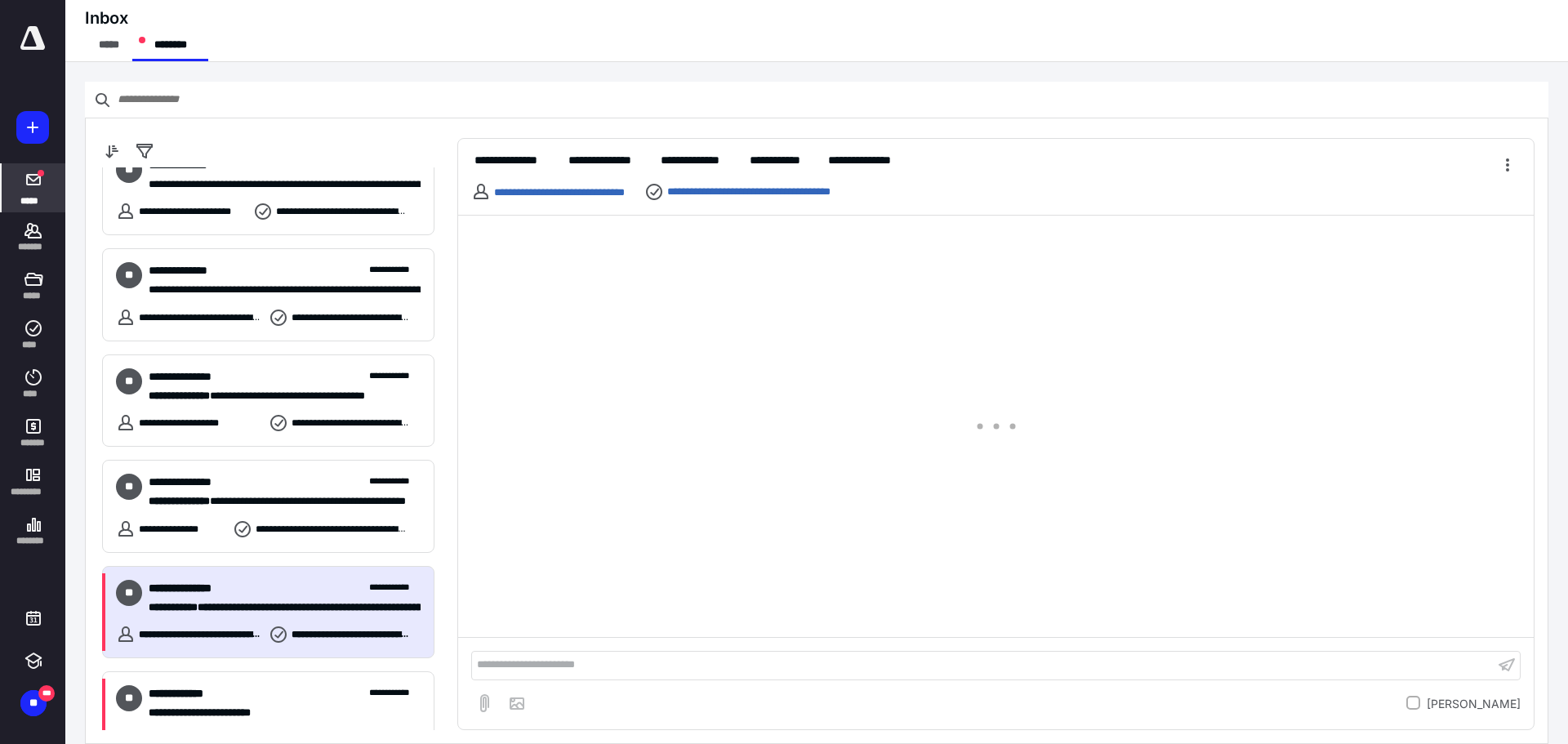 scroll, scrollTop: 1143, scrollLeft: 0, axis: vertical 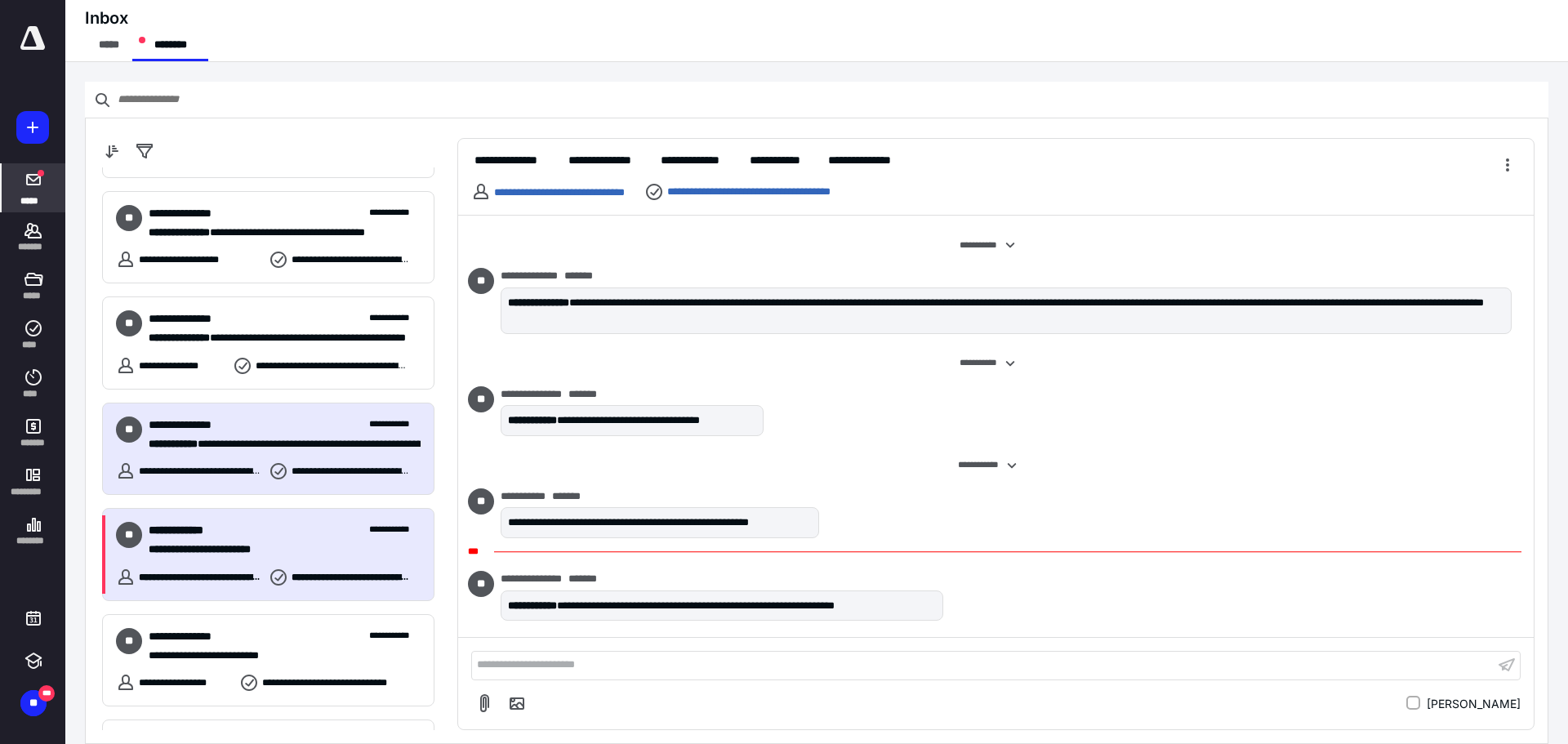 click on "**********" at bounding box center [200, 577] 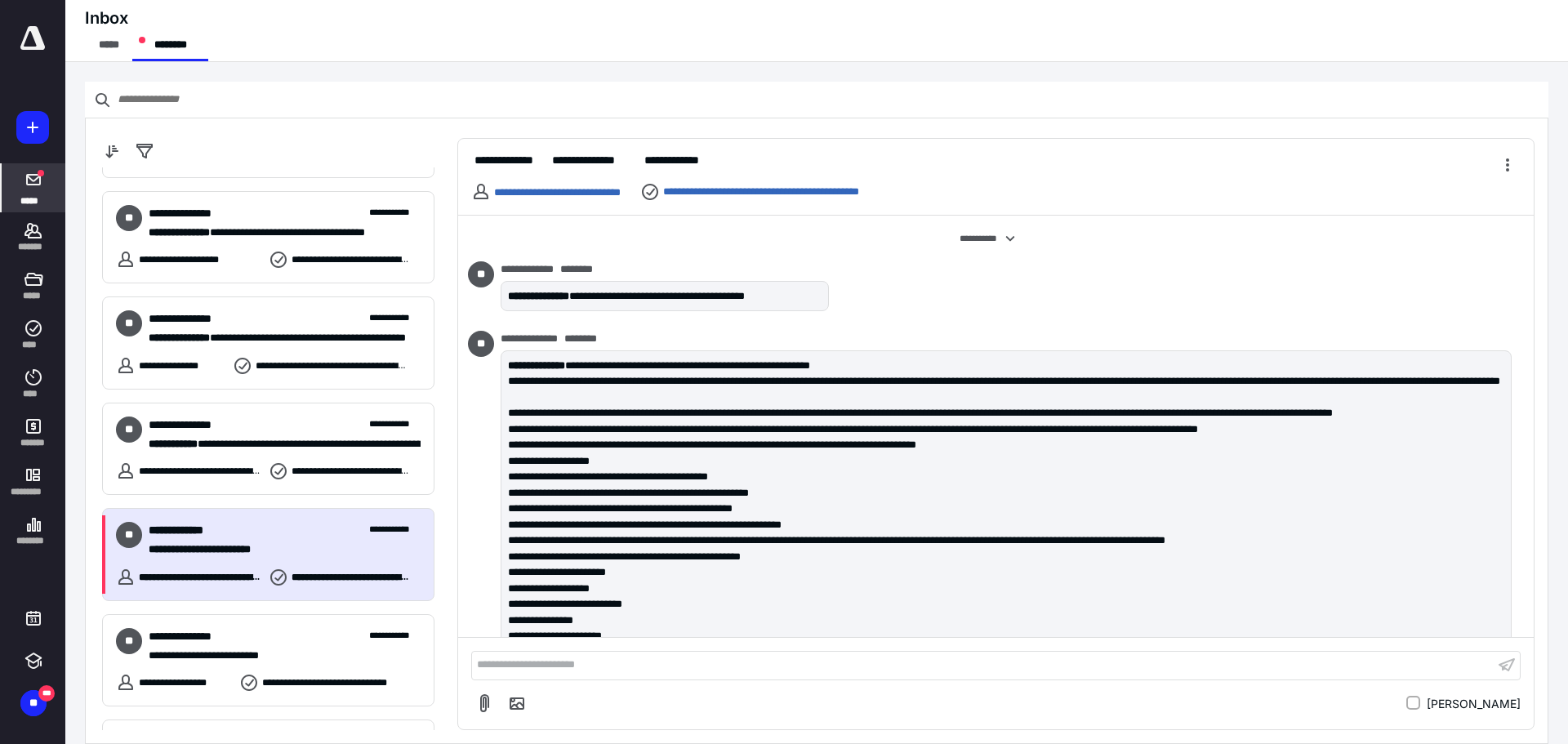 scroll, scrollTop: 863, scrollLeft: 0, axis: vertical 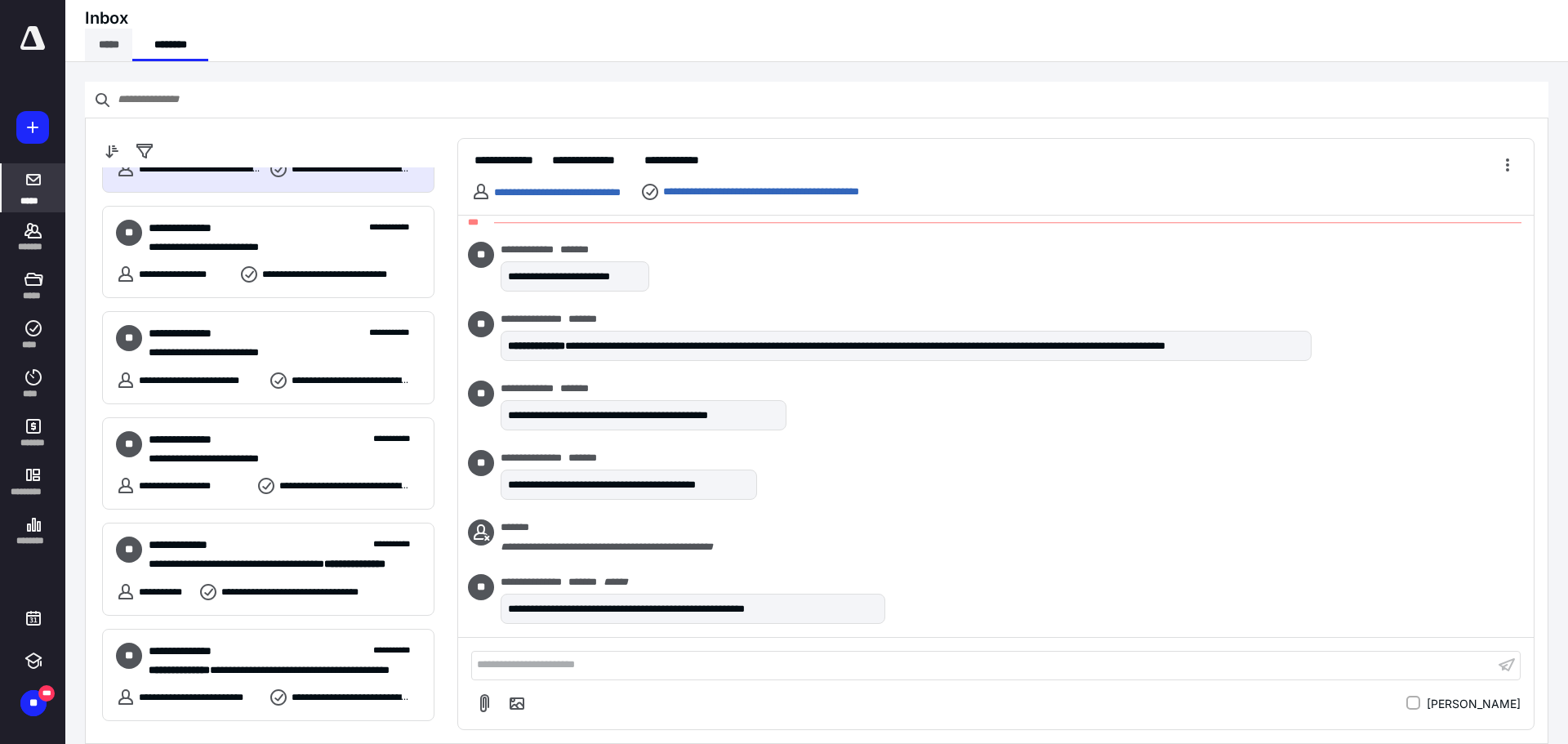 click on "*****" at bounding box center [109, 45] 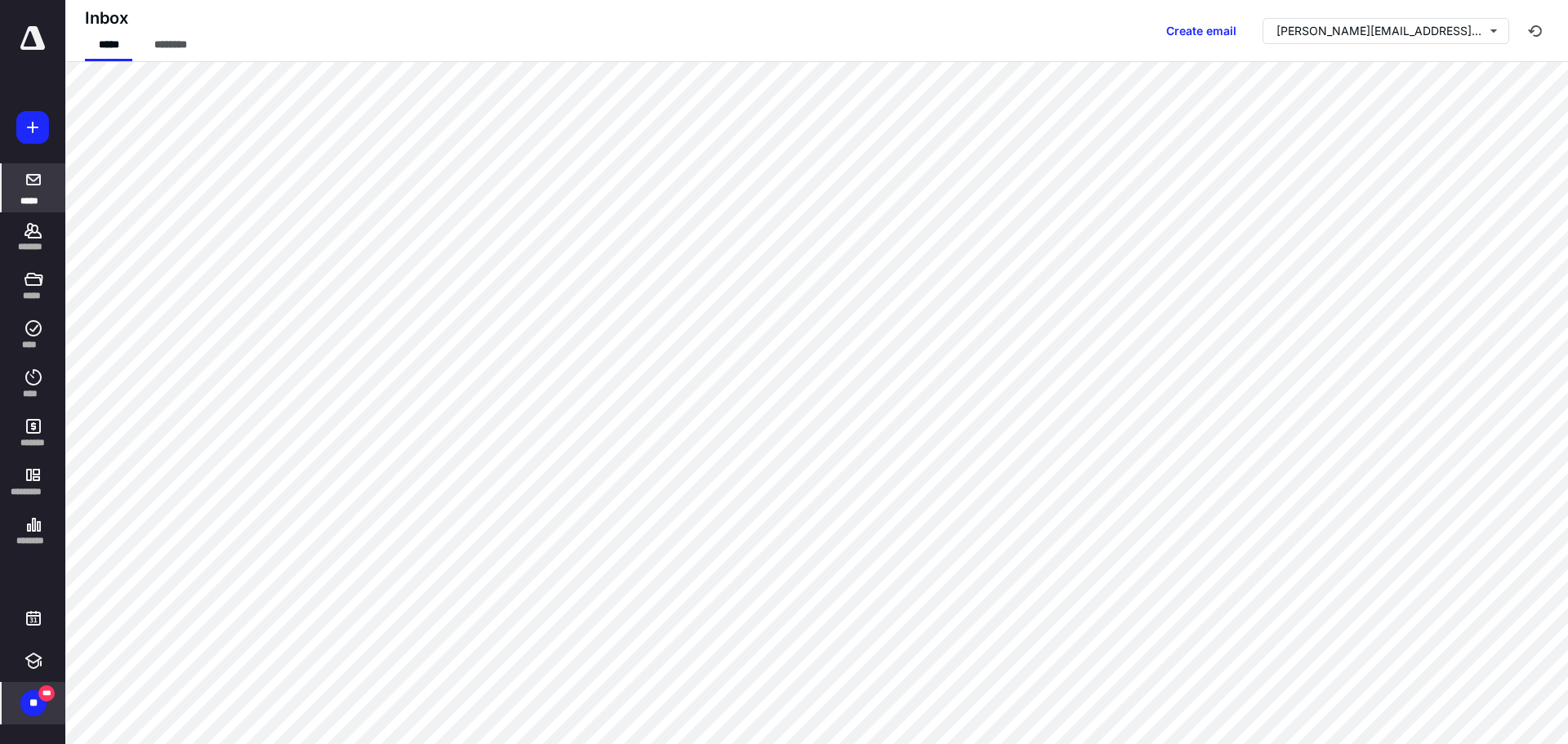 click on "**" at bounding box center [33, 703] 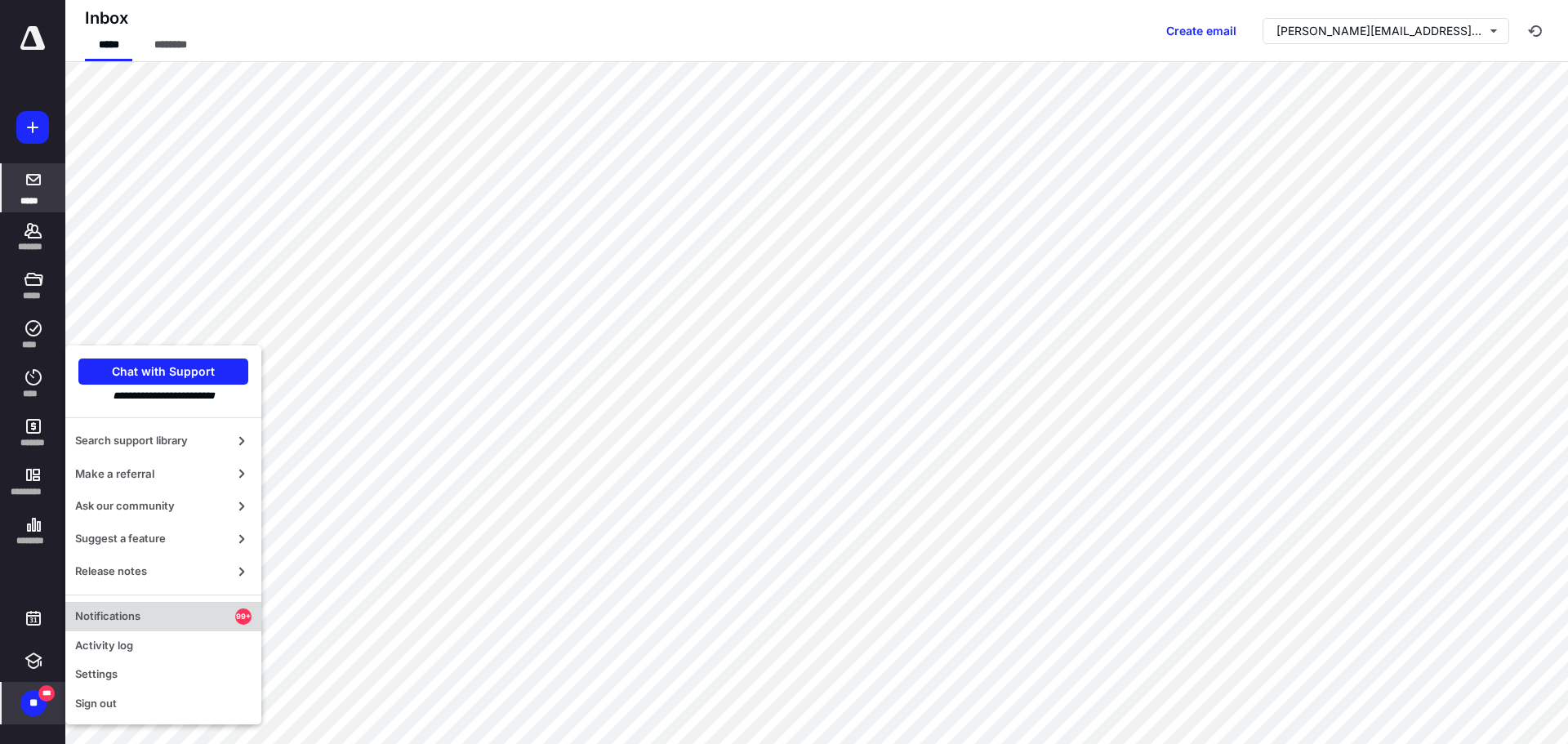 click on "Notifications" at bounding box center (155, 617) 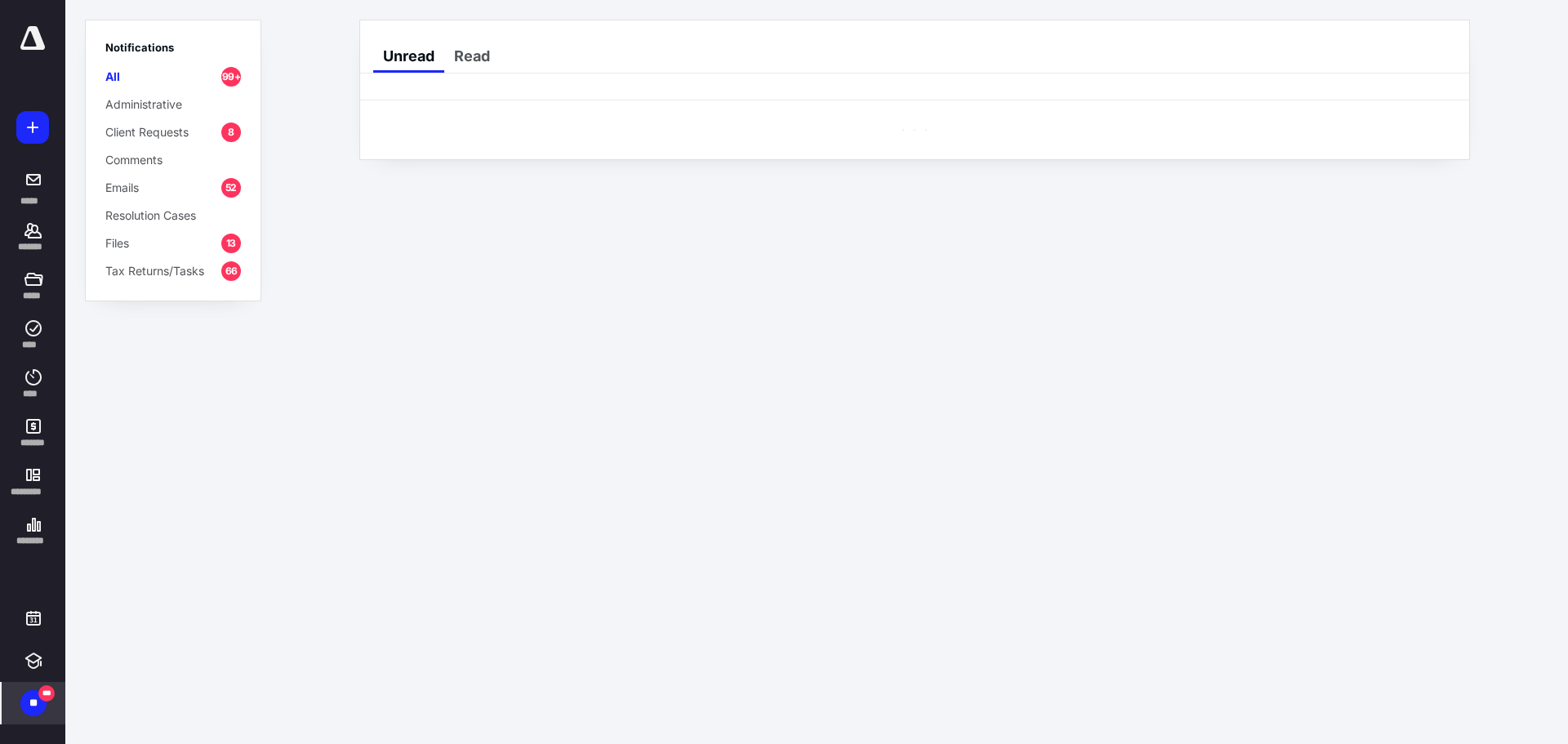 click on "Tax Returns/Tasks" at bounding box center [154, 270] 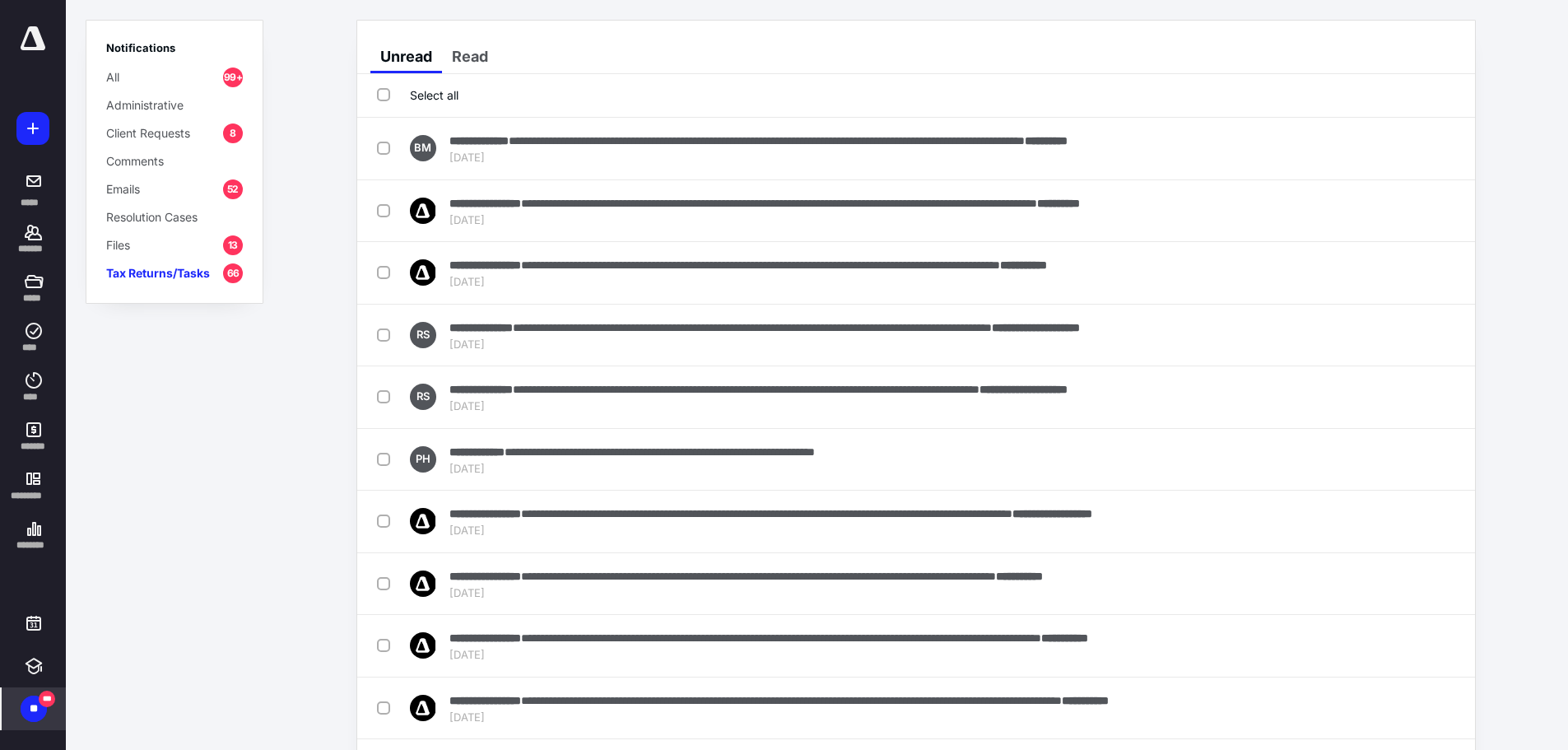 drag, startPoint x: 383, startPoint y: 94, endPoint x: 393, endPoint y: 95, distance: 10.049876 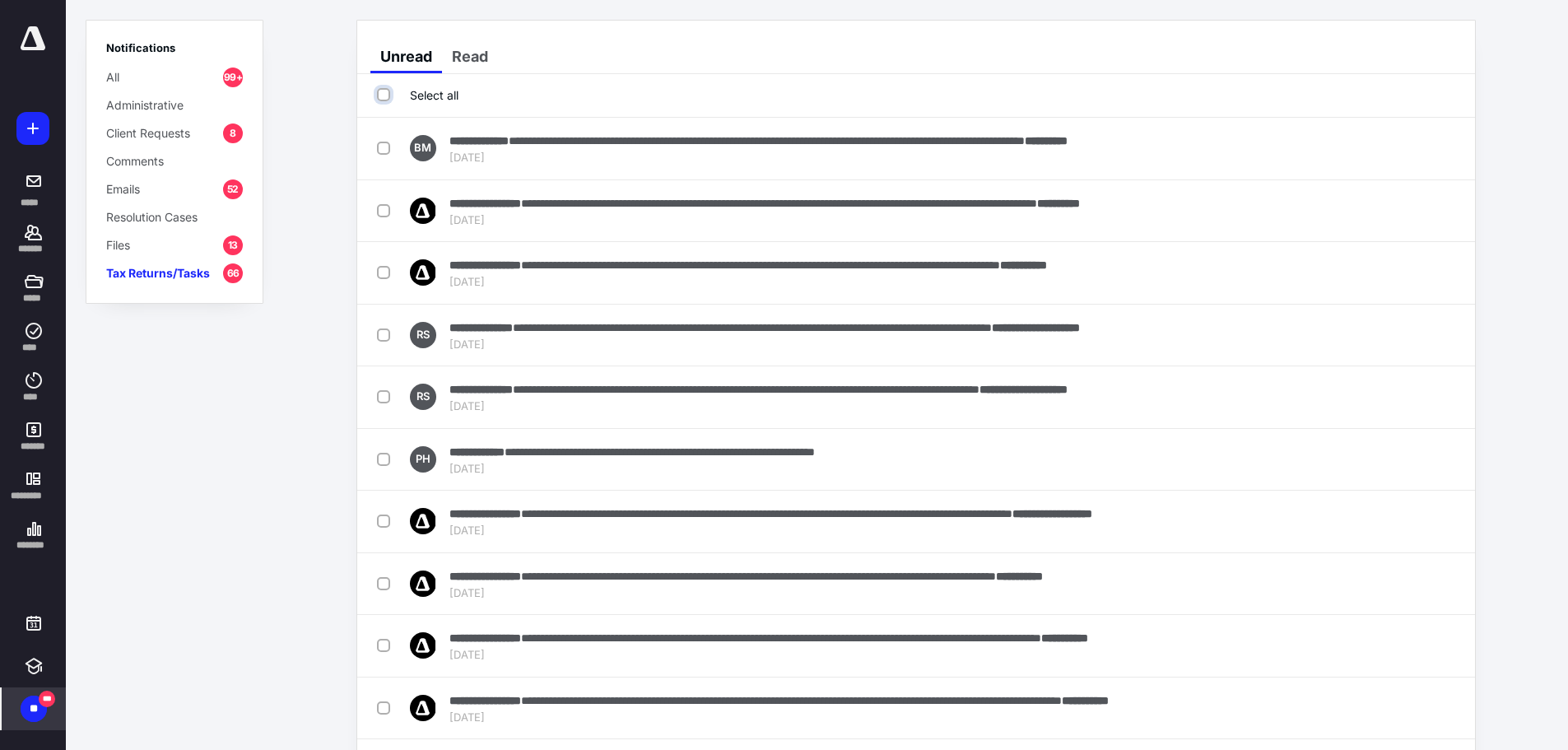 click on "Select all" at bounding box center [385, 95] 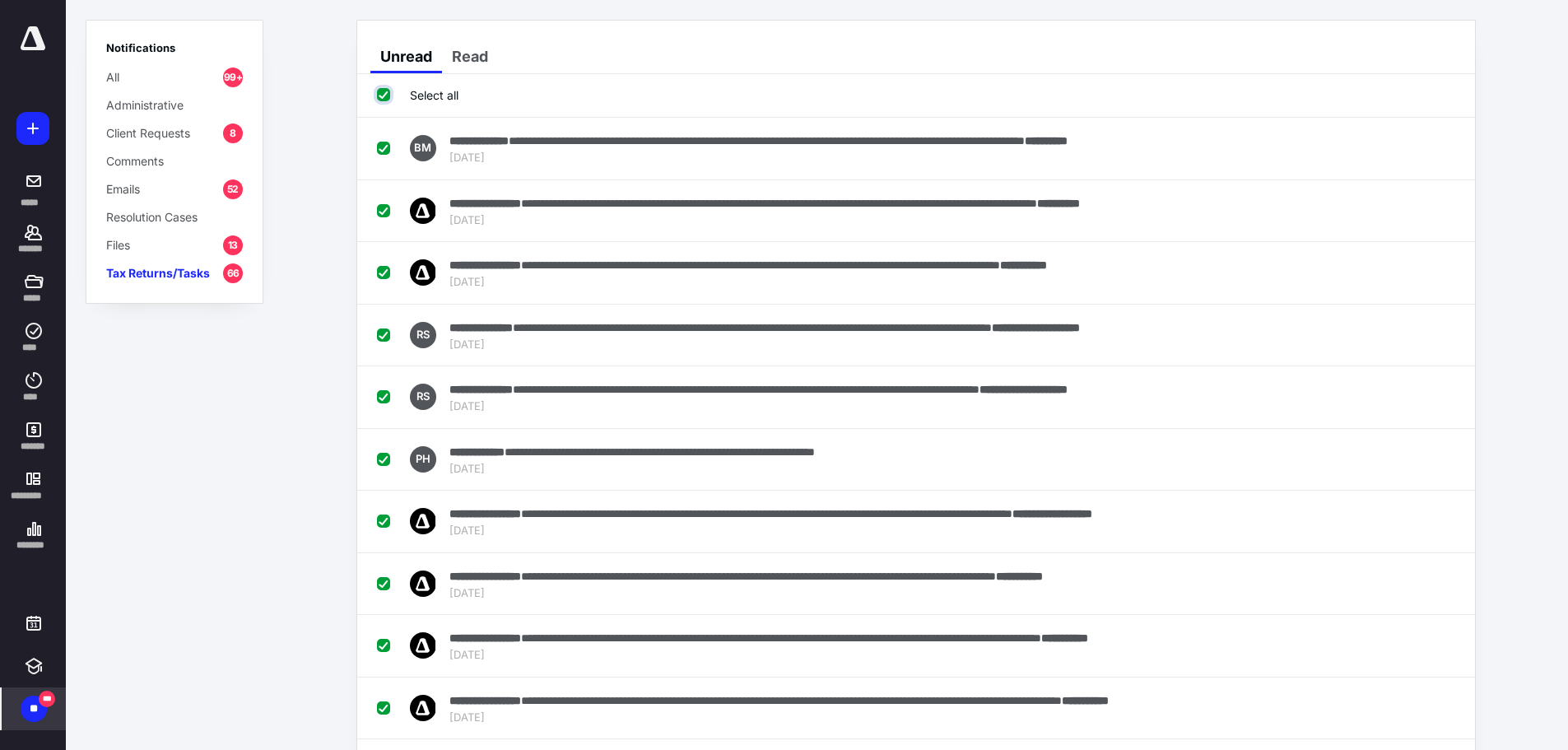checkbox on "true" 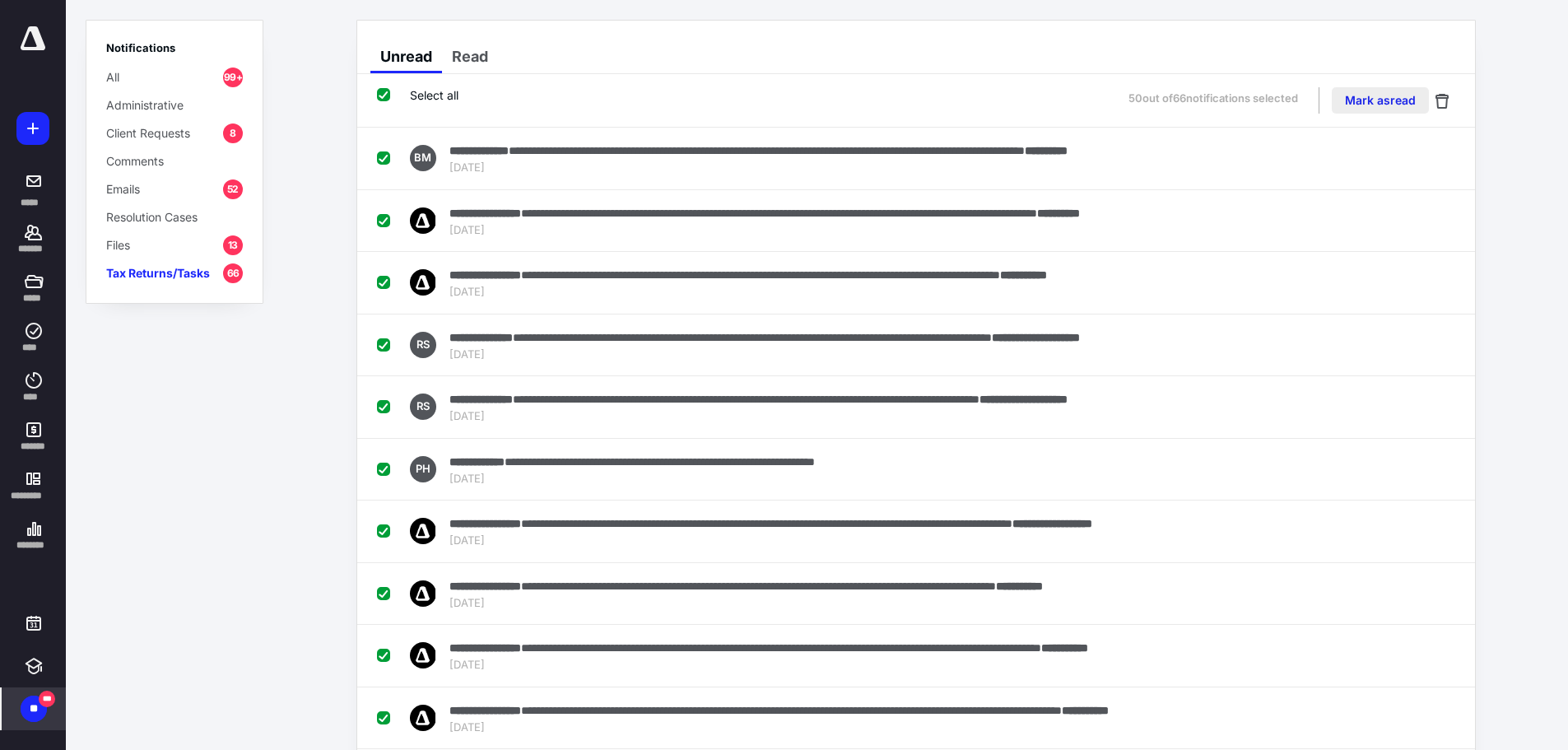 click on "Mark as  read" at bounding box center [1380, 100] 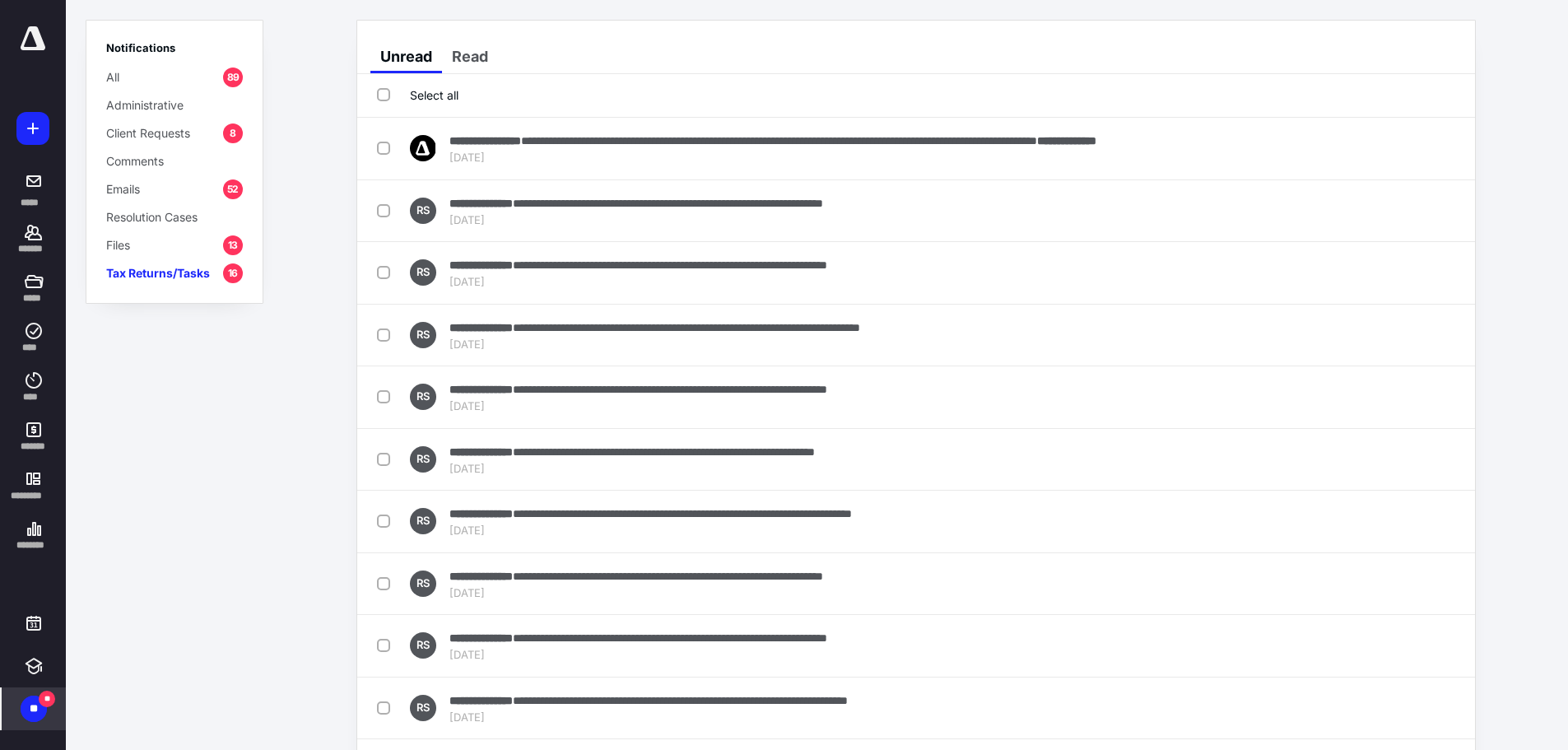 click on "Select all" at bounding box center [417, 95] 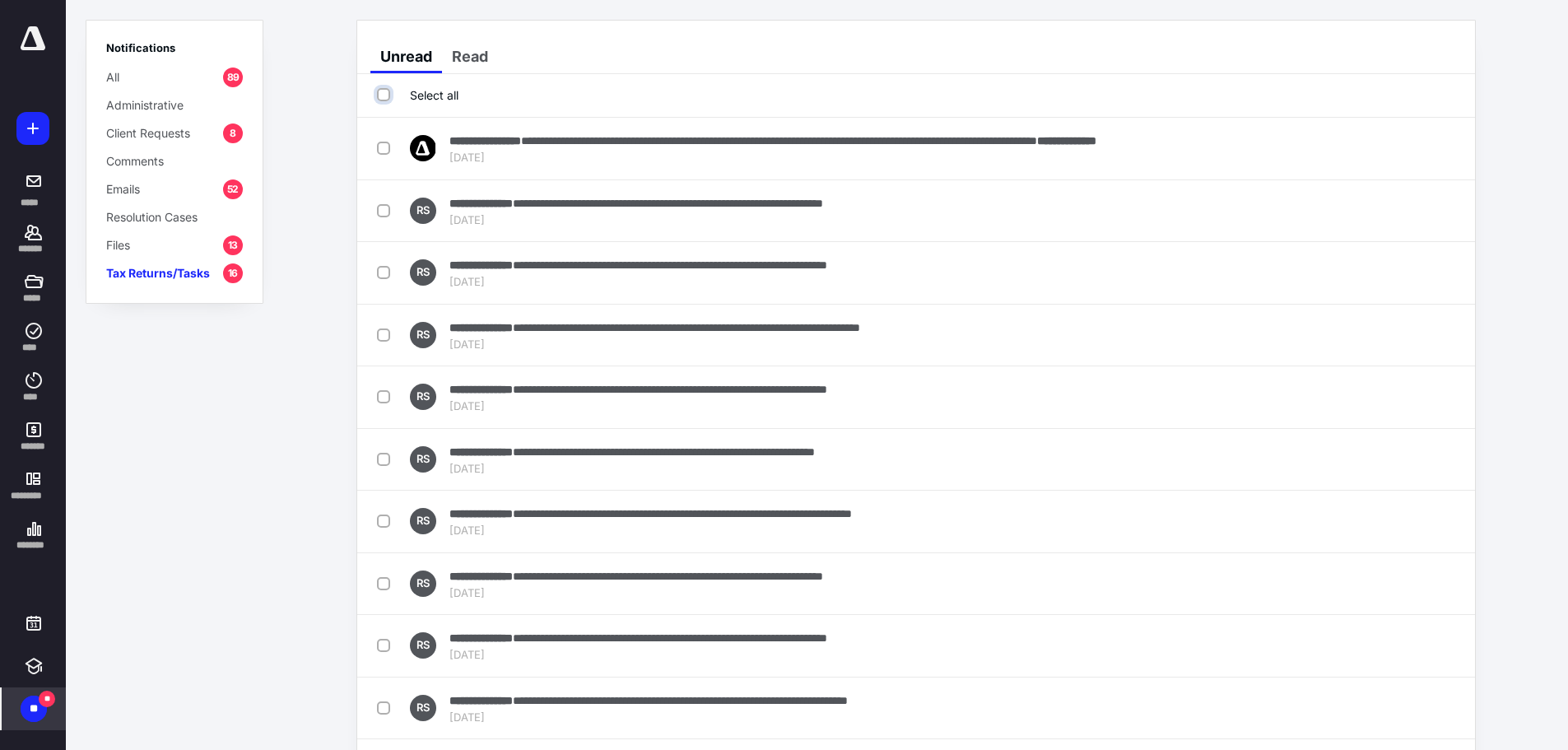 click on "Select all" at bounding box center (385, 95) 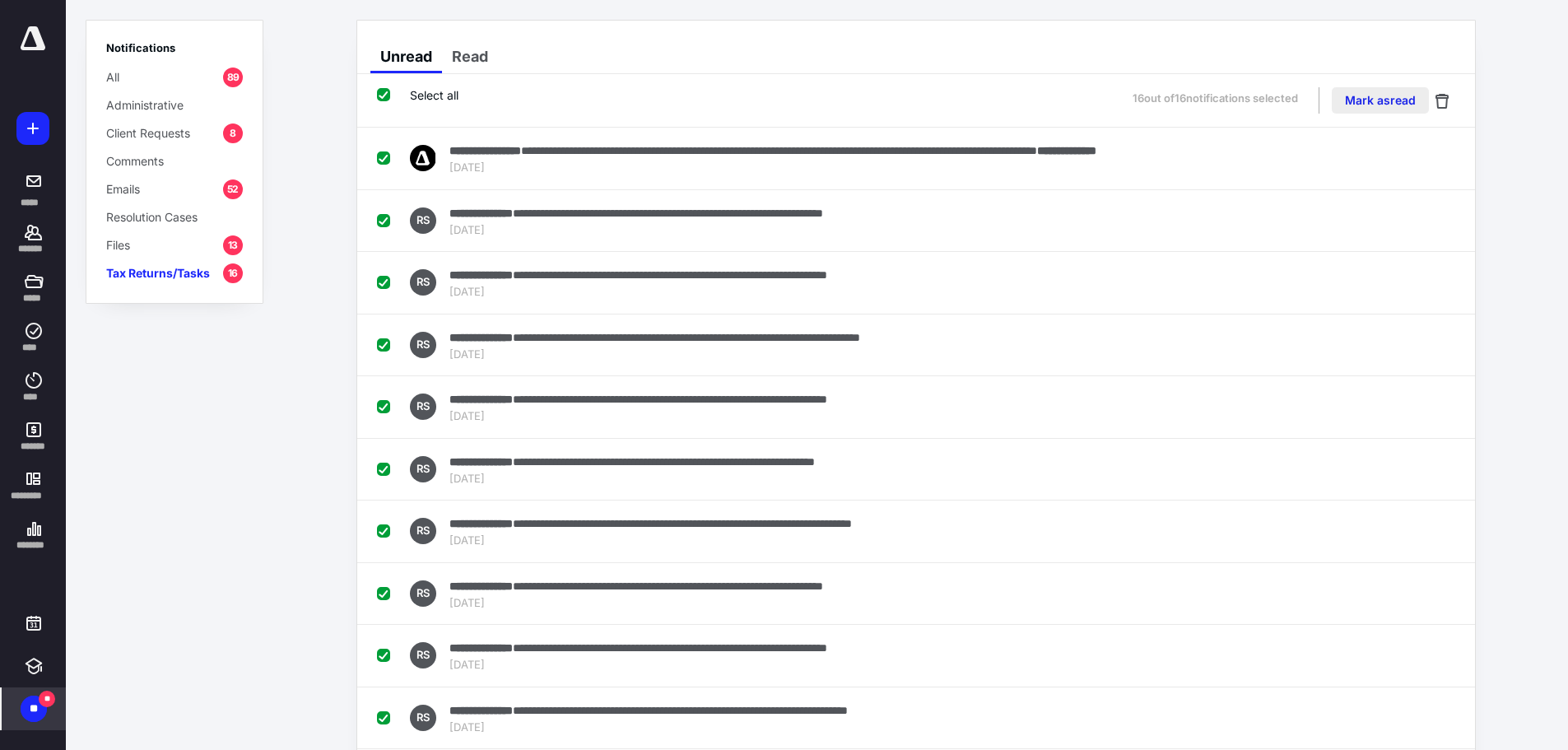 click on "Mark as  read" at bounding box center (1380, 100) 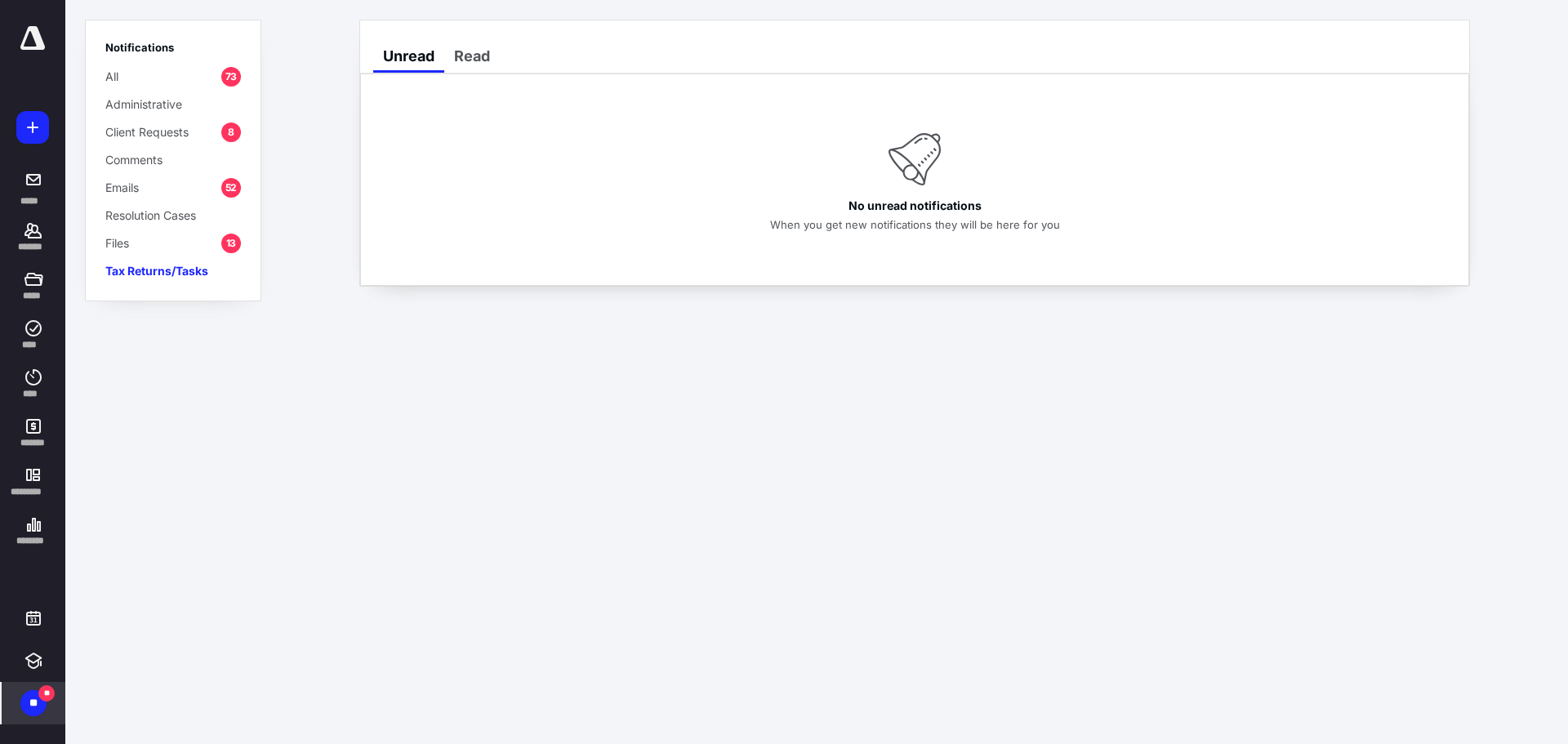 click on "Files 13" at bounding box center [173, 243] 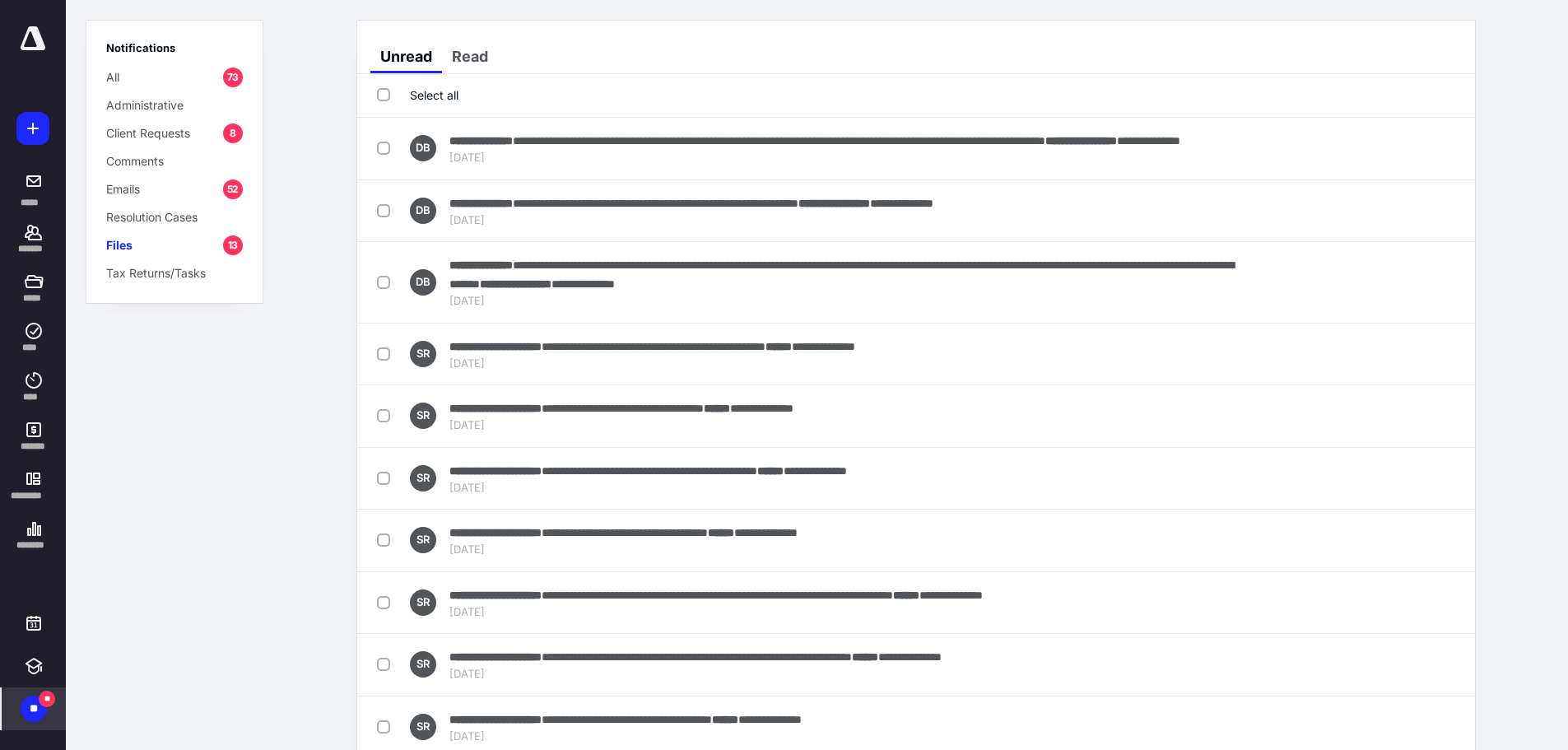 click on "Select all" at bounding box center [417, 95] 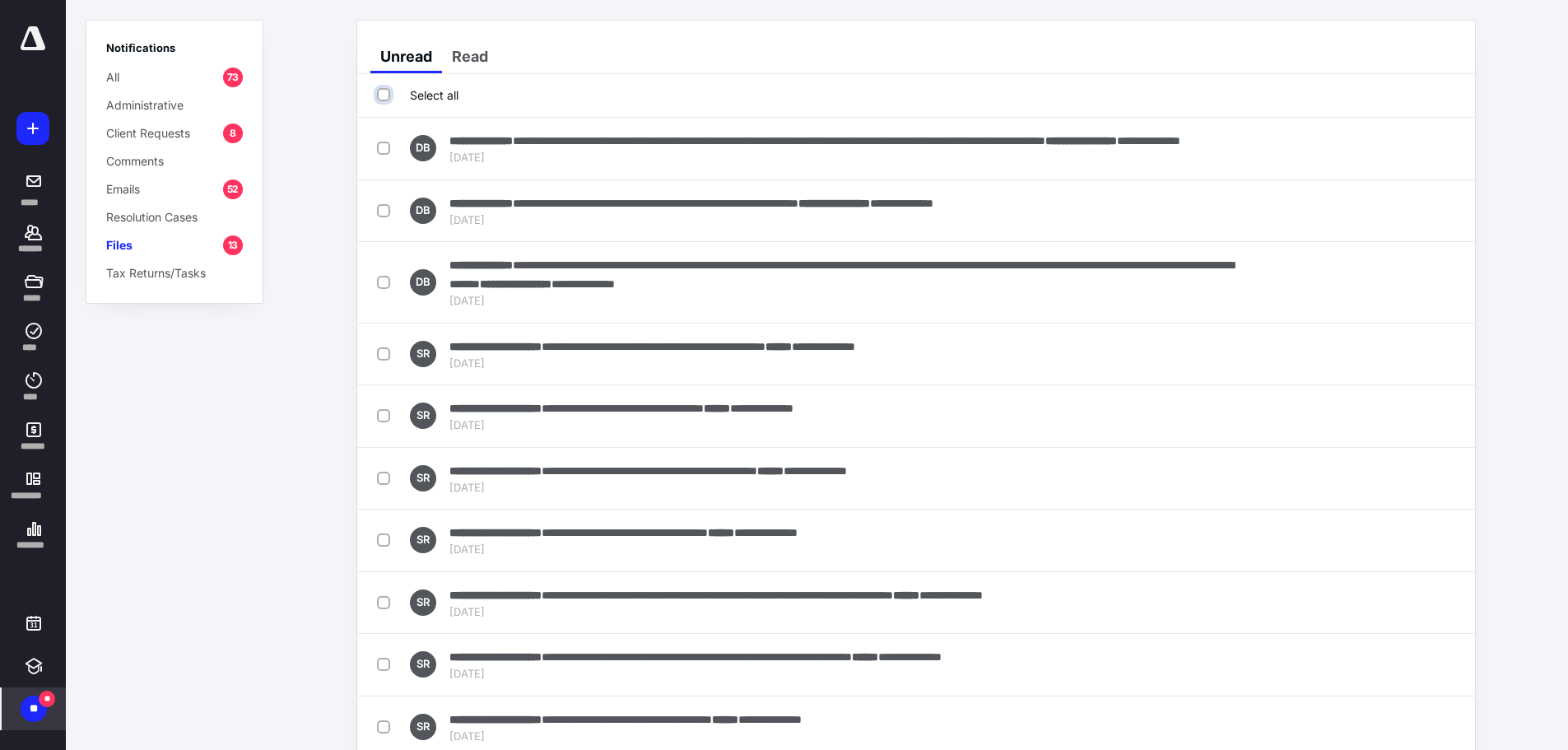 click on "Select all" at bounding box center (385, 95) 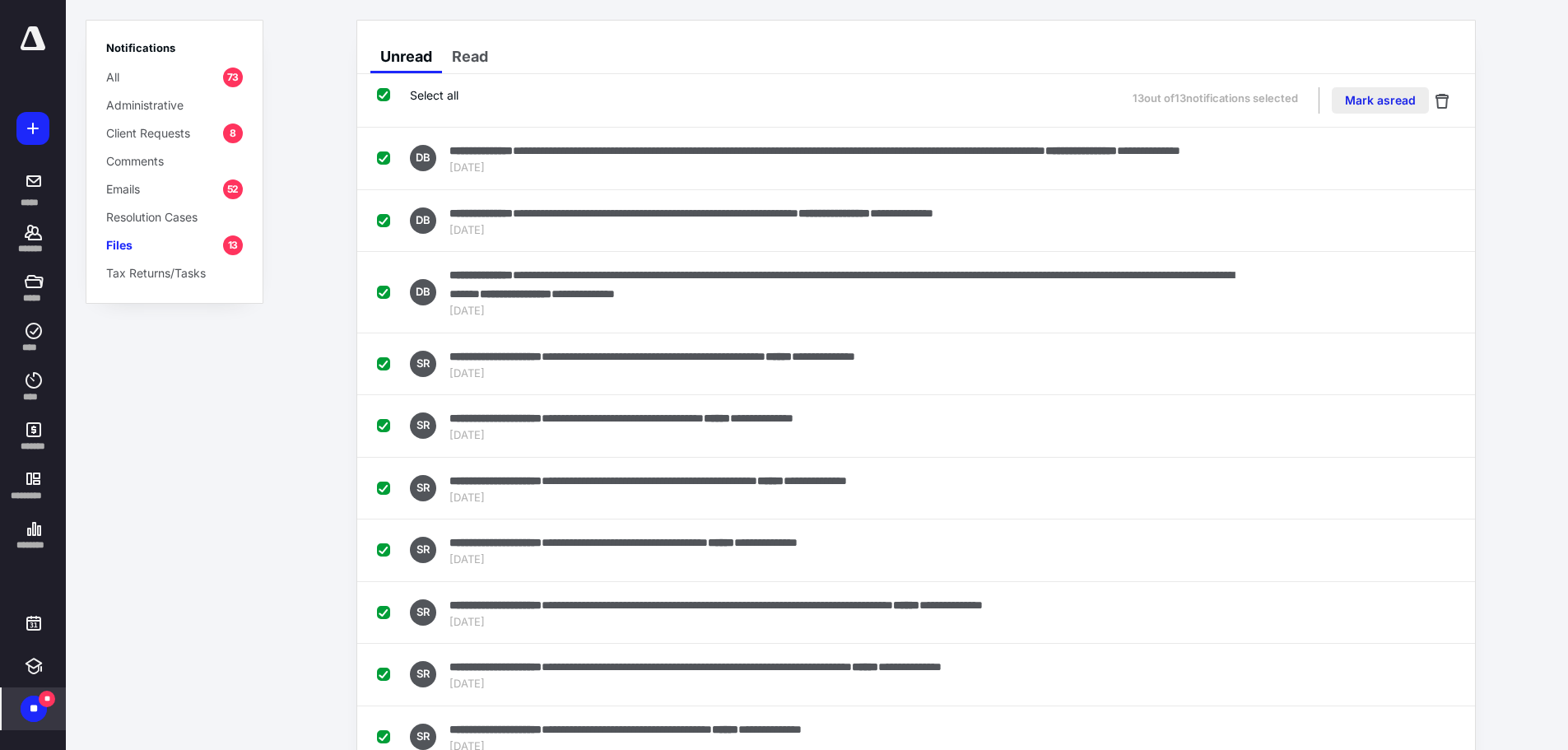 click on "Mark as  read" at bounding box center (1380, 100) 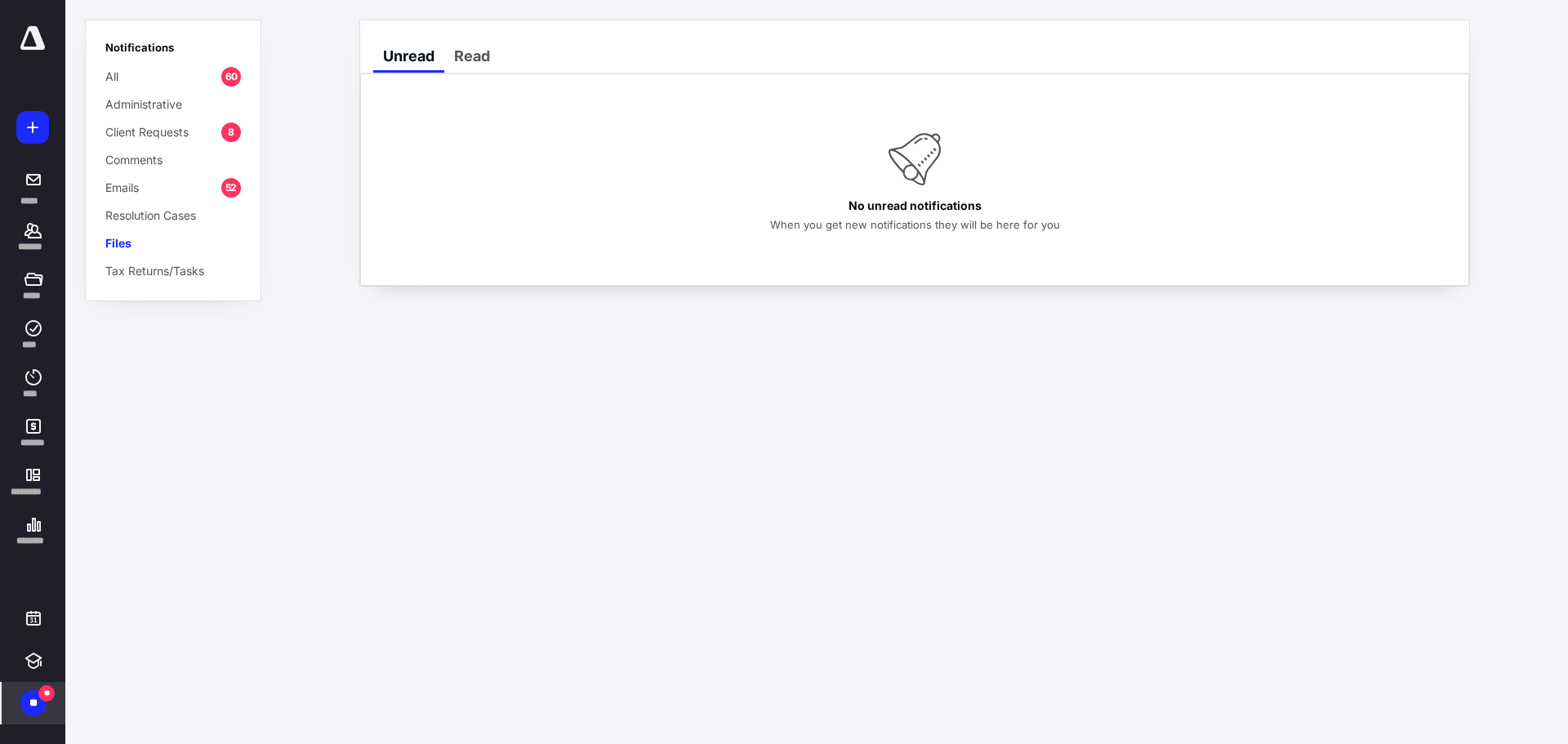 click on "Emails" at bounding box center (122, 187) 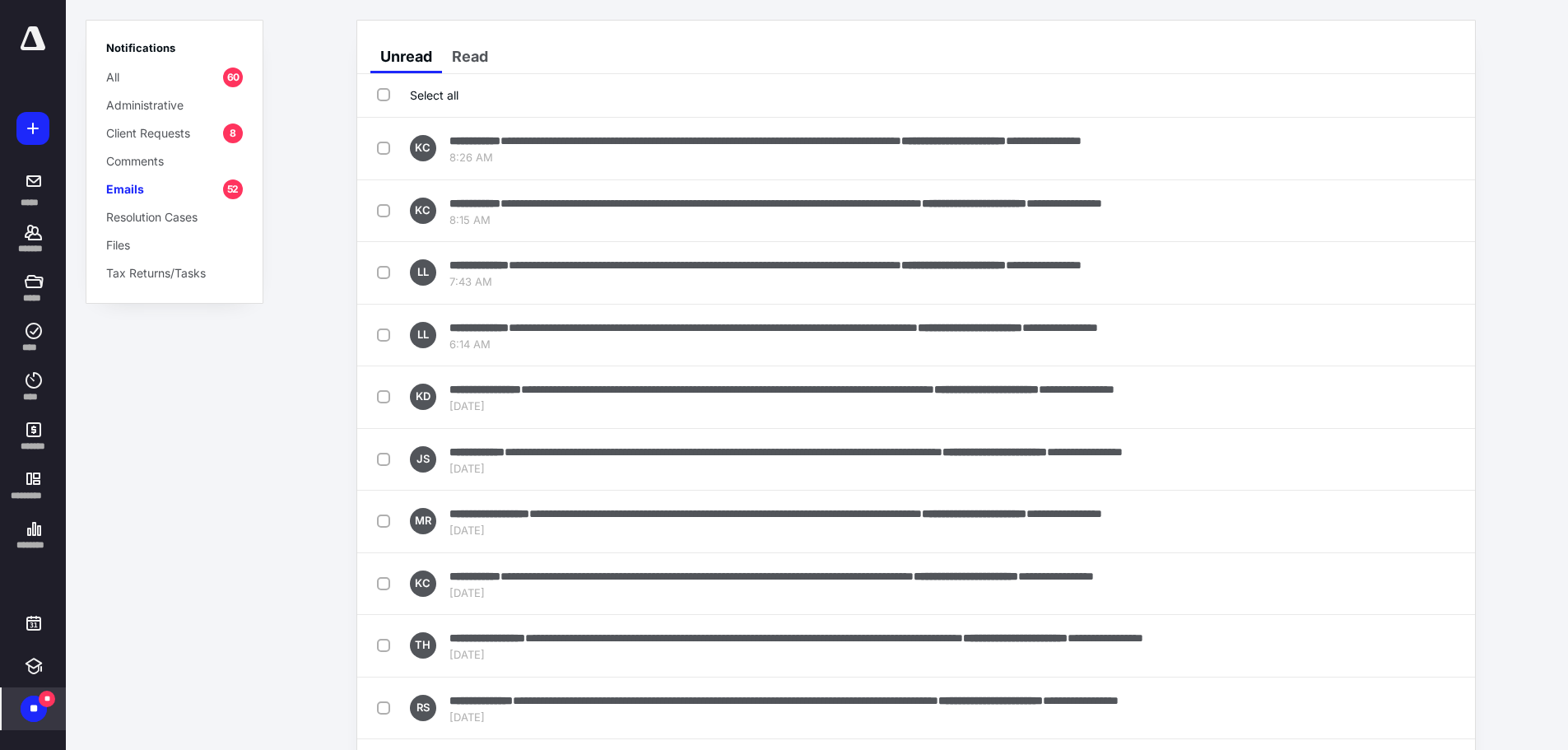 click on "Select all" at bounding box center [417, 95] 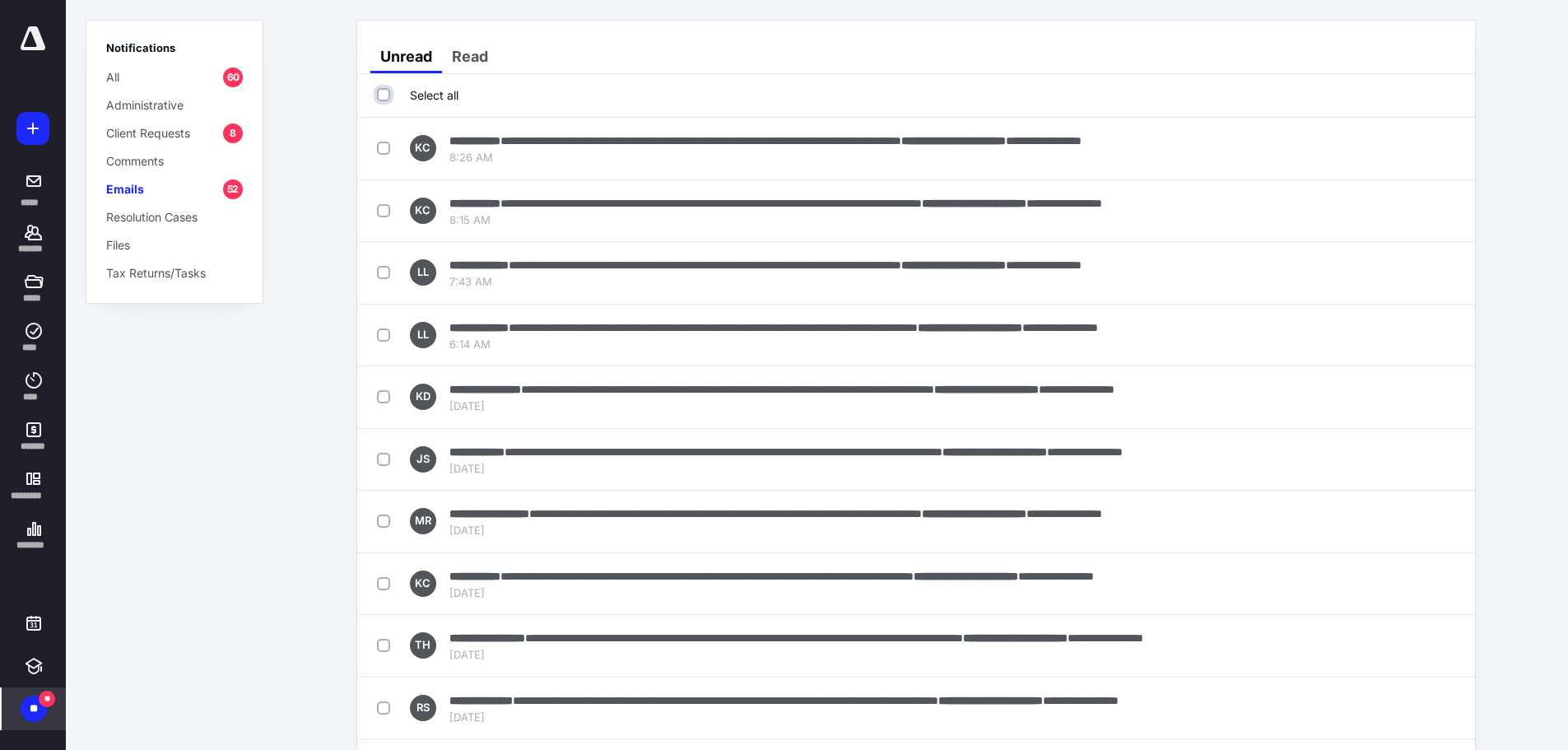 click on "Select all" at bounding box center [385, 95] 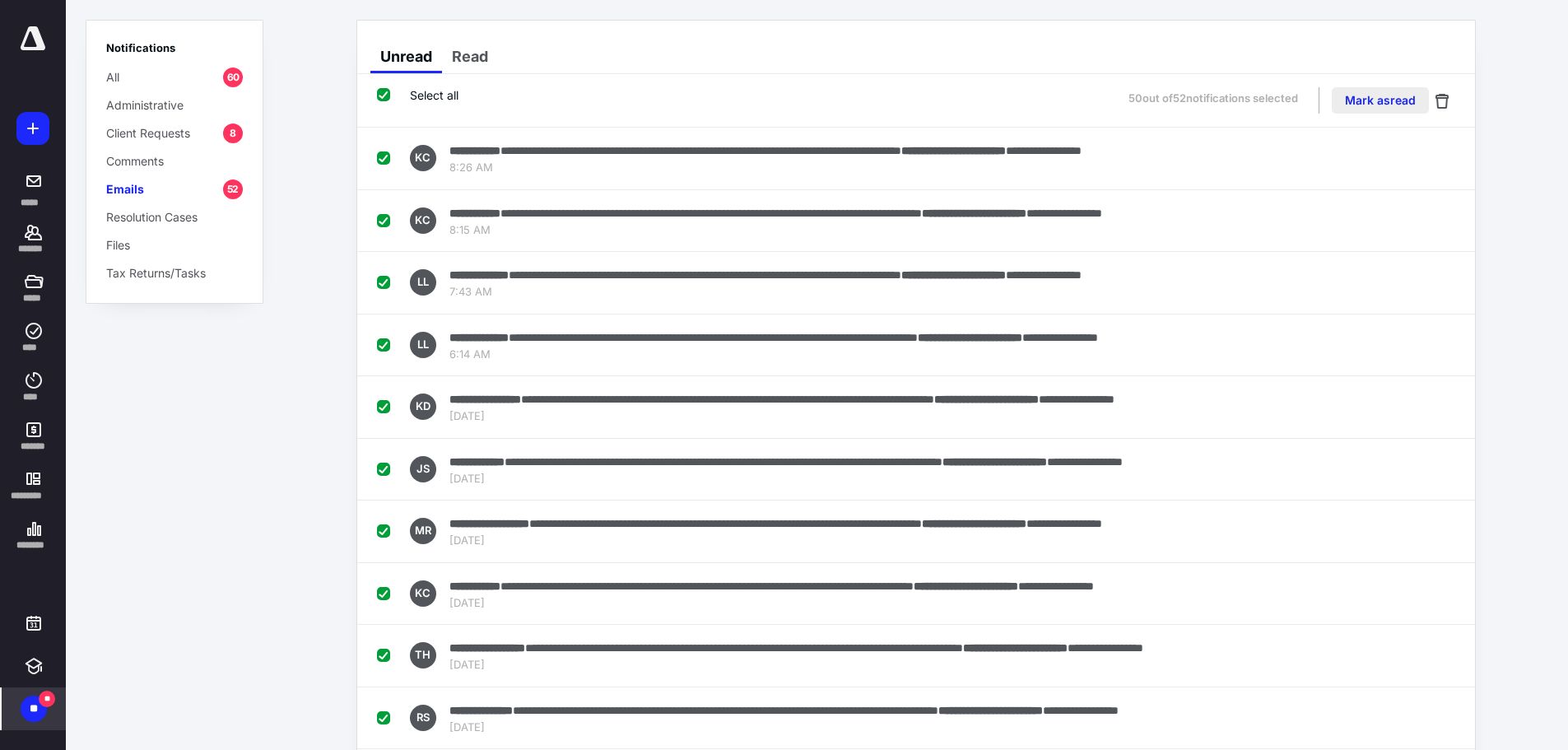 click on "Mark as  read" at bounding box center (1380, 100) 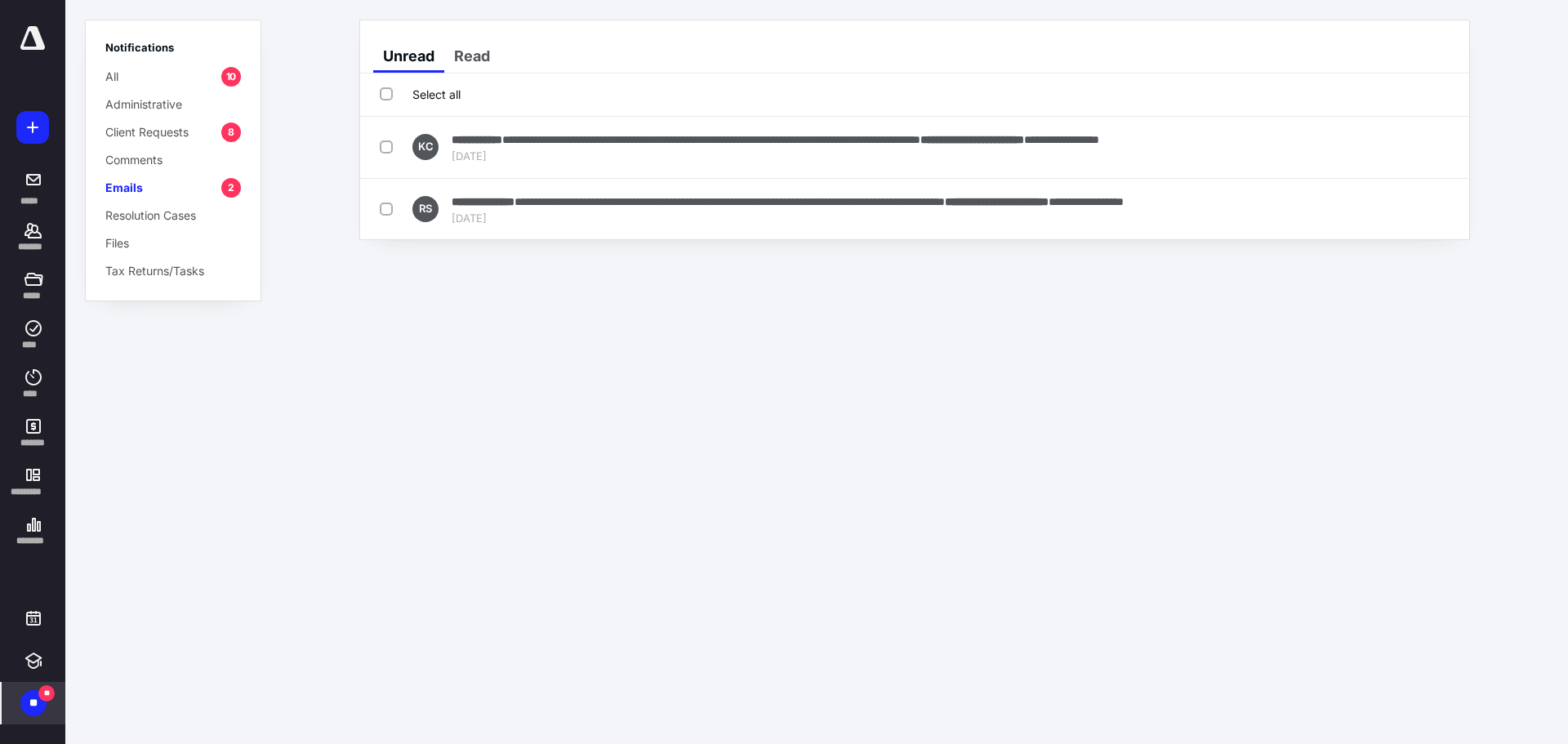 click on "Select all" at bounding box center (420, 94) 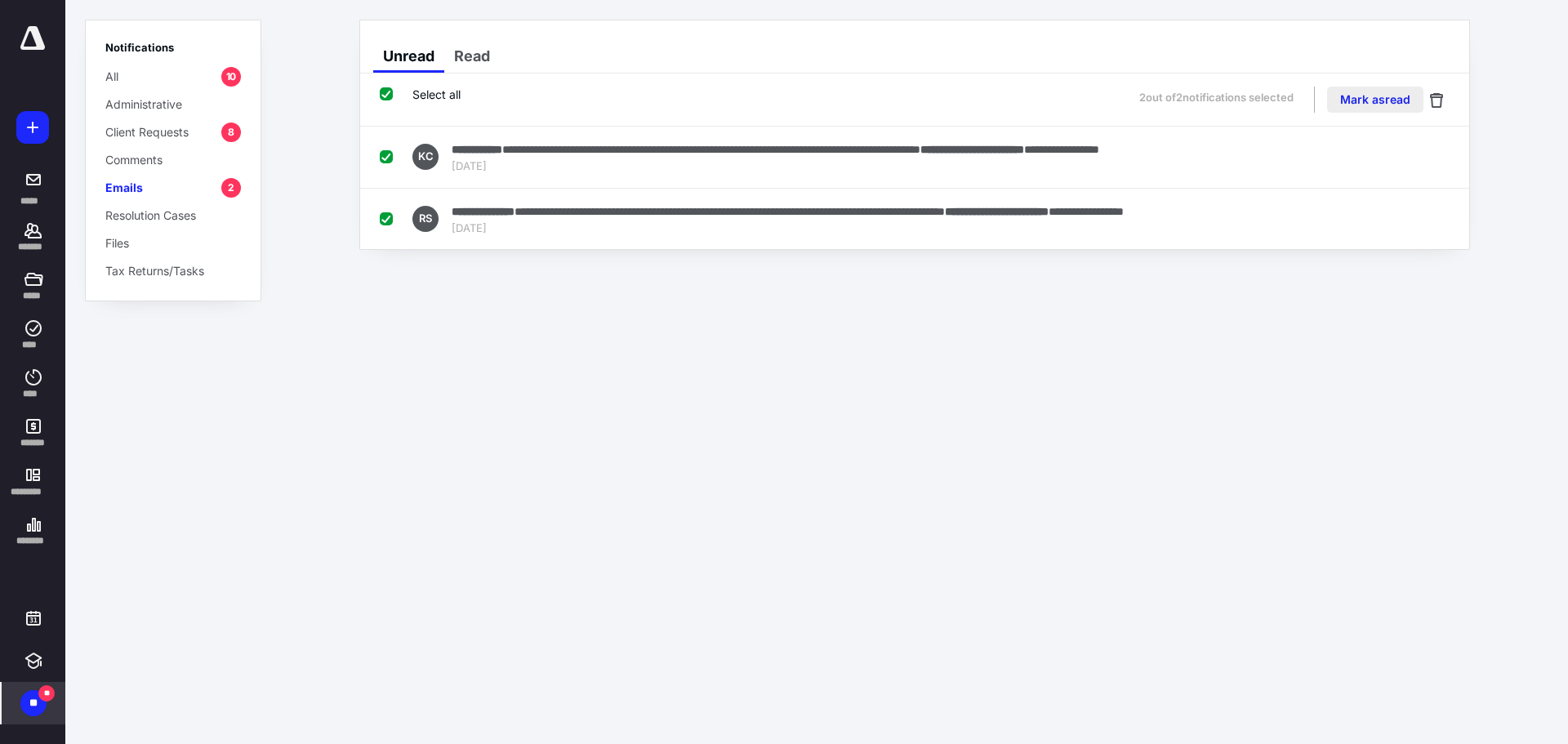 click on "Mark as  read" at bounding box center (1375, 100) 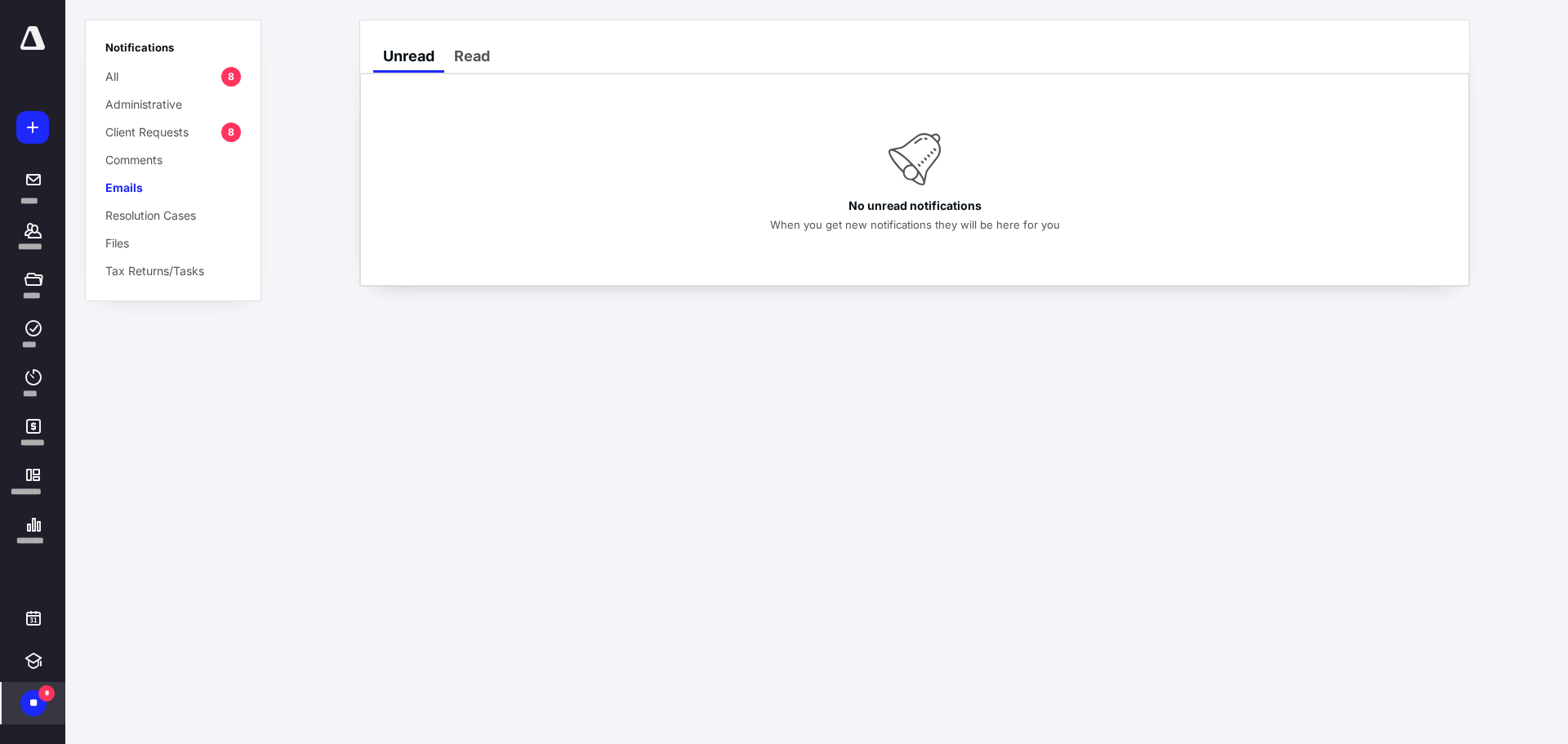click on "Client Requests" at bounding box center (147, 131) 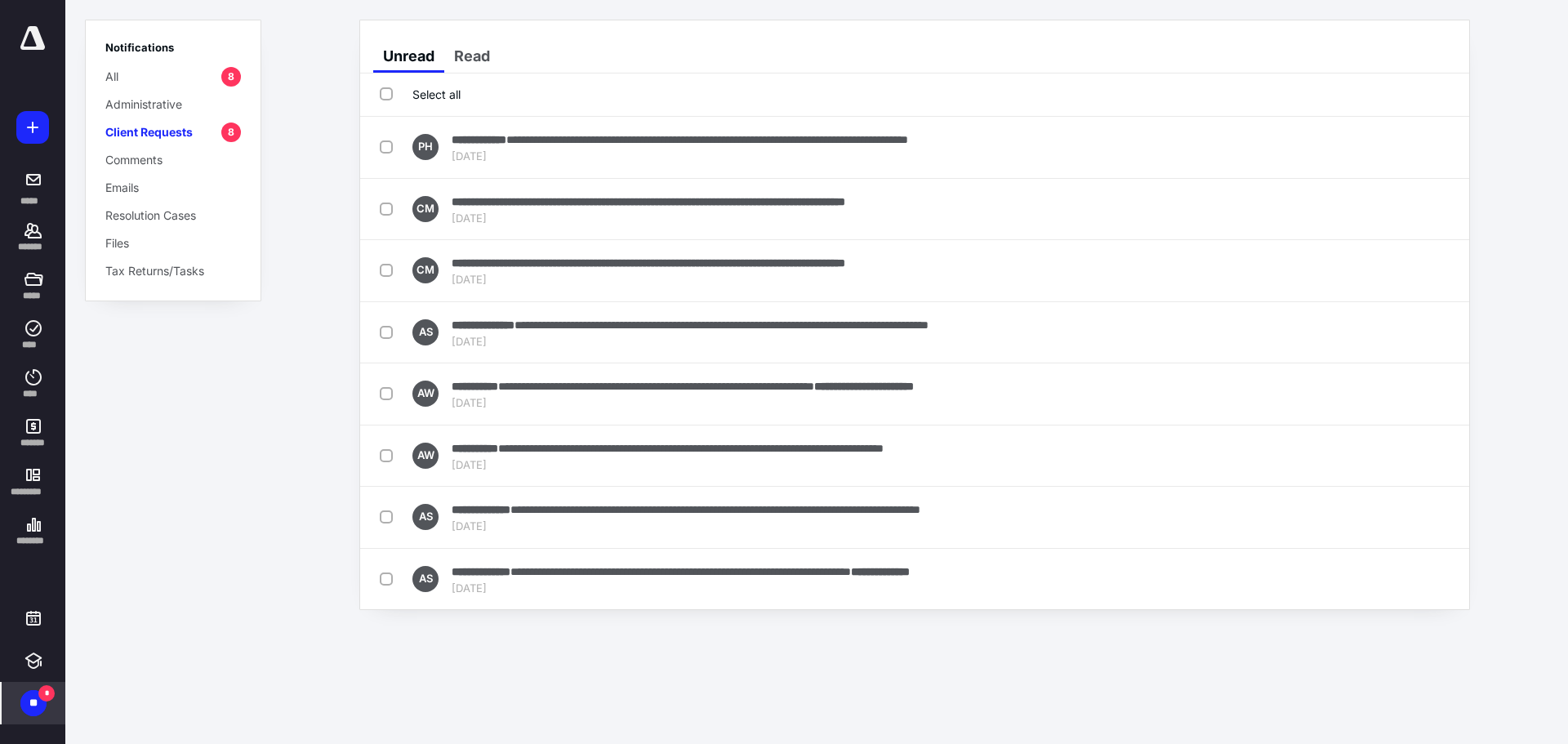 click on "Select all" at bounding box center [420, 94] 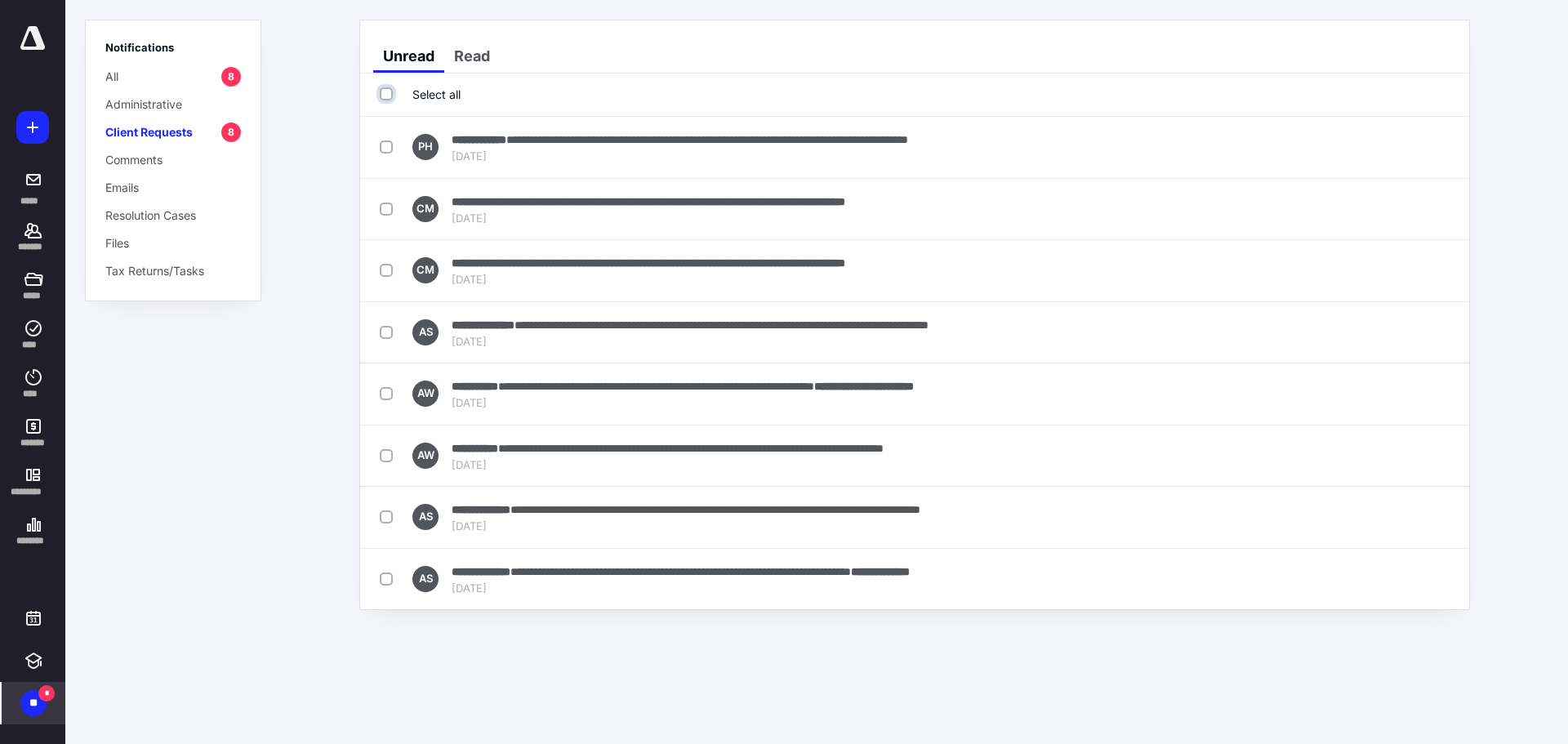 click on "Select all" at bounding box center [388, 94] 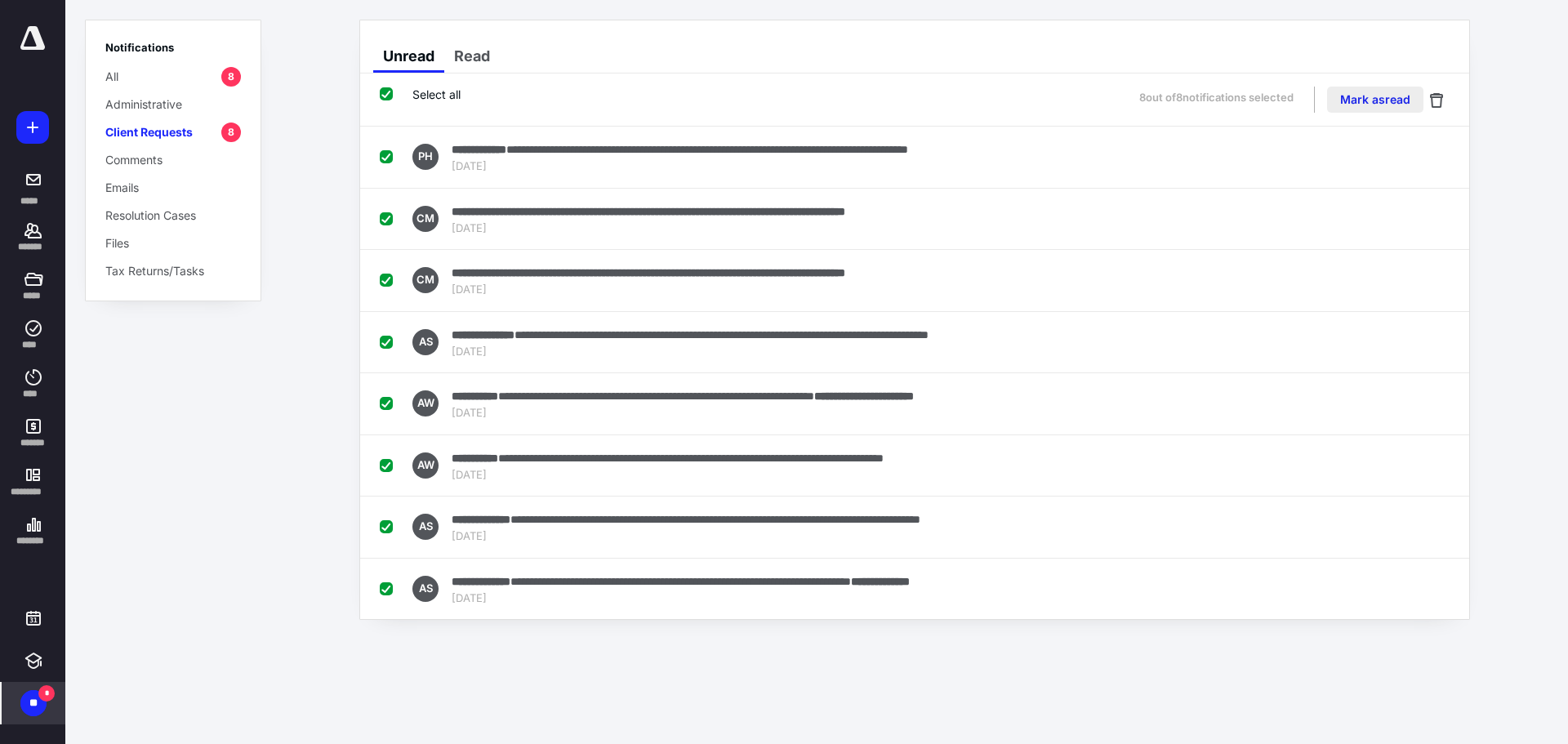 click on "Mark as  read" at bounding box center (1375, 100) 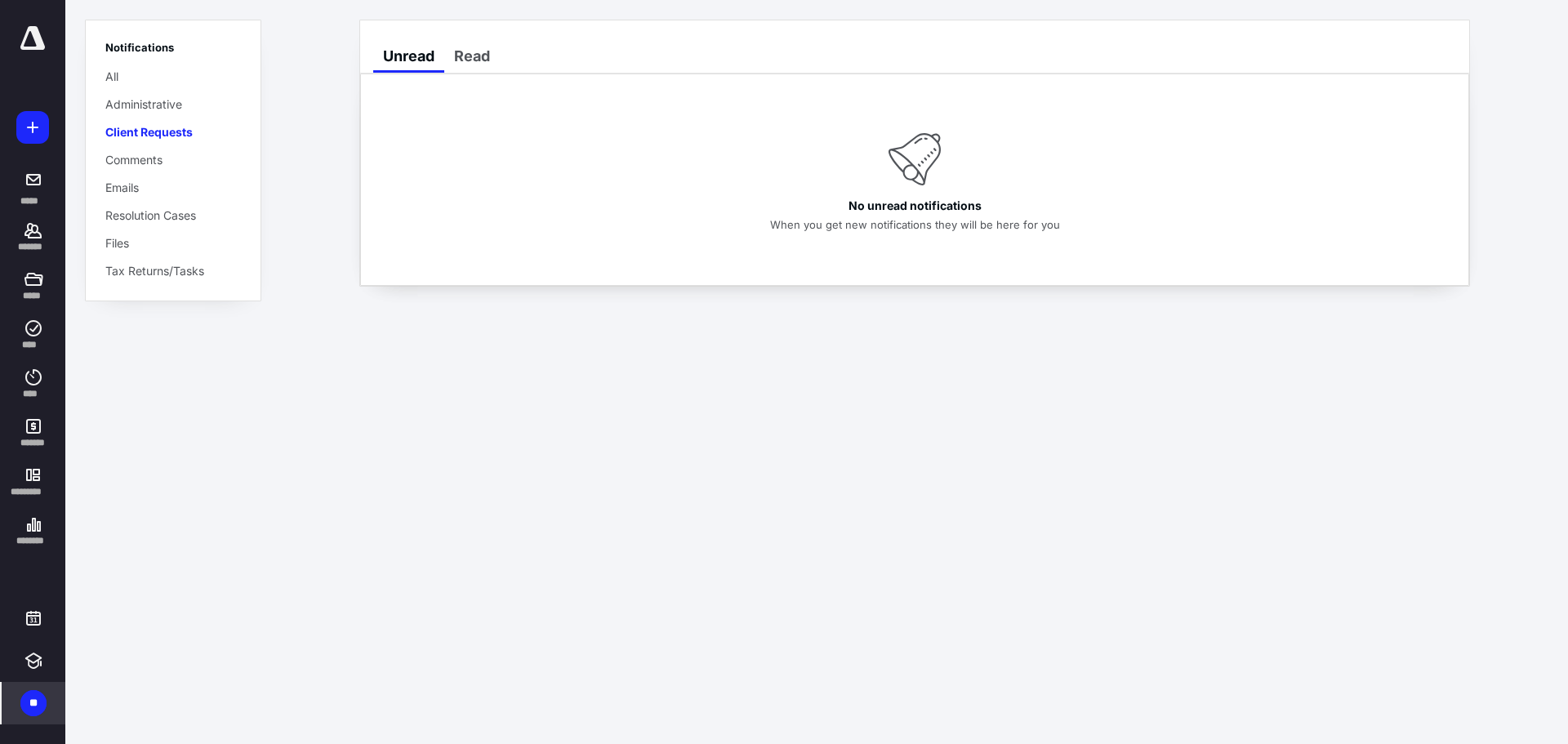 click on "All" at bounding box center [112, 76] 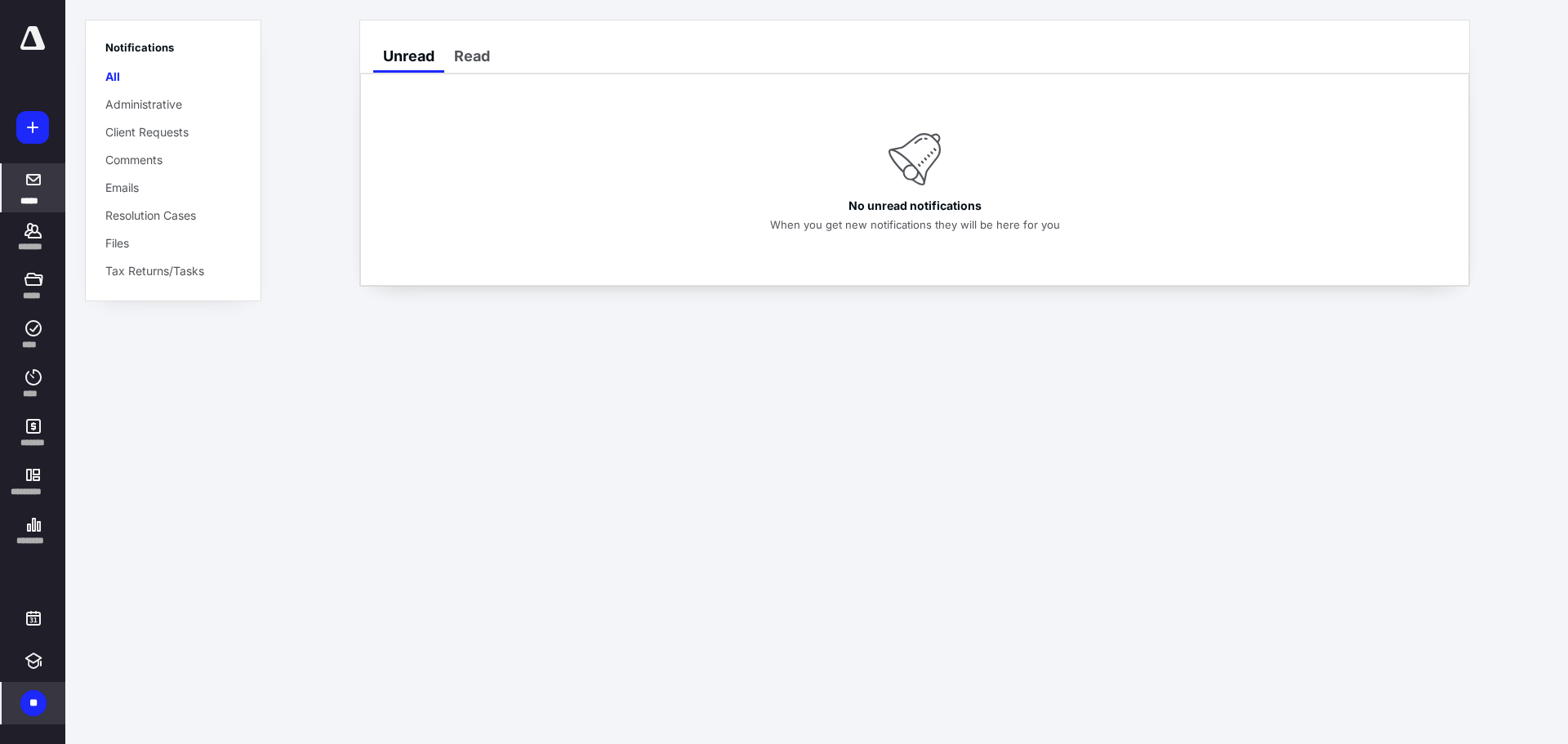 click 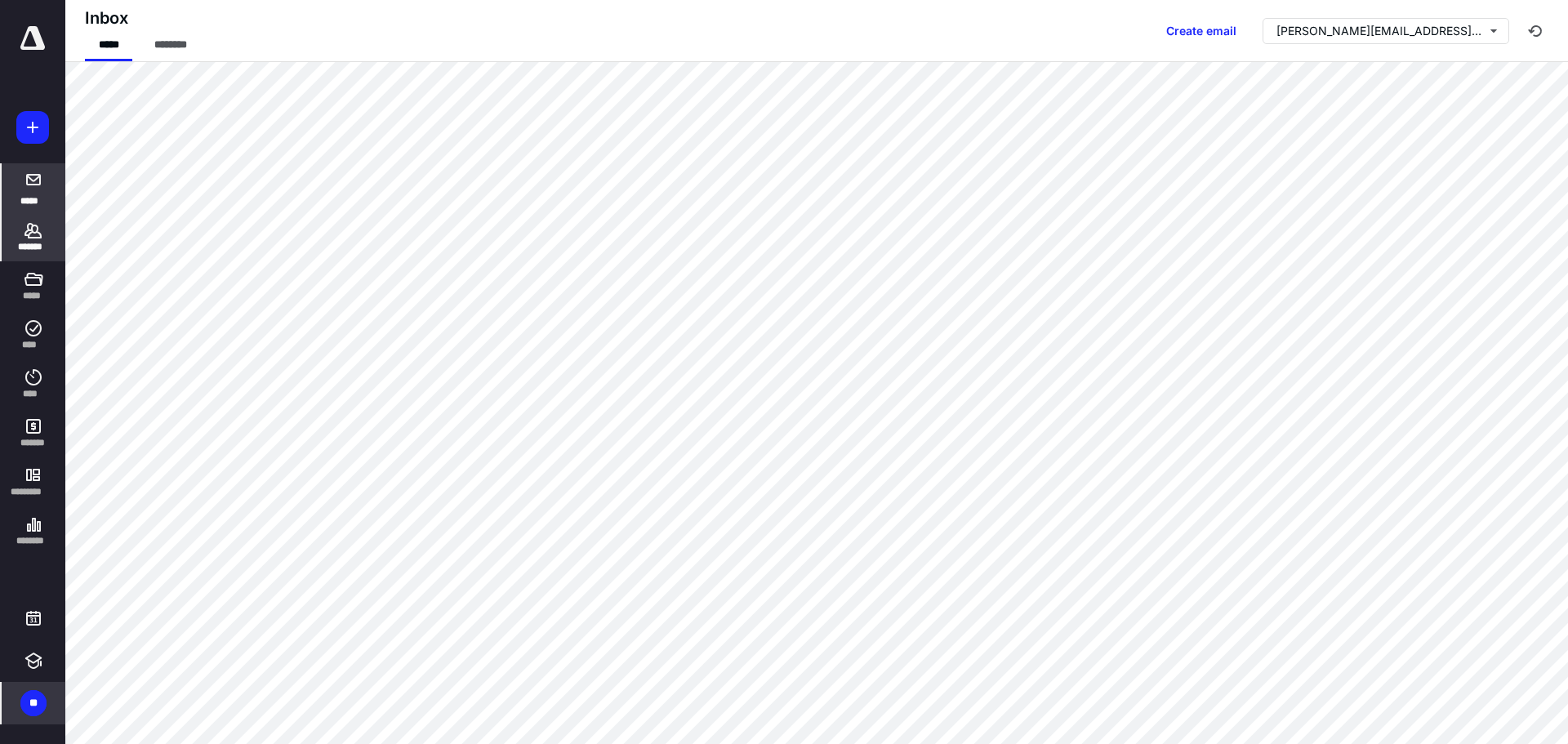 click 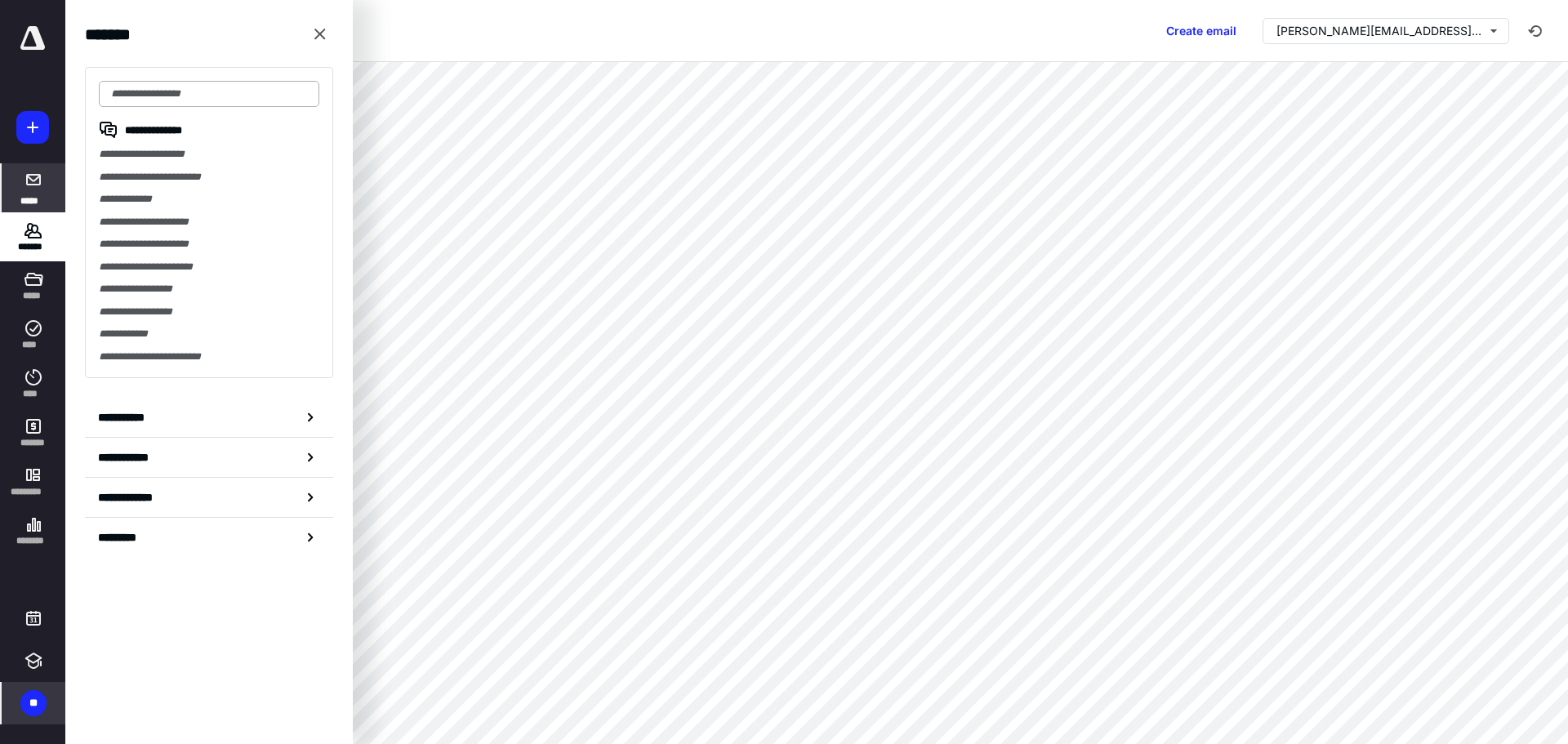 click at bounding box center (209, 94) 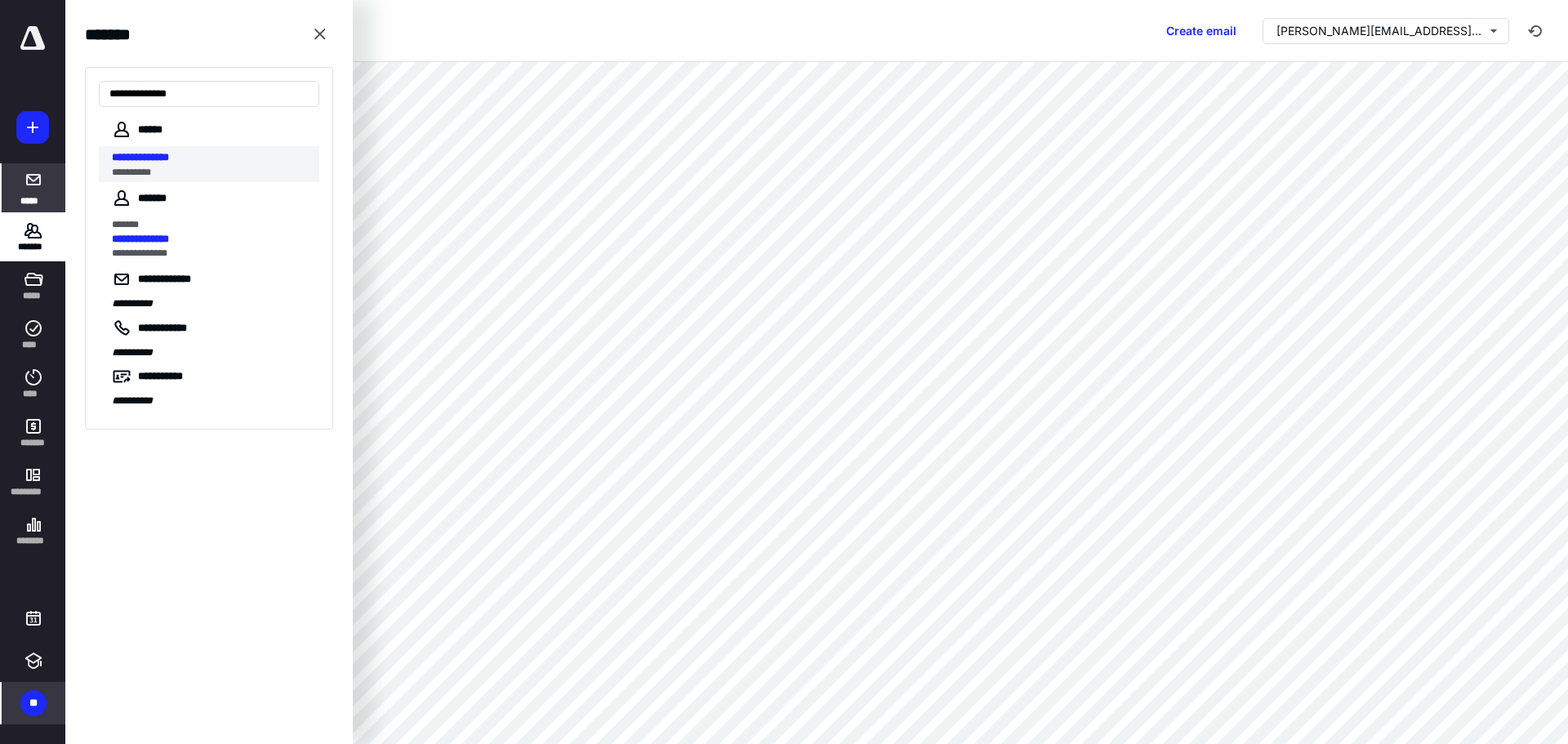 click on "**********" at bounding box center (140, 157) 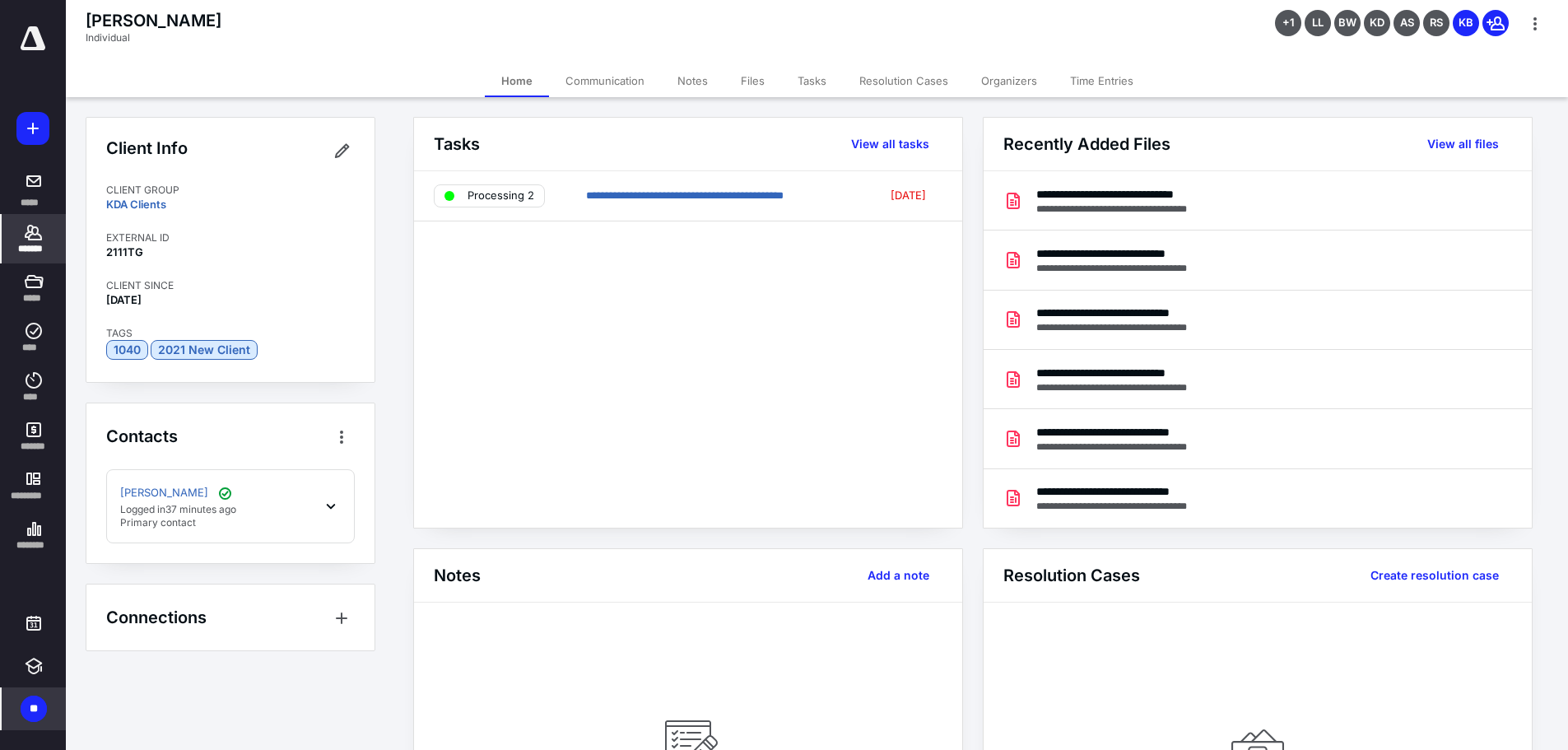 click on "Files" at bounding box center [752, 81] 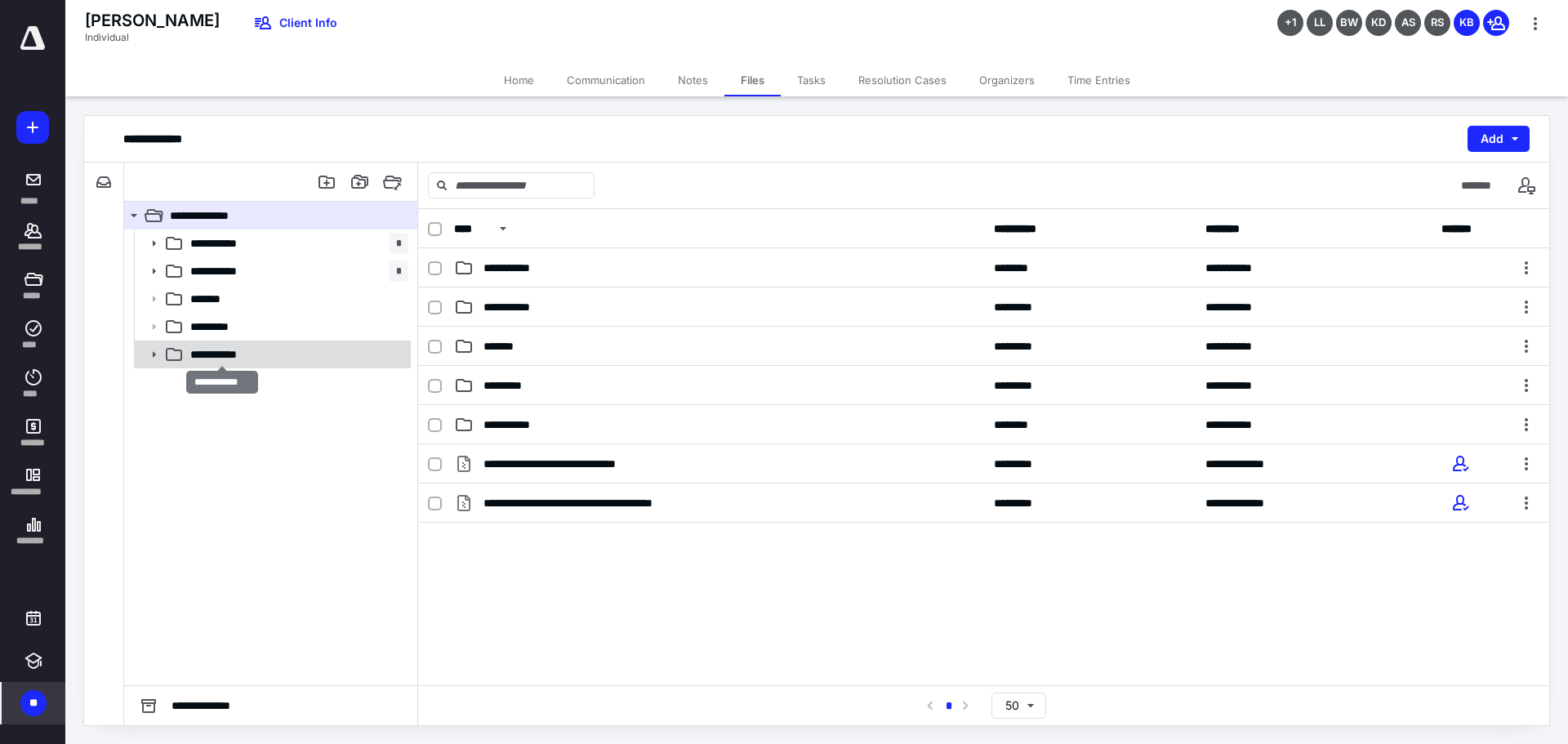 click on "**********" at bounding box center [222, 354] 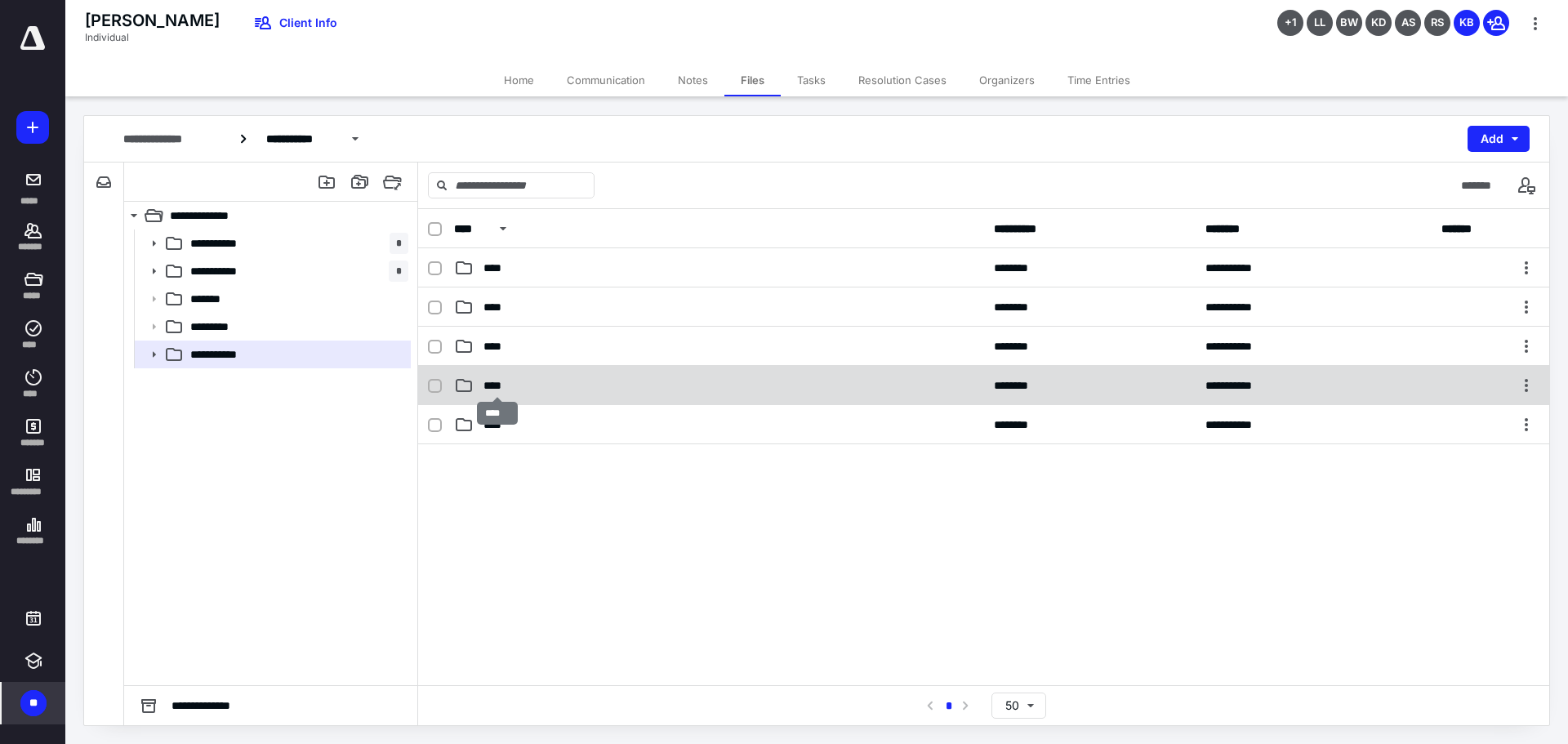 click on "****" at bounding box center (497, 385) 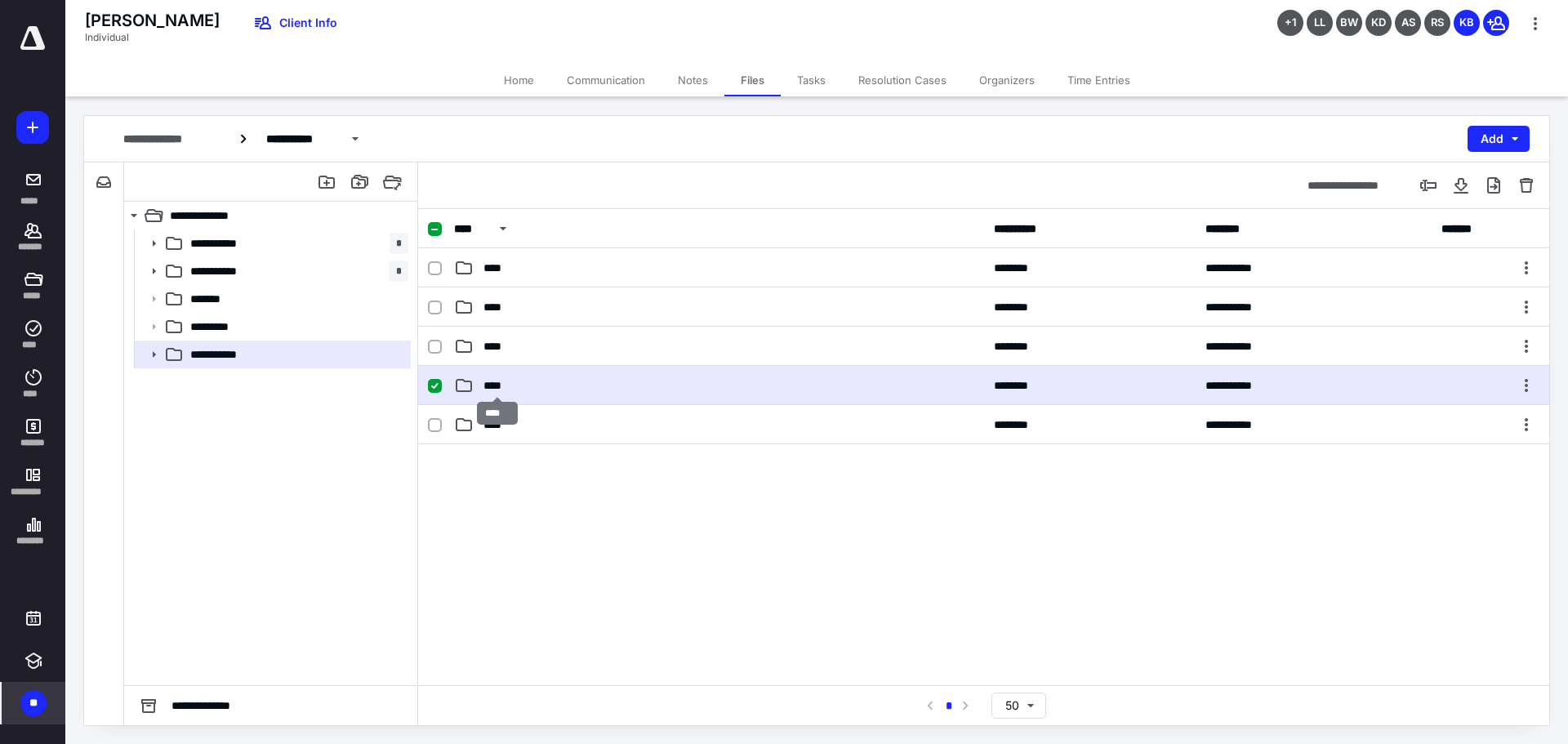 click on "****" at bounding box center (497, 385) 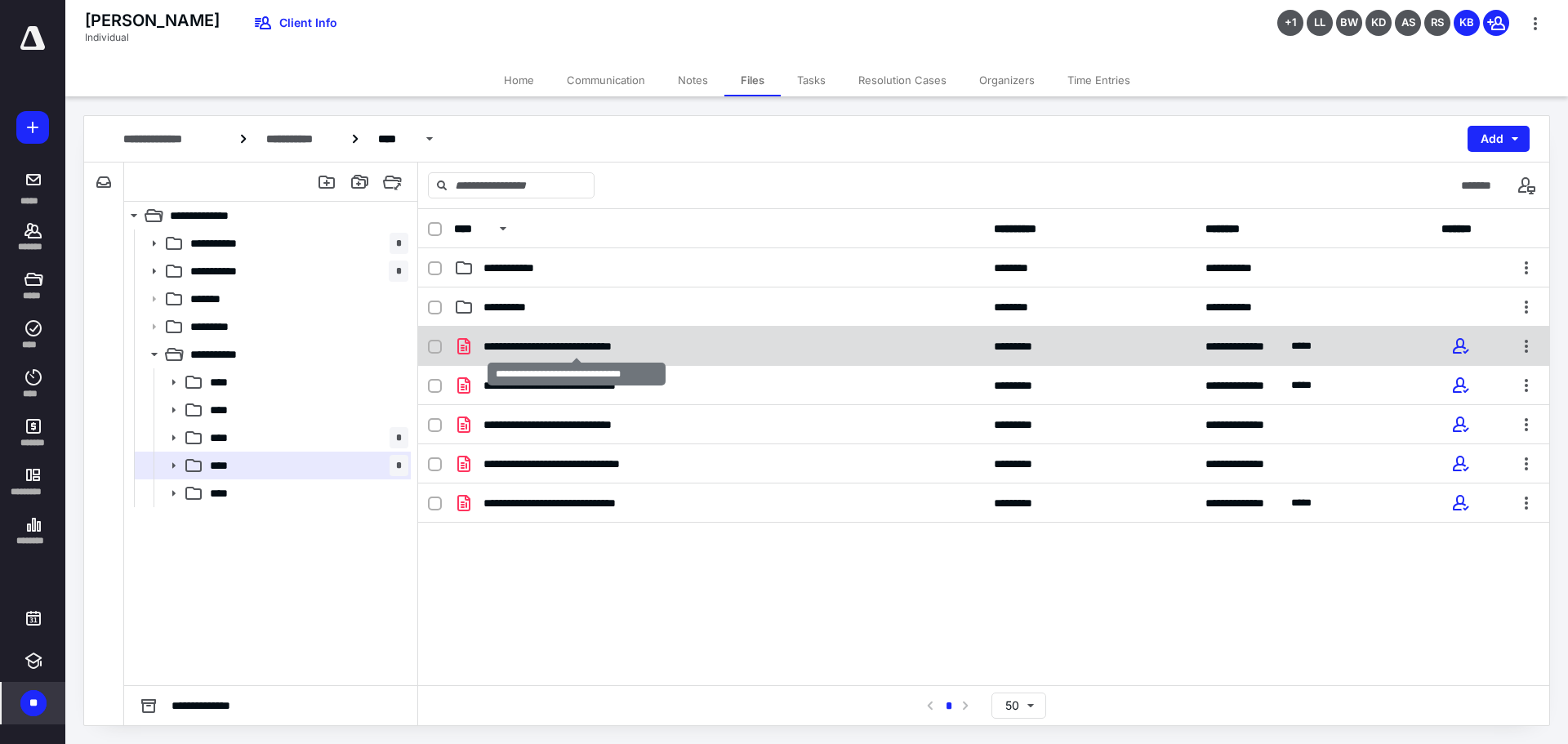 click on "**********" at bounding box center (577, 346) 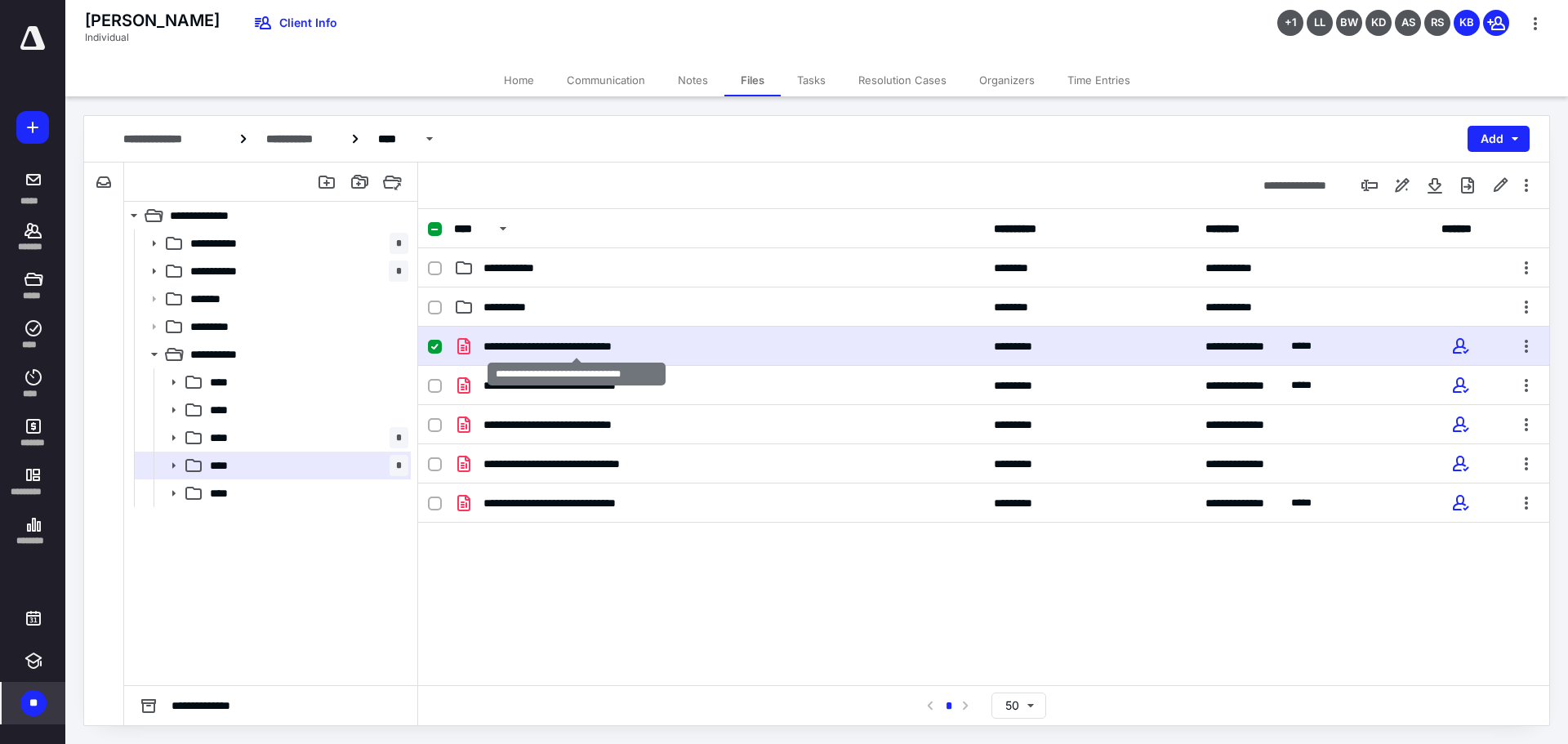 click on "**********" at bounding box center (577, 346) 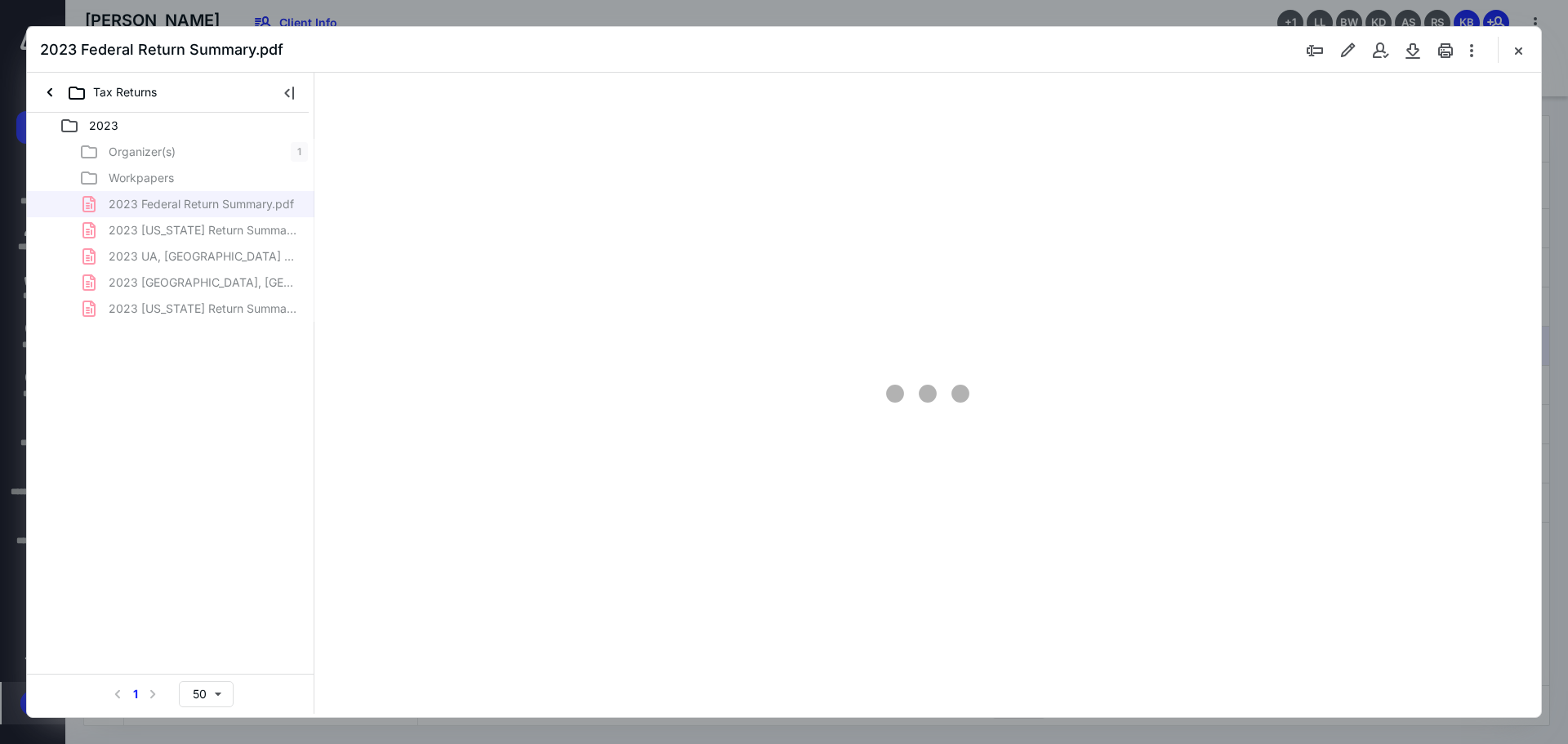 scroll, scrollTop: 0, scrollLeft: 0, axis: both 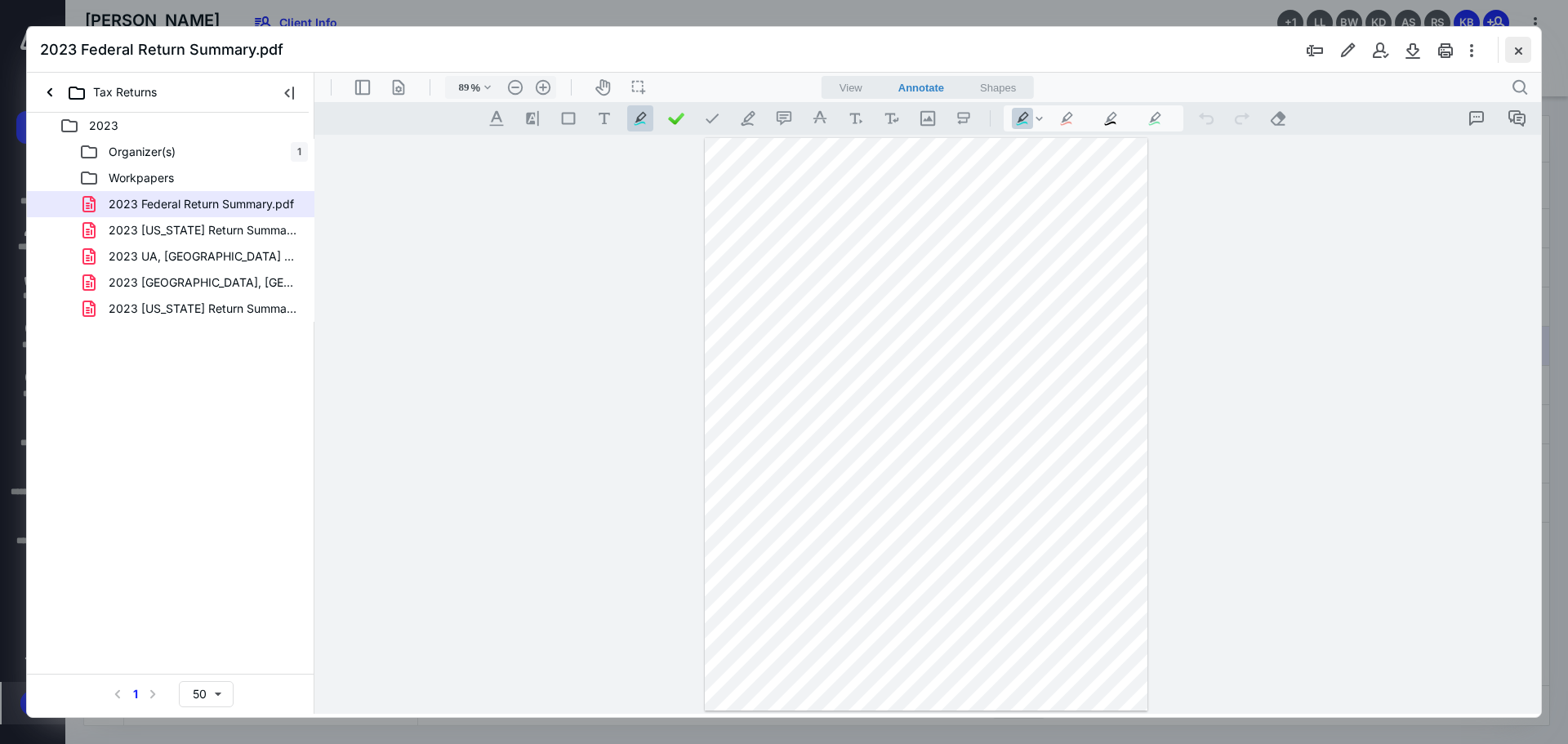 click at bounding box center [1518, 50] 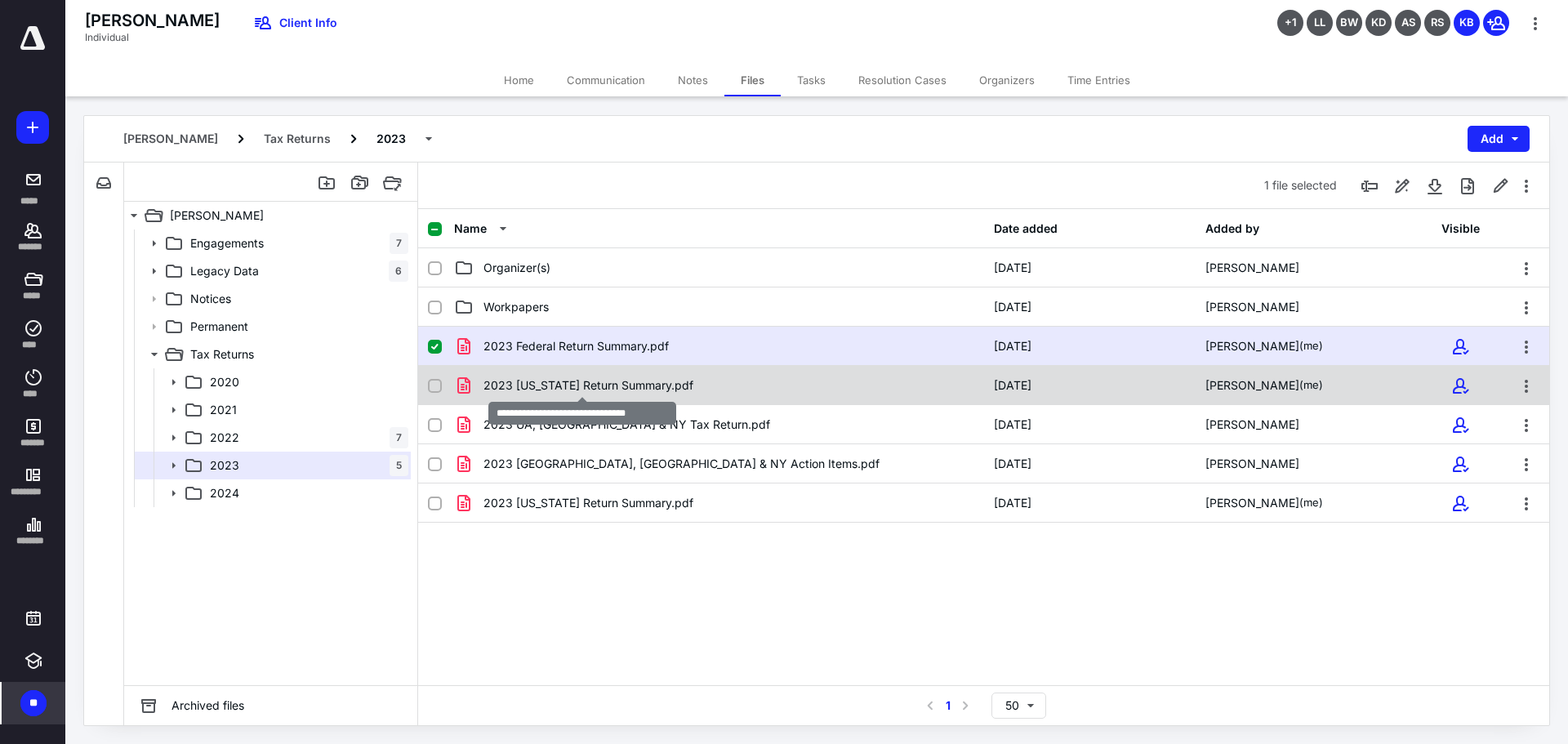 click on "2023 [US_STATE] Return Summary.pdf" at bounding box center (588, 385) 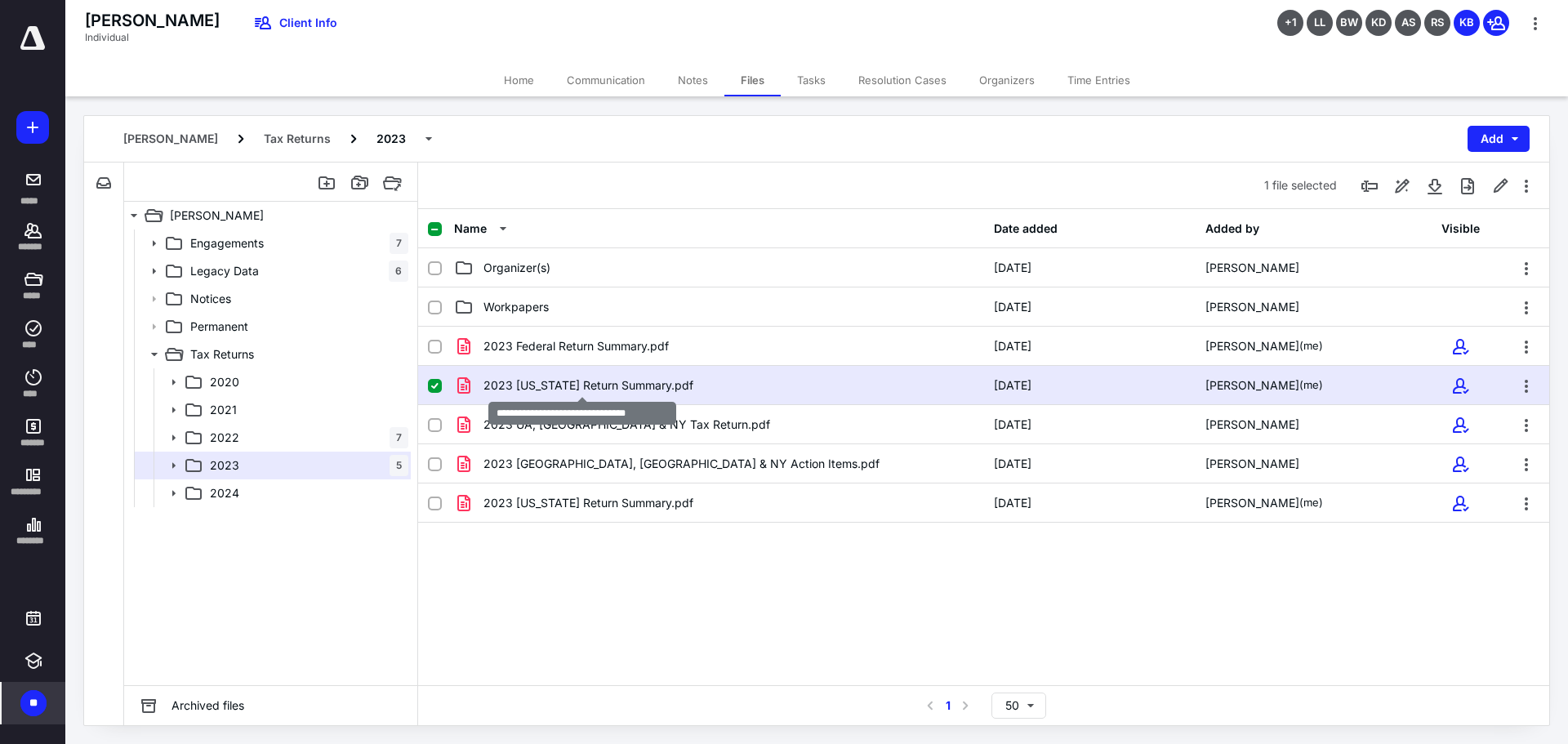 click on "2023 [US_STATE] Return Summary.pdf" at bounding box center [588, 385] 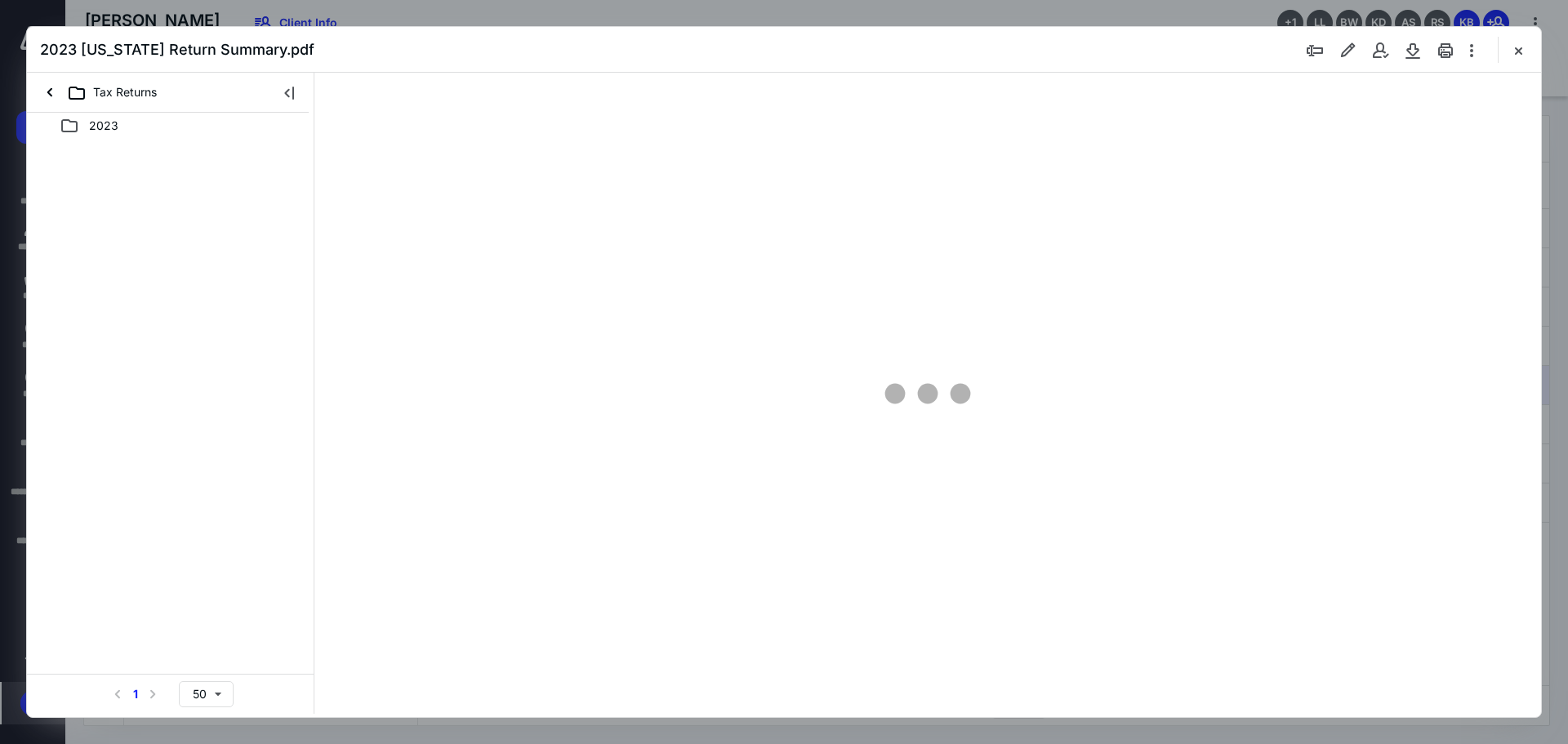 scroll, scrollTop: 0, scrollLeft: 0, axis: both 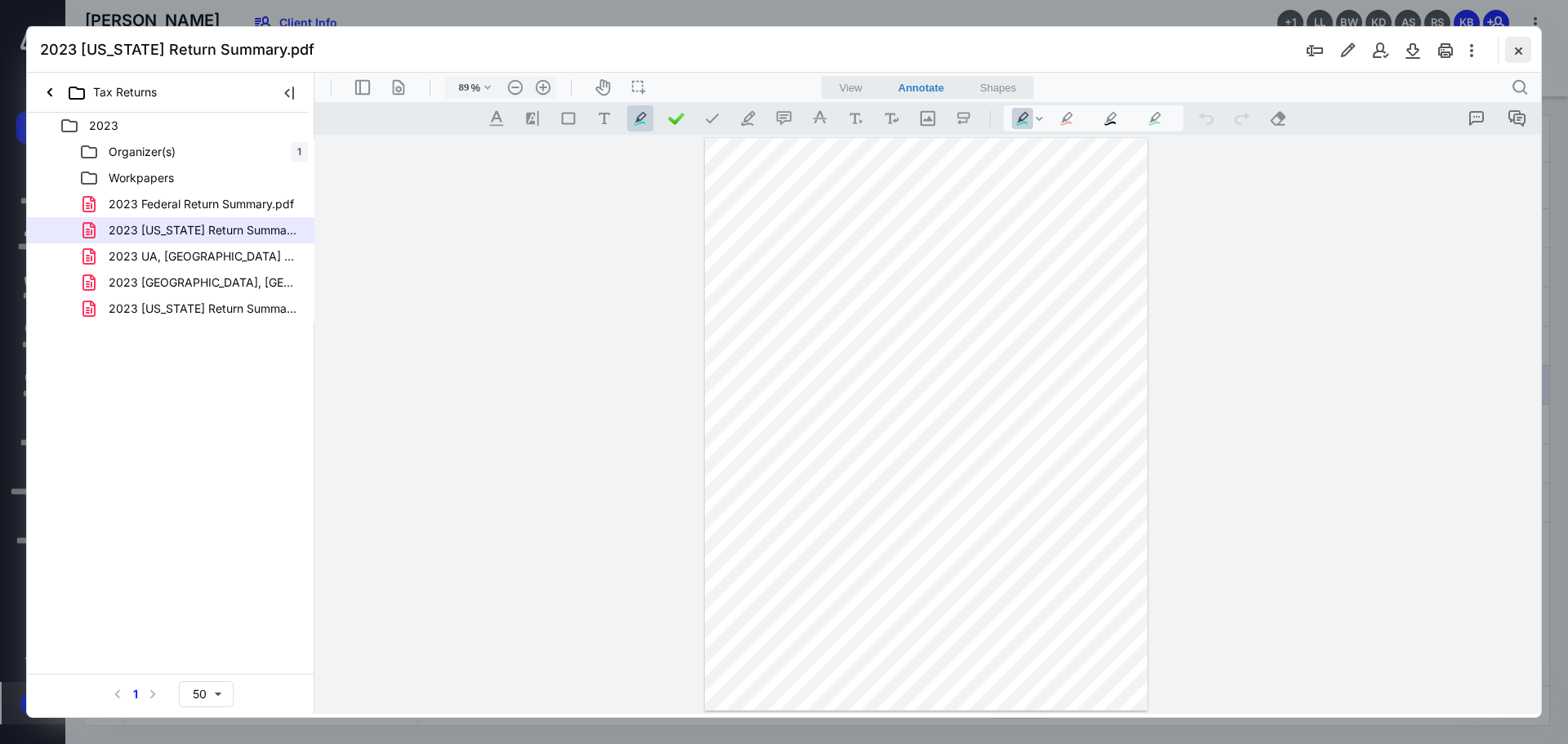 click at bounding box center [1518, 50] 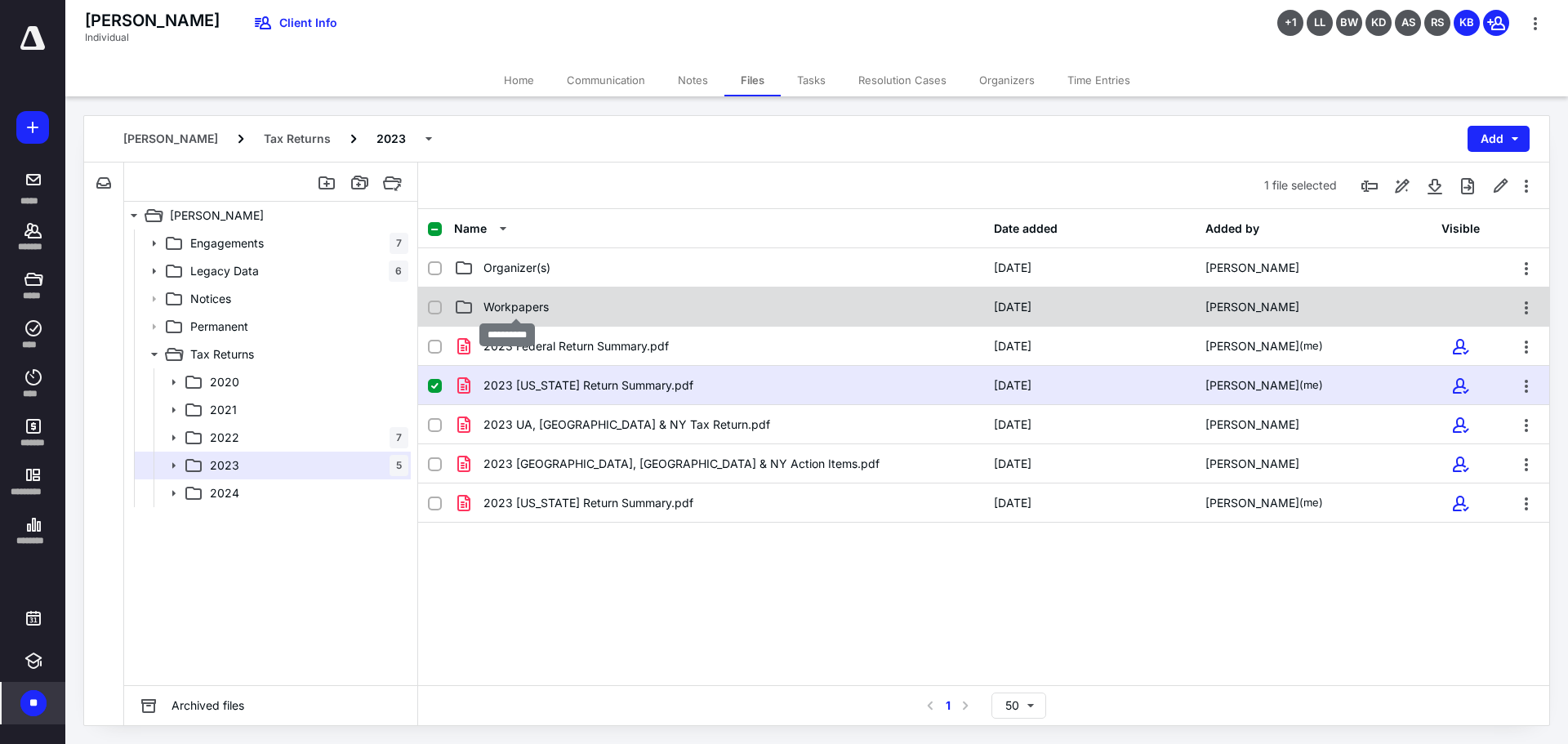 click on "Workpapers" at bounding box center (516, 307) 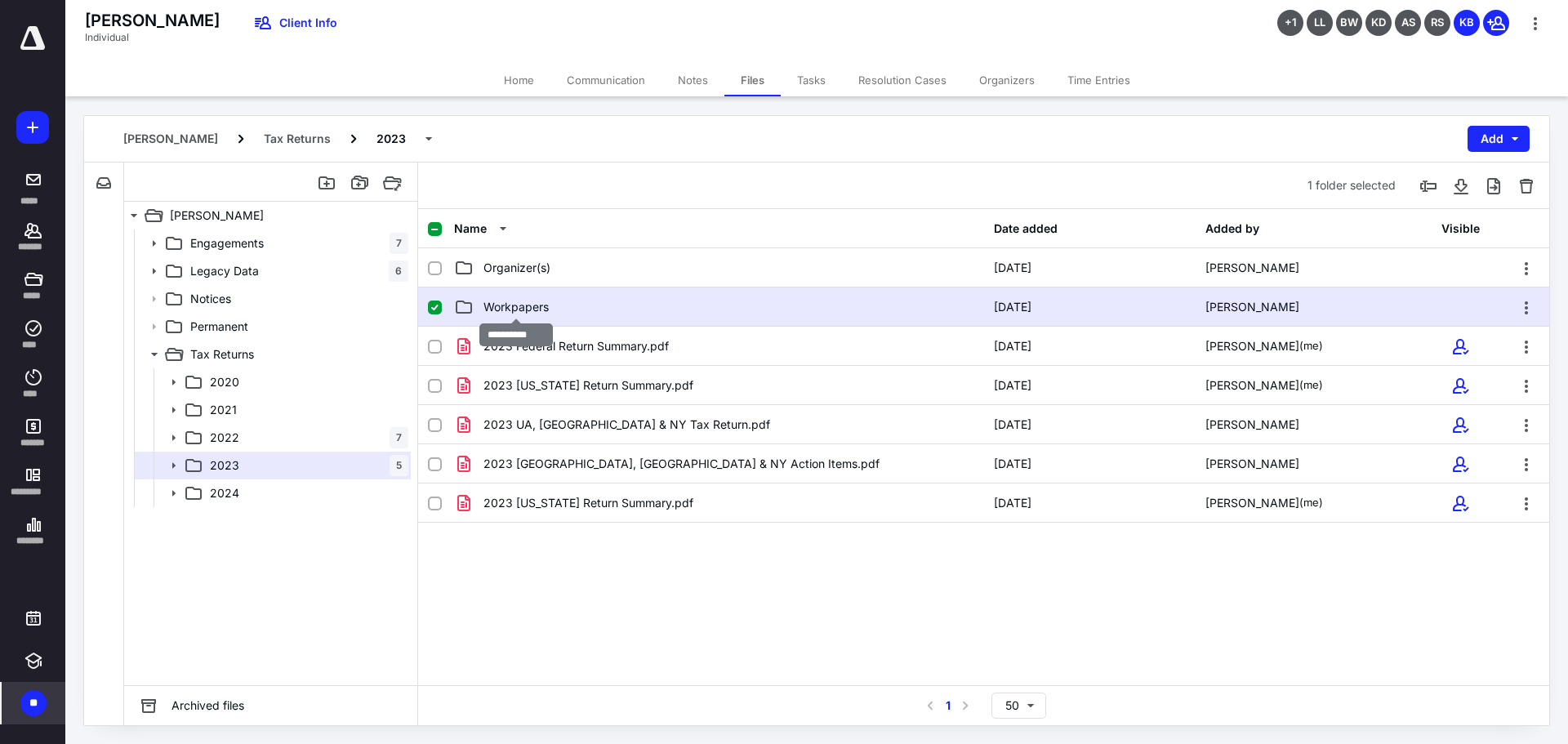 click on "Workpapers" at bounding box center (516, 307) 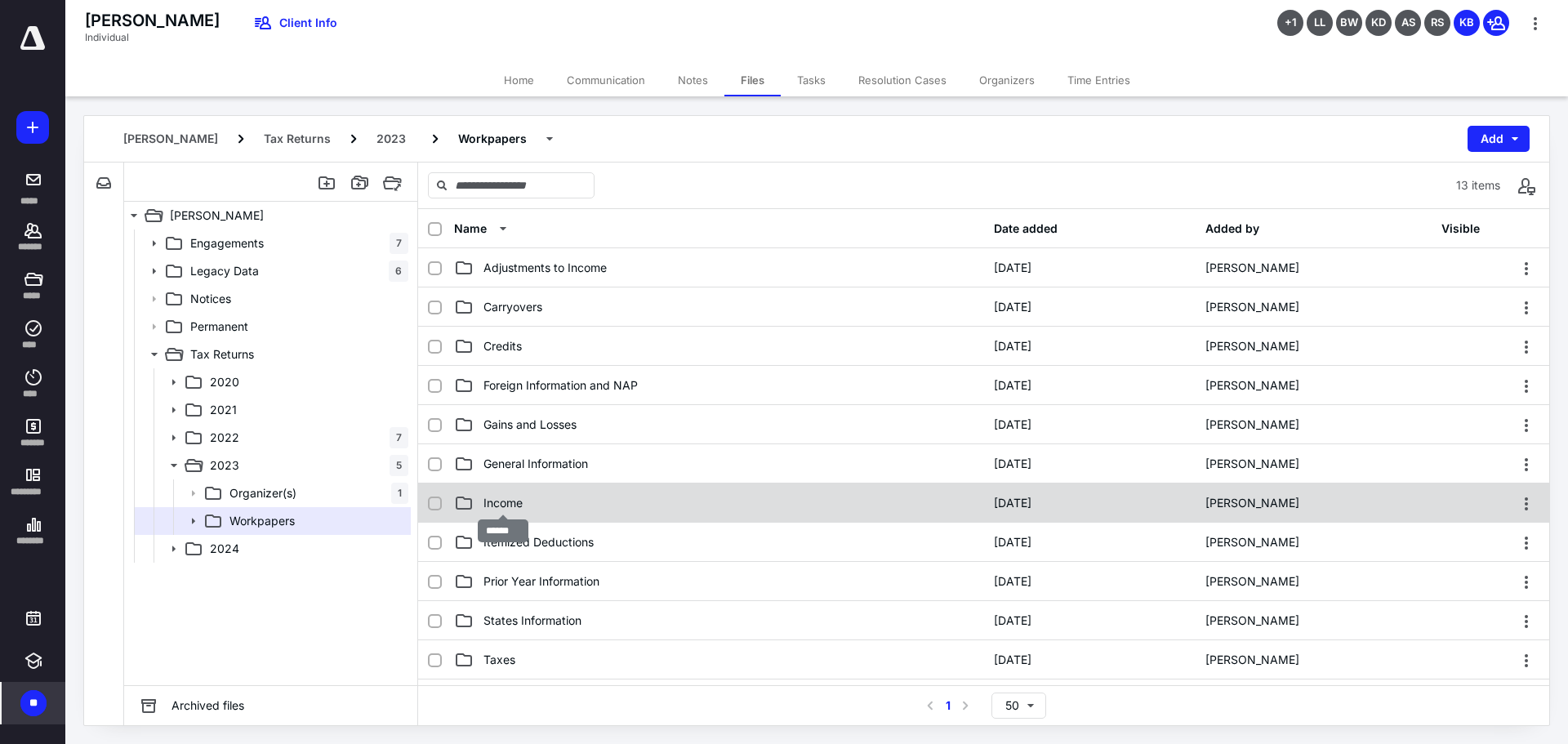 click on "Income" at bounding box center [503, 503] 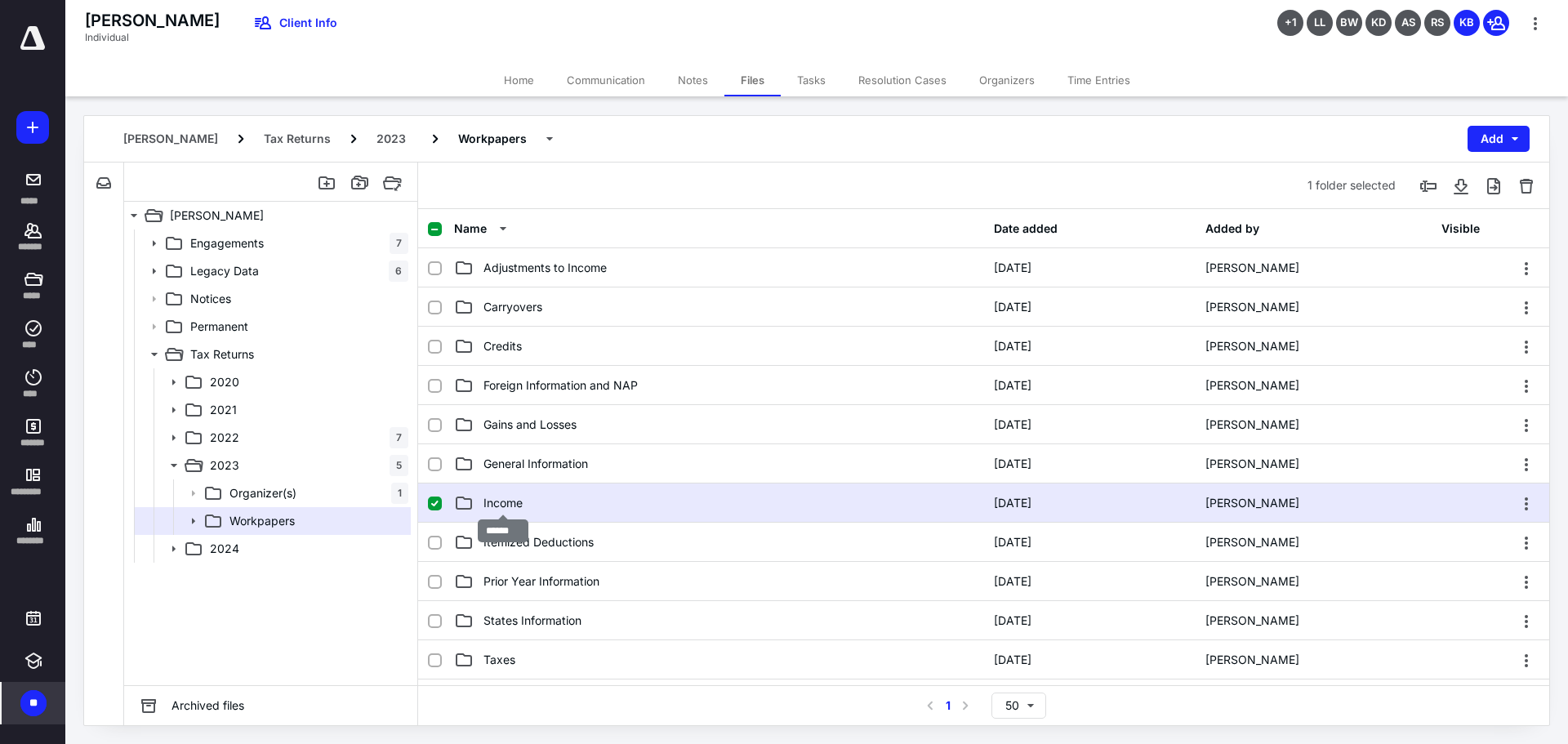 click on "Income" at bounding box center (503, 503) 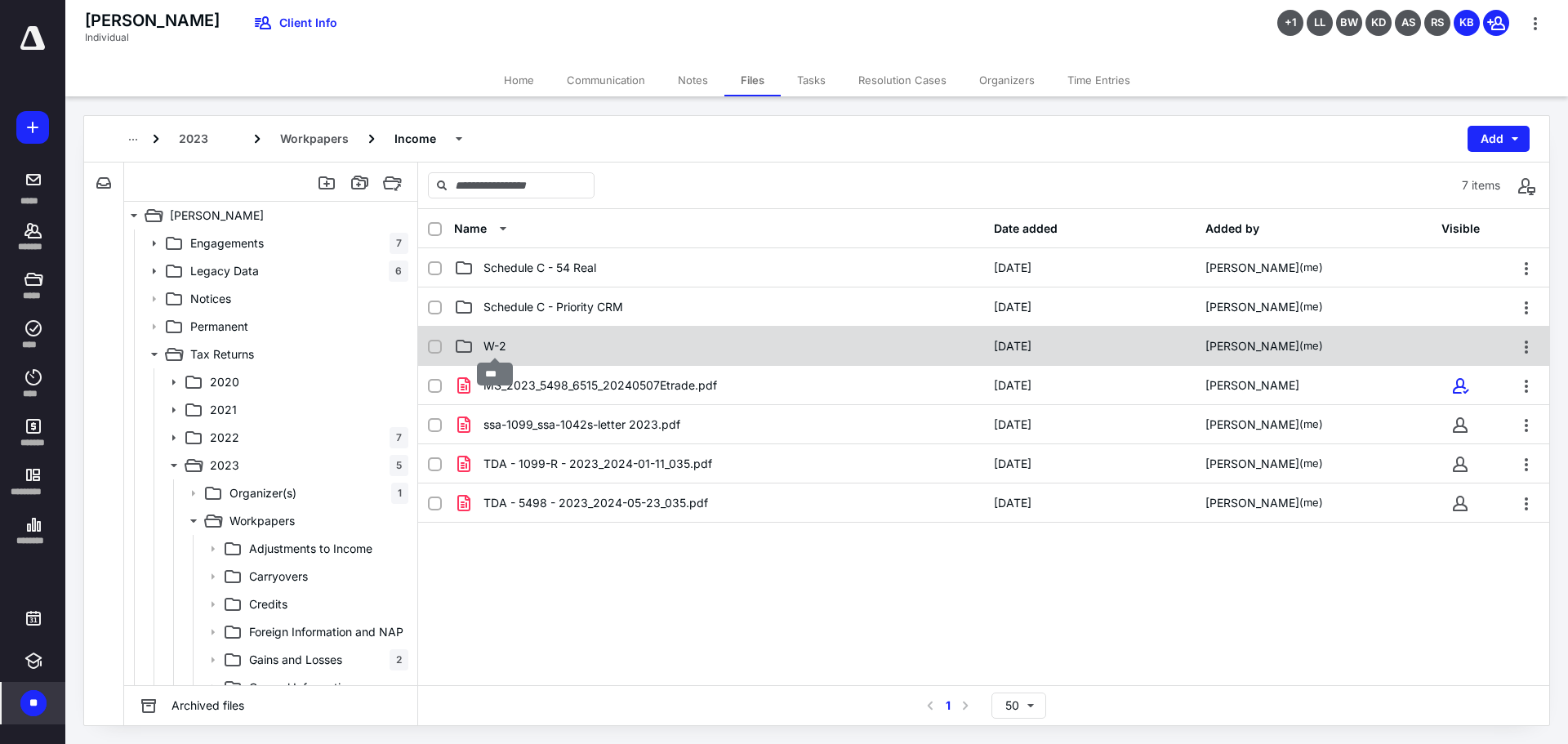 click on "W-2" at bounding box center [495, 346] 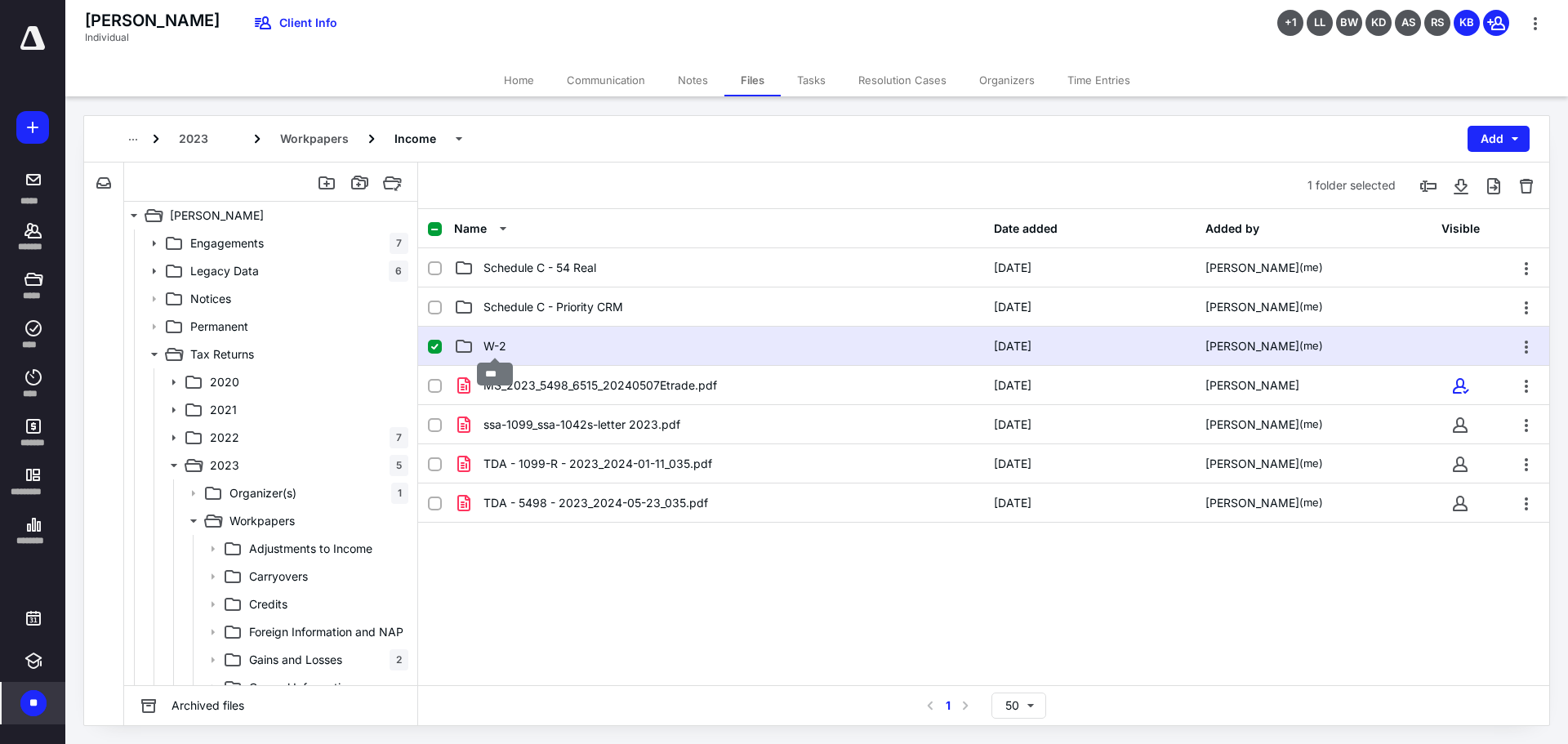 click on "W-2" at bounding box center [495, 346] 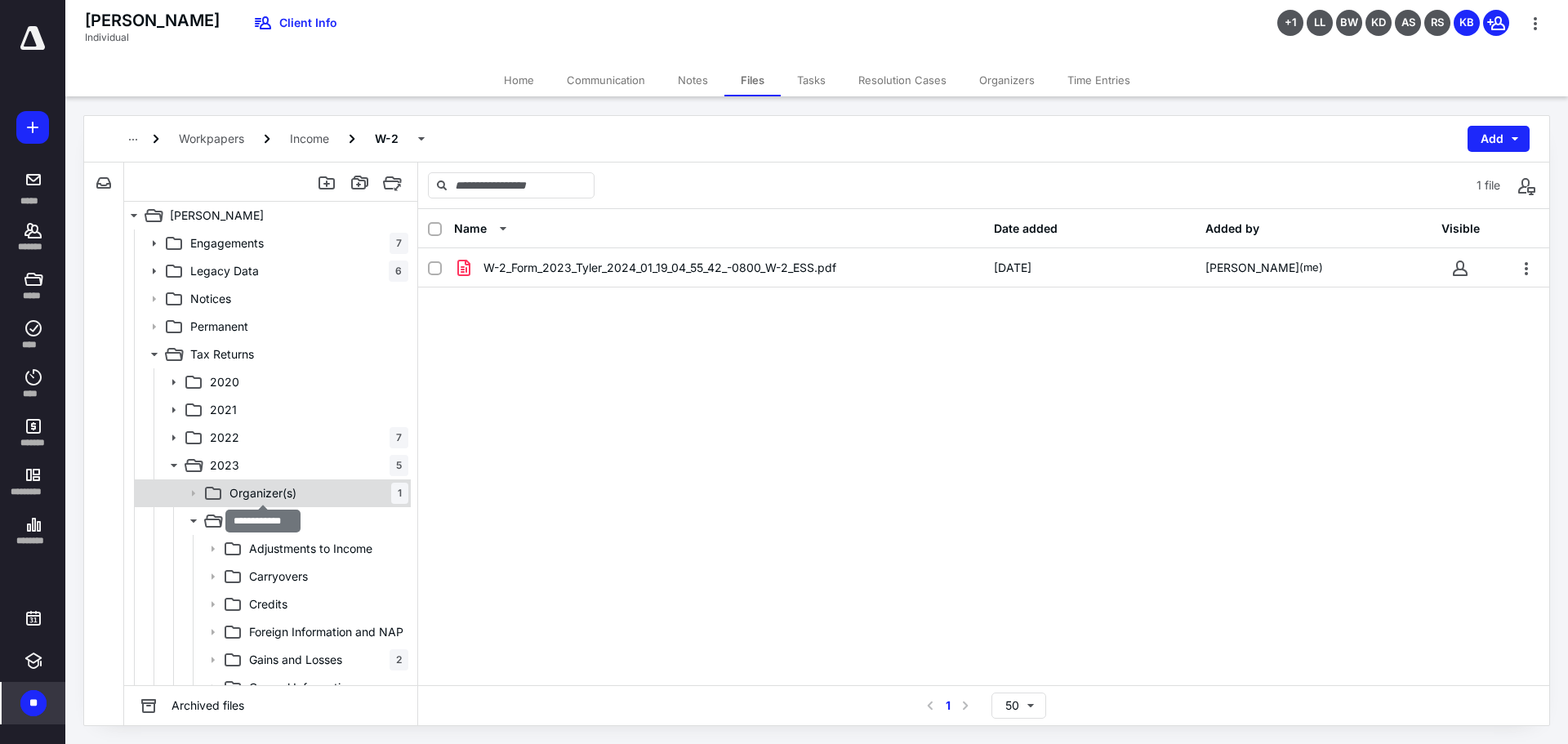 click on "Organizer(s)" at bounding box center [263, 493] 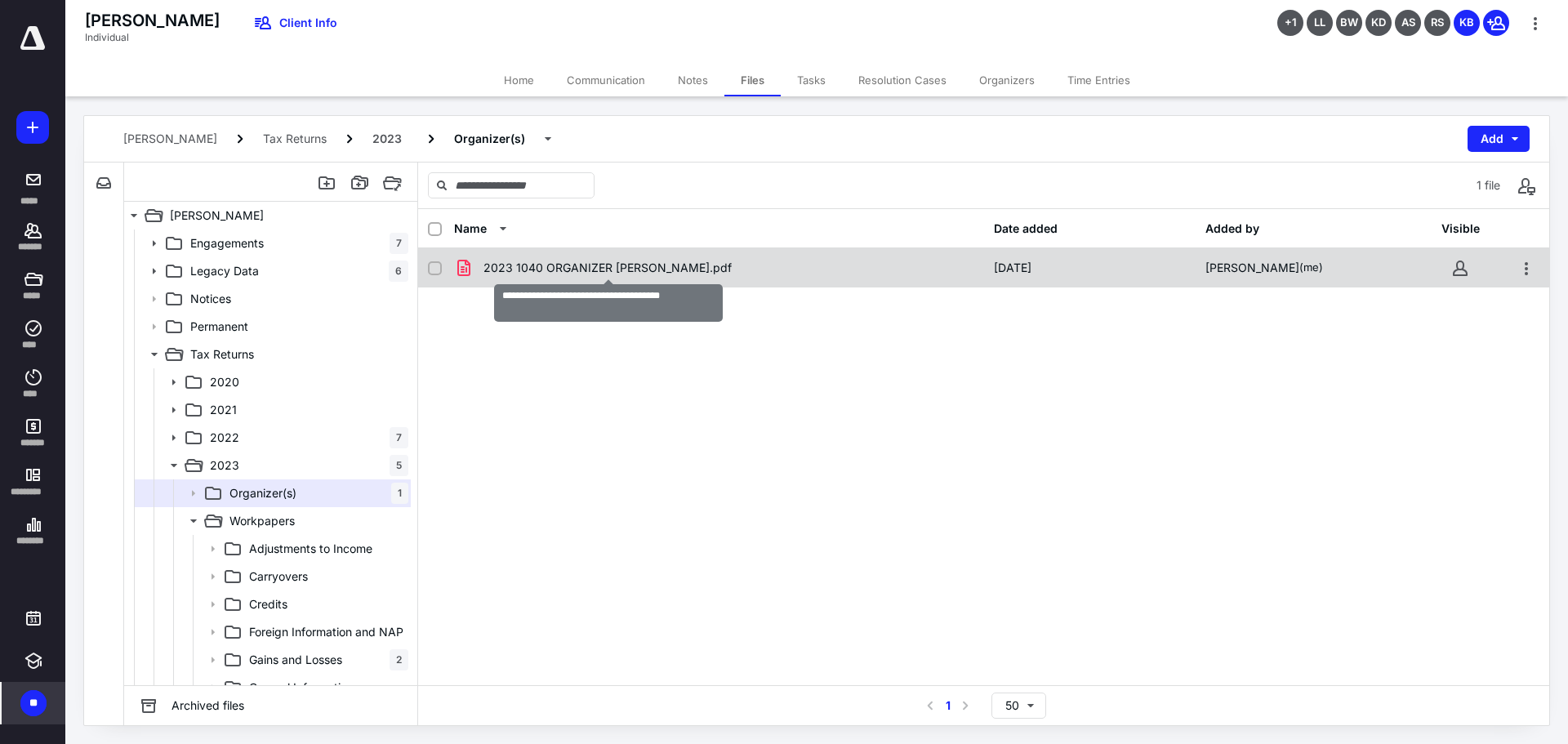 click on "2023 1040 ORGANIZER [PERSON_NAME].pdf" at bounding box center (608, 268) 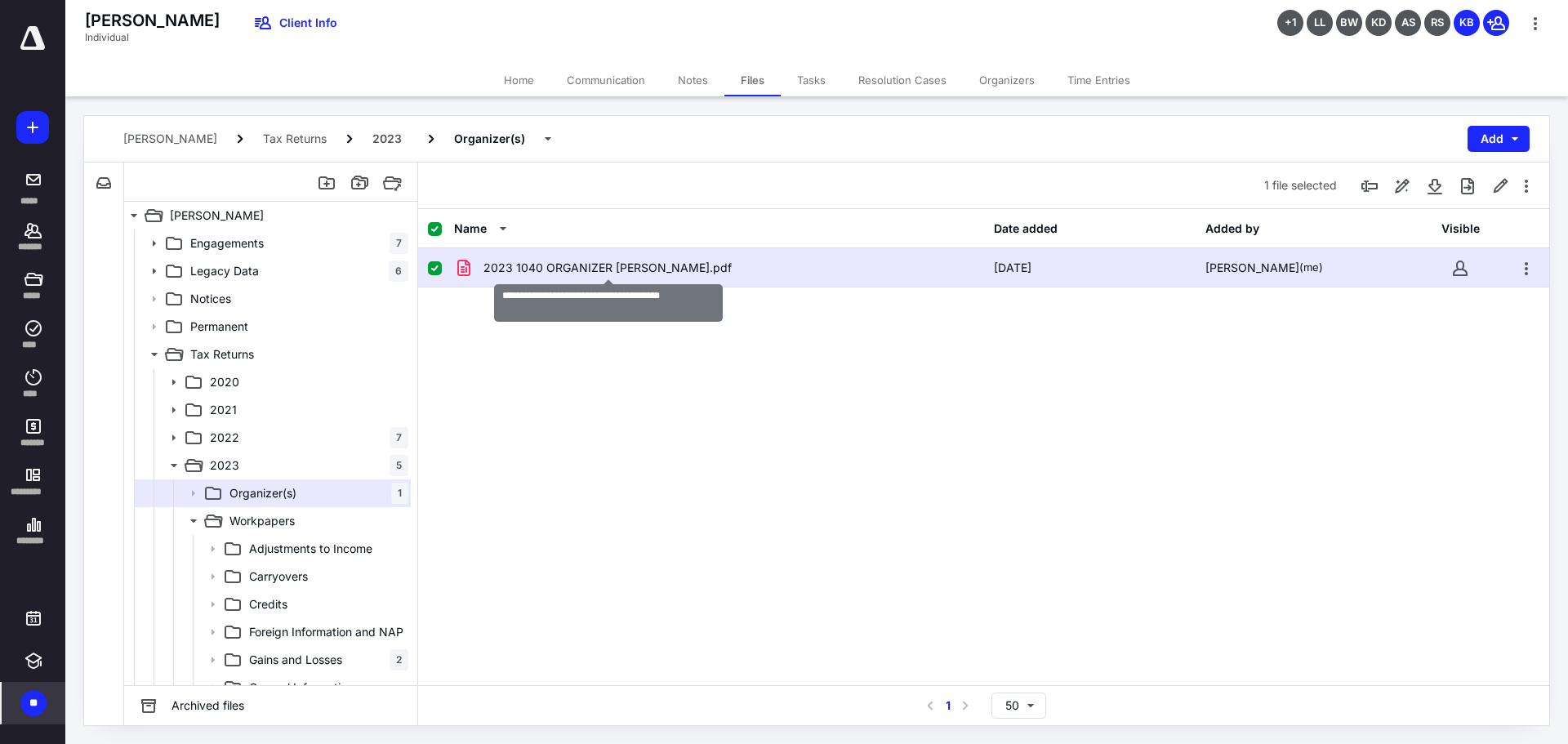 click on "2023 1040 ORGANIZER [PERSON_NAME].pdf" at bounding box center [608, 268] 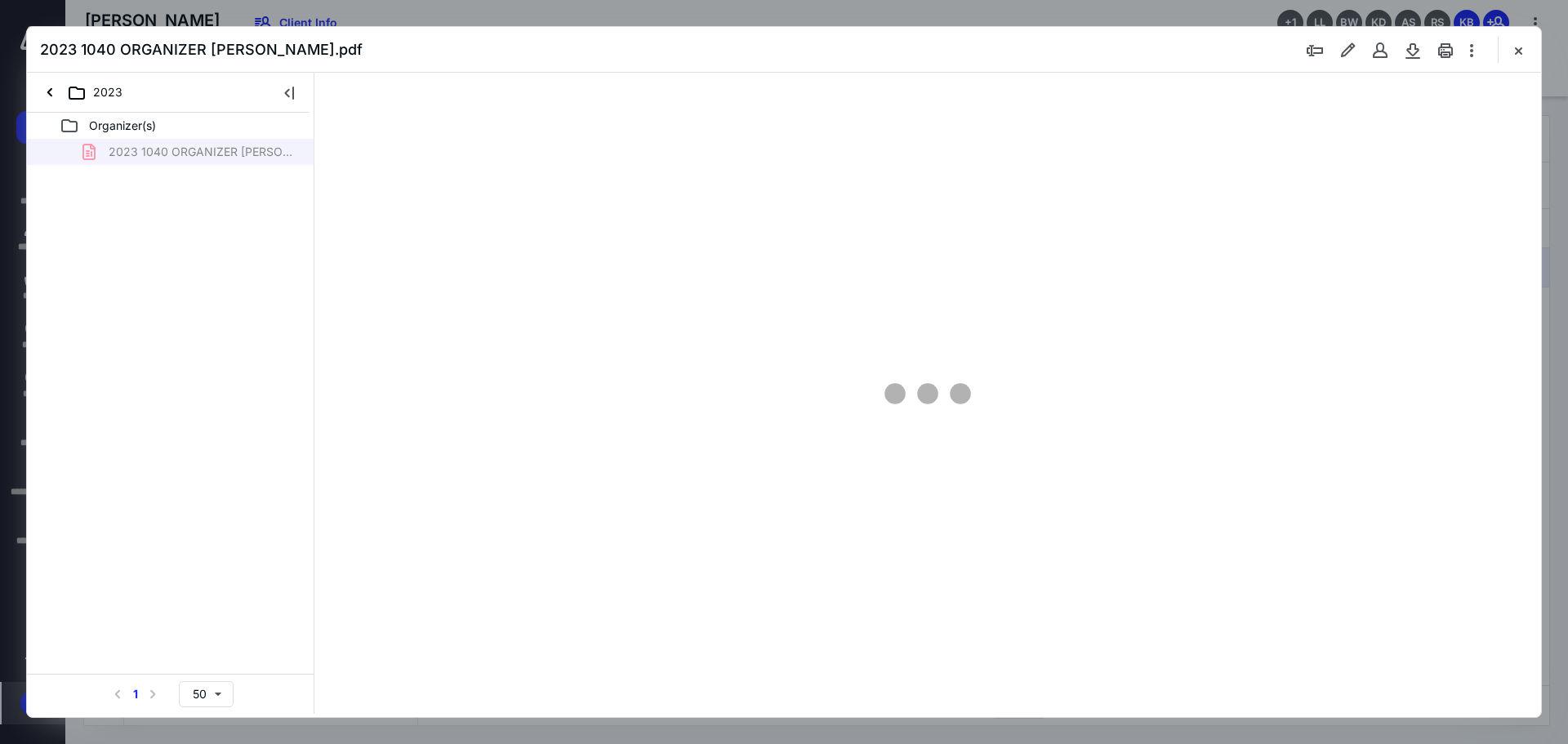 scroll, scrollTop: 0, scrollLeft: 0, axis: both 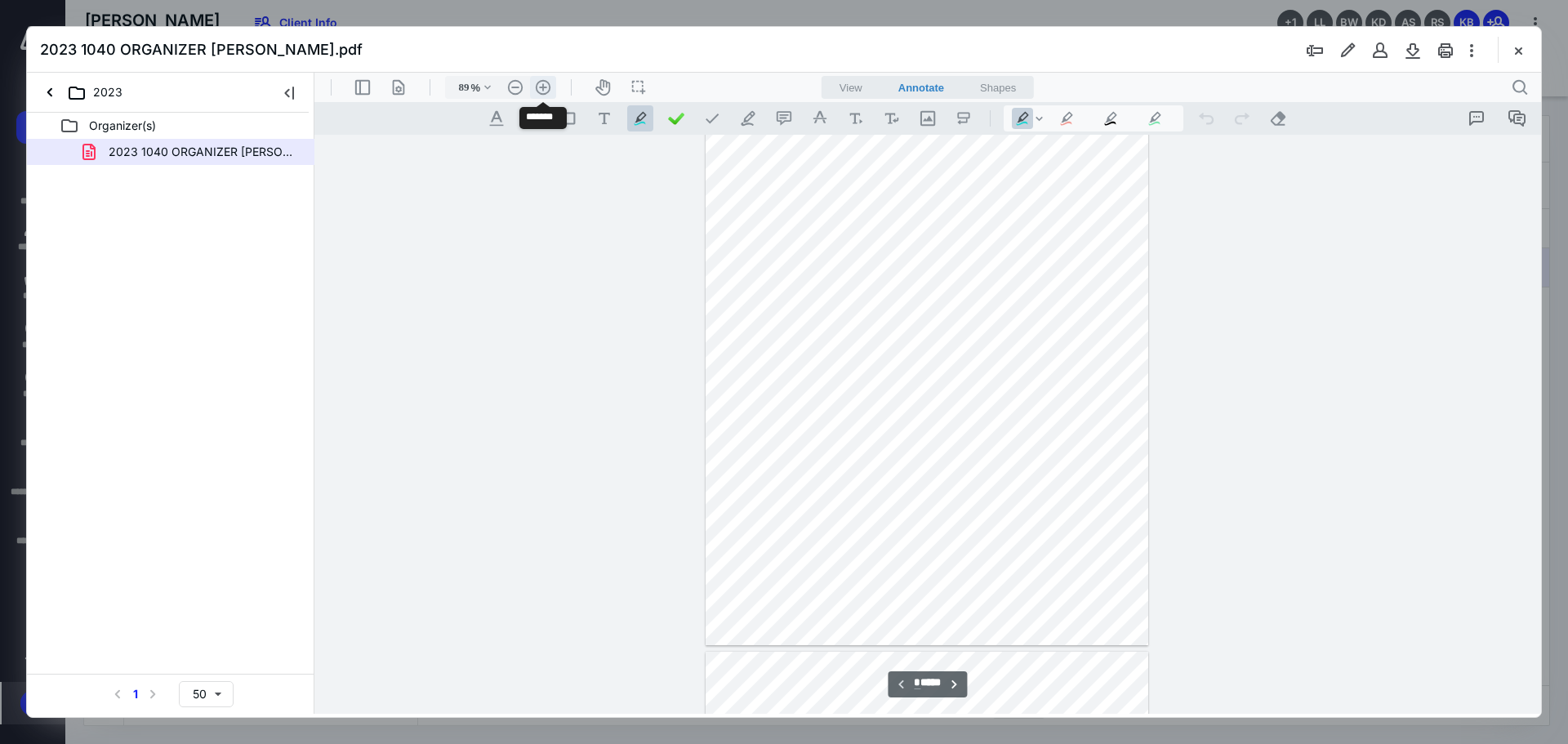 click on ".cls-1{fill:#abb0c4;} icon - header - zoom - in - line" at bounding box center [543, 87] 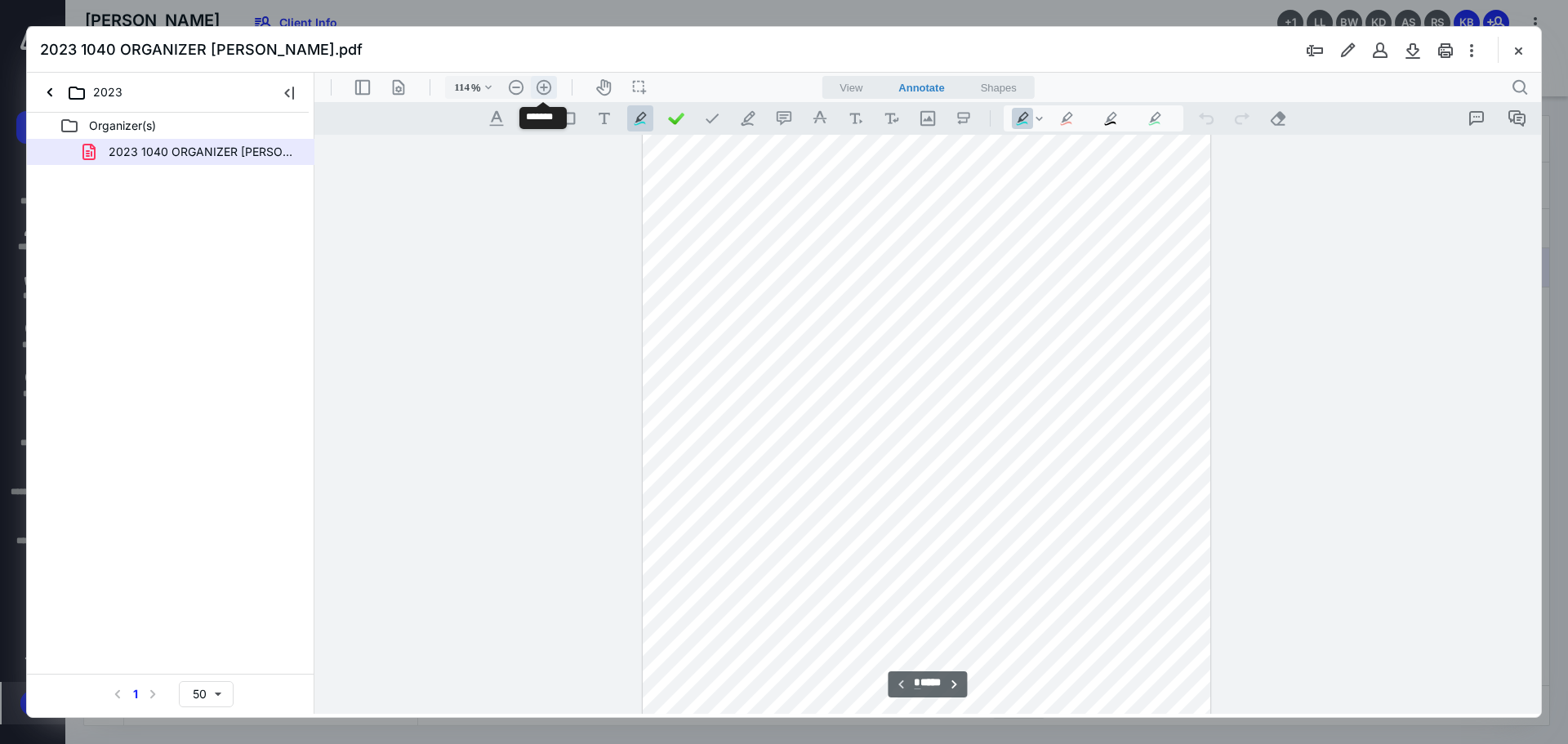 click on ".cls-1{fill:#abb0c4;} icon - header - zoom - in - line" at bounding box center [544, 87] 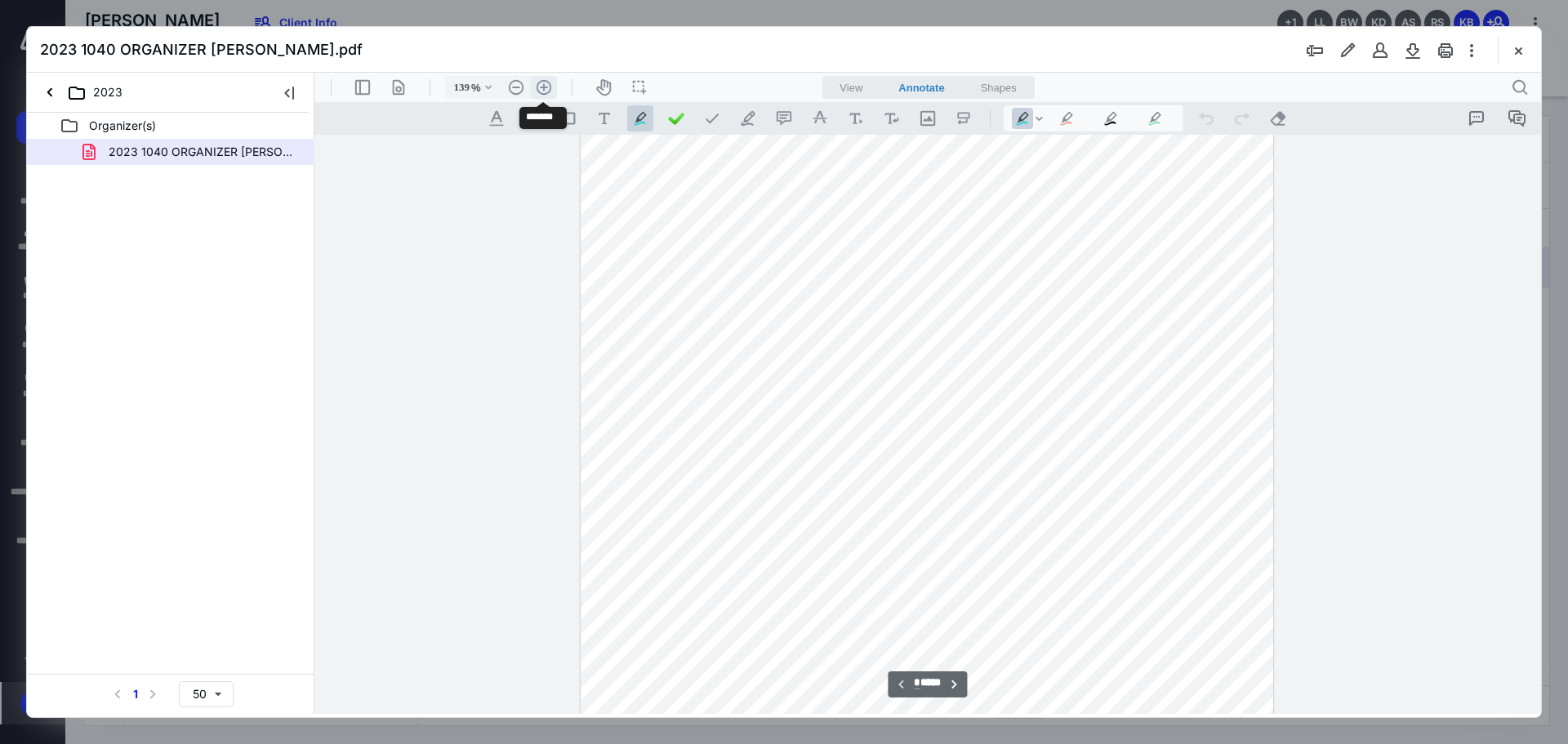 click on ".cls-1{fill:#abb0c4;} icon - header - zoom - in - line" at bounding box center [544, 87] 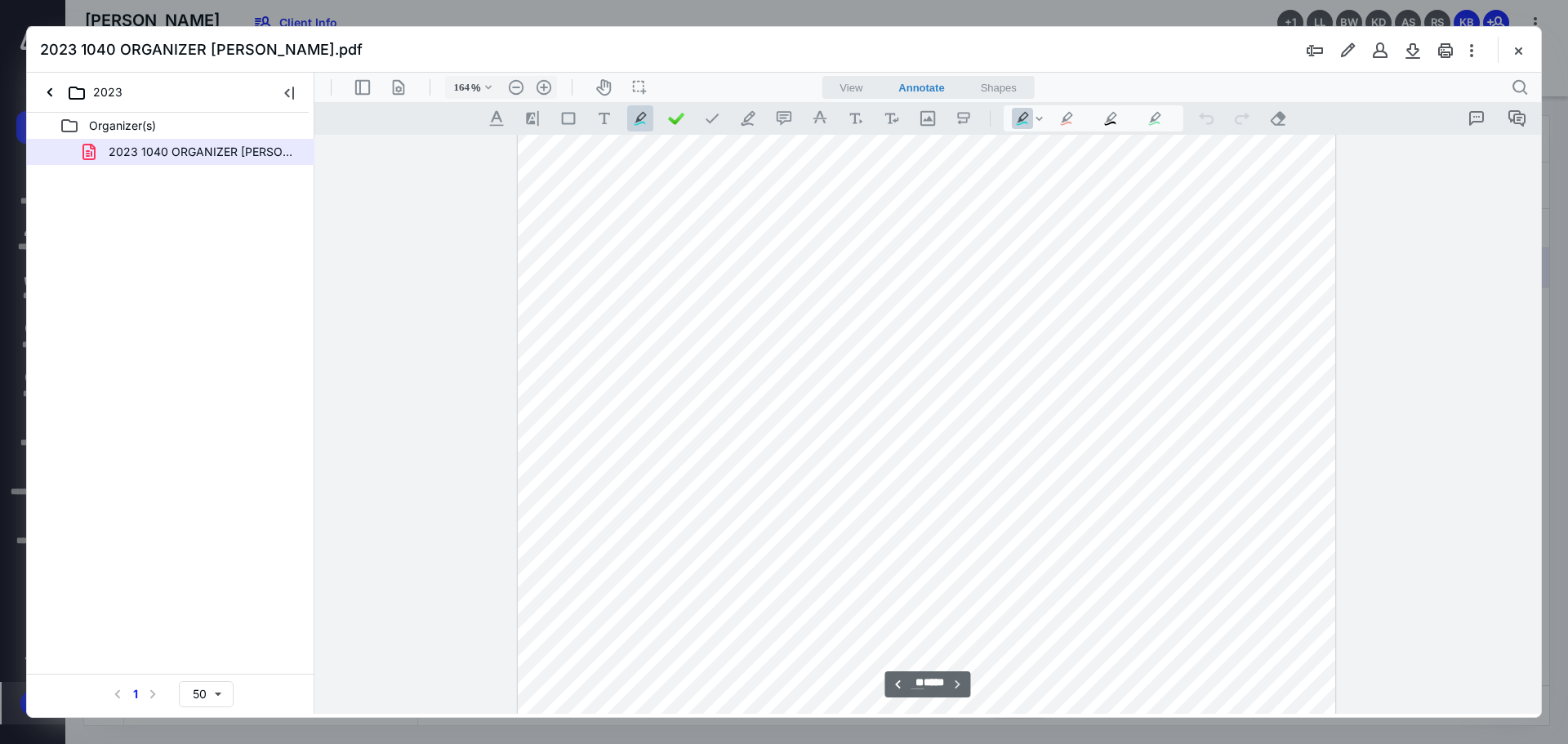 scroll, scrollTop: 28045, scrollLeft: 0, axis: vertical 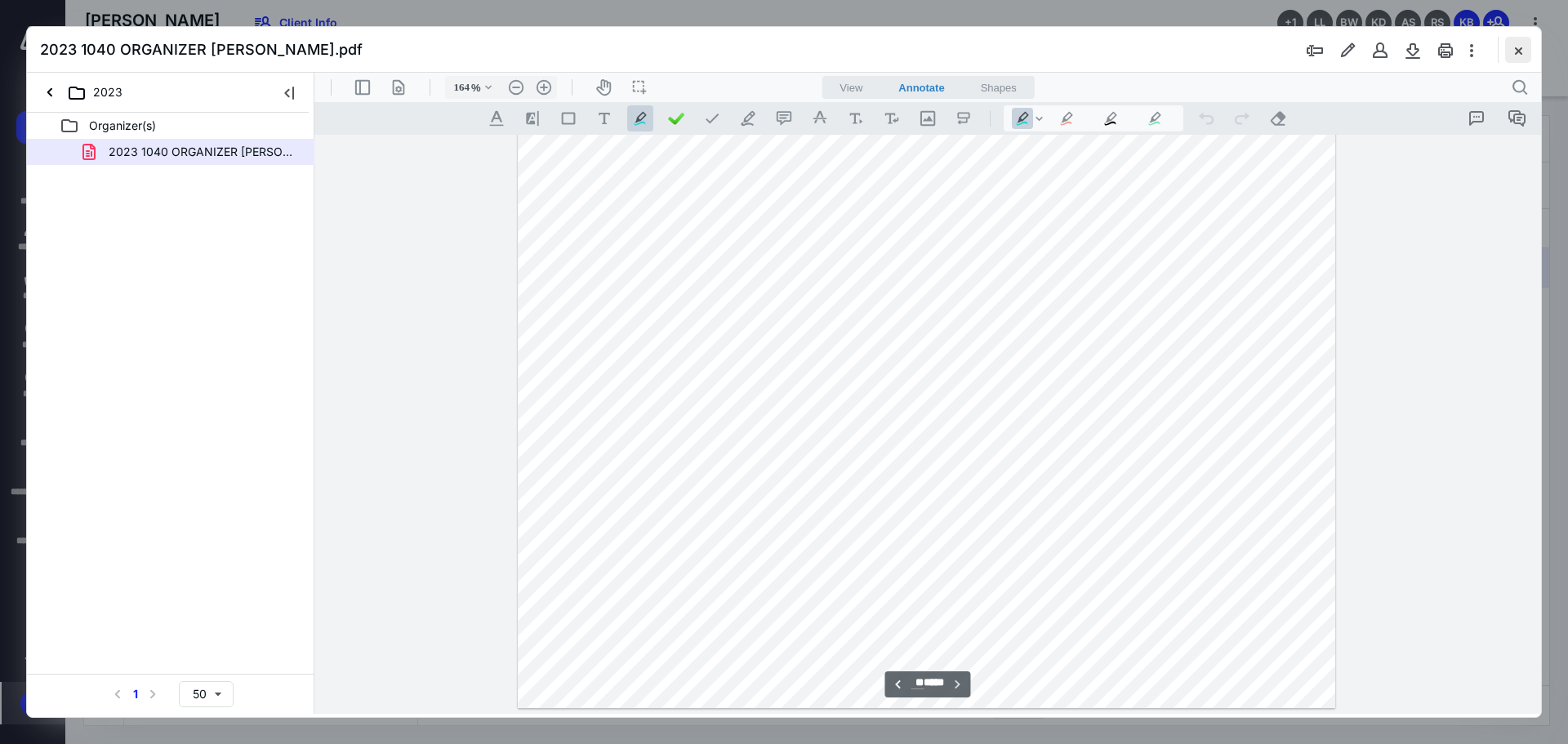 click at bounding box center (1518, 50) 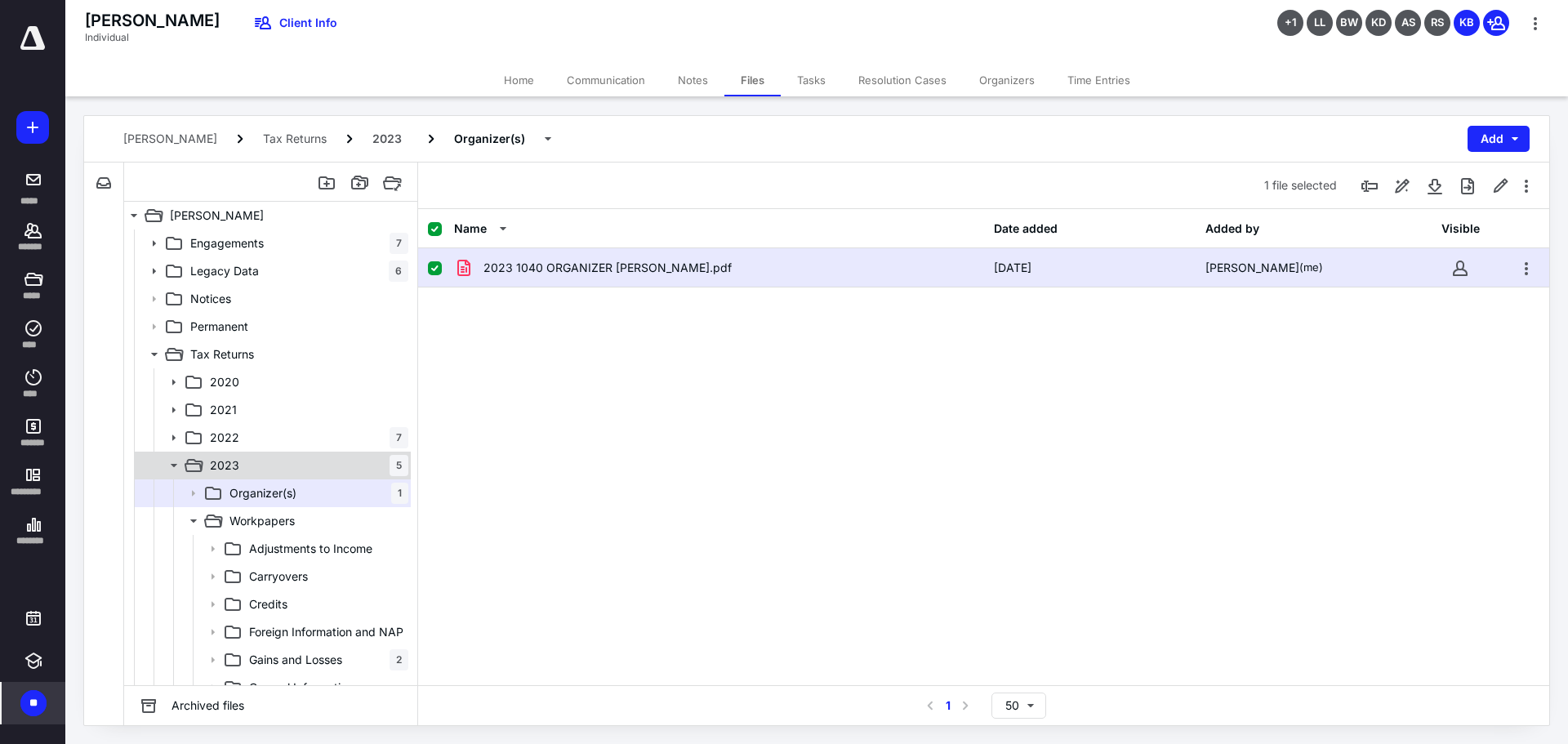 click on "2023 5" at bounding box center (305, 466) 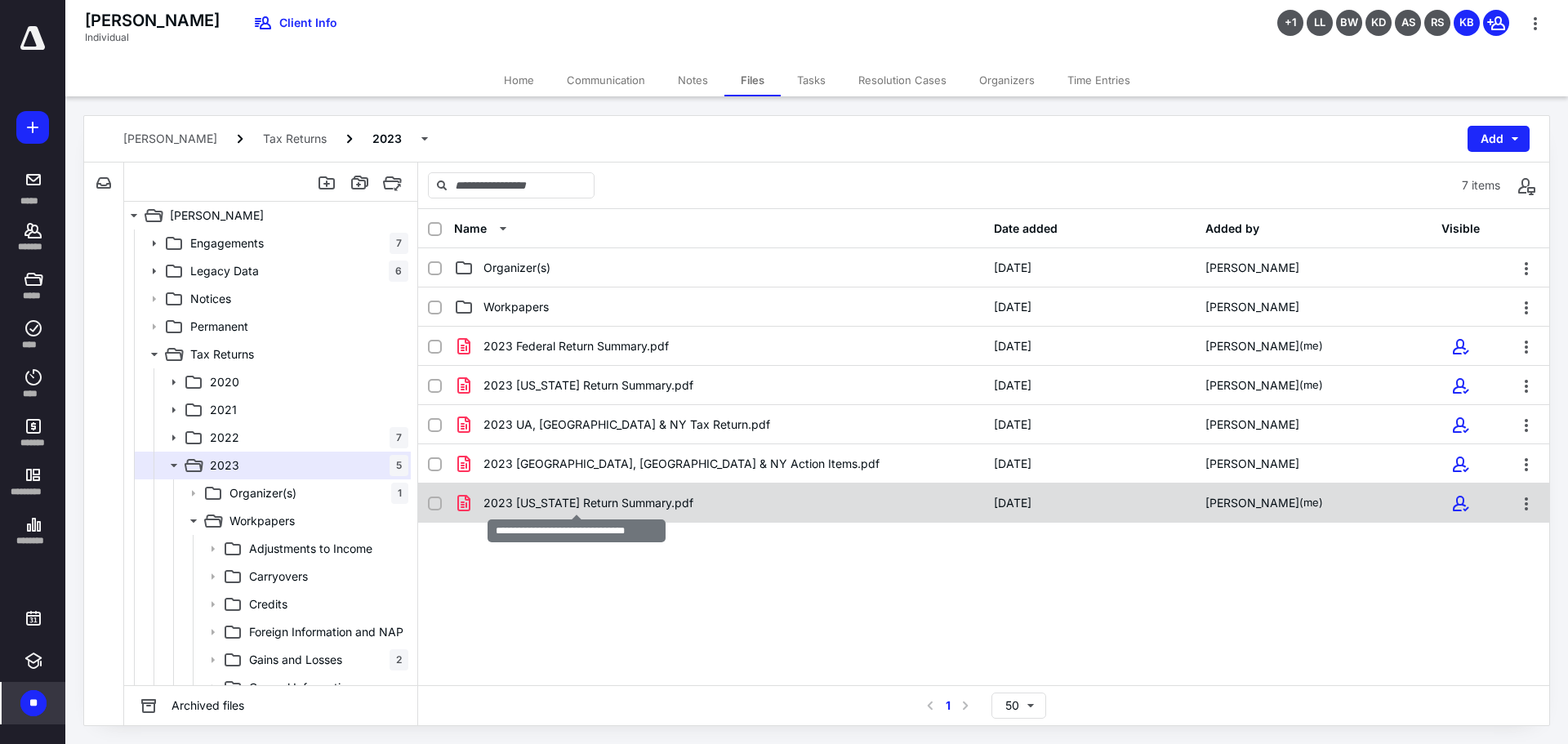 click on "2023 [US_STATE] Return Summary.pdf" at bounding box center [588, 503] 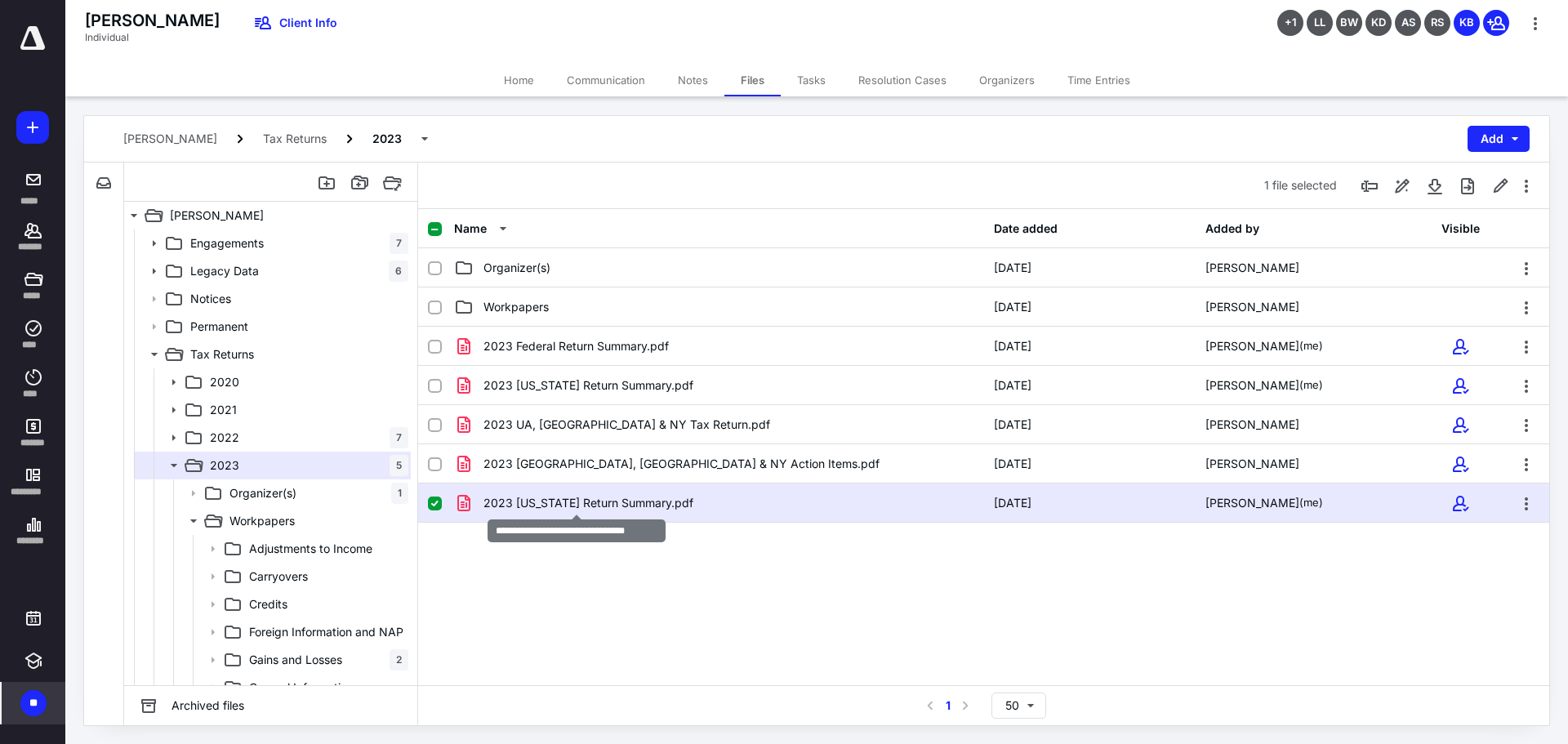 click on "2023 [US_STATE] Return Summary.pdf" at bounding box center [588, 503] 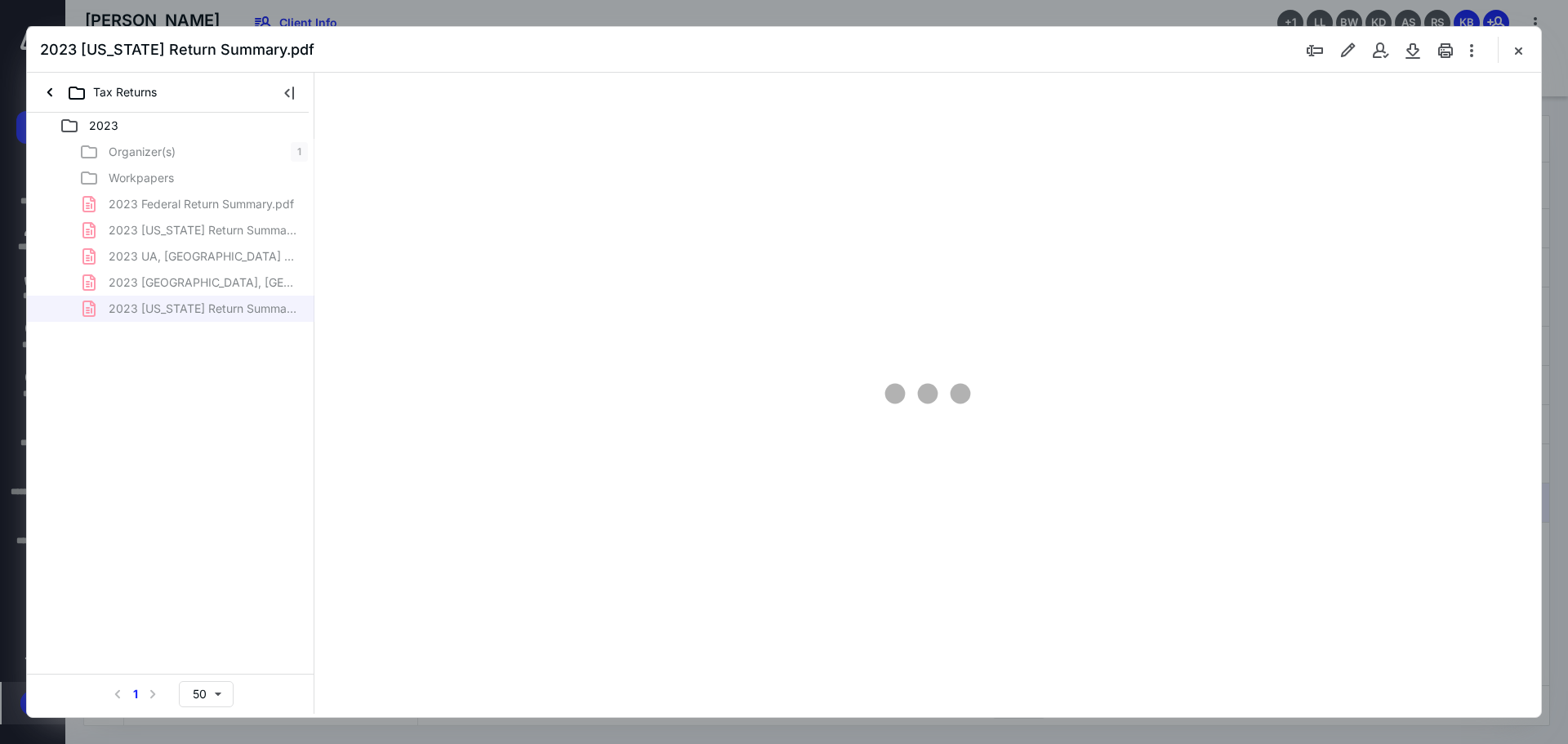 scroll, scrollTop: 0, scrollLeft: 0, axis: both 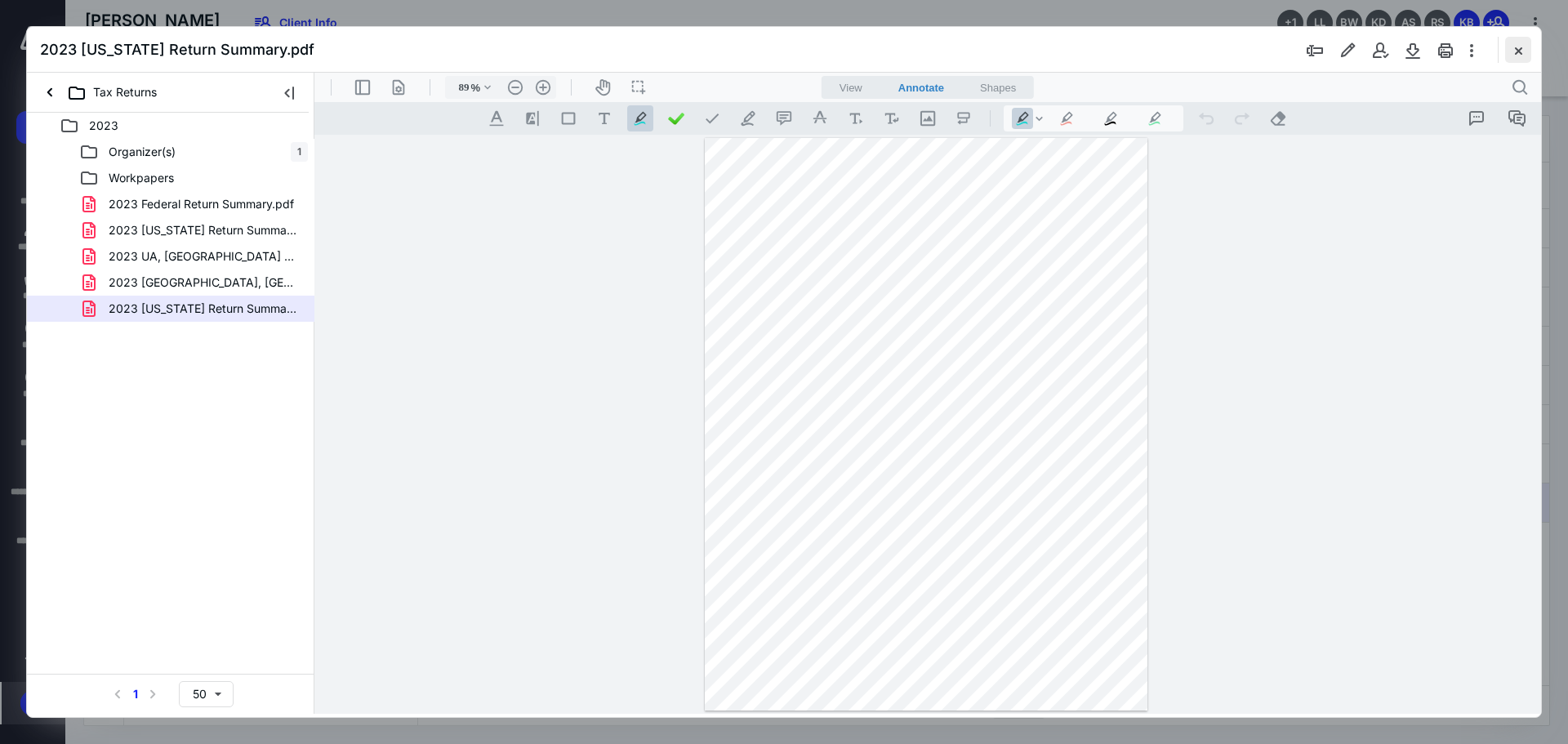 click at bounding box center [1518, 50] 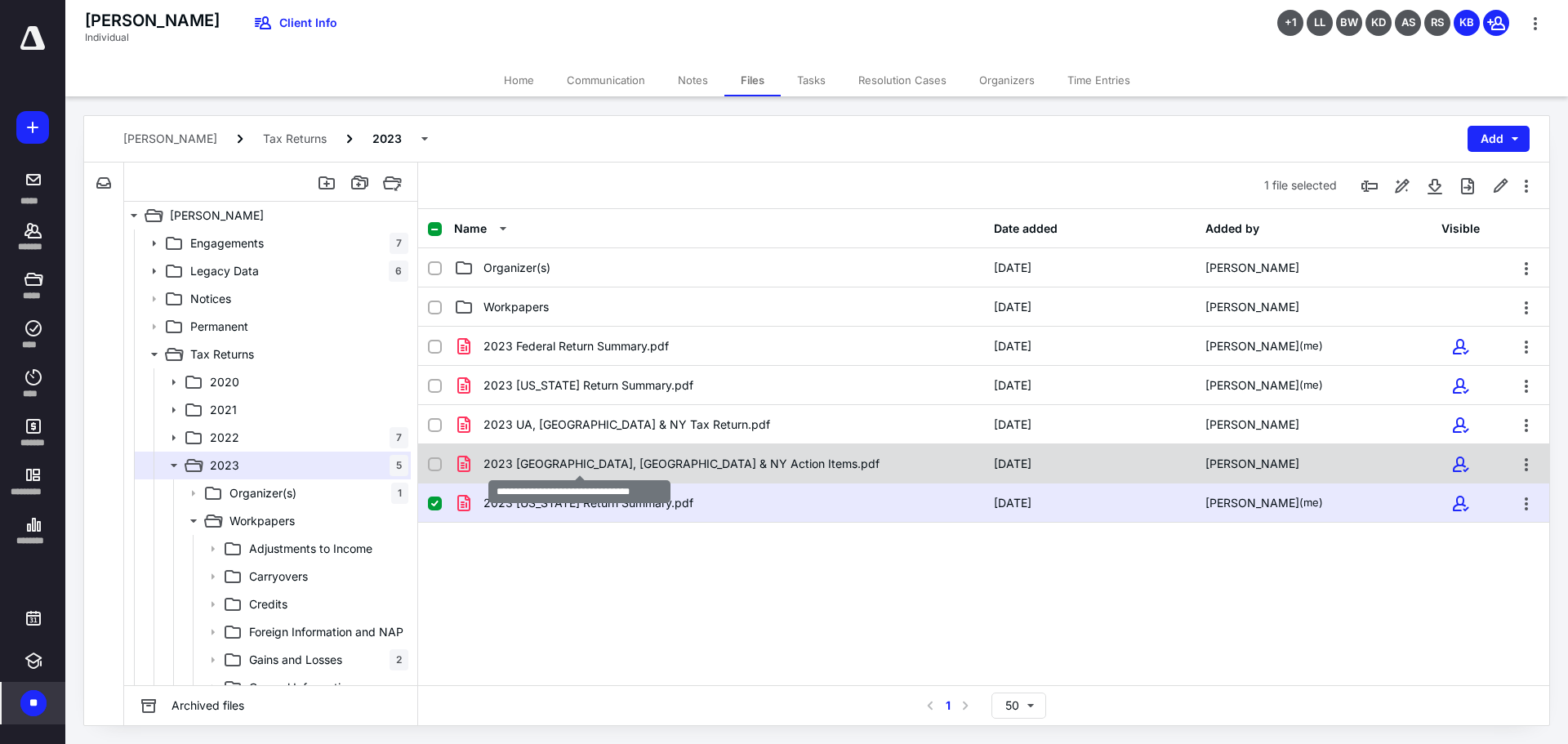 click on "2023 [GEOGRAPHIC_DATA], [GEOGRAPHIC_DATA] & NY Action Items.pdf" at bounding box center (681, 464) 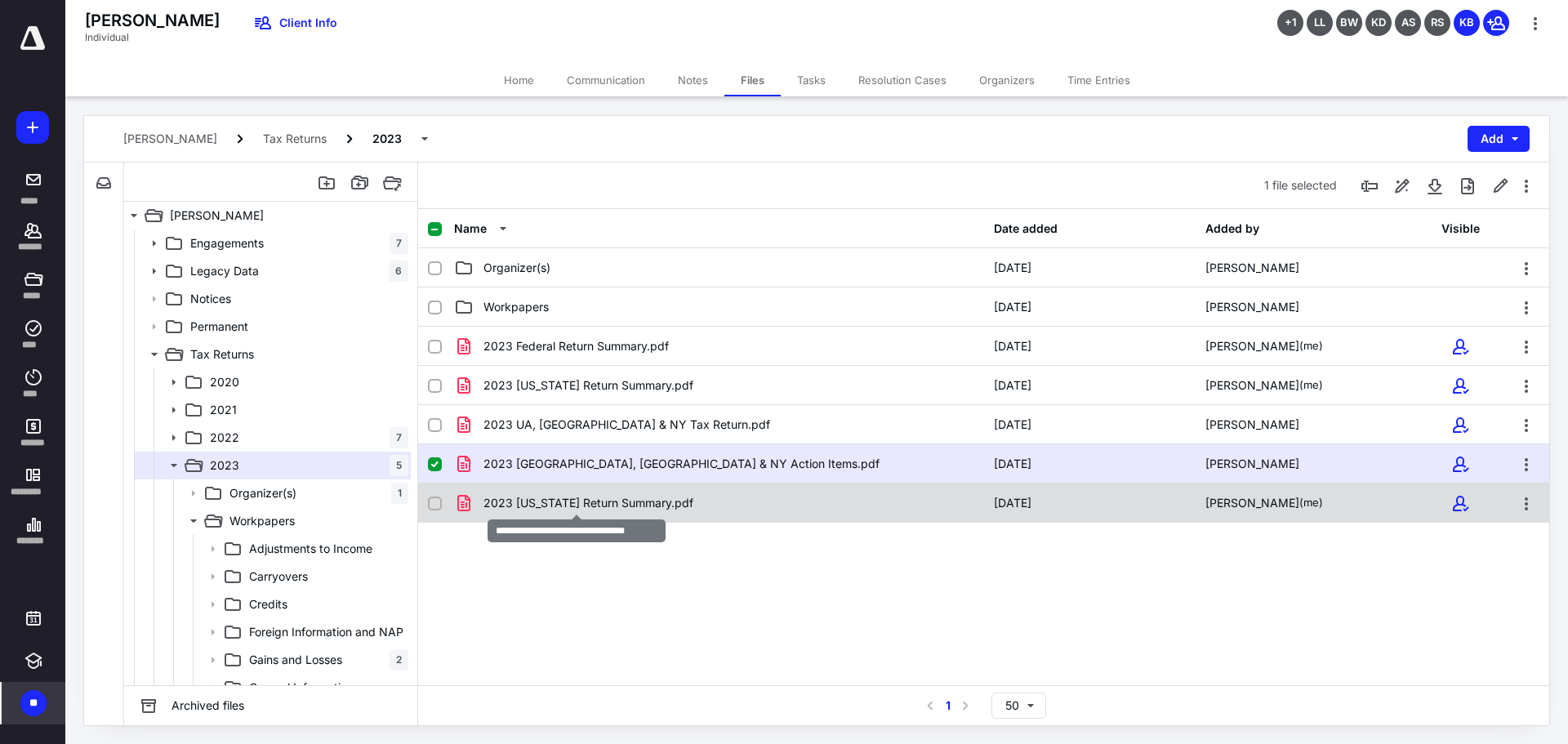 click on "2023 [US_STATE] Return Summary.pdf" at bounding box center (588, 503) 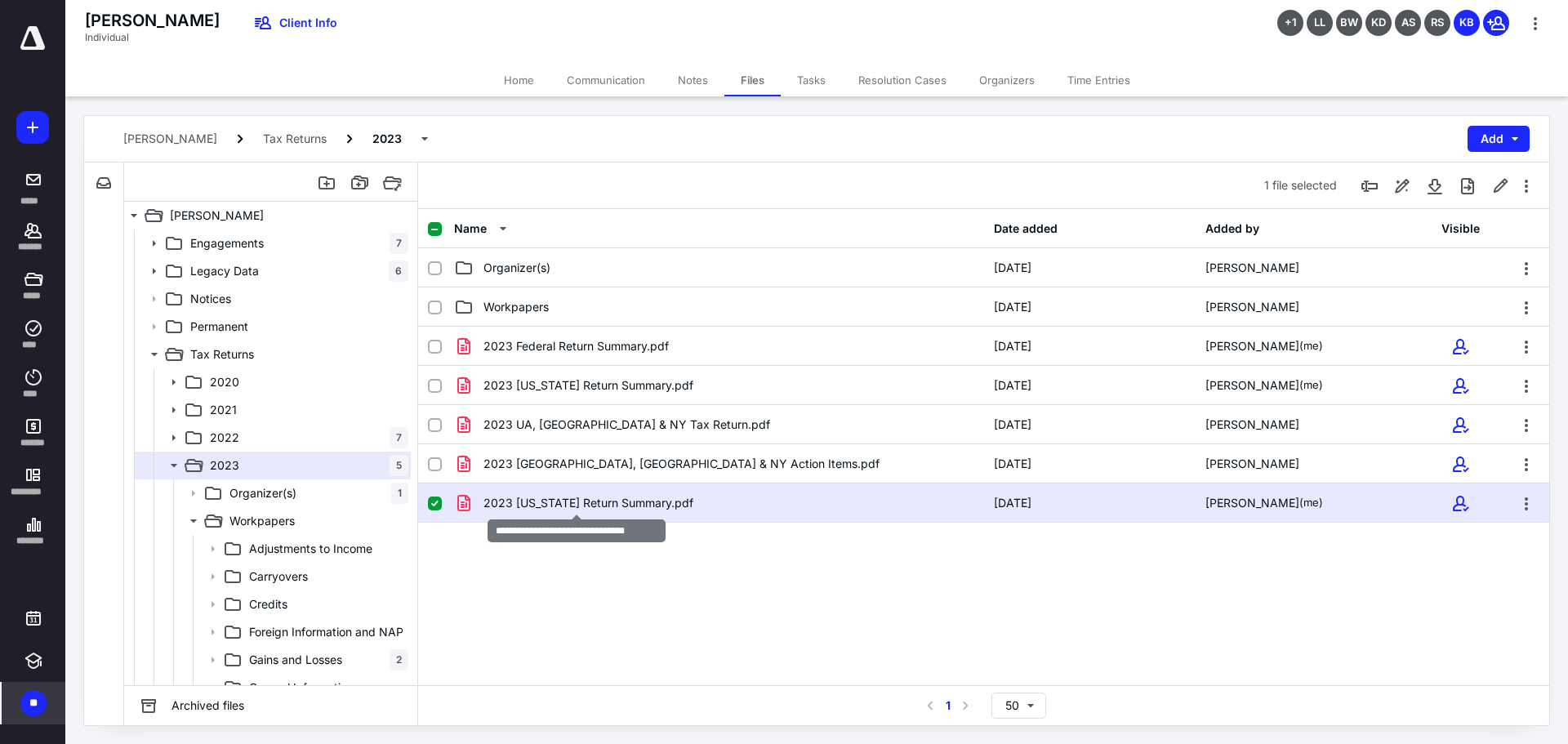 click on "2023 [US_STATE] Return Summary.pdf" at bounding box center [588, 503] 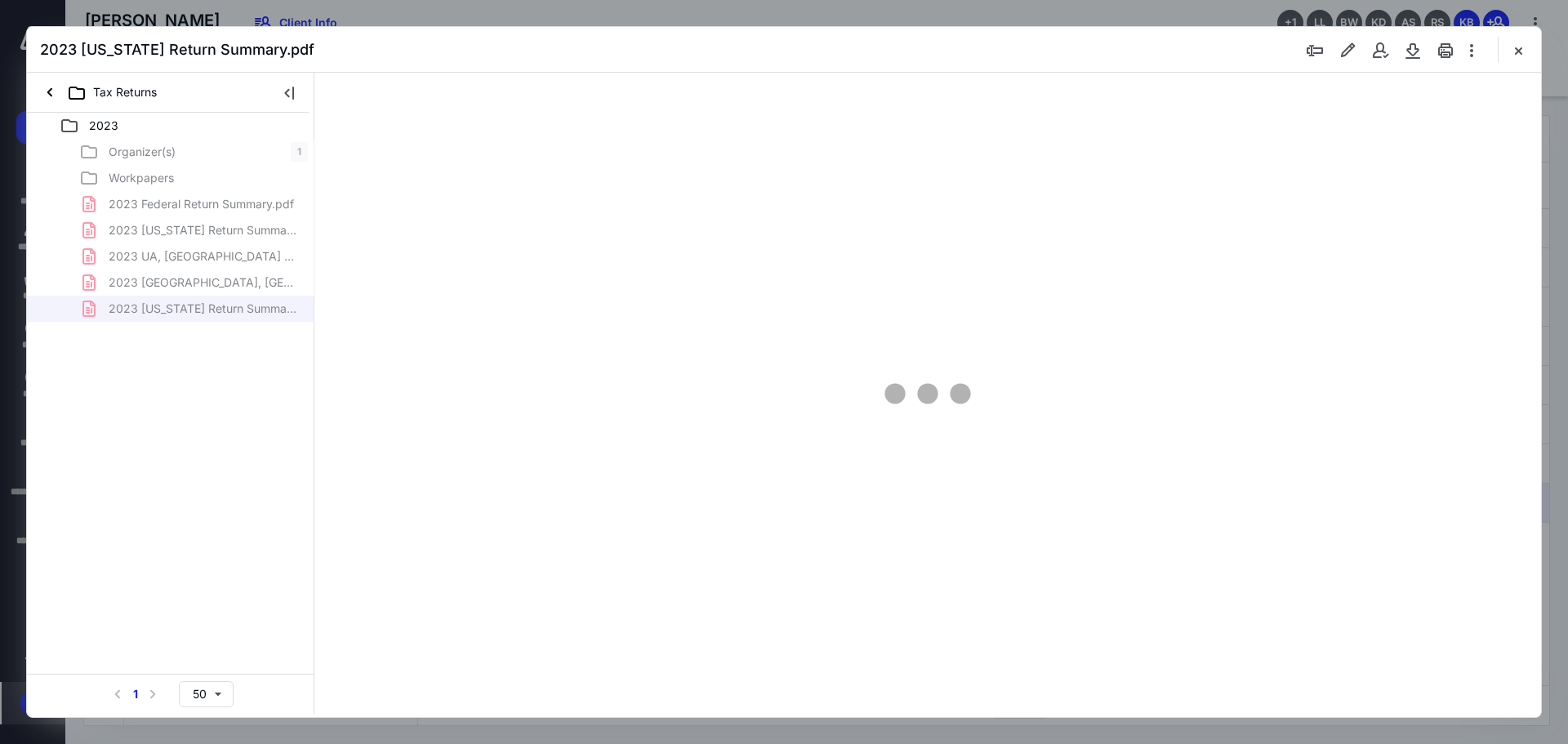 scroll, scrollTop: 0, scrollLeft: 0, axis: both 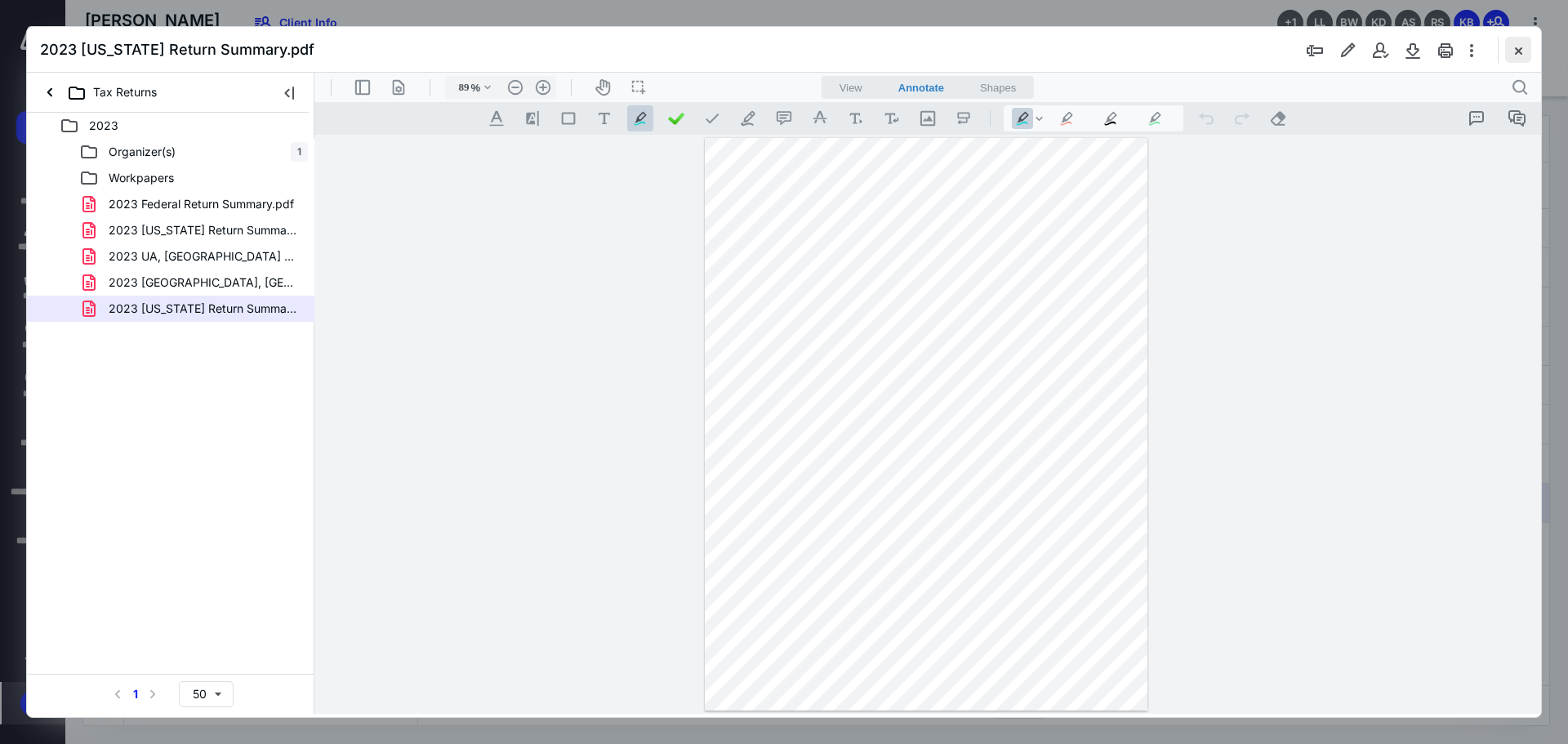 click at bounding box center [1518, 50] 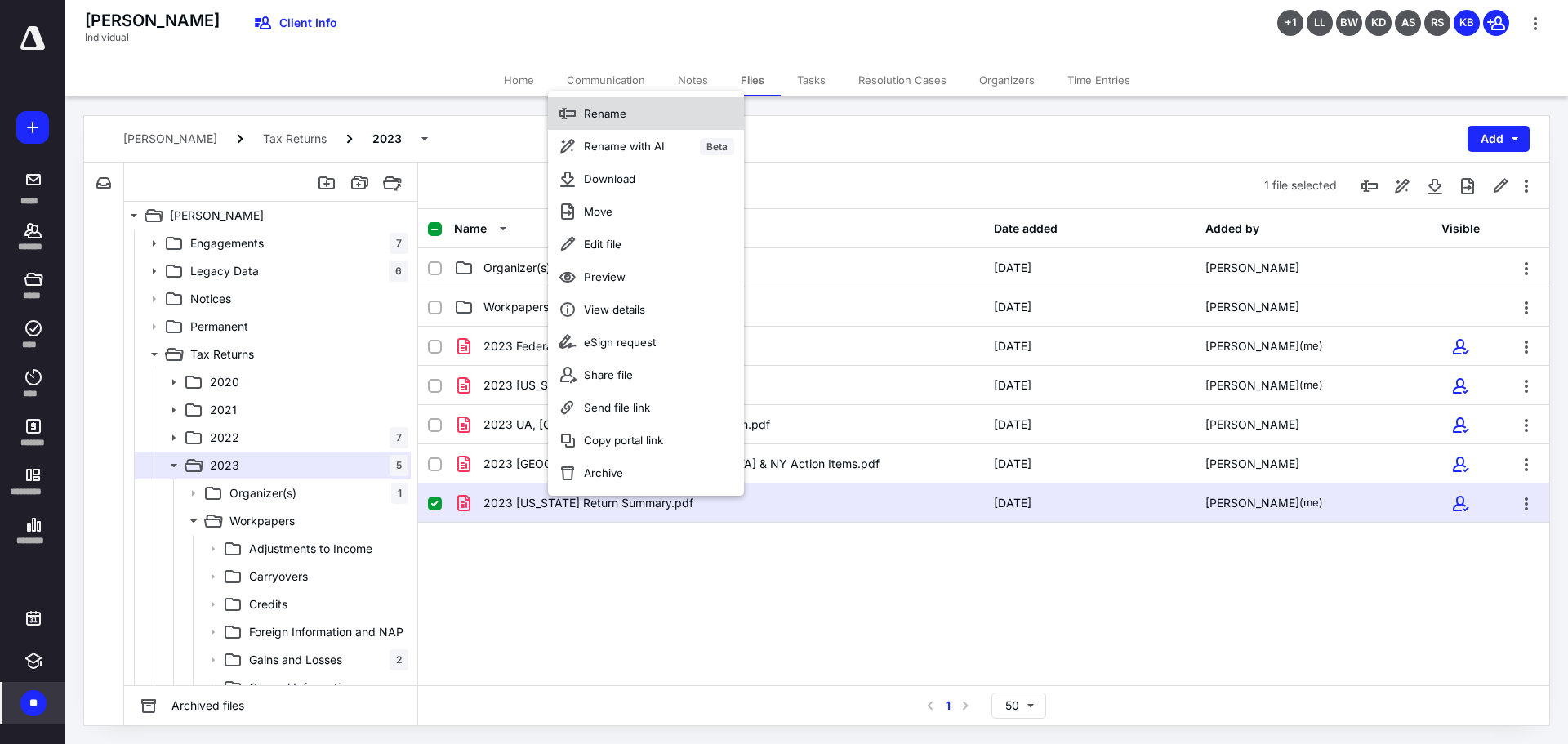 click on "Rename" at bounding box center [605, 114] 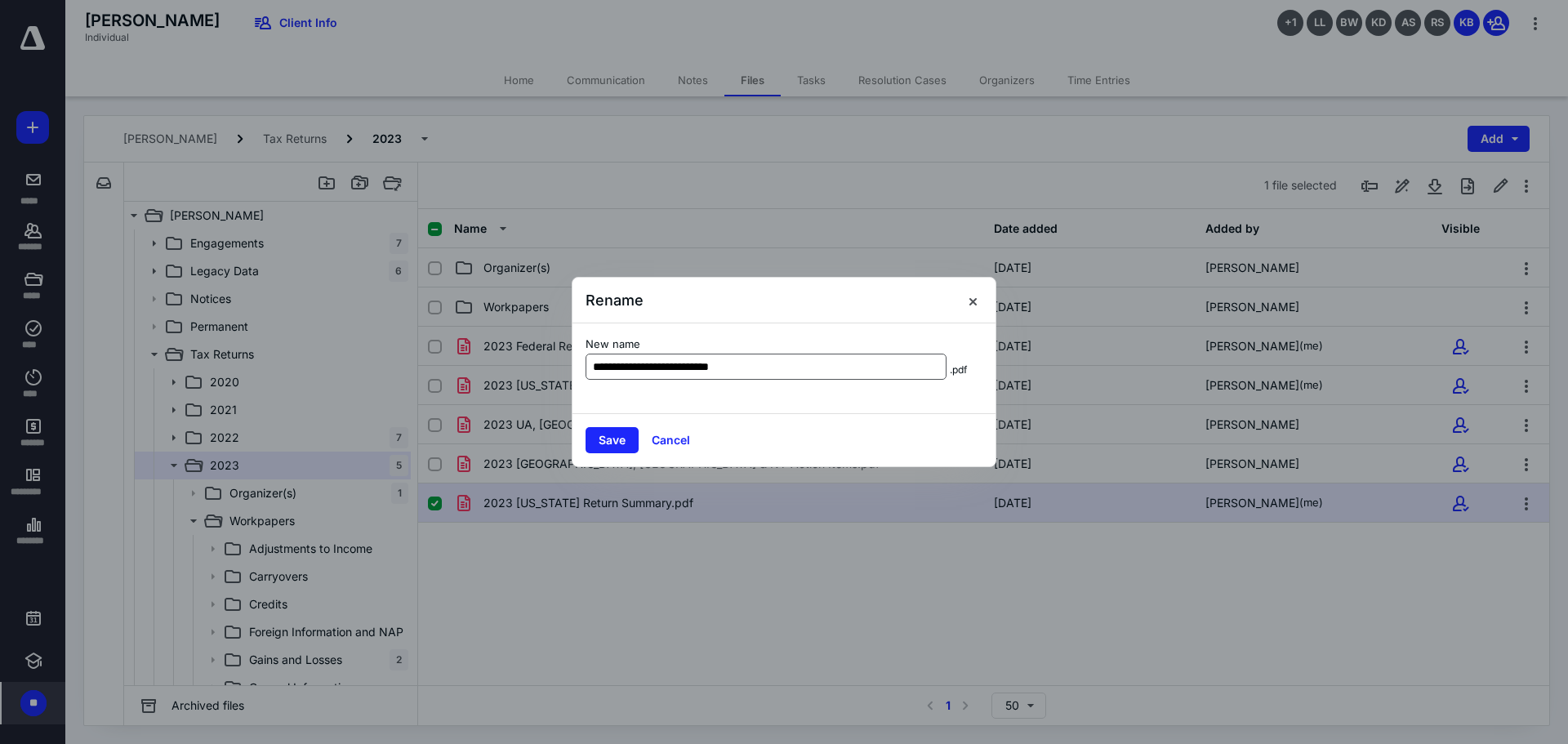 click on "**********" at bounding box center [766, 367] 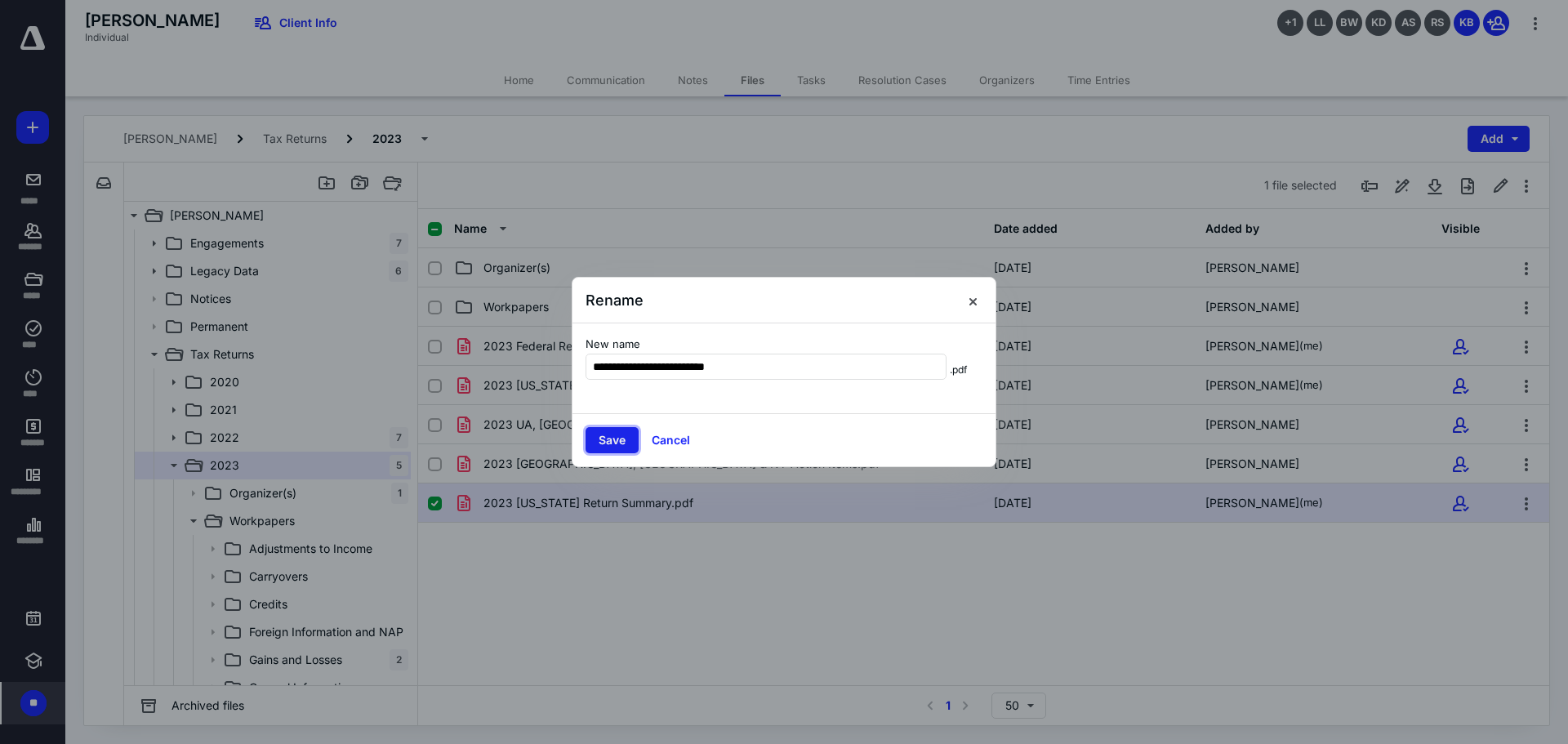 click on "Save" at bounding box center (612, 440) 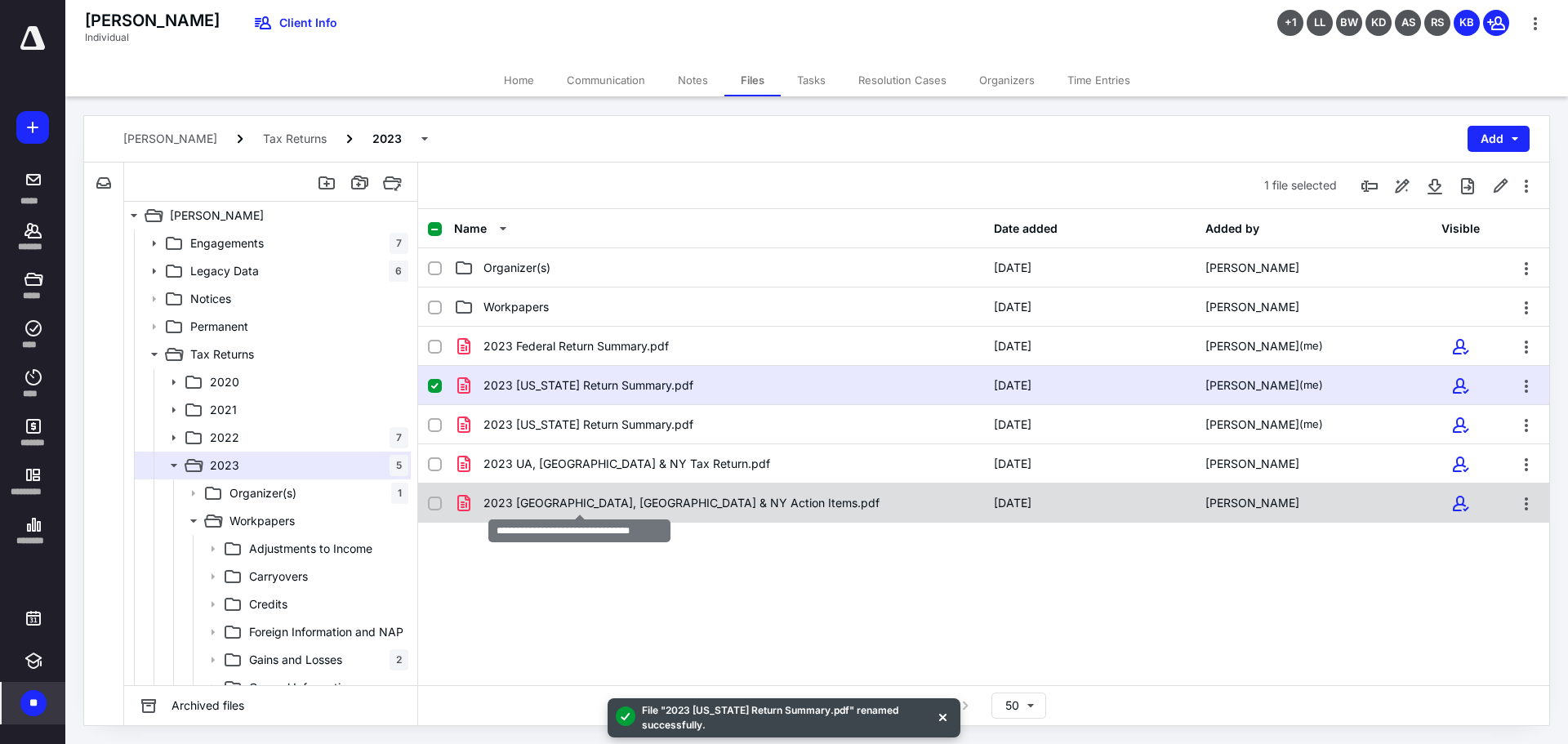 click on "2023 [GEOGRAPHIC_DATA], [GEOGRAPHIC_DATA] & NY Action Items.pdf" at bounding box center [681, 503] 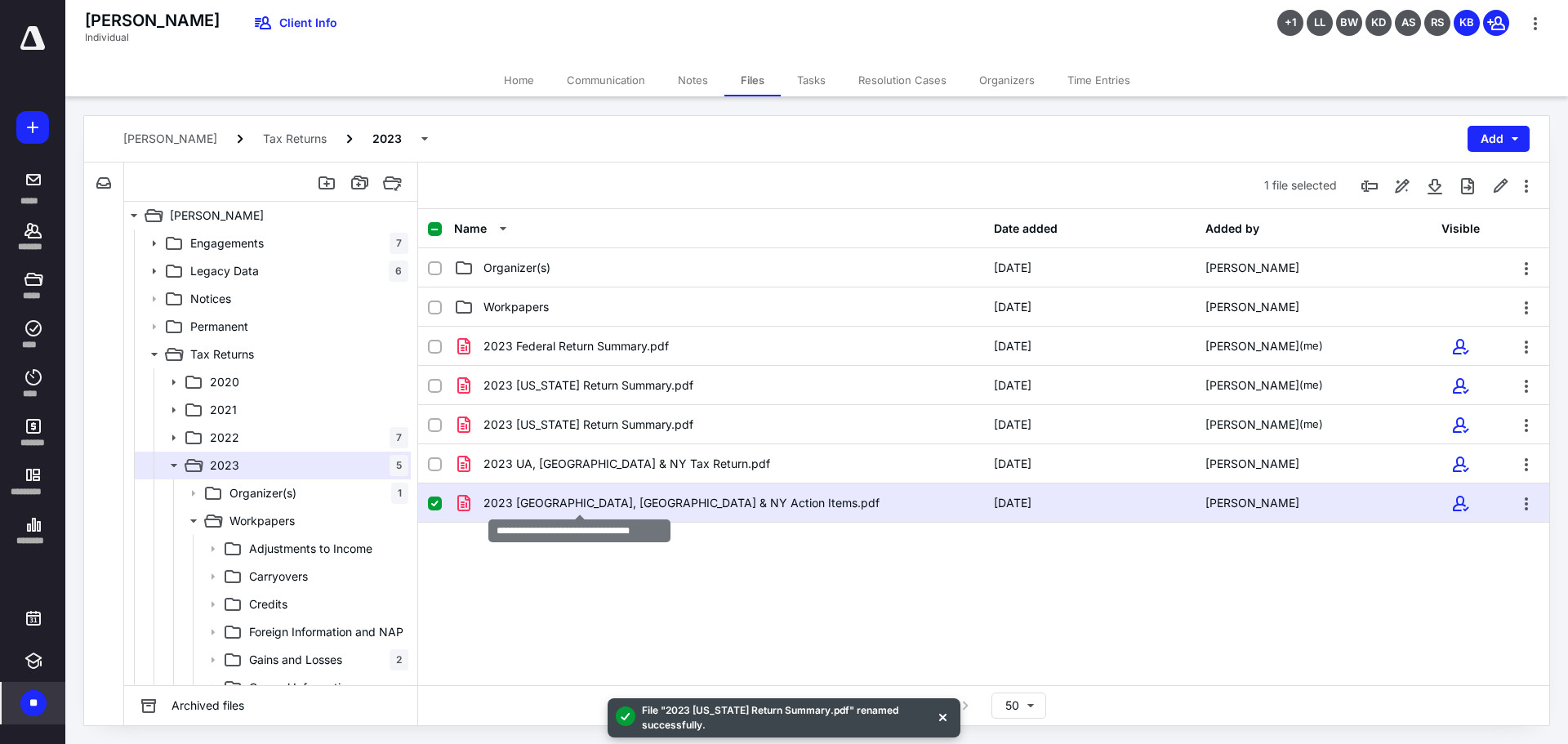 click on "2023 [GEOGRAPHIC_DATA], [GEOGRAPHIC_DATA] & NY Action Items.pdf" at bounding box center (681, 503) 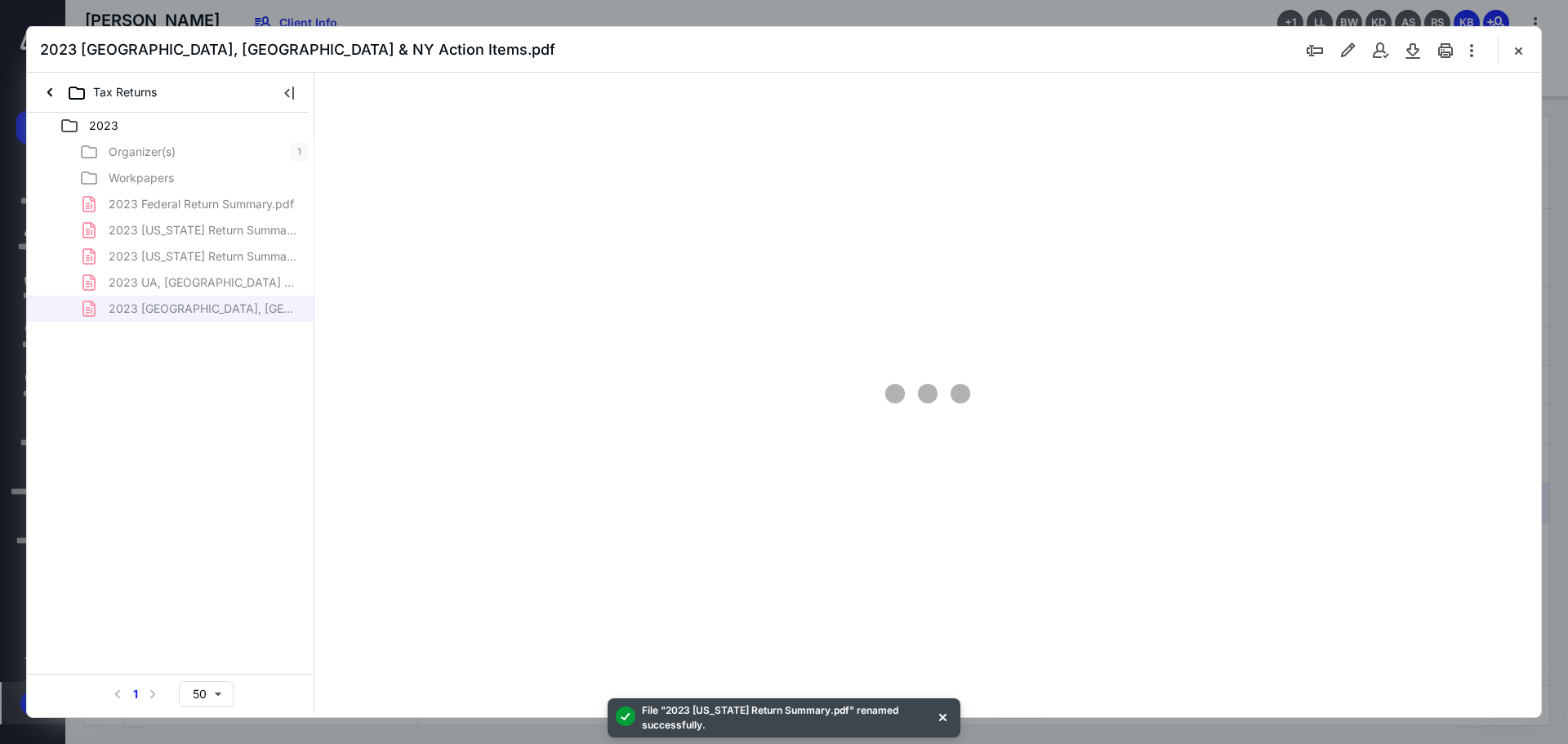 scroll, scrollTop: 0, scrollLeft: 0, axis: both 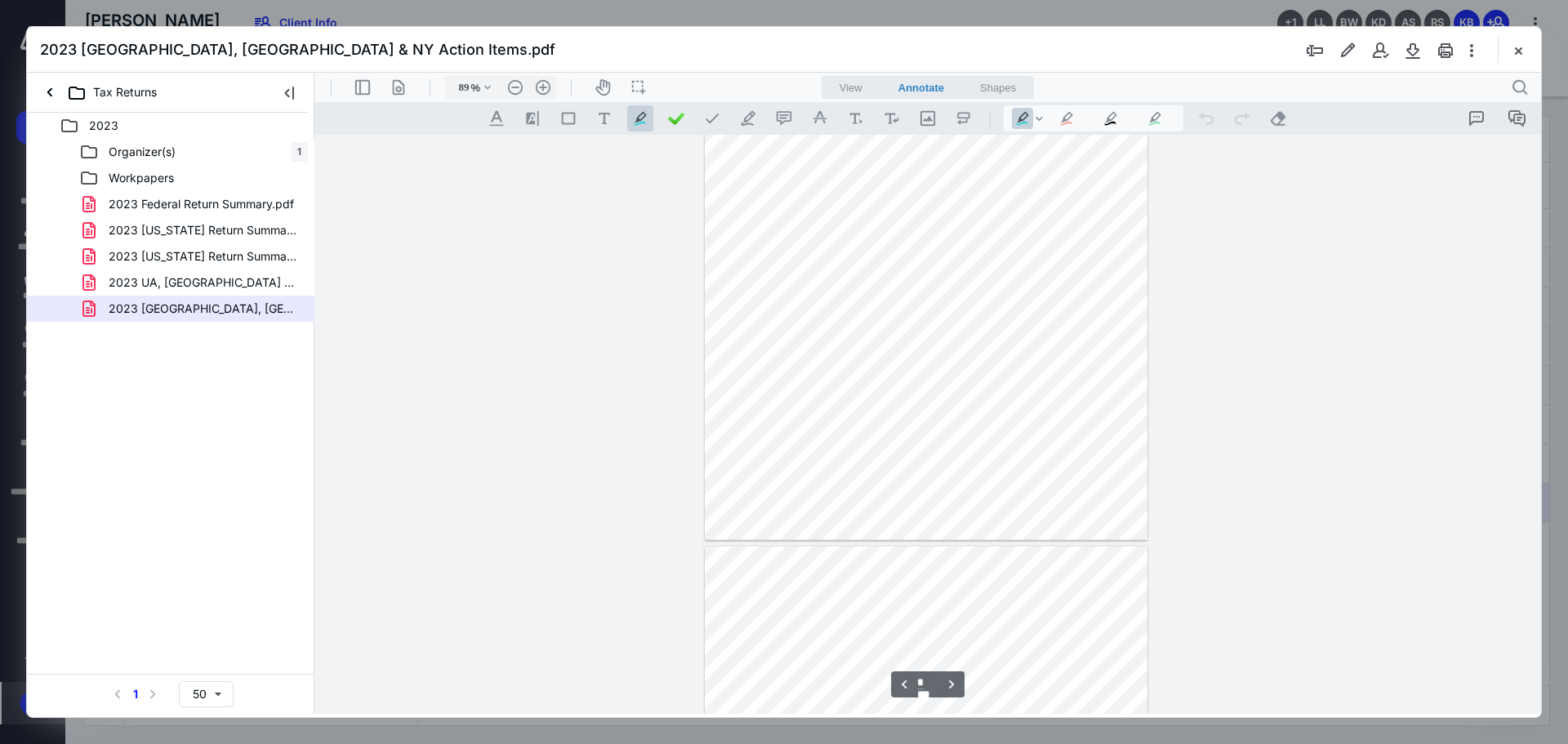 click at bounding box center (1518, 50) 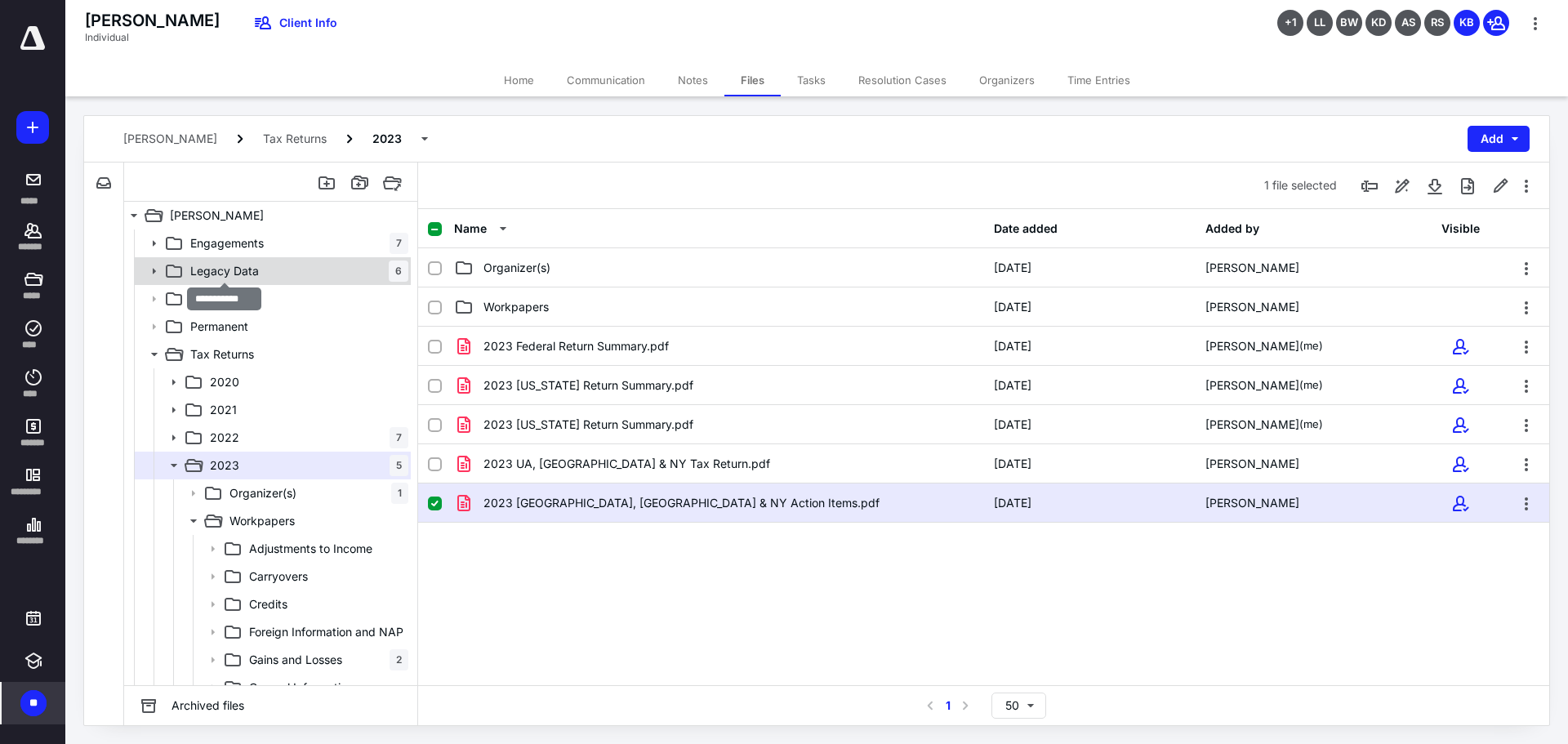 click on "Legacy Data" at bounding box center (225, 271) 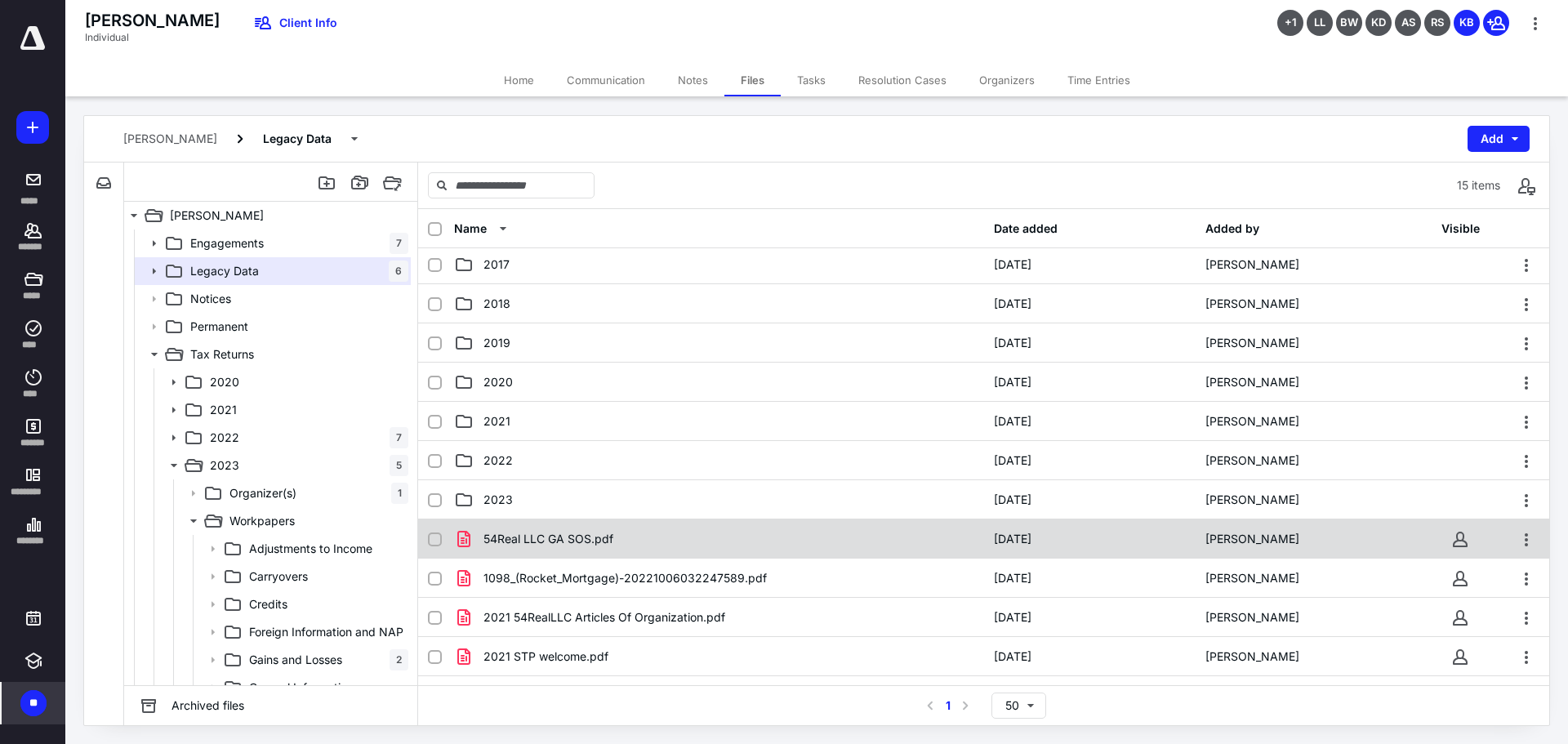 scroll, scrollTop: 161, scrollLeft: 0, axis: vertical 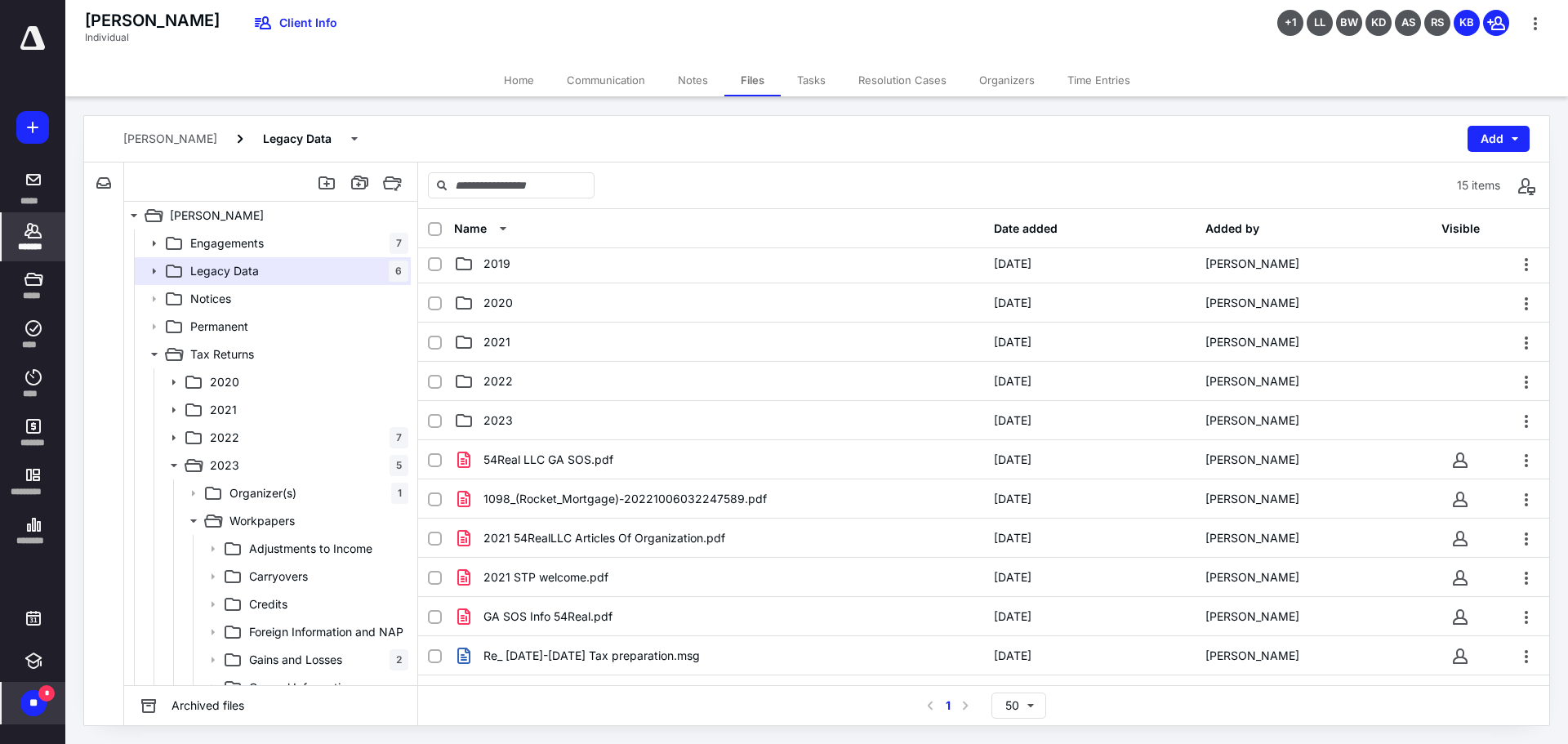 click 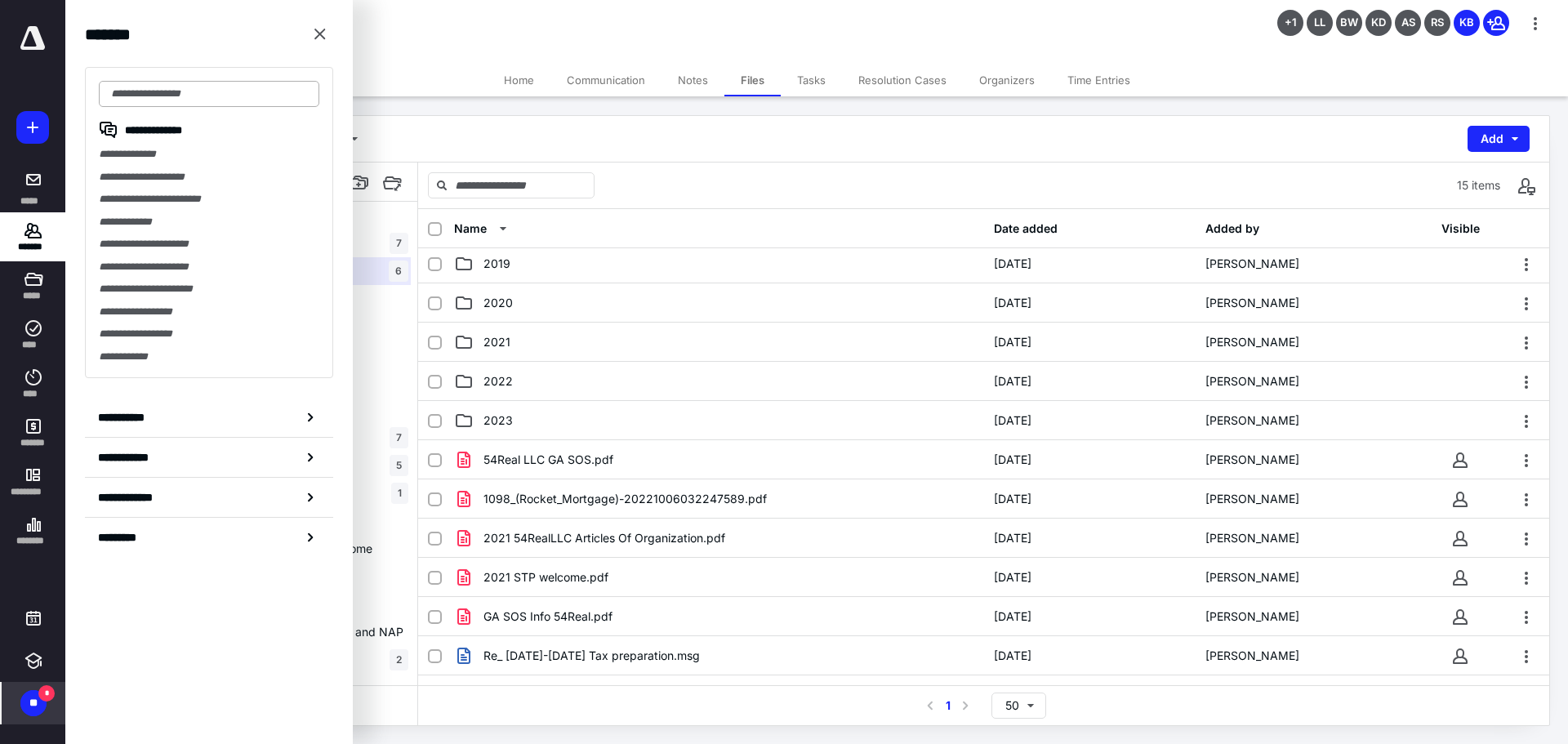 click at bounding box center (209, 94) 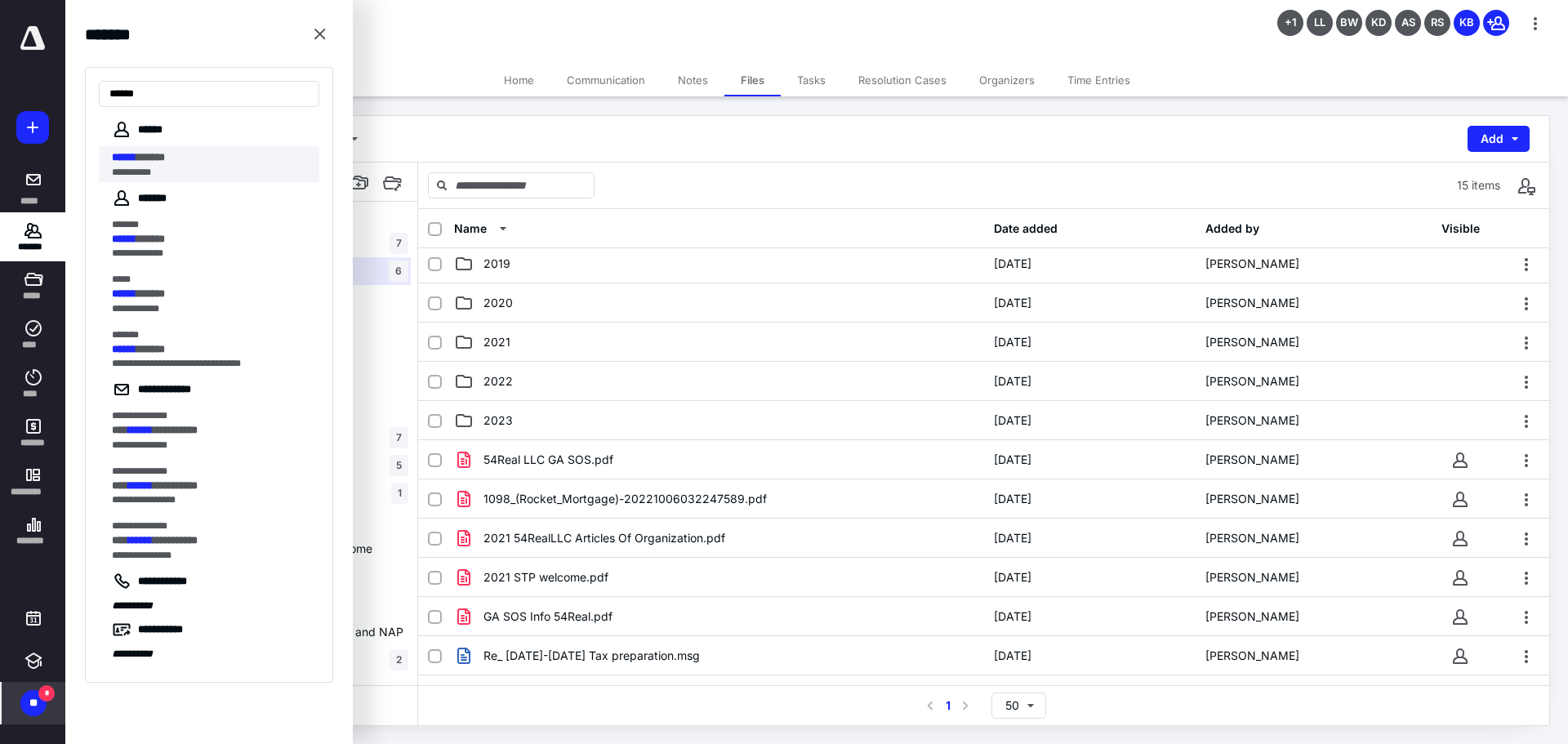 click on "**********" at bounding box center (211, 172) 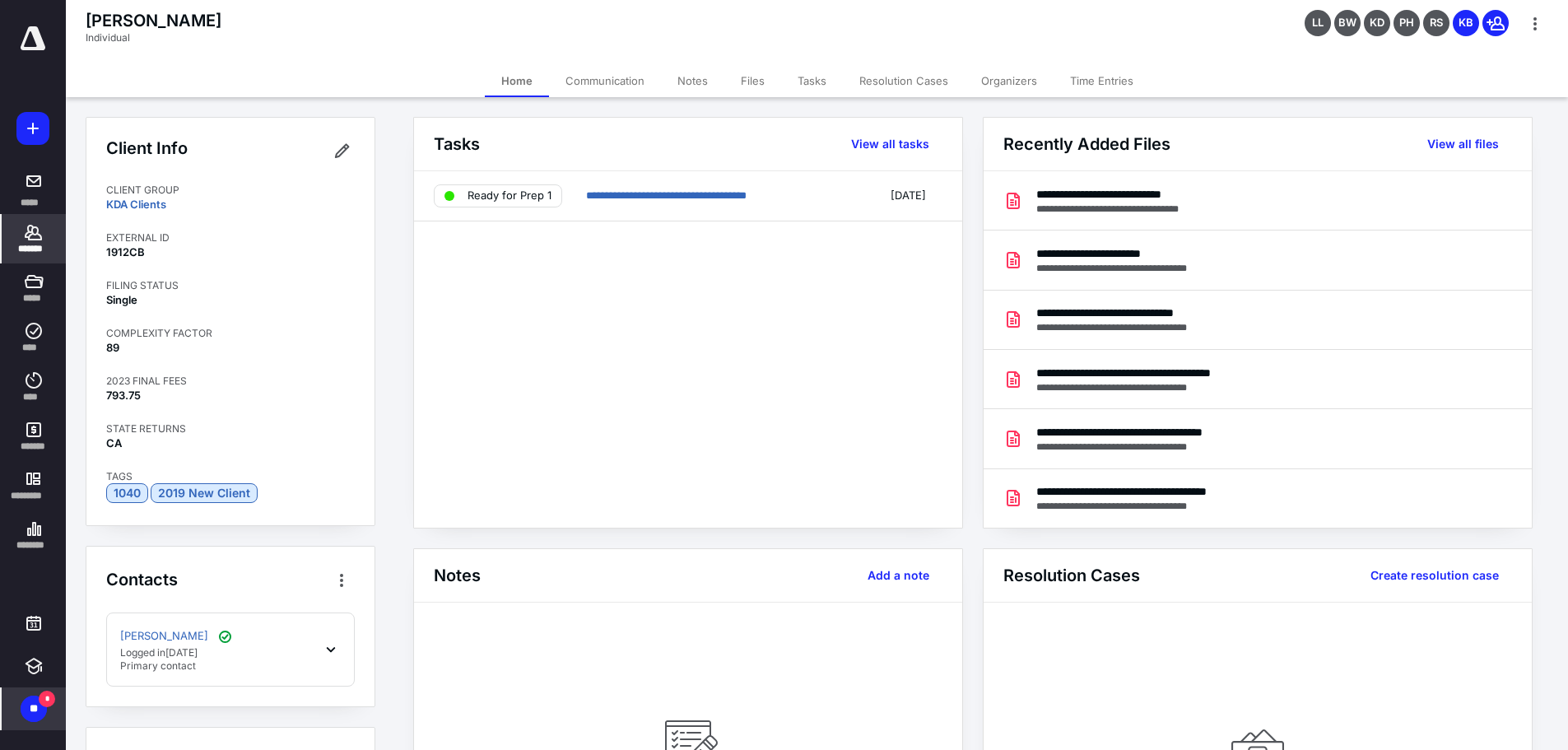 click on "Files" at bounding box center (752, 81) 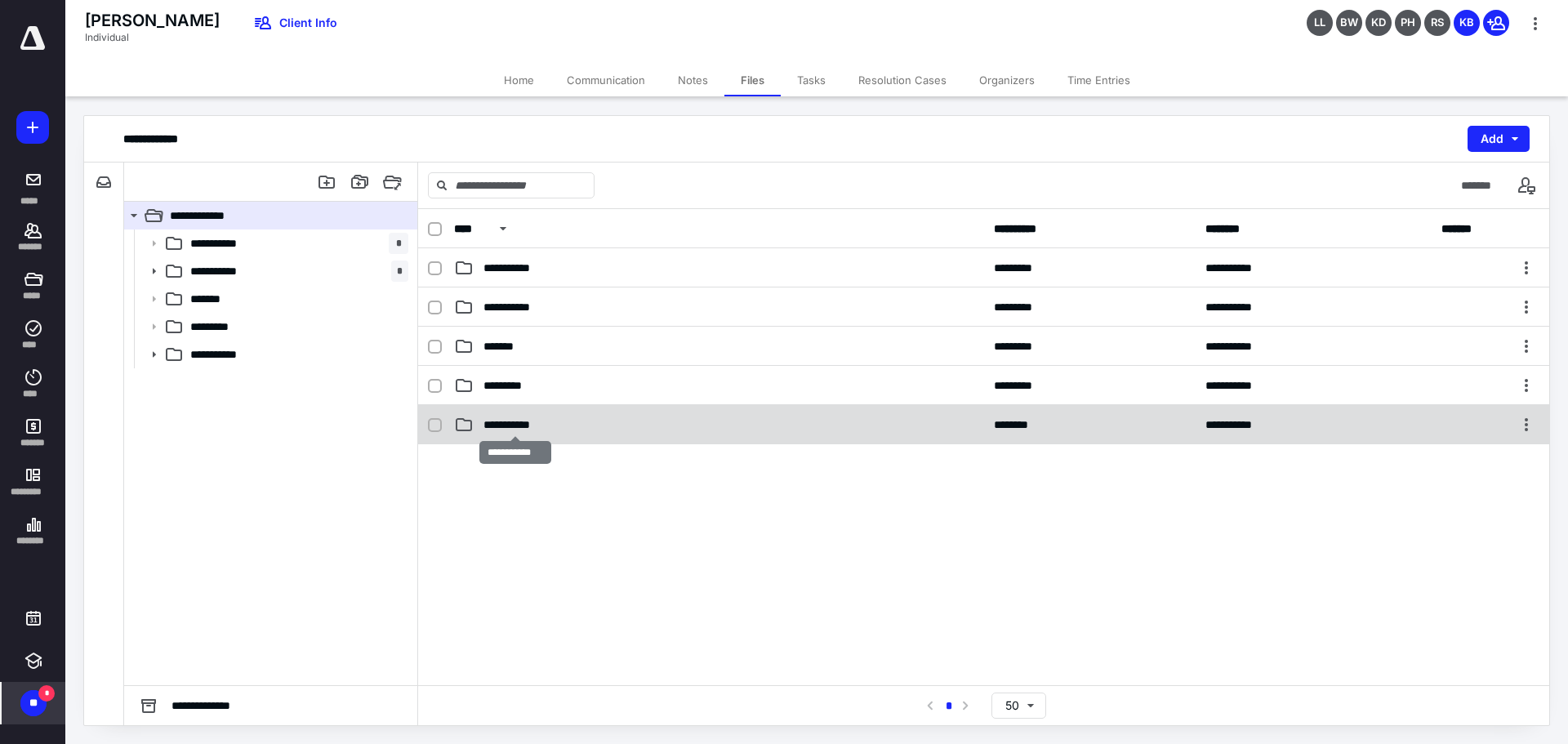 click on "**********" at bounding box center [515, 425] 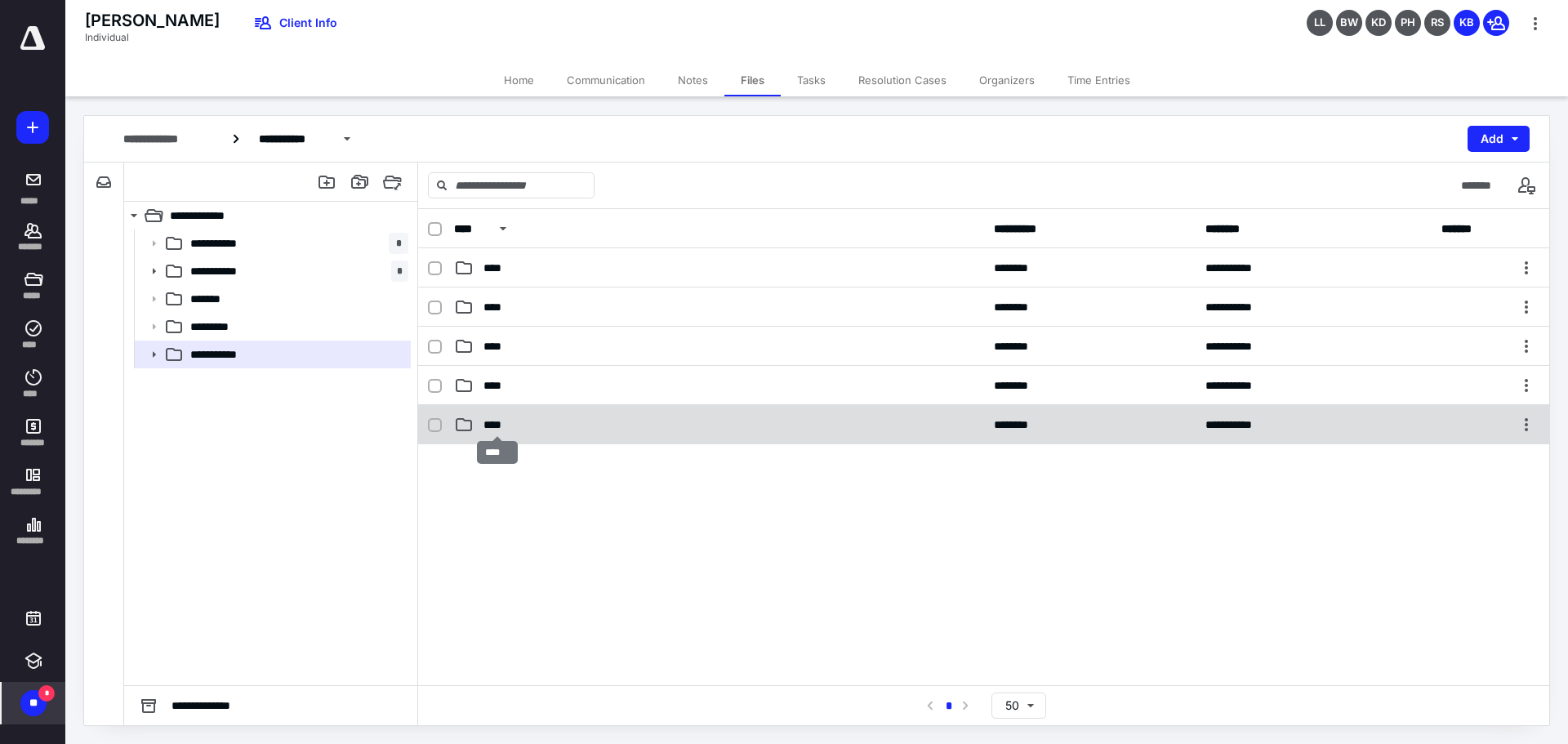 click on "****" at bounding box center [497, 425] 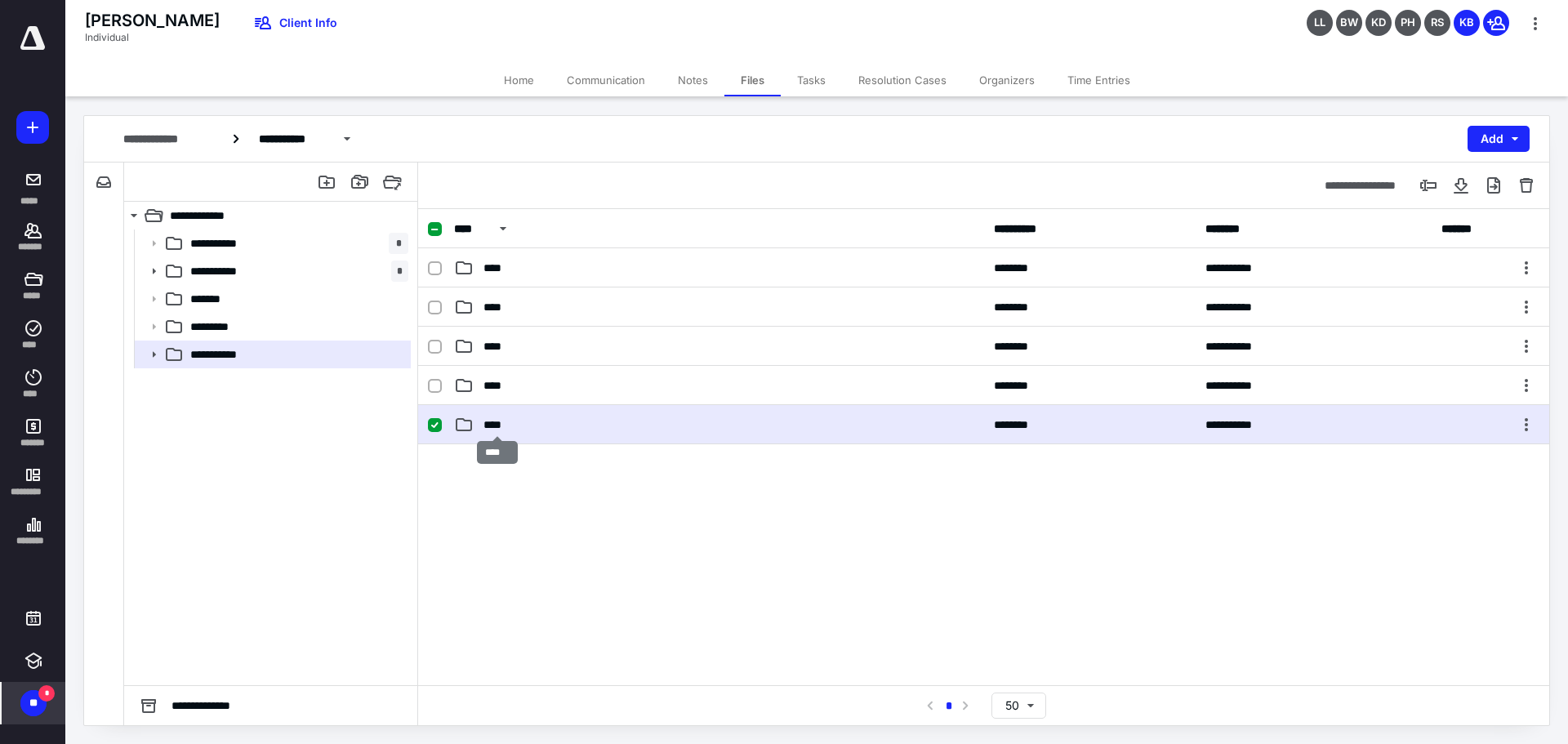 click on "****" at bounding box center (497, 425) 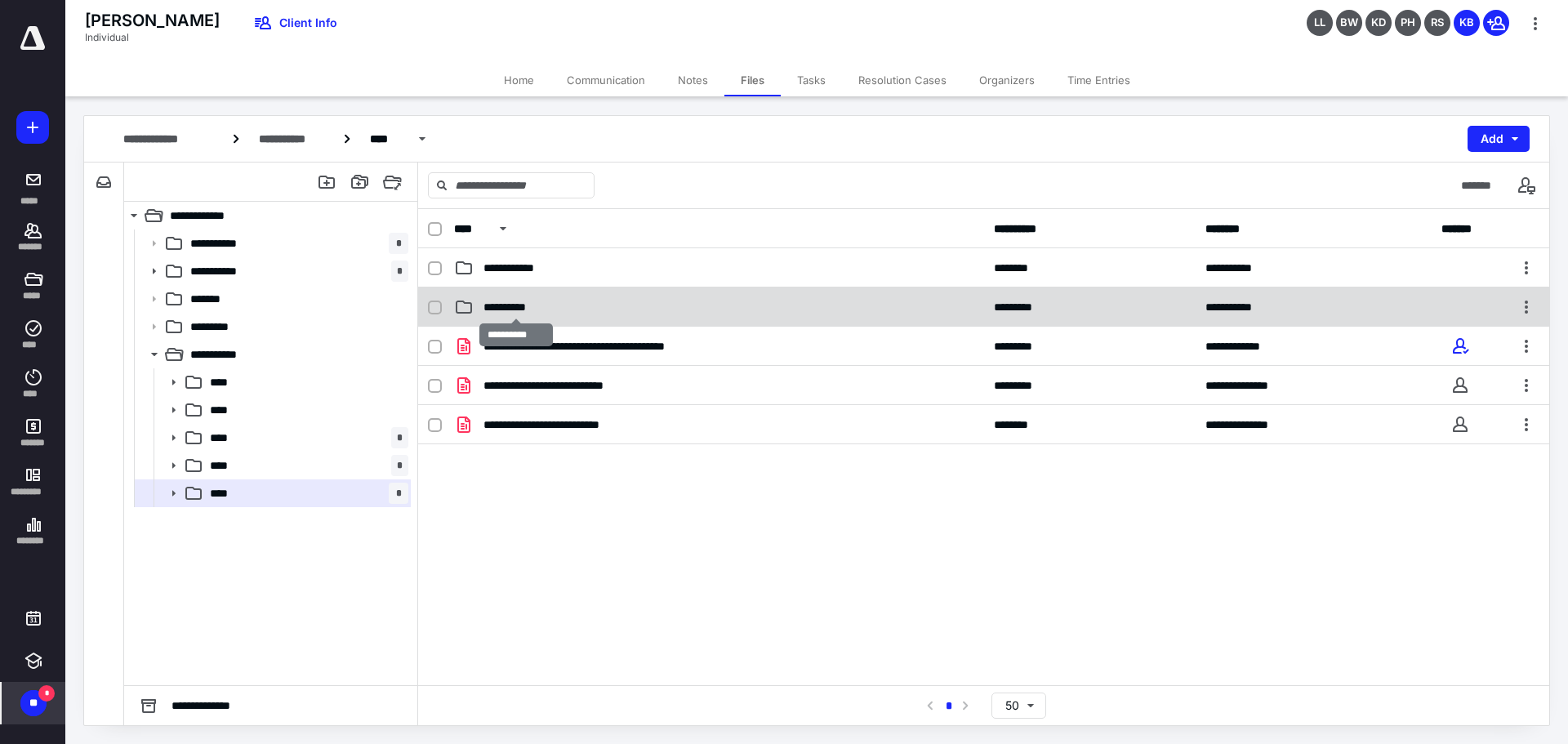 click on "**********" at bounding box center [516, 307] 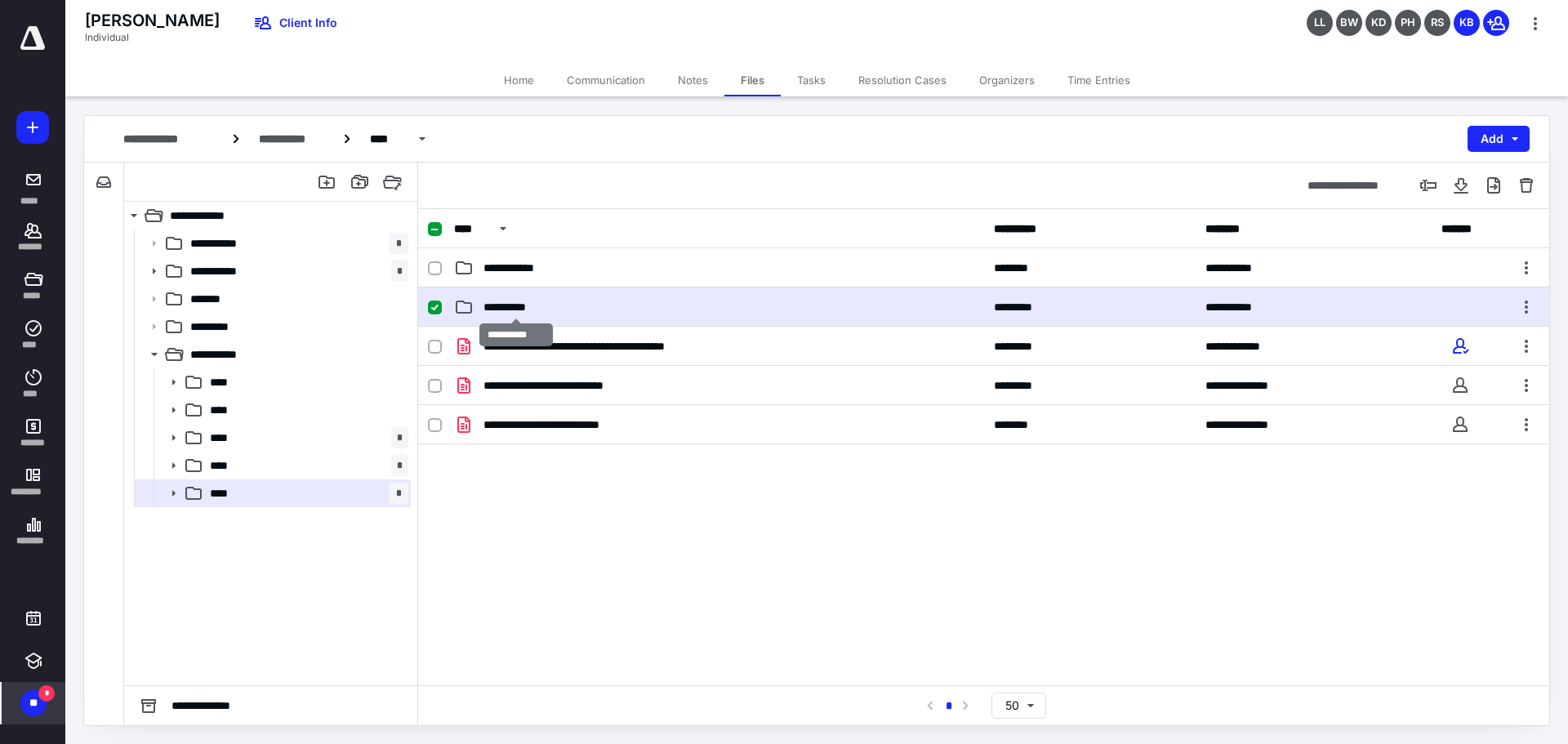click on "**********" at bounding box center (516, 307) 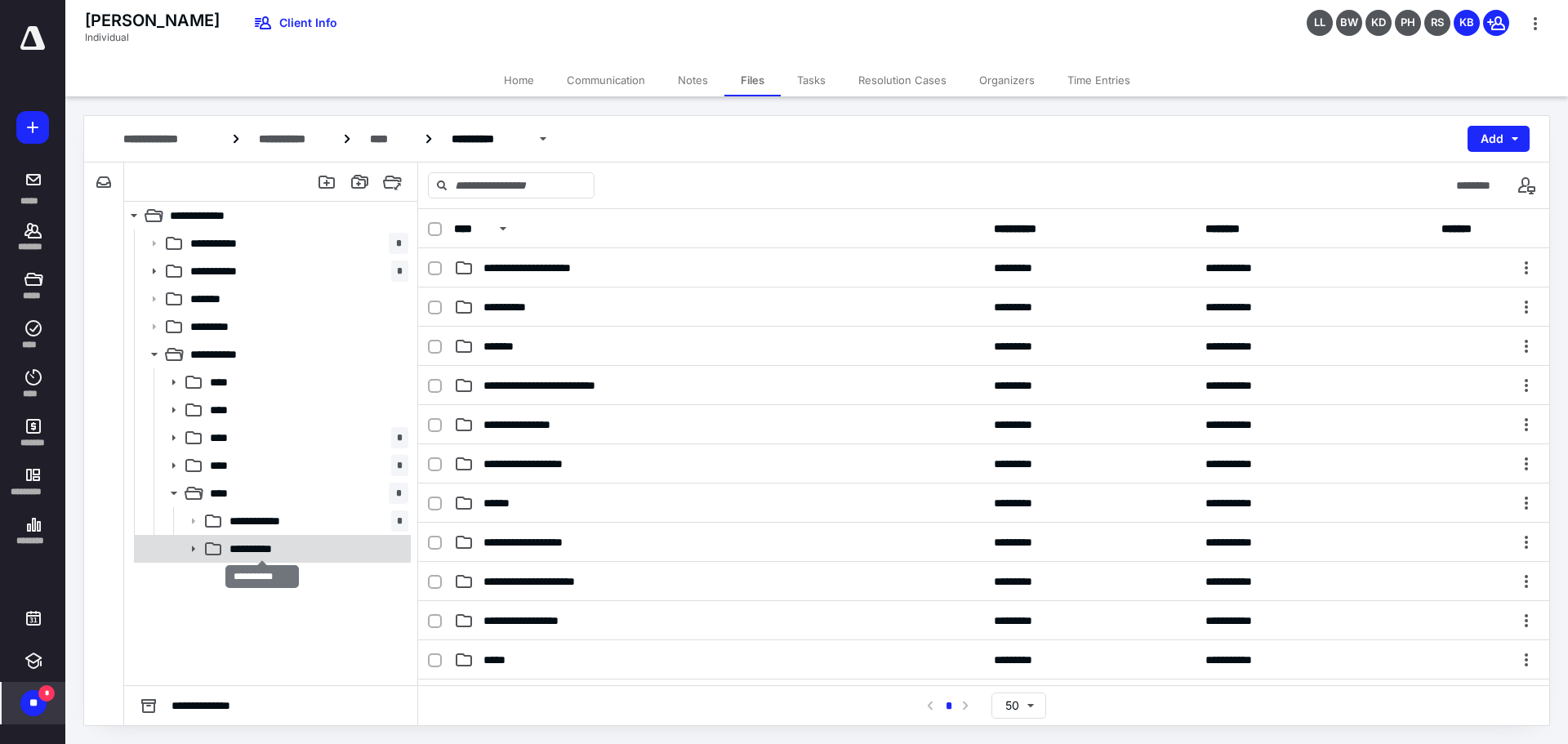 click on "**********" at bounding box center [262, 549] 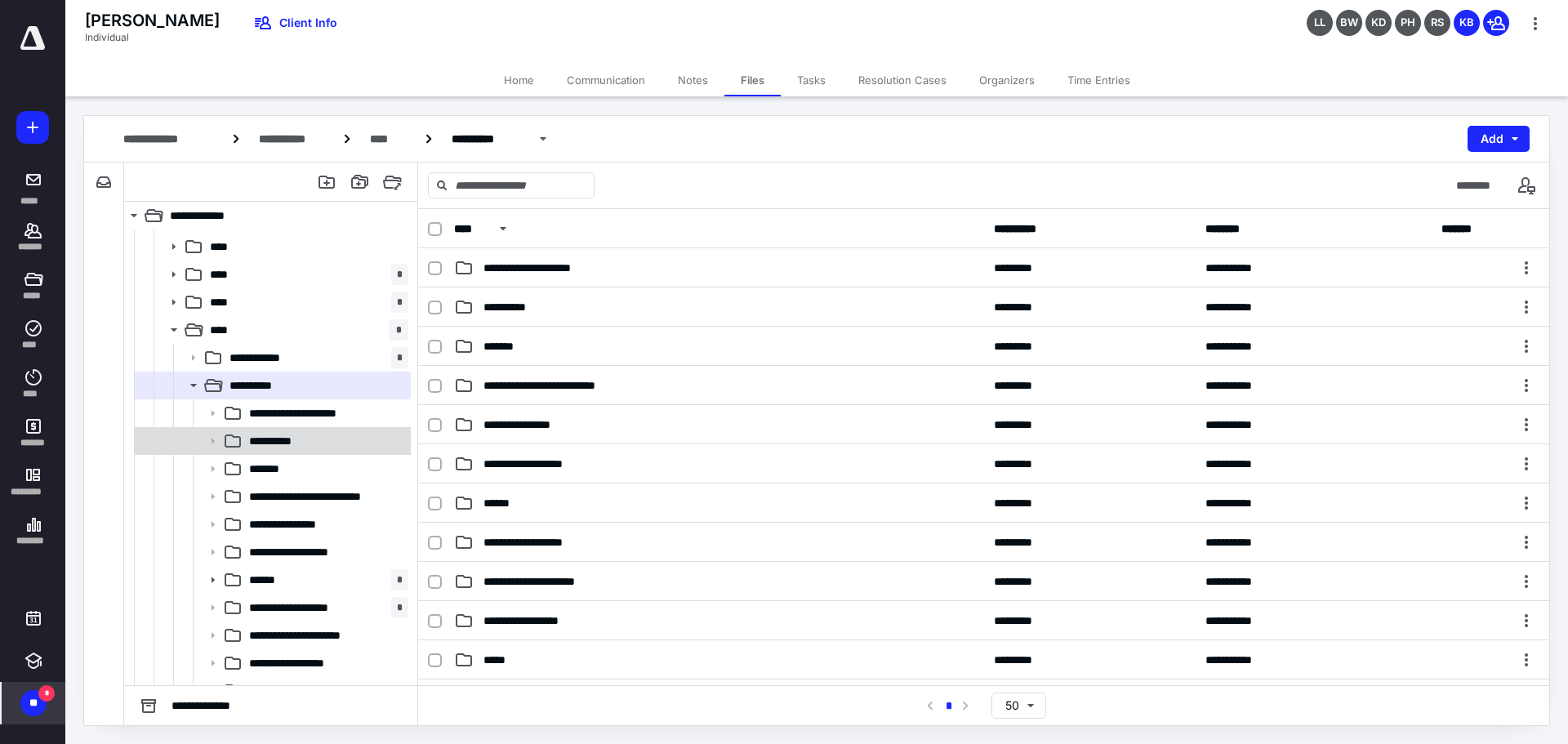 scroll, scrollTop: 238, scrollLeft: 0, axis: vertical 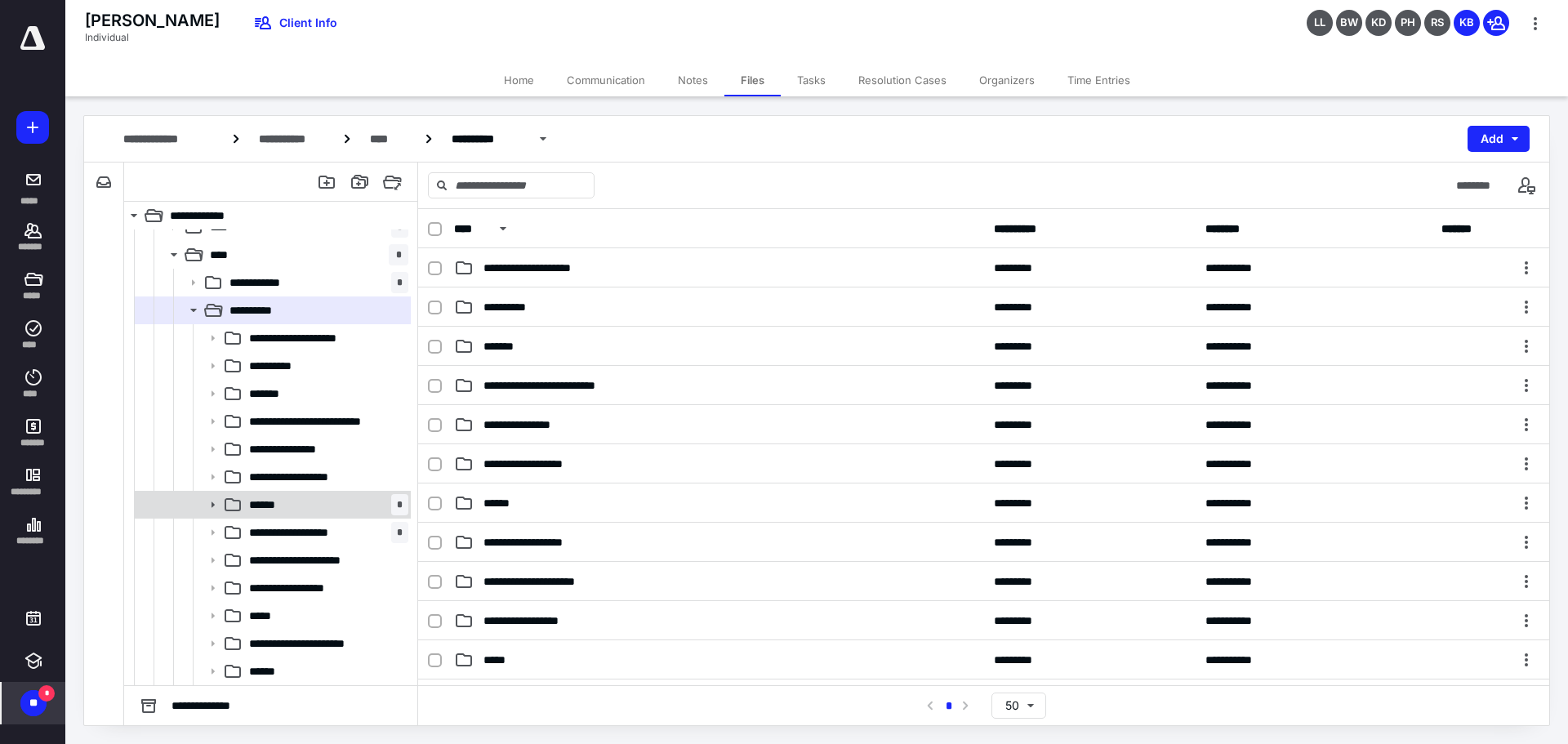 click on "****** *" at bounding box center (325, 505) 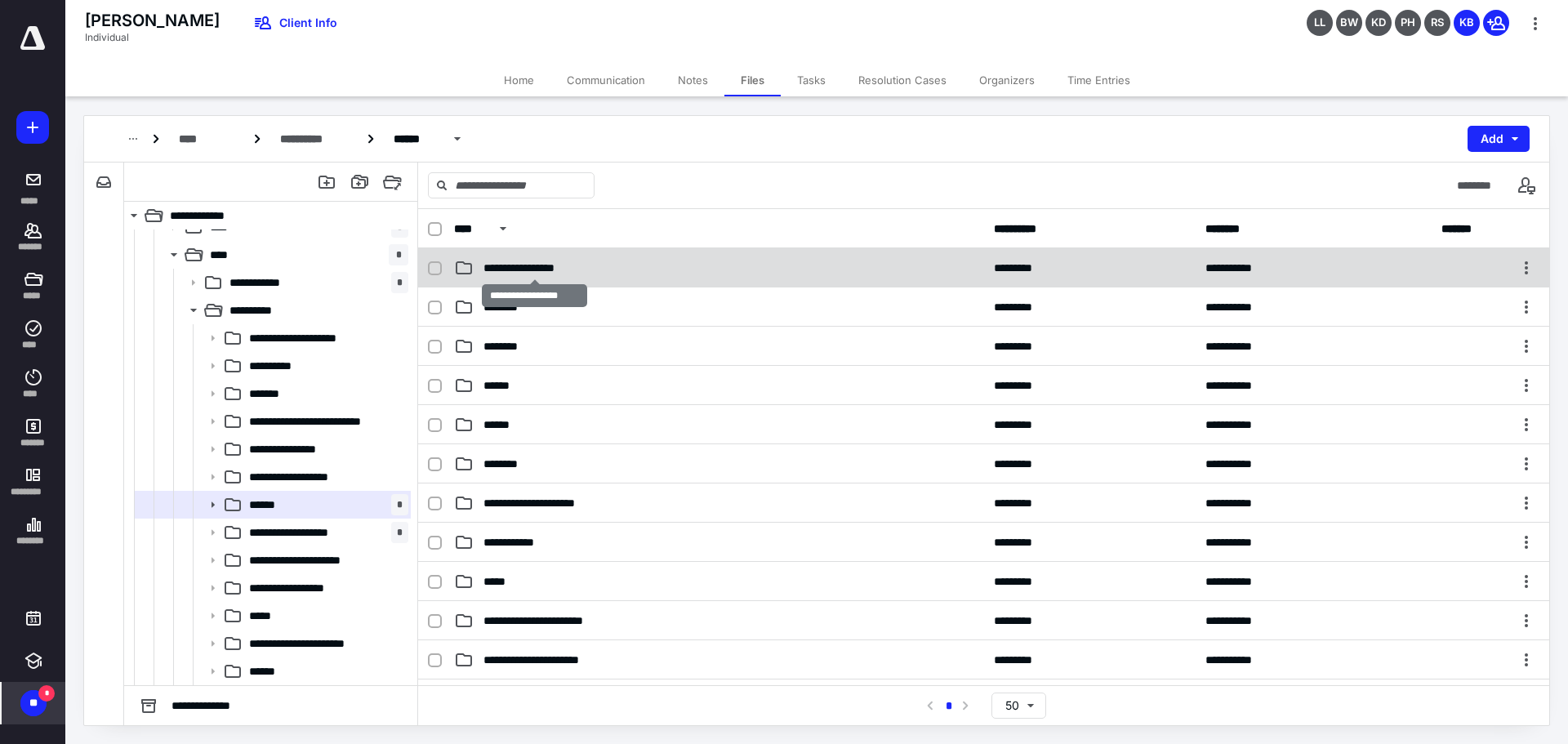 click on "**********" at bounding box center (534, 268) 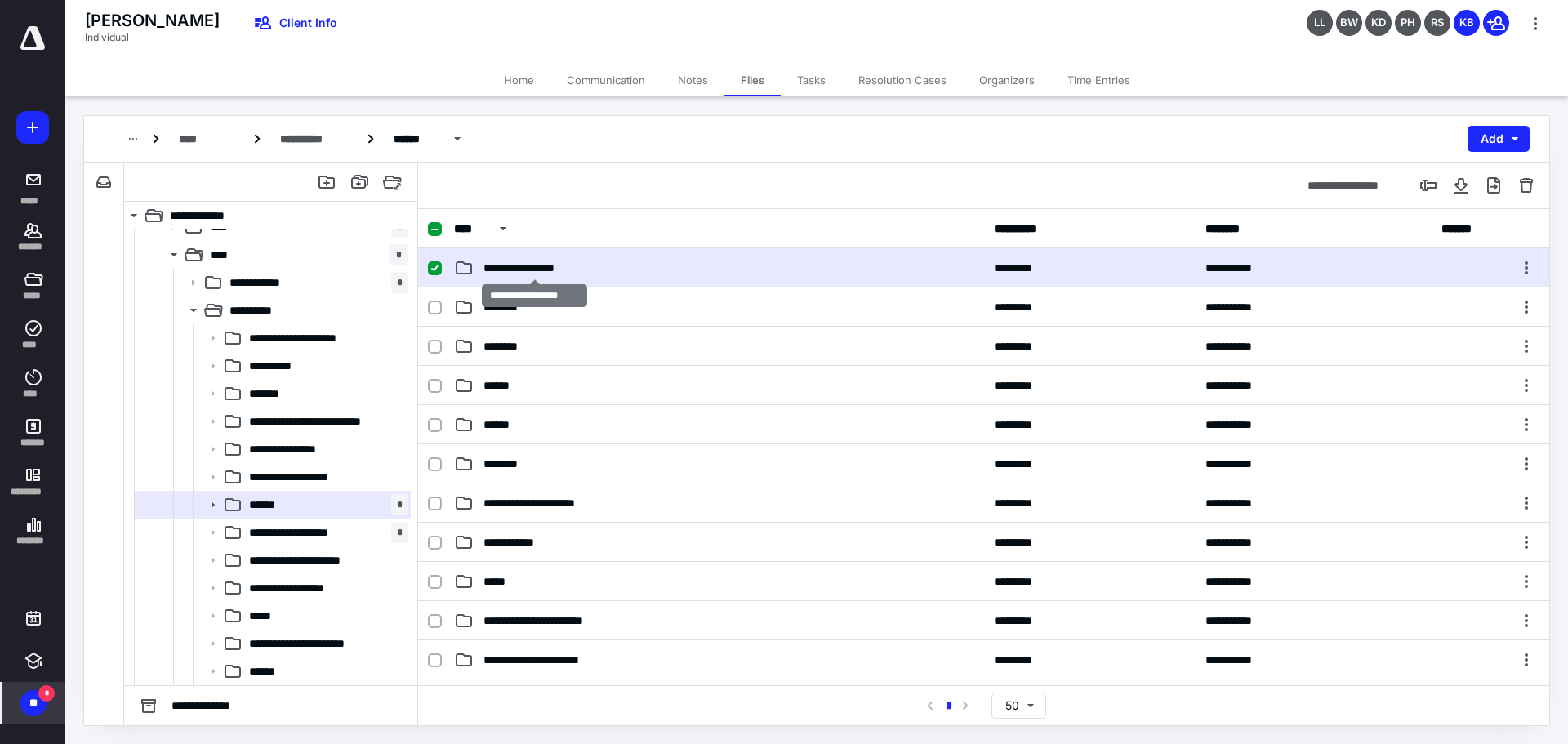 click on "**********" at bounding box center (534, 268) 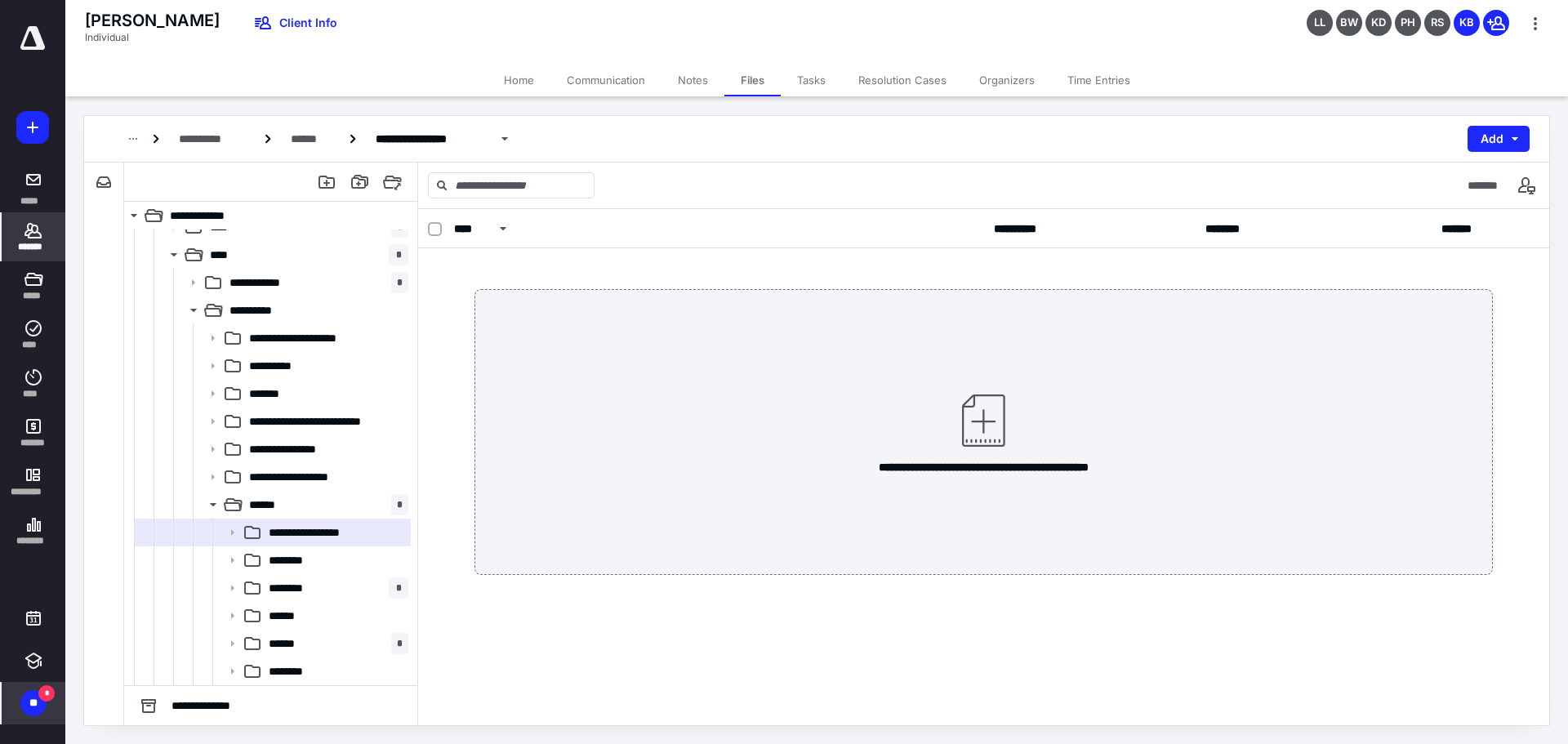 click 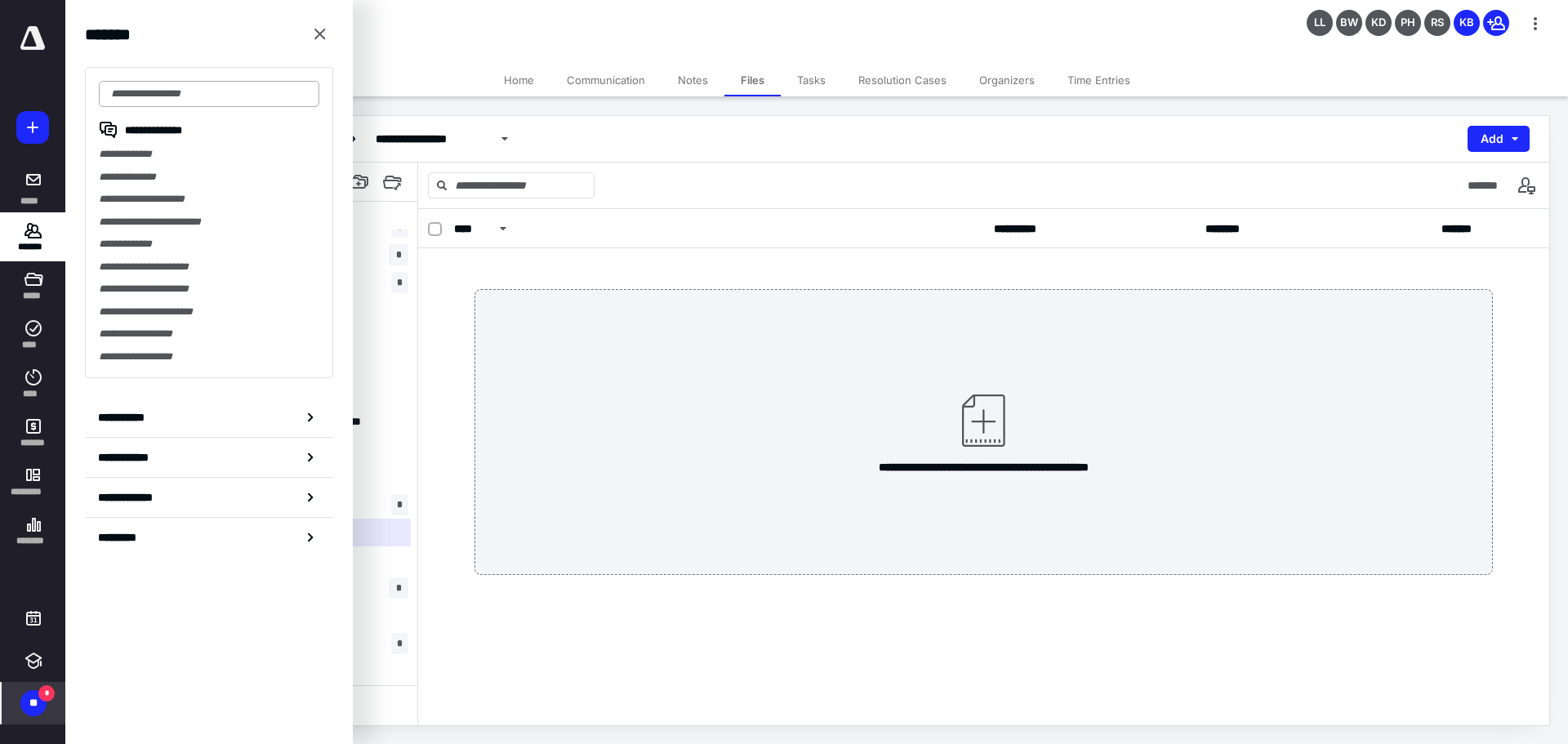 click at bounding box center (209, 94) 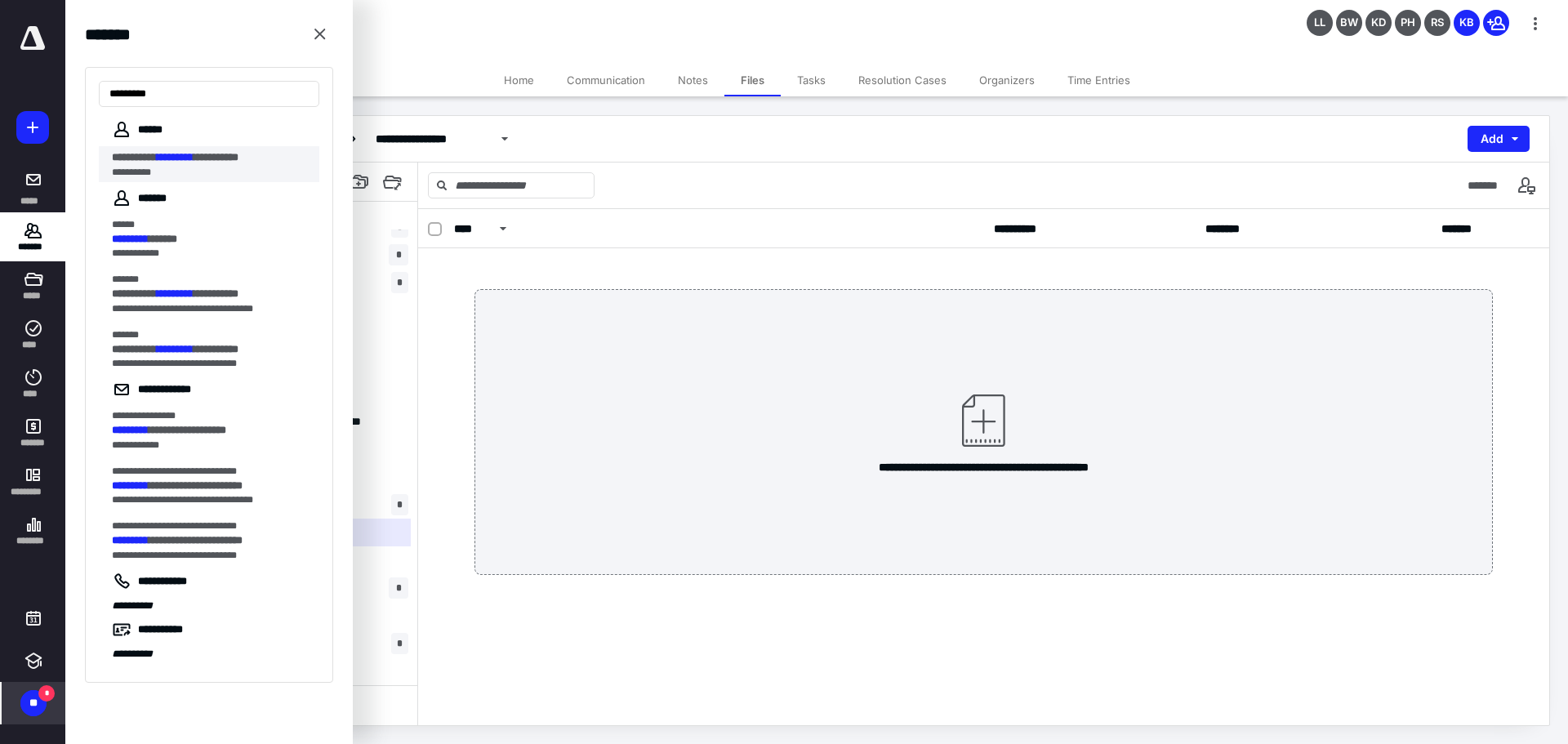 click on "**********" at bounding box center (134, 157) 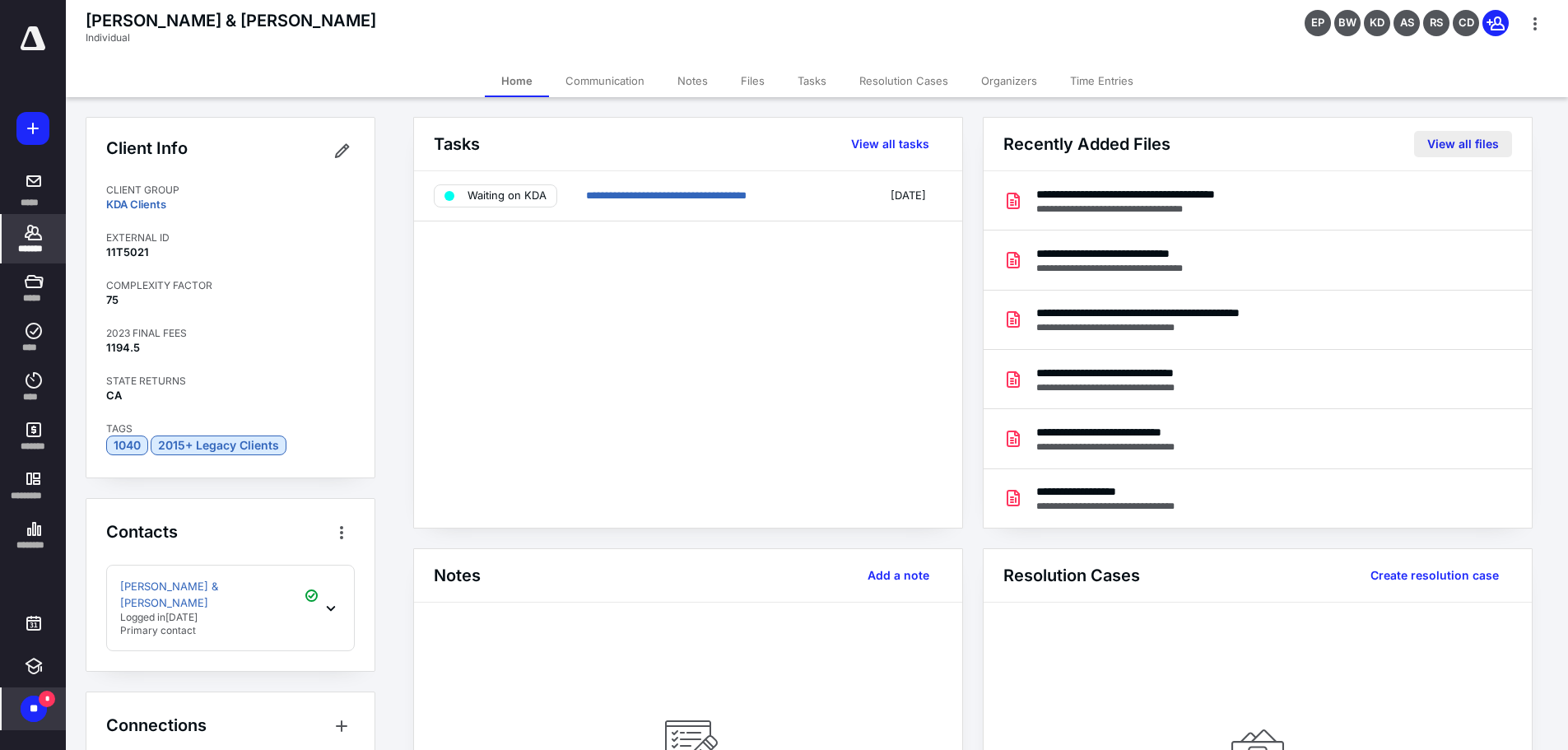 click on "View all files" at bounding box center (1463, 144) 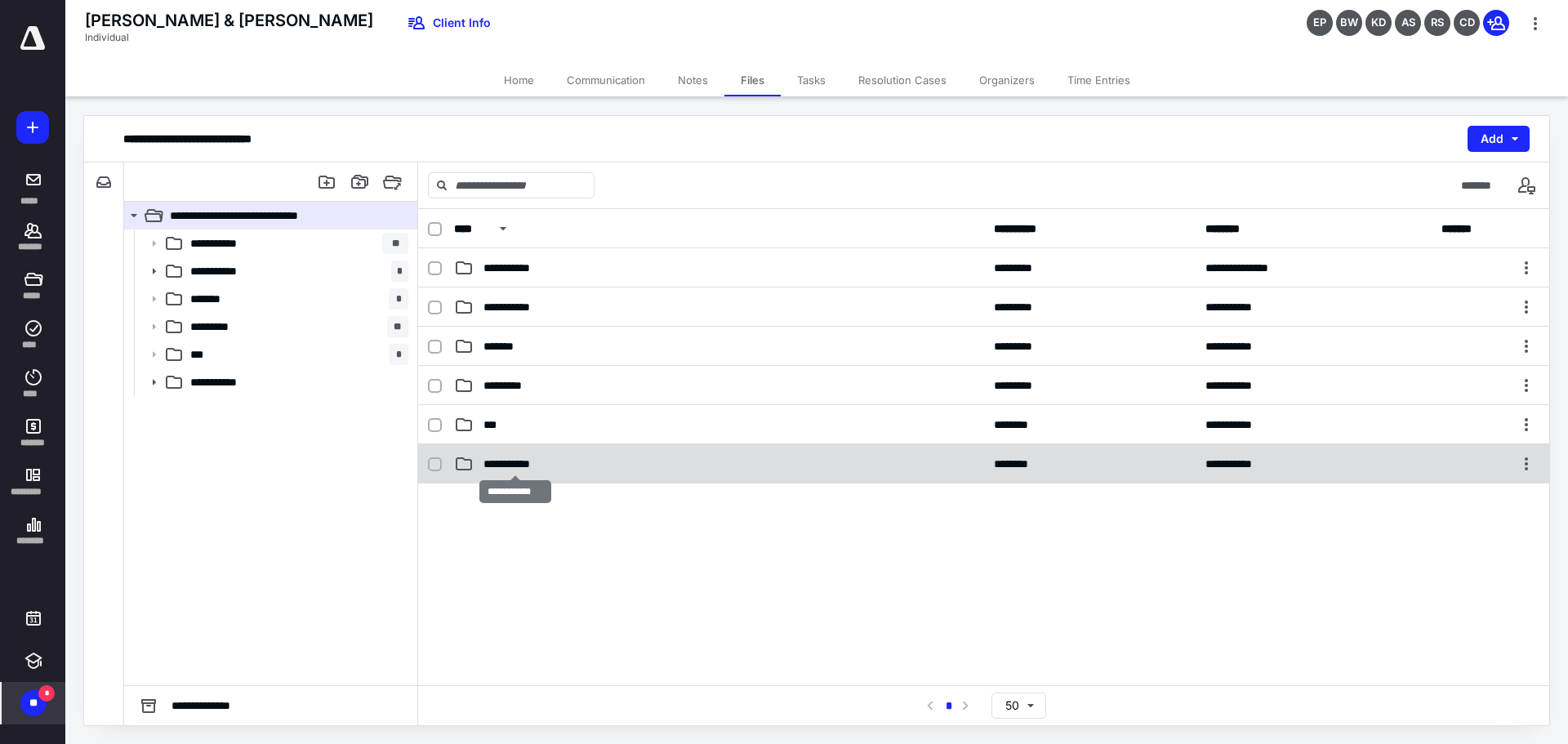 click on "**********" at bounding box center (515, 464) 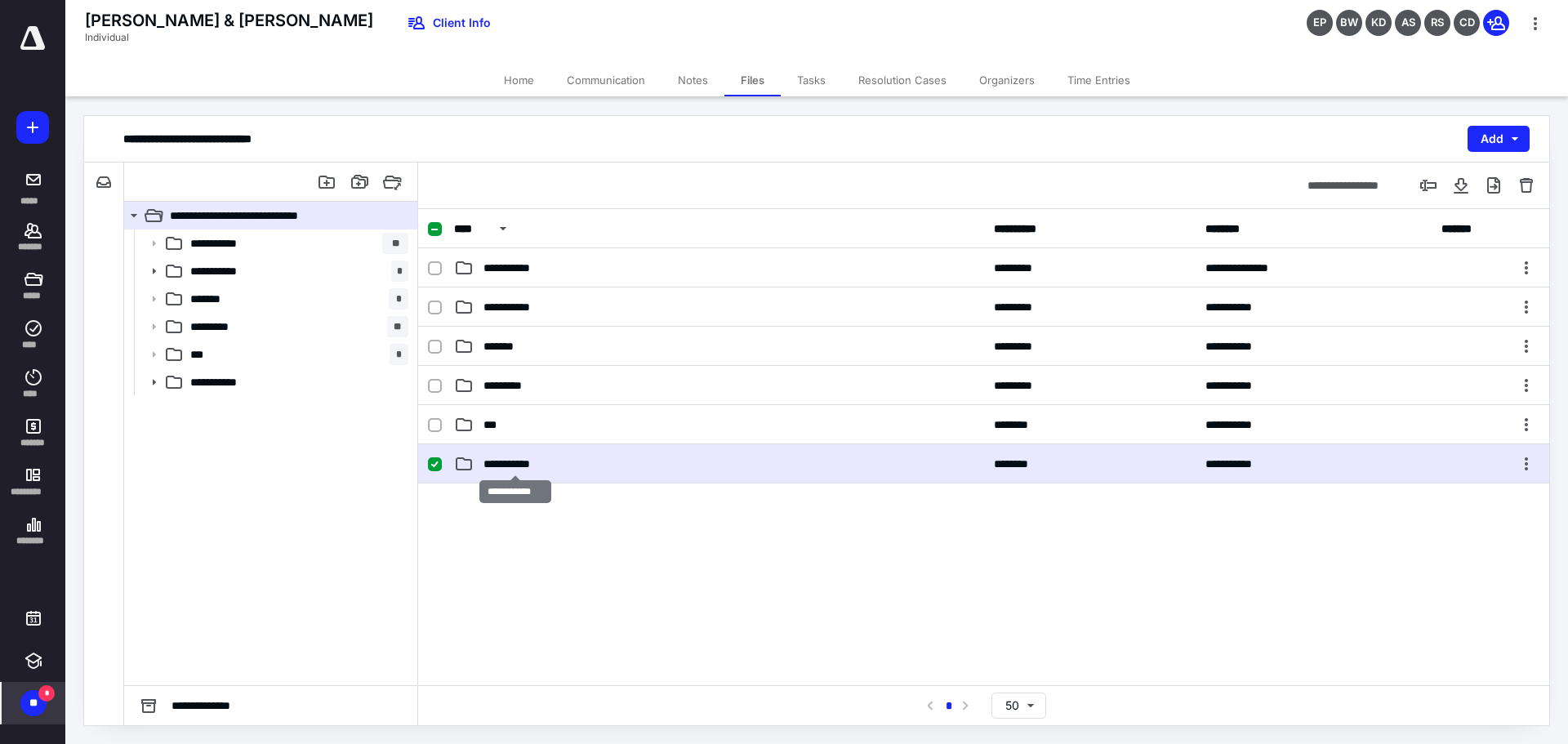 click on "**********" at bounding box center [515, 464] 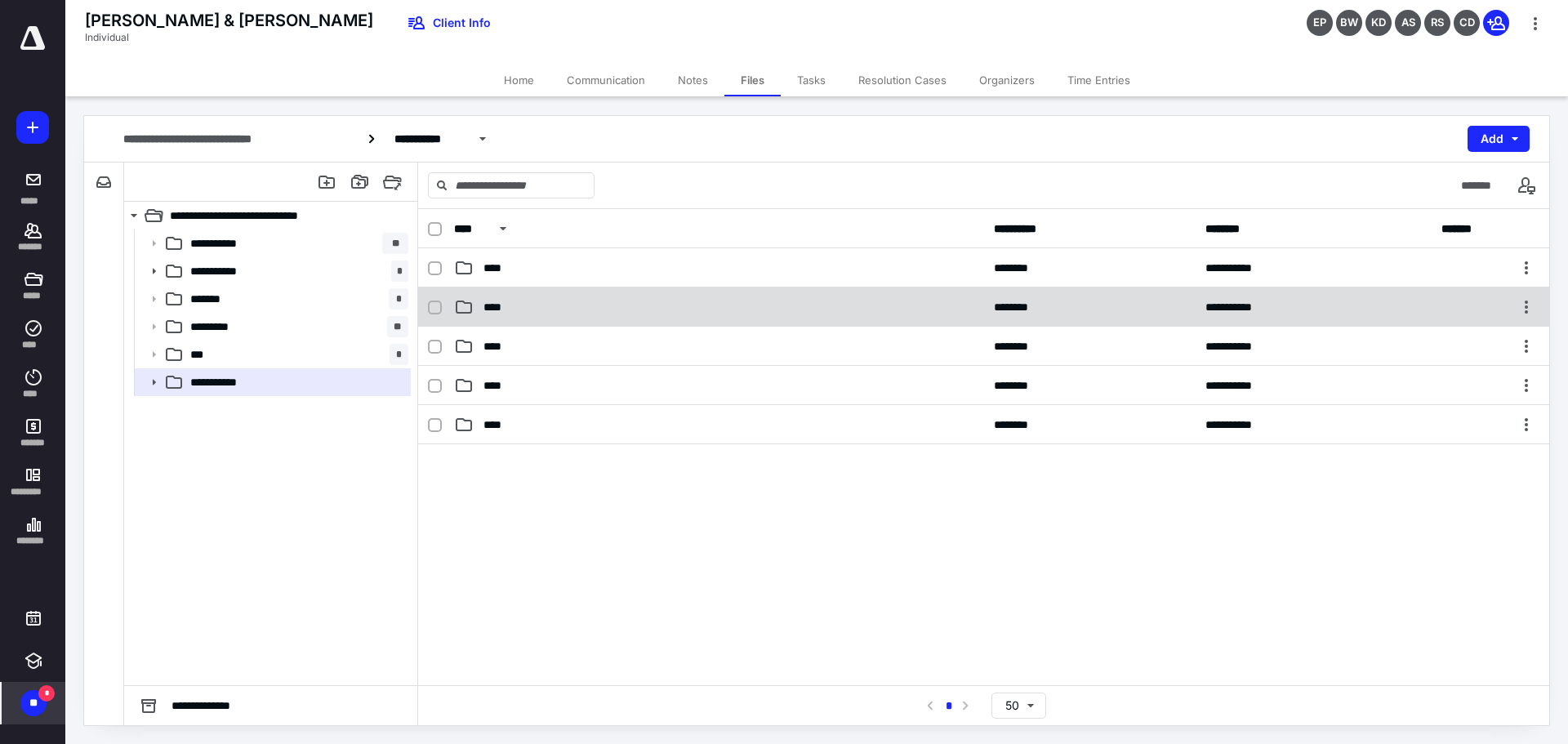click on "****" at bounding box center (497, 307) 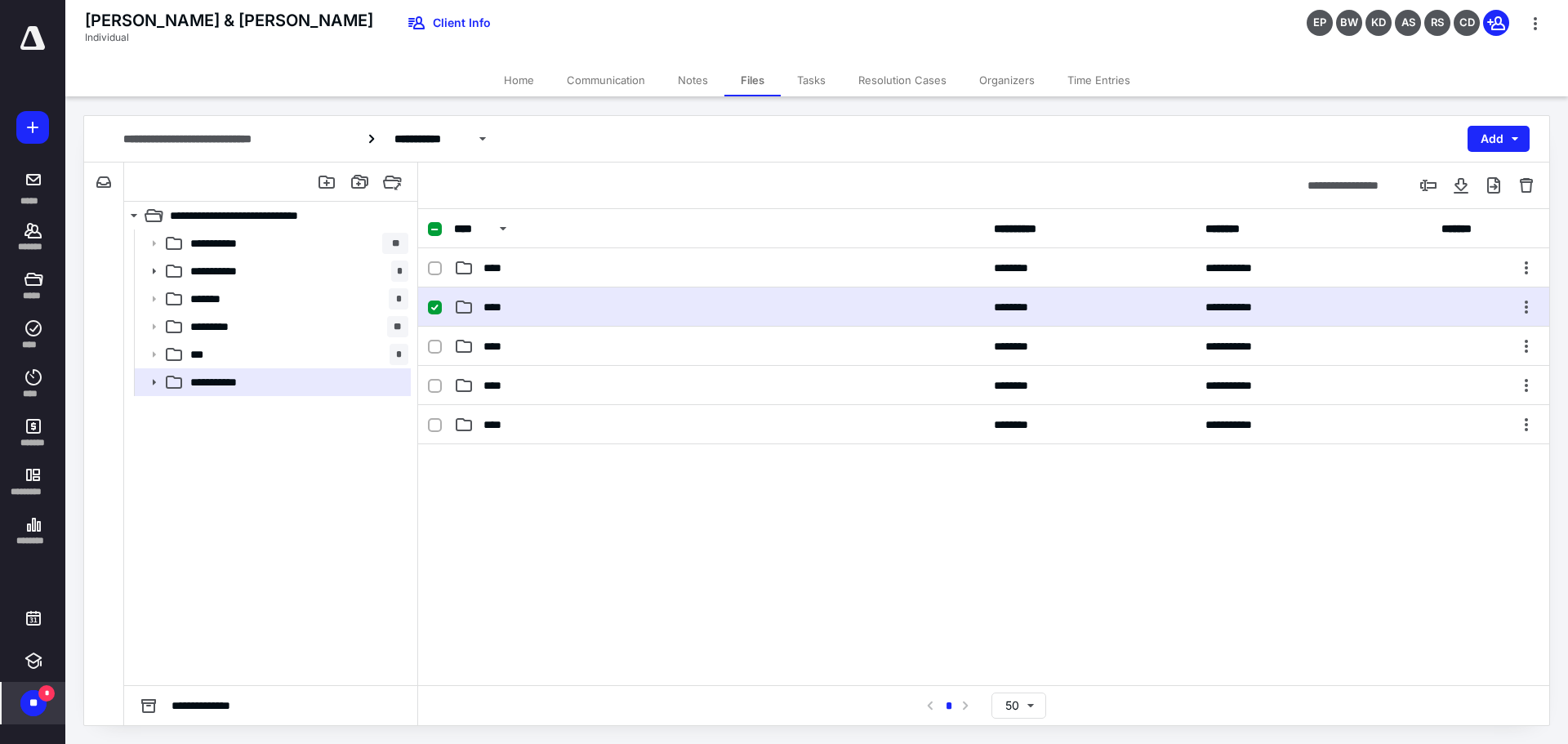 click on "****" at bounding box center (497, 307) 